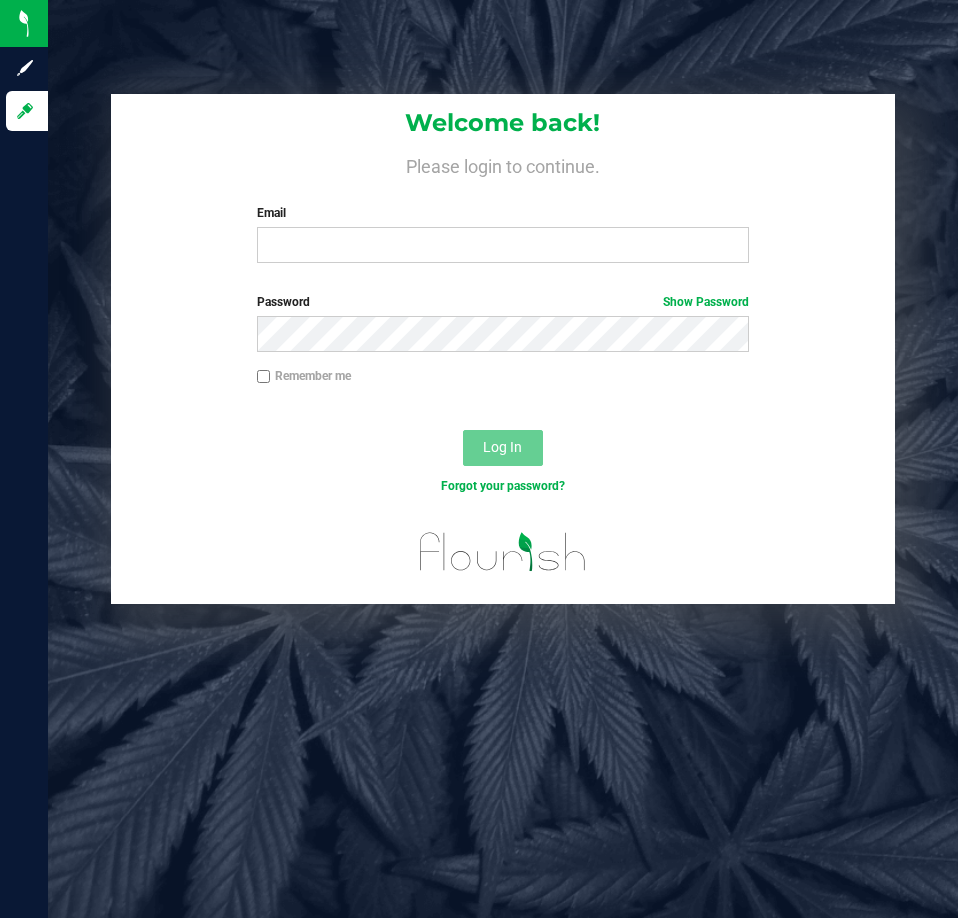 scroll, scrollTop: 0, scrollLeft: 0, axis: both 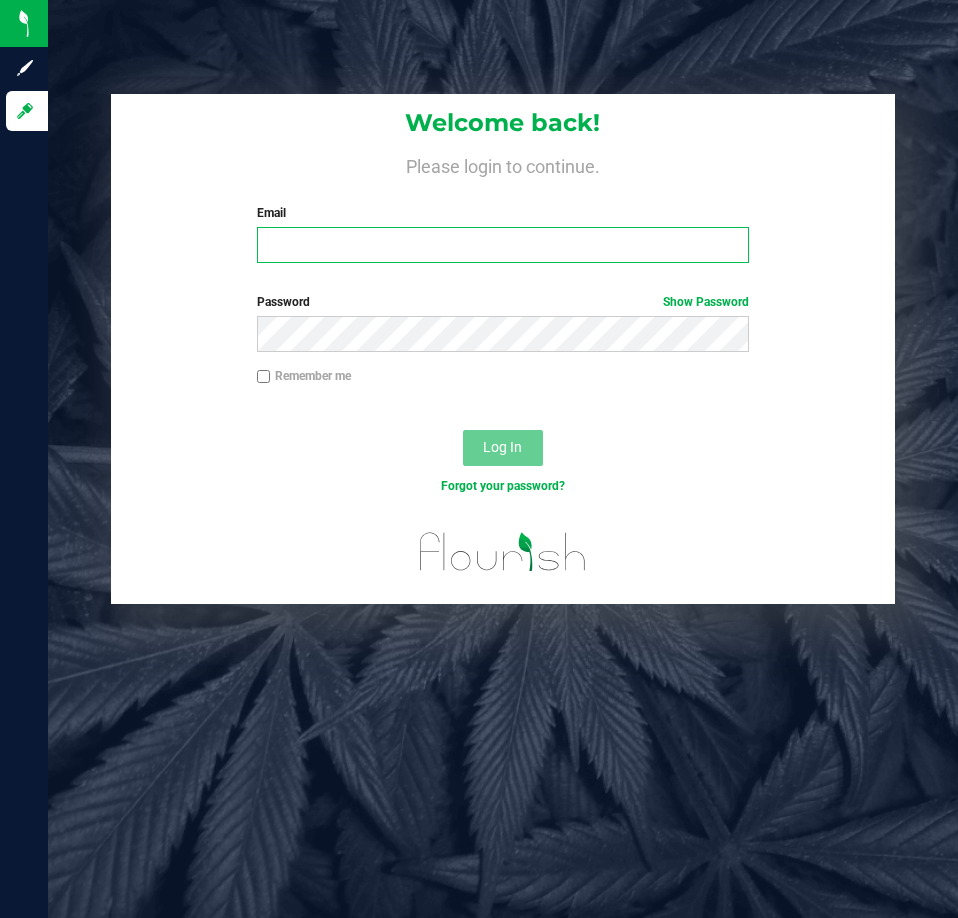 click on "Email" at bounding box center (503, 245) 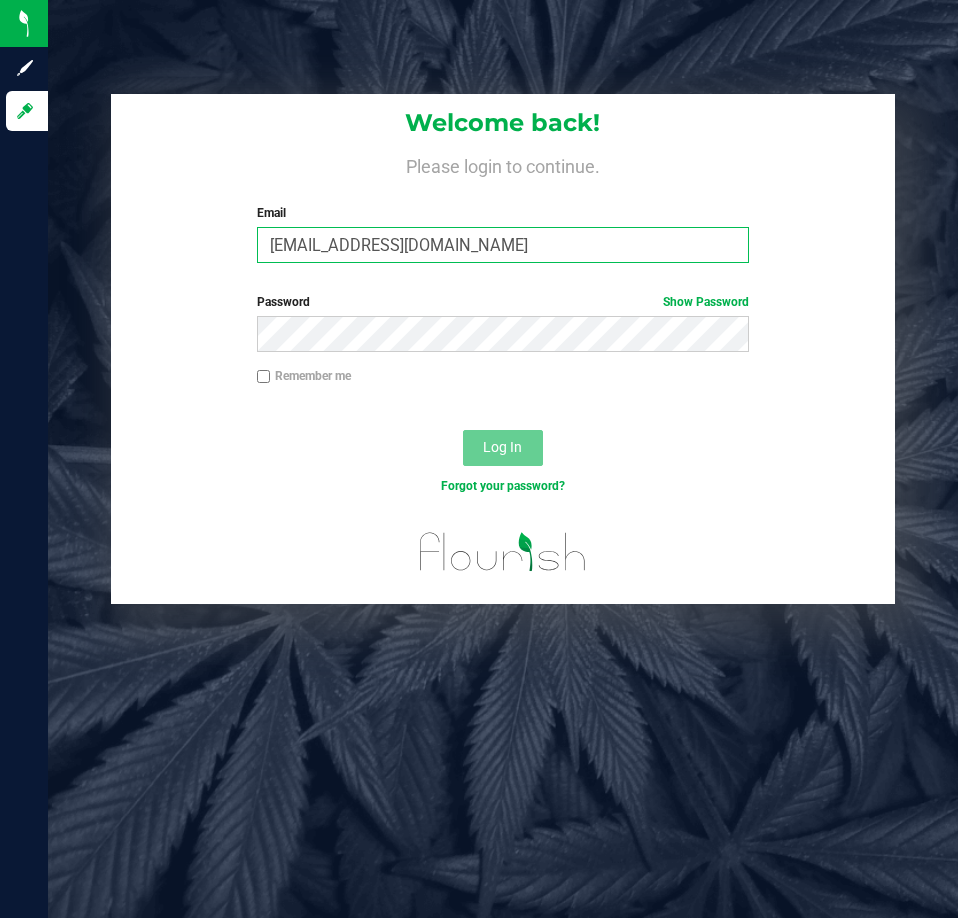 type on "[EMAIL_ADDRESS][DOMAIN_NAME]" 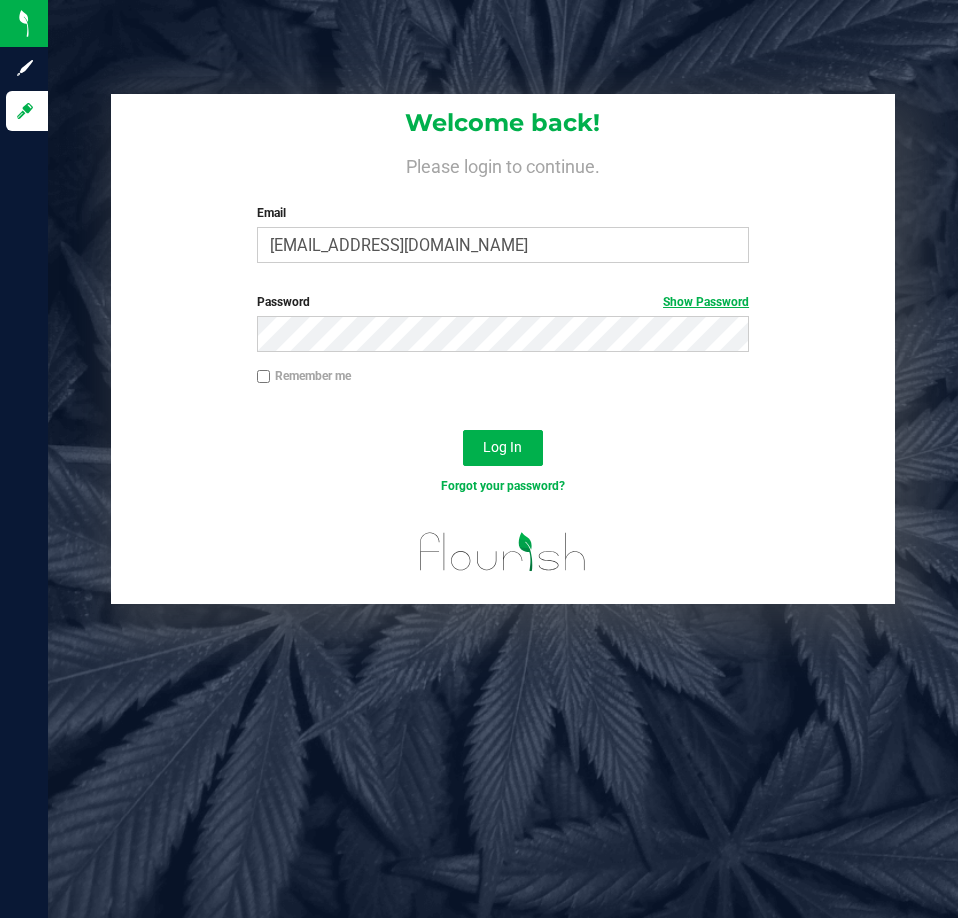click on "Show Password" at bounding box center [706, 302] 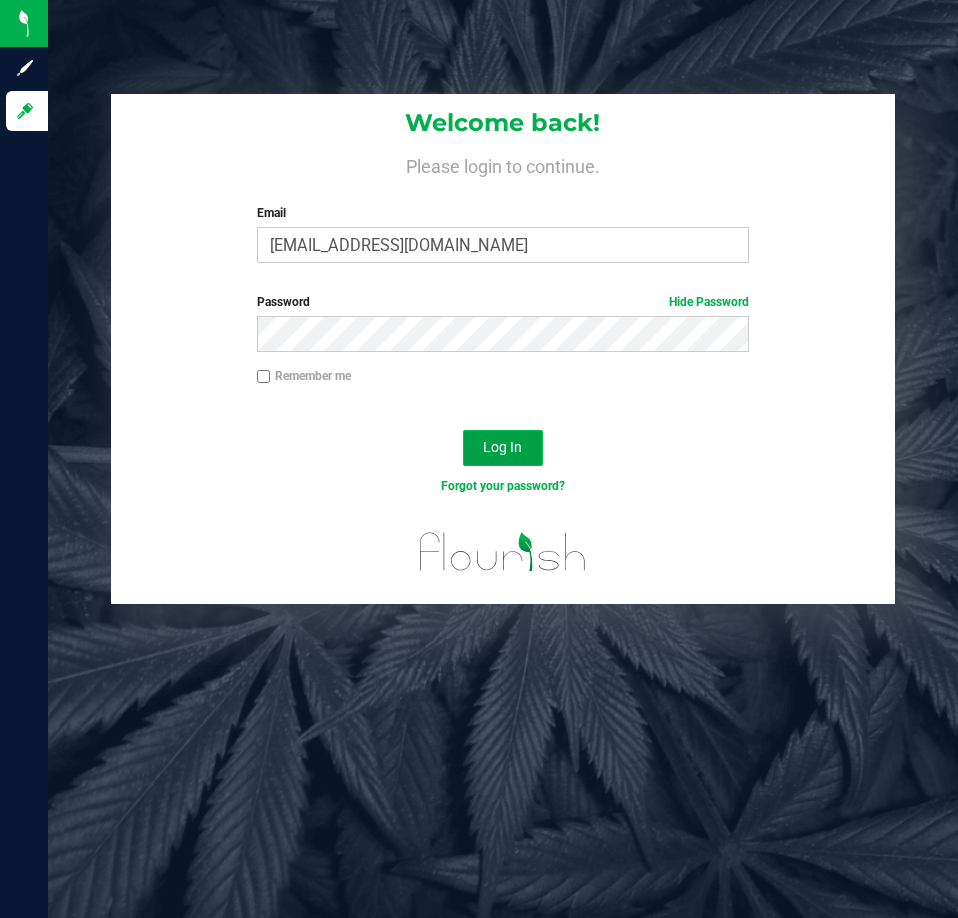 click on "Log In" at bounding box center (502, 447) 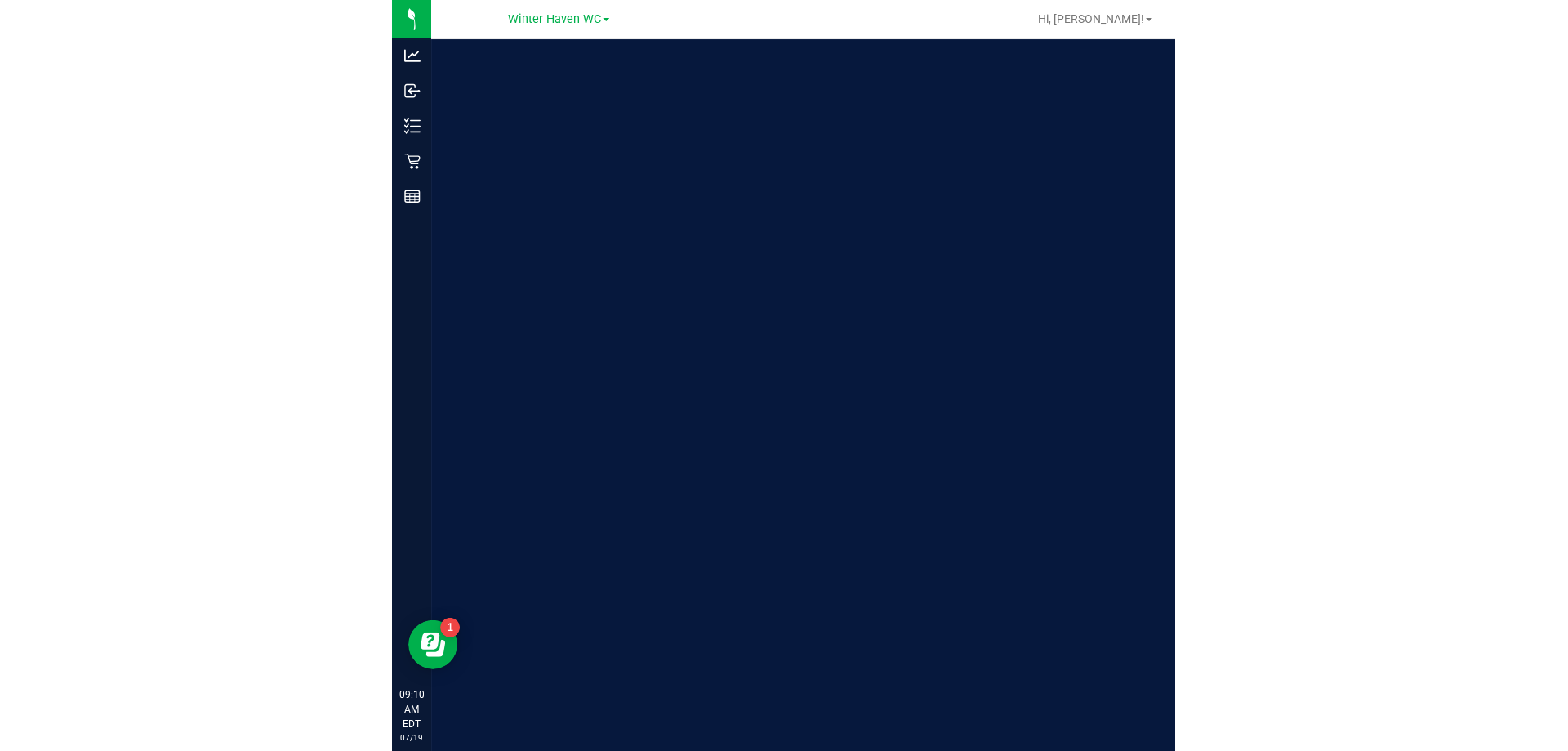 scroll, scrollTop: 0, scrollLeft: 0, axis: both 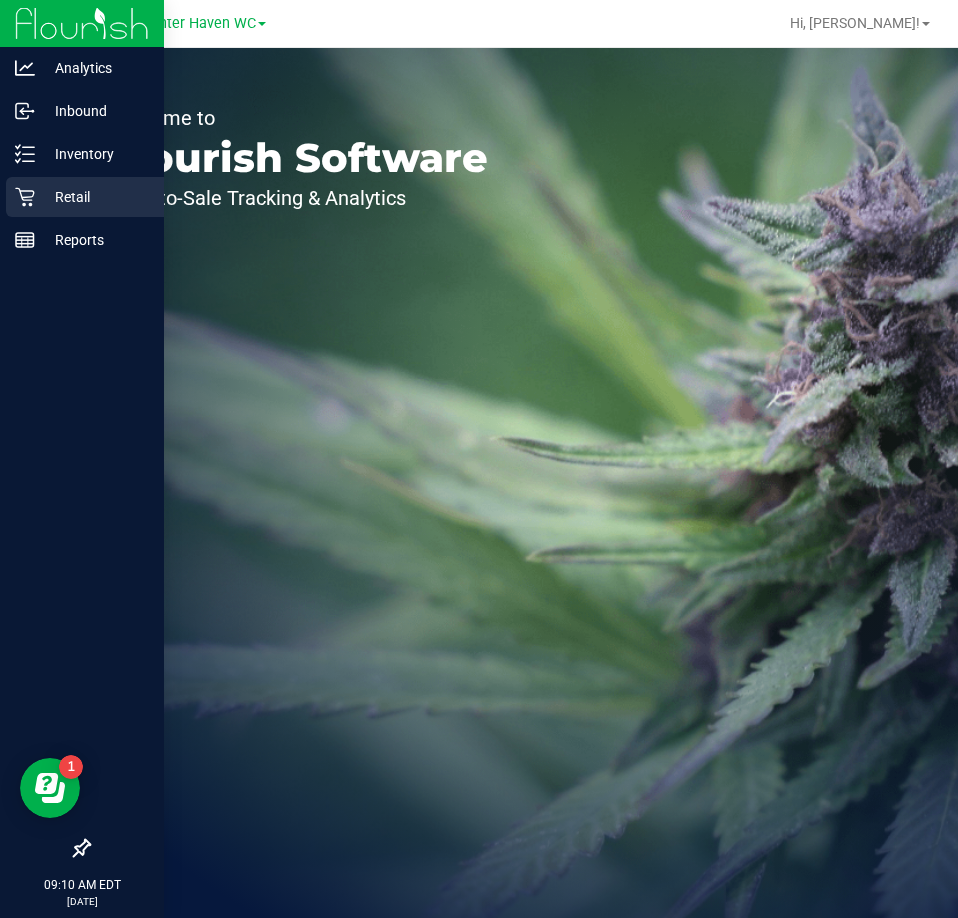 click 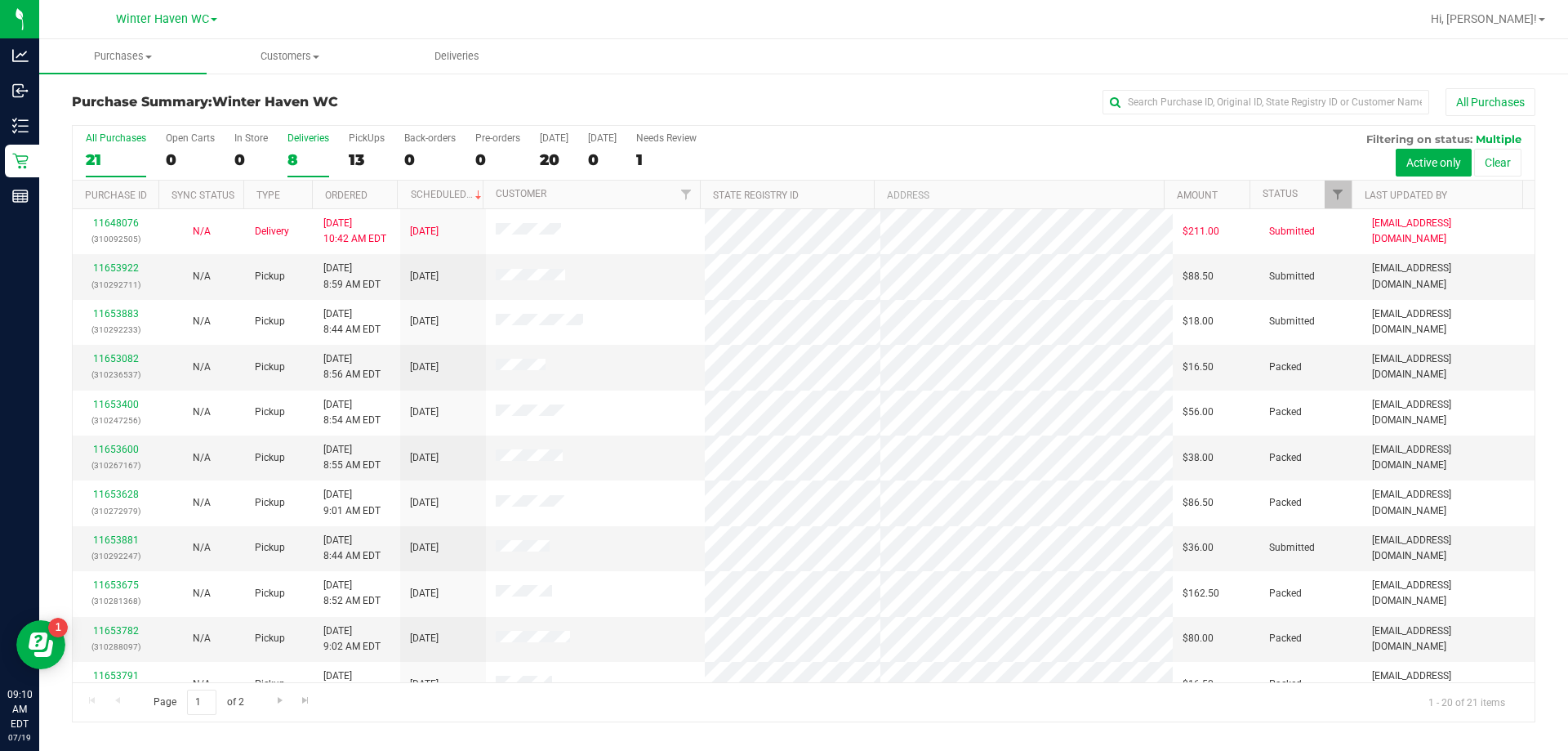 click on "8" at bounding box center [308, 159] 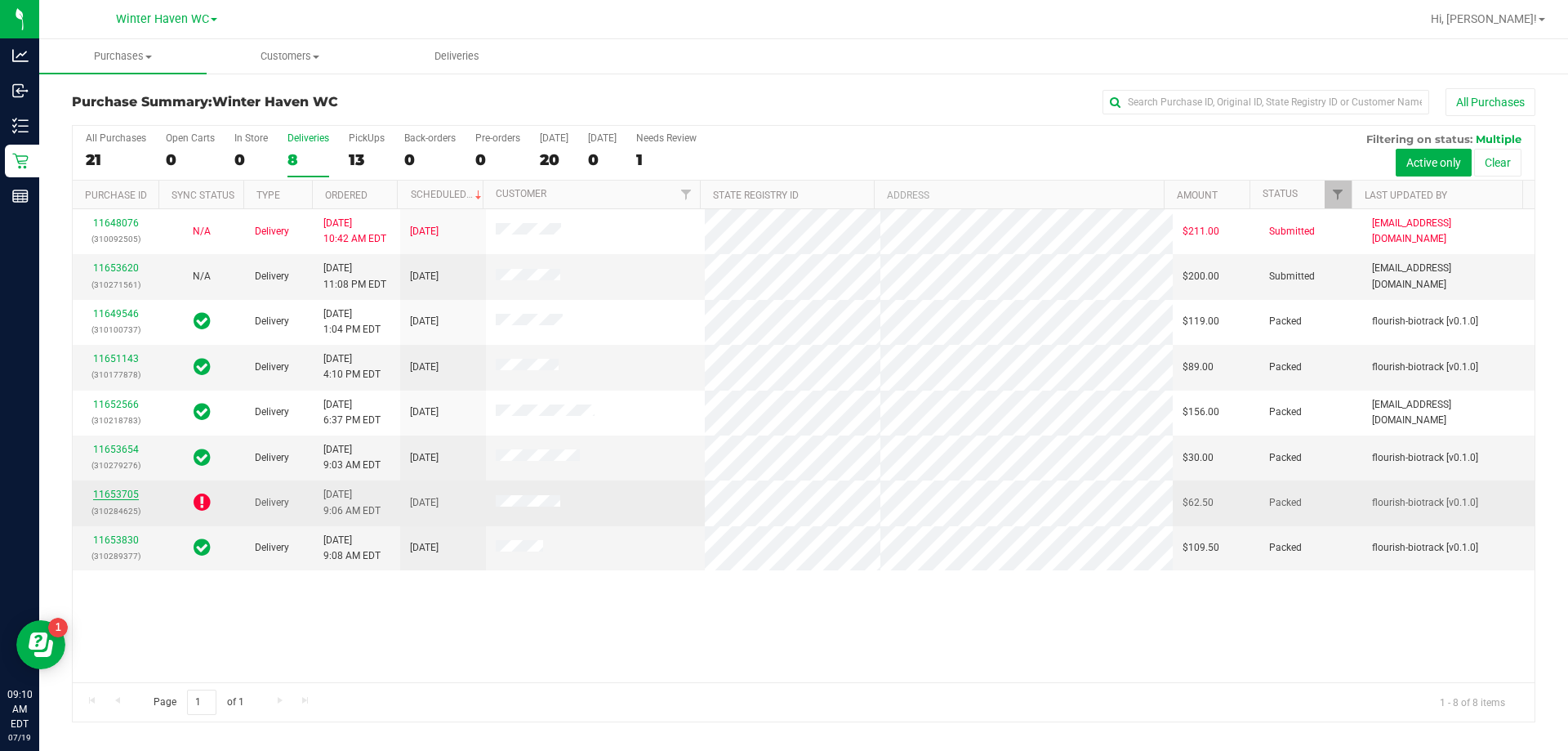 click on "11653705" at bounding box center [116, 494] 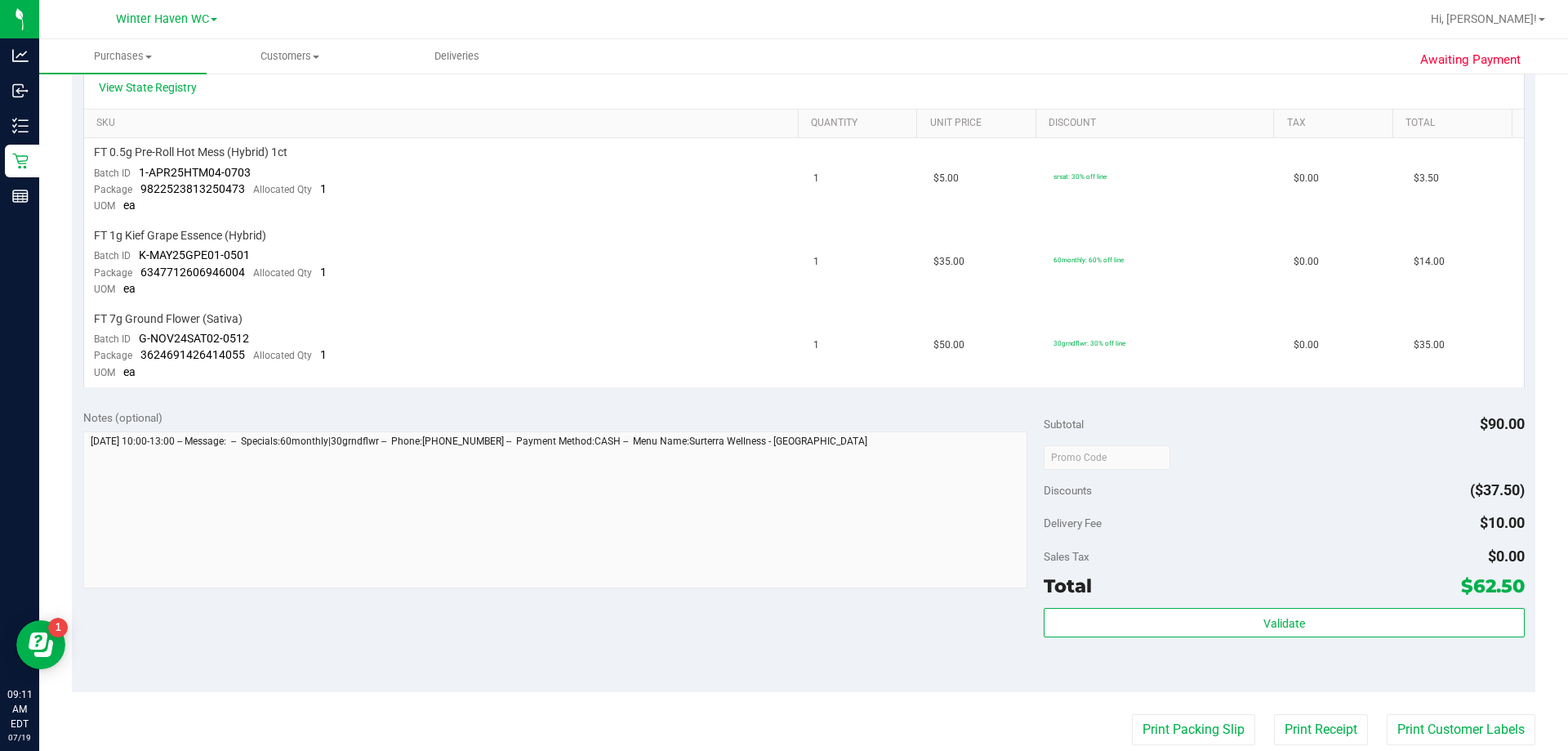 scroll, scrollTop: 409, scrollLeft: 0, axis: vertical 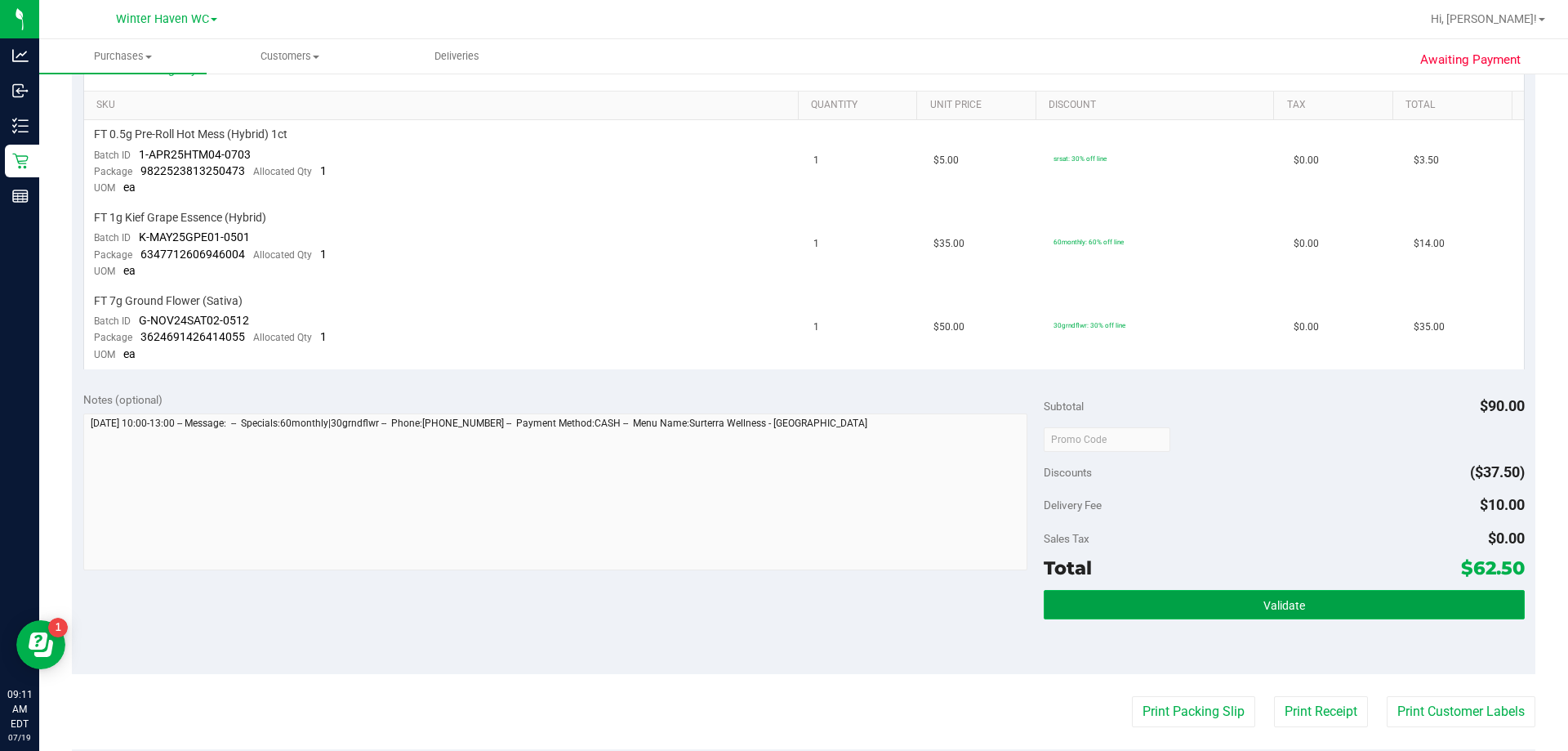 click on "Validate" at bounding box center [1284, 605] 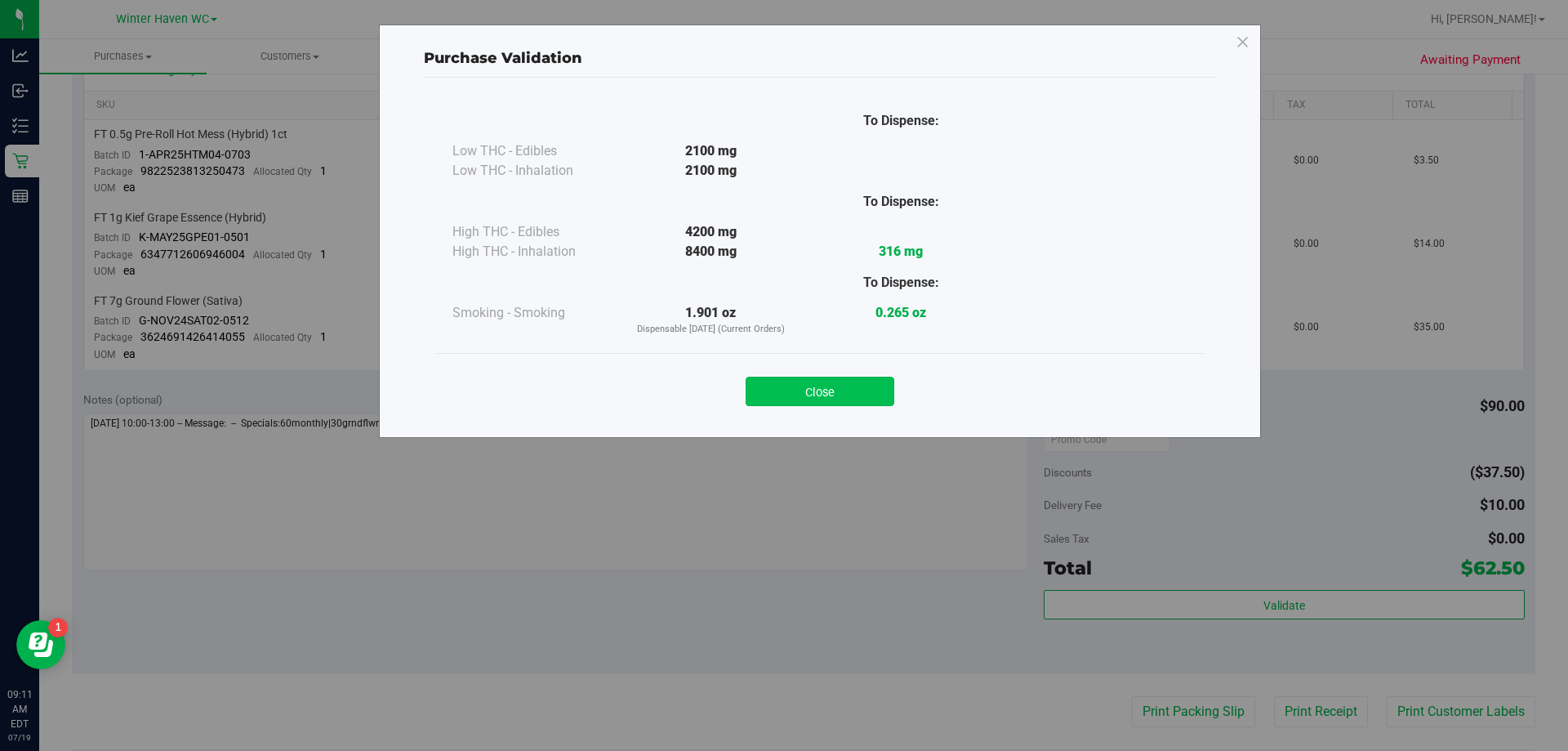 click on "Close" at bounding box center [820, 391] 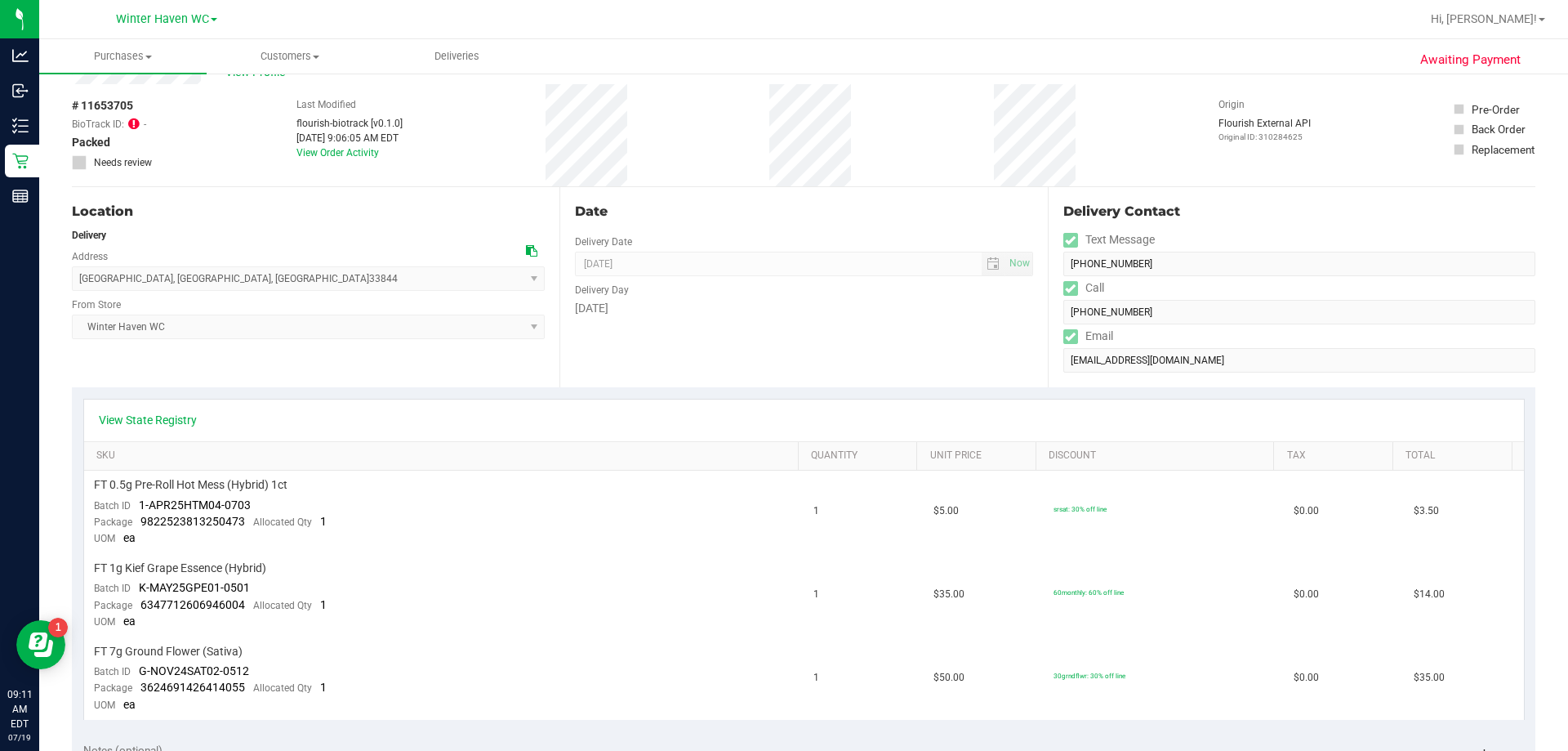 scroll, scrollTop: 0, scrollLeft: 0, axis: both 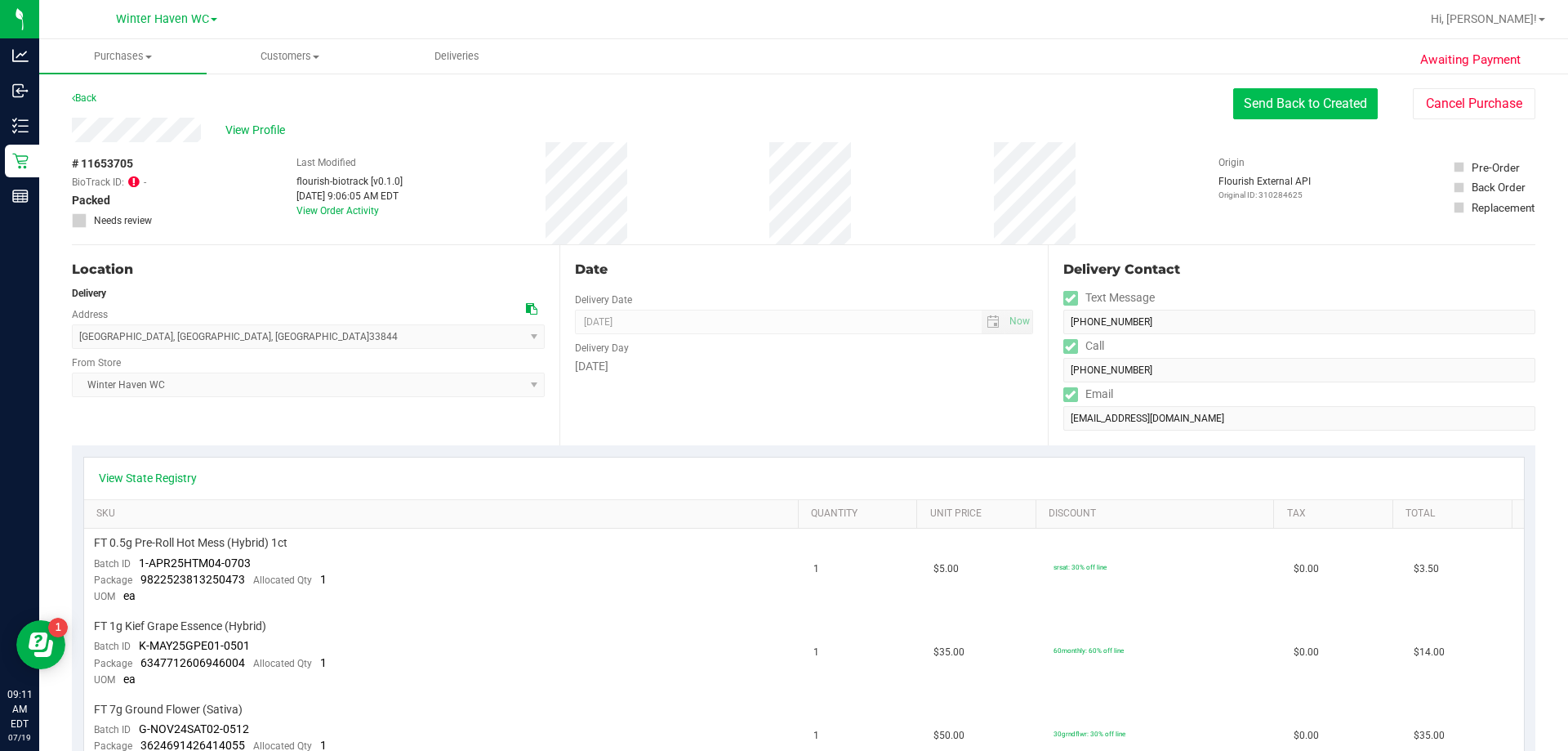 click on "Send Back to Created" at bounding box center [1305, 104] 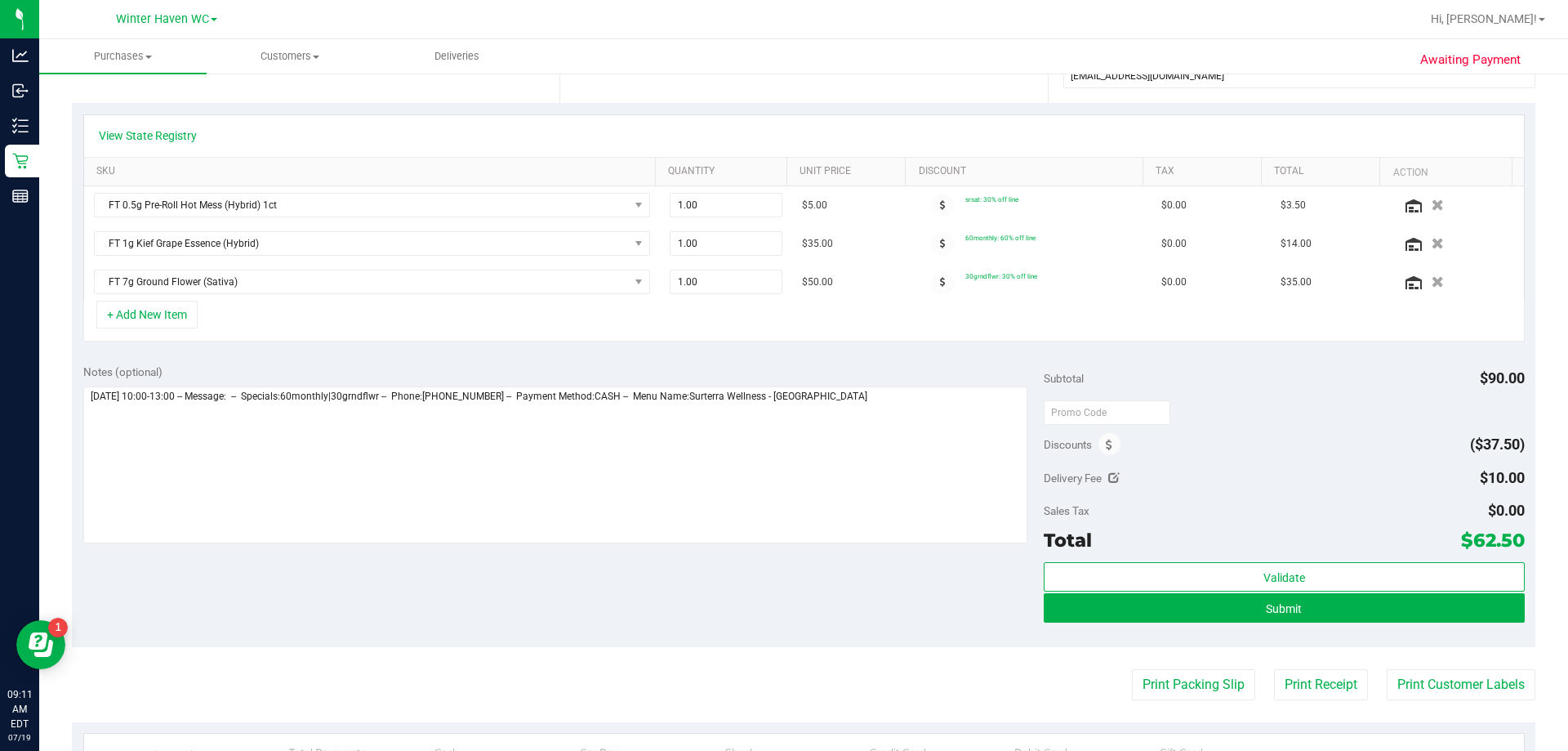 scroll, scrollTop: 490, scrollLeft: 0, axis: vertical 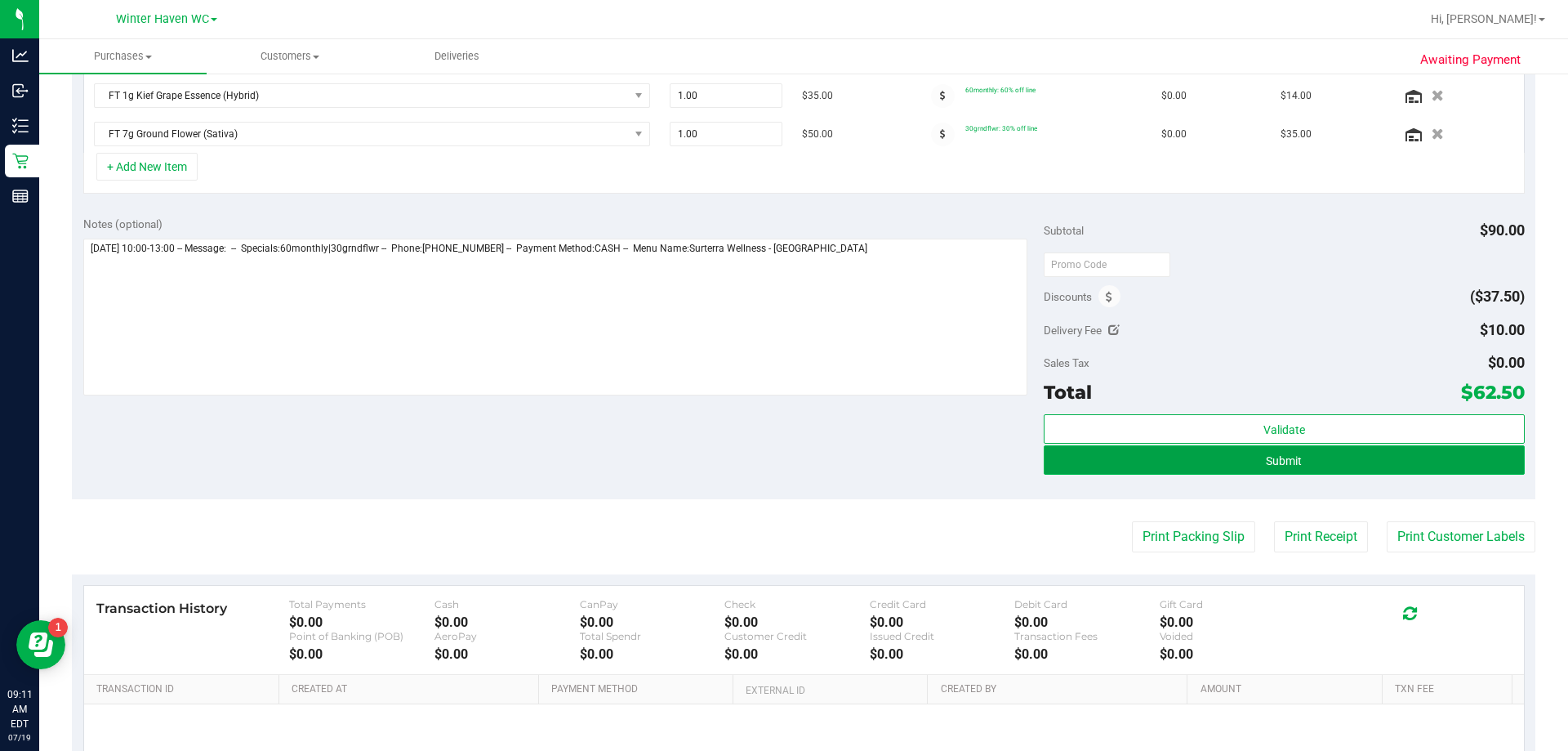 click on "Submit" at bounding box center (1284, 460) 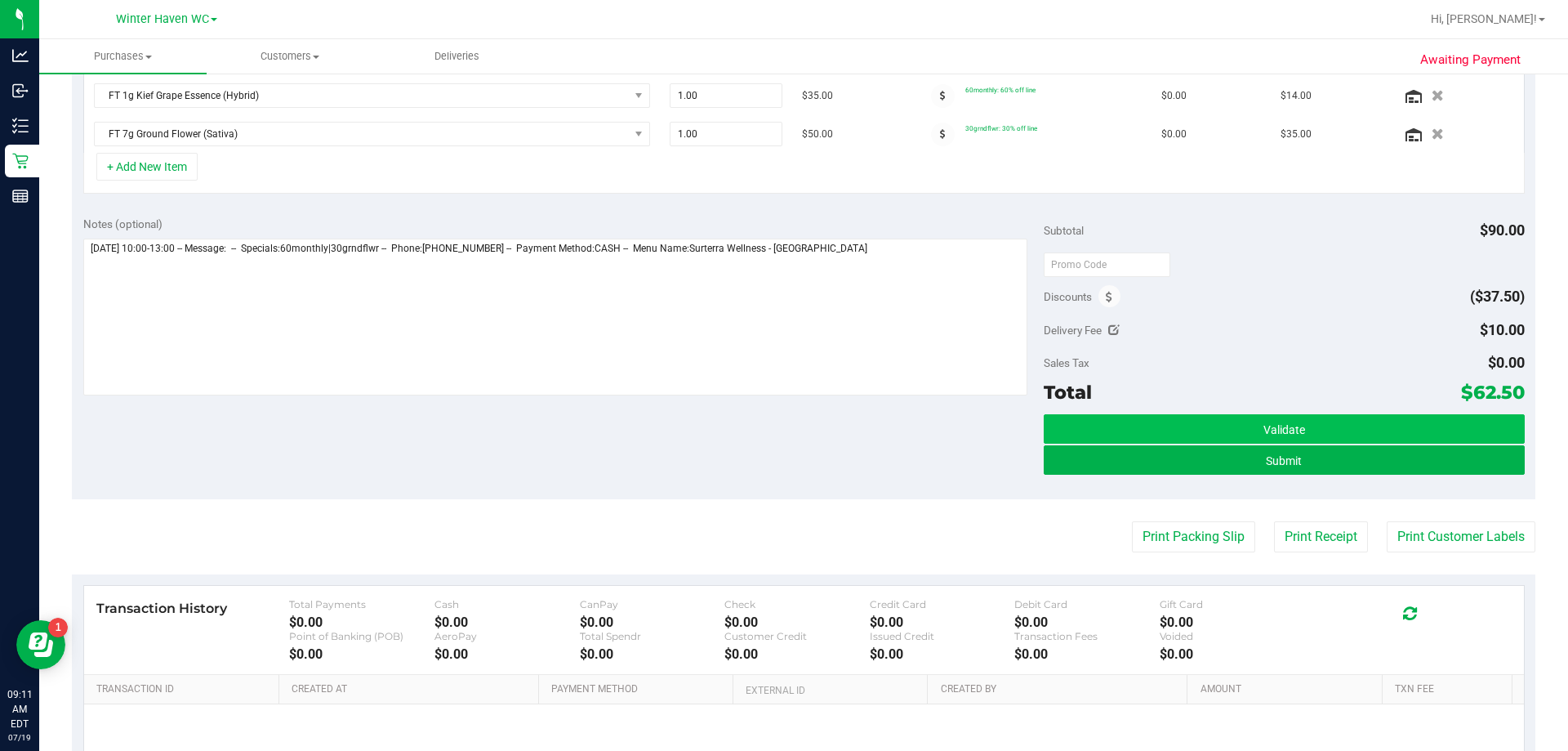 scroll, scrollTop: 465, scrollLeft: 0, axis: vertical 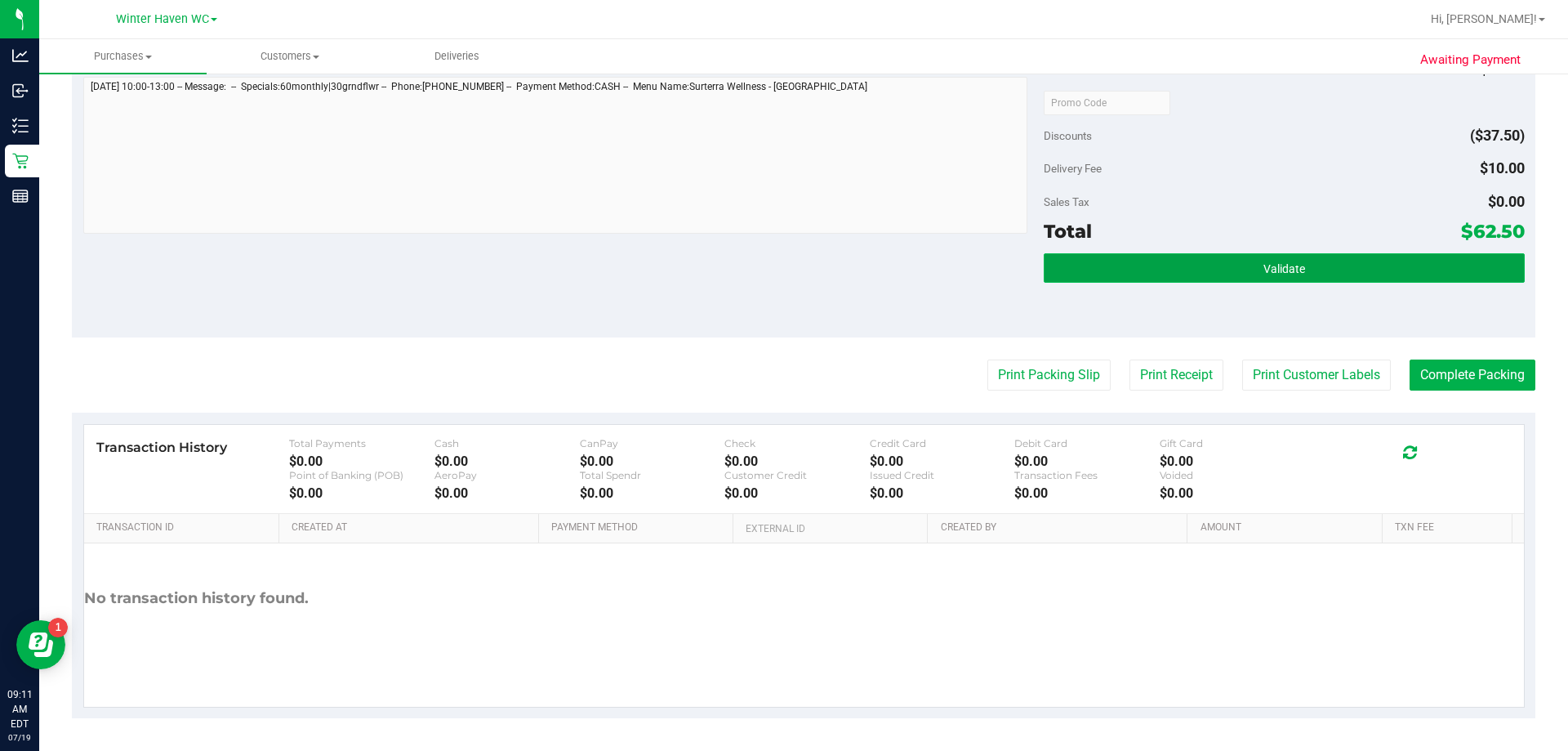 click on "Validate" at bounding box center (1284, 268) 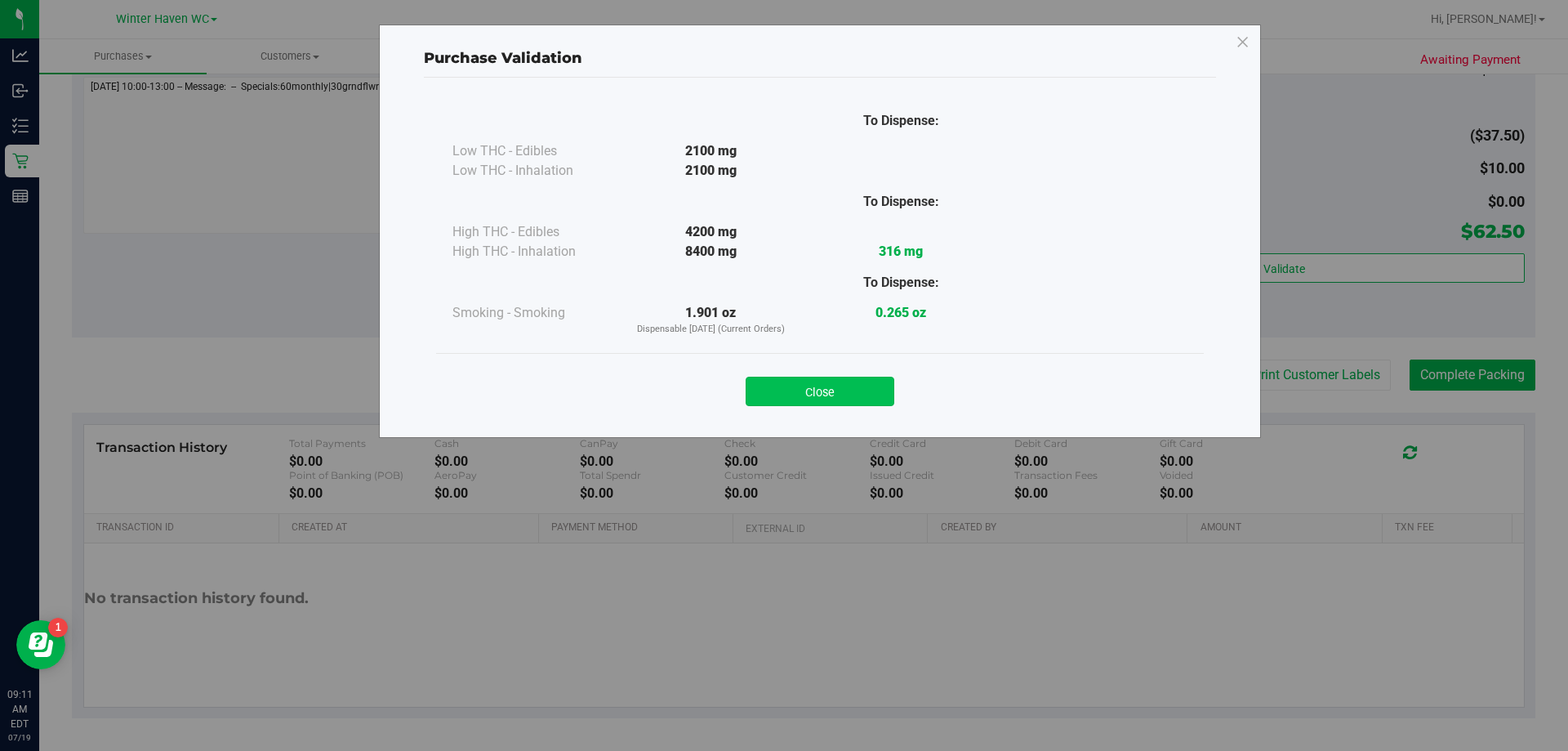 click on "Close" at bounding box center (820, 391) 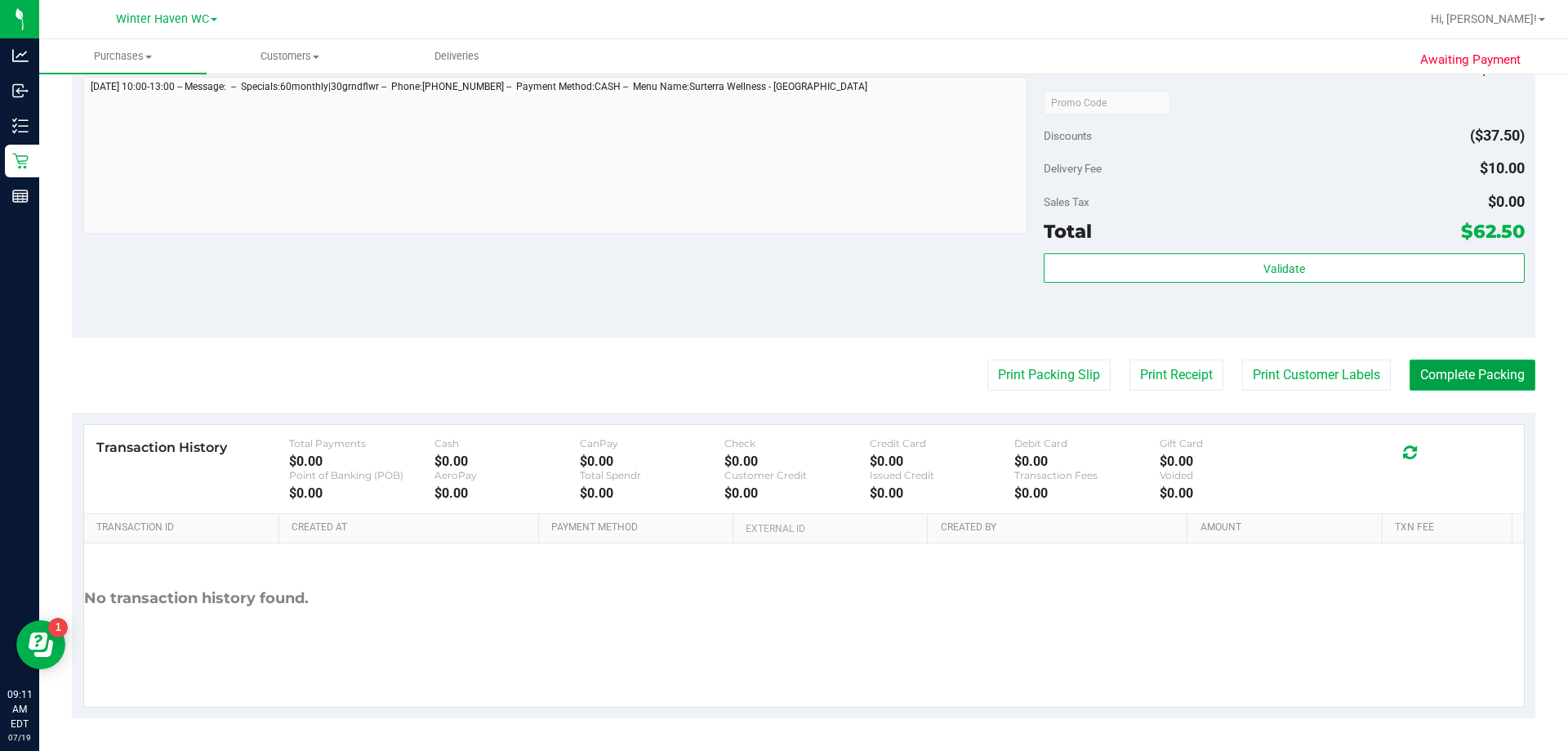 click on "Complete Packing" at bounding box center [1472, 375] 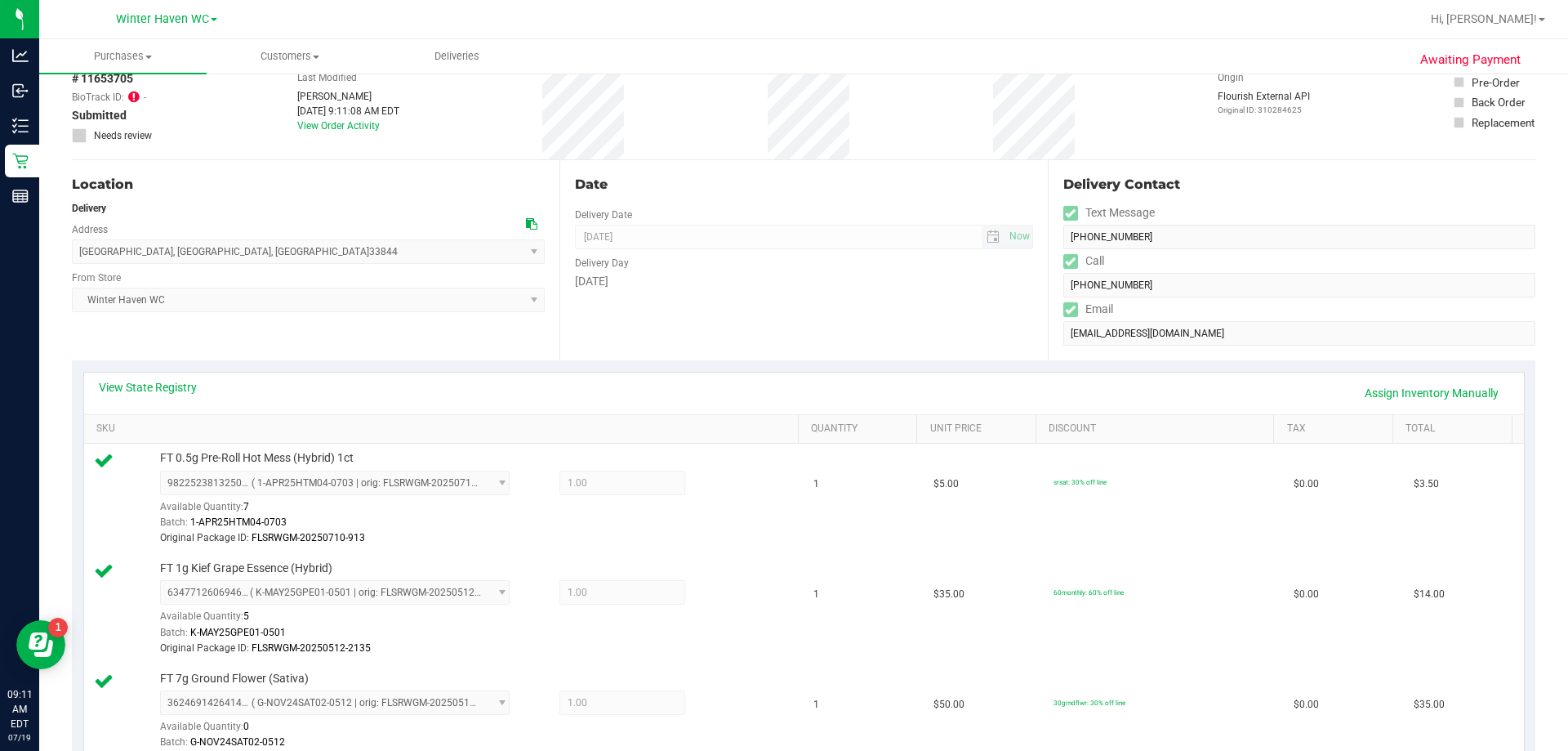 scroll, scrollTop: 0, scrollLeft: 0, axis: both 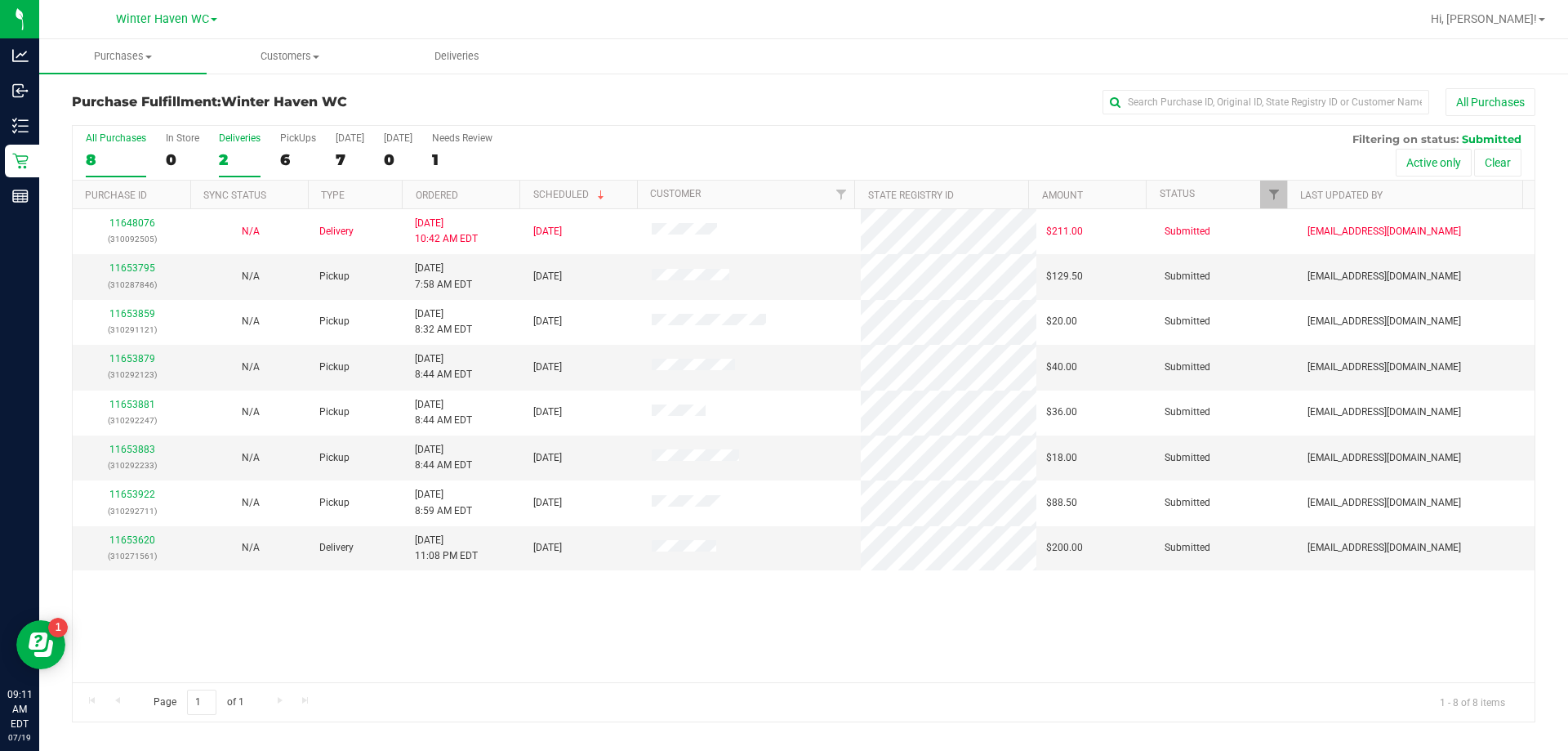 click on "2" at bounding box center [239, 159] 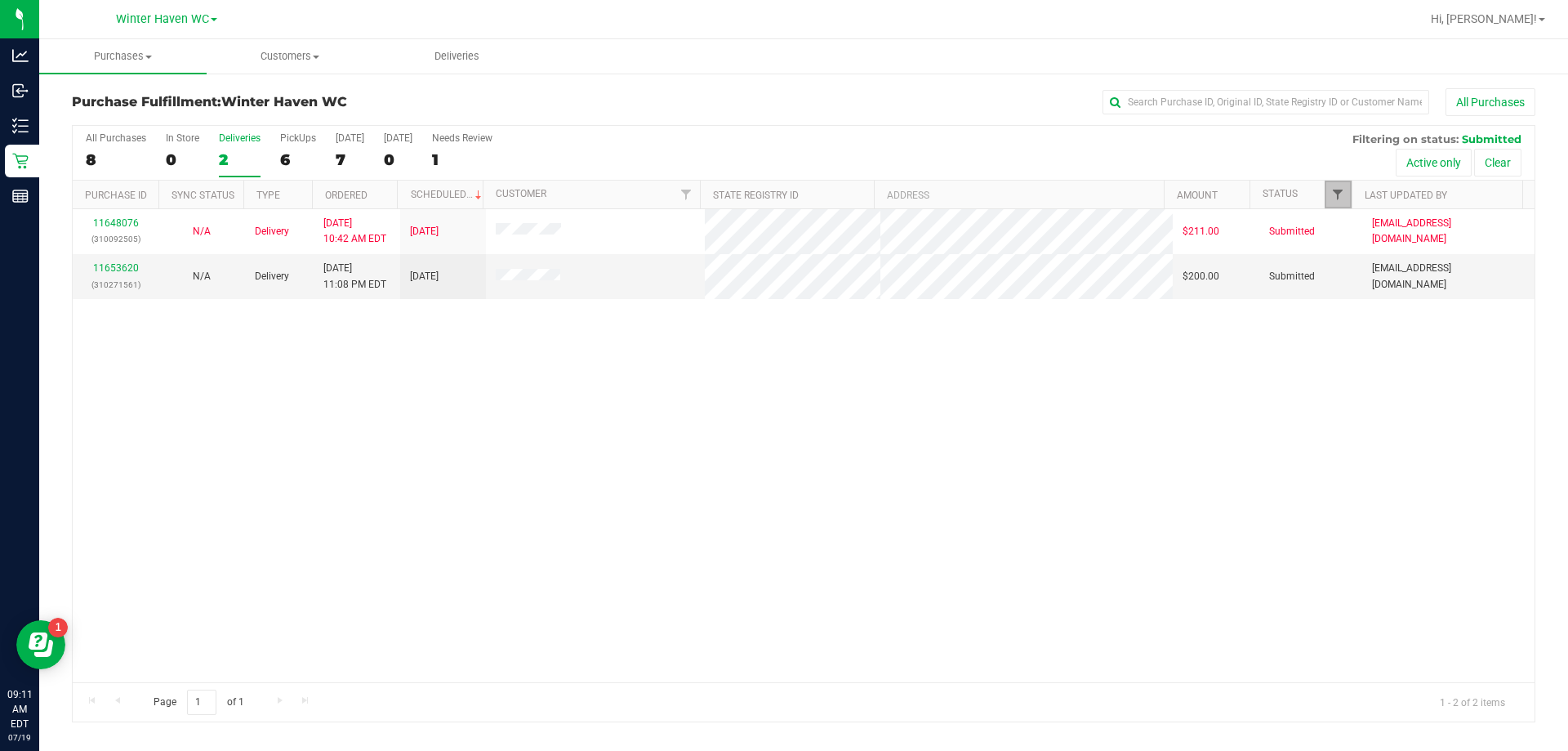 click at bounding box center (1338, 194) 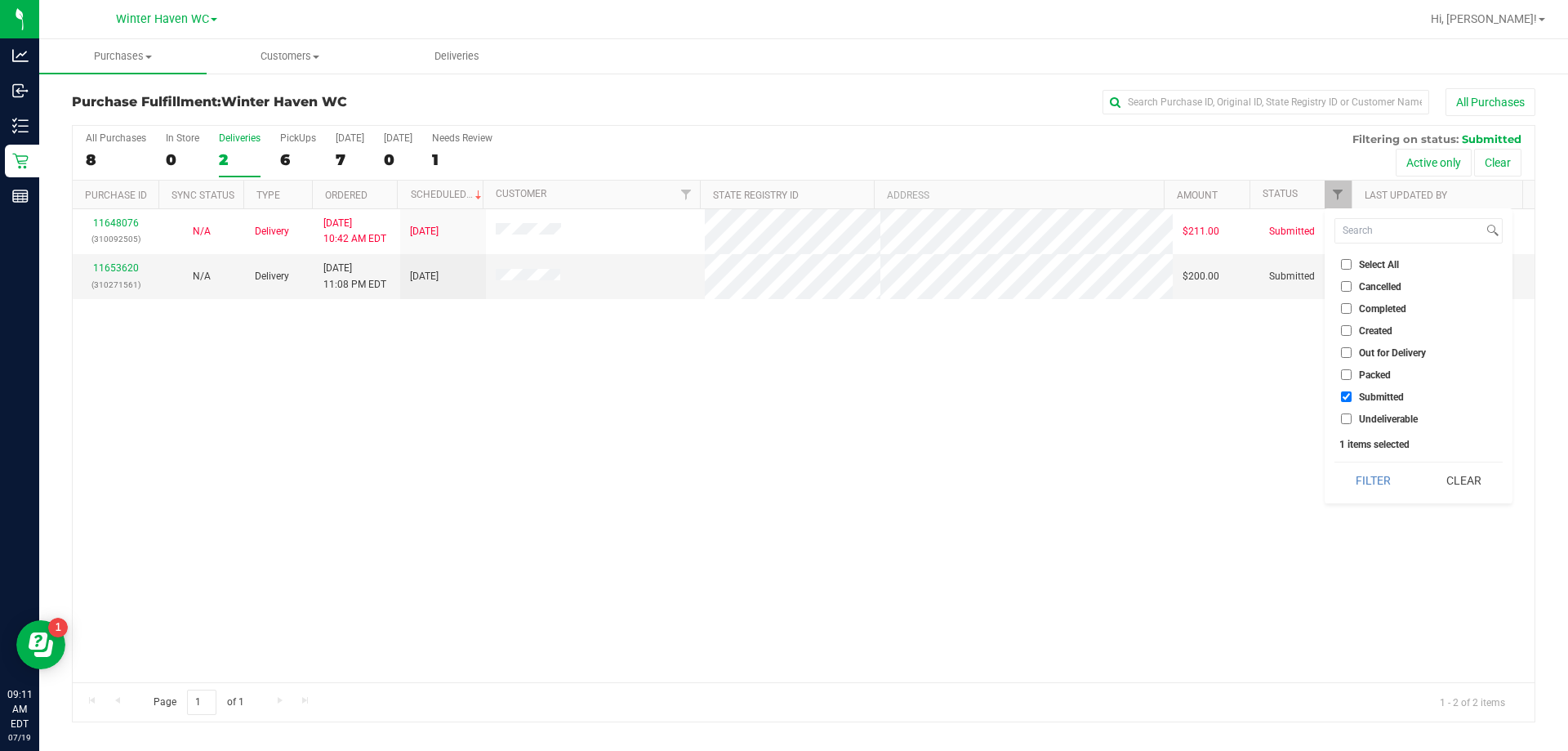 click on "Packed" at bounding box center (1346, 374) 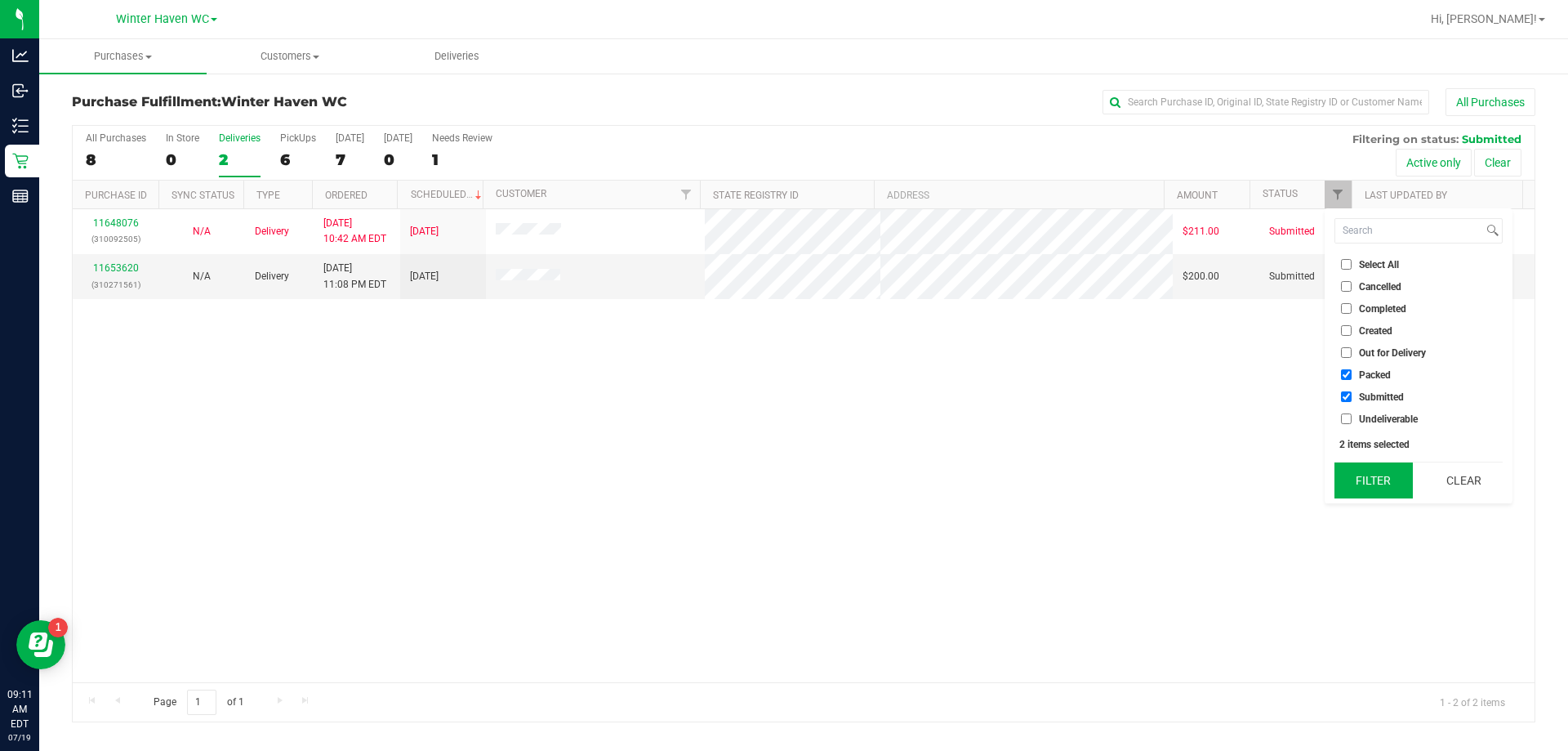 click on "Filter" at bounding box center (1374, 481) 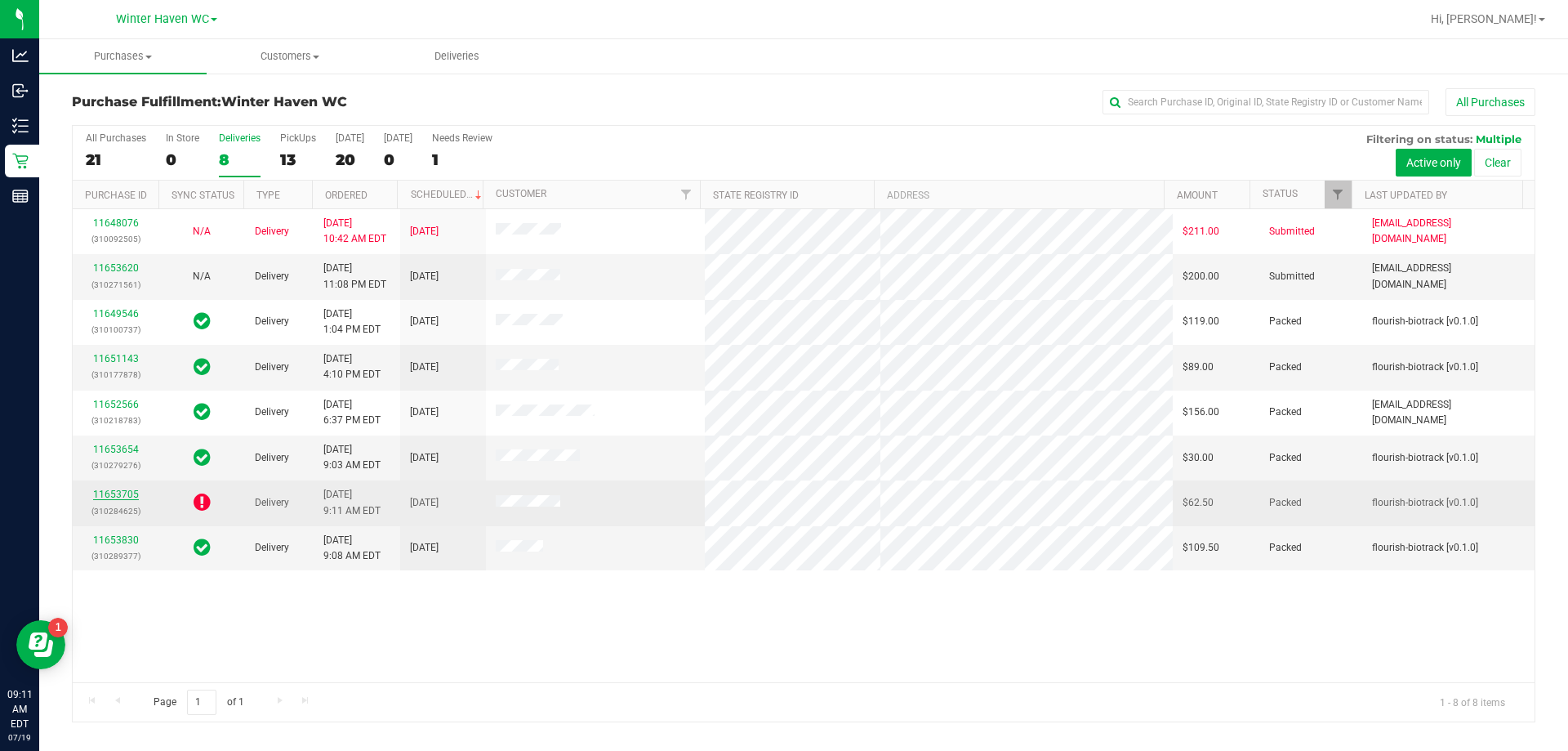 click on "11653705" at bounding box center (116, 494) 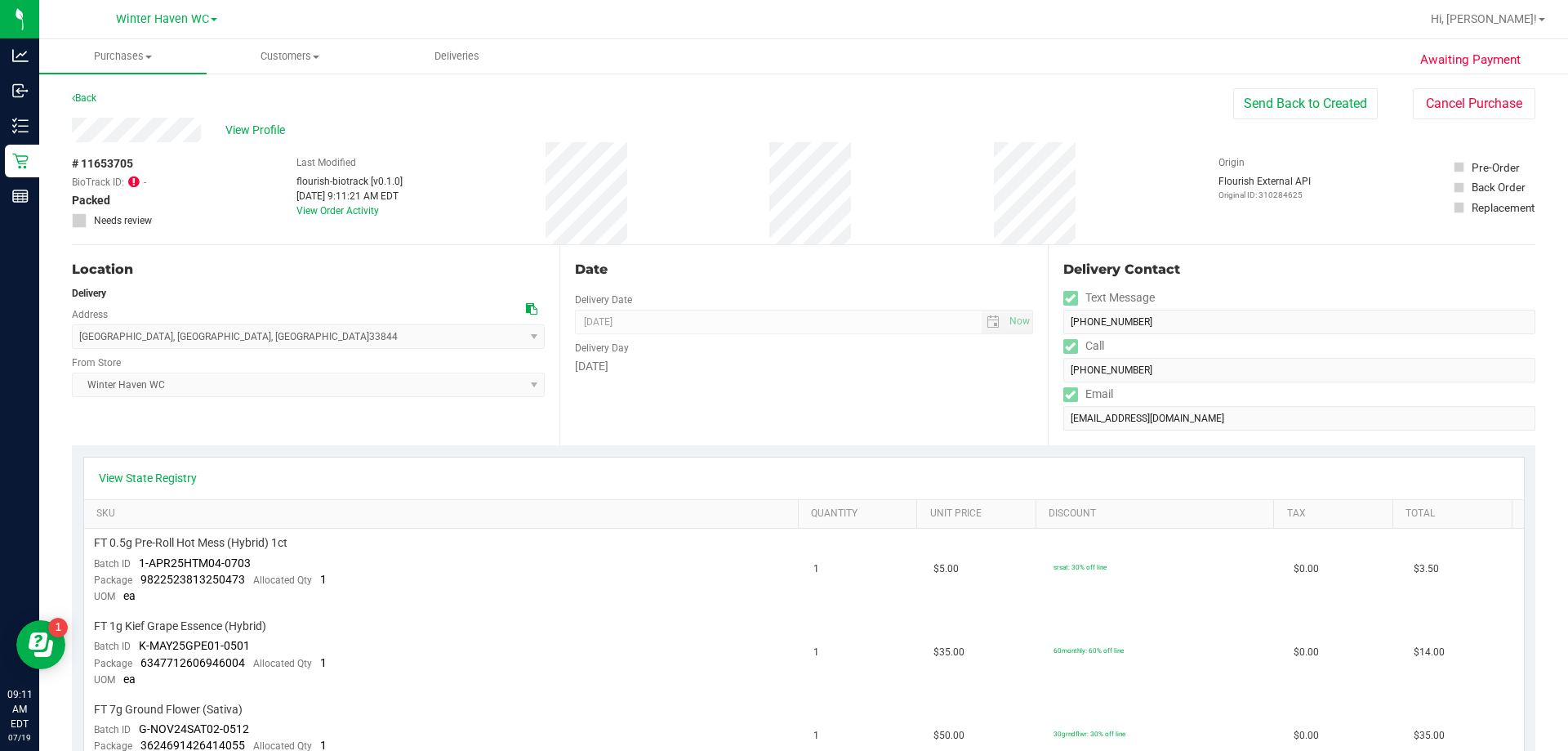 scroll, scrollTop: 327, scrollLeft: 0, axis: vertical 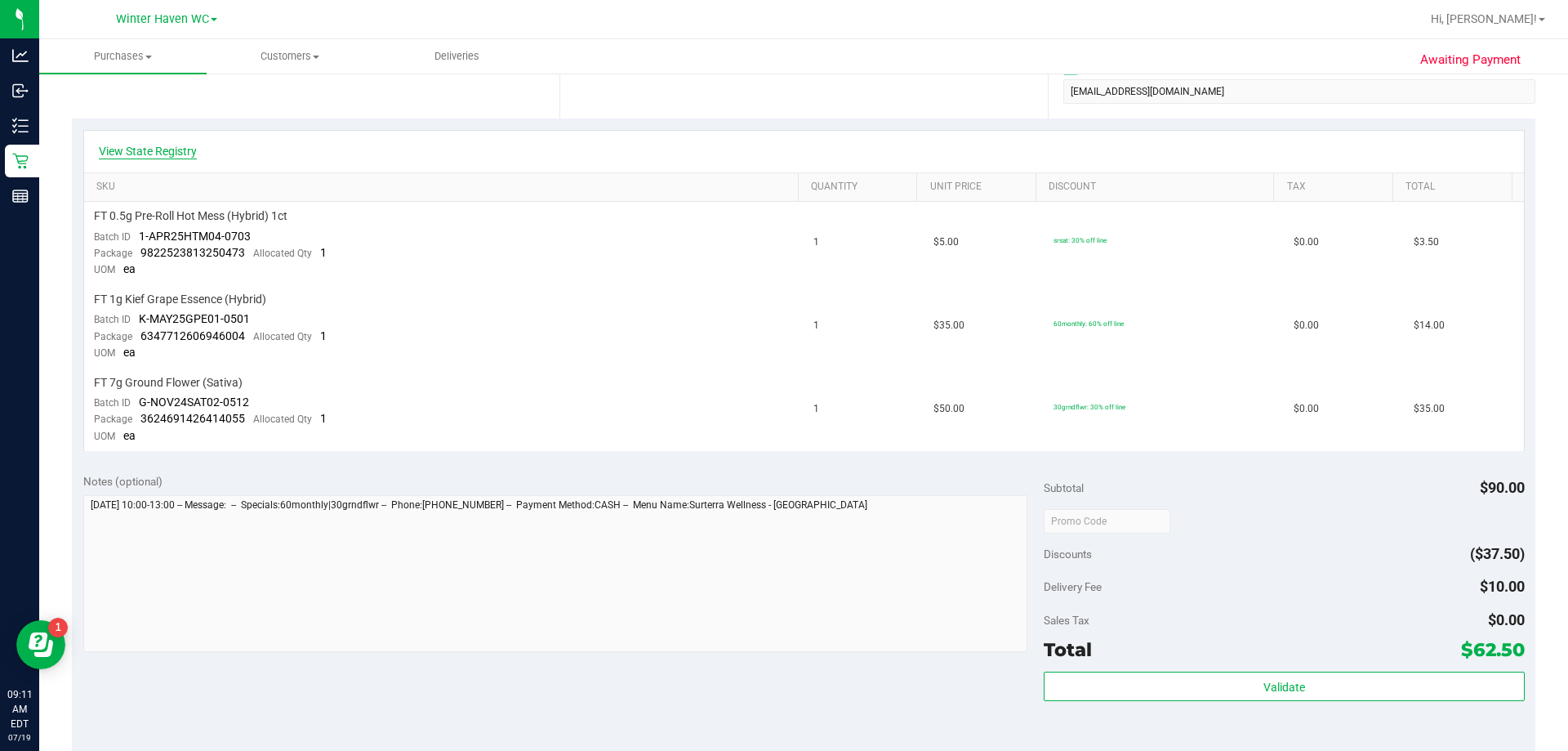 click on "View State Registry" at bounding box center (148, 151) 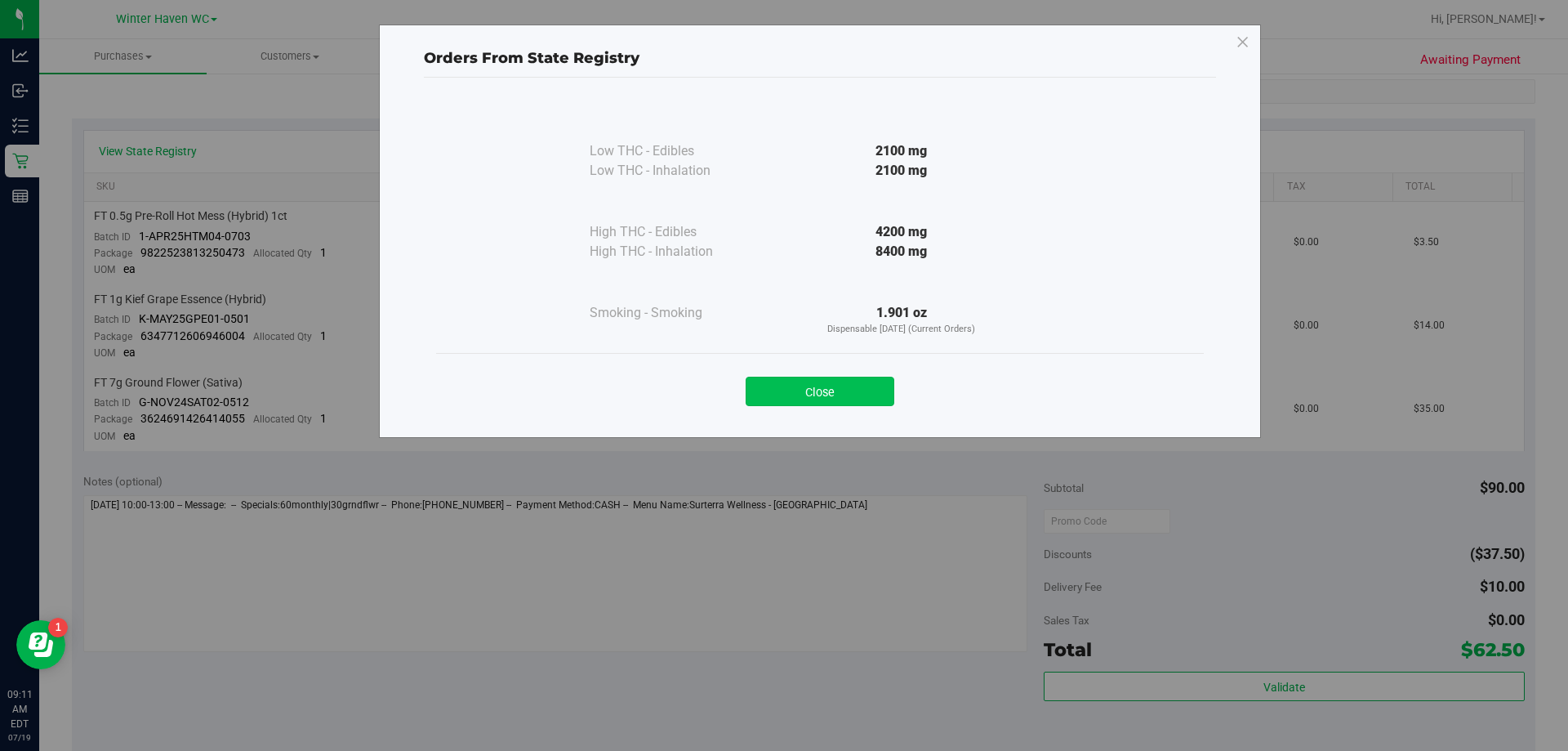 click on "Close" at bounding box center [820, 391] 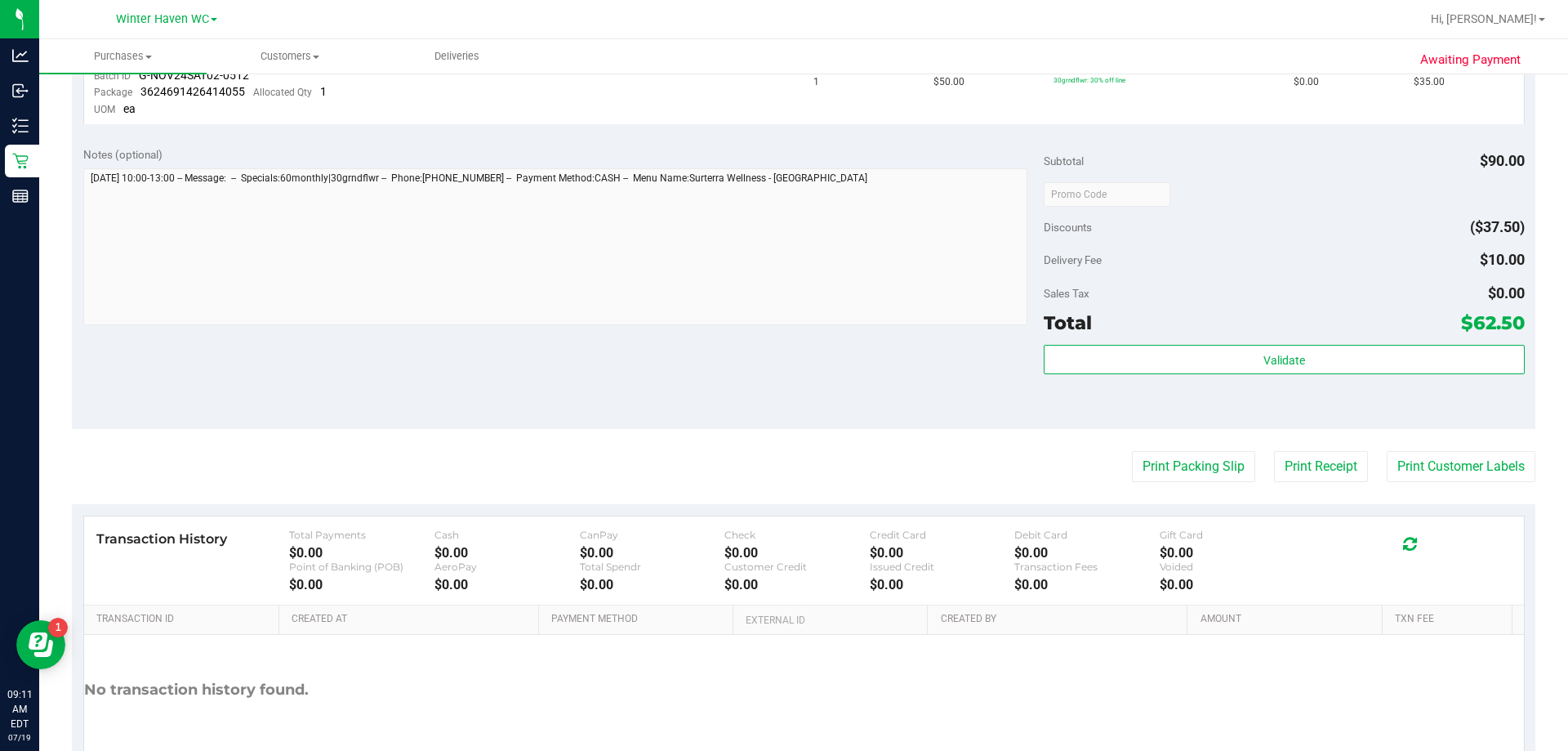 scroll, scrollTop: 0, scrollLeft: 0, axis: both 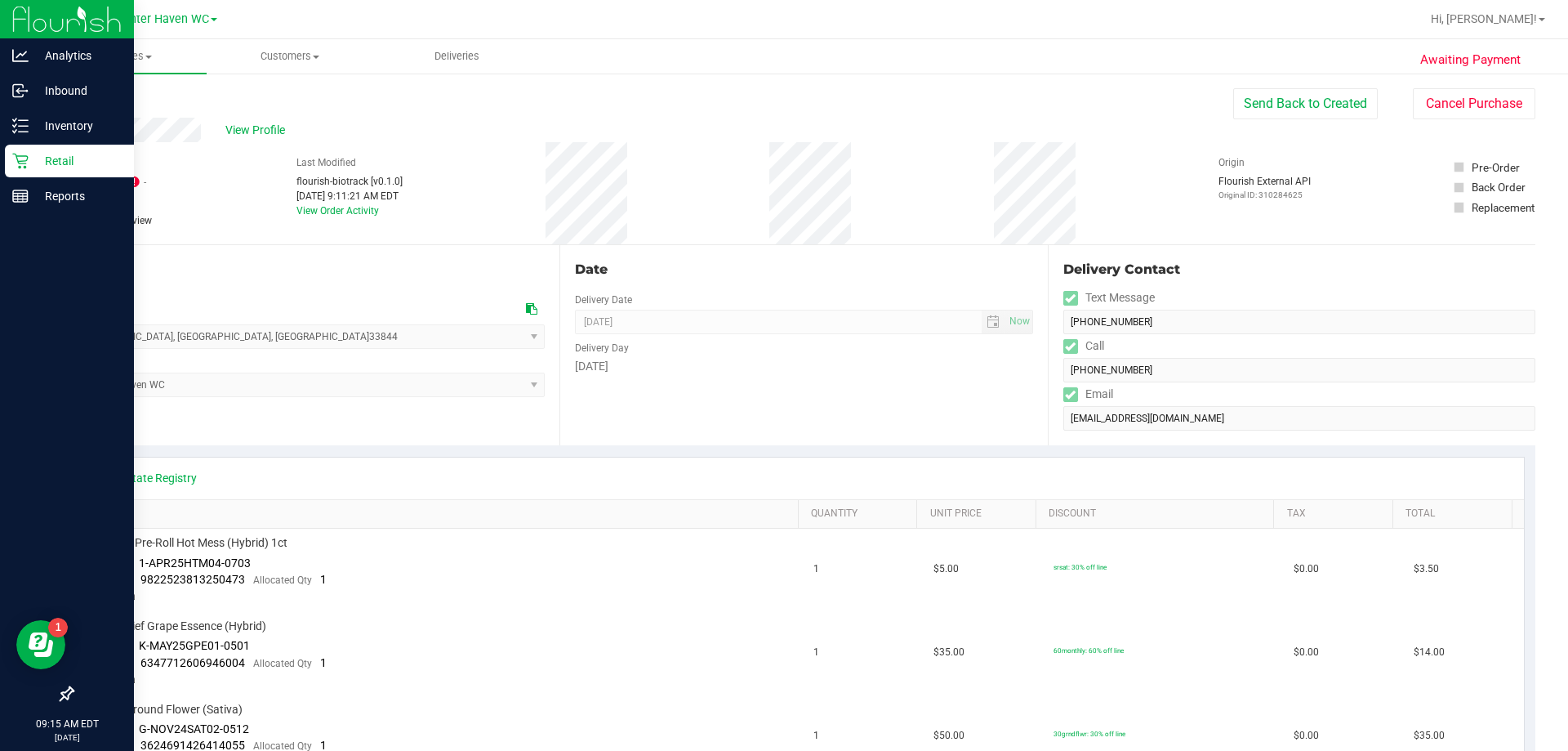click on "Retail" at bounding box center (69, 161) 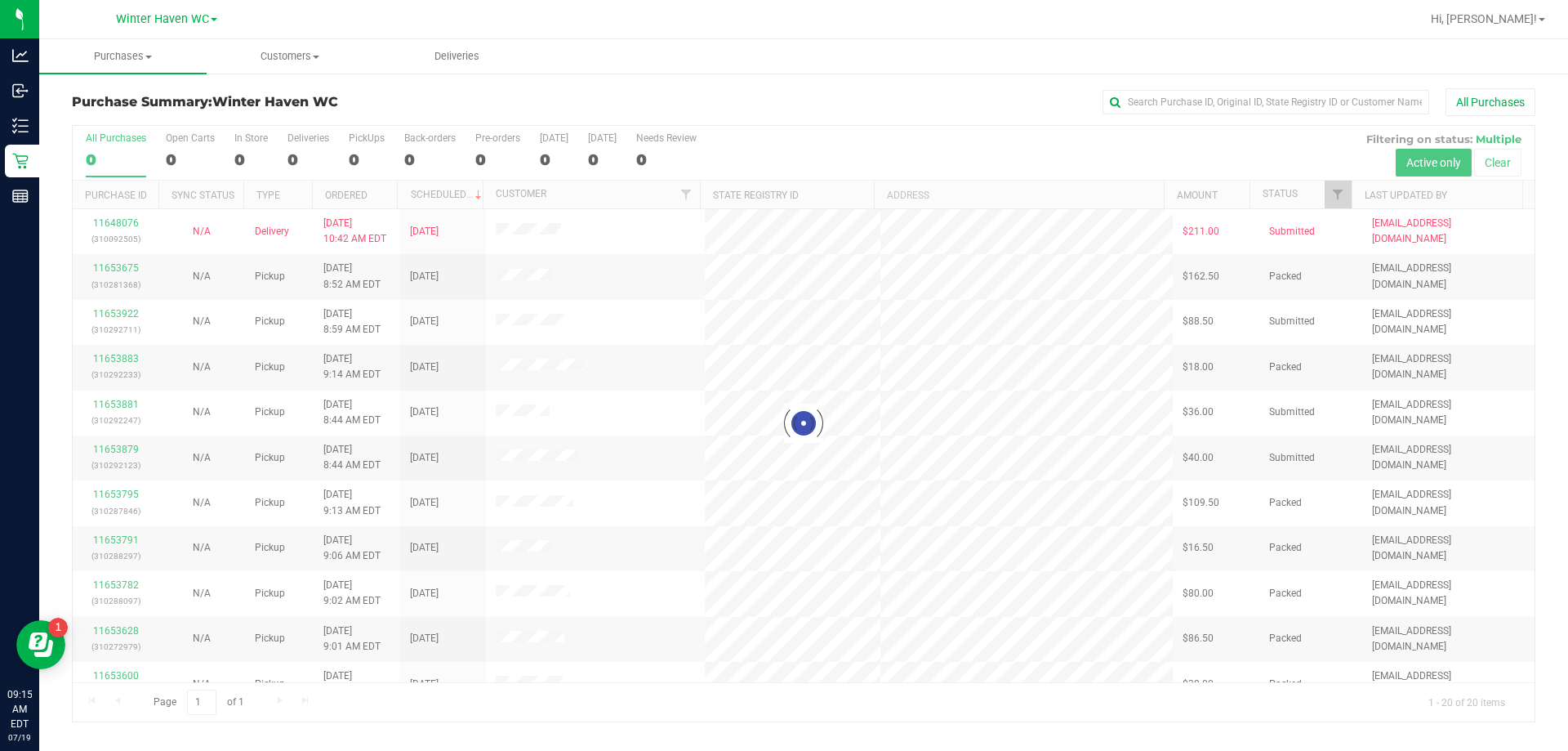 click at bounding box center [804, 423] 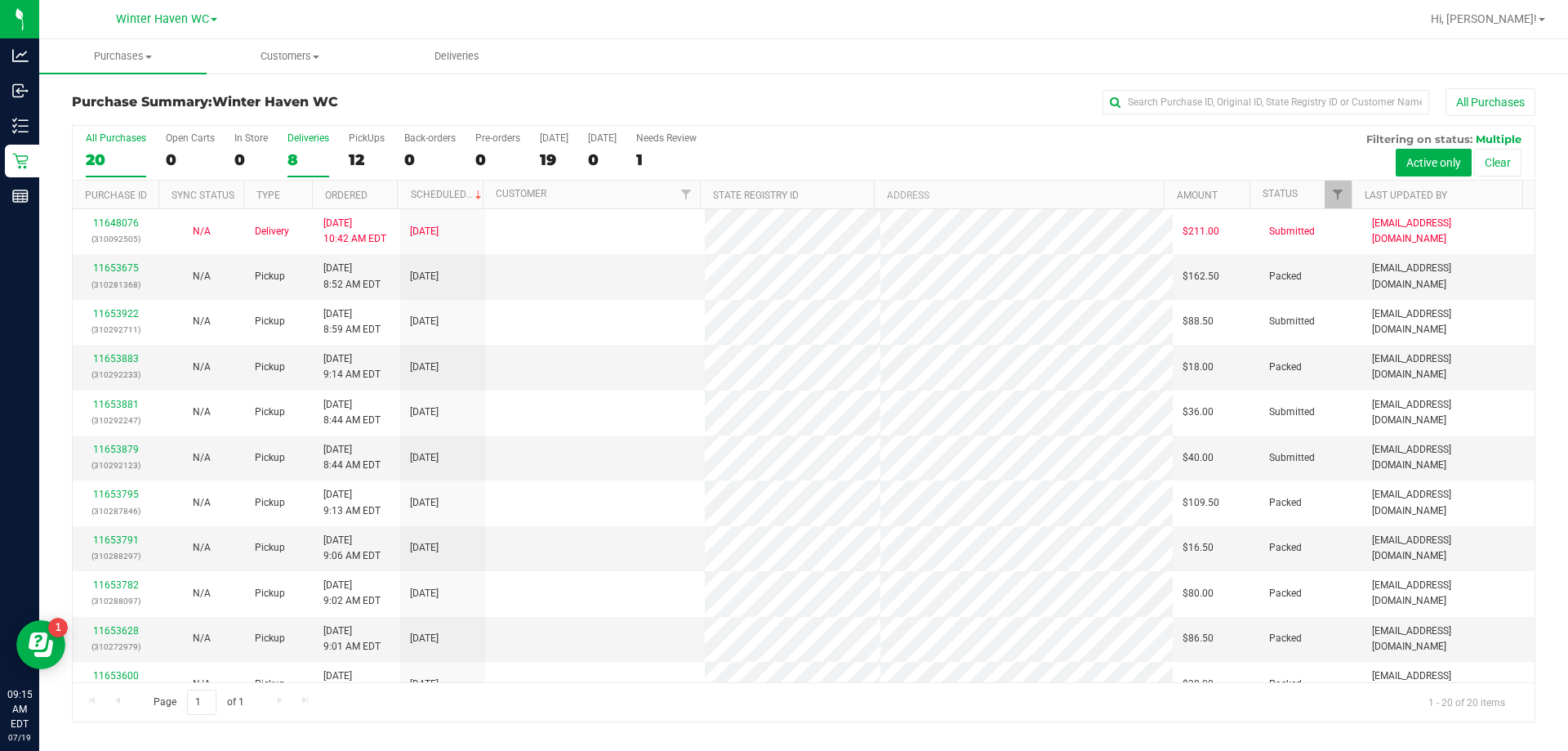 click on "8" at bounding box center [308, 159] 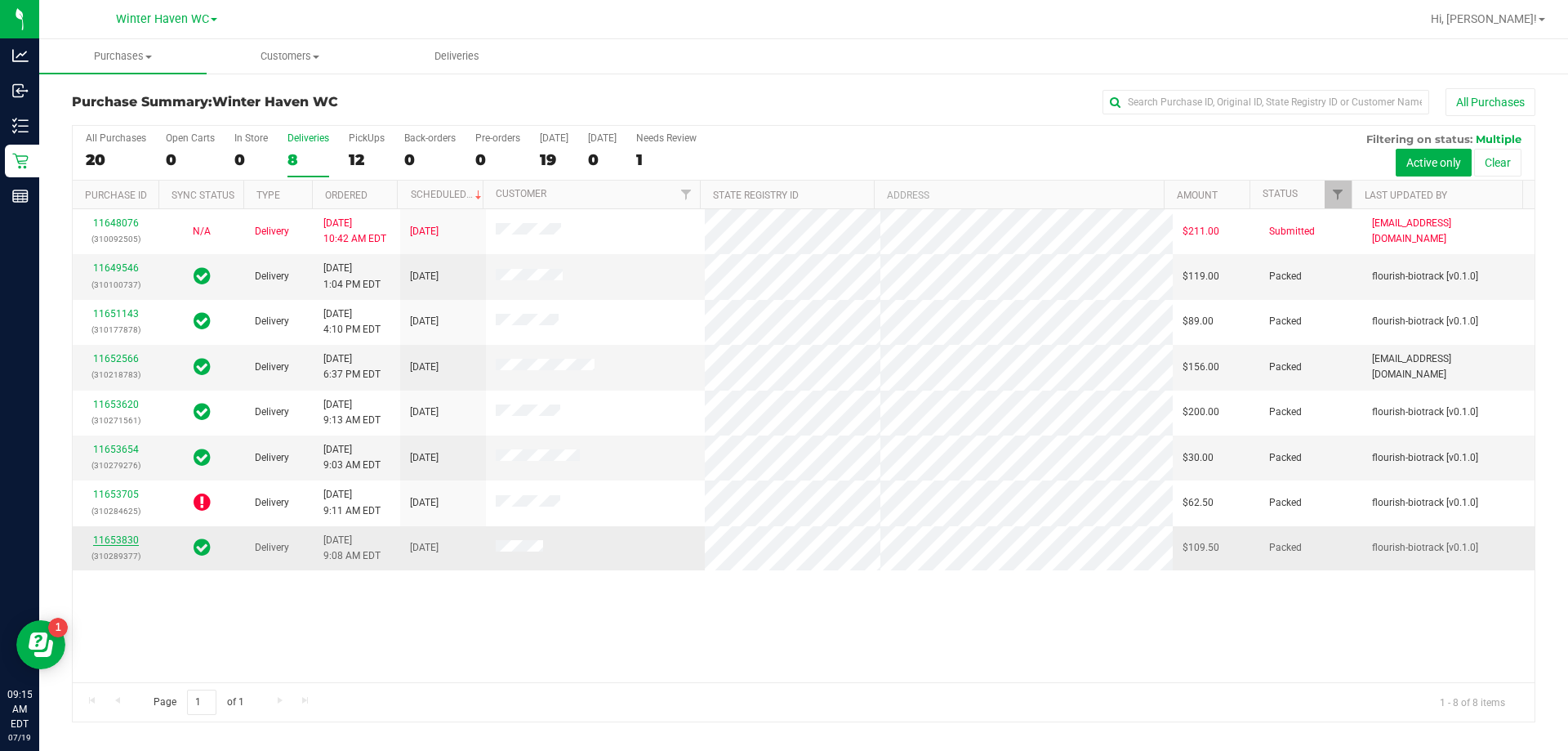 click on "11653830" at bounding box center [116, 540] 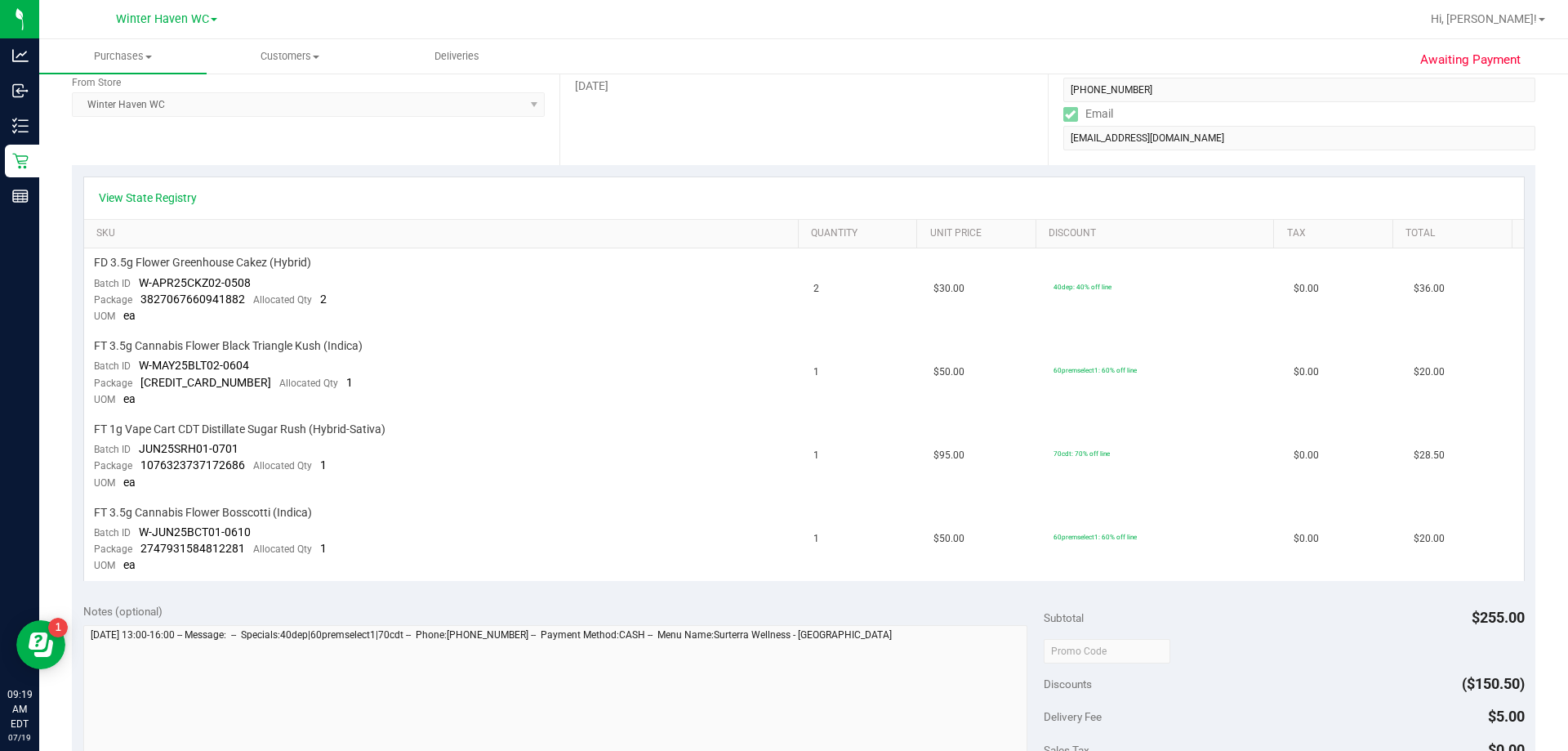 scroll, scrollTop: 82, scrollLeft: 0, axis: vertical 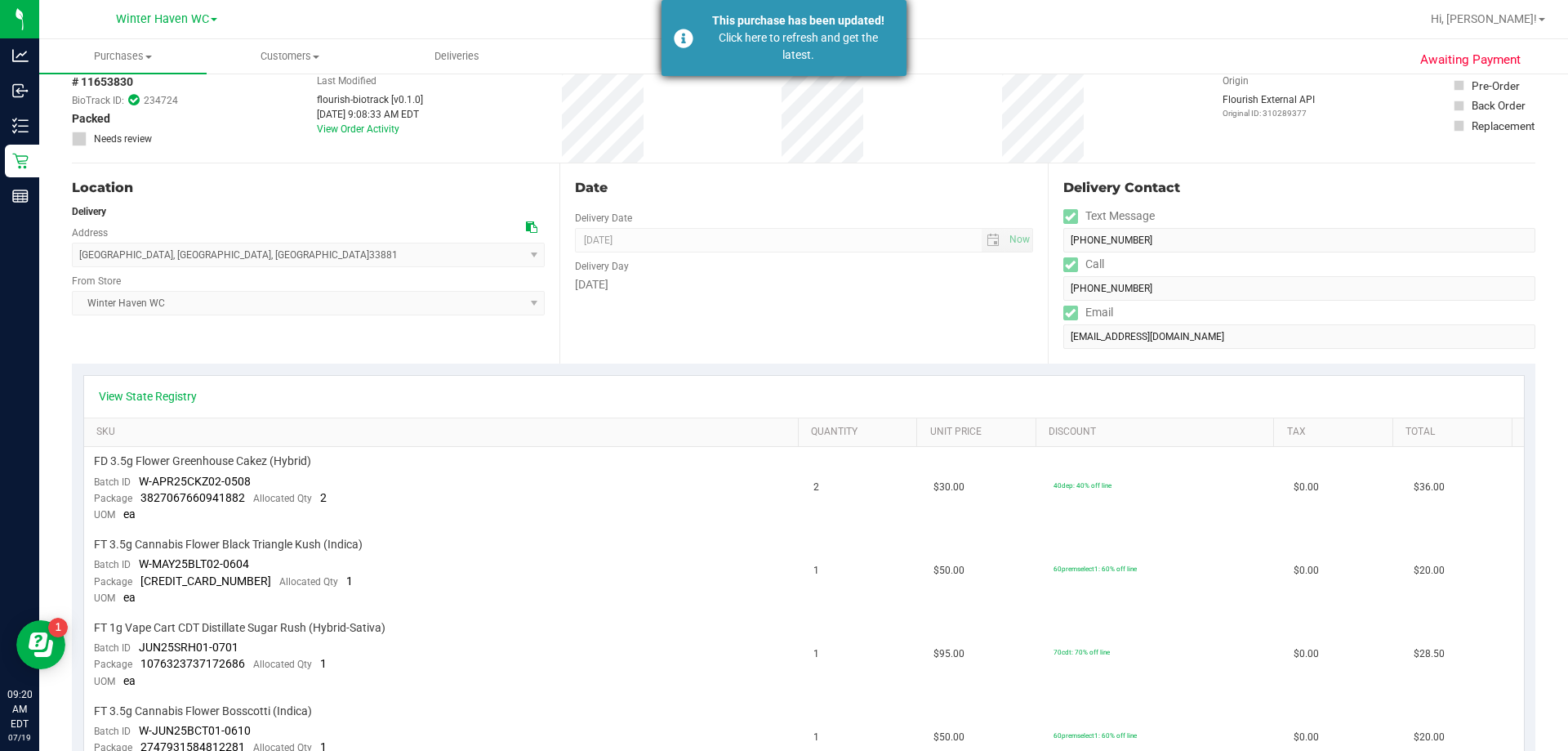 click on "Click here to refresh and get the latest." at bounding box center (798, 47) 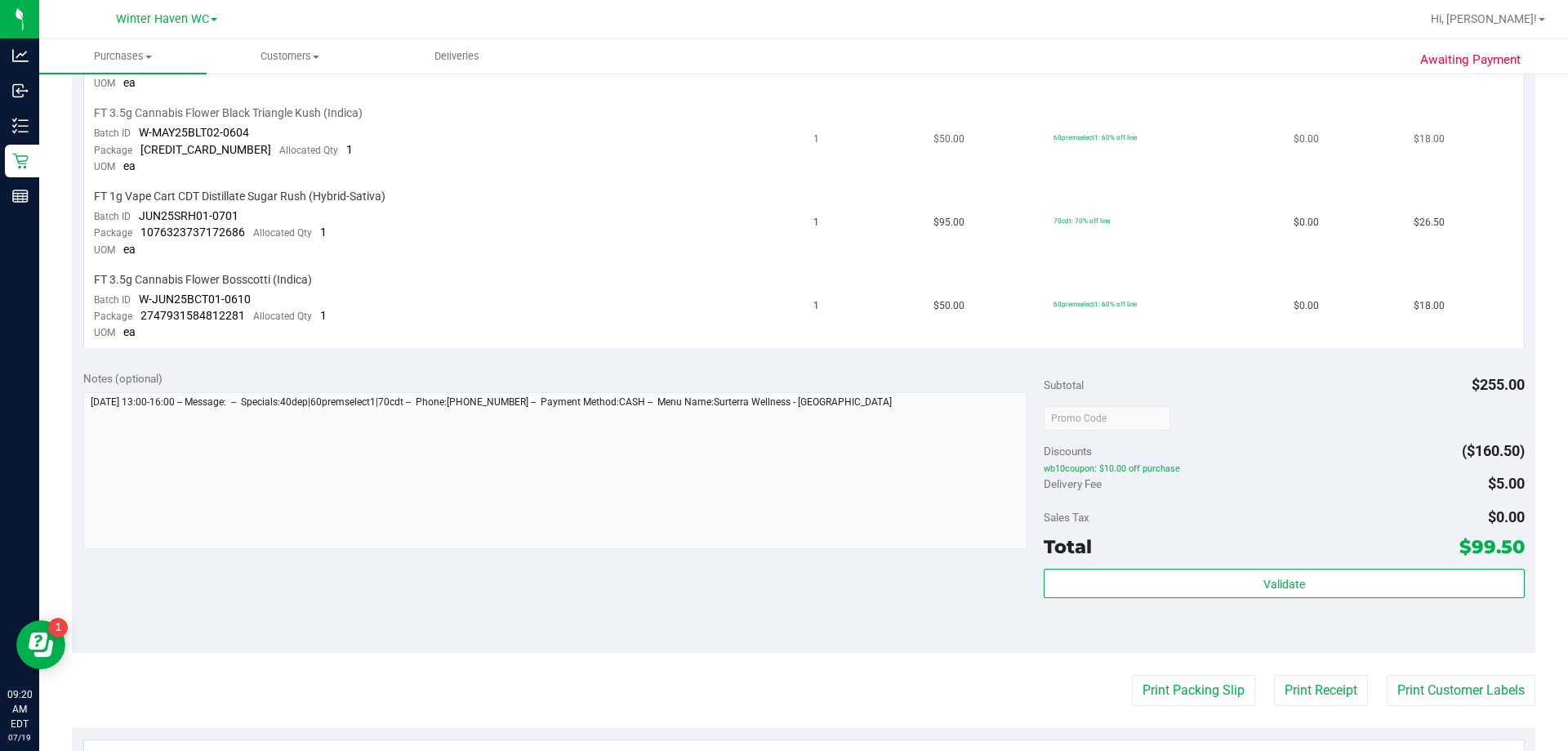 scroll, scrollTop: 747, scrollLeft: 0, axis: vertical 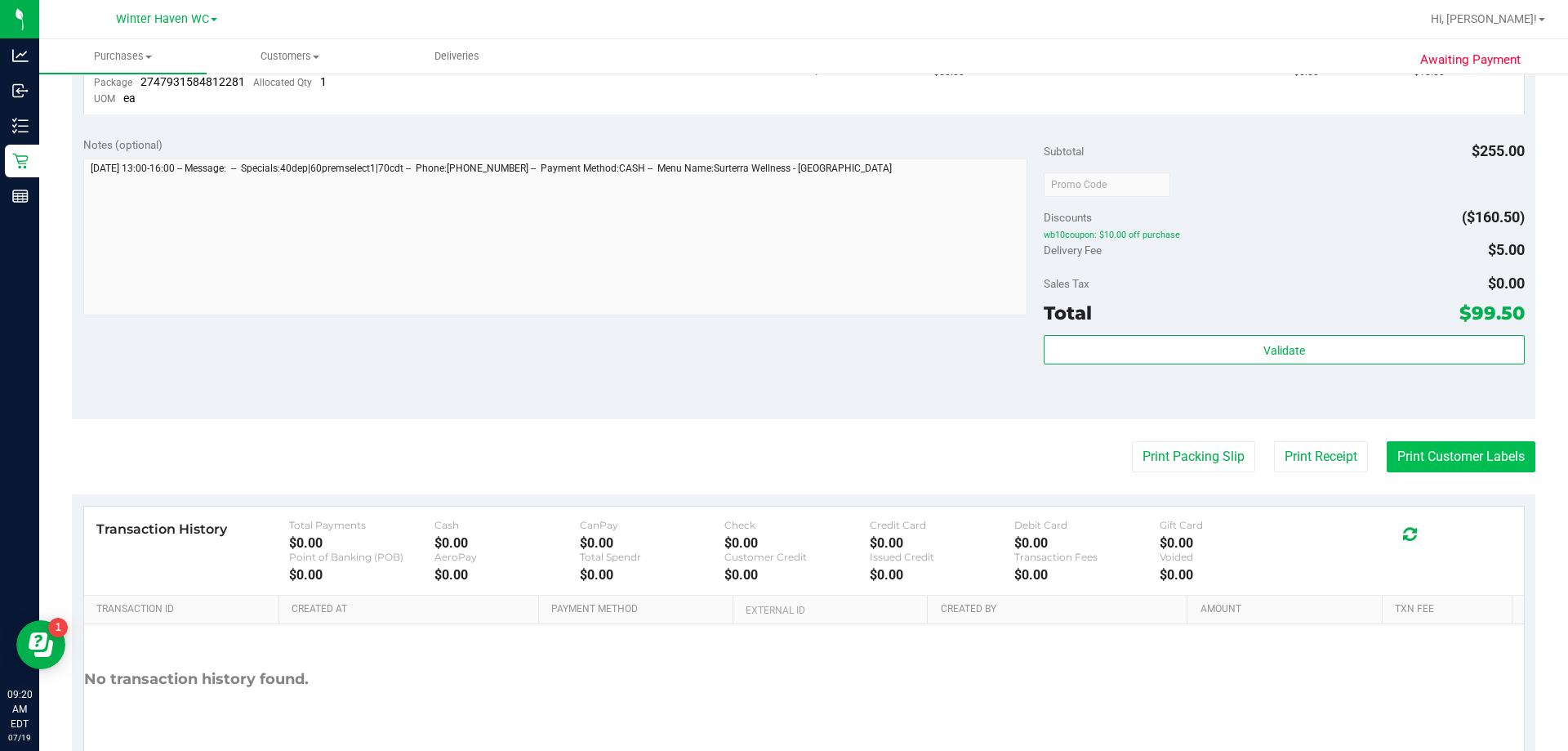 click on "Print Customer Labels" at bounding box center (1461, 457) 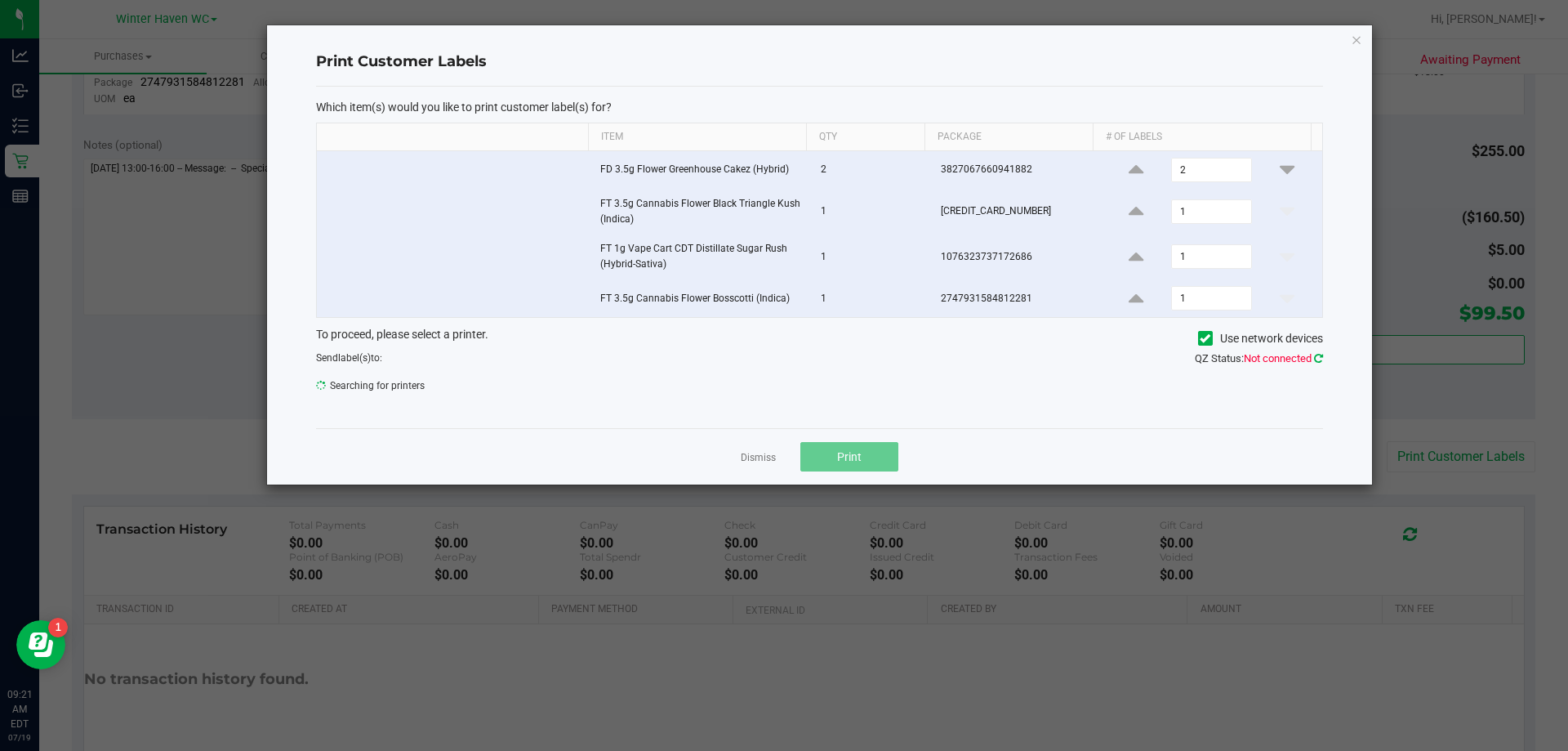 click 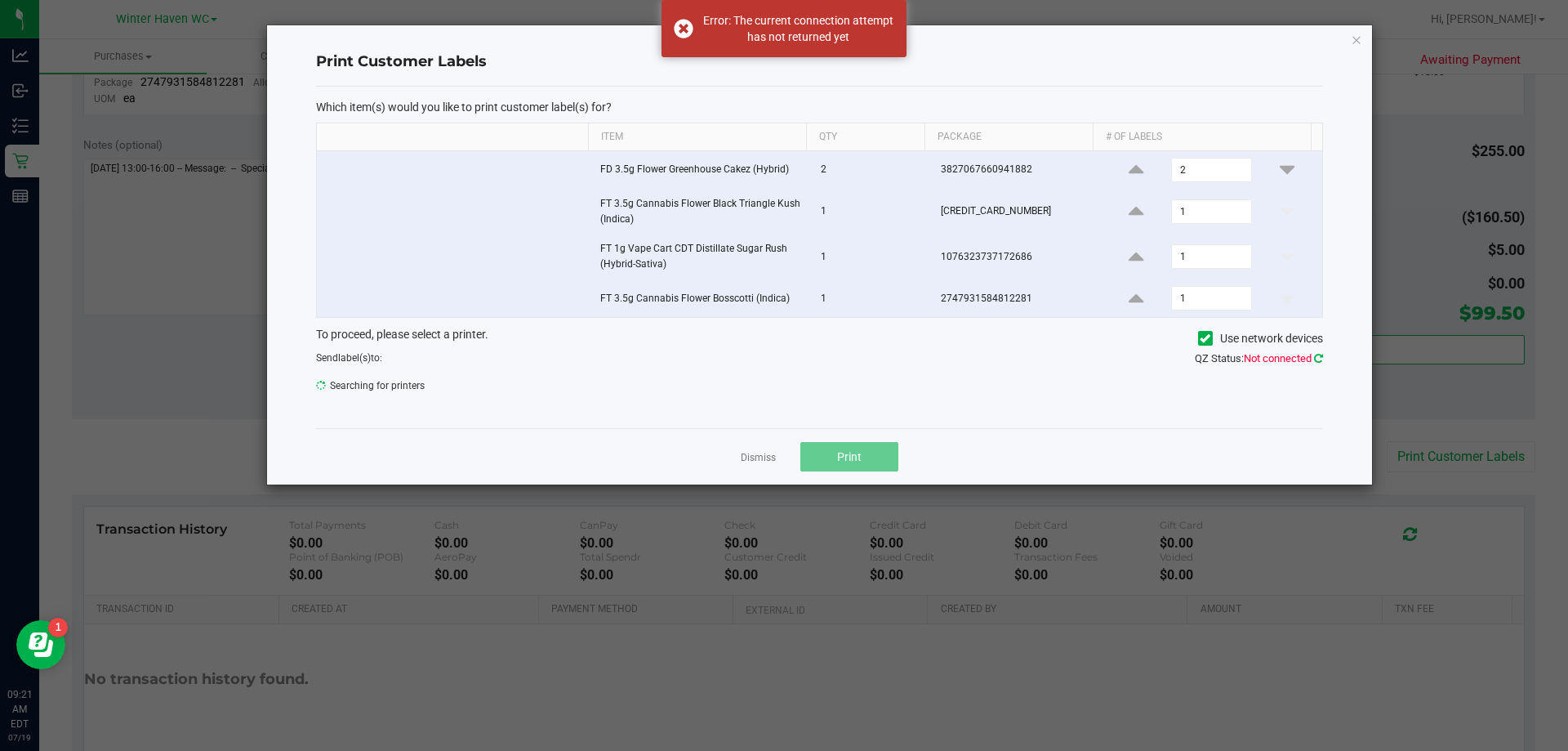 click 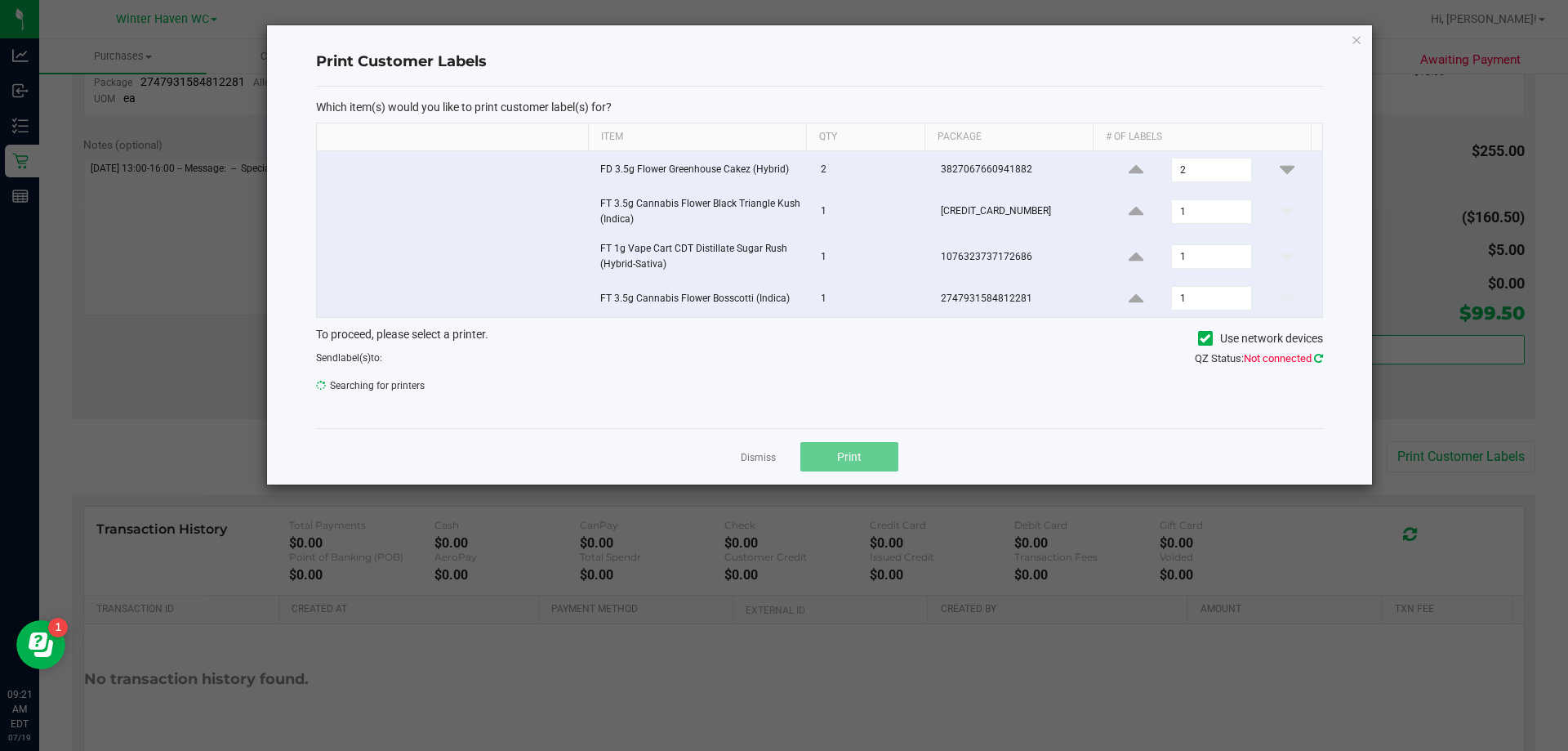 click 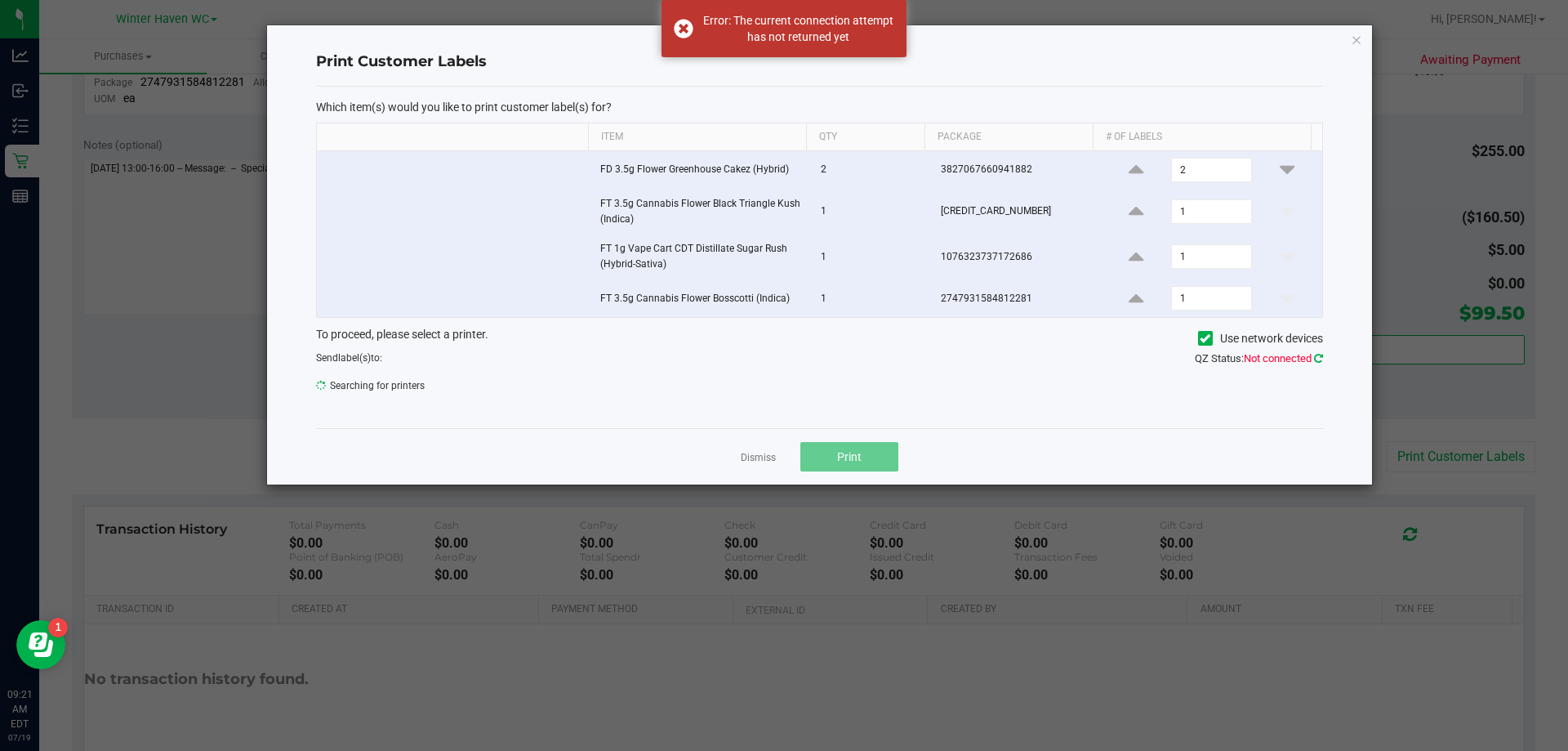 click 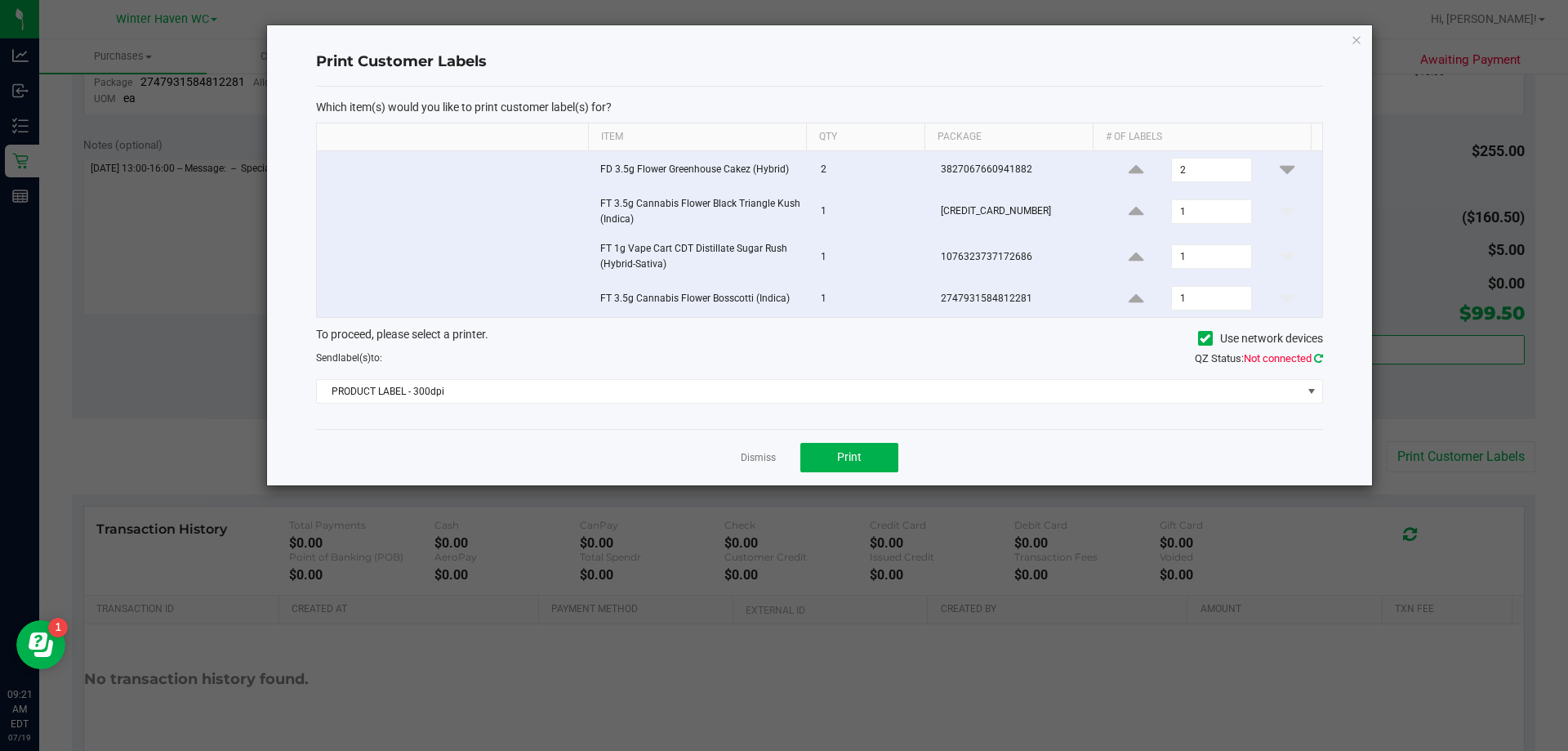 click 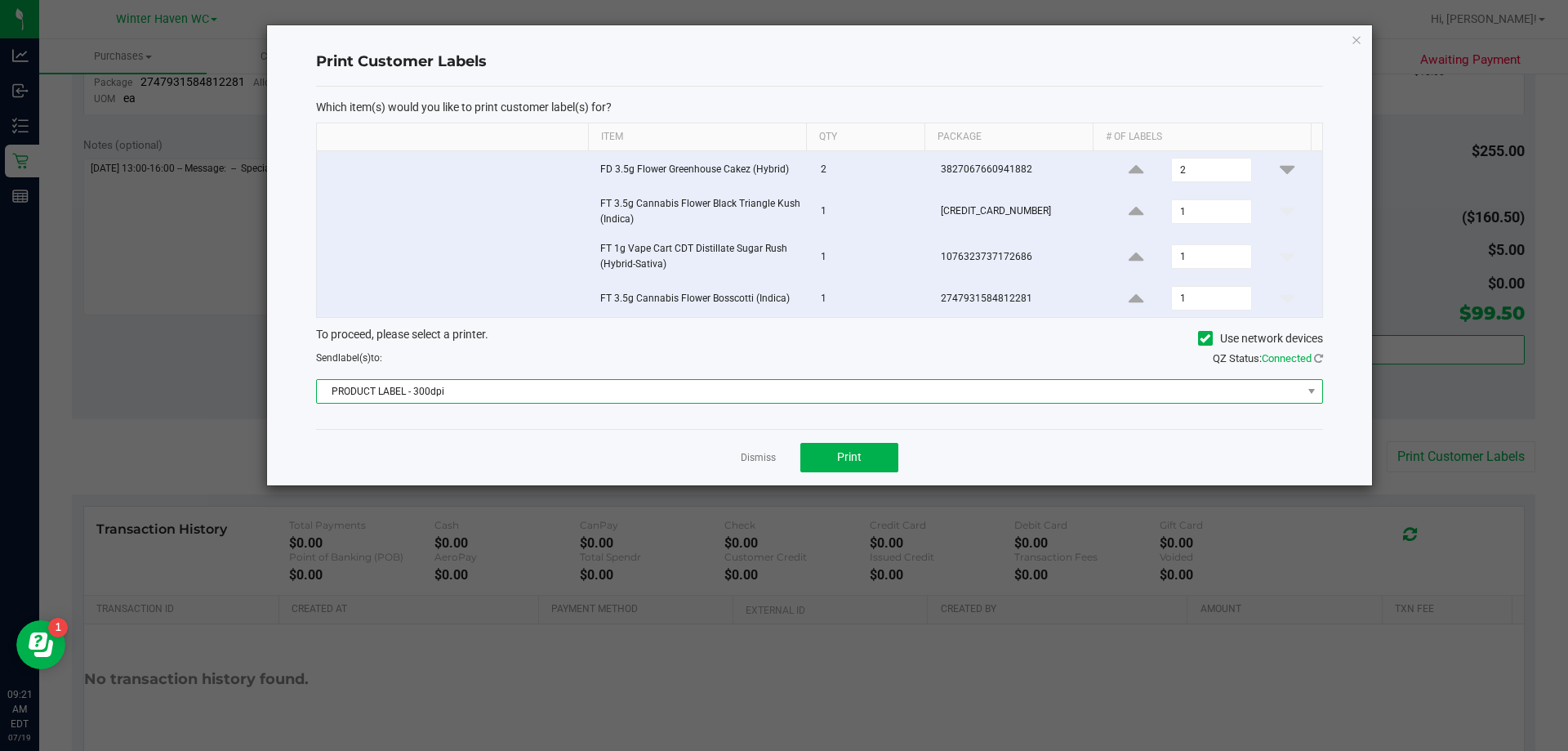 click on "PRODUCT LABEL - 300dpi" at bounding box center [819, 391] 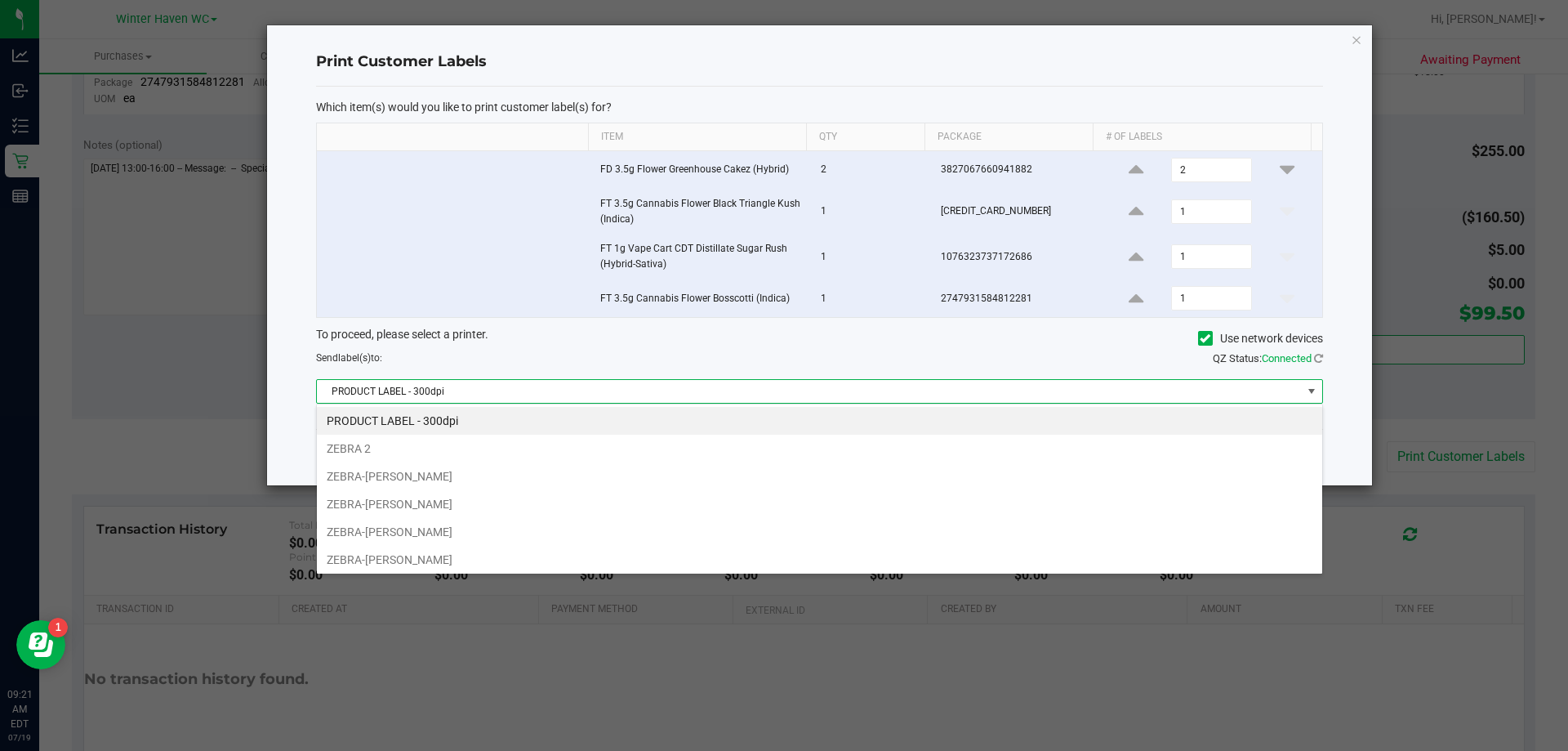 scroll, scrollTop: 81695, scrollLeft: 80660, axis: both 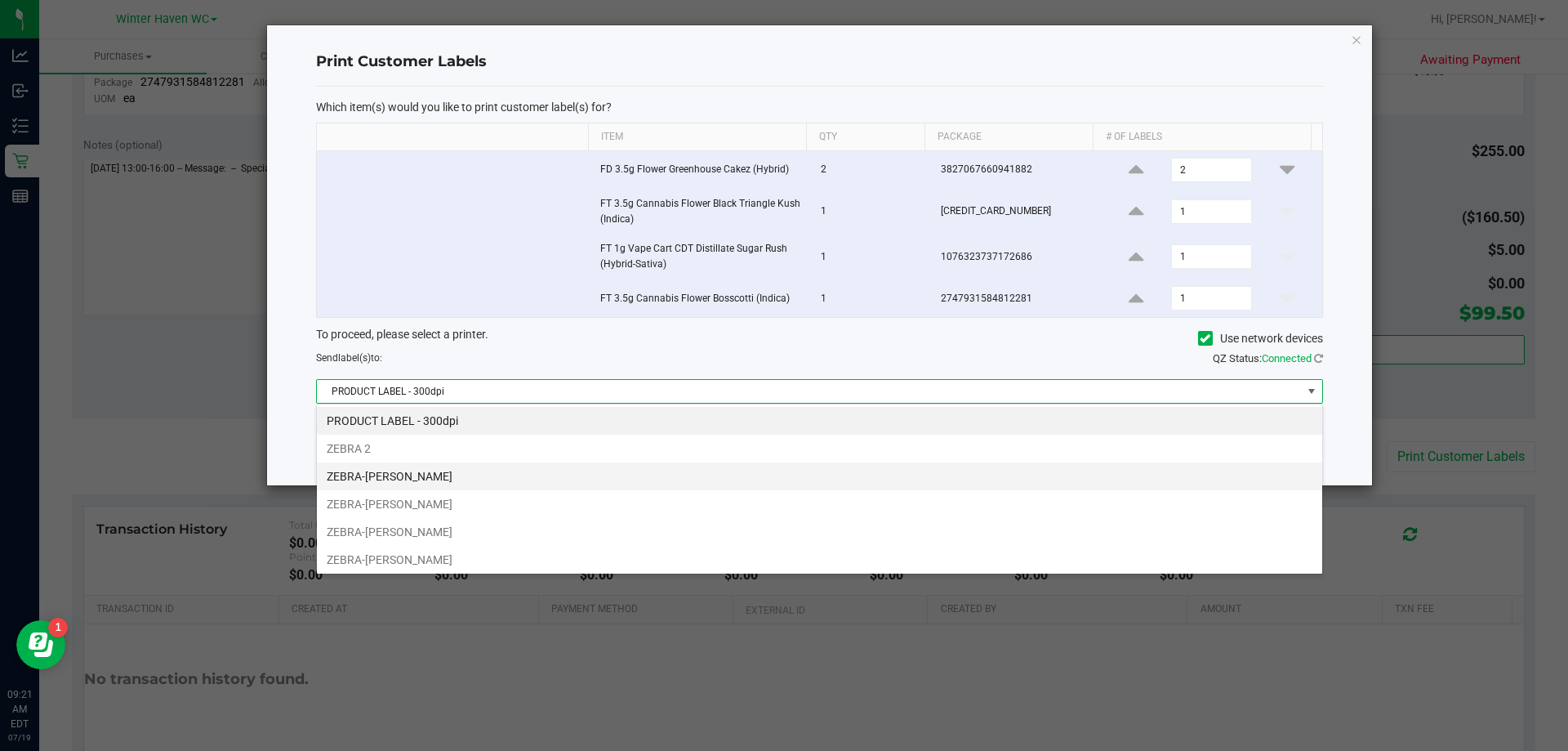 click on "ZEBRA-[PERSON_NAME]" at bounding box center [819, 476] 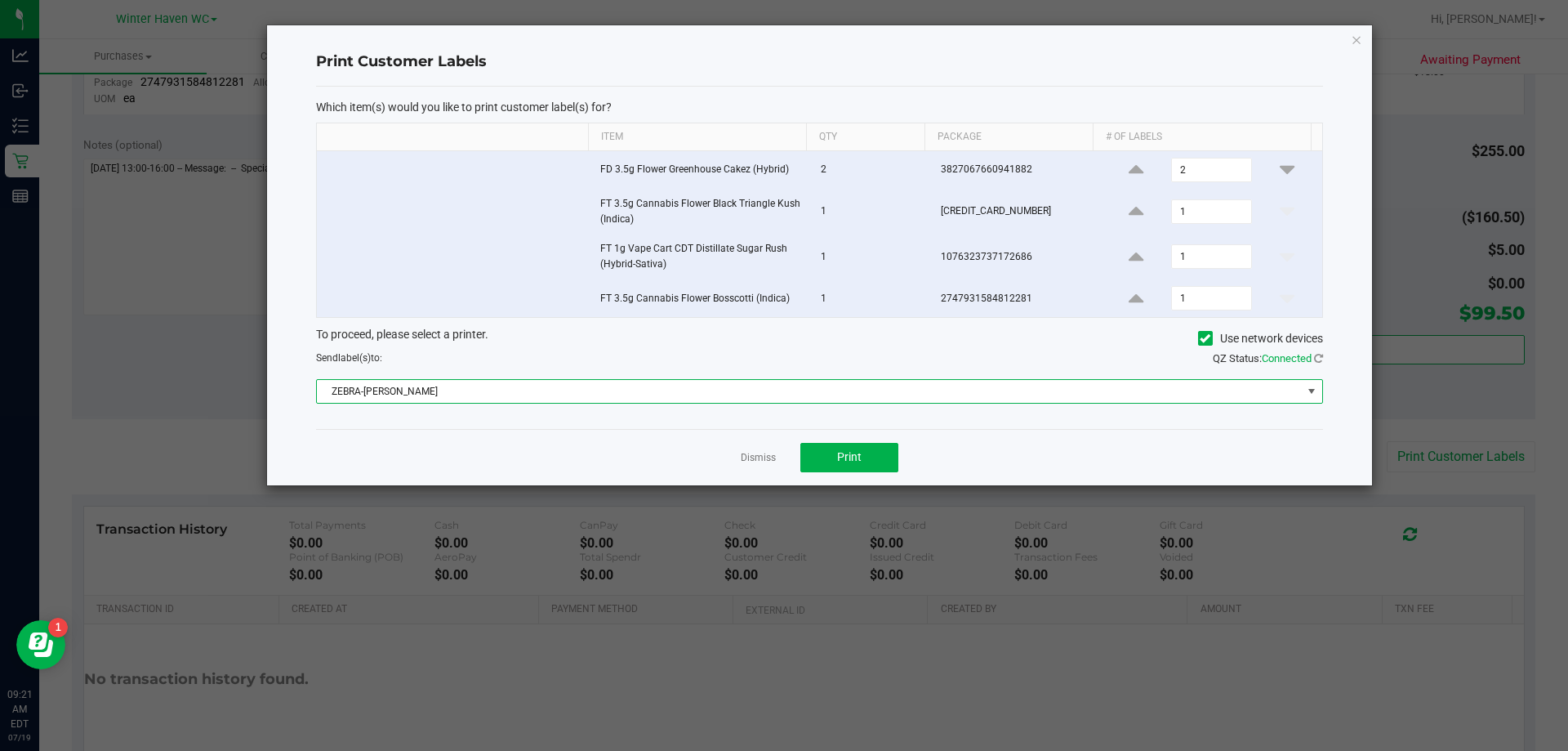 click on "ZEBRA-[PERSON_NAME]" at bounding box center [809, 391] 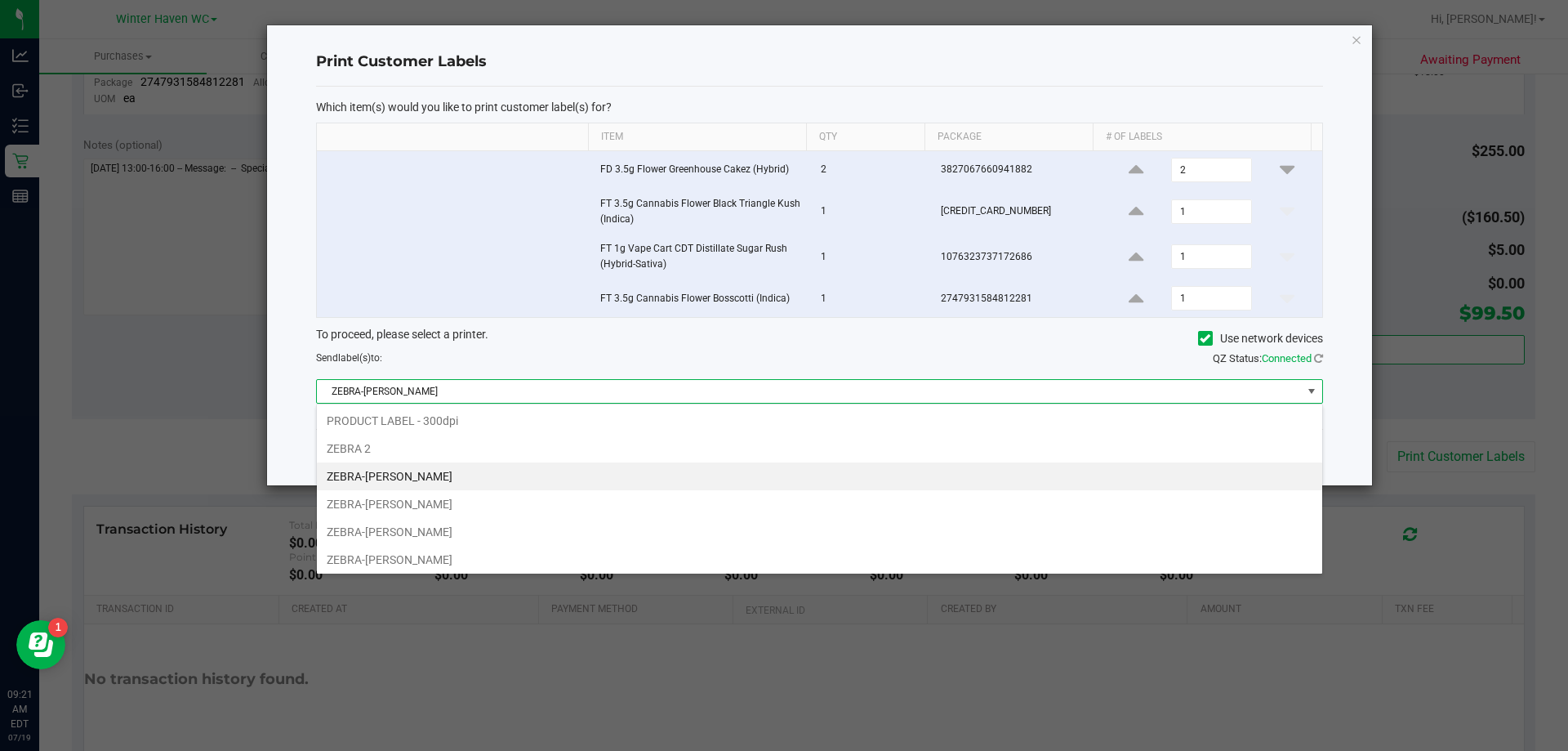 scroll, scrollTop: 81695, scrollLeft: 80660, axis: both 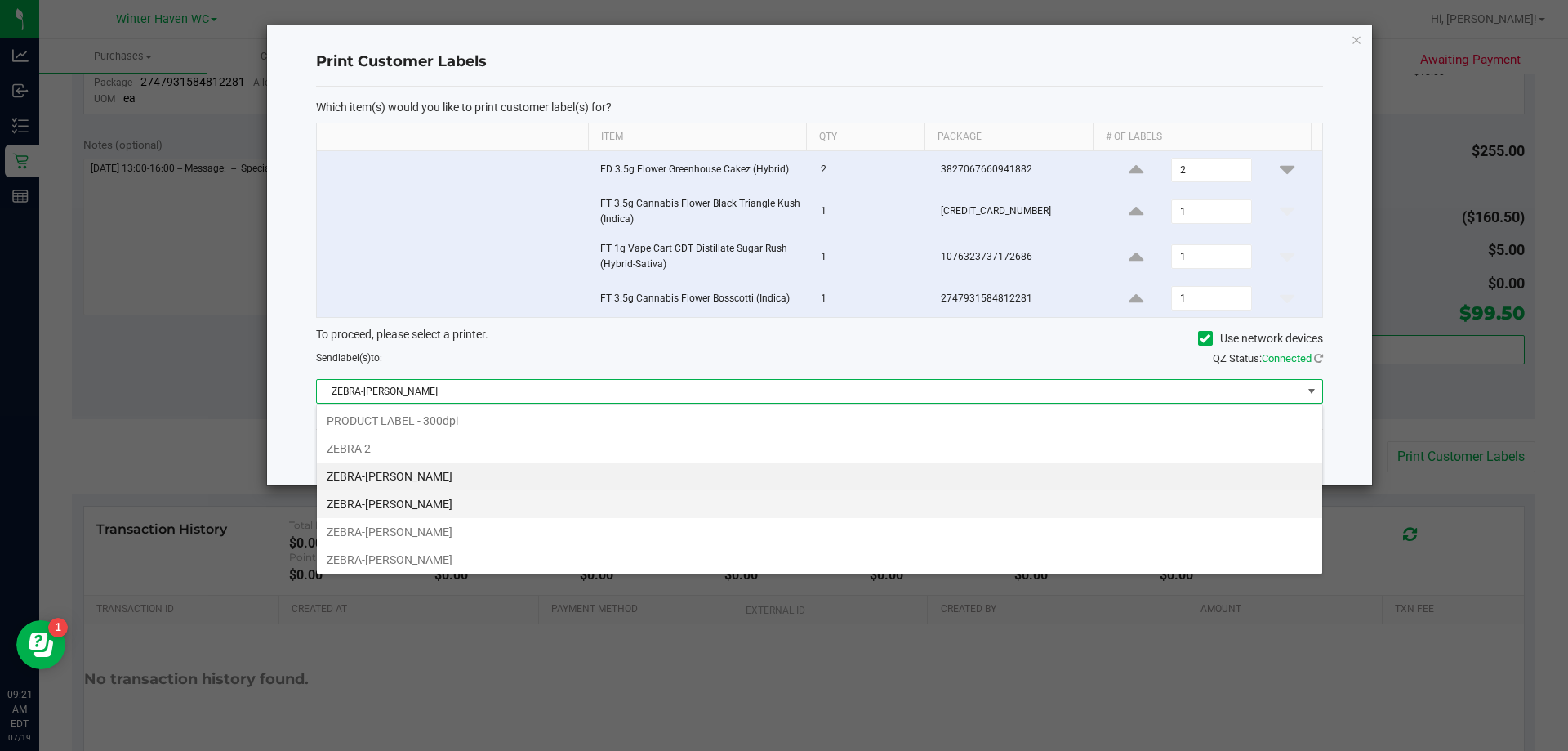 click on "ZEBRA-[PERSON_NAME]" at bounding box center (819, 504) 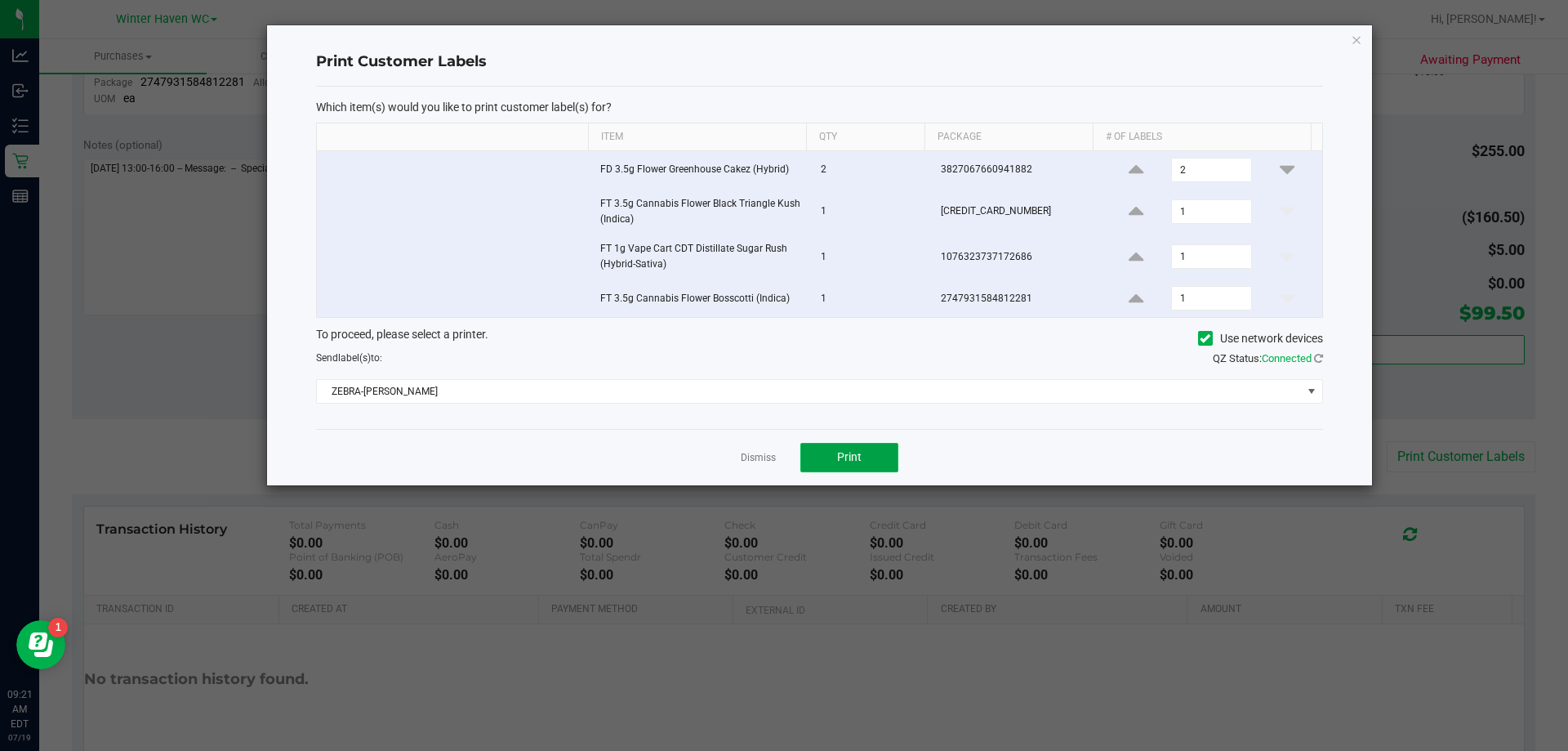 click on "Print" 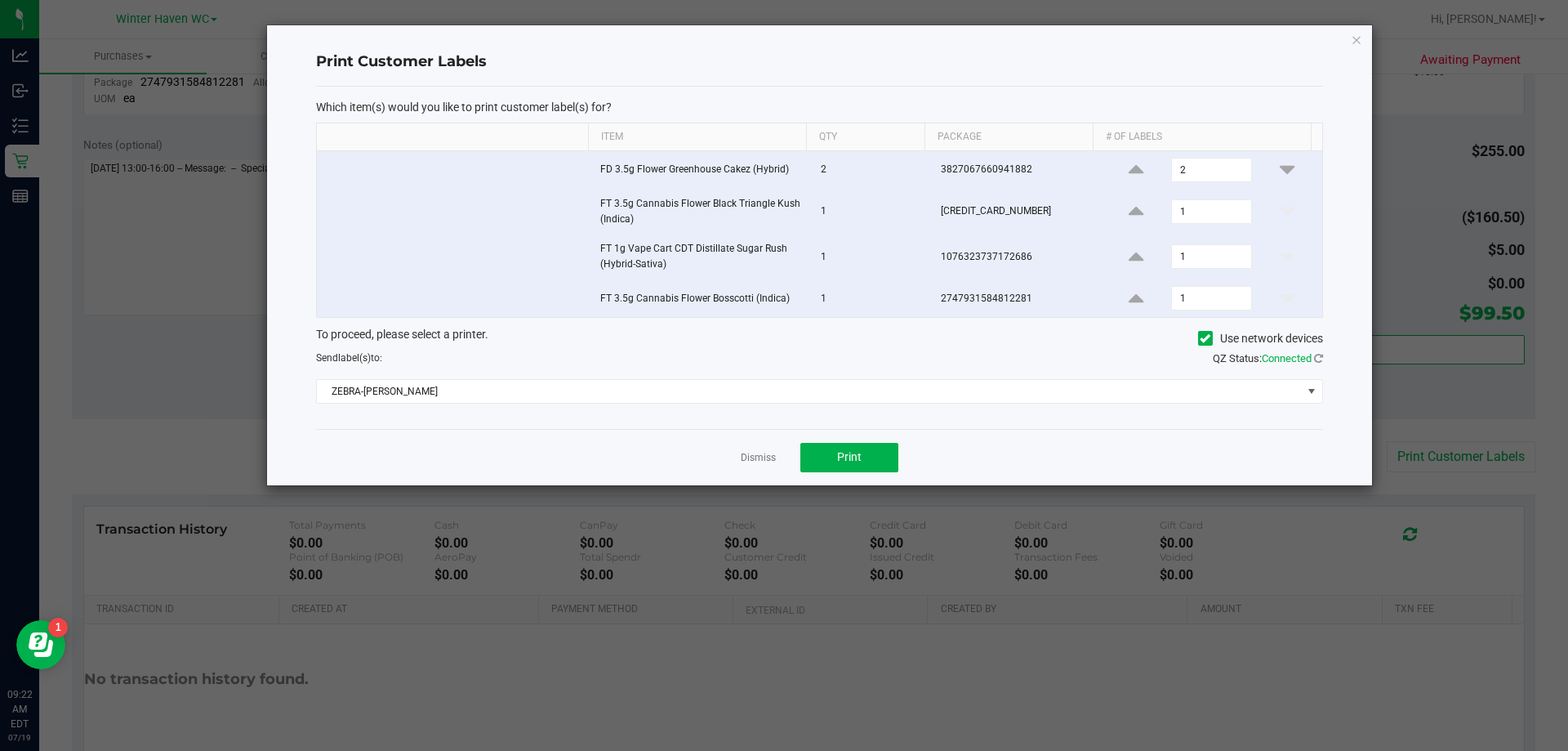 click on "Dismiss   Print" 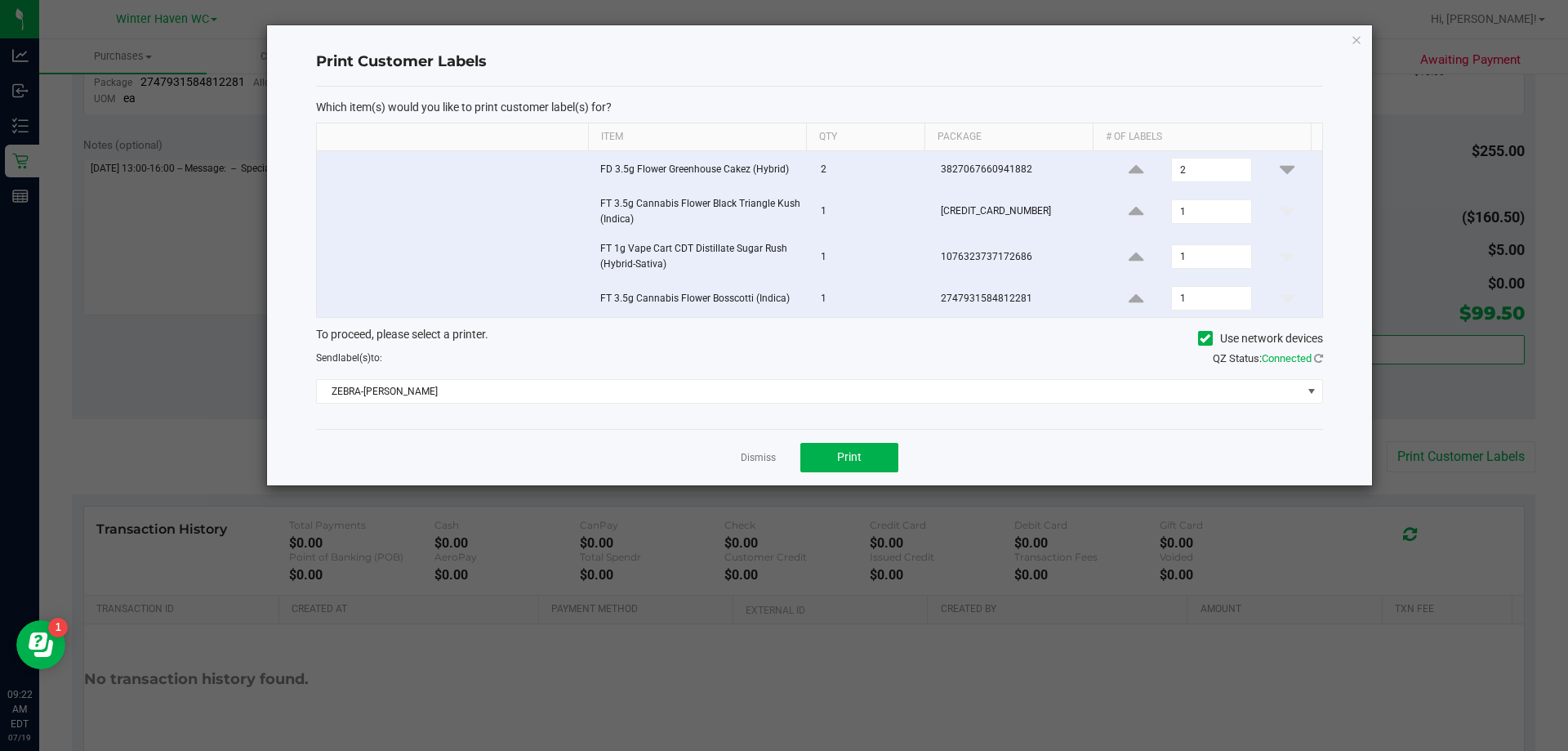 click on "Dismiss   Print" 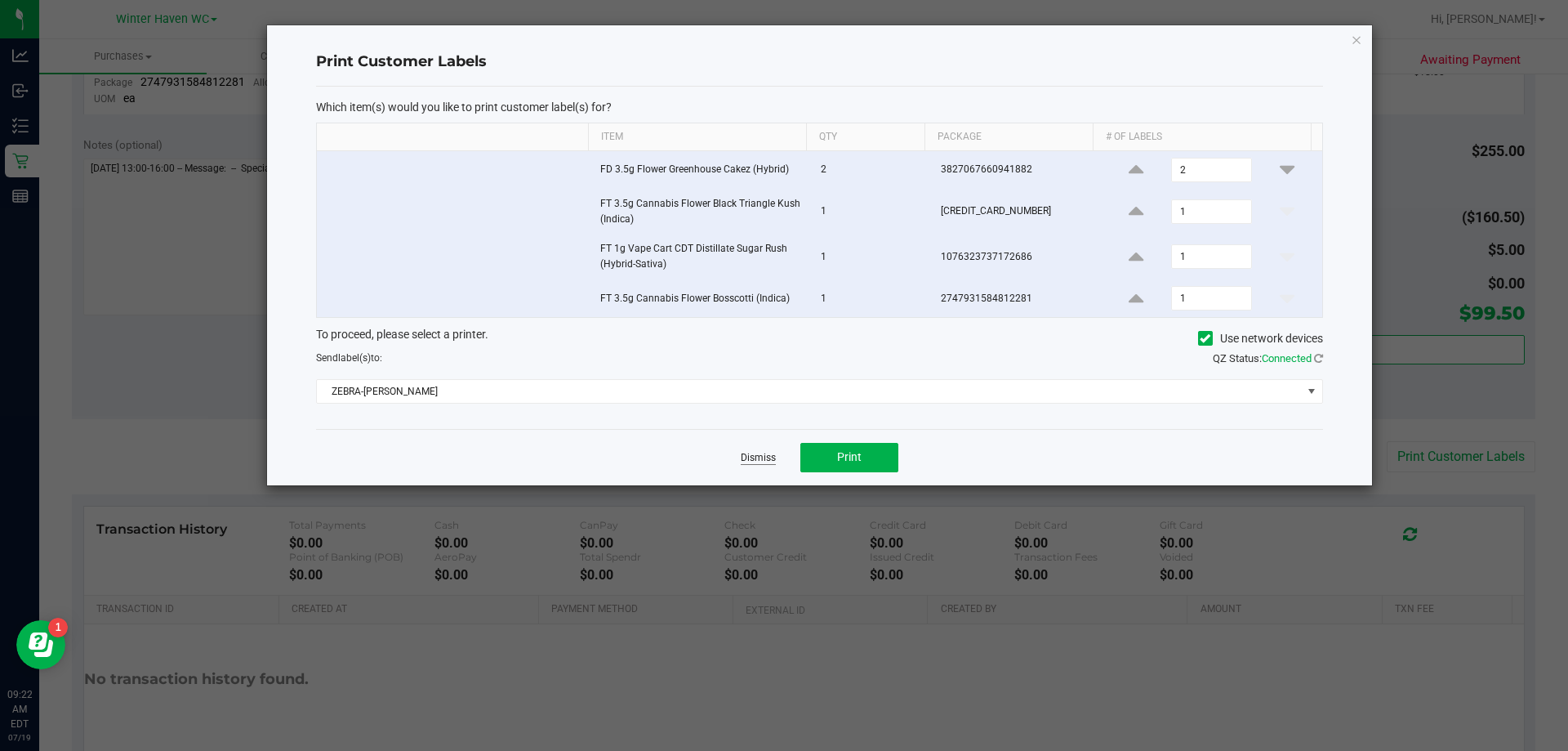 click on "Dismiss" 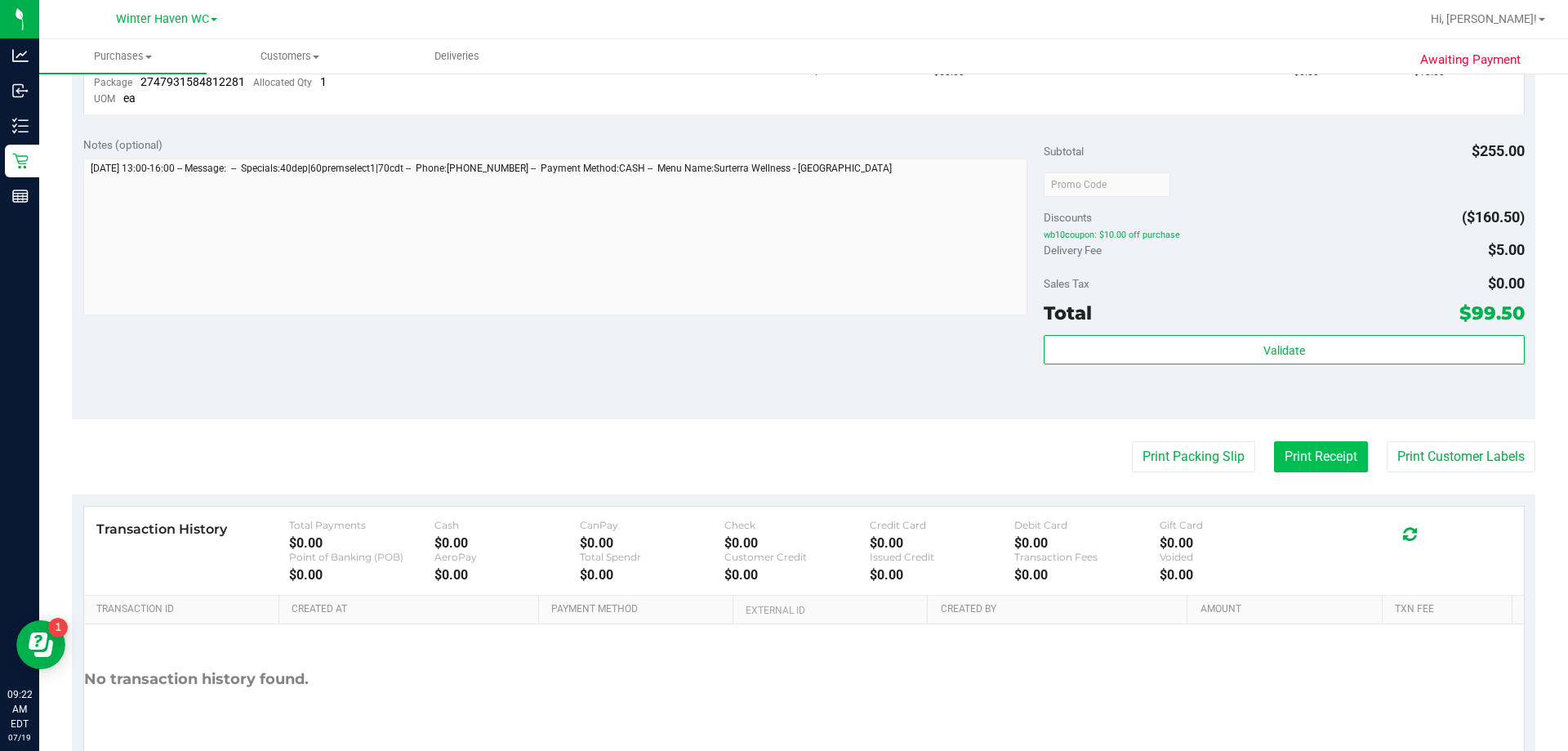 click on "Print Receipt" at bounding box center [1321, 457] 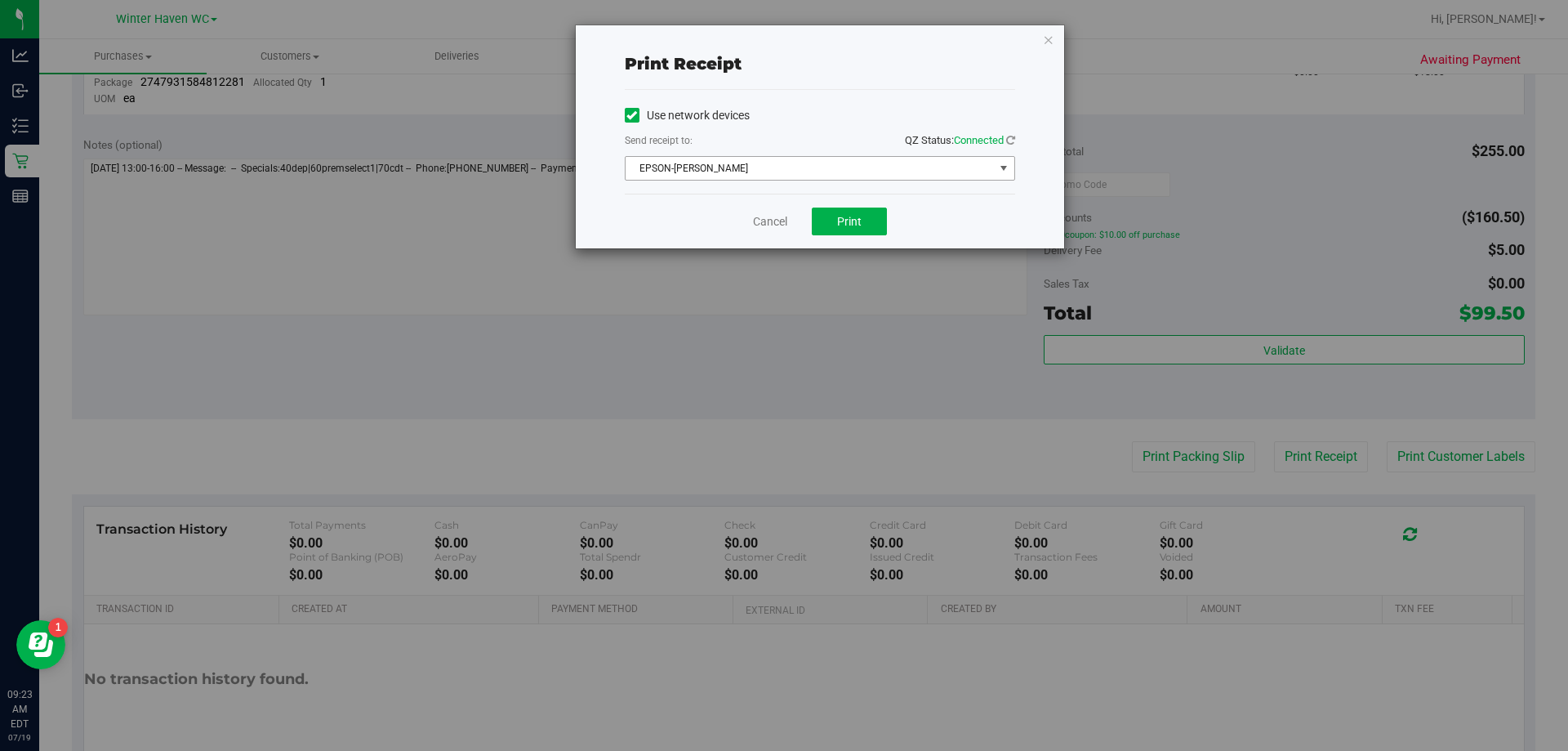 click on "EPSON-[PERSON_NAME]" at bounding box center (809, 168) 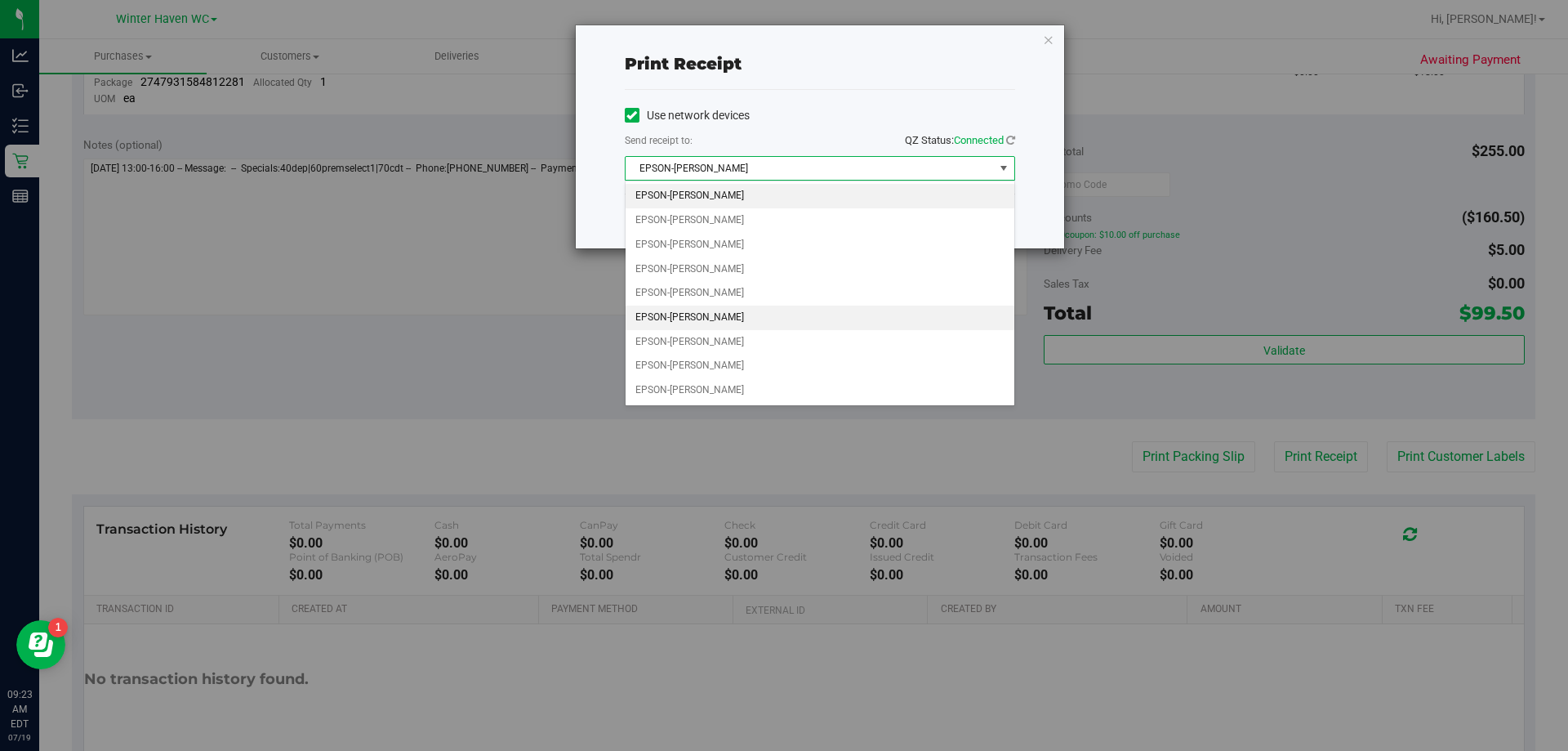 click on "EPSON-[PERSON_NAME]" at bounding box center [820, 318] 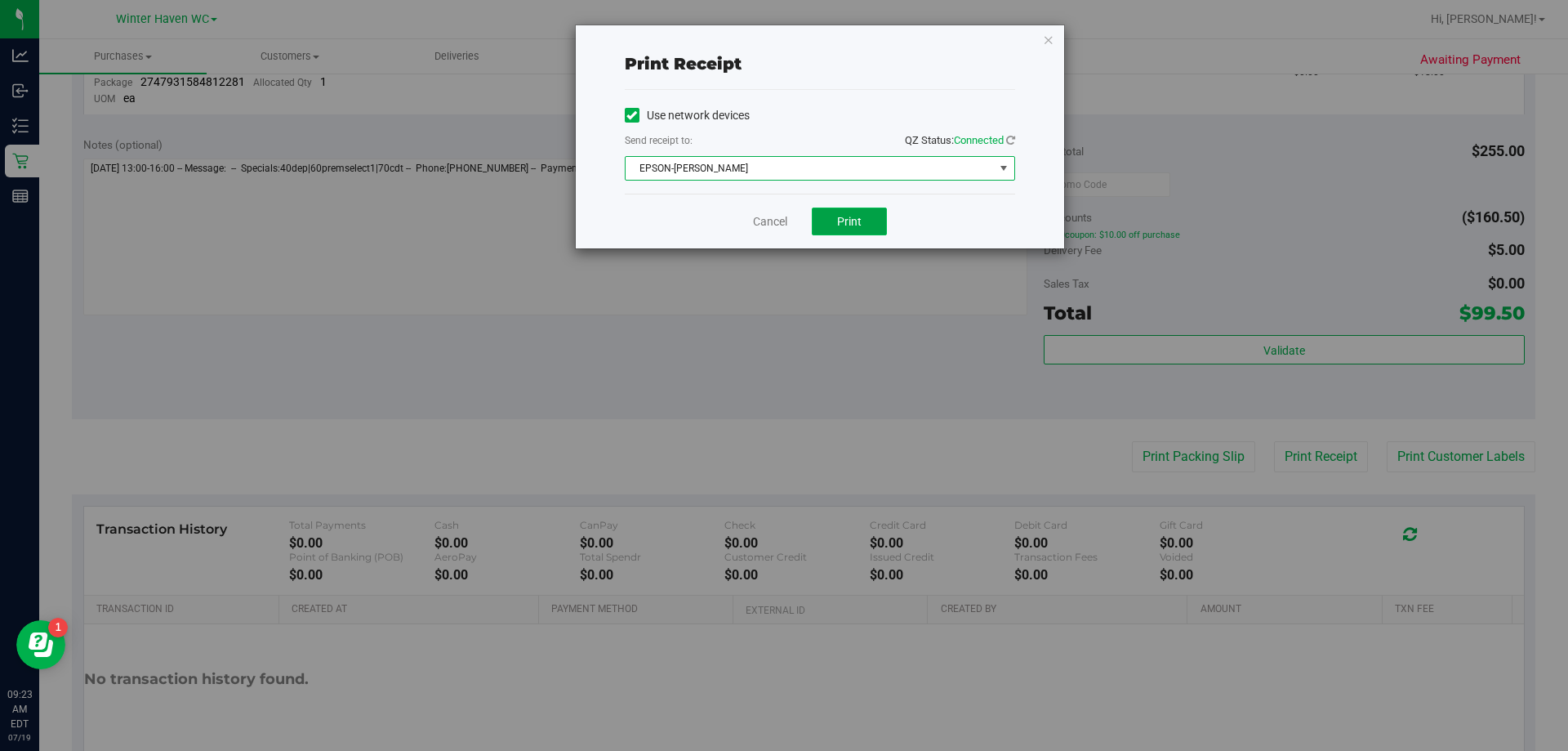 click on "Print" at bounding box center [849, 221] 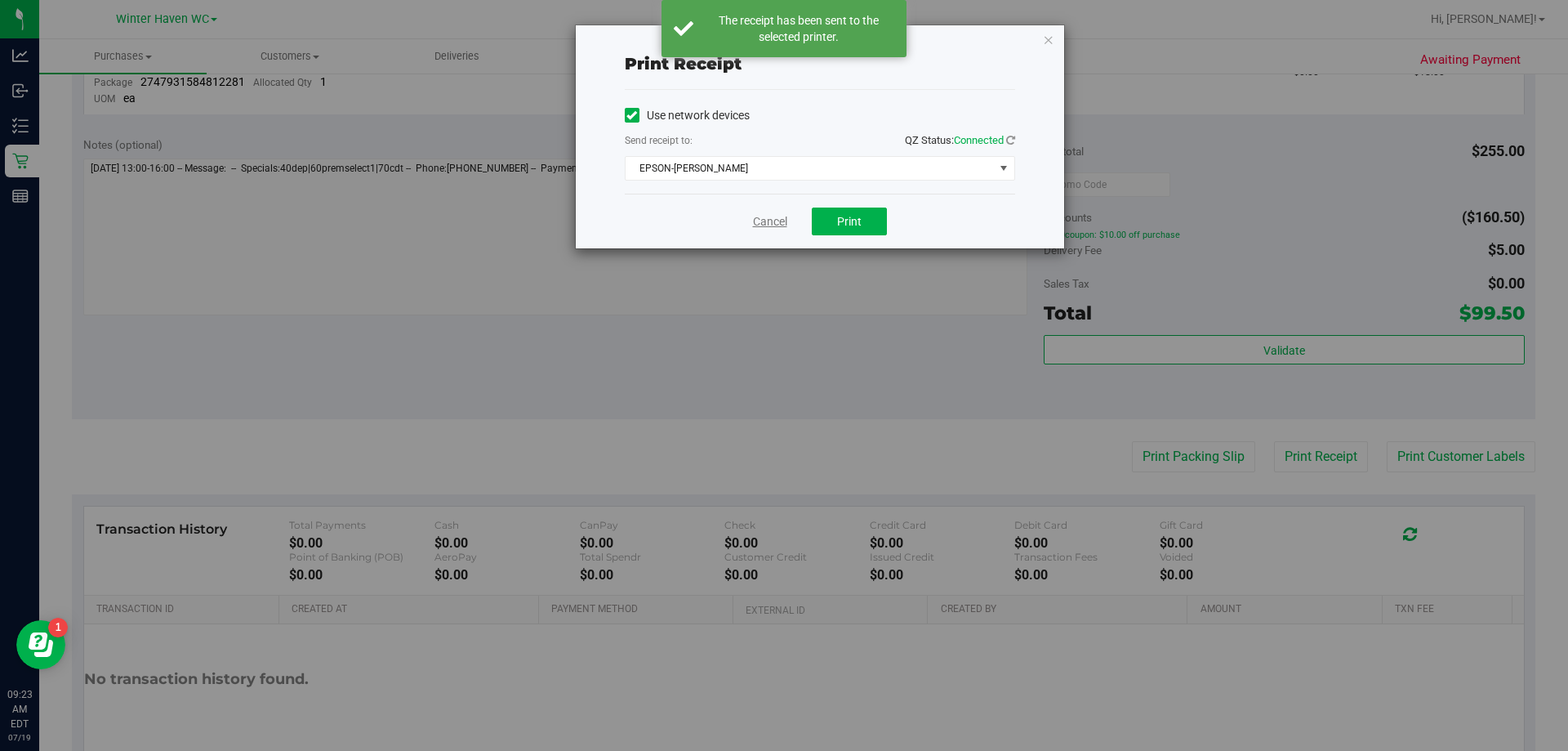 click on "Cancel" at bounding box center [770, 221] 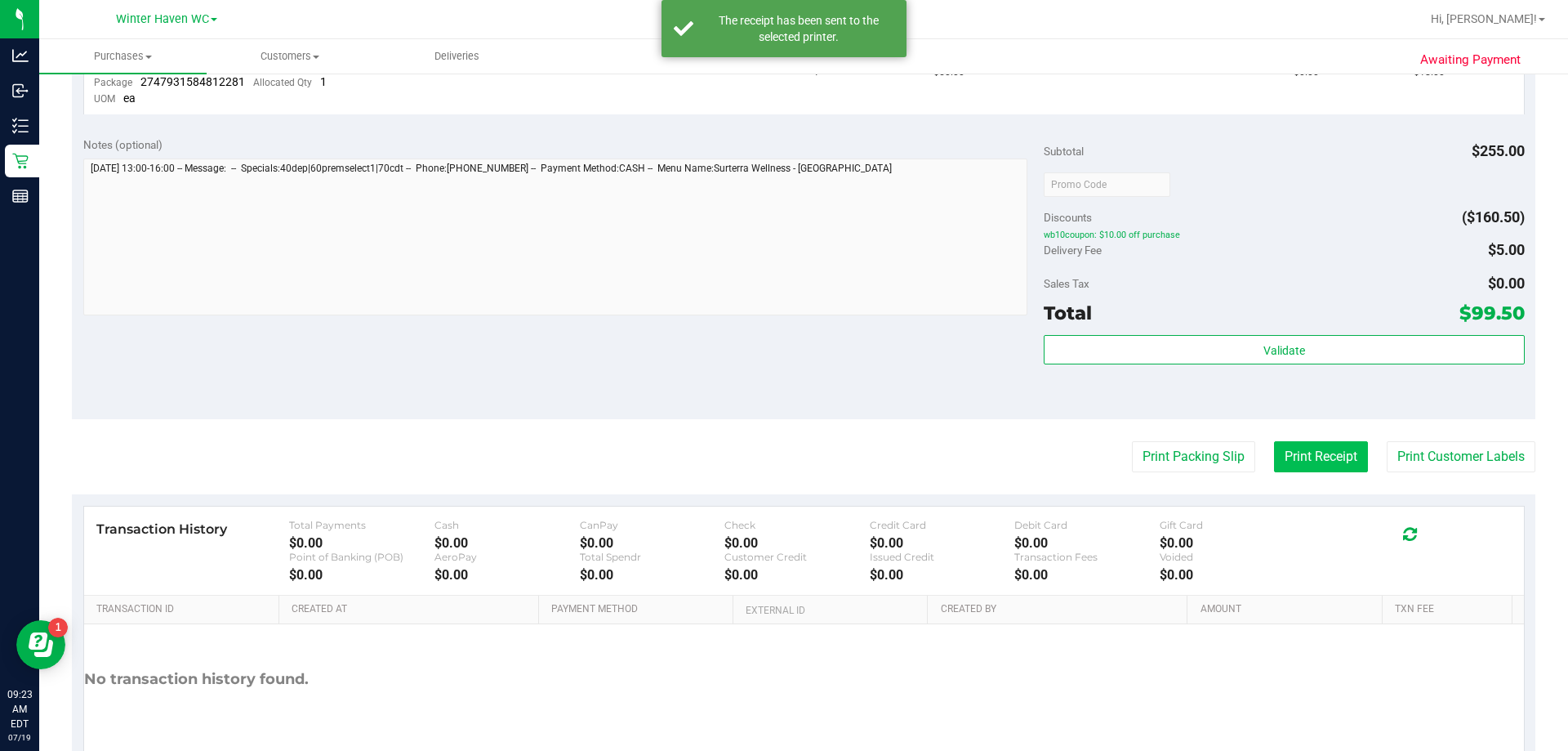 click on "Print Receipt" at bounding box center (1321, 457) 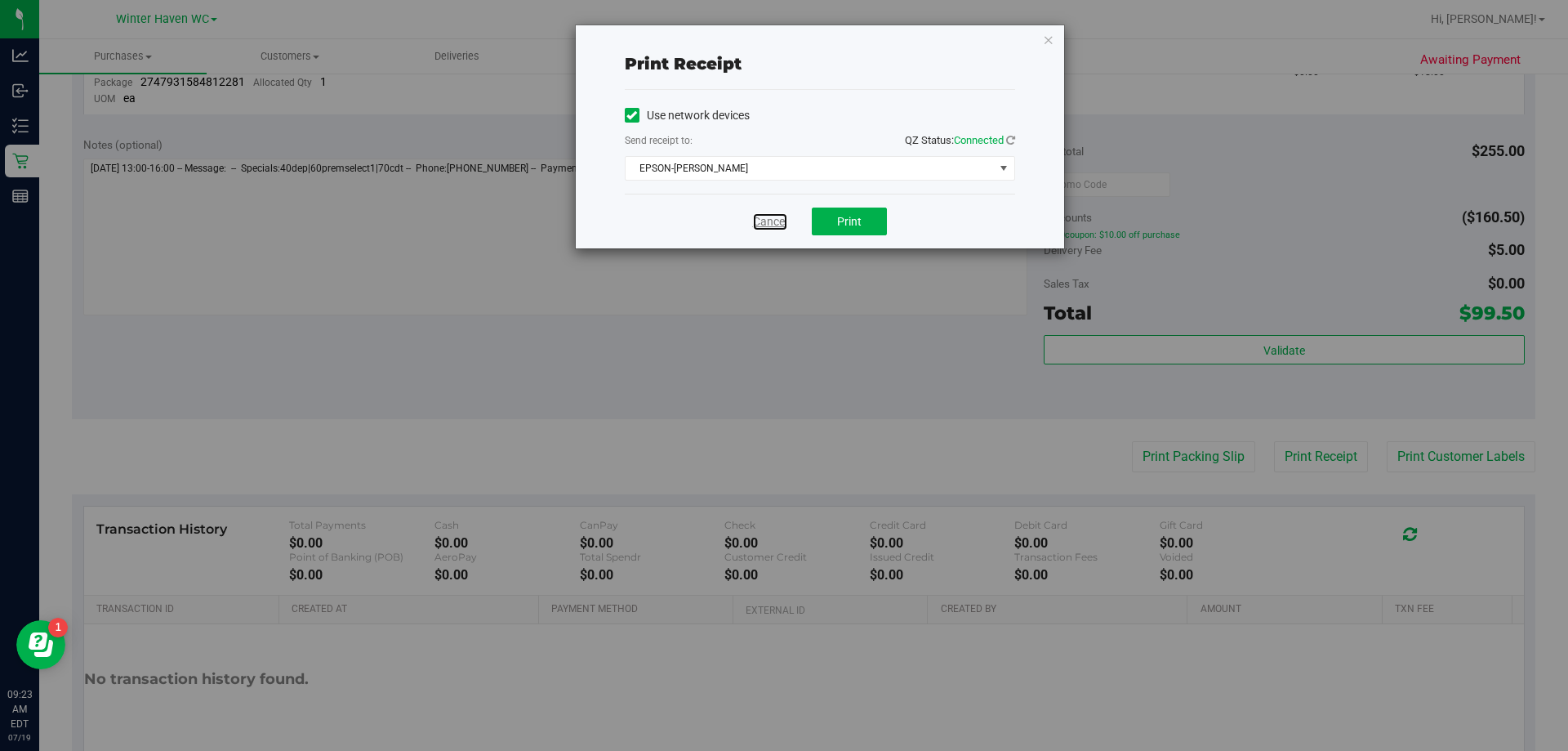 click on "Cancel" at bounding box center [770, 221] 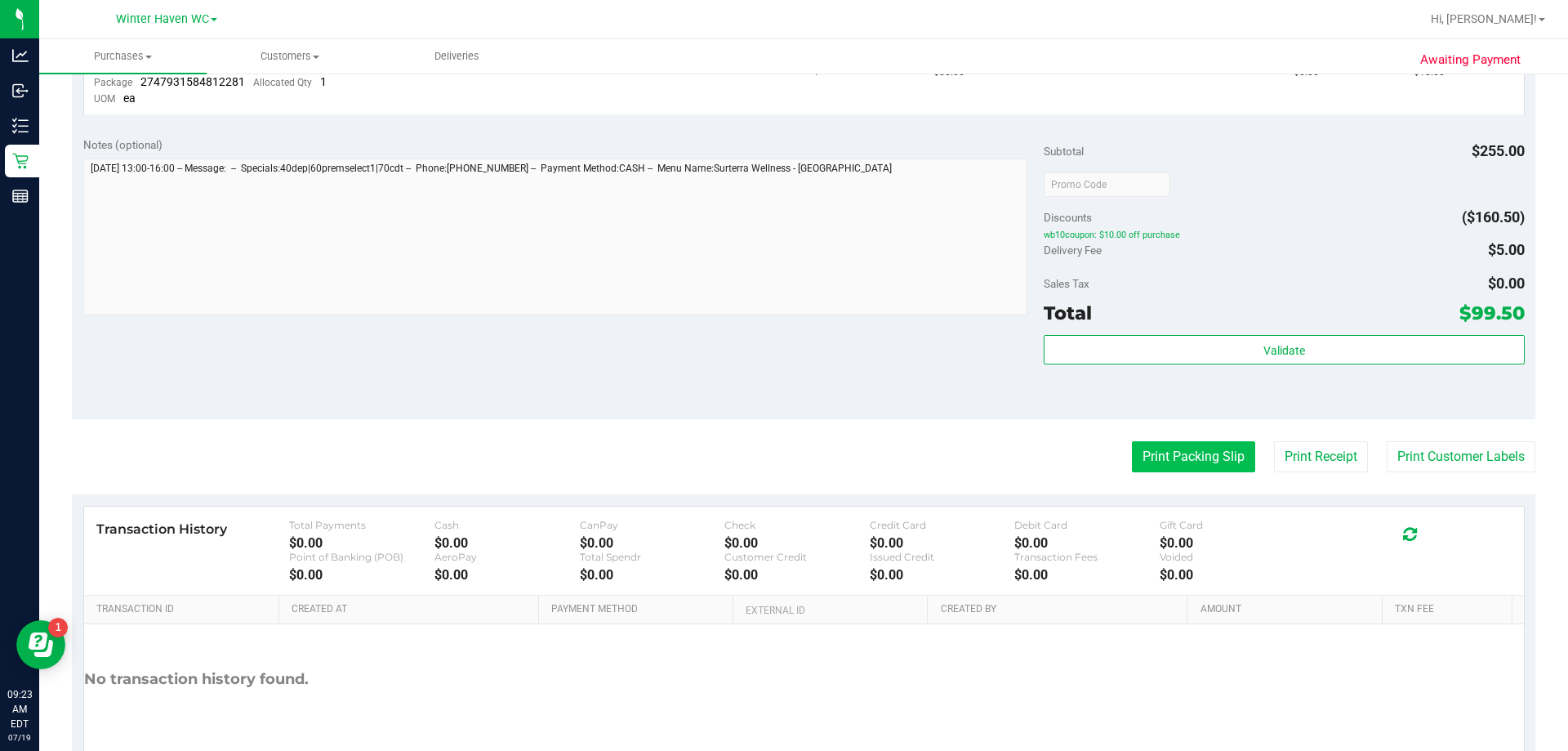click on "Print Packing Slip" at bounding box center (1193, 457) 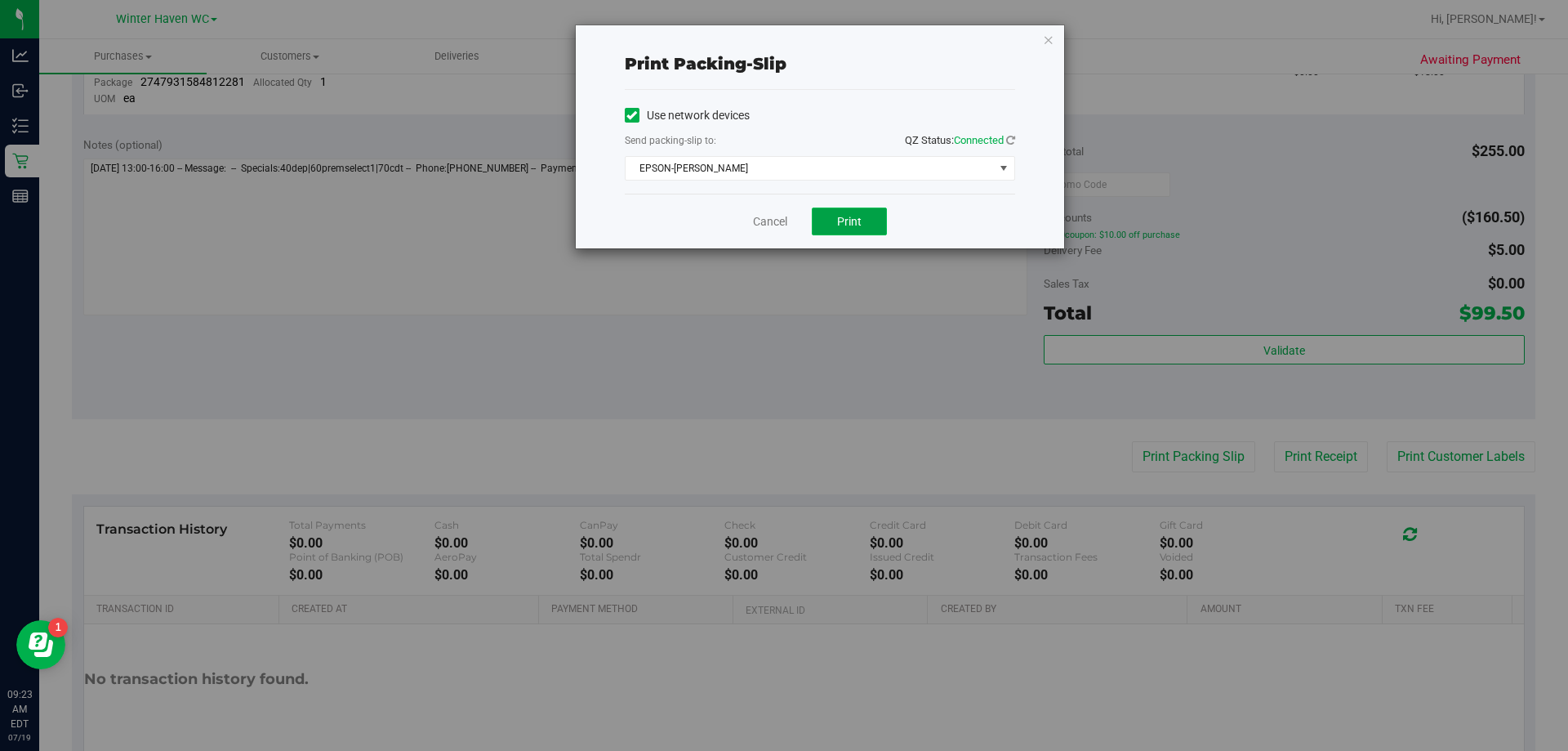 click on "Print" at bounding box center [849, 221] 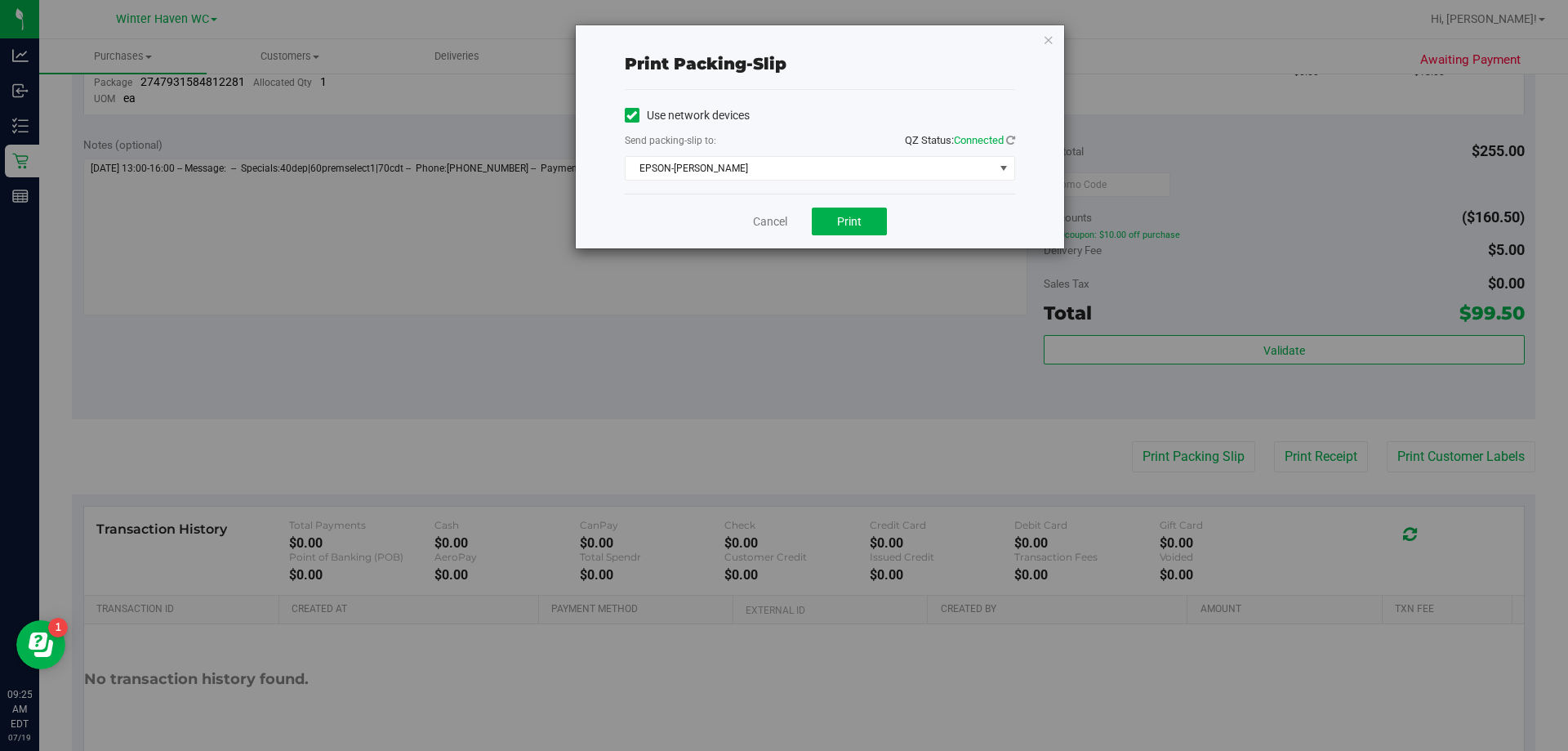 click on "Cancel
Print" at bounding box center [820, 221] 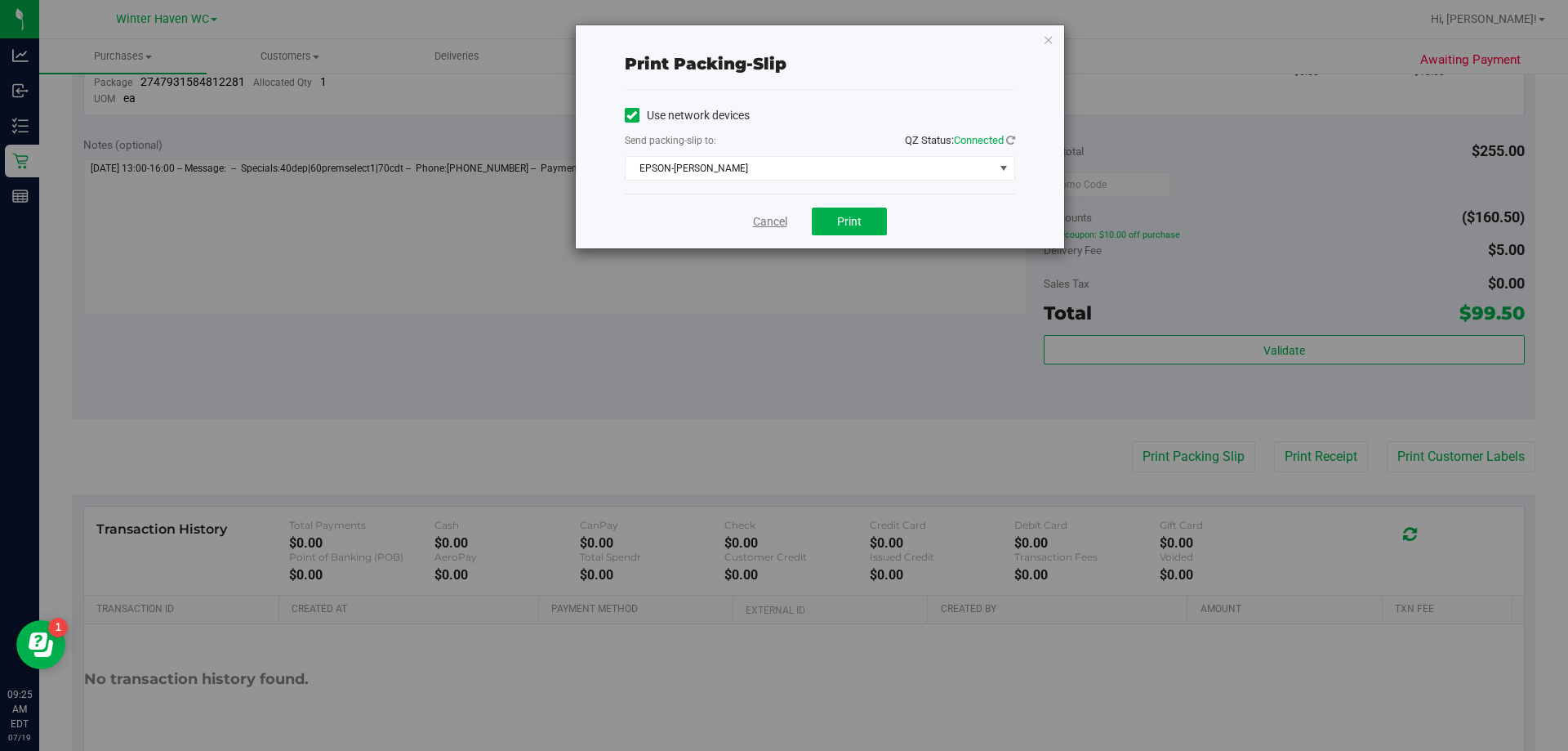 click on "Cancel" at bounding box center [770, 221] 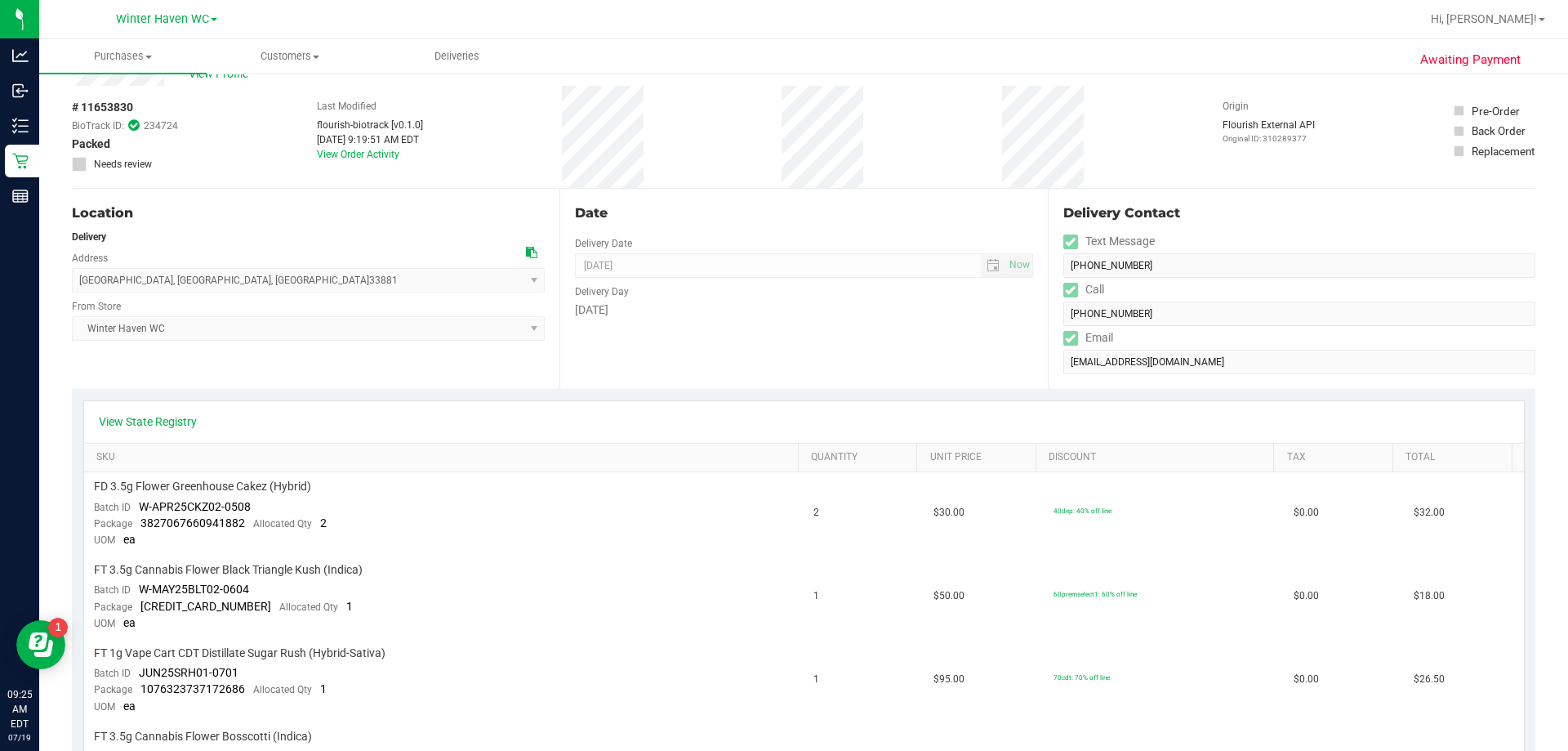scroll, scrollTop: 0, scrollLeft: 0, axis: both 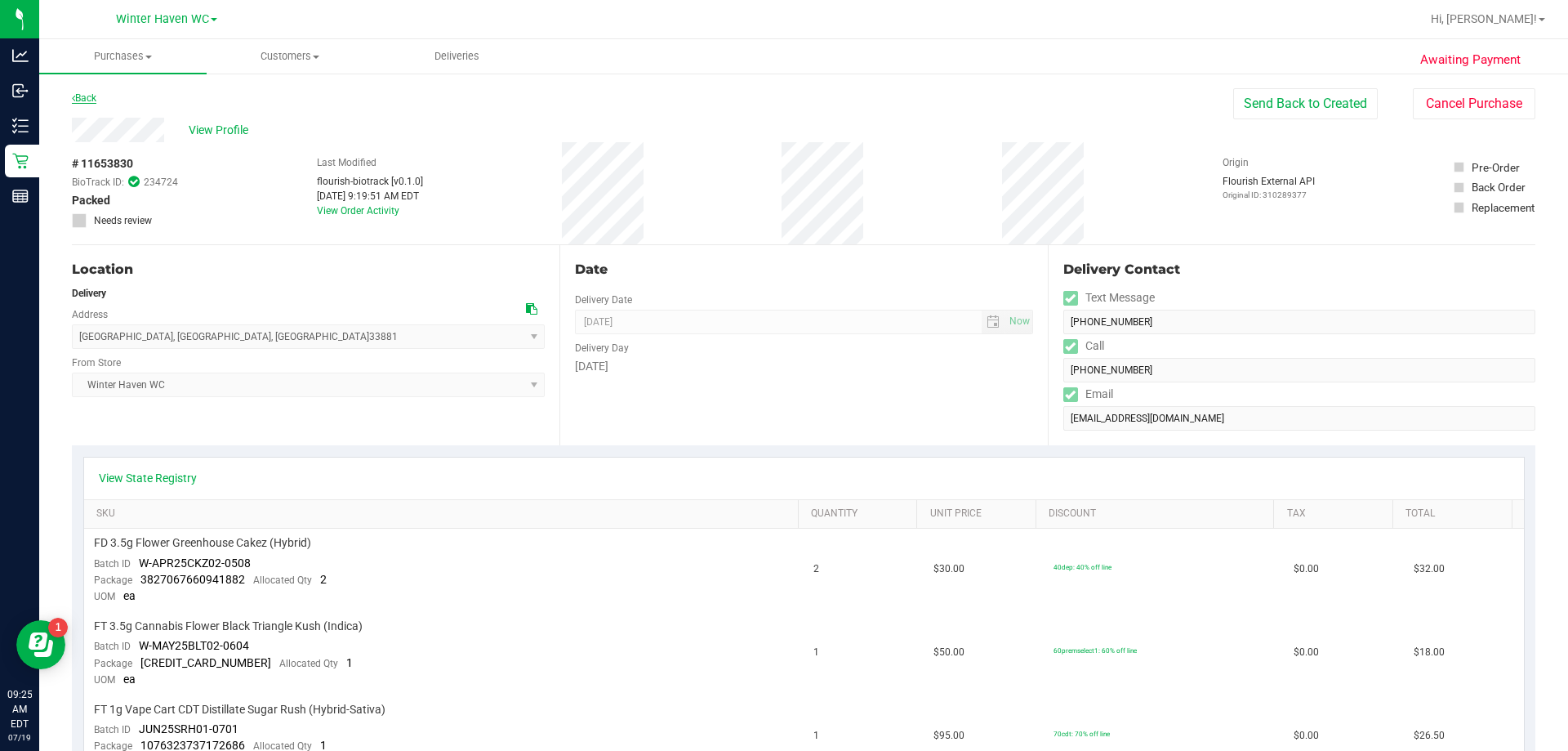 click on "Back" at bounding box center (84, 98) 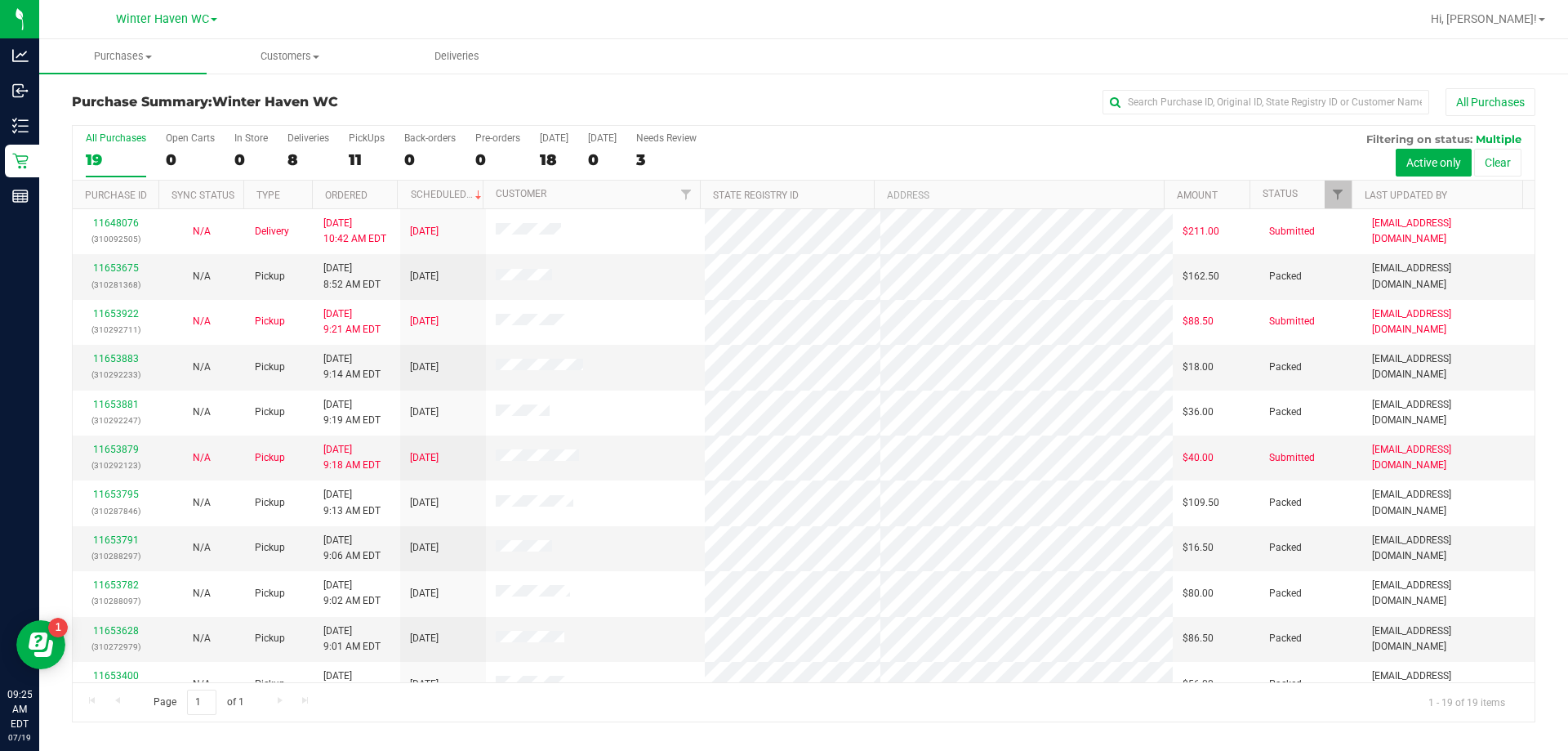 click on "8" at bounding box center [308, 159] 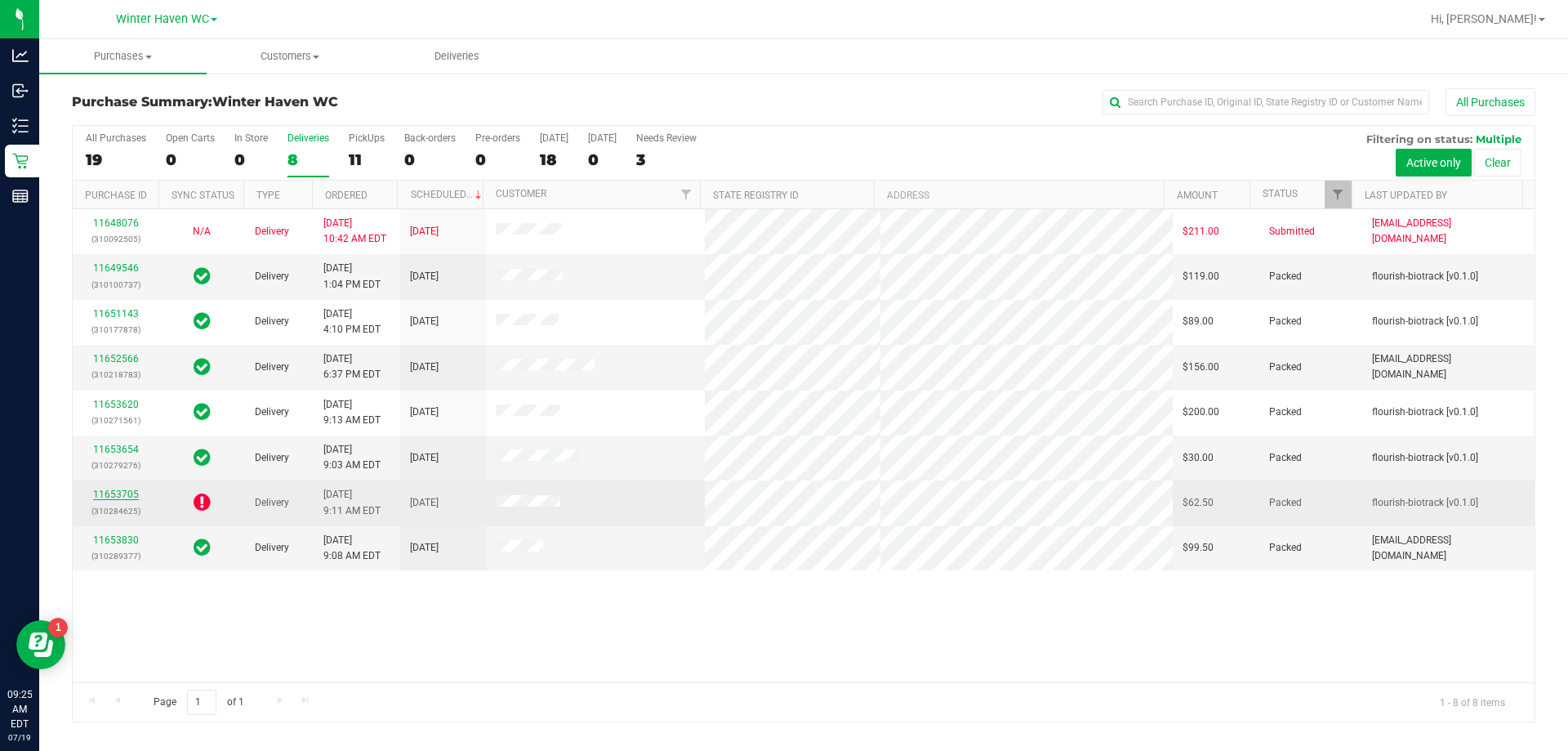click on "11653705" at bounding box center (116, 494) 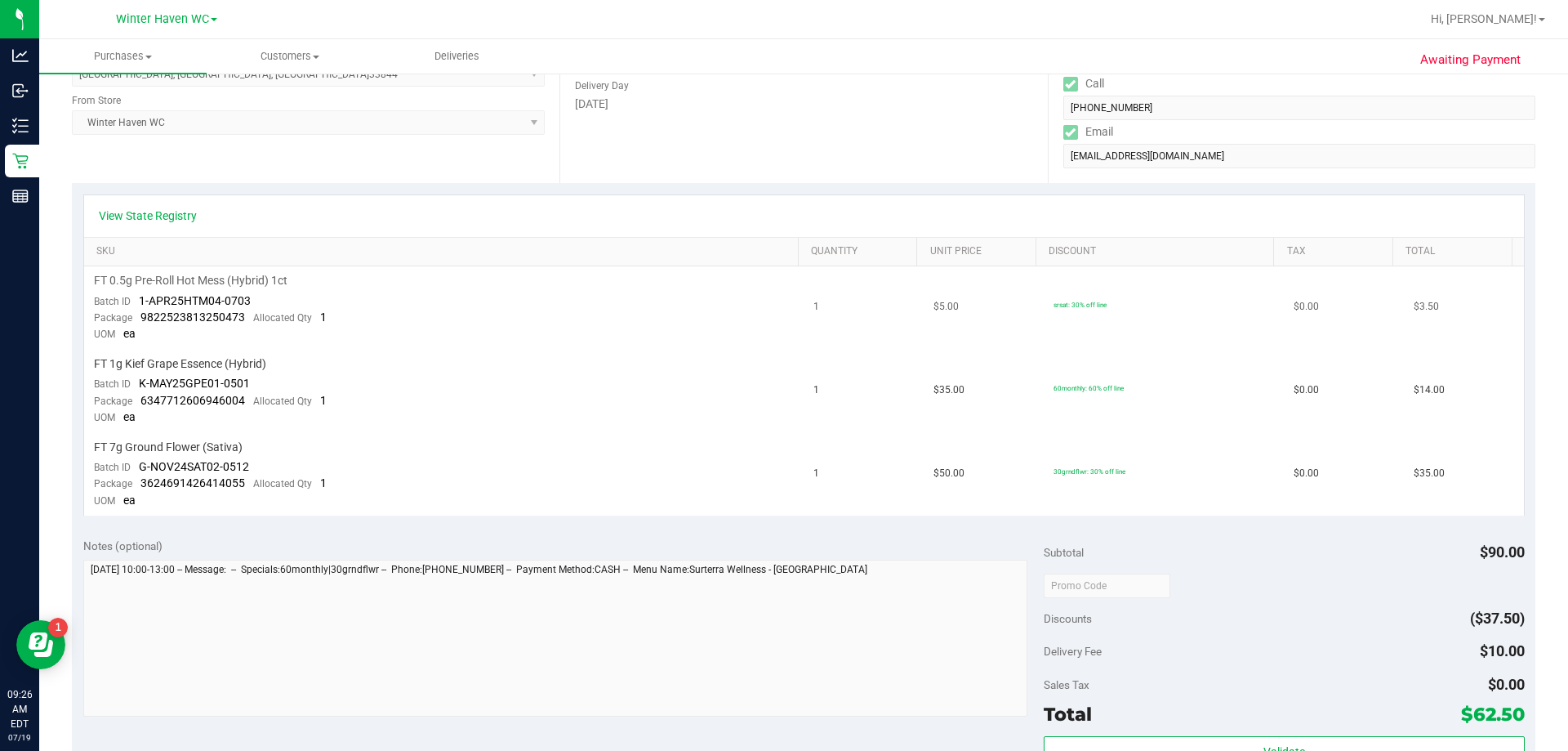 scroll, scrollTop: 409, scrollLeft: 0, axis: vertical 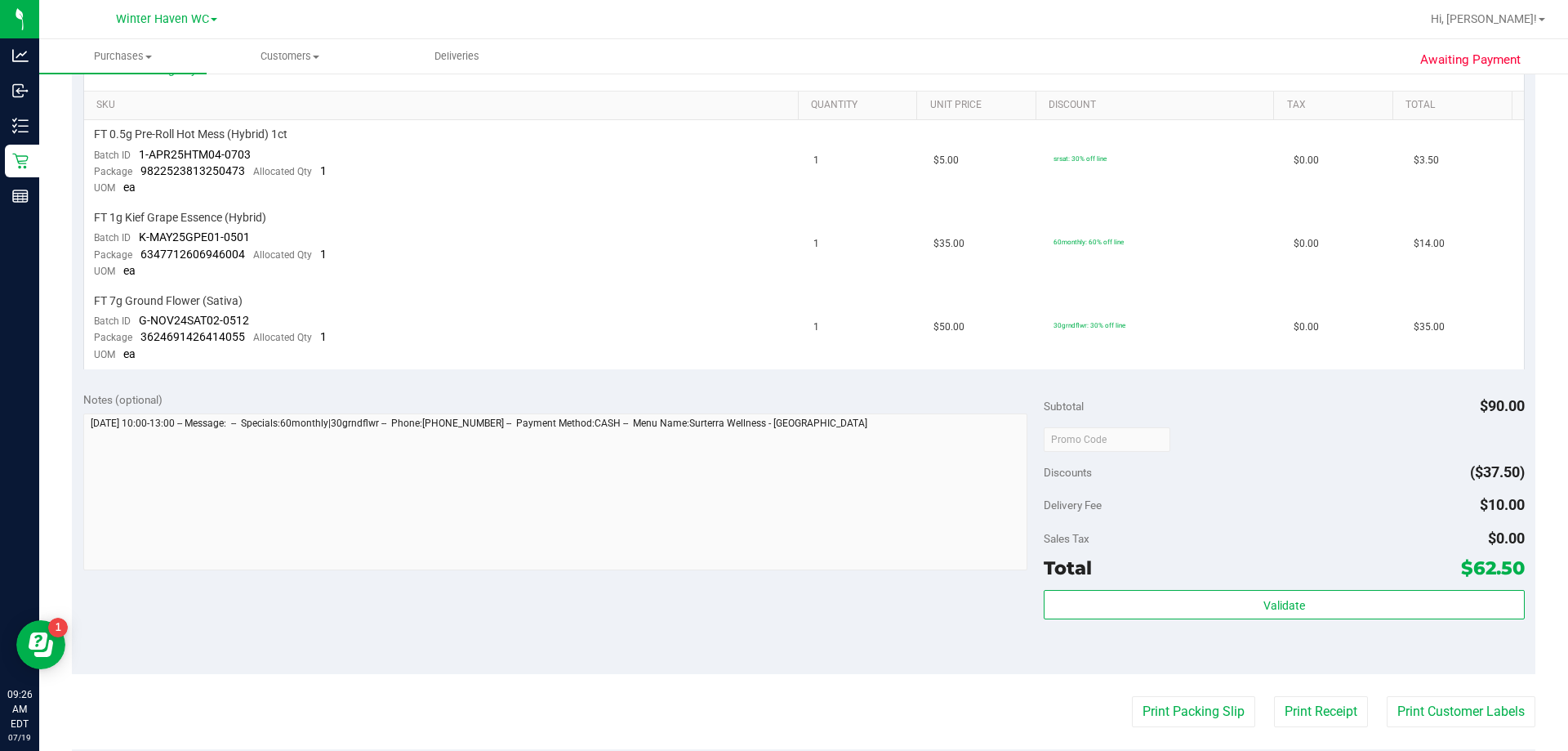 drag, startPoint x: 1419, startPoint y: 551, endPoint x: 1524, endPoint y: 572, distance: 107.07941 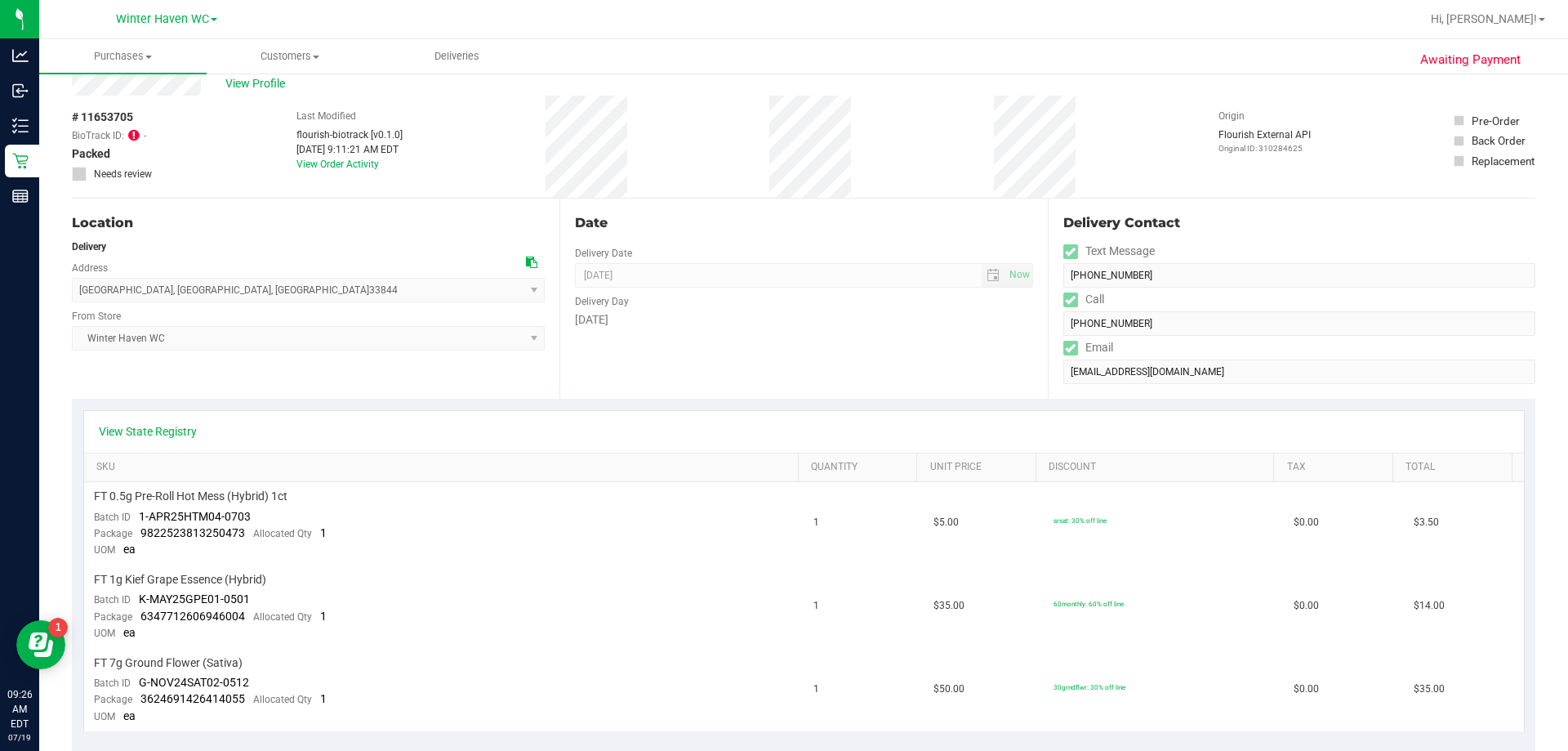 scroll, scrollTop: 0, scrollLeft: 0, axis: both 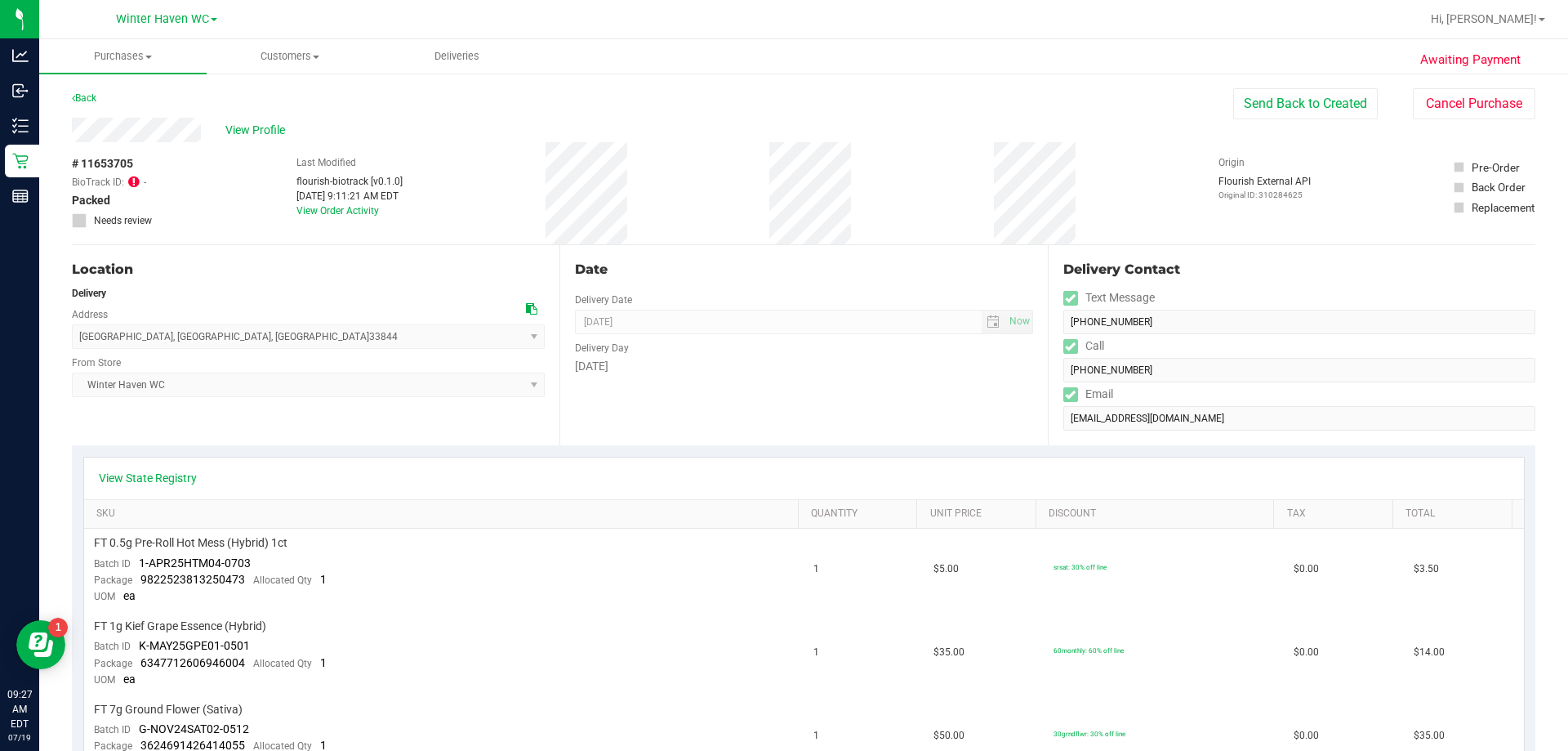 drag, startPoint x: 163, startPoint y: 187, endPoint x: 95, endPoint y: 185, distance: 68.02941 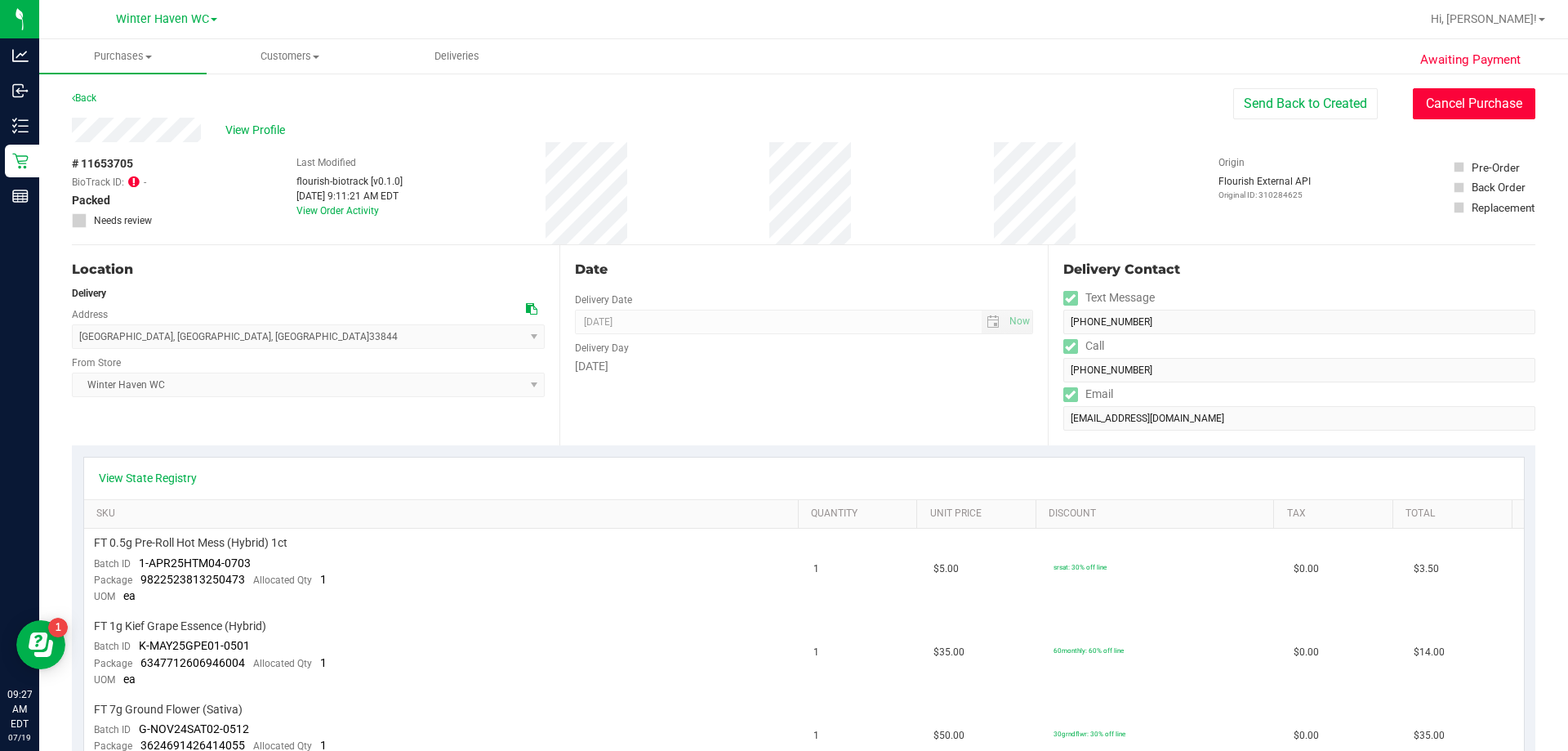 click on "Cancel Purchase" at bounding box center (1474, 104) 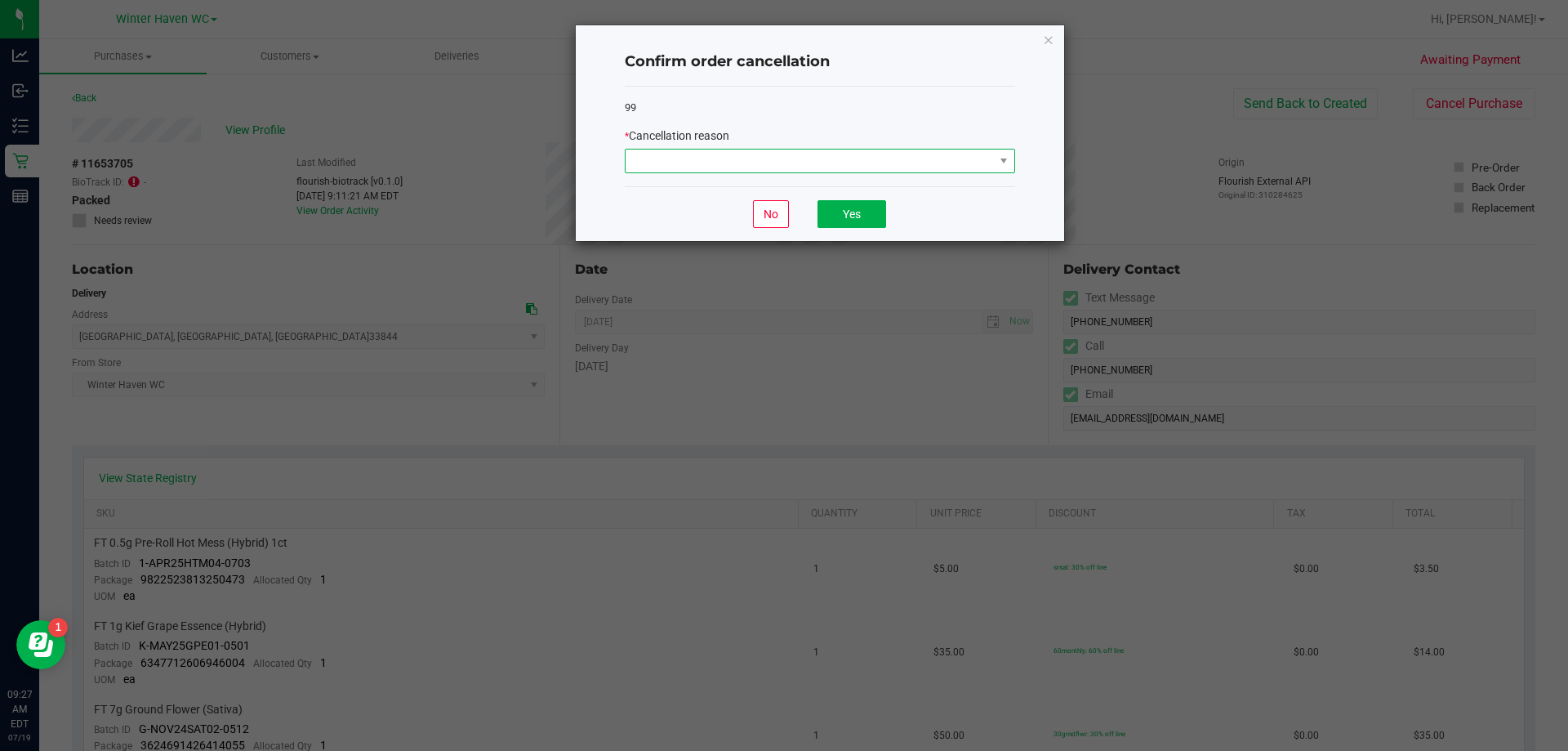 click at bounding box center [809, 161] 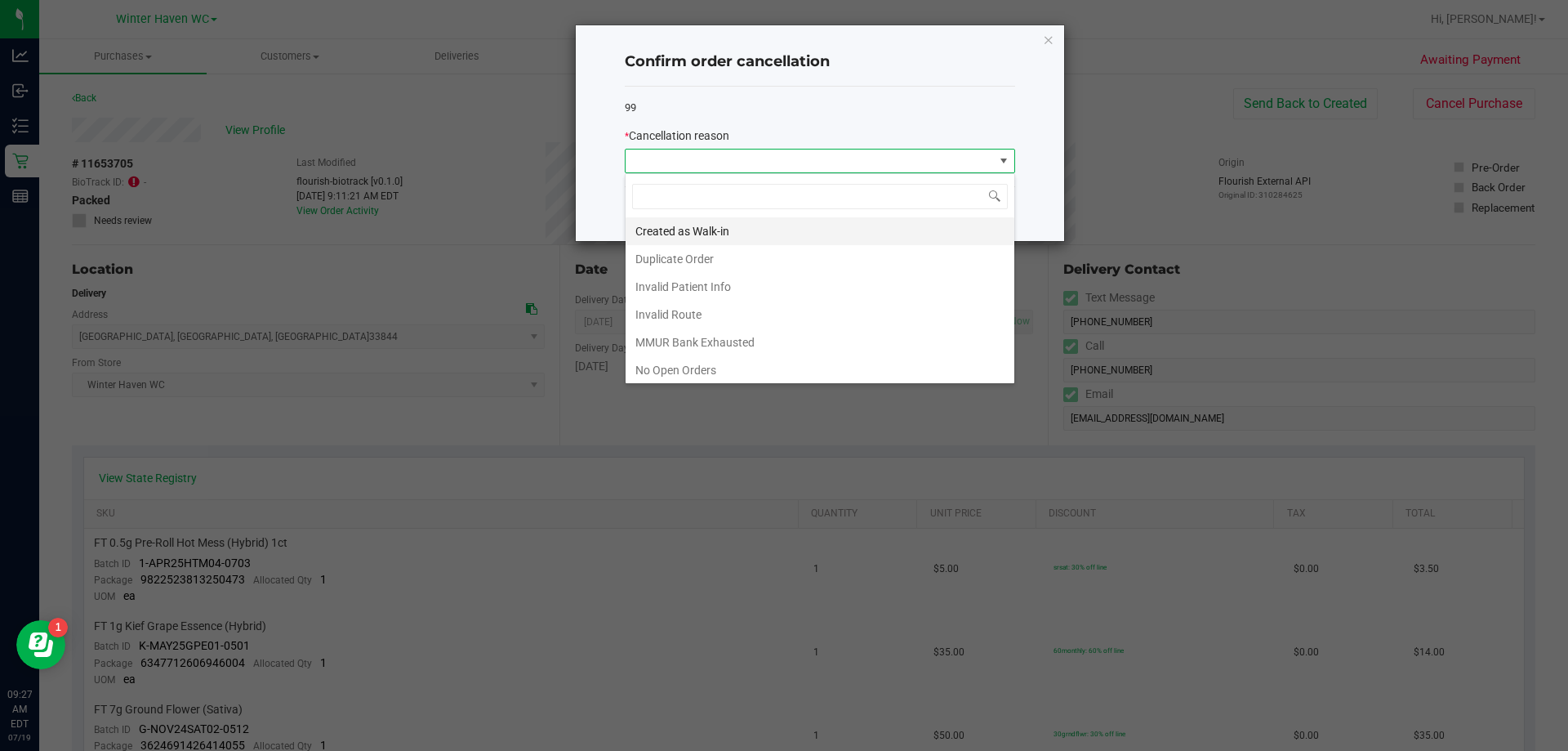 scroll, scrollTop: 81695, scrollLeft: 81276, axis: both 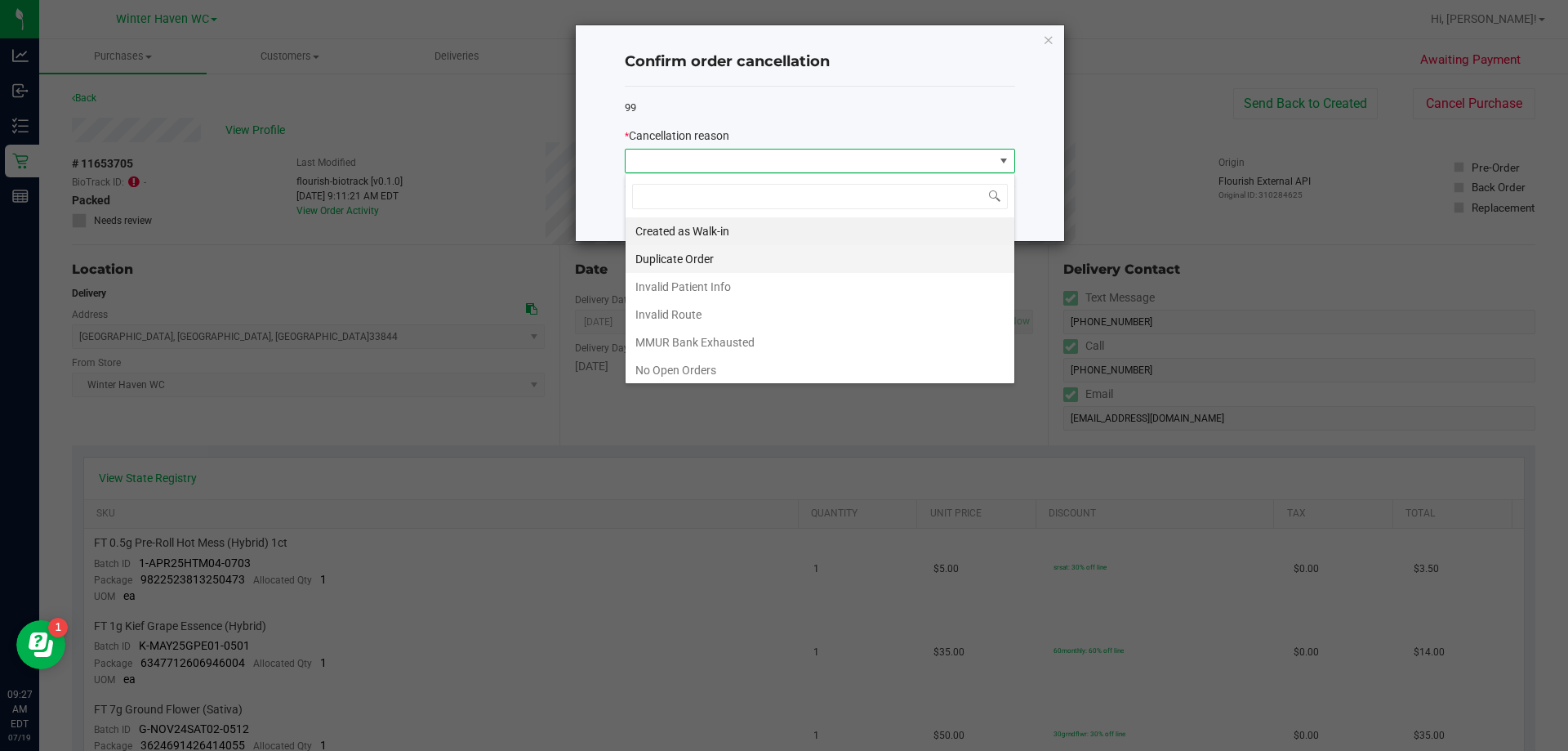 click on "Duplicate Order" at bounding box center (820, 259) 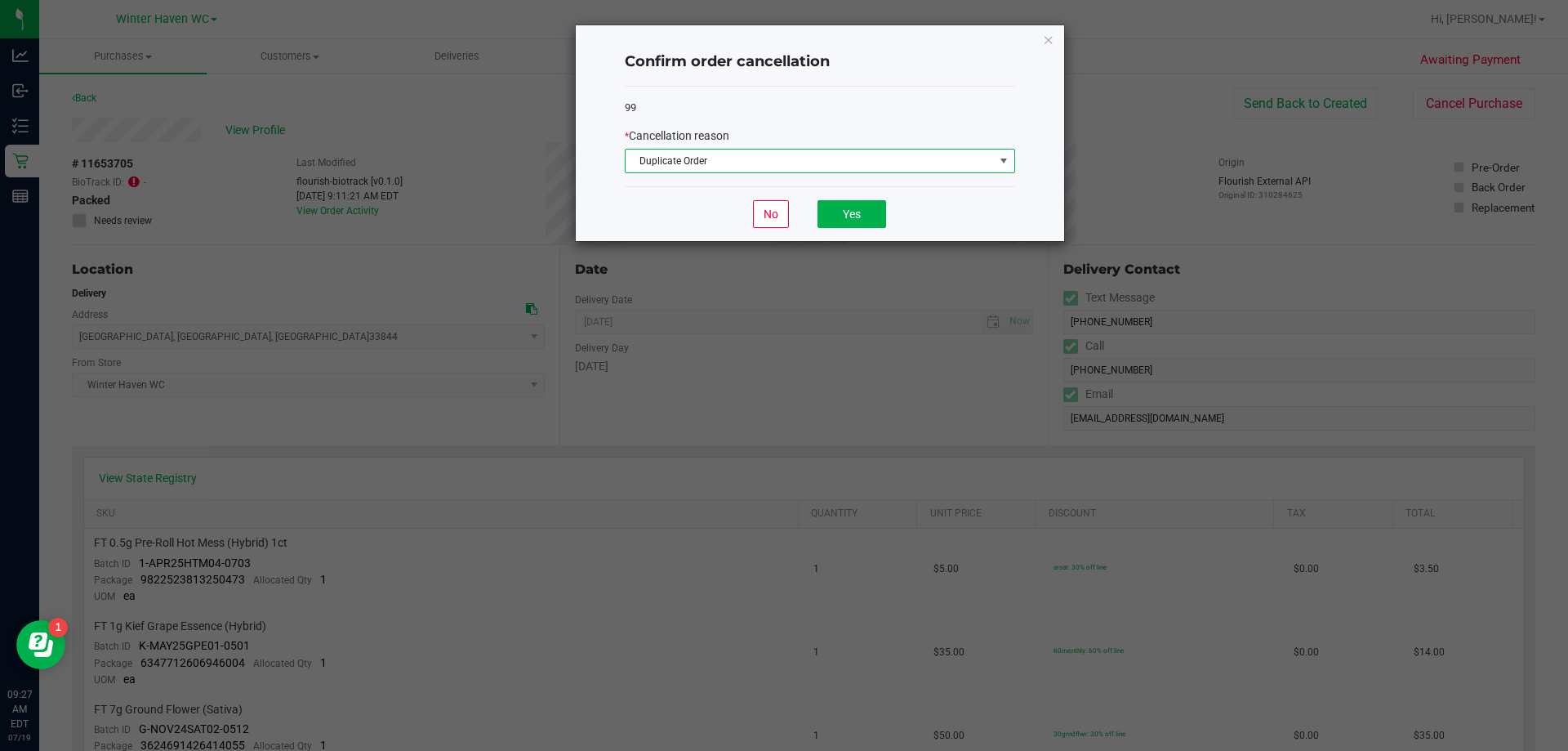 click on "Duplicate Order" at bounding box center (809, 161) 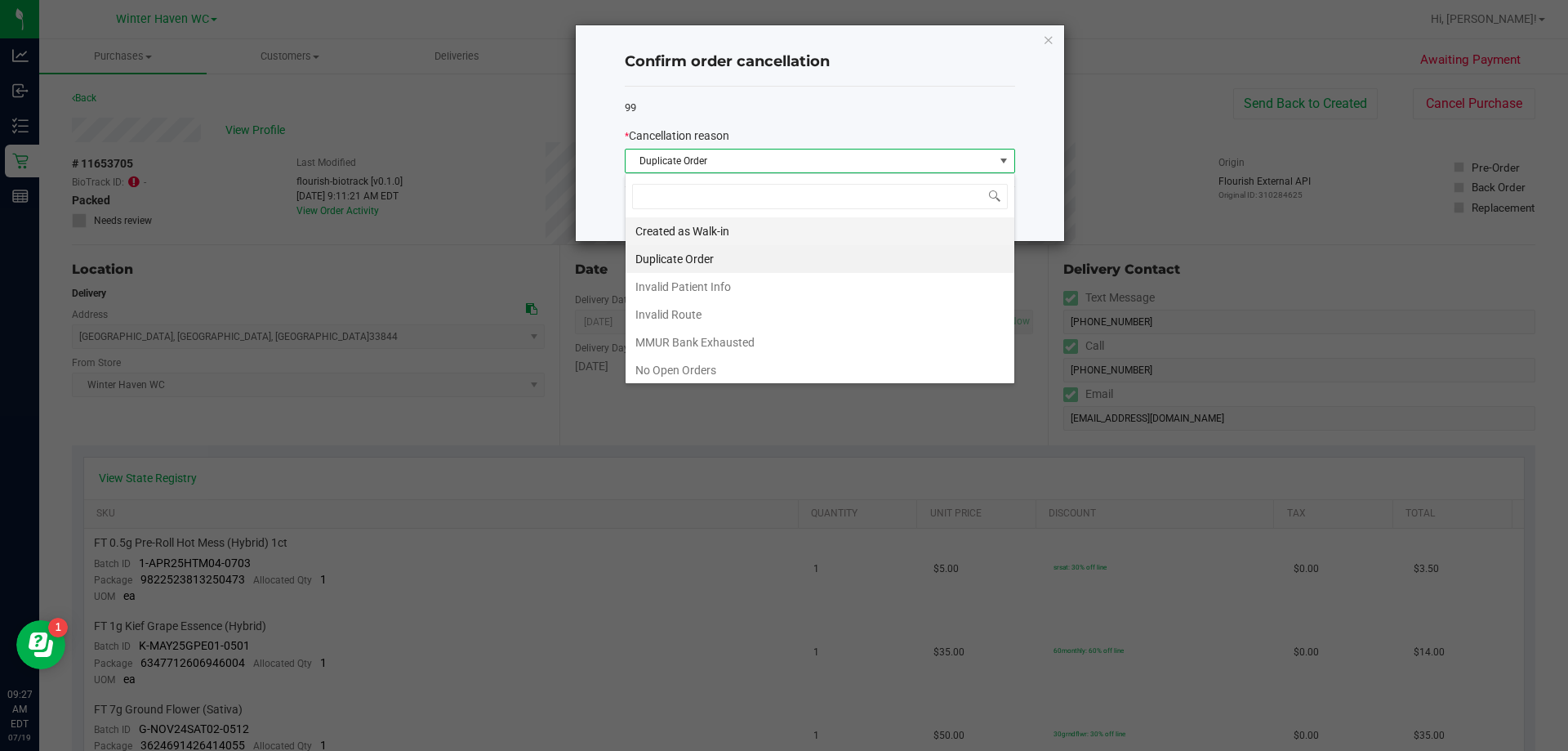 scroll, scrollTop: 81695, scrollLeft: 81276, axis: both 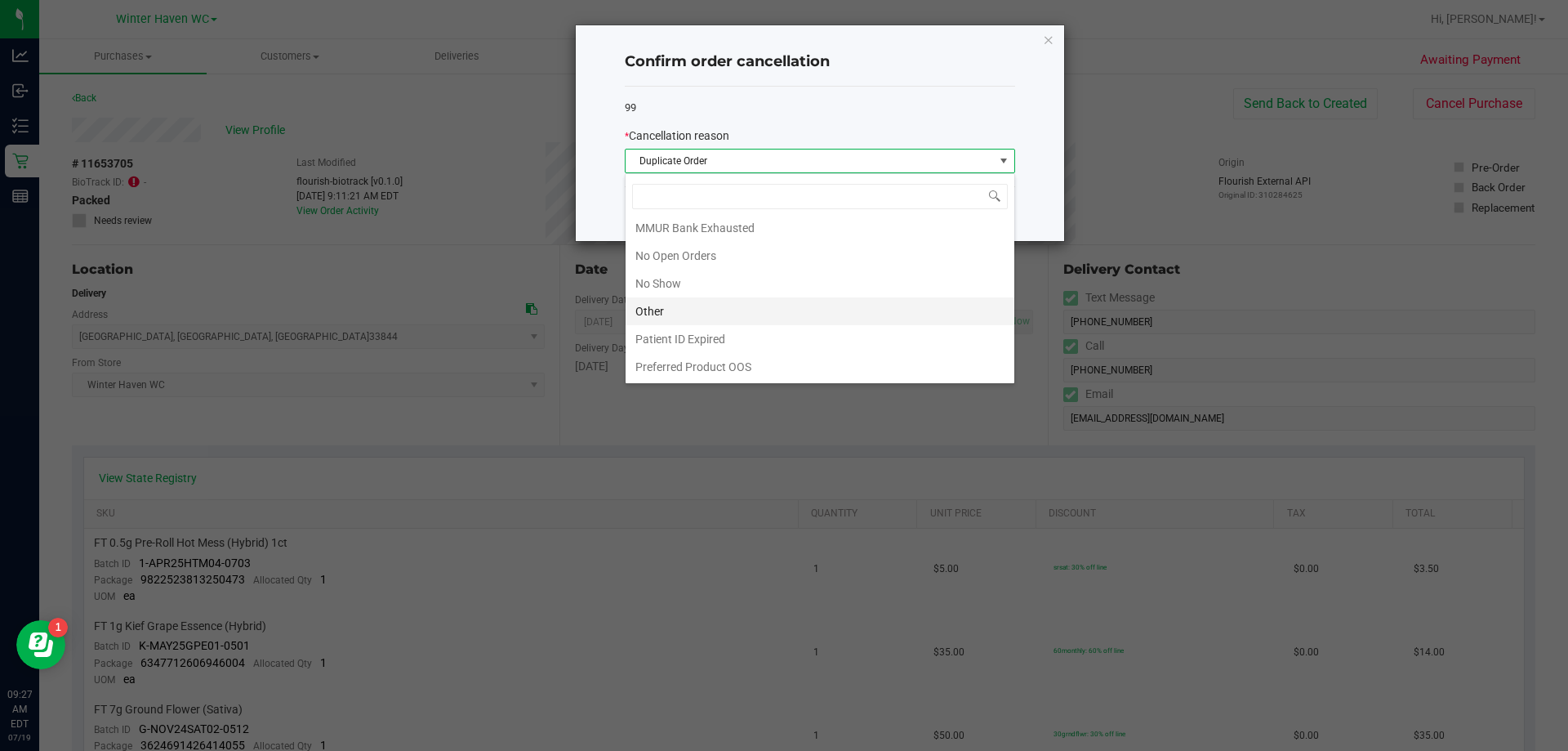 click on "Other" at bounding box center (820, 311) 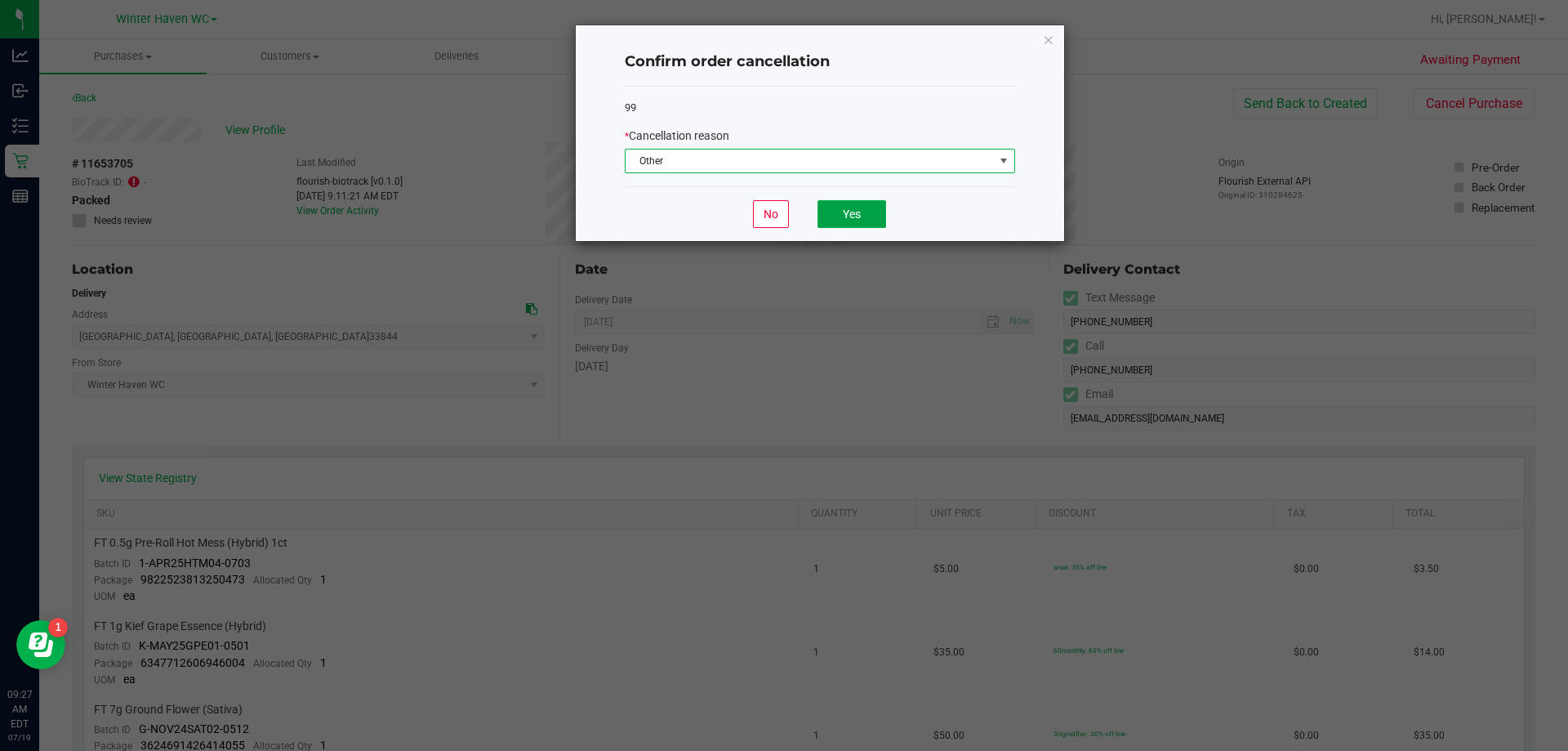 click on "Yes" 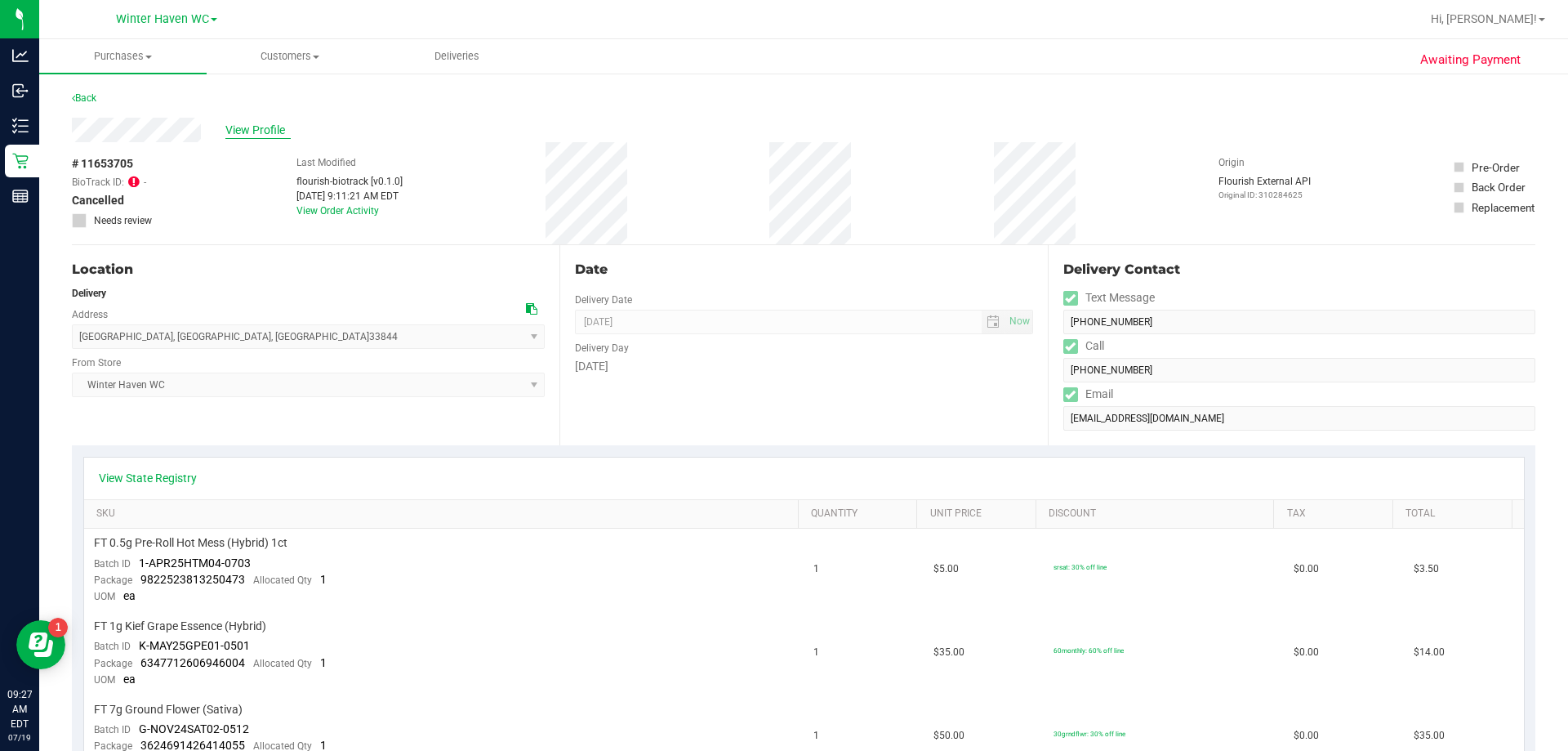click on "View Profile" at bounding box center [258, 130] 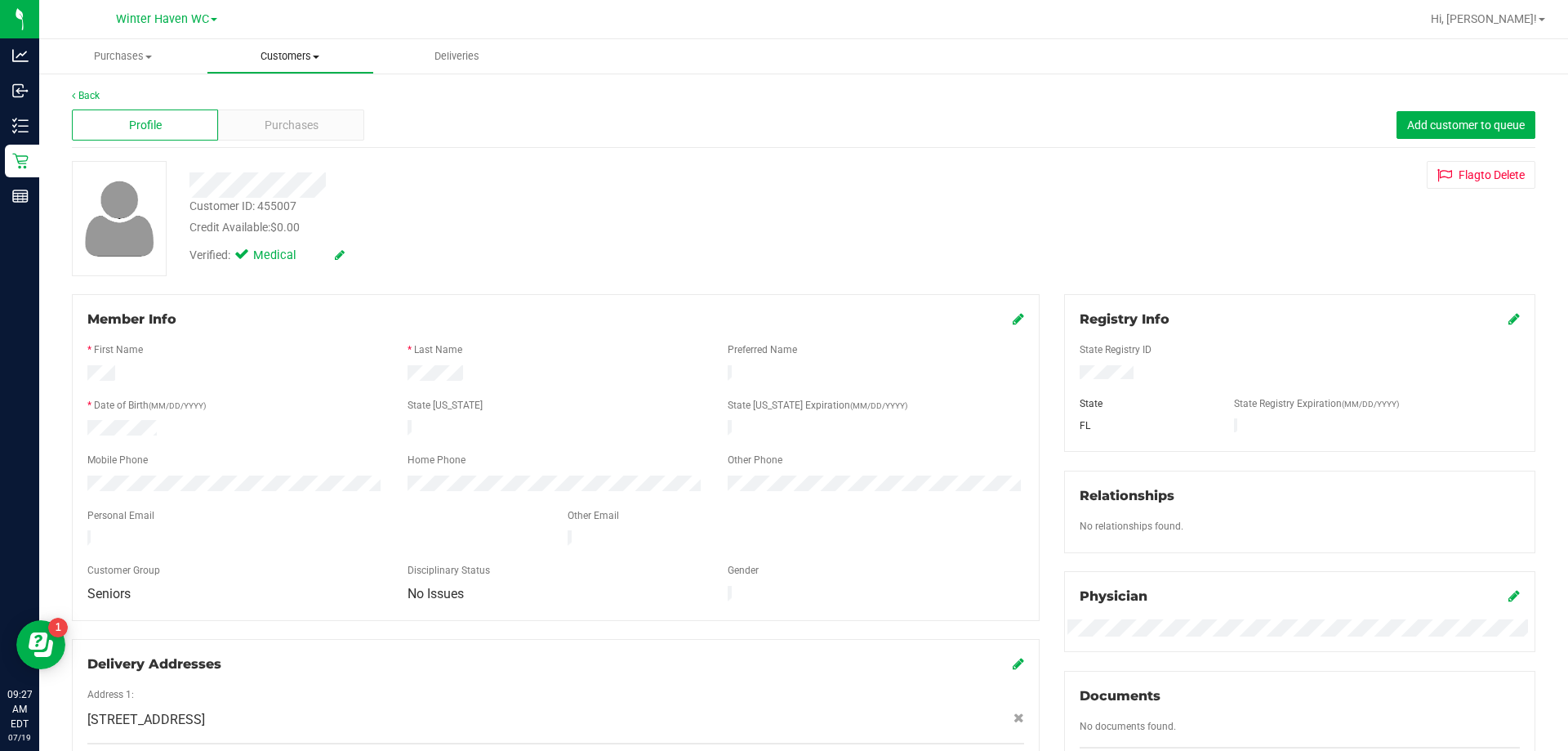 click on "Customers" at bounding box center [290, 56] 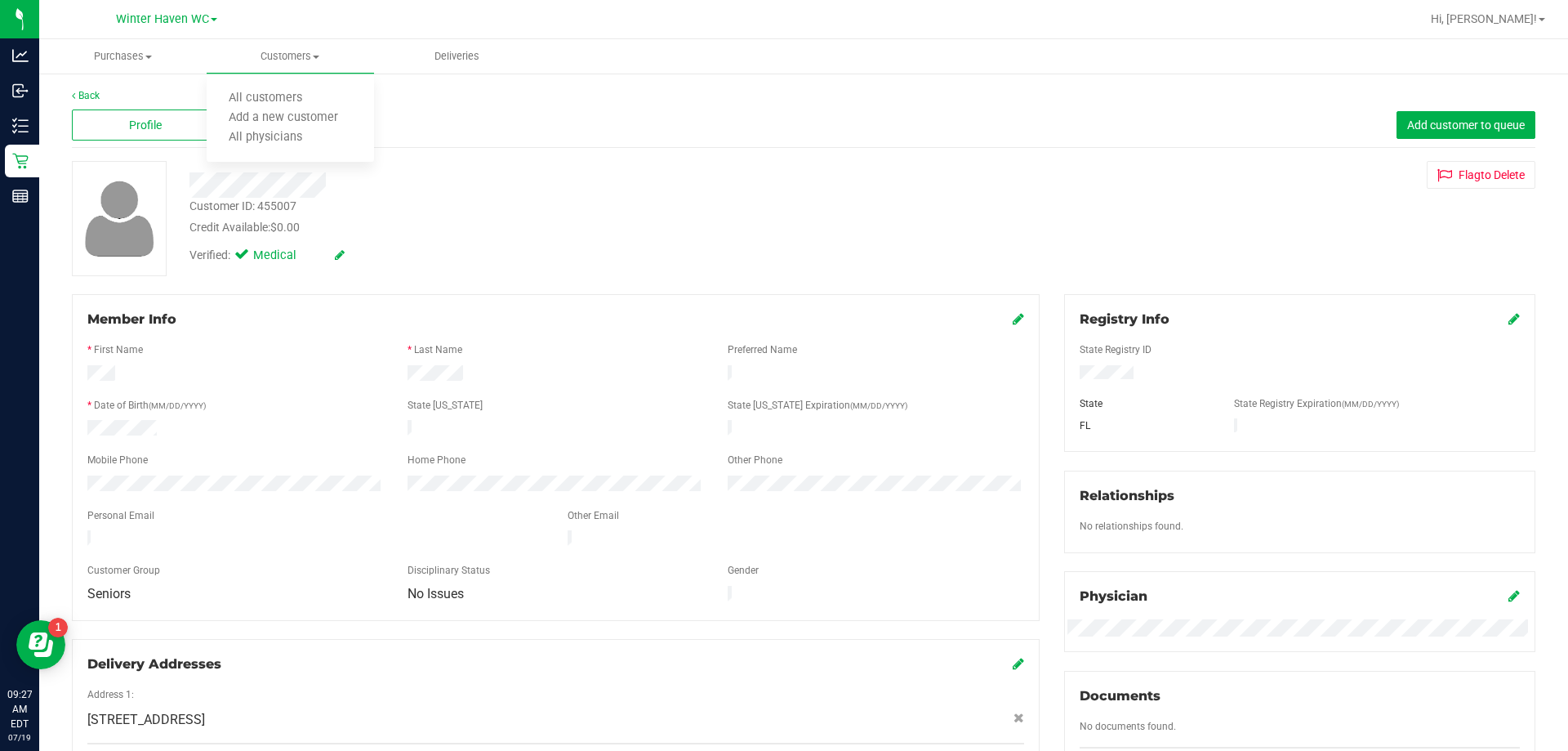 click on "Verified:
Medical" at bounding box center (549, 254) 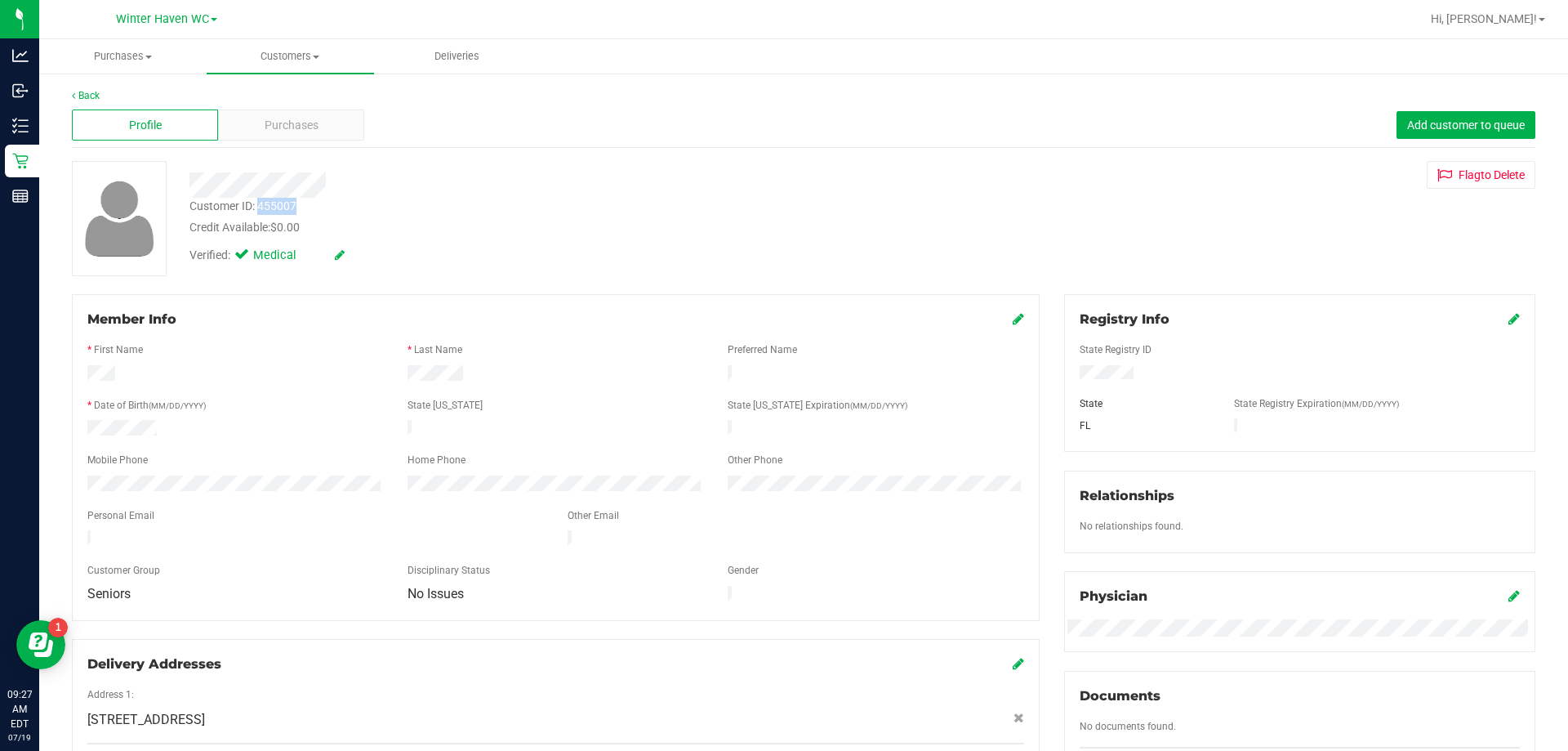drag, startPoint x: 301, startPoint y: 207, endPoint x: 260, endPoint y: 207, distance: 41 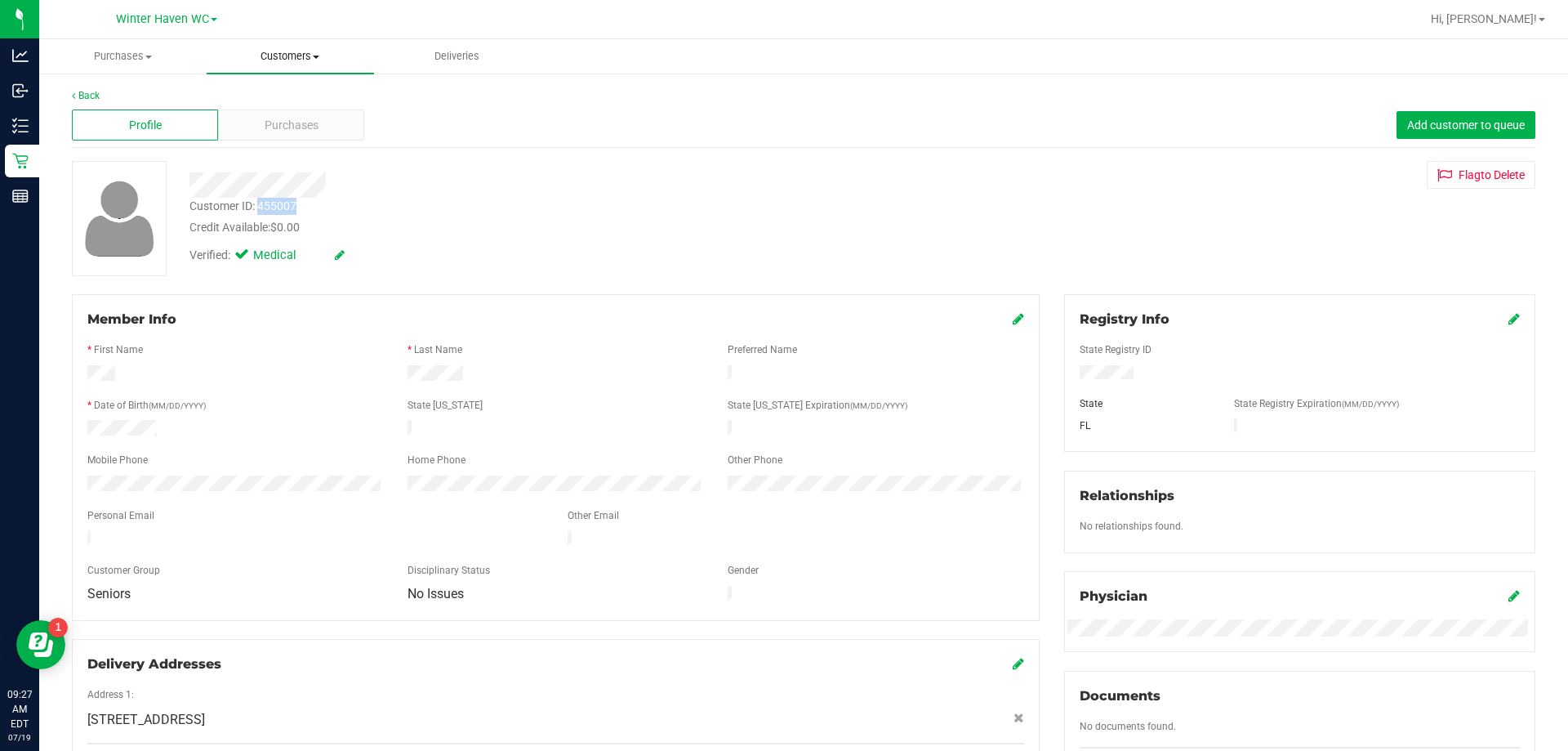 click on "Customers" at bounding box center (290, 56) 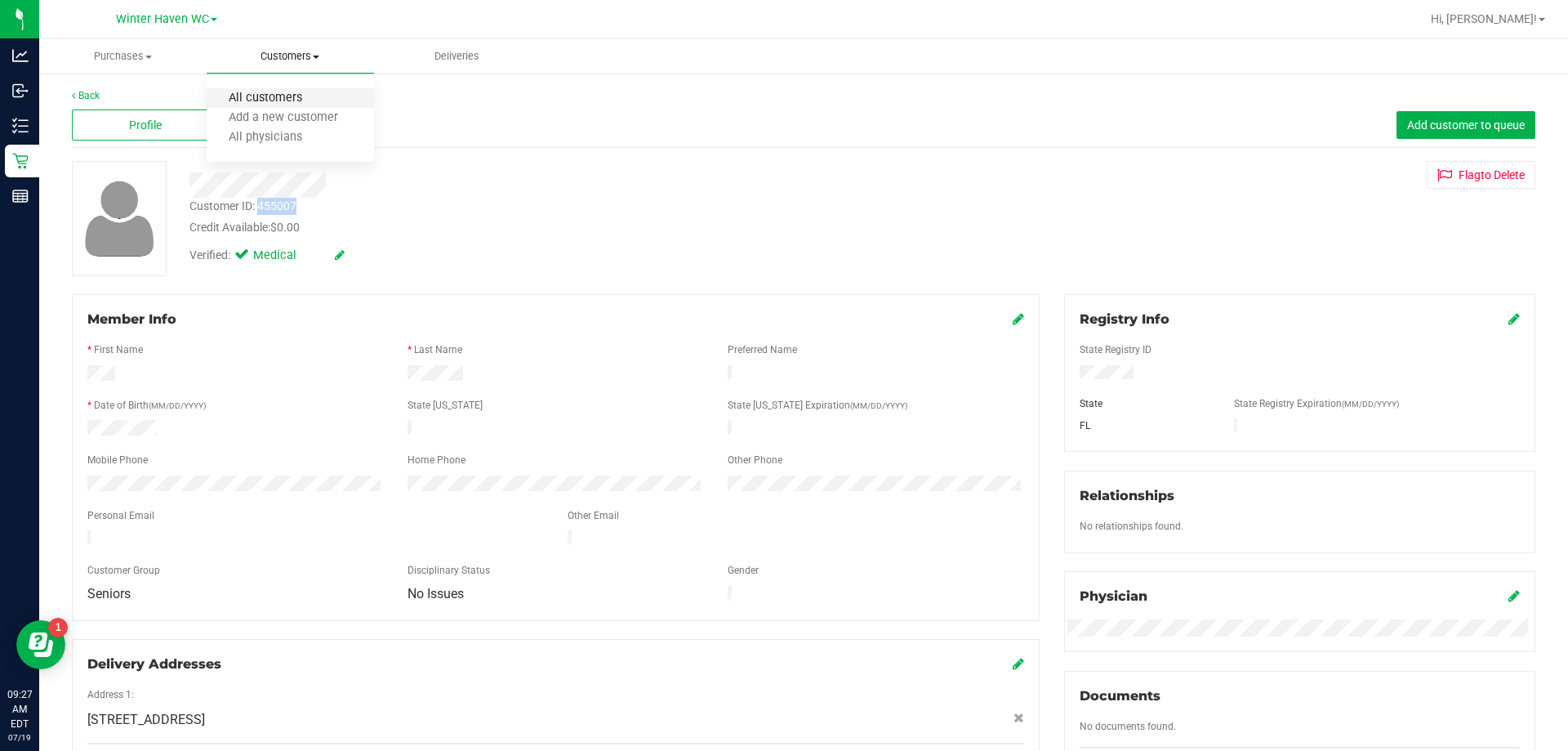 click on "All customers" at bounding box center [265, 98] 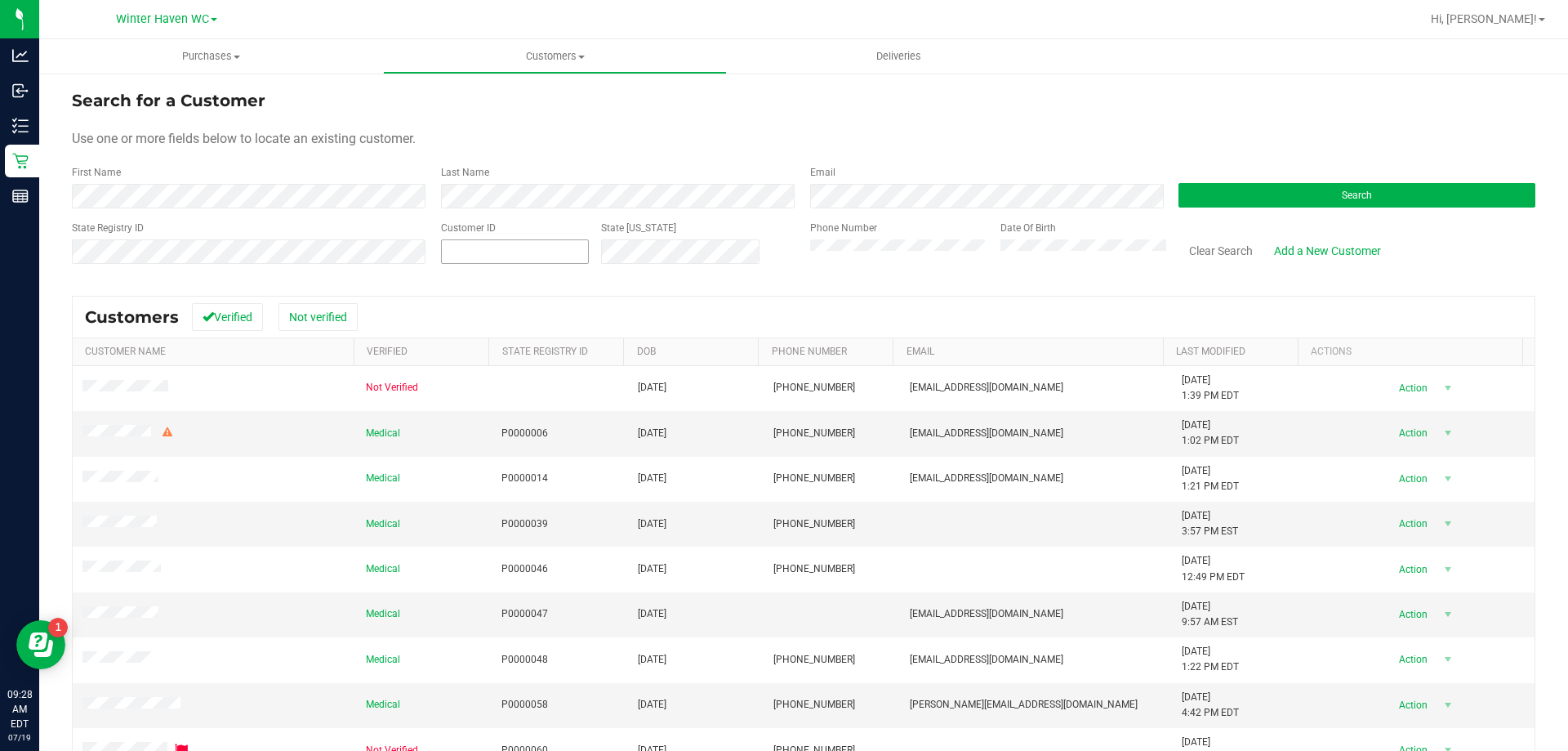 click at bounding box center (514, 252) 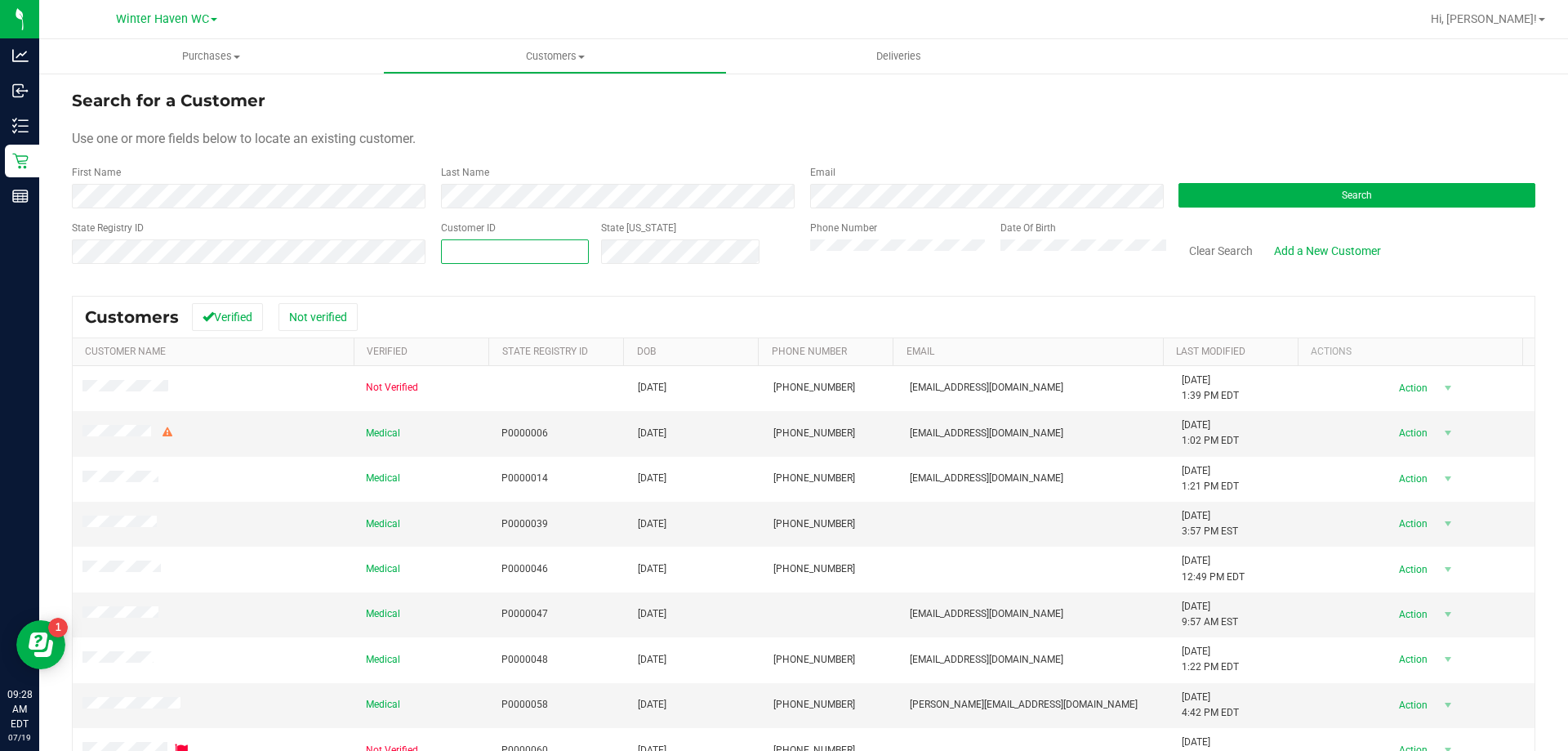 paste on "455007" 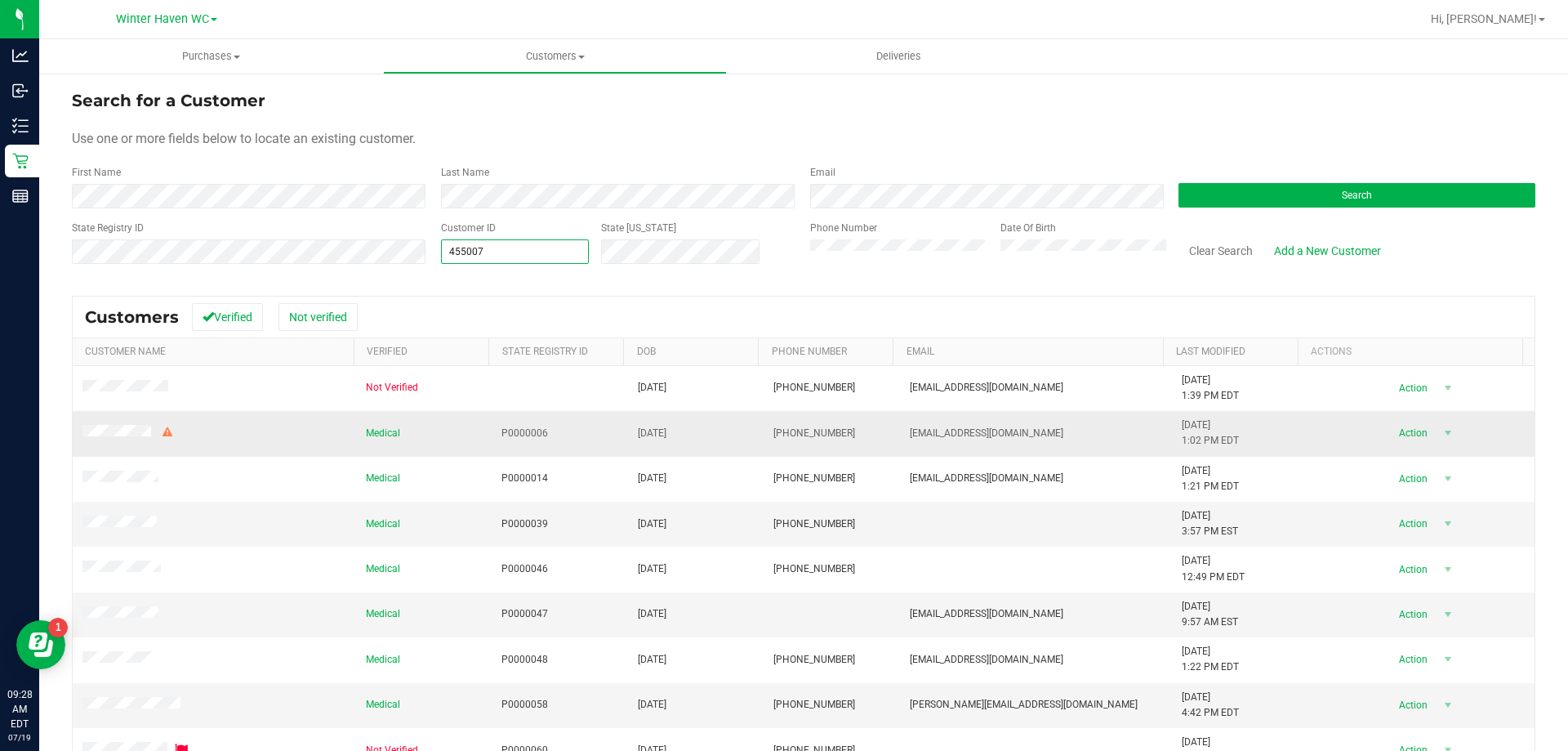 type on "455007" 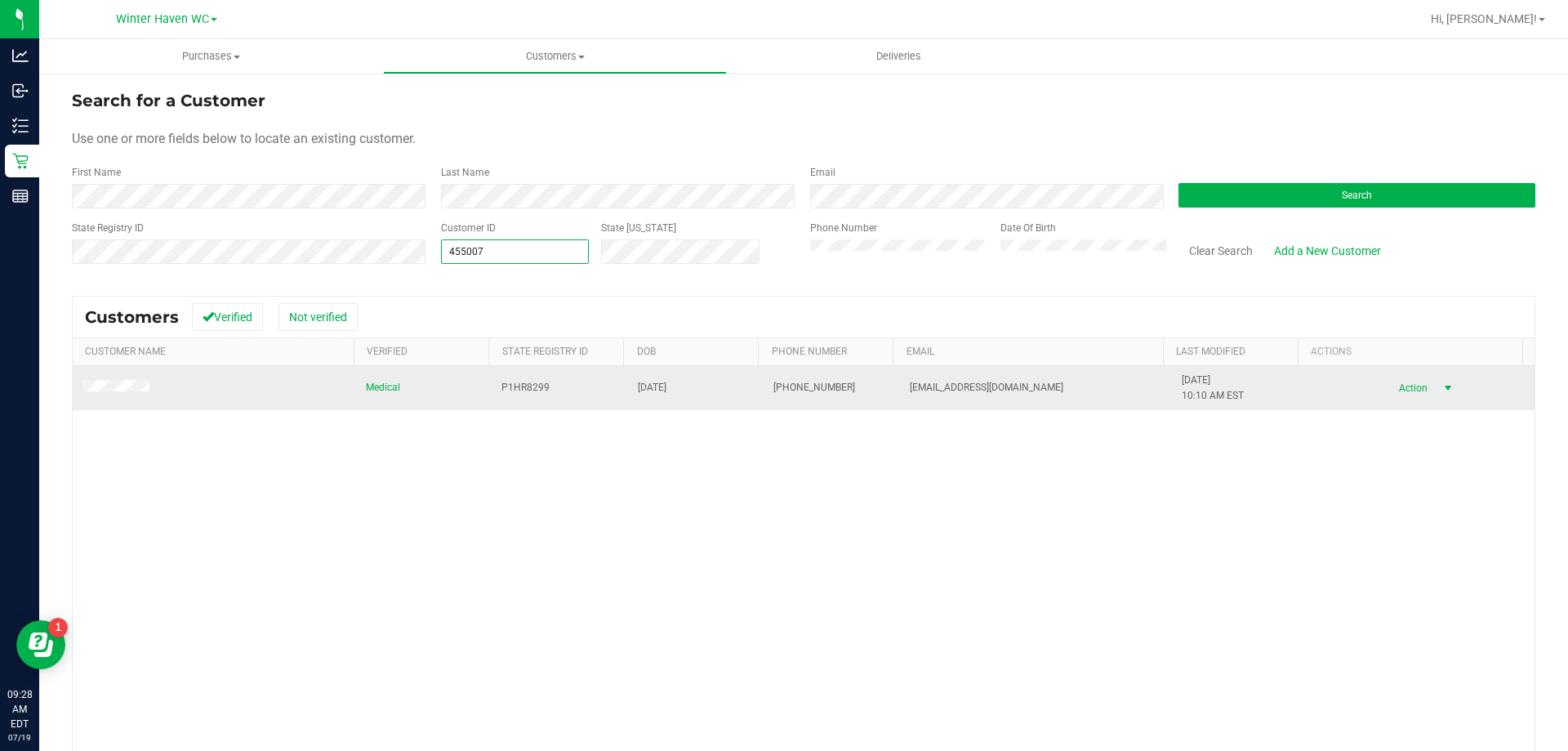 click on "Action" at bounding box center [1410, 388] 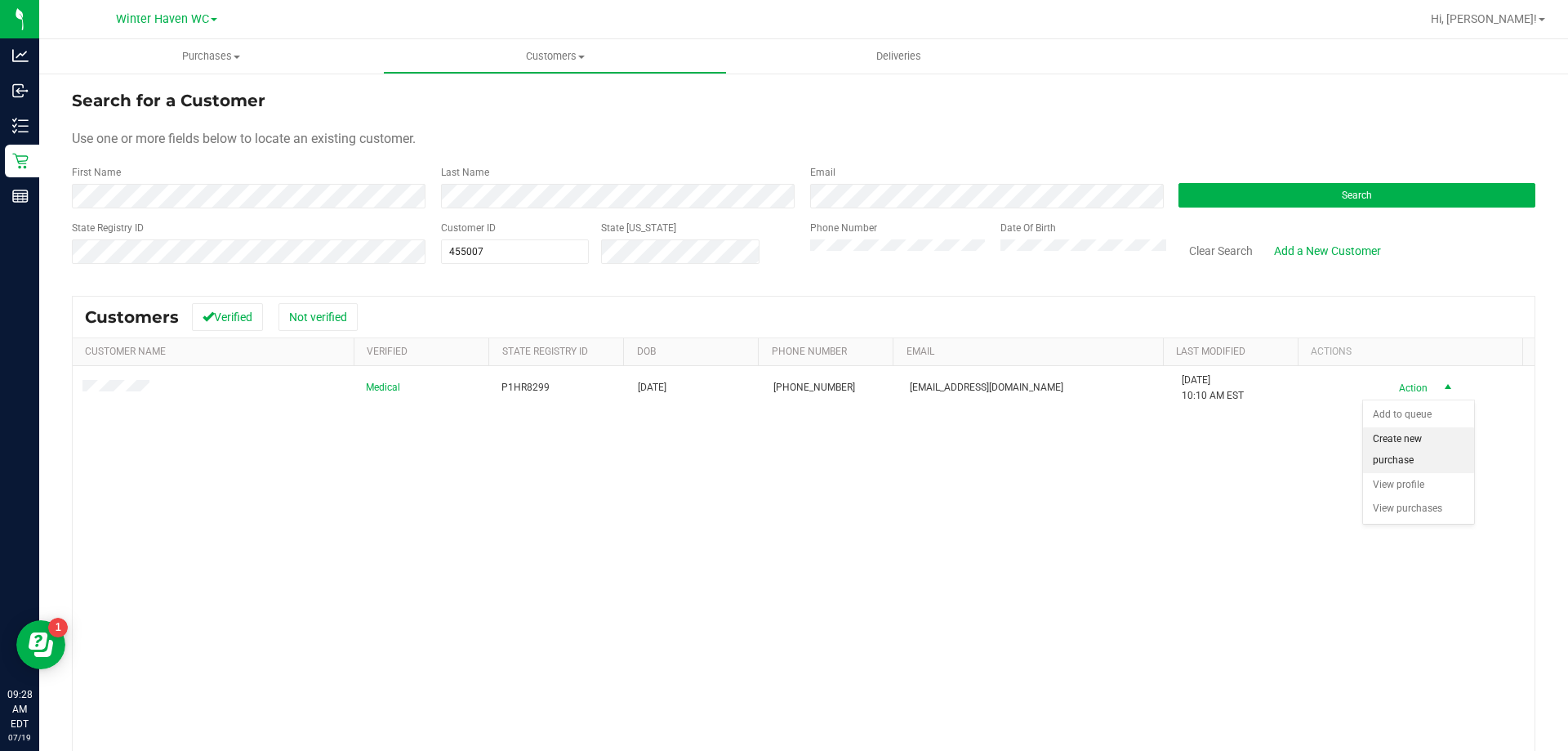 click on "Create new purchase" at bounding box center (1419, 449) 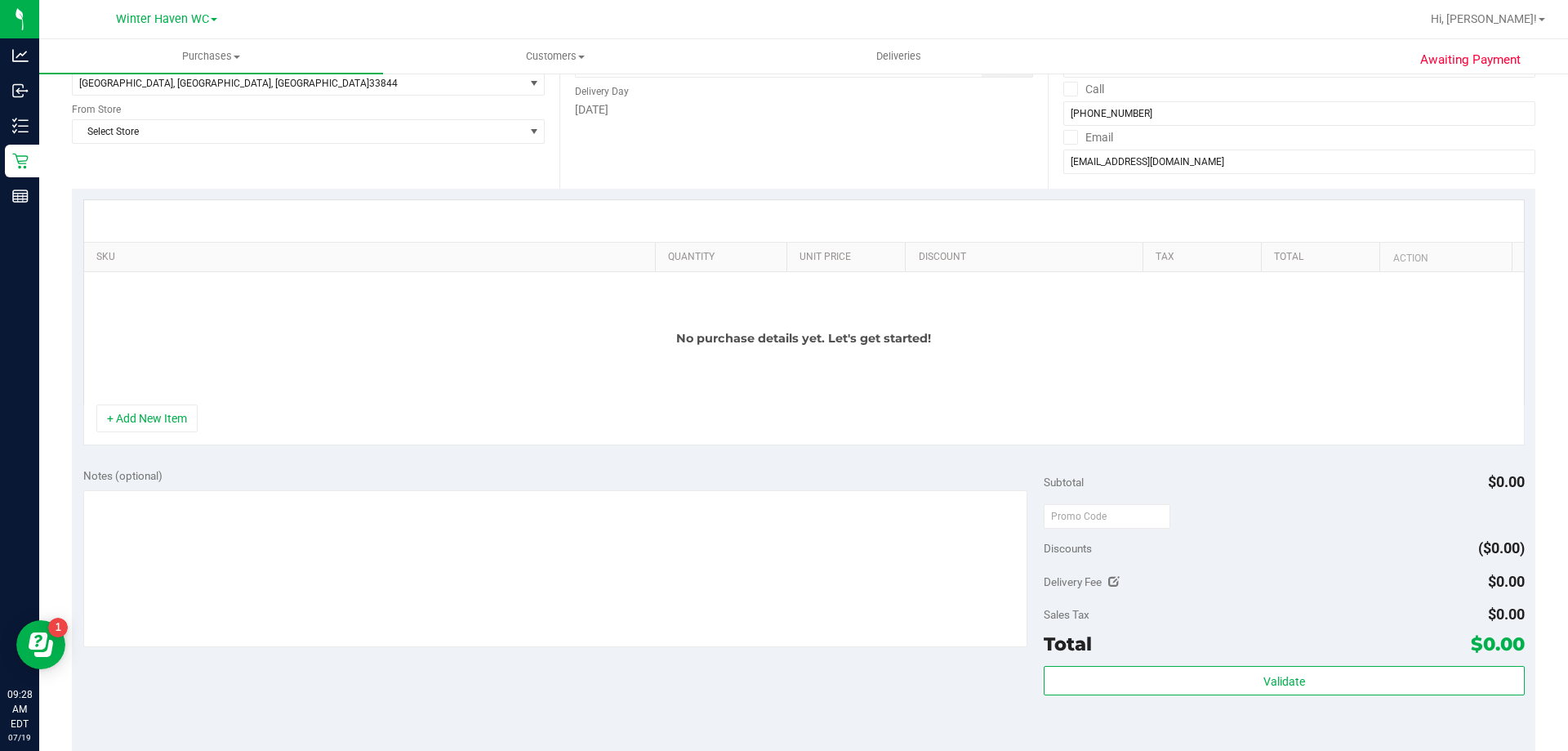 scroll, scrollTop: 0, scrollLeft: 0, axis: both 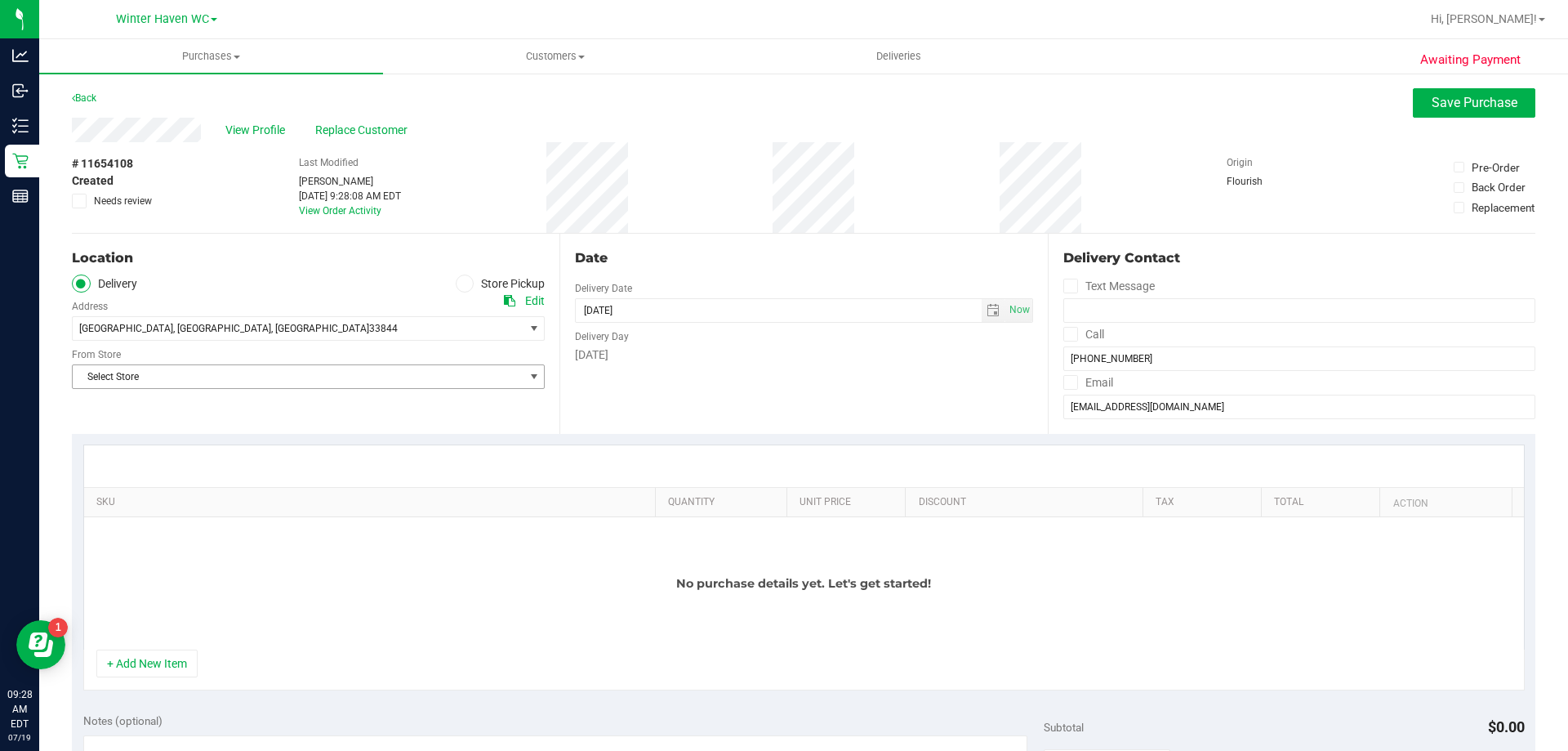 click on "Select Store" at bounding box center (298, 377) 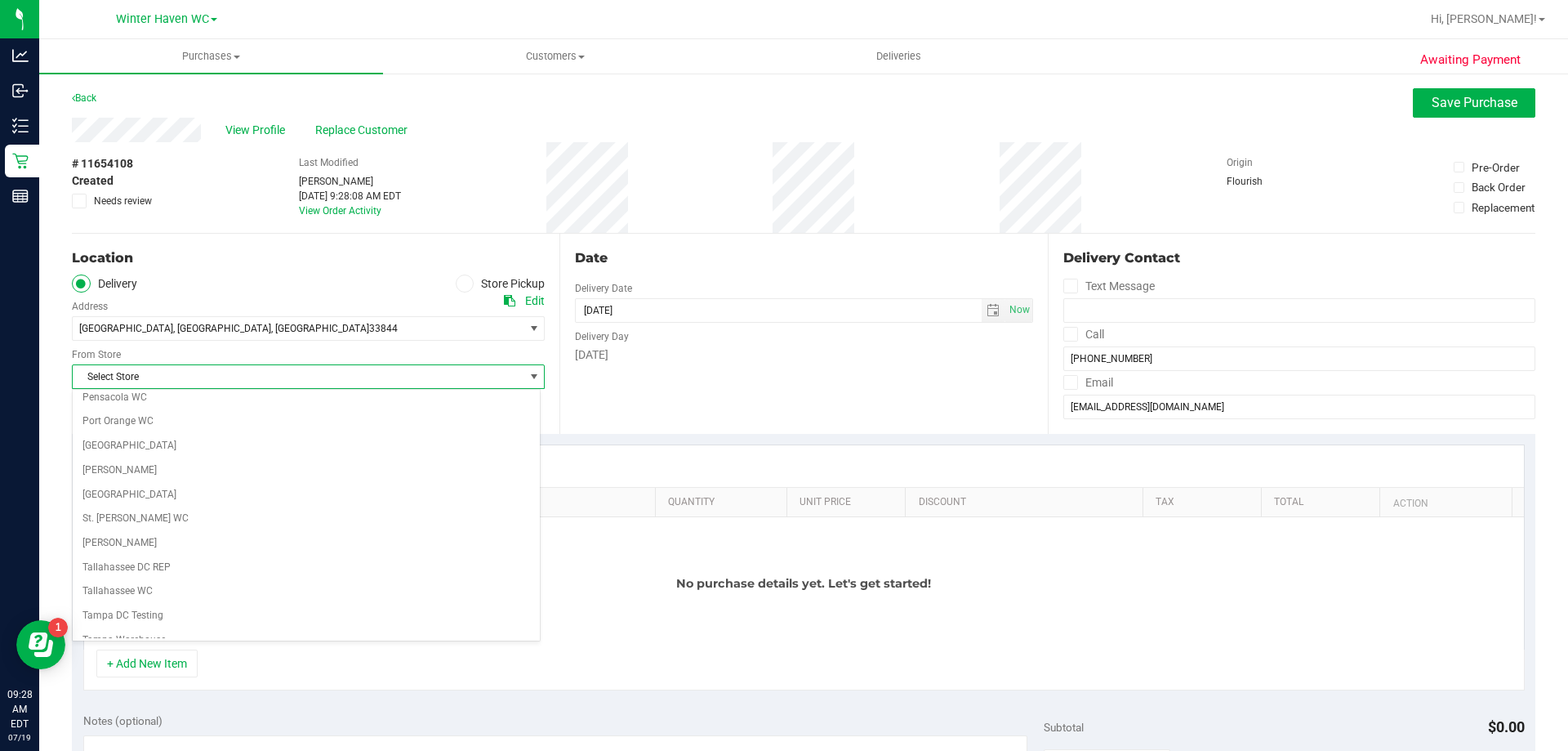 scroll, scrollTop: 1187, scrollLeft: 0, axis: vertical 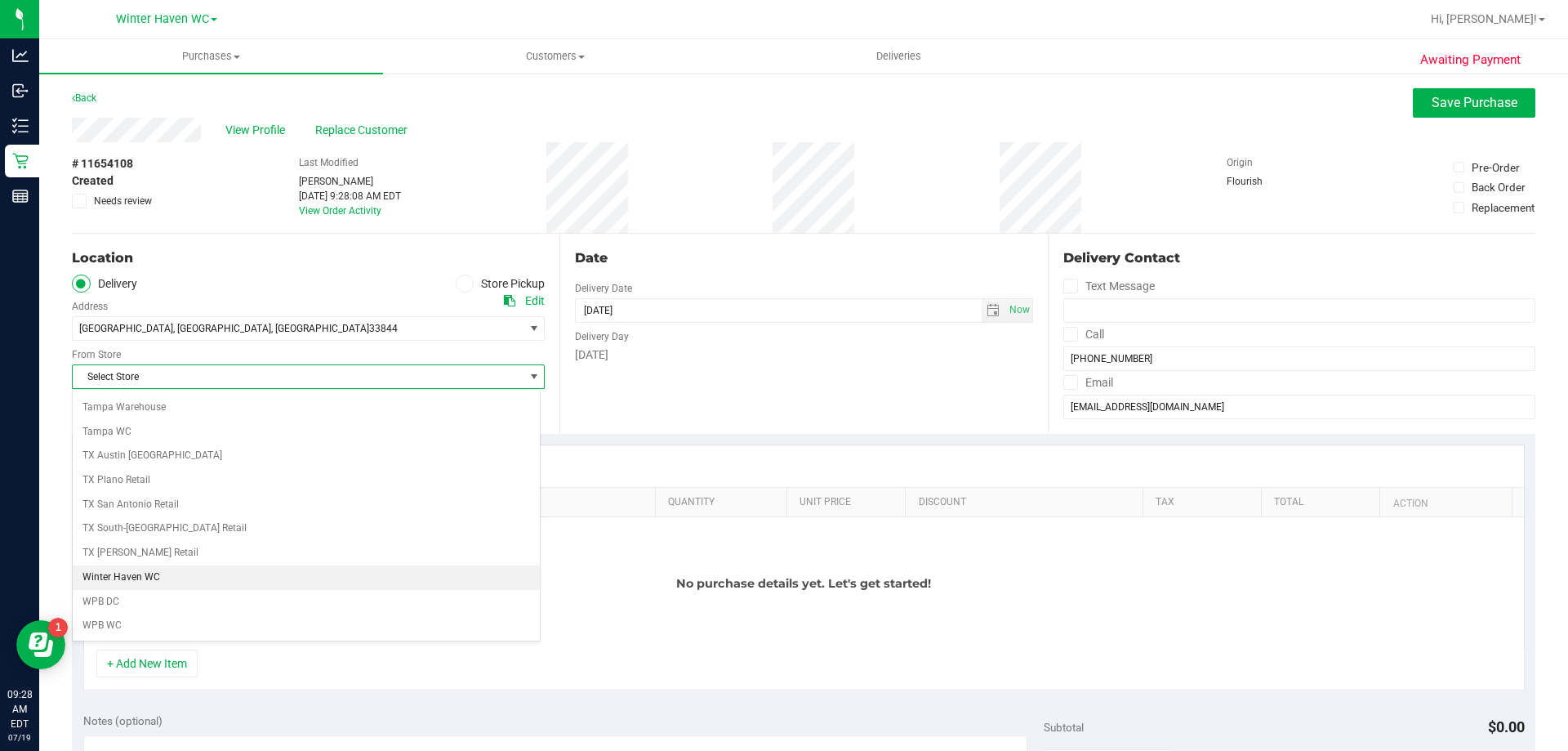 click on "Winter Haven WC" at bounding box center (306, 578) 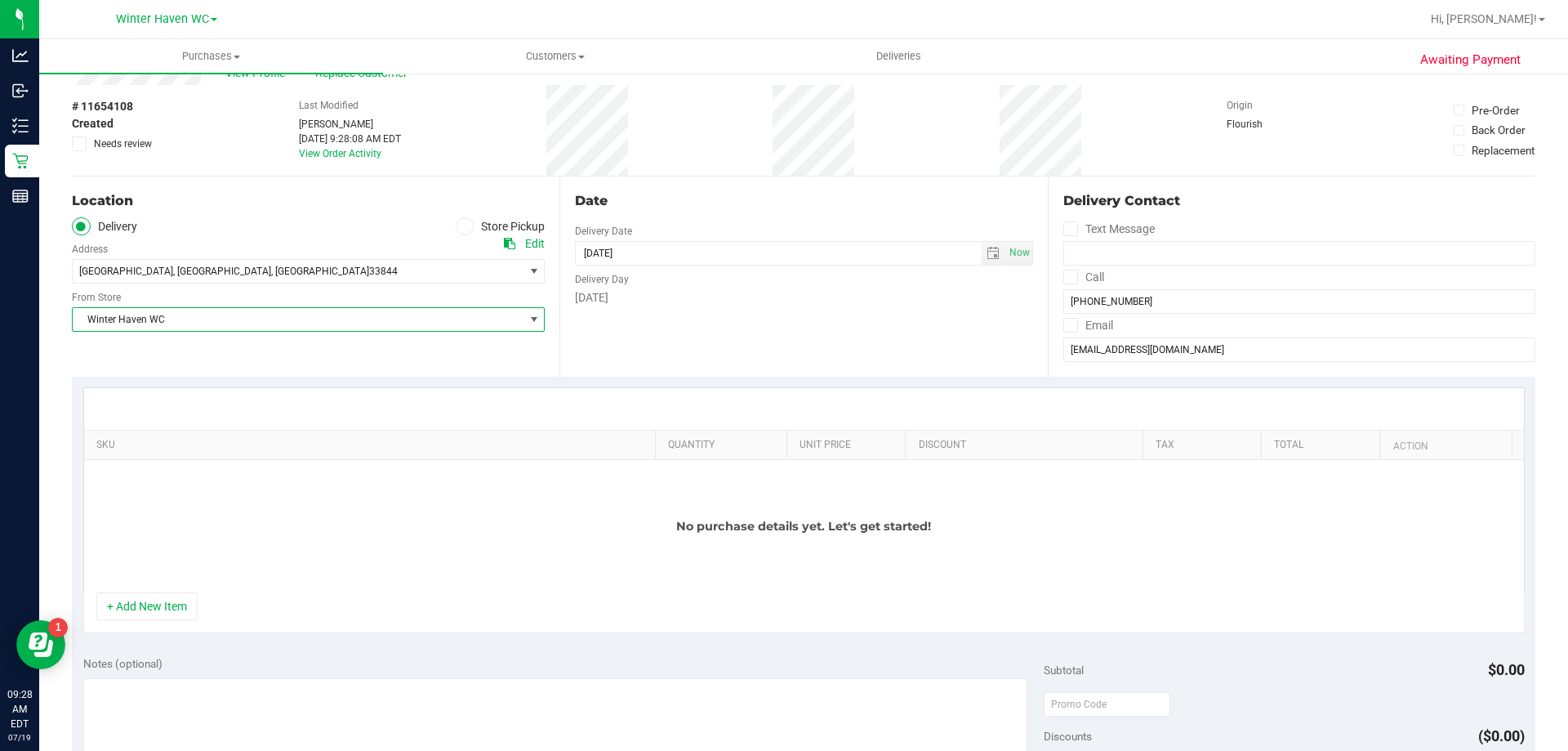 scroll, scrollTop: 82, scrollLeft: 0, axis: vertical 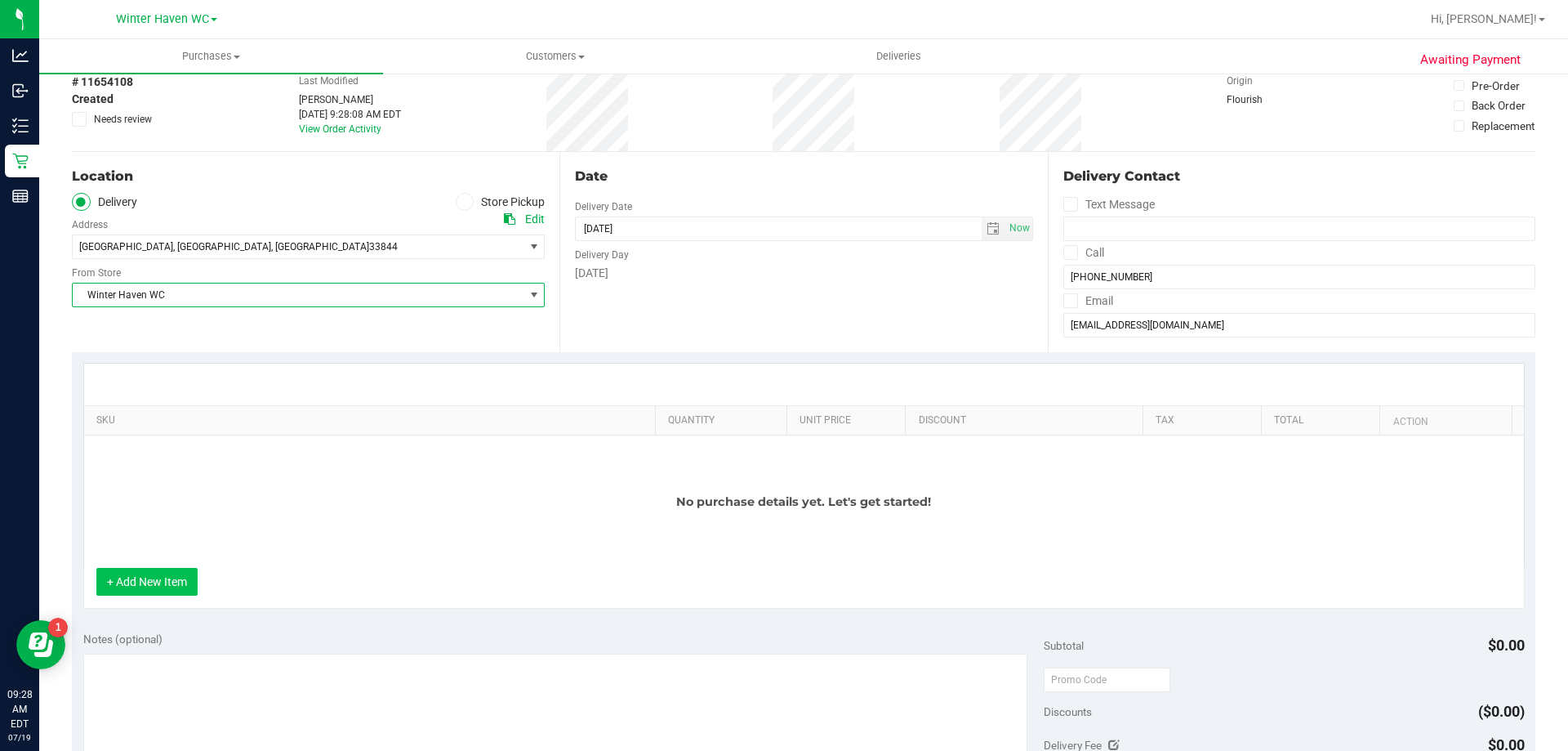 click on "+ Add New Item" at bounding box center [147, 582] 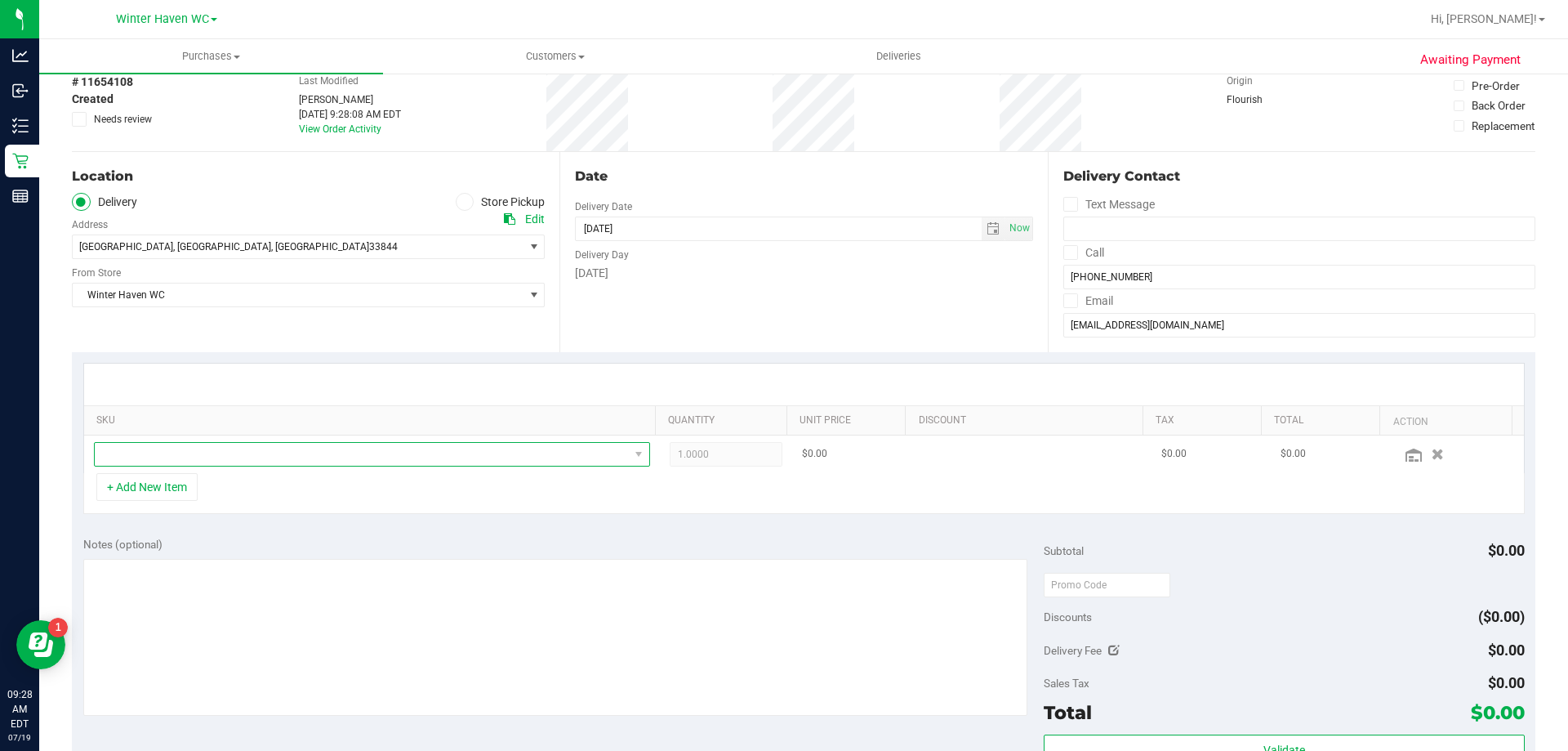 click at bounding box center (362, 454) 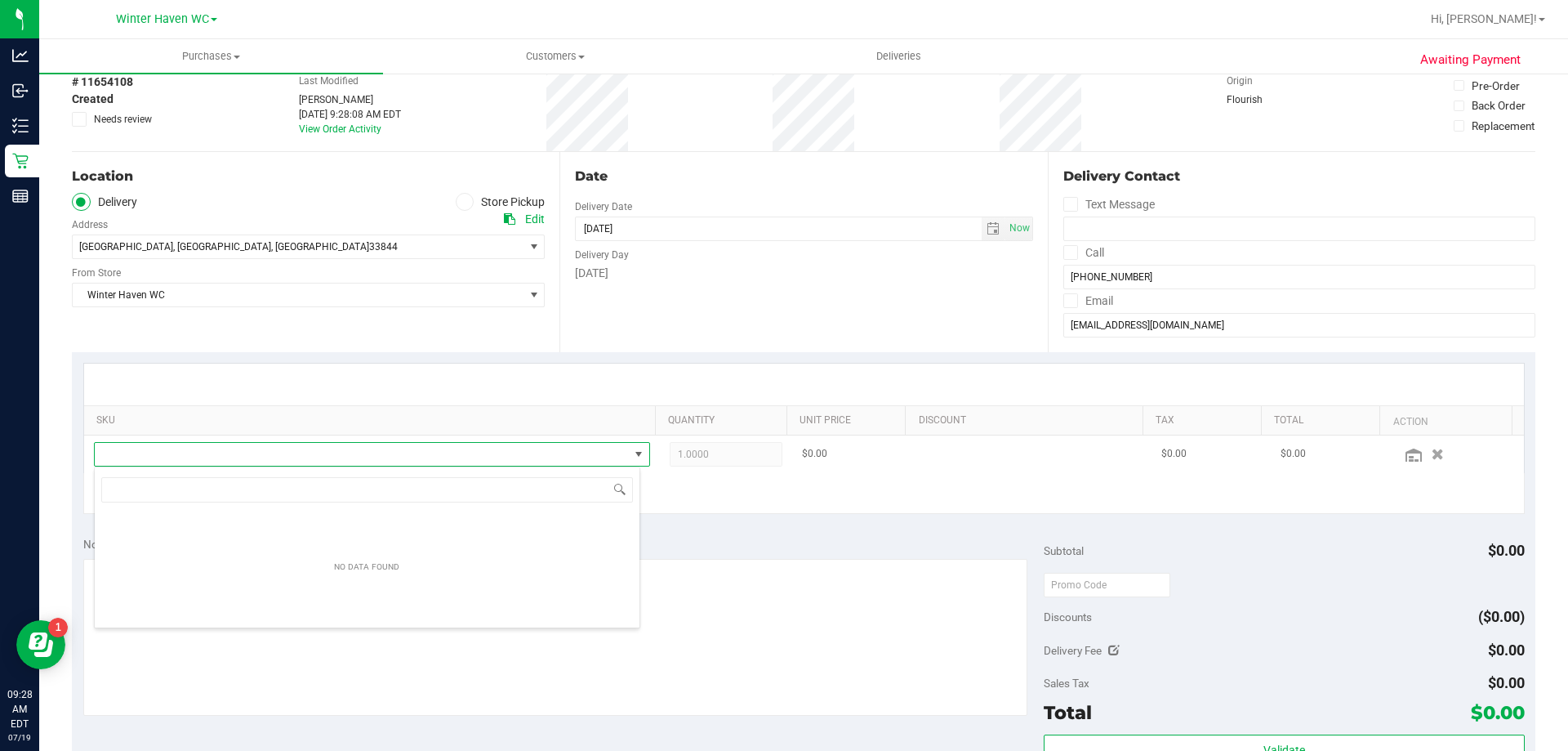 scroll, scrollTop: 81695, scrollLeft: 81120, axis: both 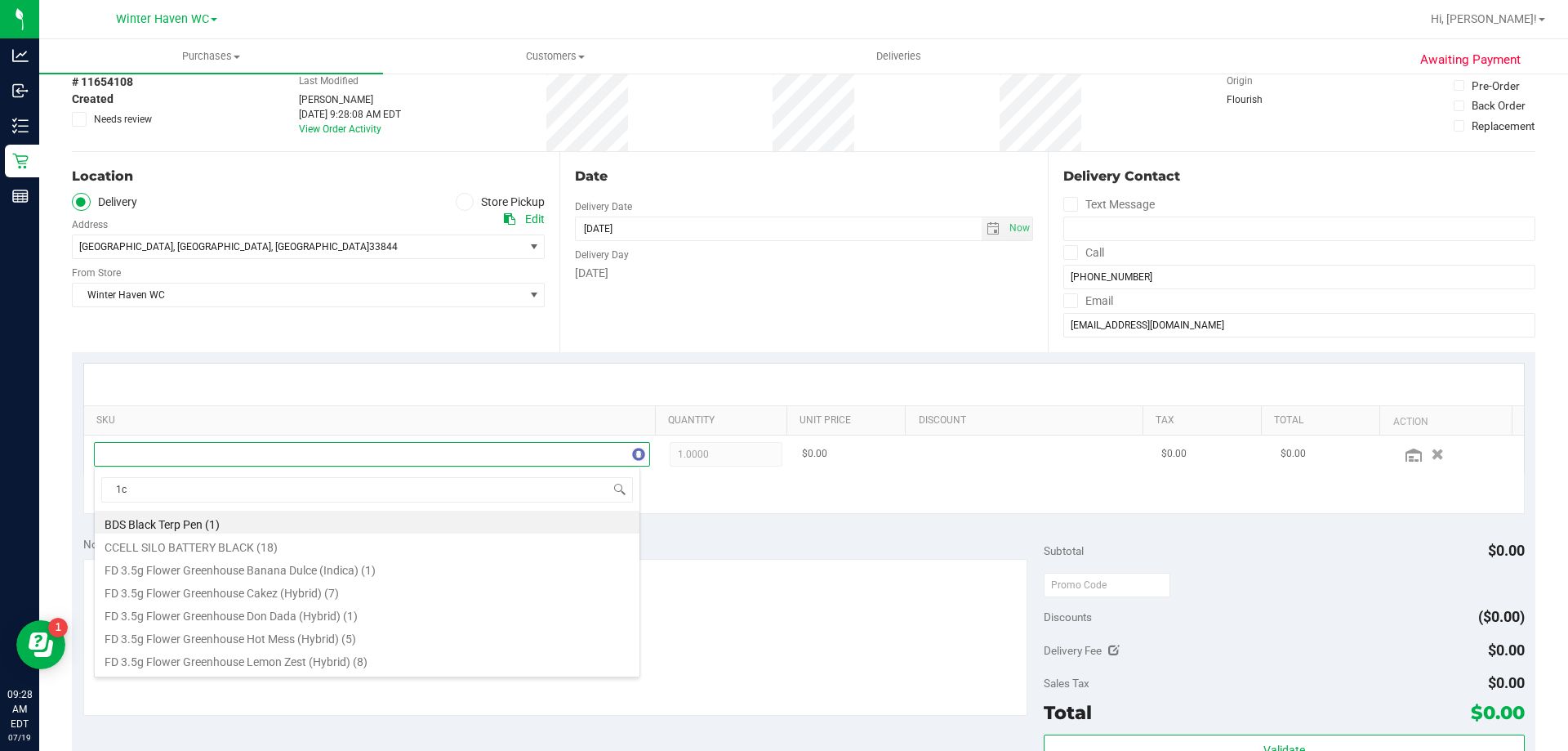 type on "1ct" 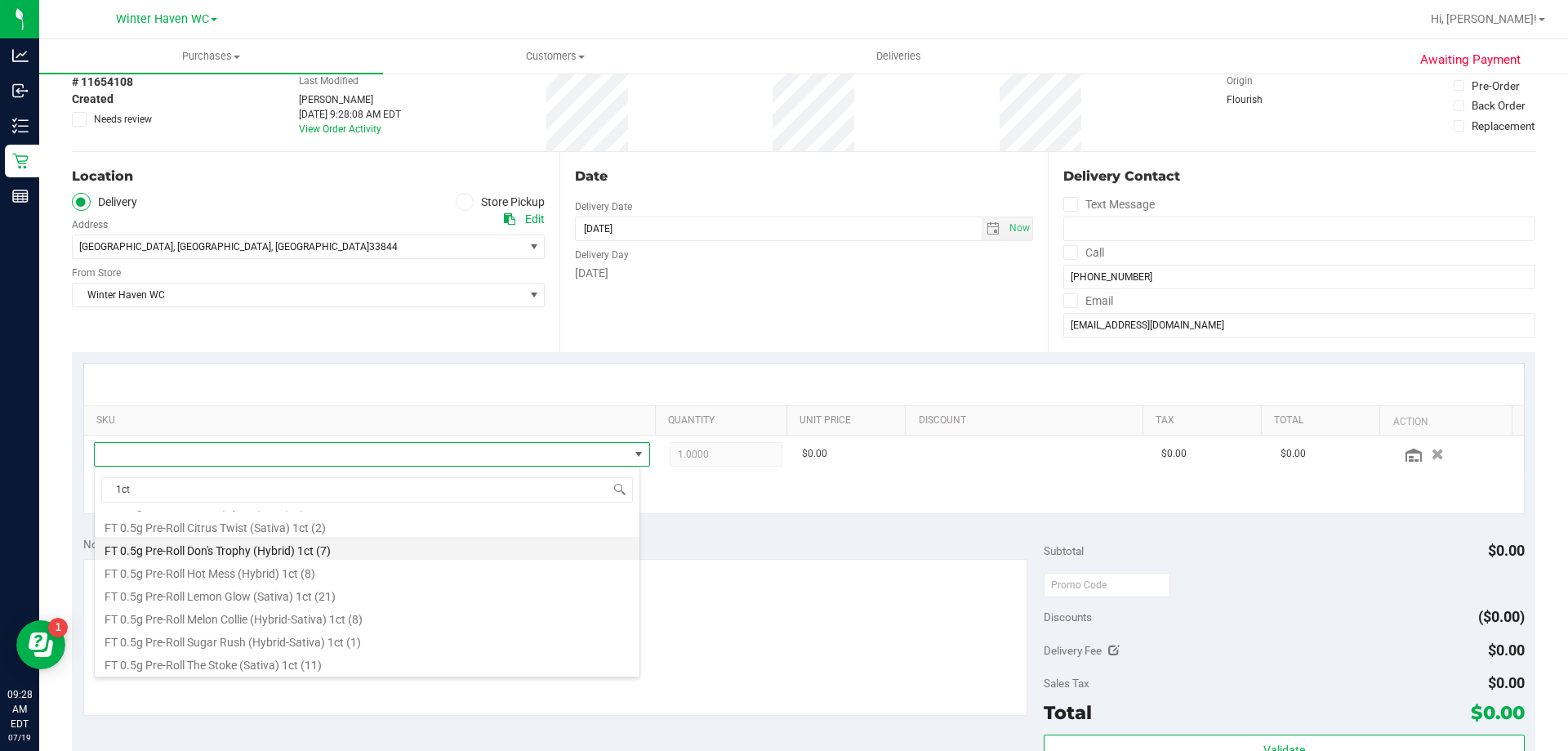 scroll, scrollTop: 0, scrollLeft: 0, axis: both 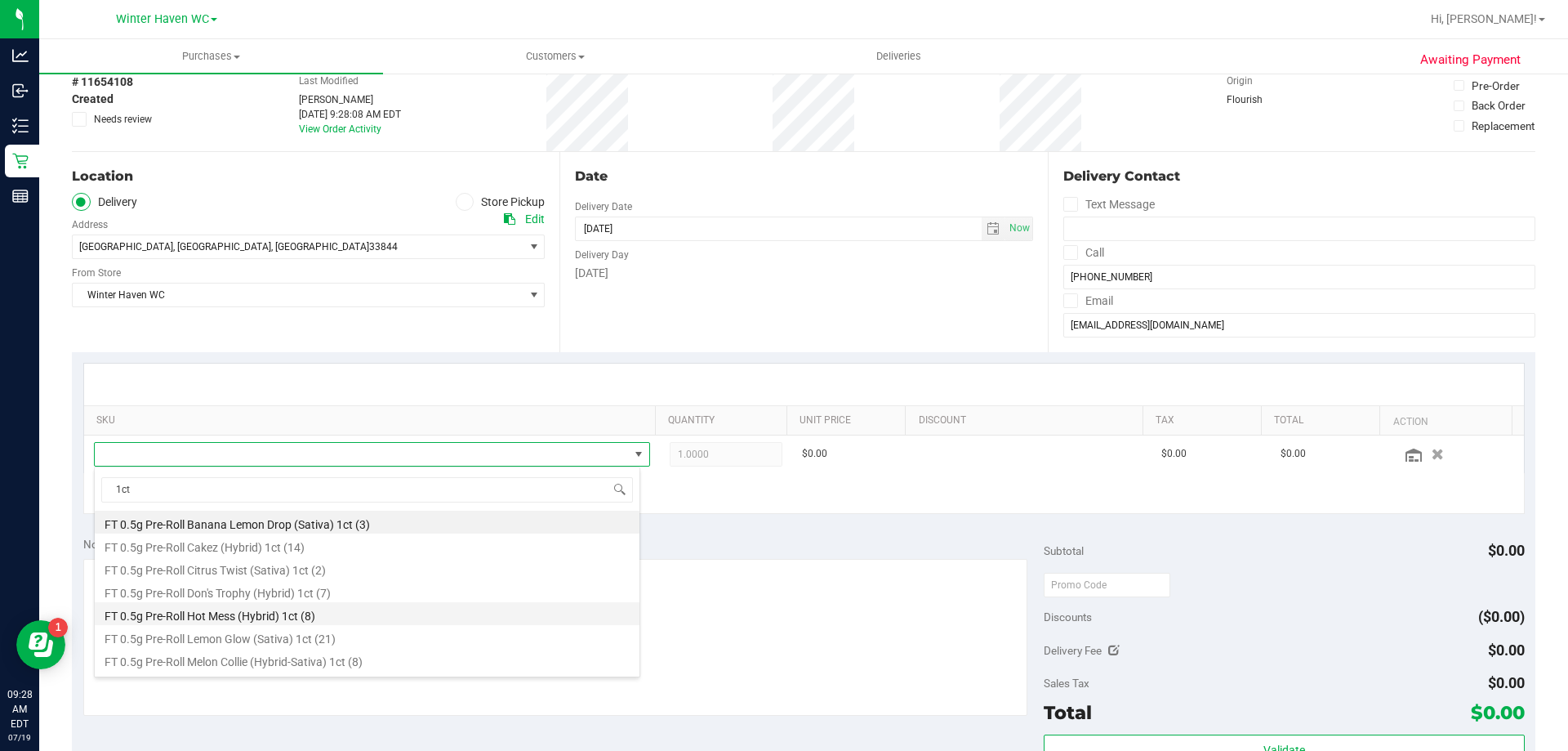 click on "FT 0.5g Pre-Roll Hot Mess (Hybrid) 1ct (8)" at bounding box center (367, 614) 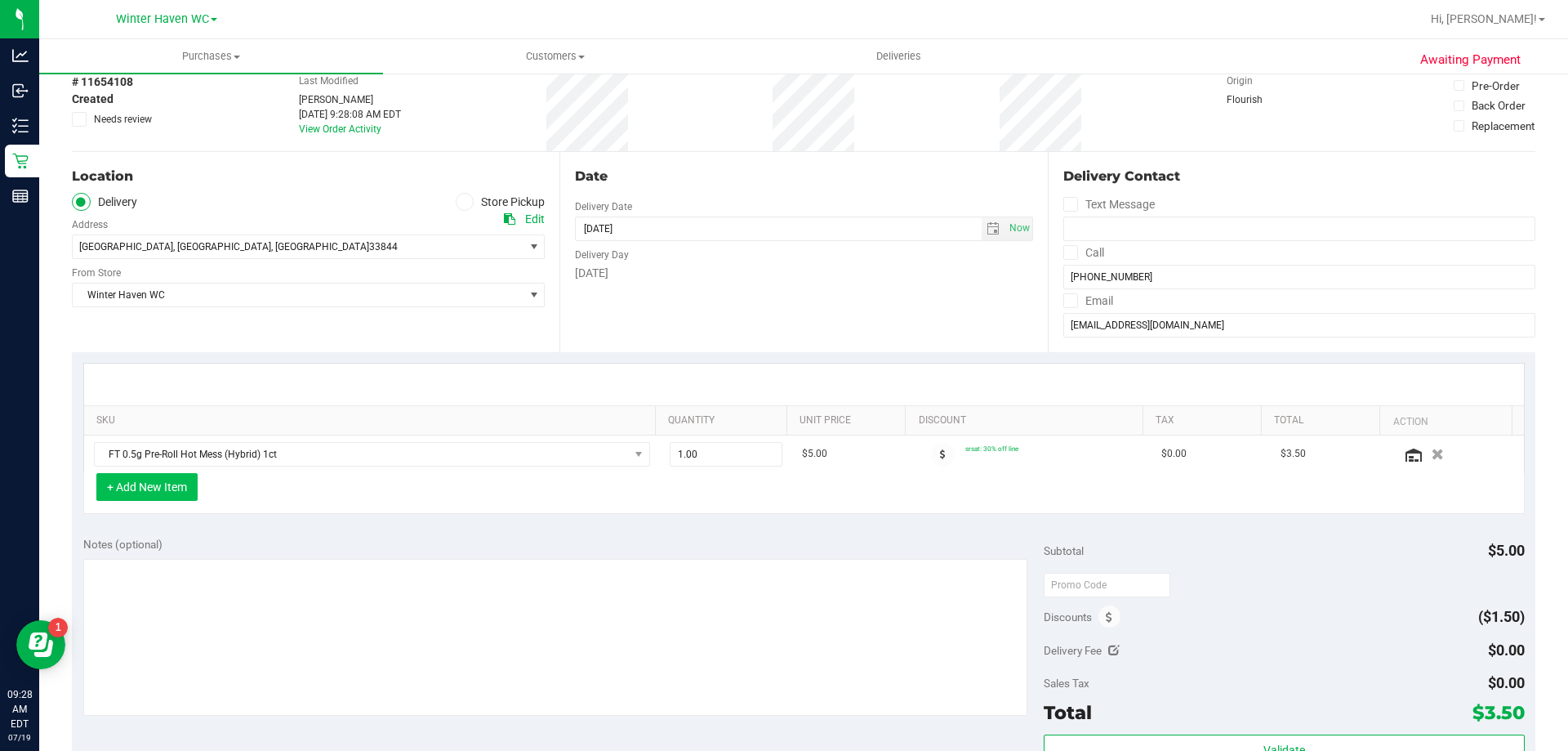 click on "+ Add New Item" at bounding box center [147, 487] 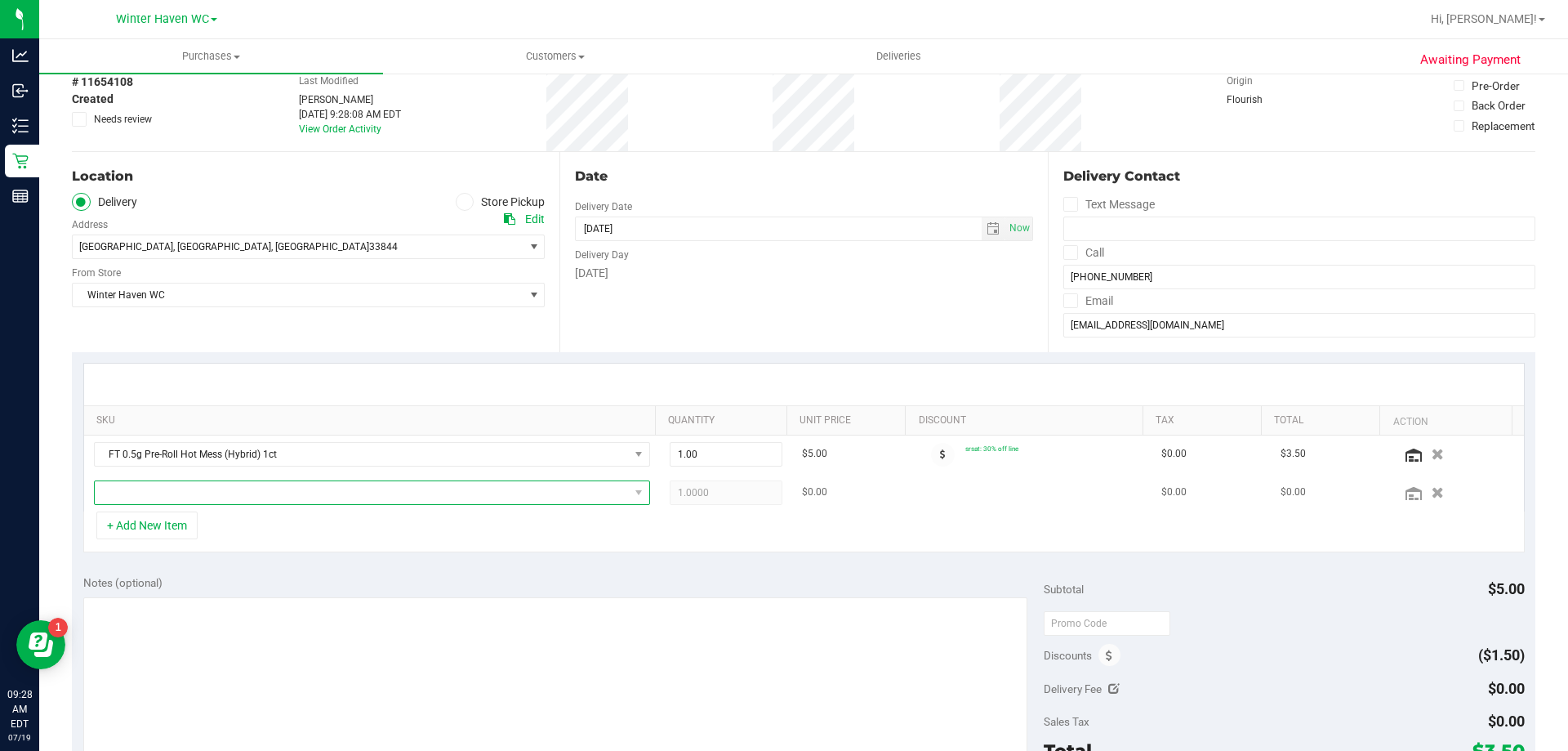 click at bounding box center [362, 493] 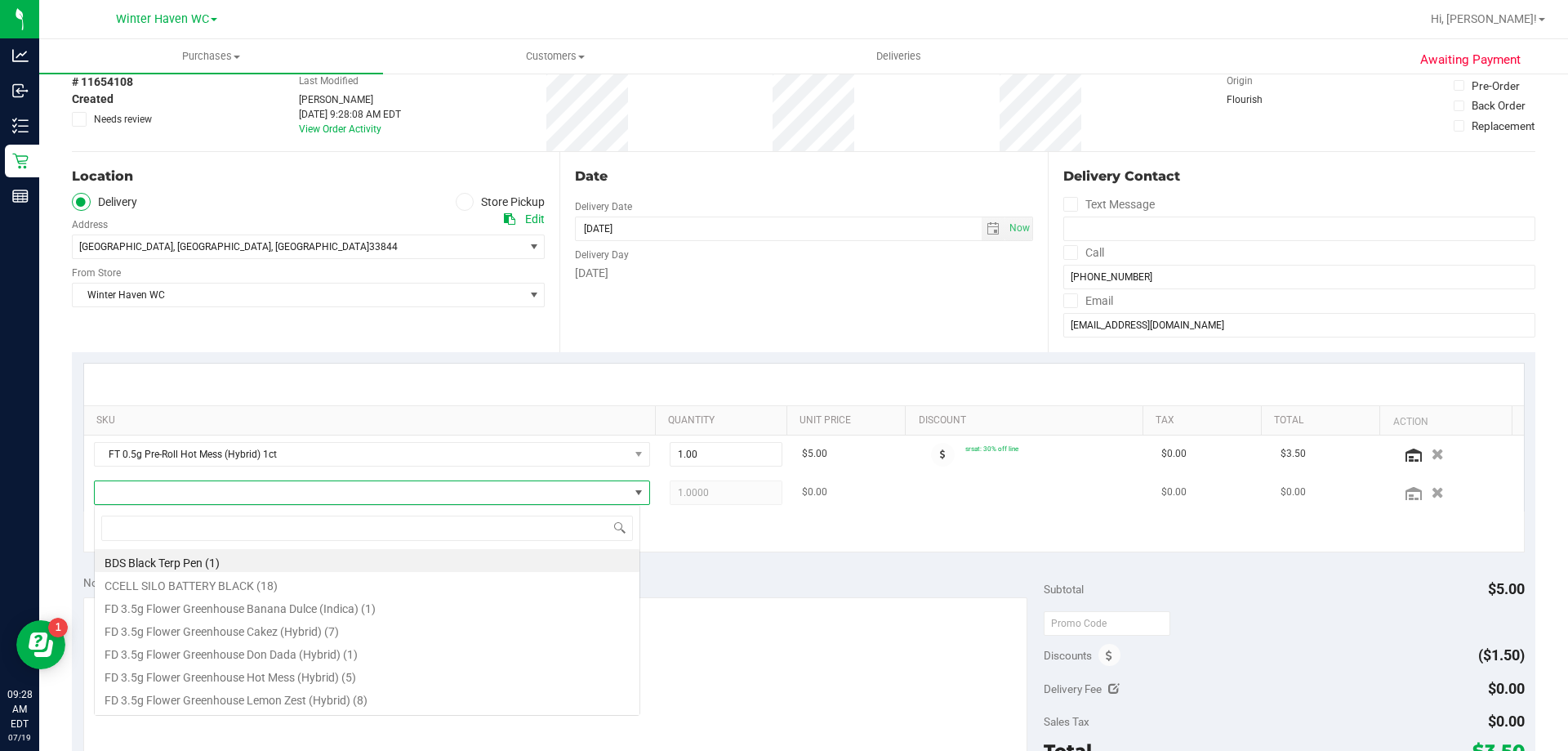 scroll, scrollTop: 81695, scrollLeft: 81120, axis: both 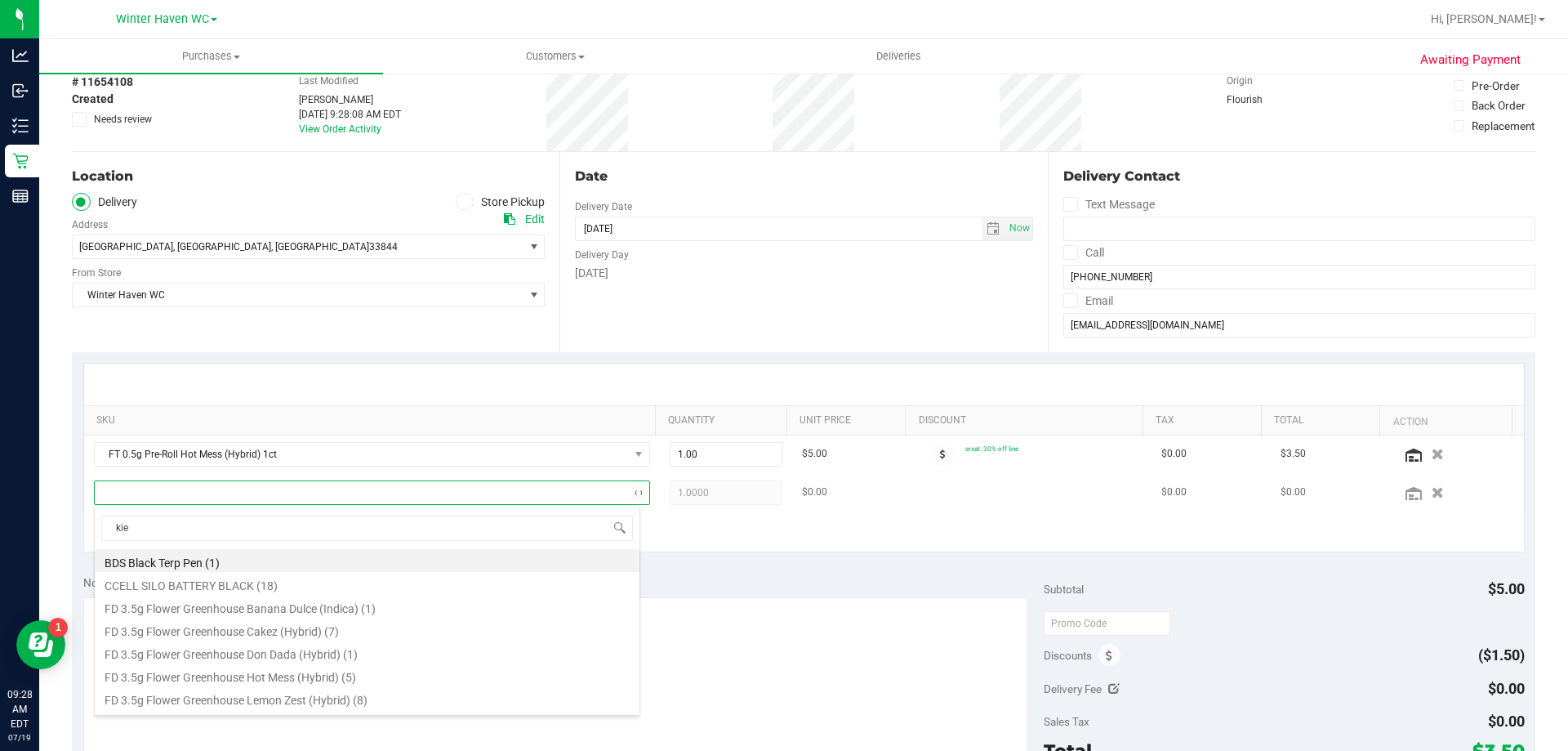 type on "kief" 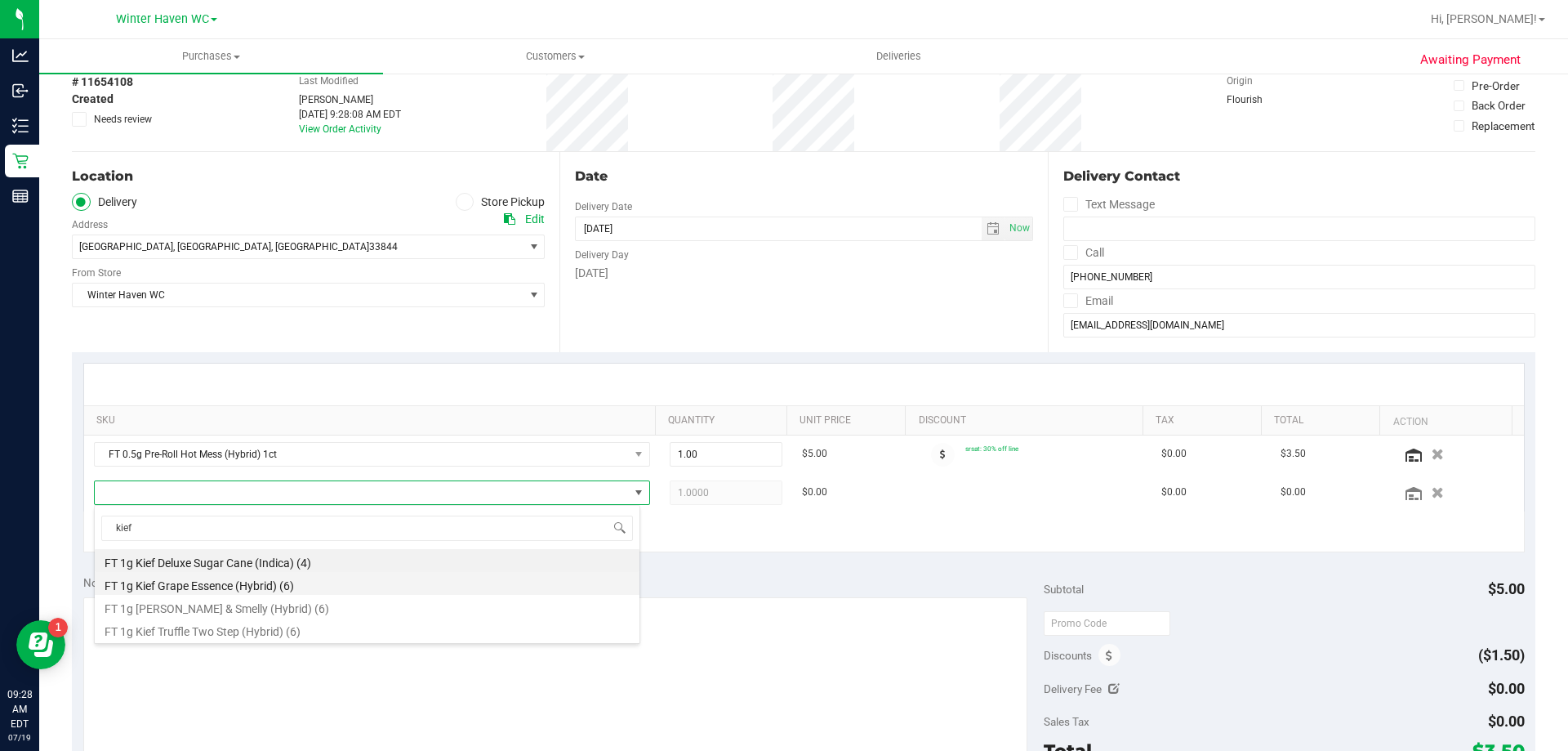 click on "FT 1g Kief Grape Essence (Hybrid) (6)" at bounding box center [367, 583] 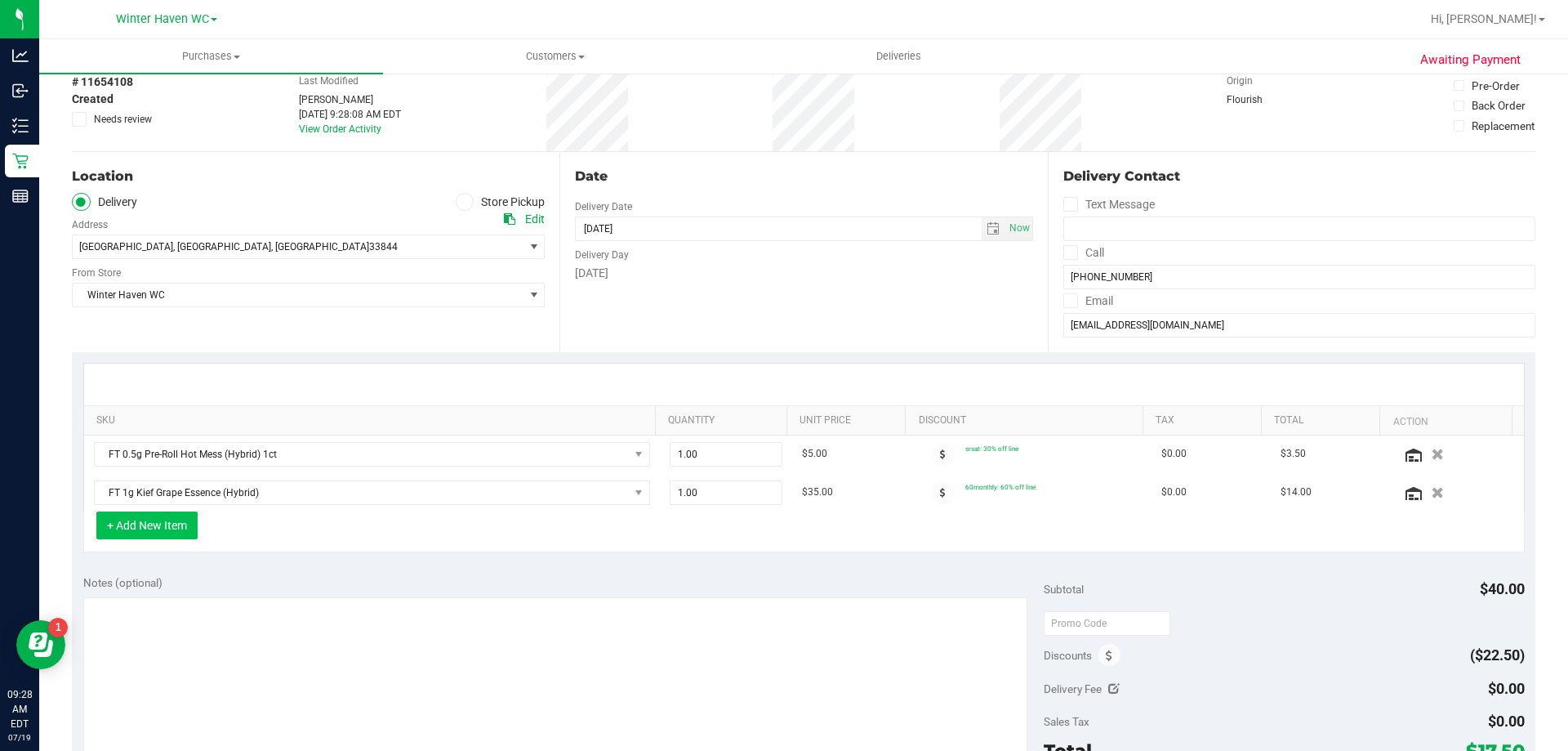 click on "+ Add New Item" at bounding box center [147, 525] 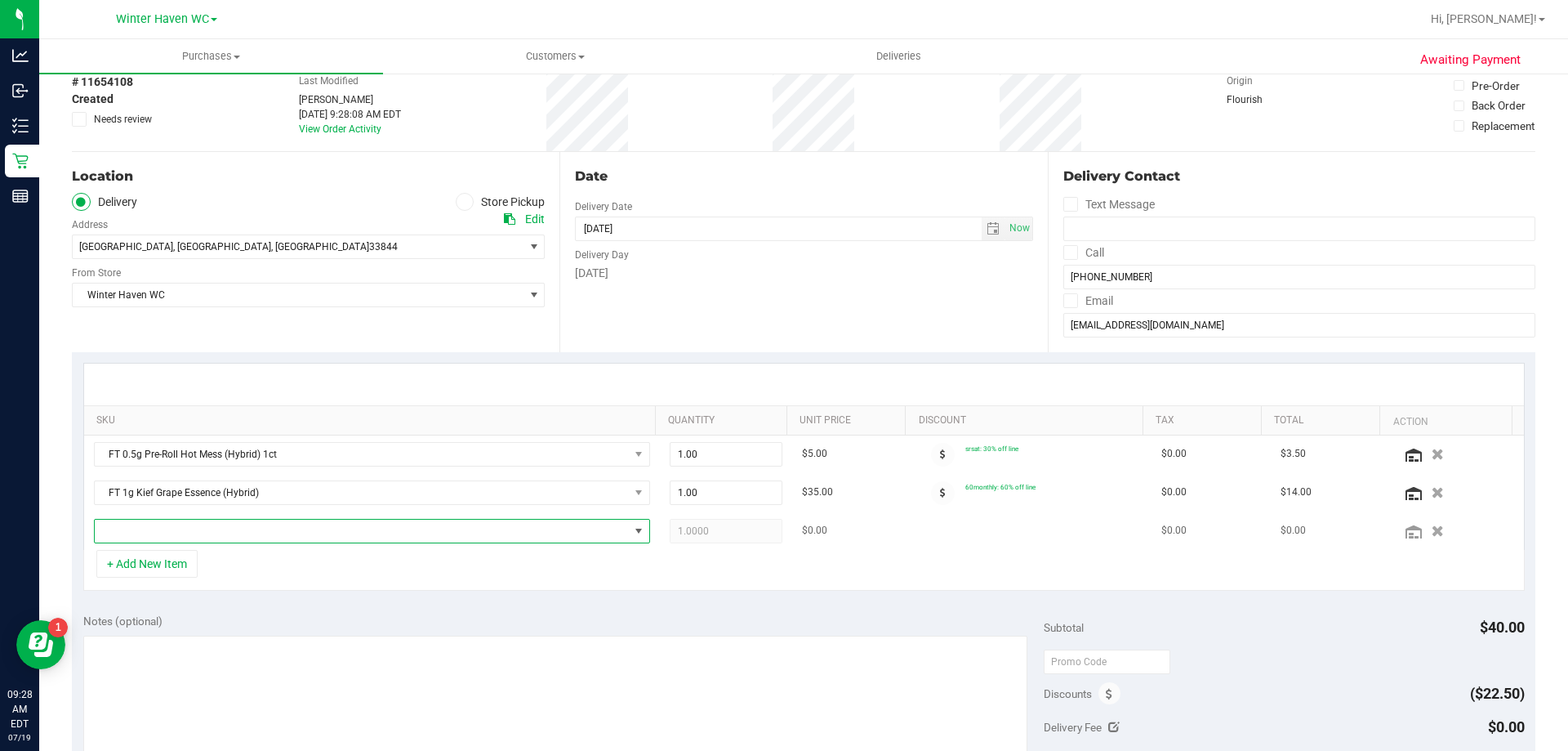 click at bounding box center [362, 531] 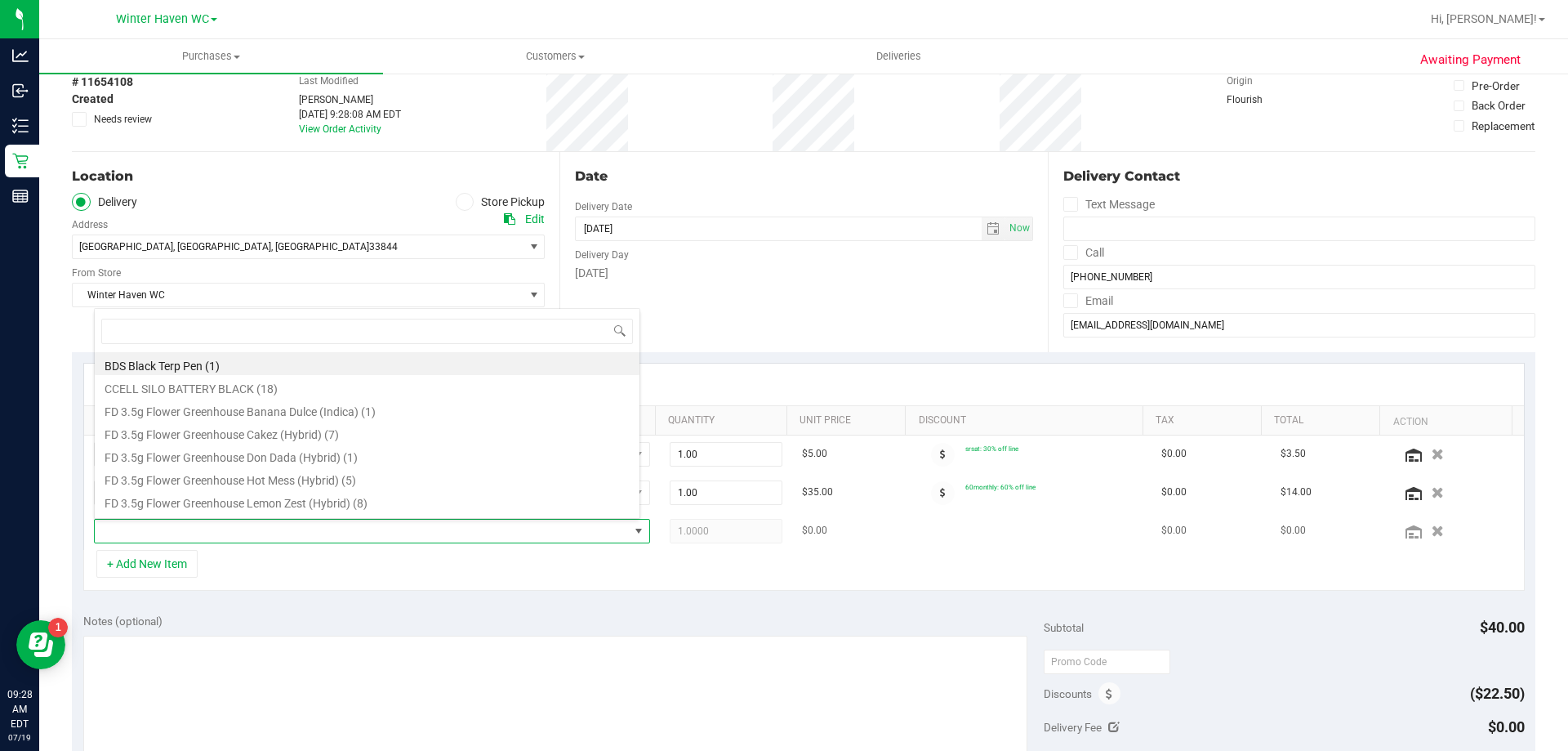 scroll, scrollTop: 81695, scrollLeft: 81120, axis: both 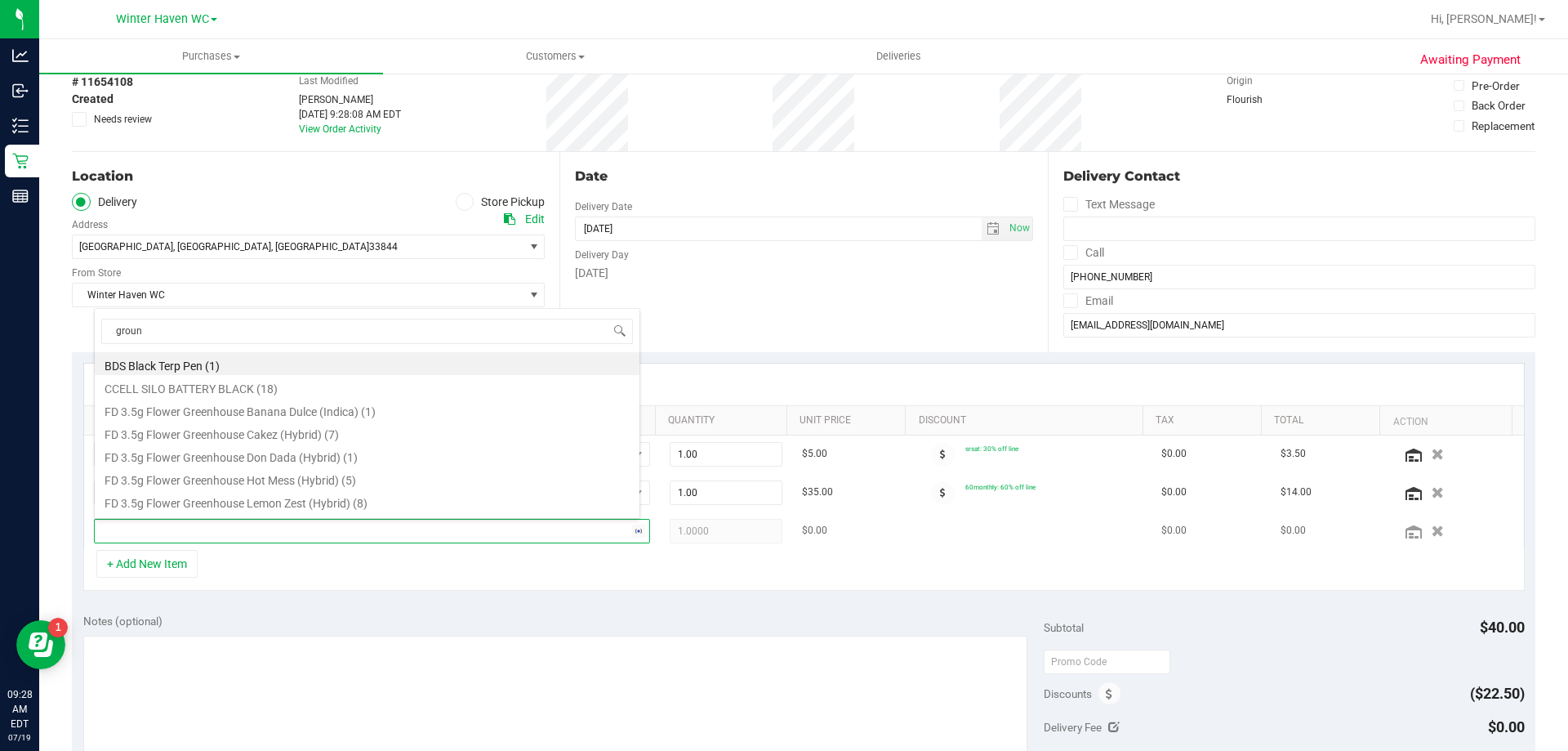 type on "ground" 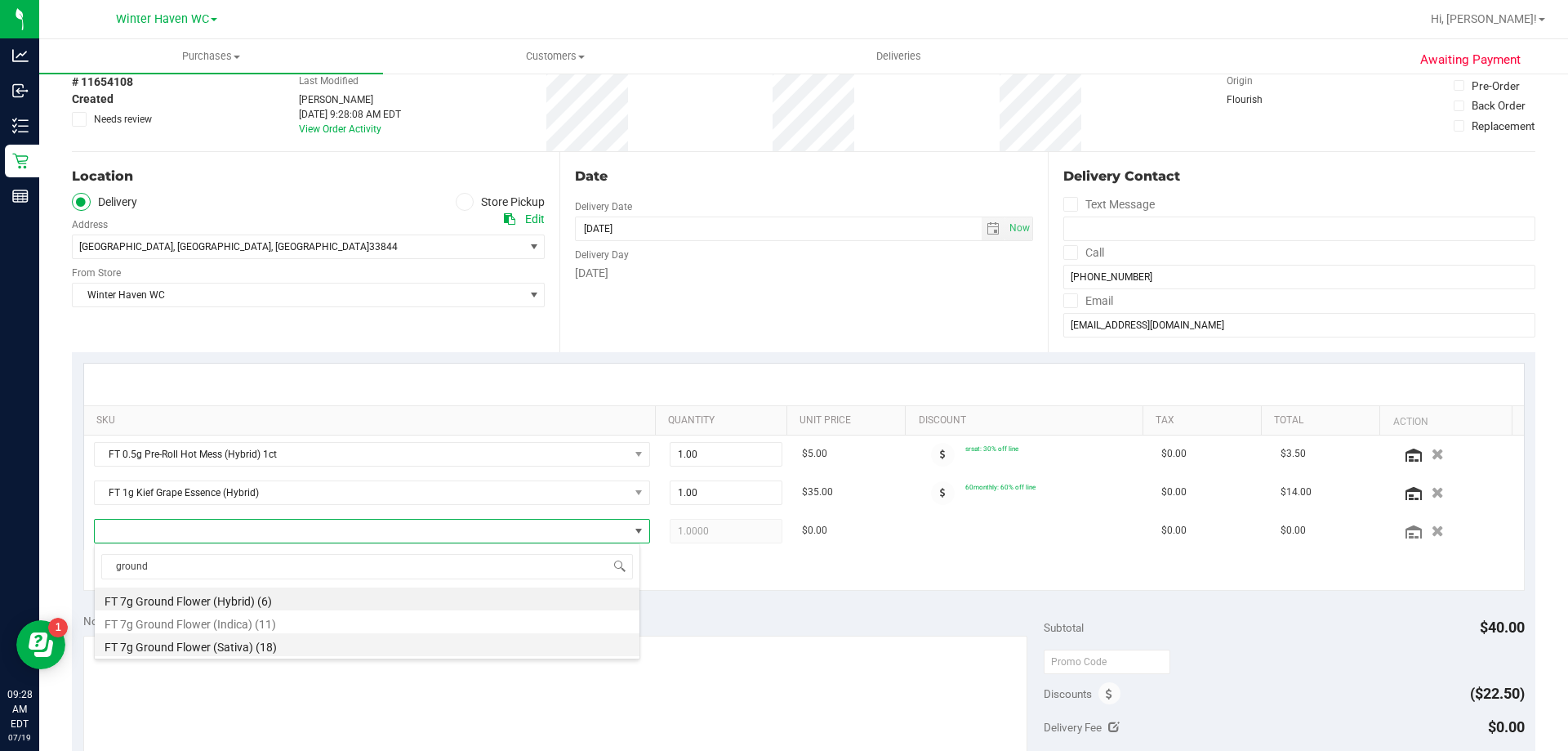 click on "FT 7g Ground Flower (Sativa) (18)" at bounding box center (367, 645) 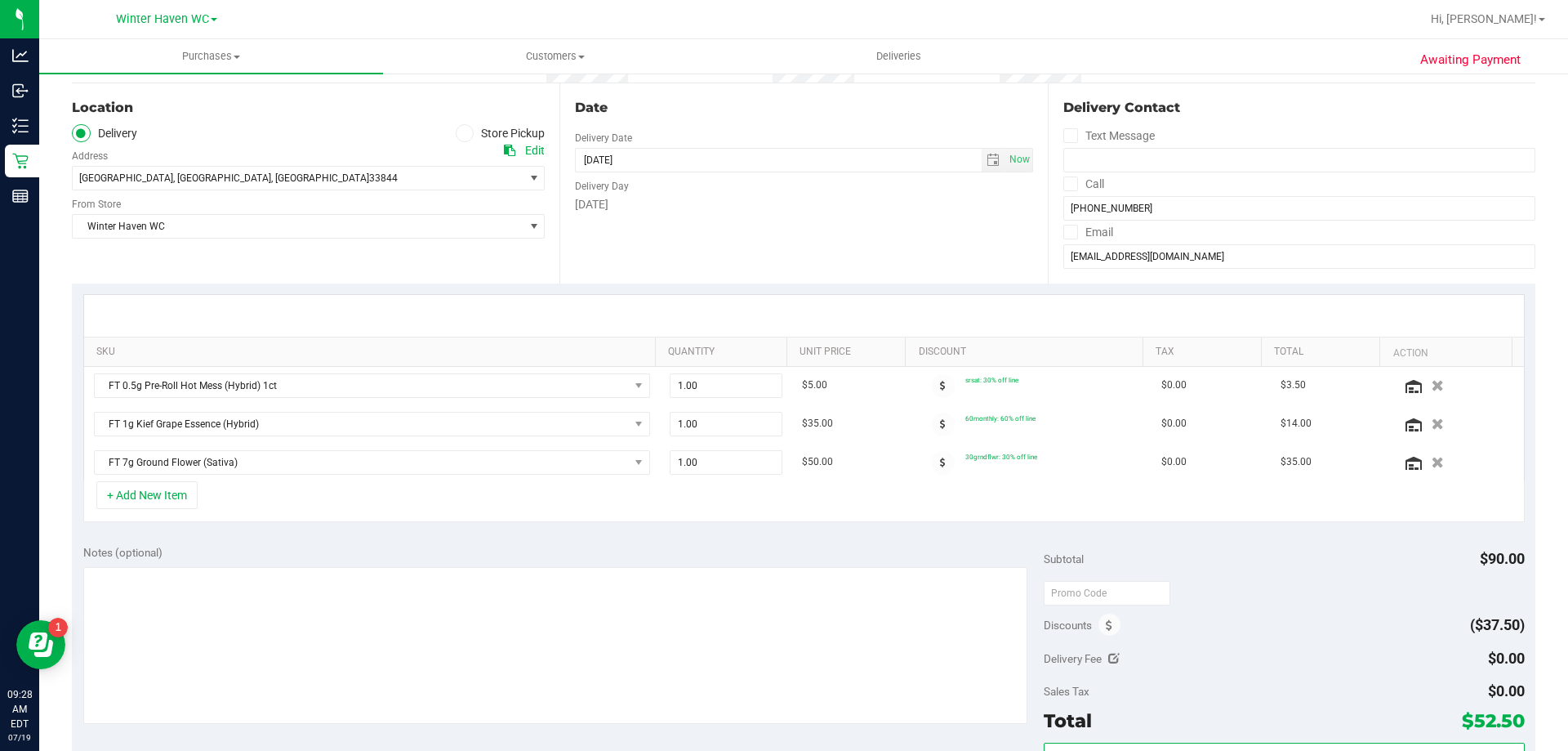 scroll, scrollTop: 245, scrollLeft: 0, axis: vertical 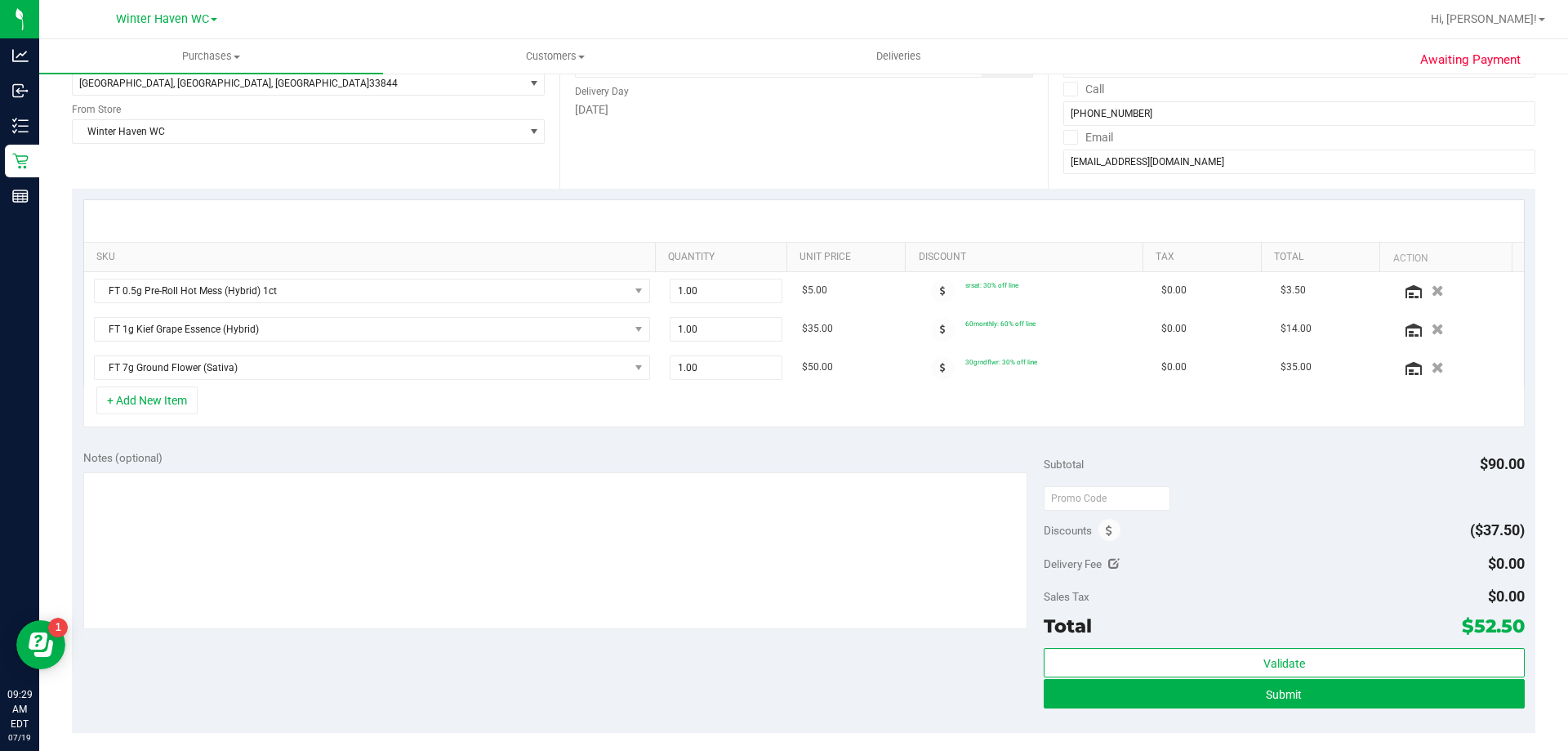 click at bounding box center [1114, 564] 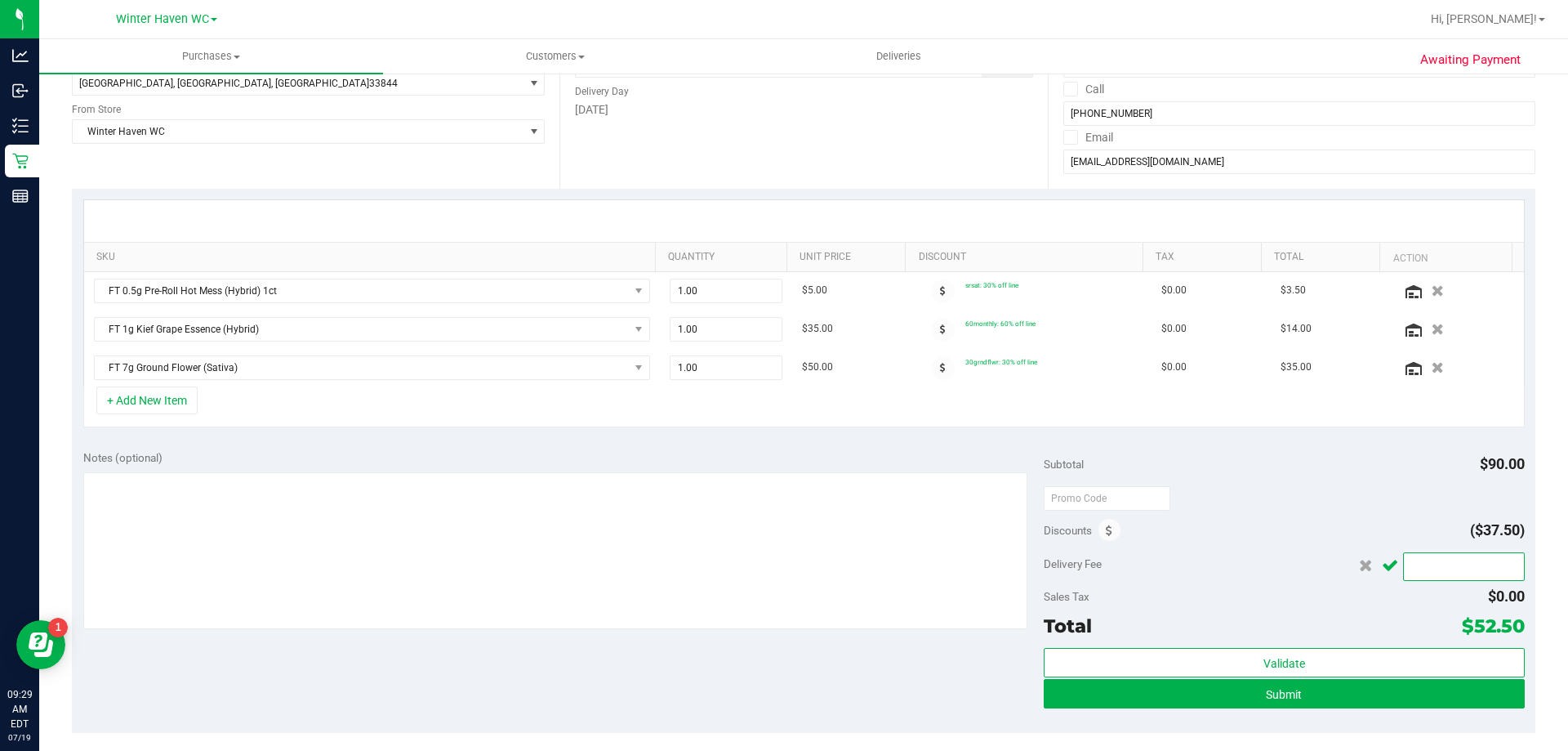 drag, startPoint x: 1446, startPoint y: 566, endPoint x: 1346, endPoint y: 583, distance: 101.43471 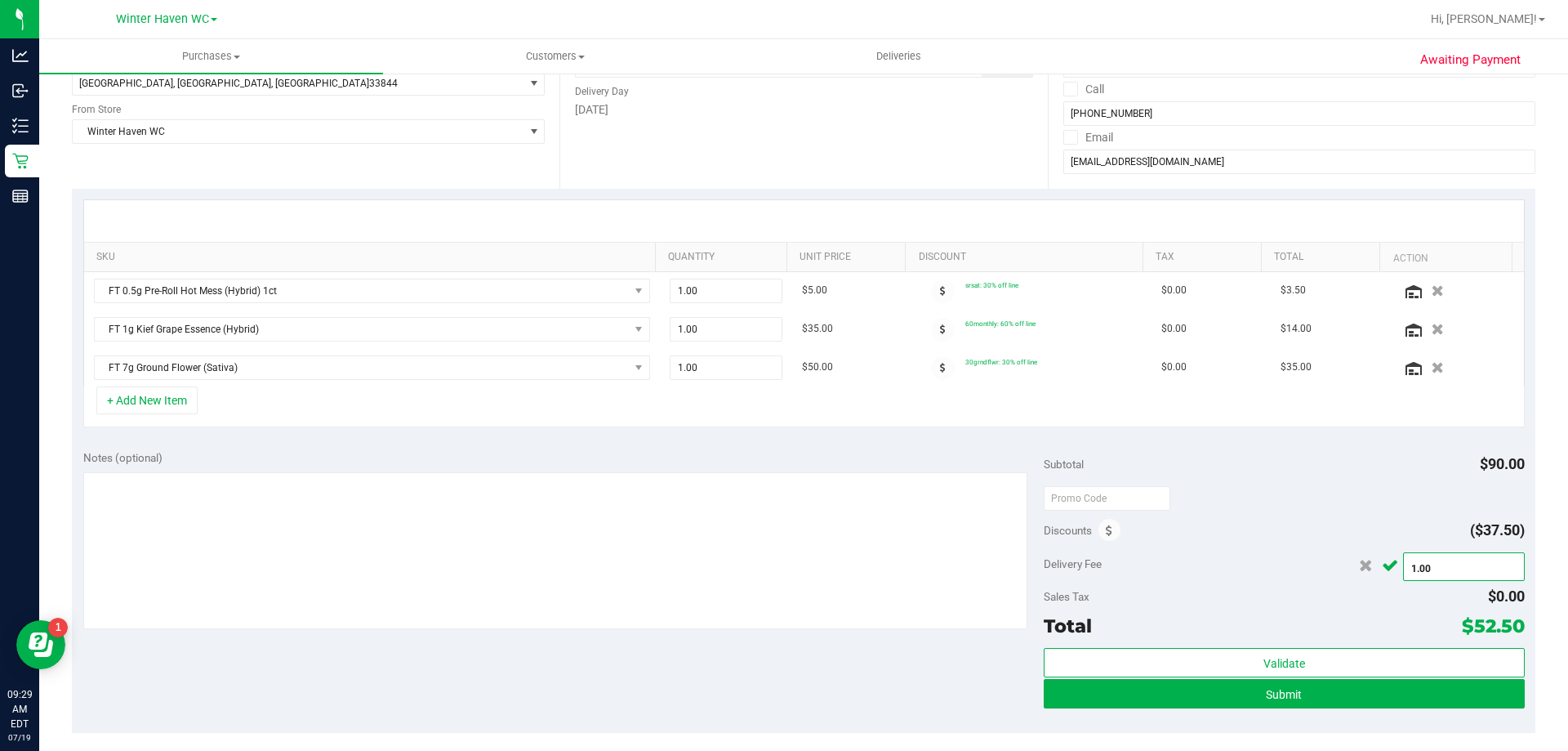 type on "10.00" 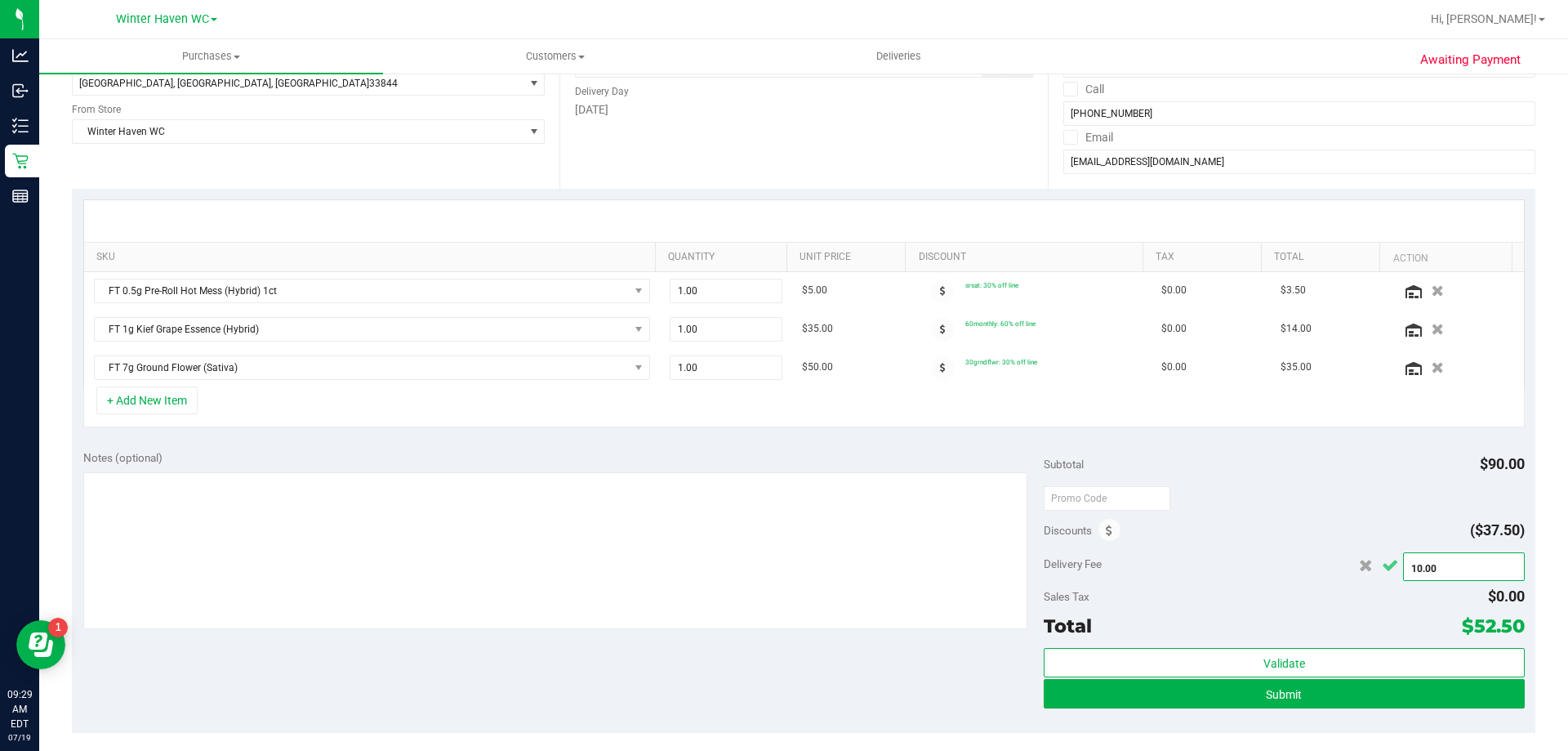 type on "$10.00" 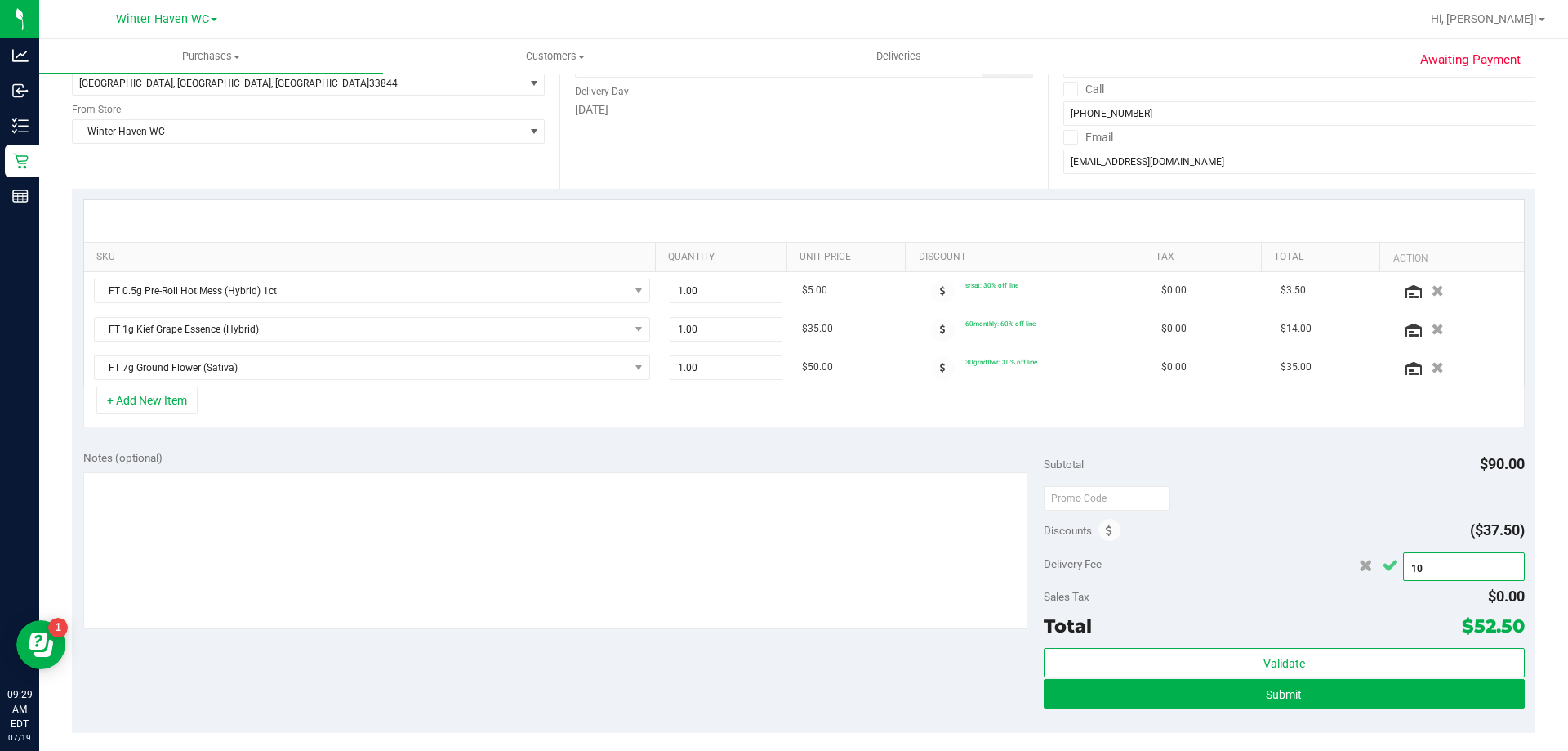 click 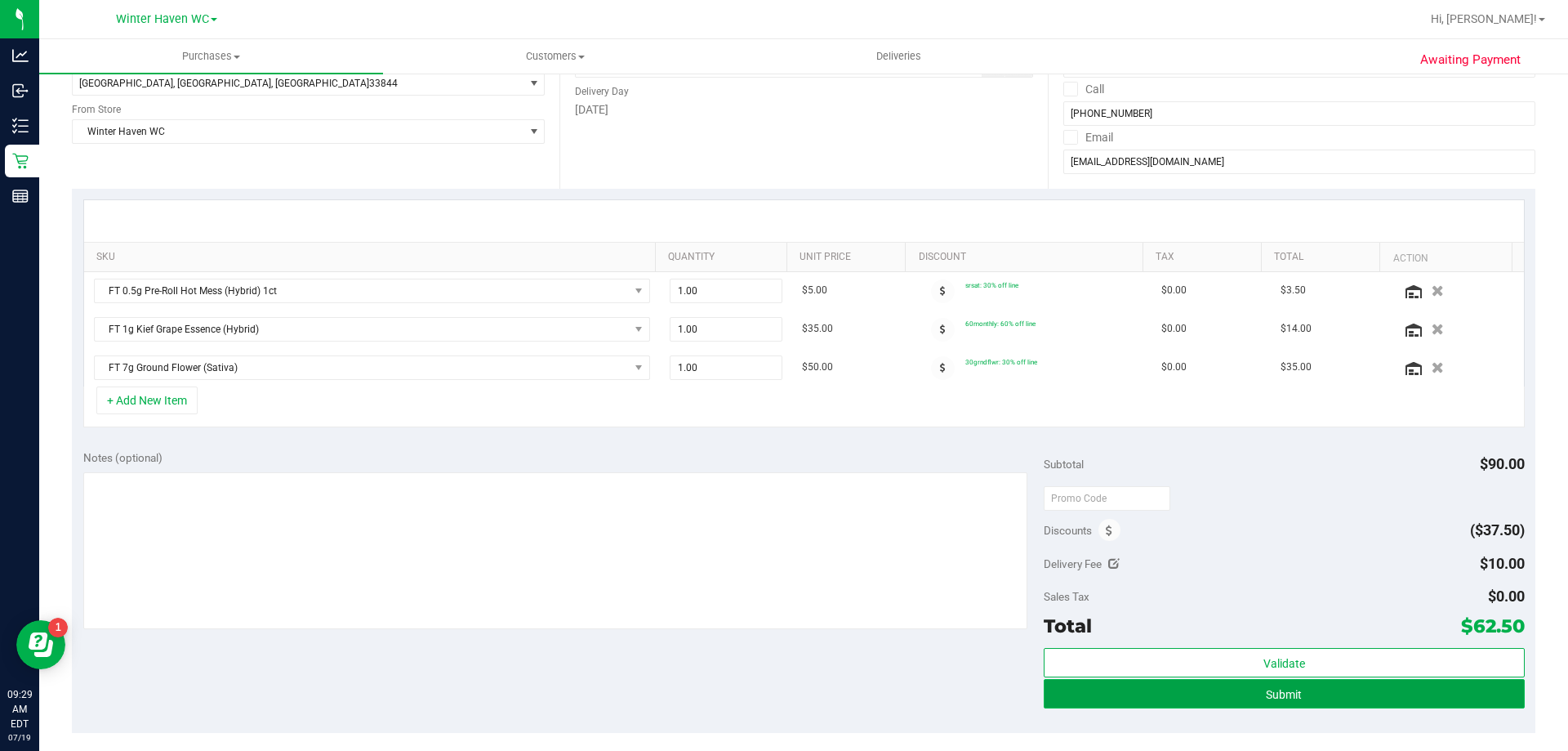 click on "Submit" at bounding box center (1284, 694) 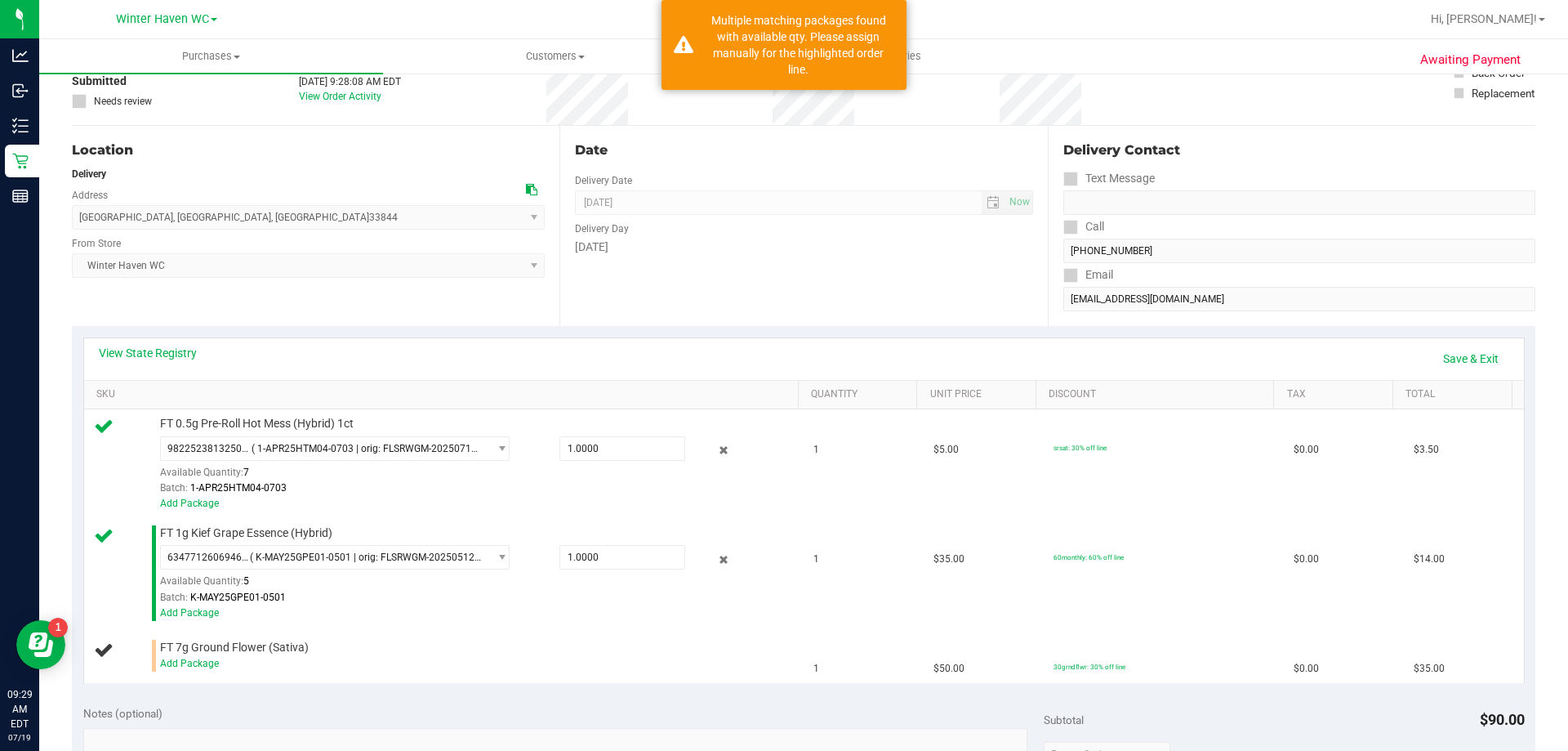 scroll, scrollTop: 245, scrollLeft: 0, axis: vertical 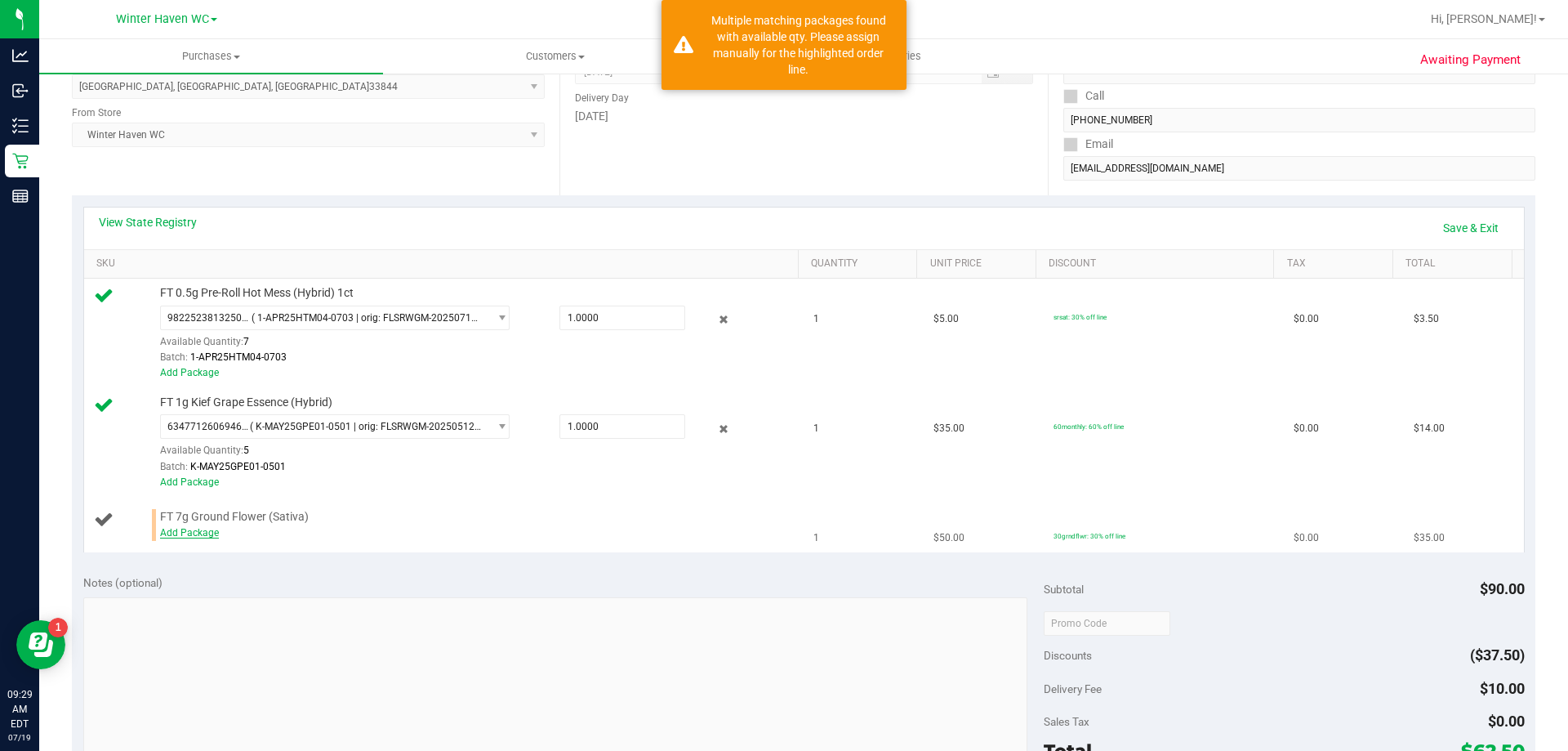 click on "Add Package" at bounding box center [189, 533] 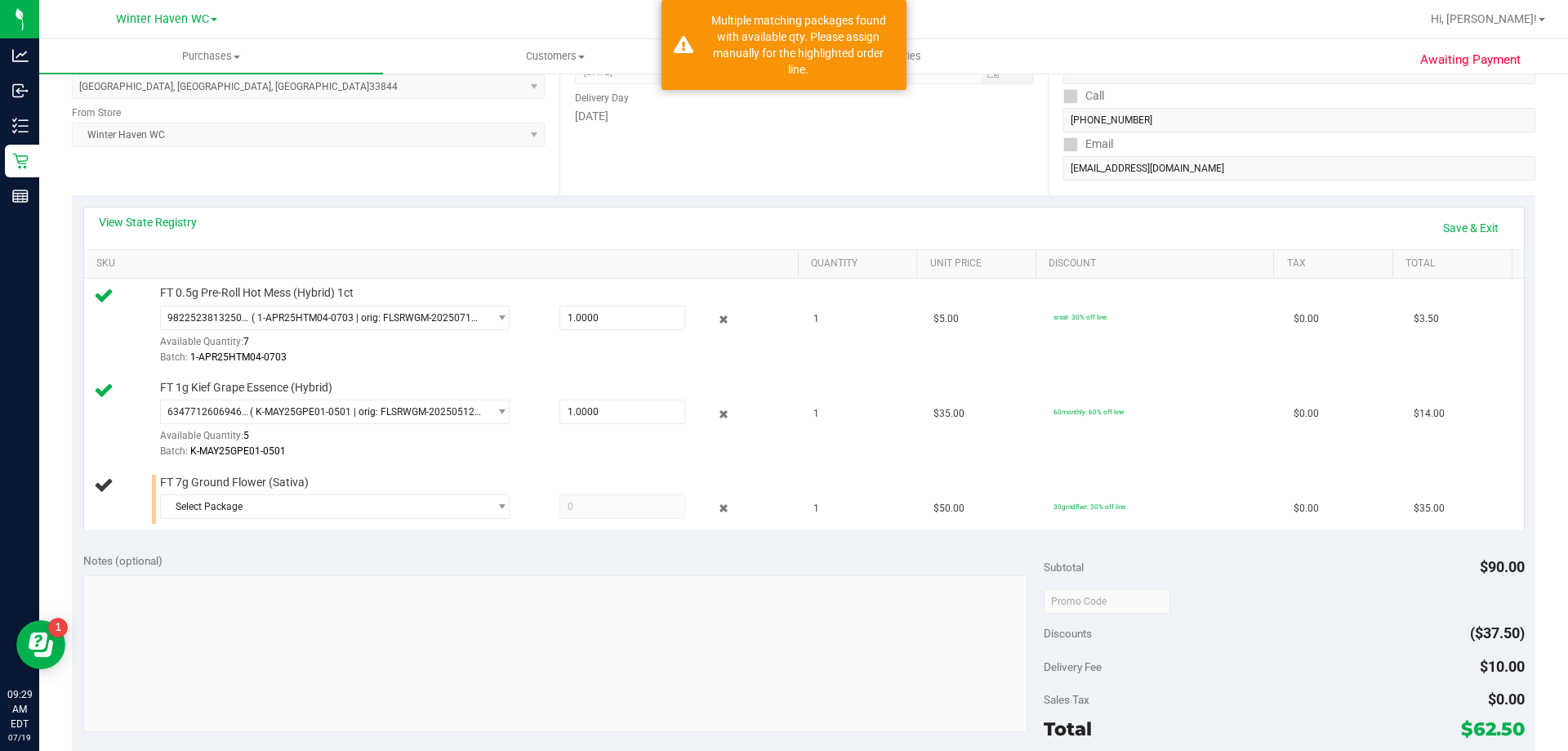 click on "View State Registry
Save & Exit
SKU Quantity Unit Price Discount Tax Total
FT 0.5g Pre-Roll Hot Mess (Hybrid) 1ct
9822523813250473
(
1-APR25HTM04-0703 | orig: FLSRWGM-20250710-913
)
9822523813250473
Available Quantity:  7
1.0000 1 1" at bounding box center [804, 369] 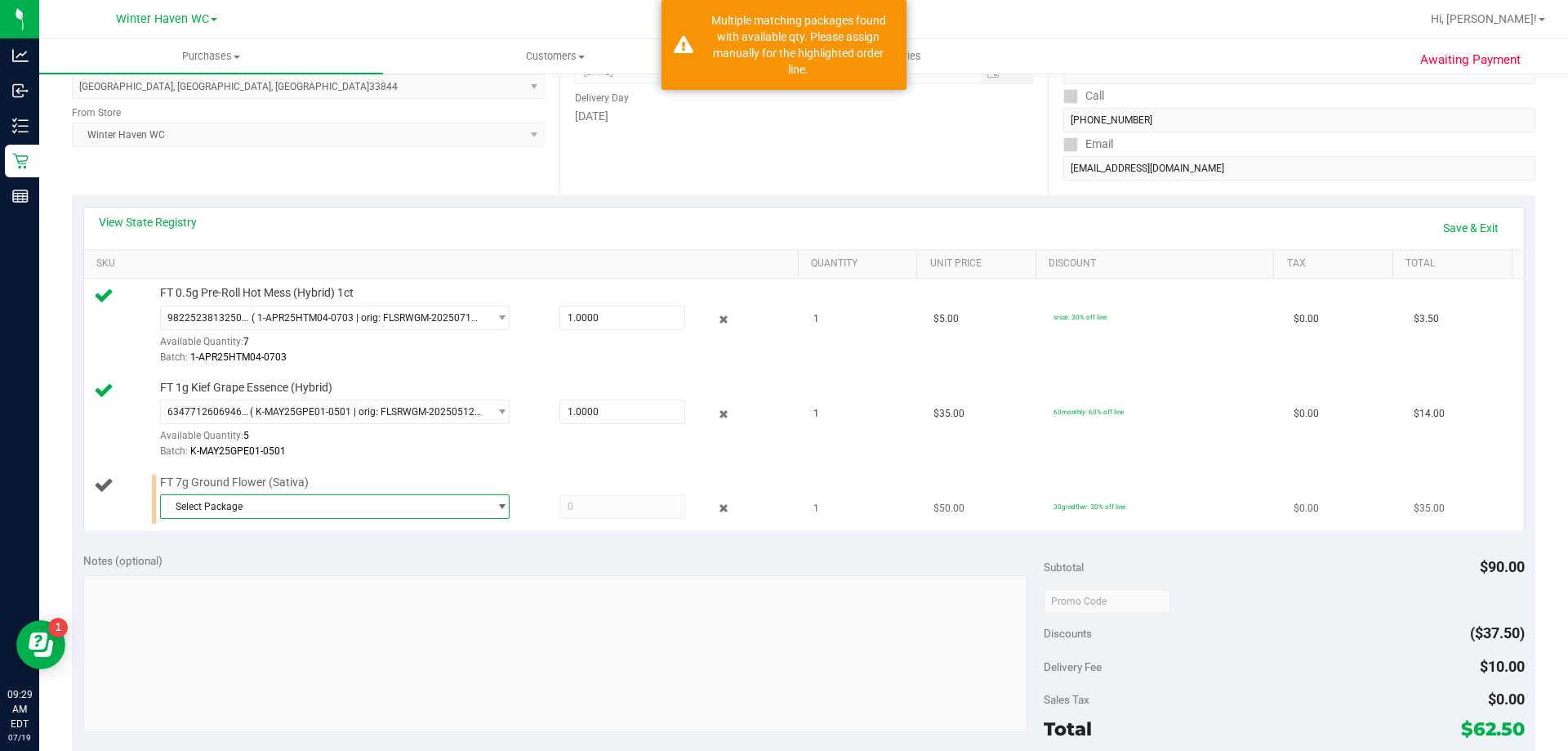 click on "Select Package" at bounding box center (324, 507) 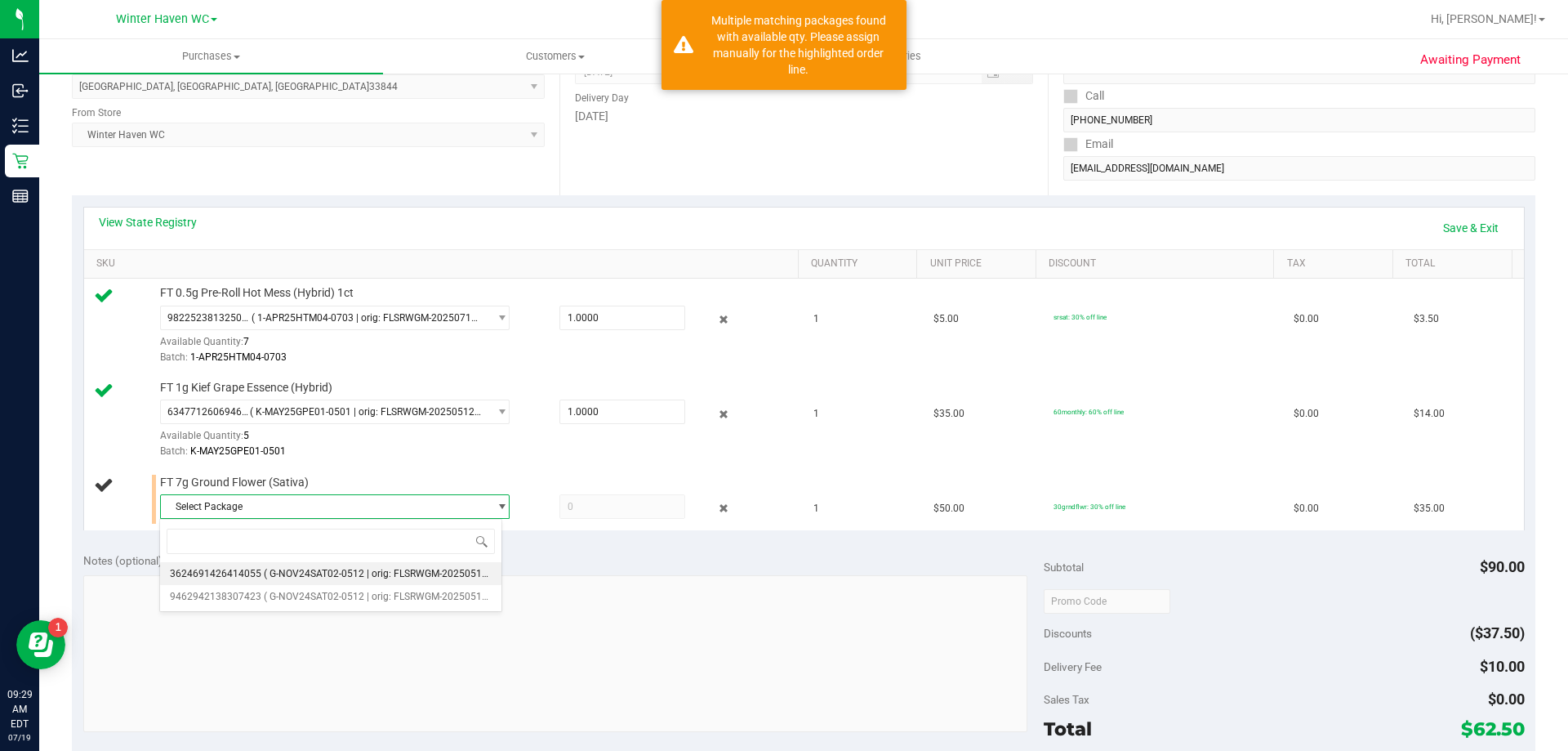 click on "(
G-NOV24SAT02-0512 | orig: FLSRWGM-20250519-254
)" at bounding box center (388, 574) 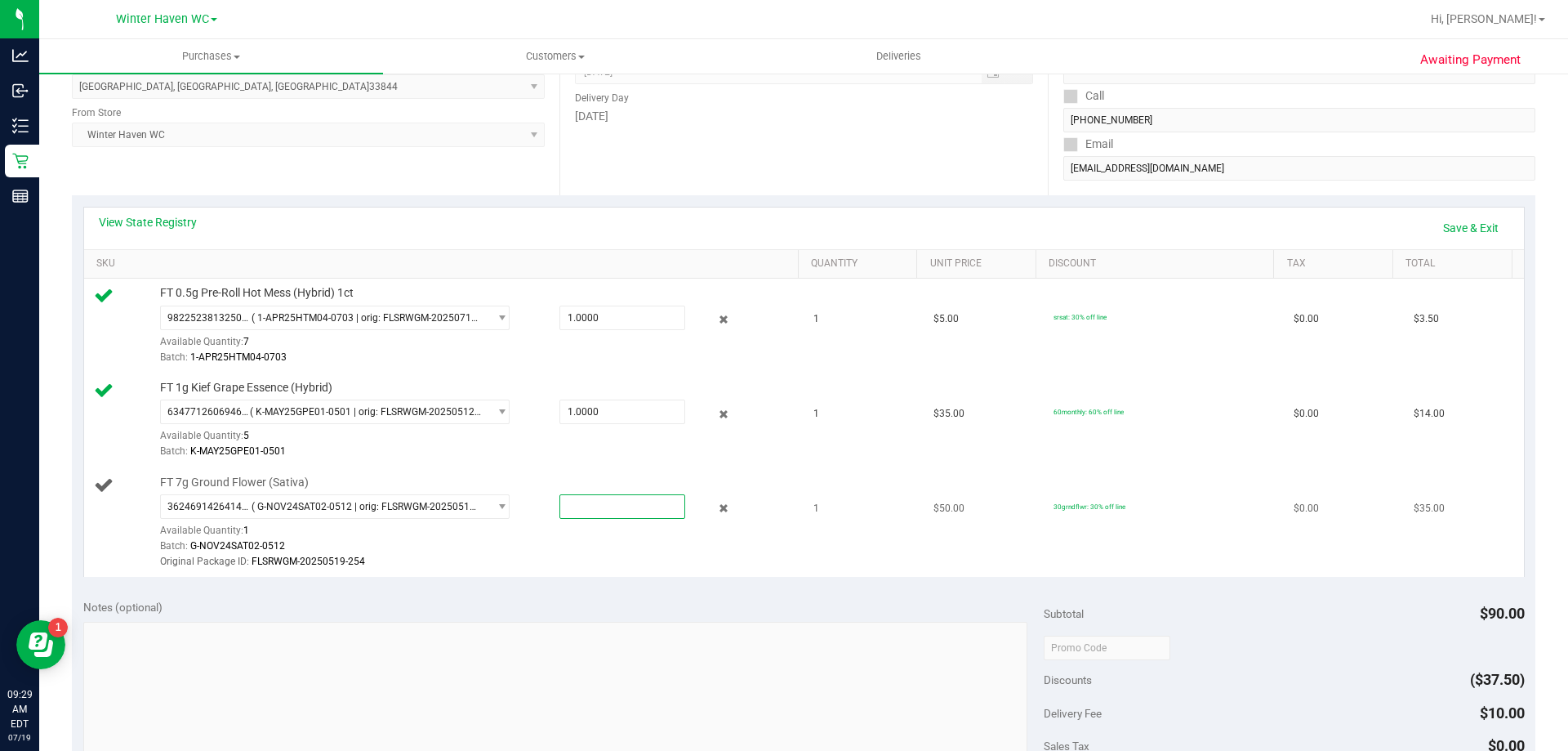 click at bounding box center [622, 507] 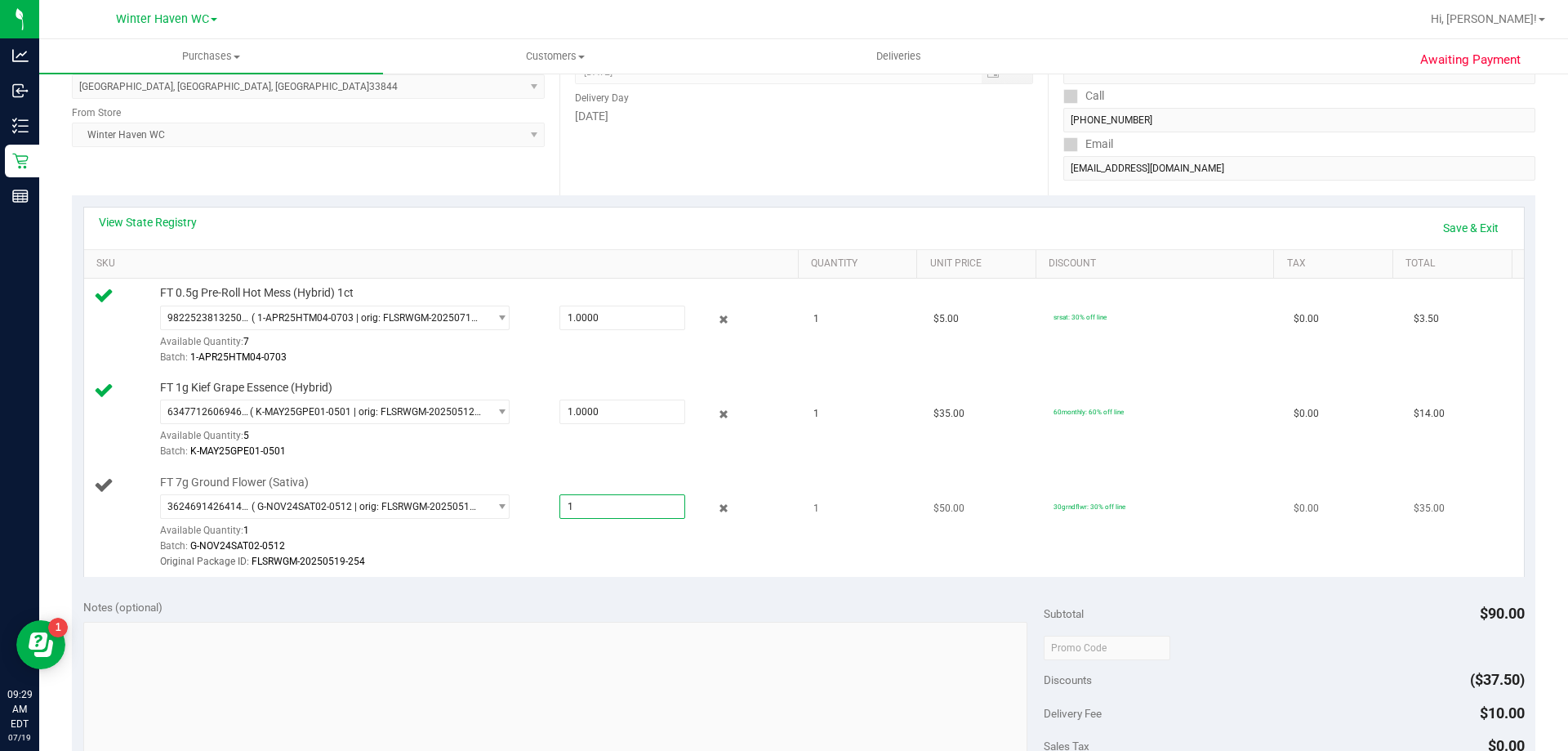 type on "1.0000" 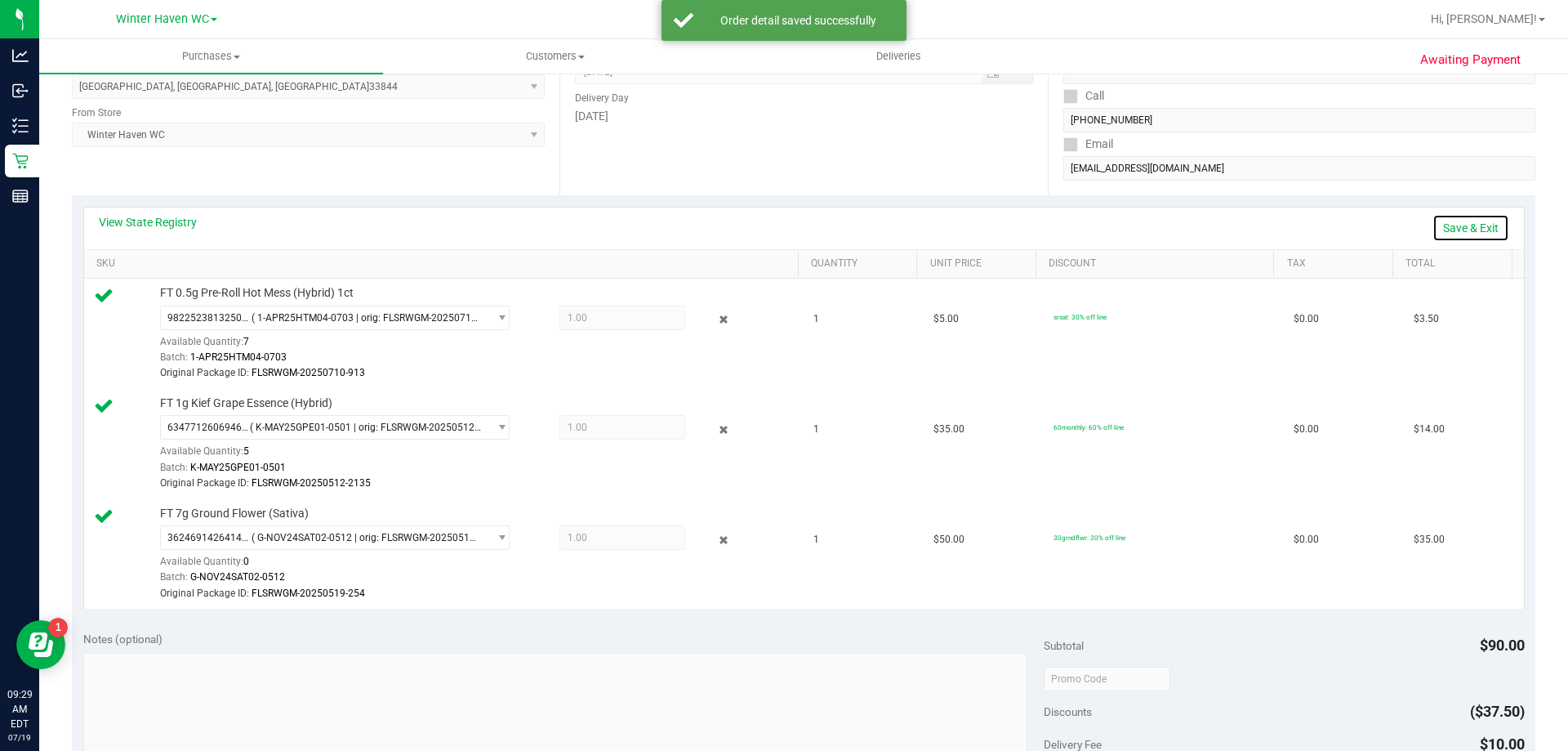 click on "Save & Exit" at bounding box center (1471, 228) 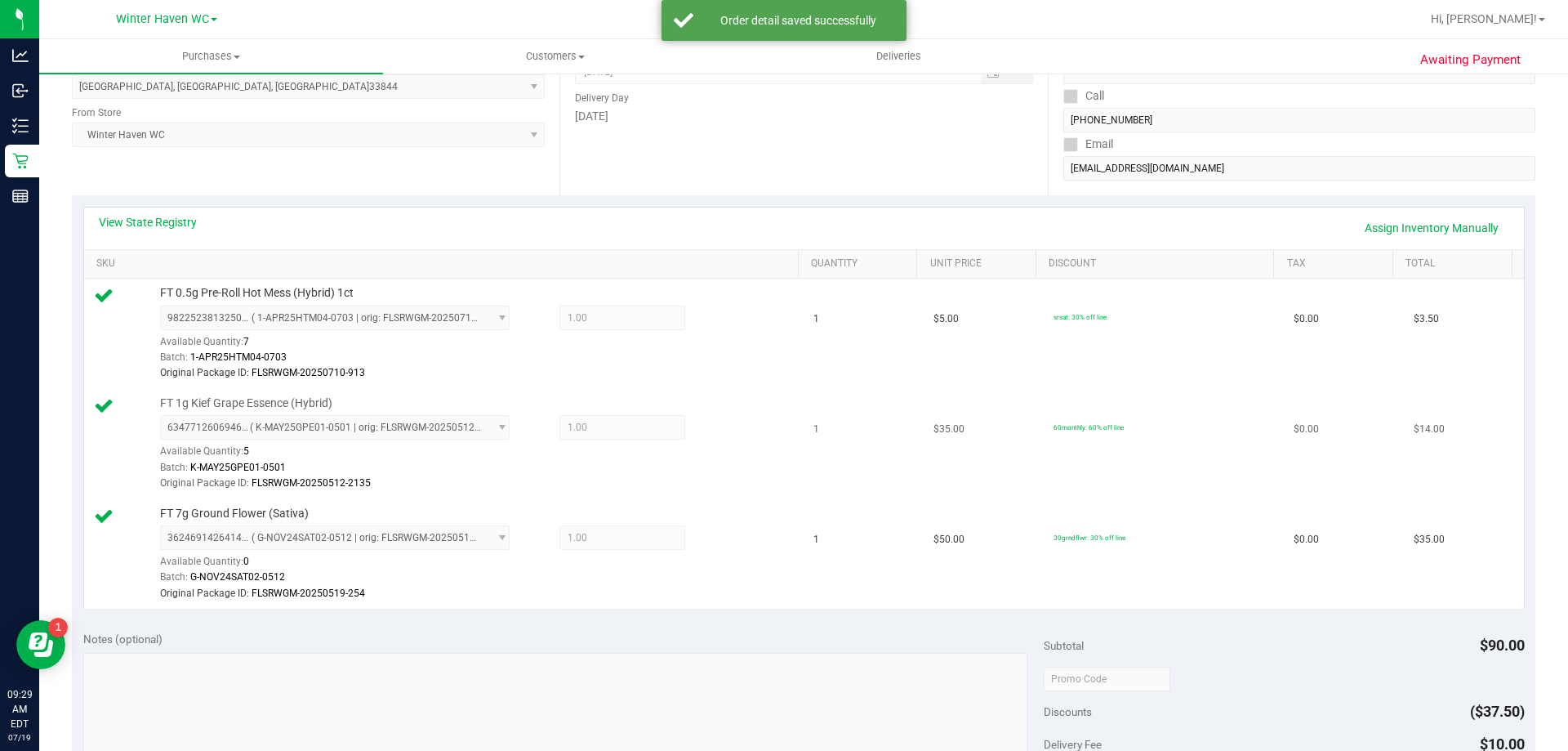 scroll, scrollTop: 654, scrollLeft: 0, axis: vertical 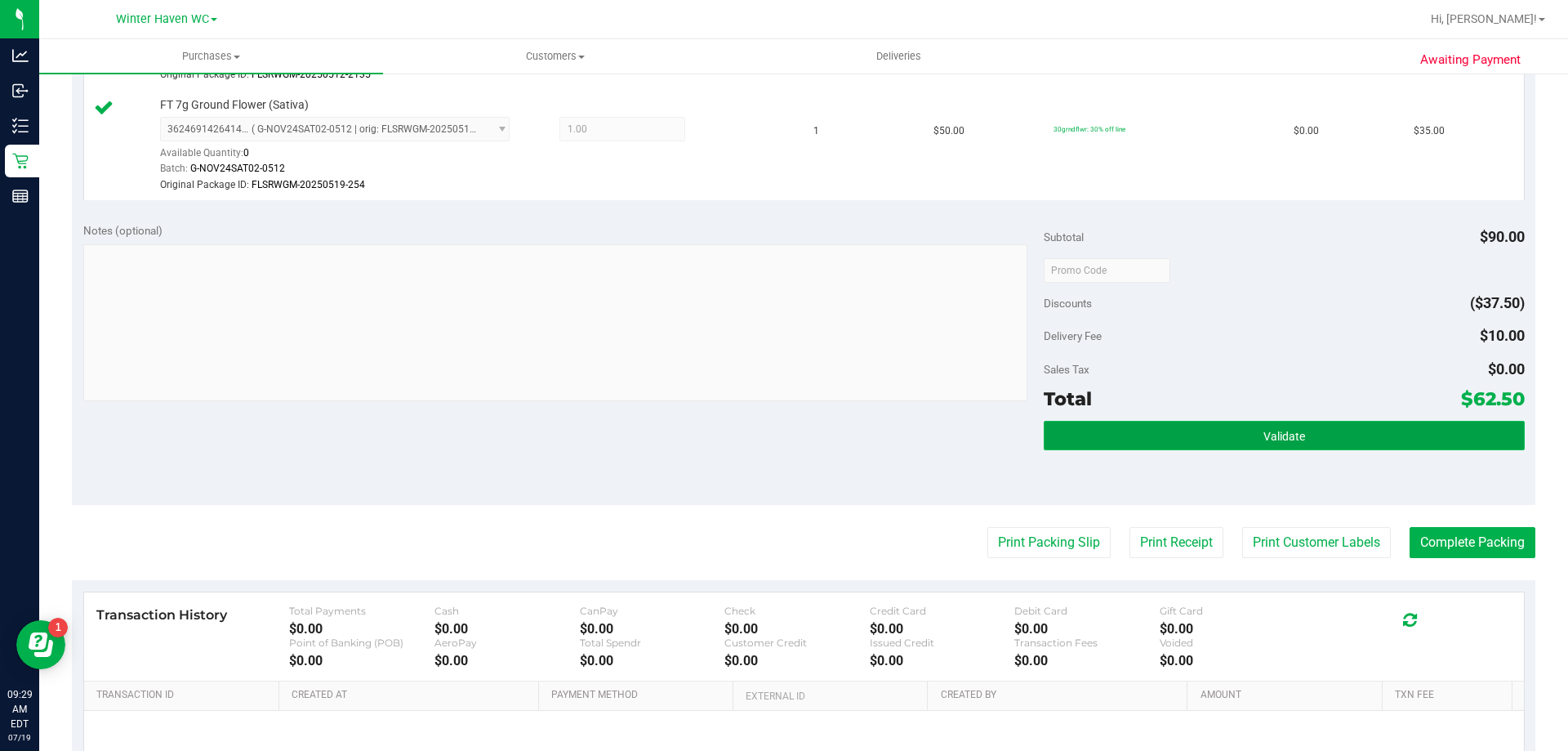 click on "Validate" at bounding box center (1284, 436) 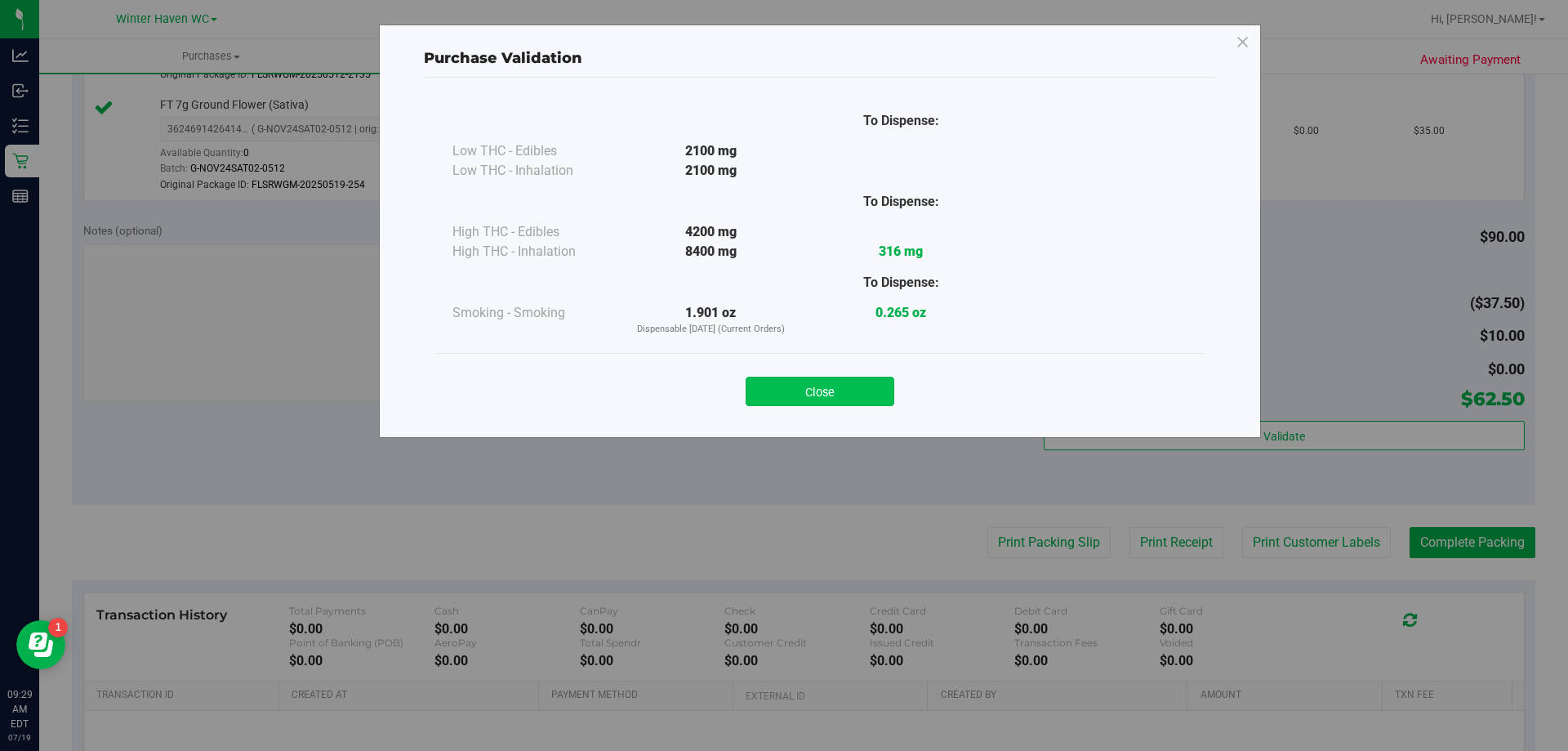click on "Close" at bounding box center (820, 391) 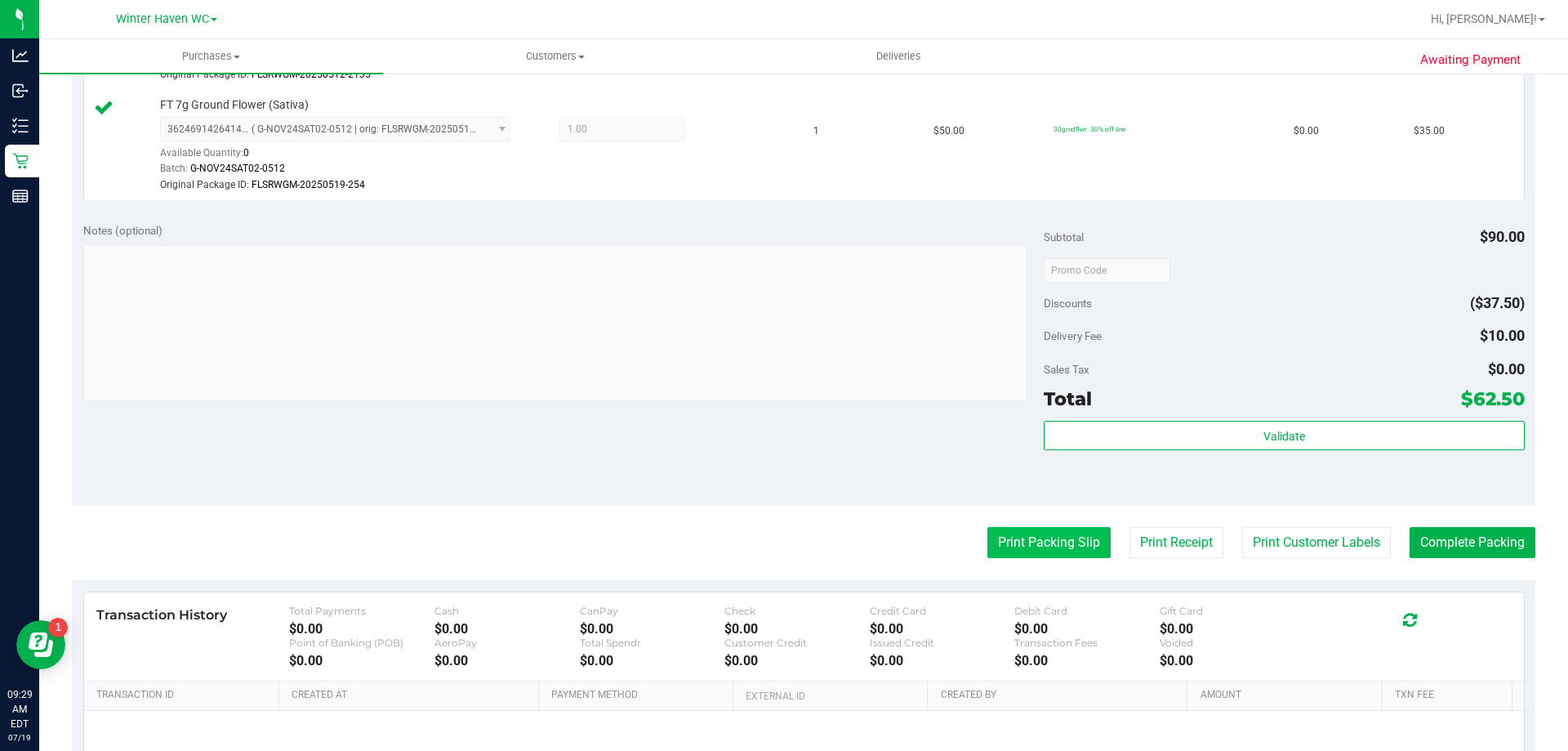click on "Print Packing Slip" at bounding box center (1049, 543) 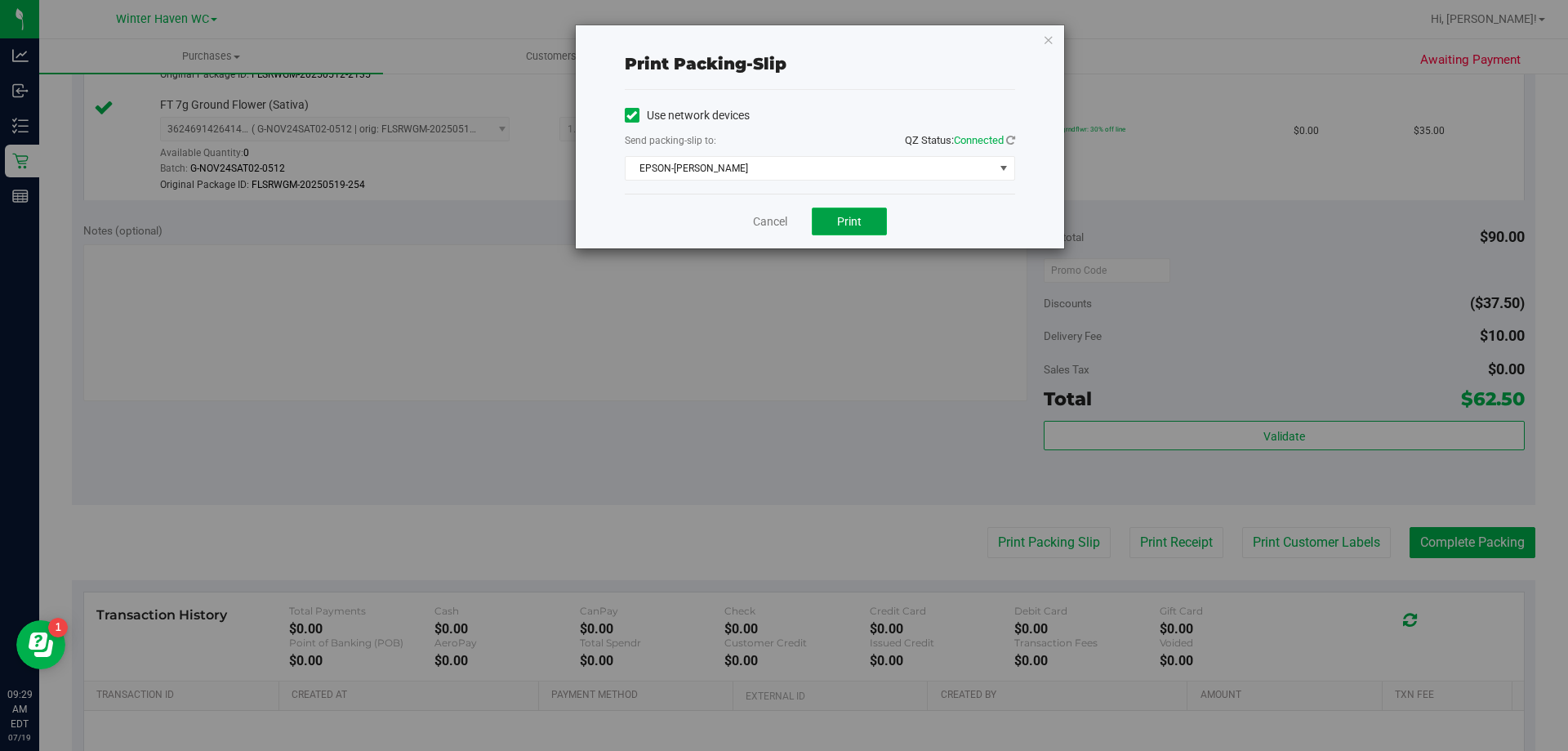 click on "Print" at bounding box center [849, 221] 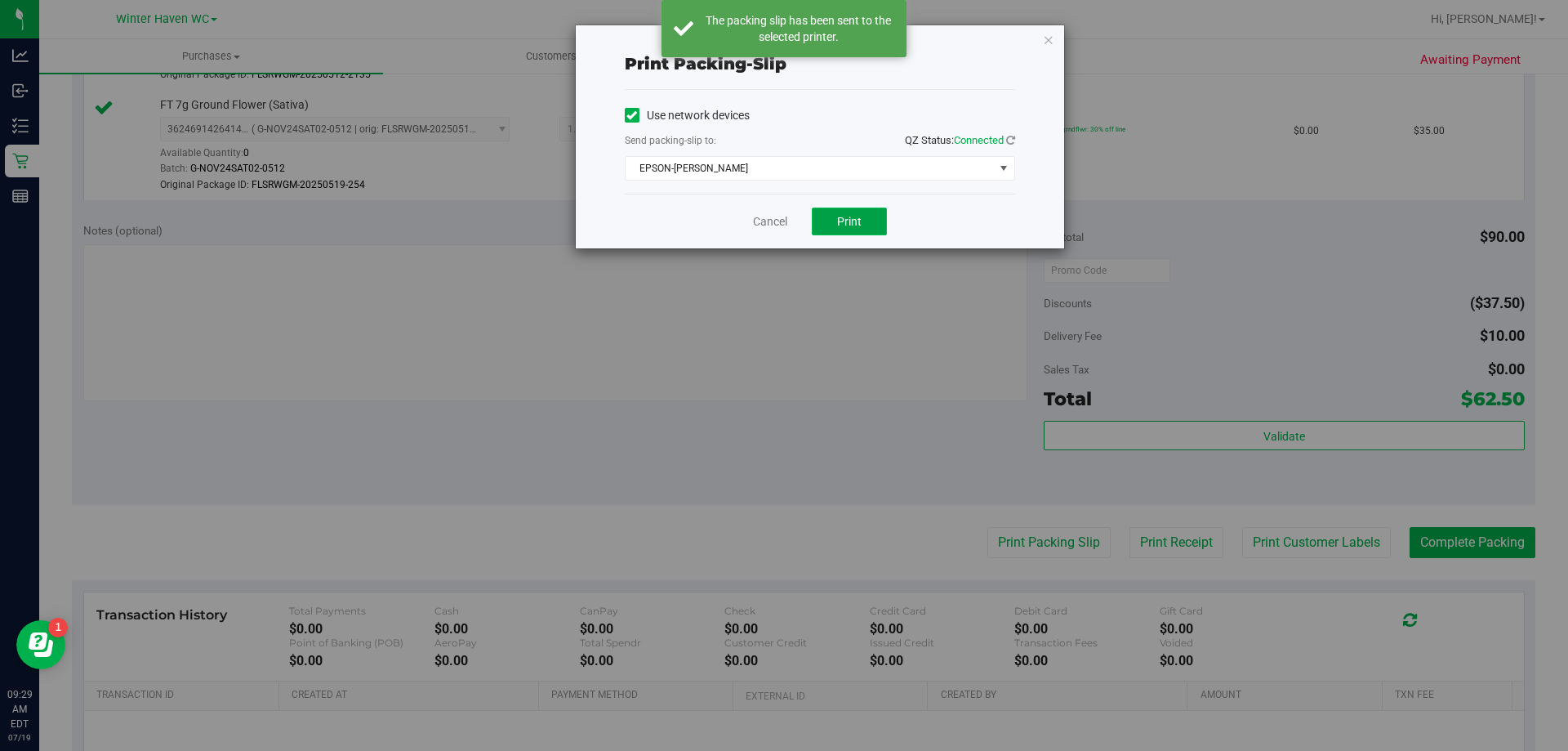 click on "Print" at bounding box center (849, 221) 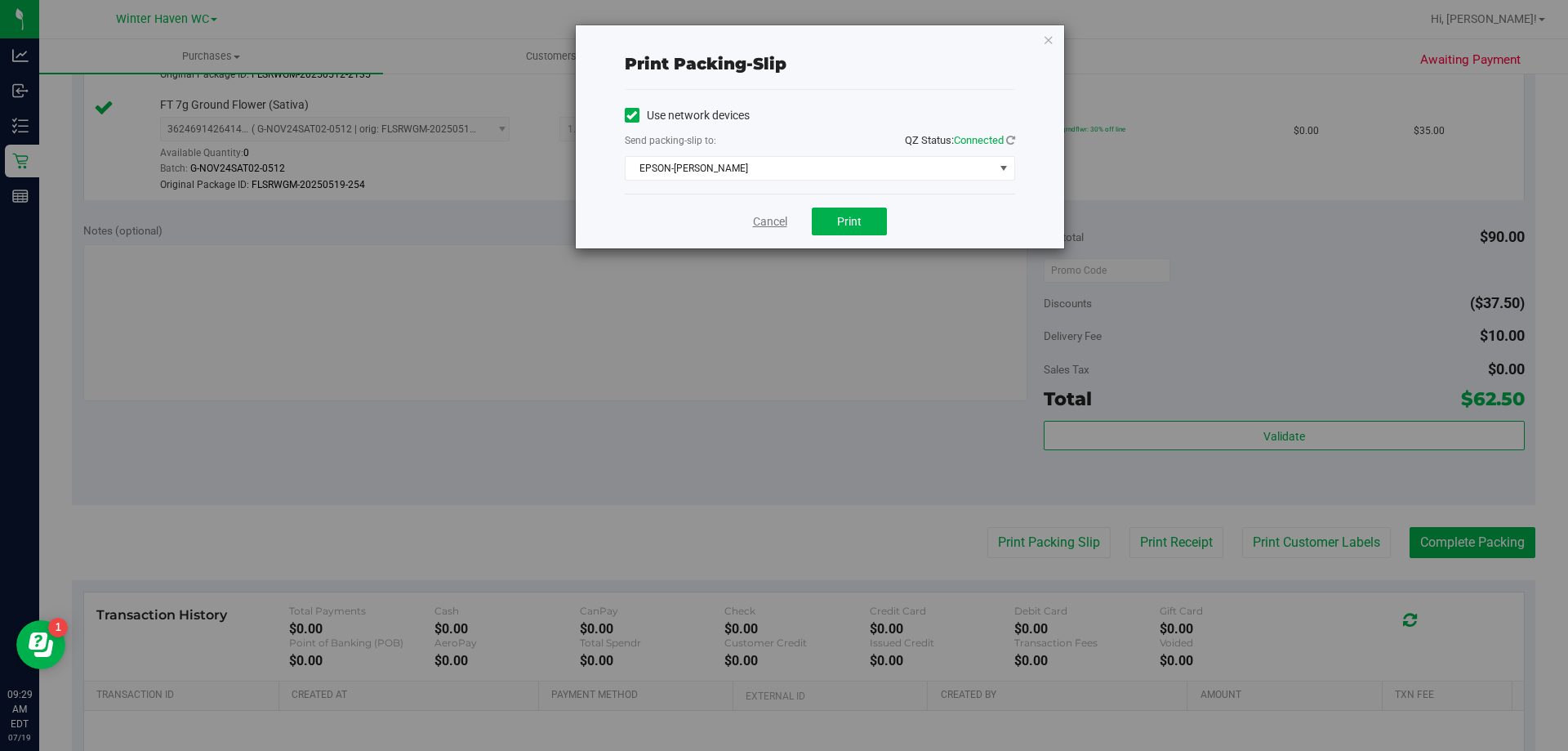 click on "Cancel" at bounding box center [770, 221] 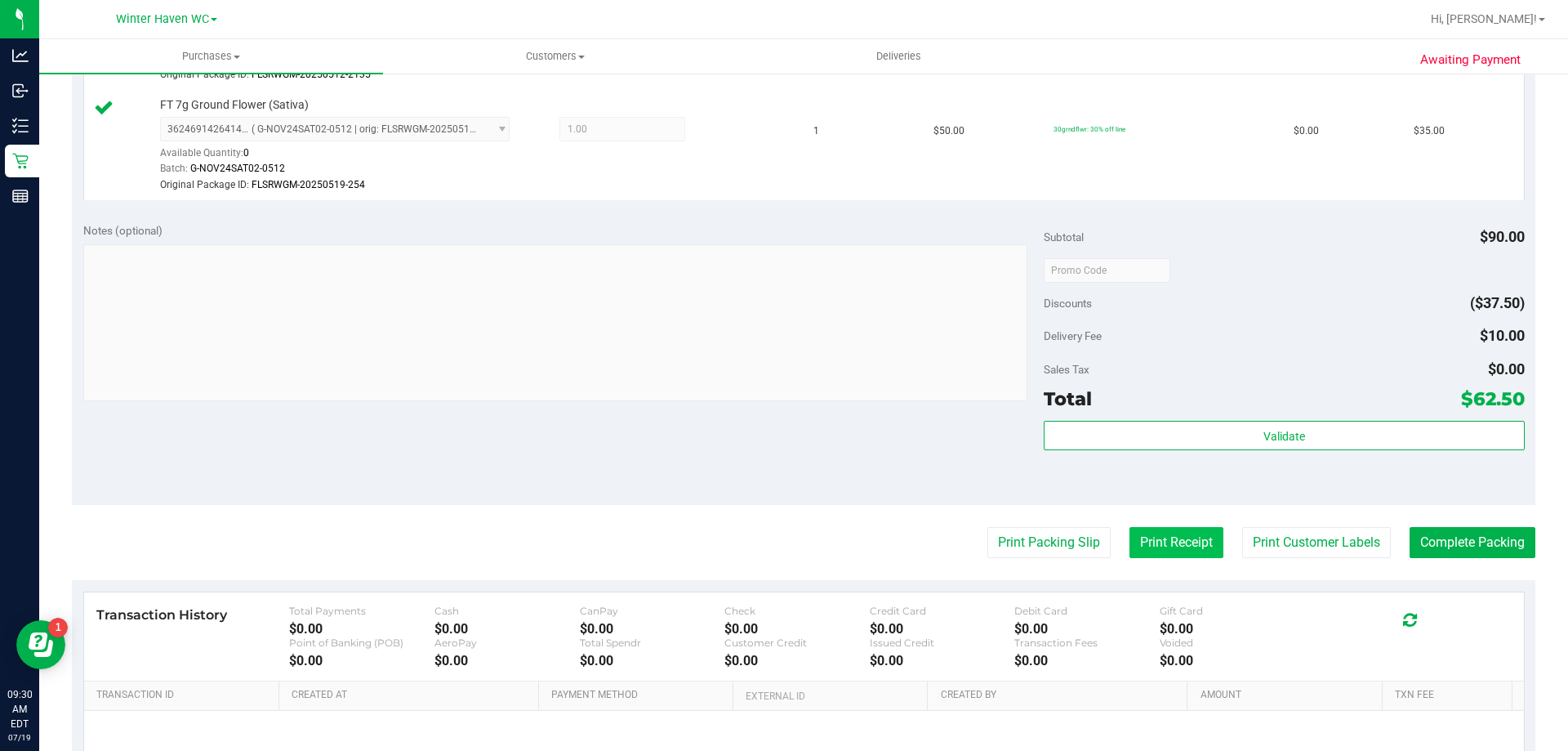 click on "Print Receipt" at bounding box center [1176, 543] 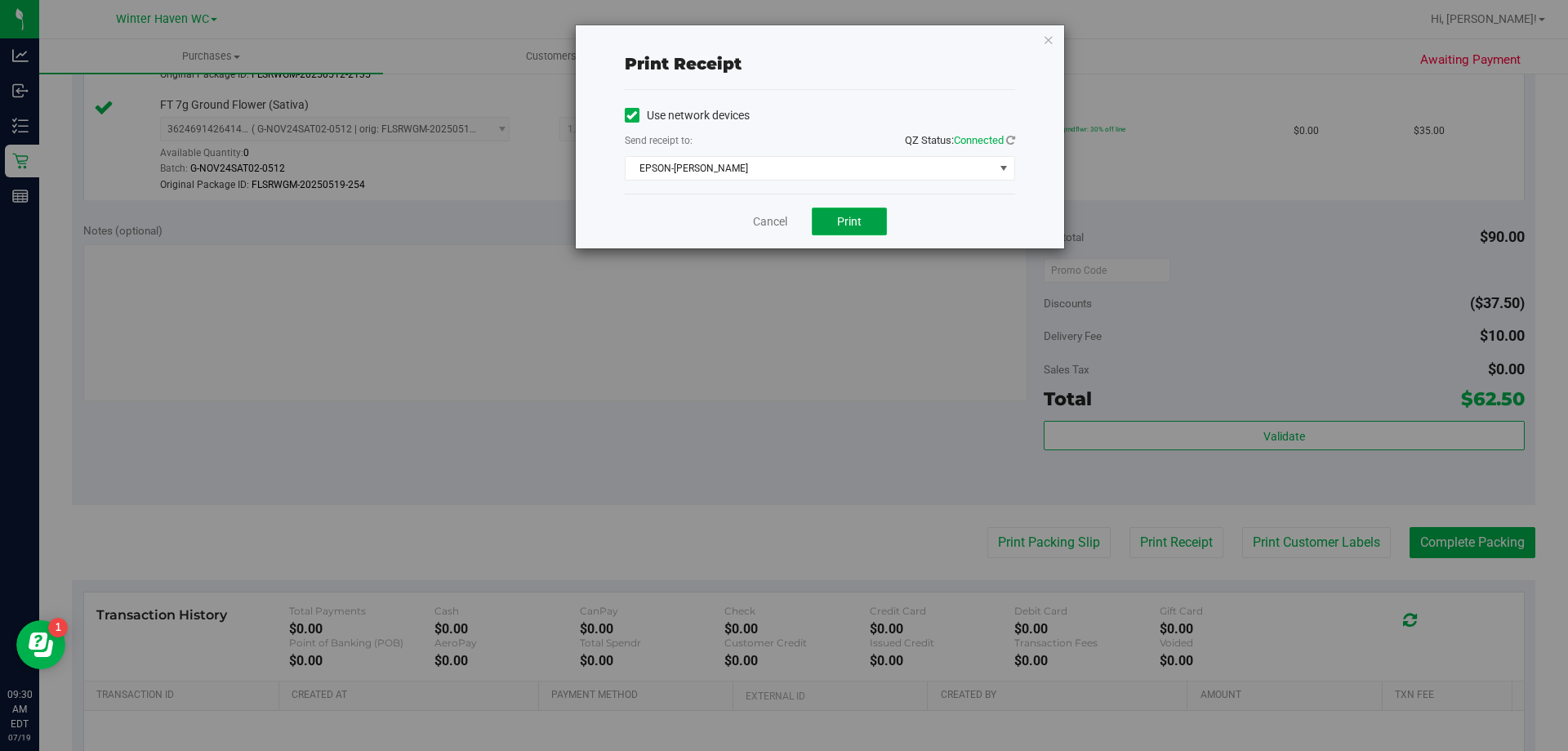 click on "Print" at bounding box center (849, 221) 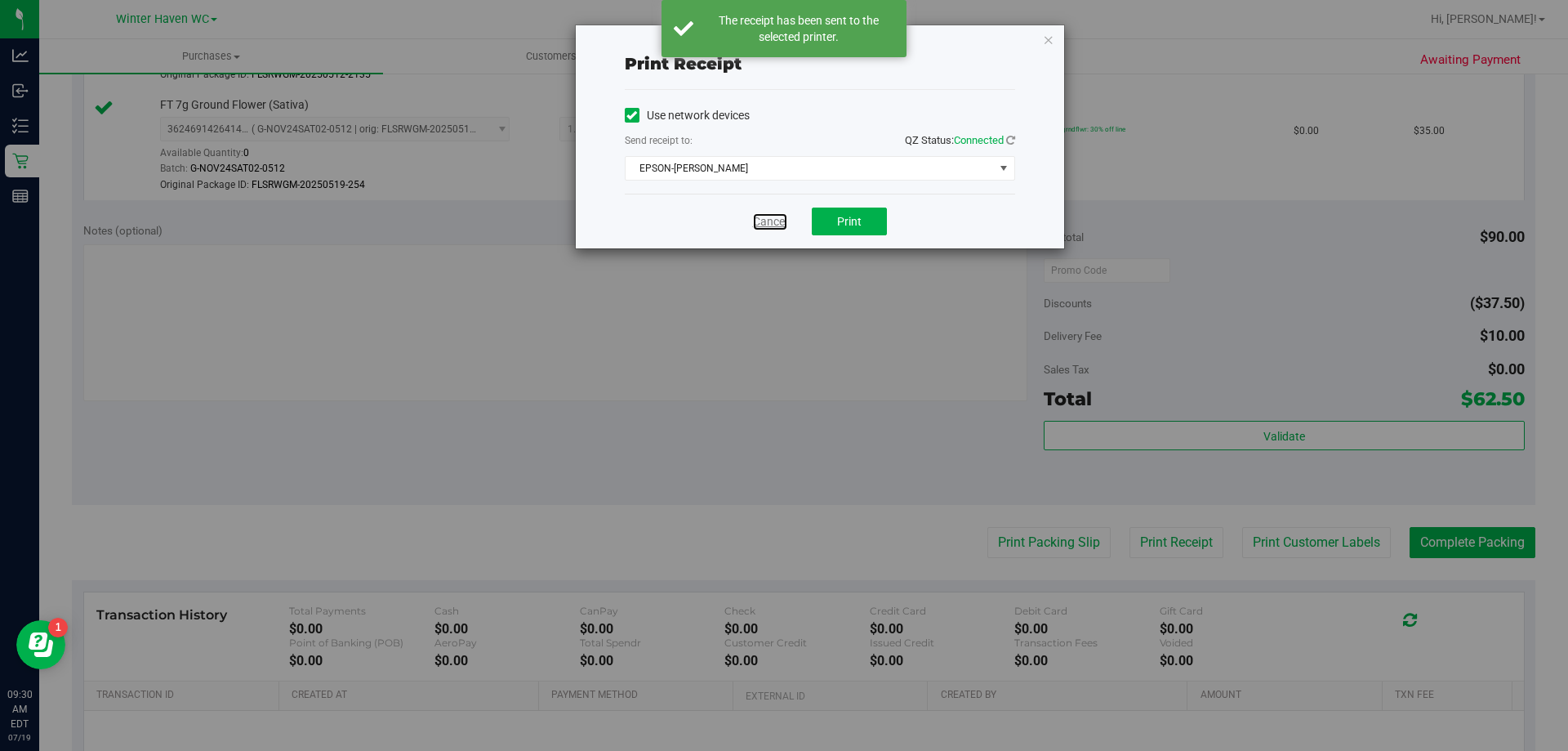 click on "Cancel" at bounding box center [770, 221] 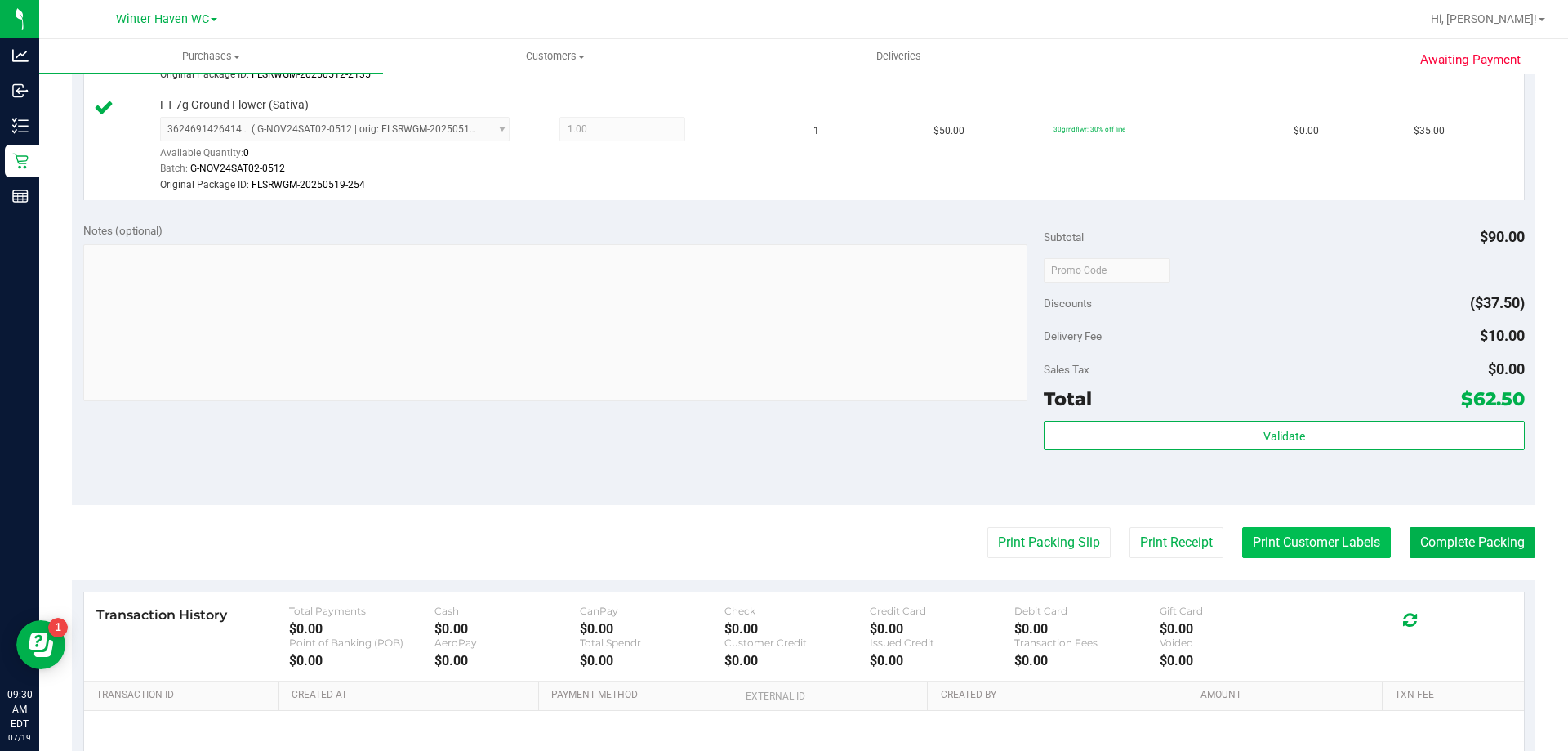 click on "Print Customer Labels" at bounding box center (1316, 543) 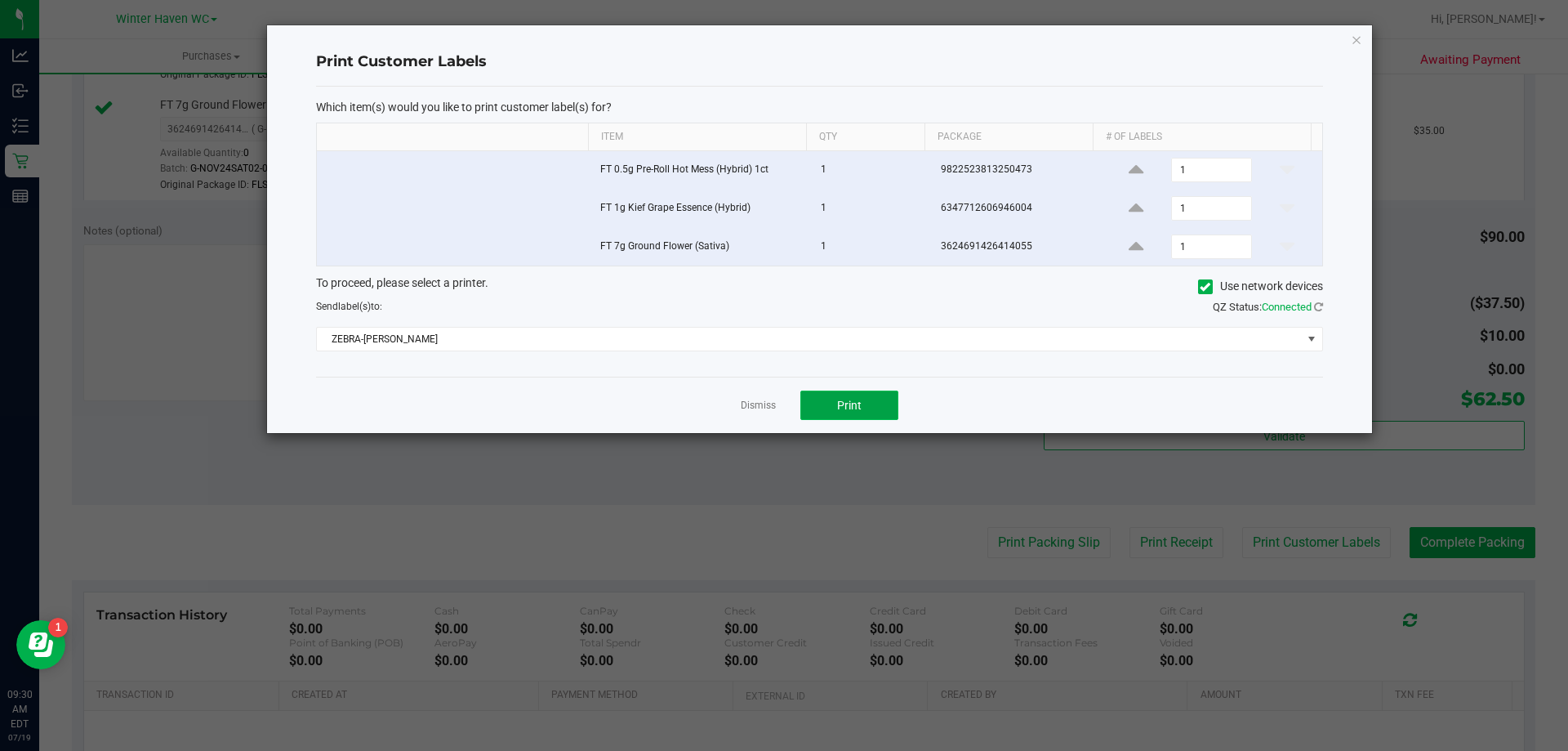 click on "Print" 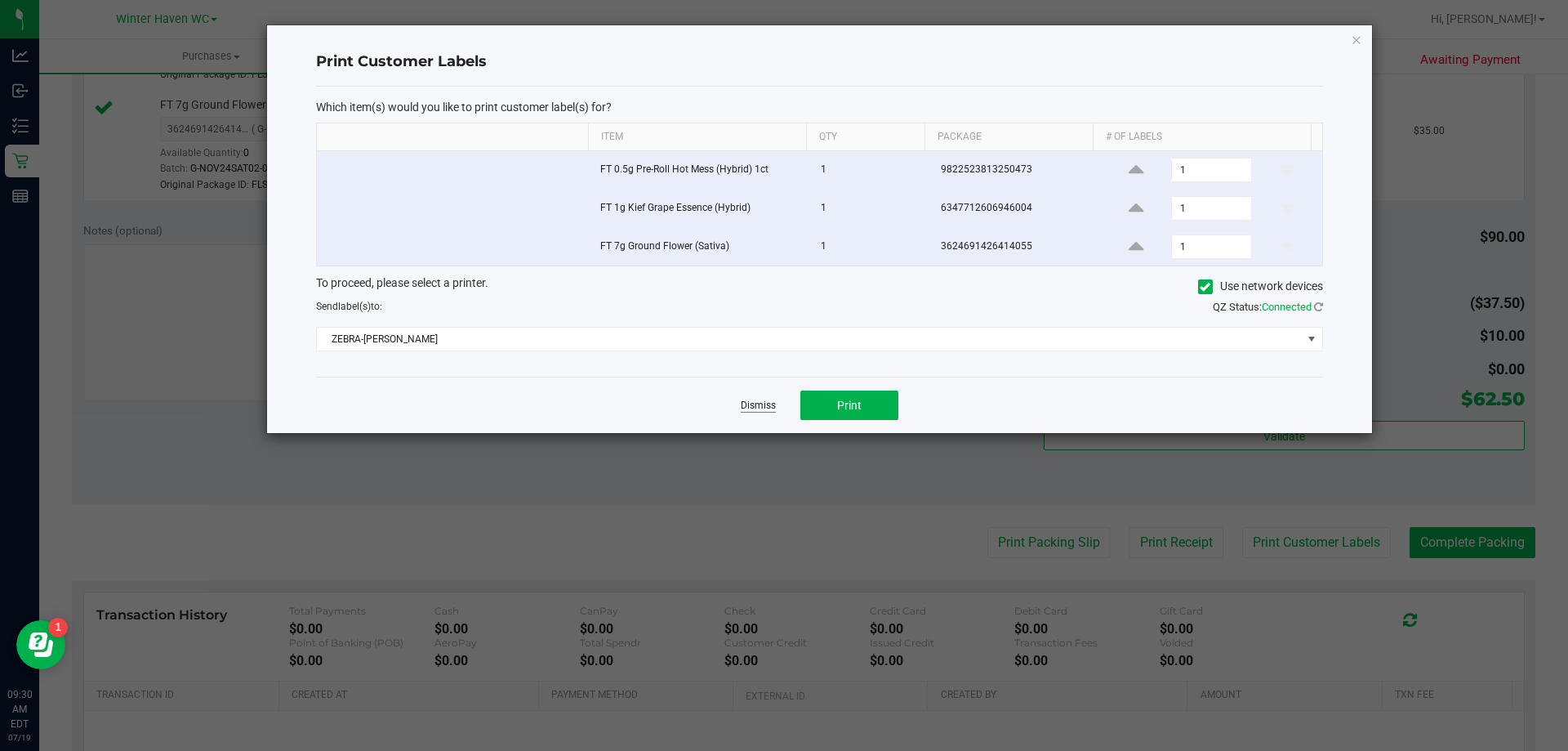 click on "Dismiss" 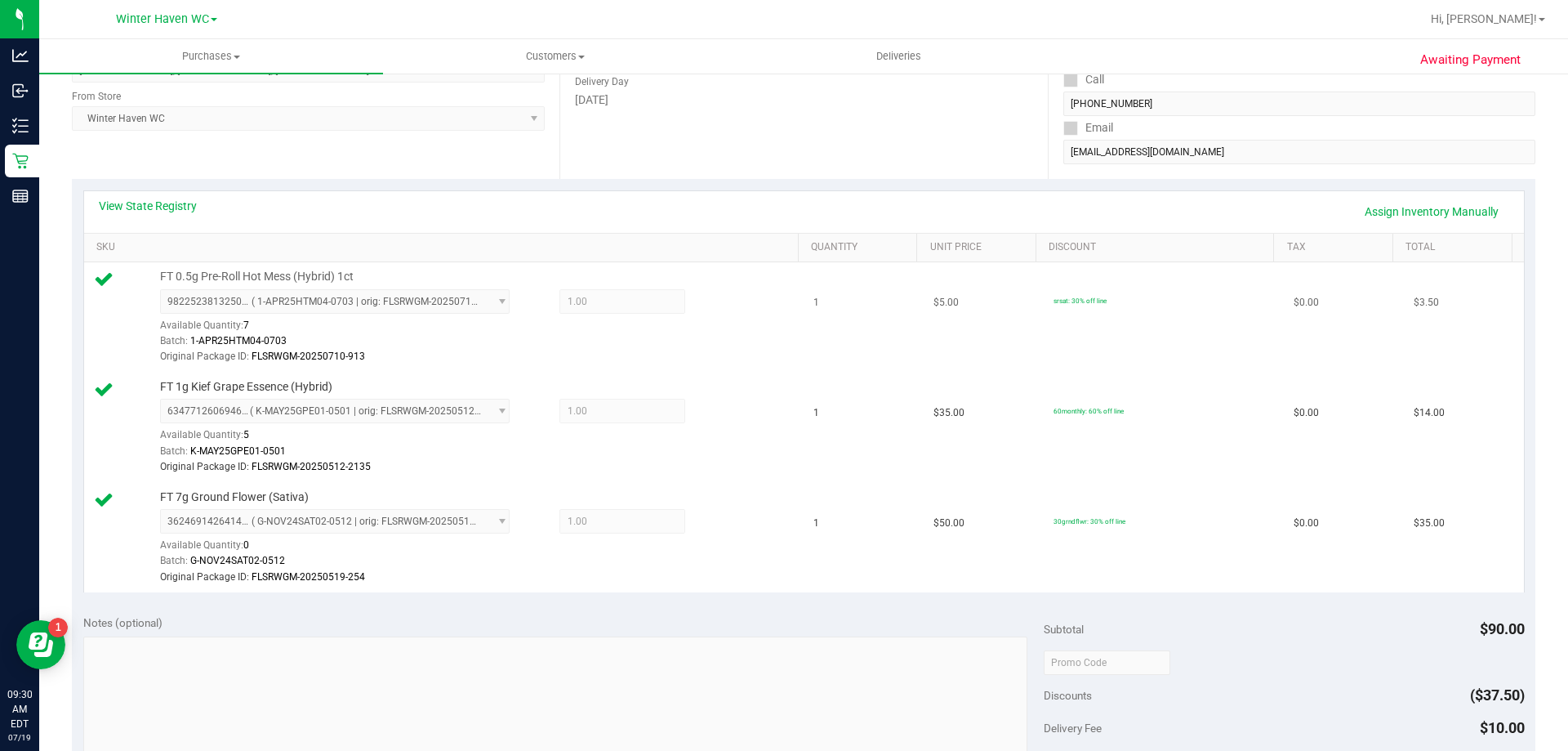 scroll, scrollTop: 409, scrollLeft: 0, axis: vertical 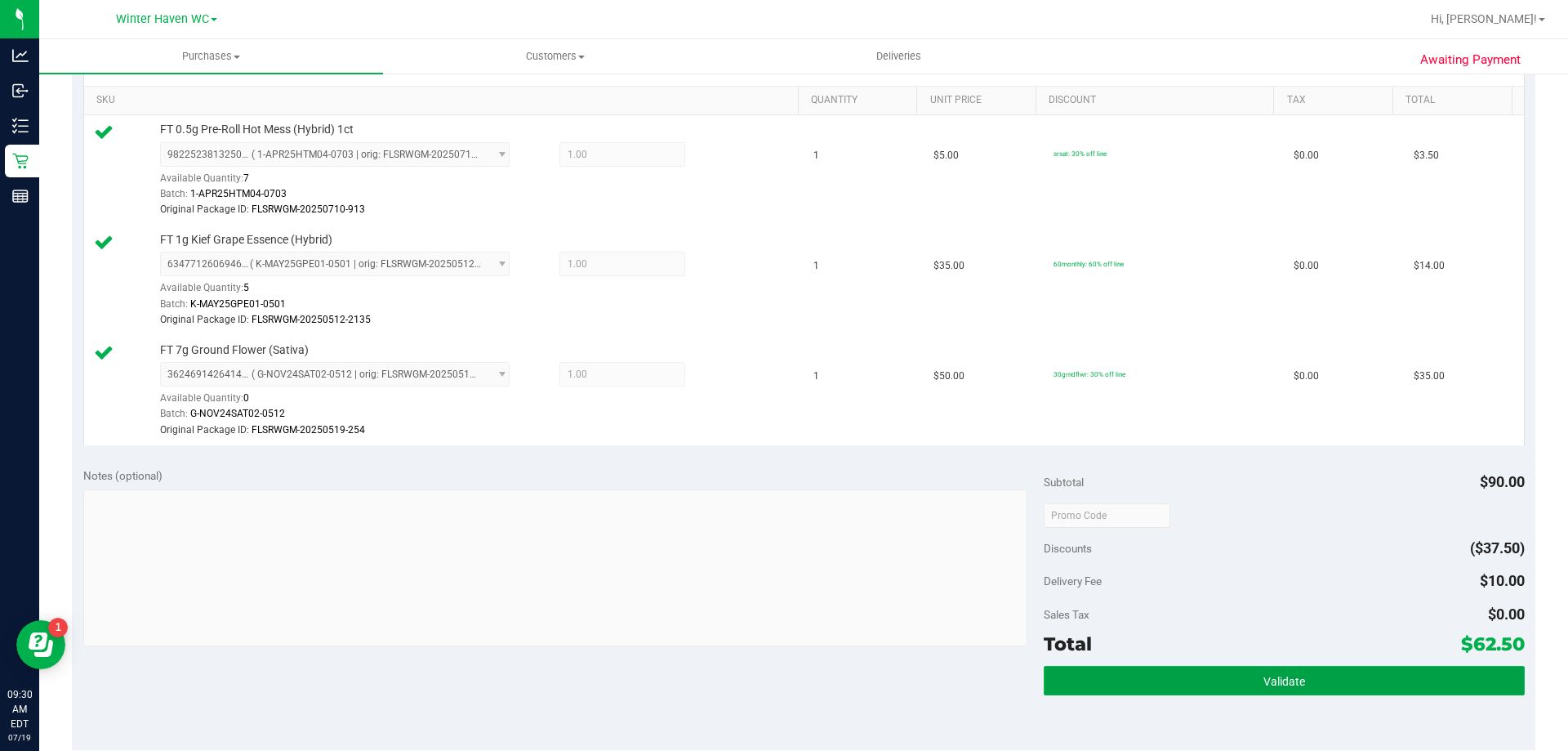 click on "Validate" at bounding box center (1284, 682) 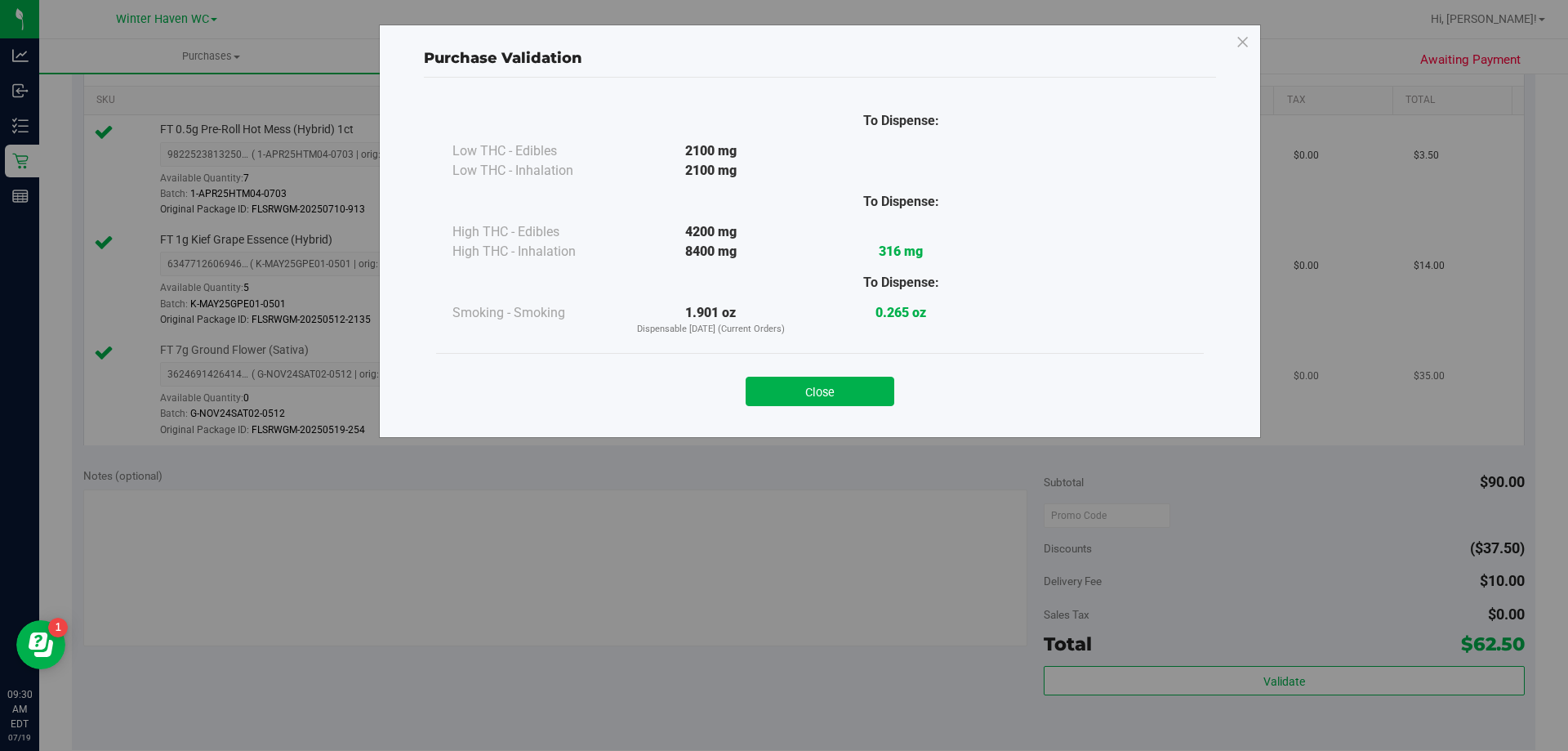 click on "Close" at bounding box center [820, 391] 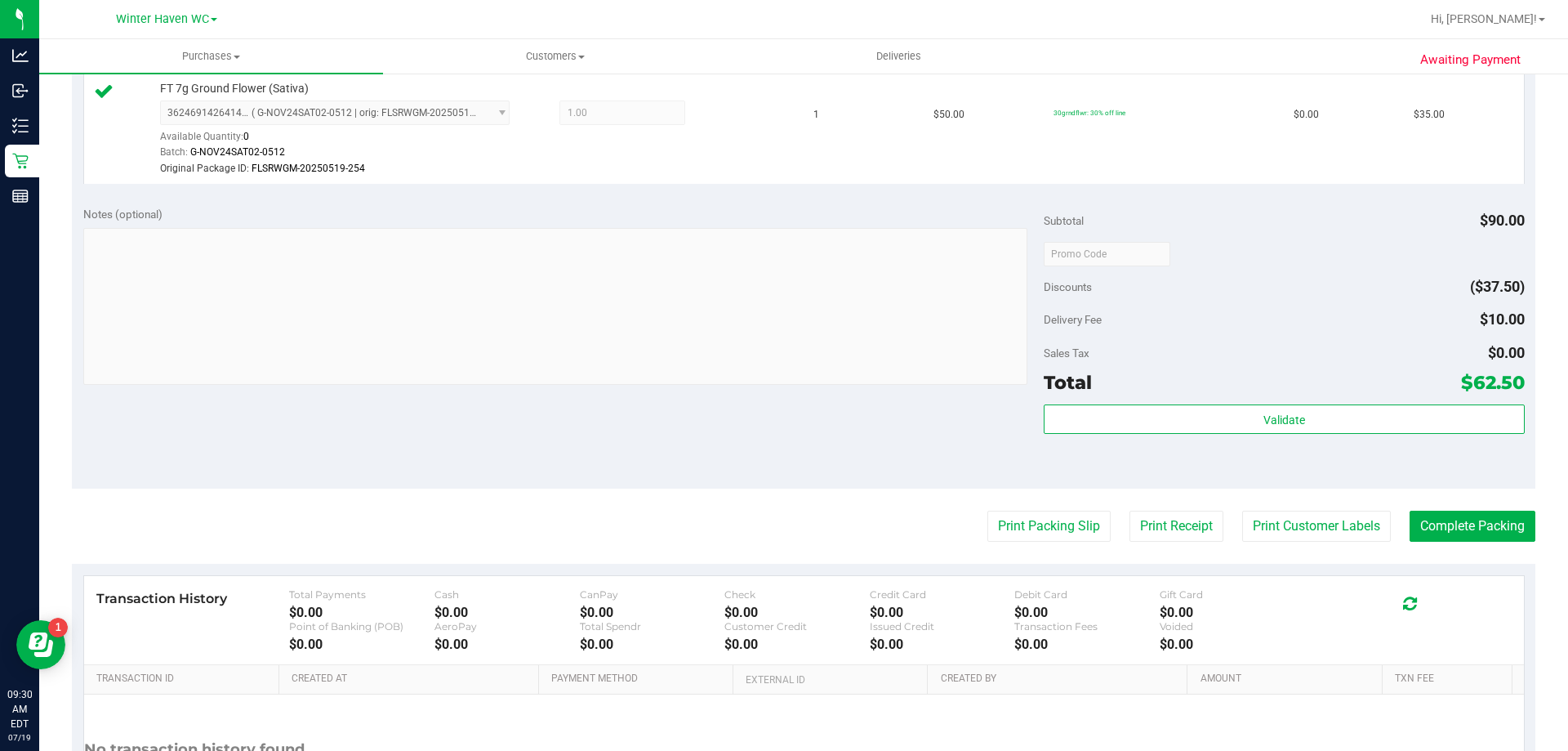 scroll, scrollTop: 735, scrollLeft: 0, axis: vertical 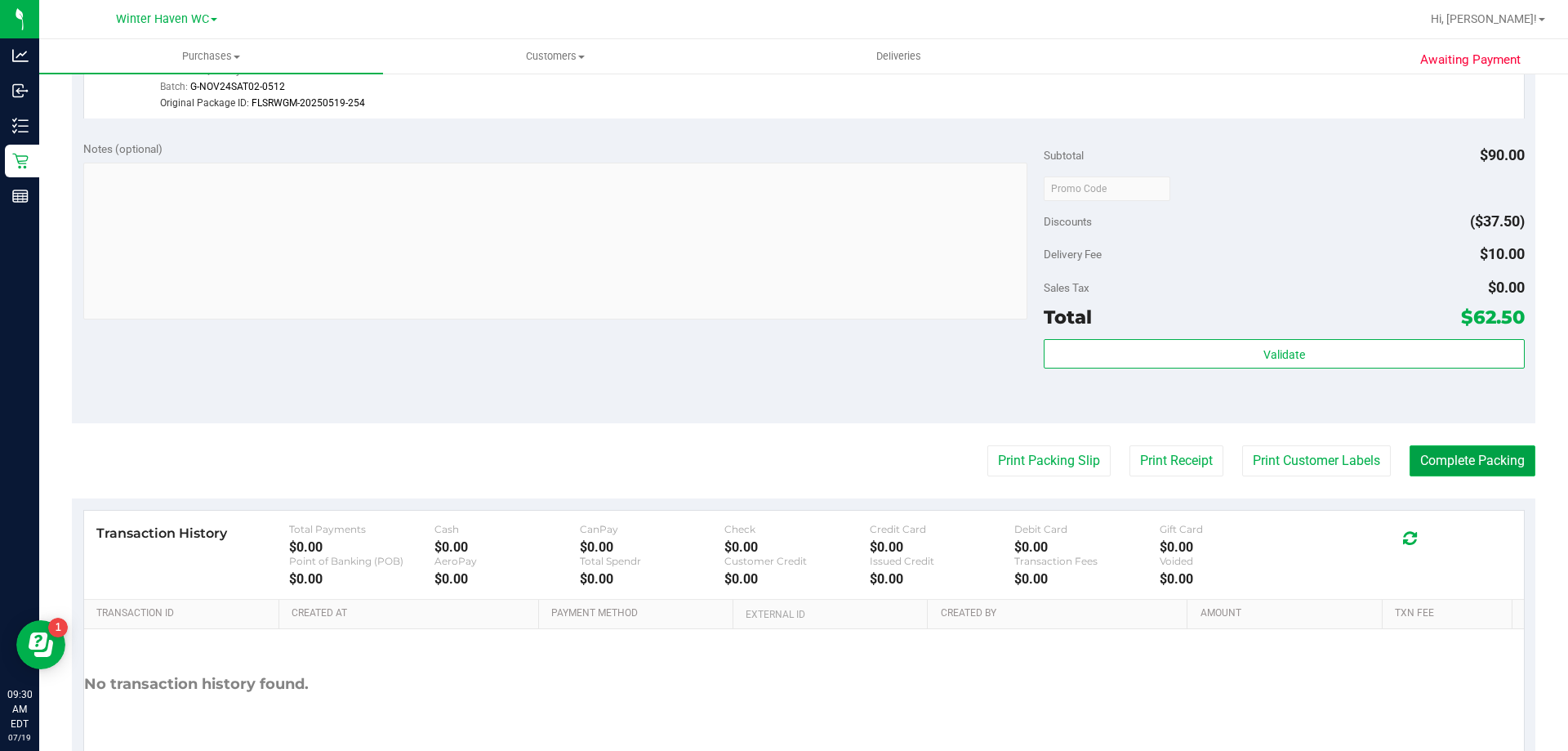 click on "Complete Packing" at bounding box center [1472, 461] 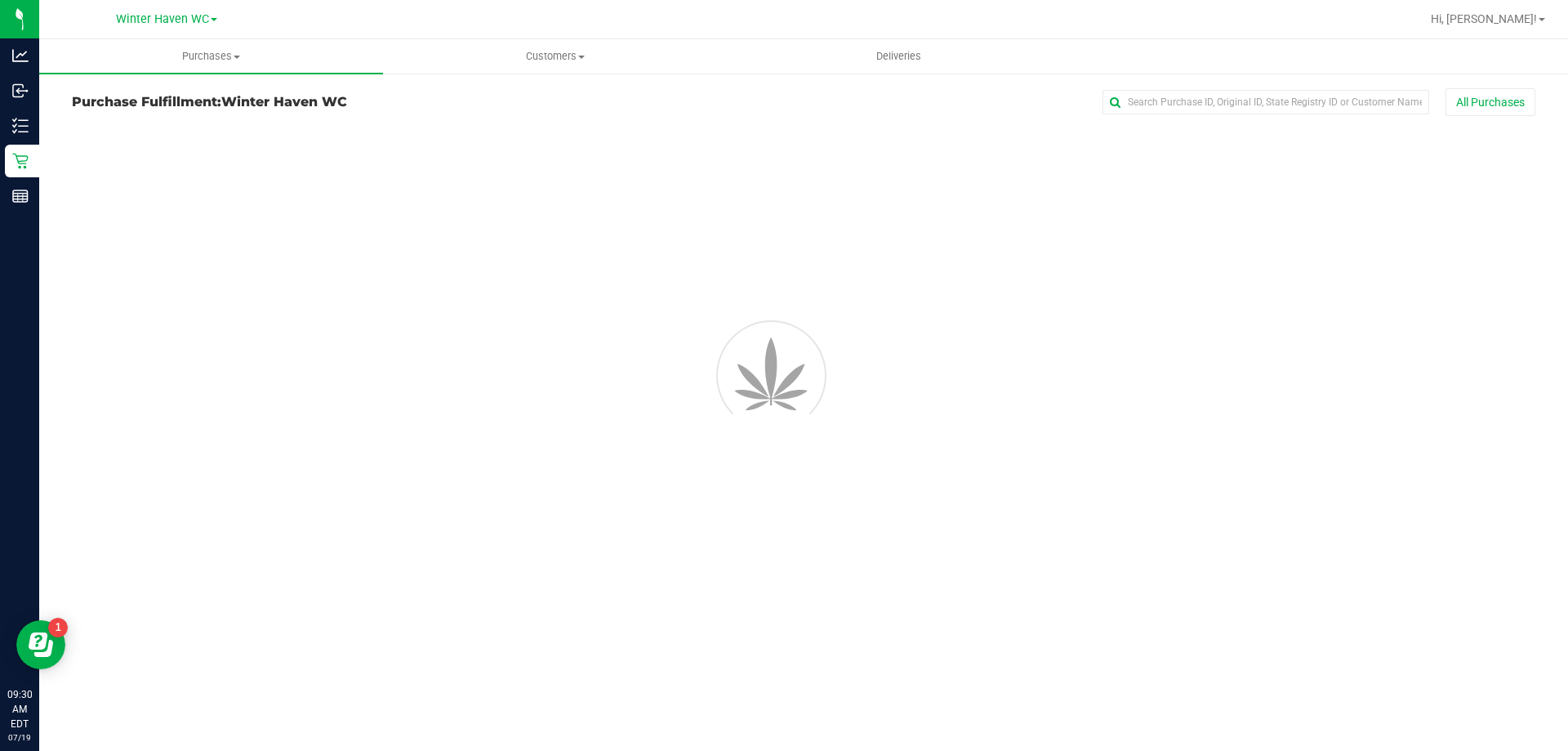 scroll, scrollTop: 0, scrollLeft: 0, axis: both 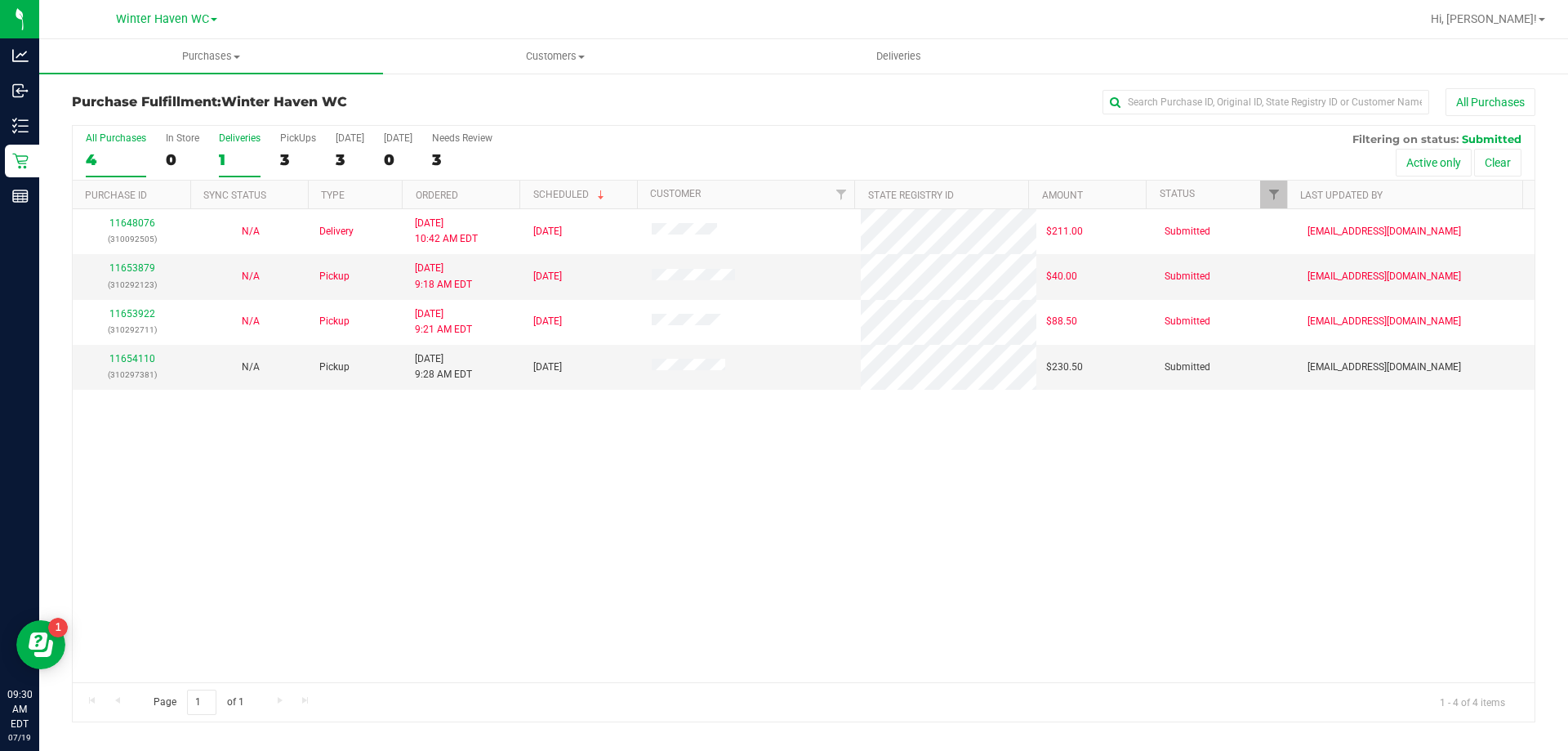 click on "1" at bounding box center (239, 159) 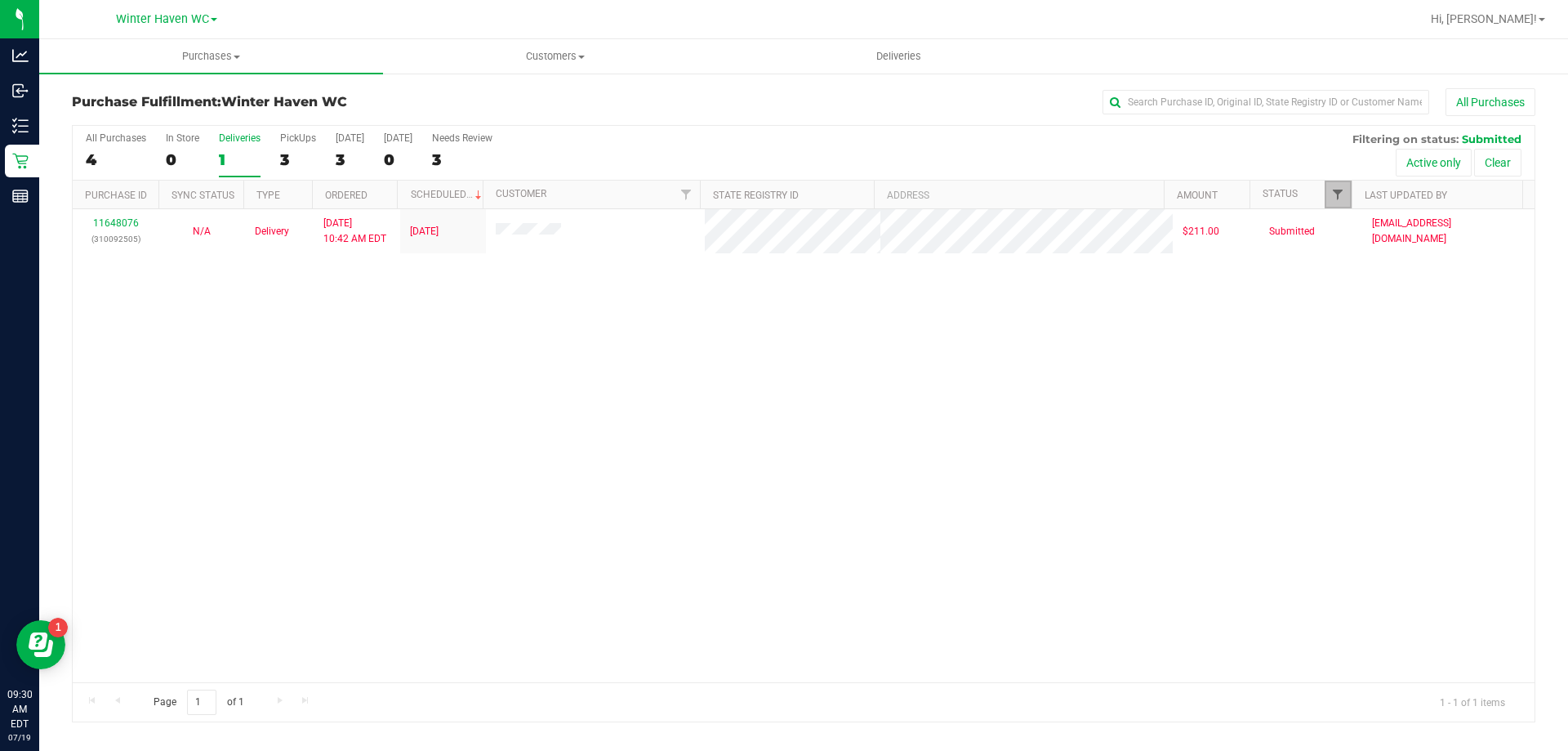 click at bounding box center (1338, 194) 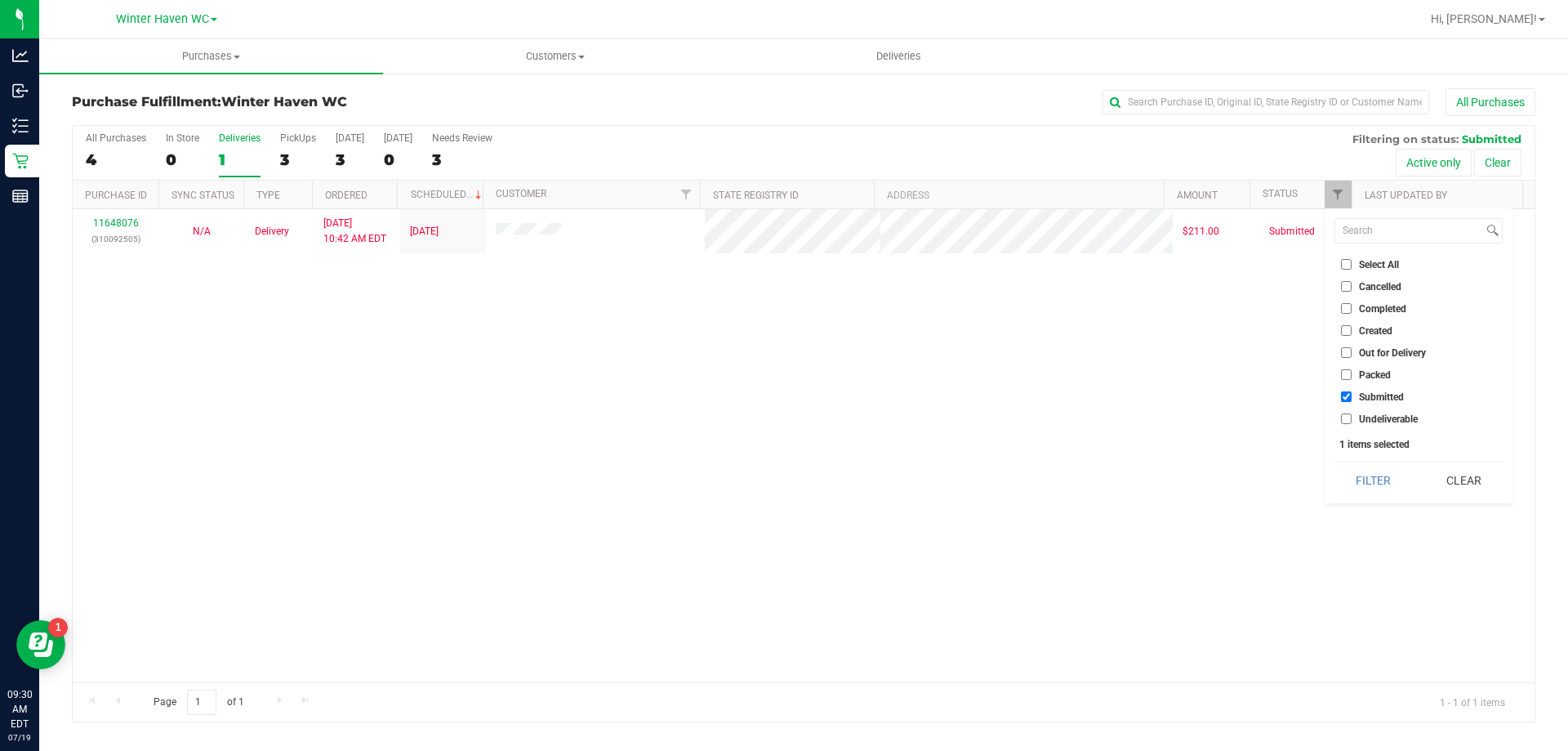 click on "Packed" at bounding box center [1346, 374] 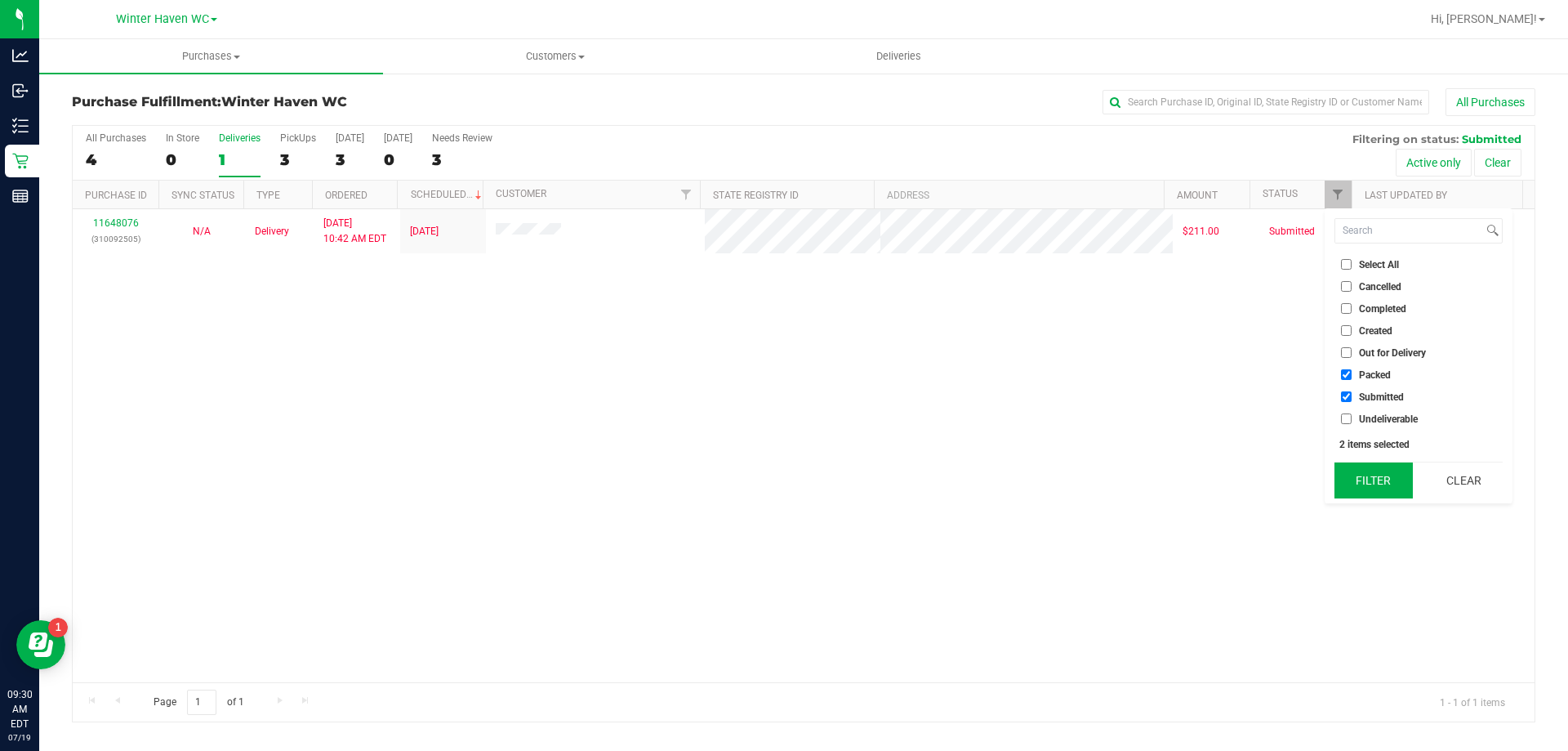 click on "Filter" at bounding box center (1374, 481) 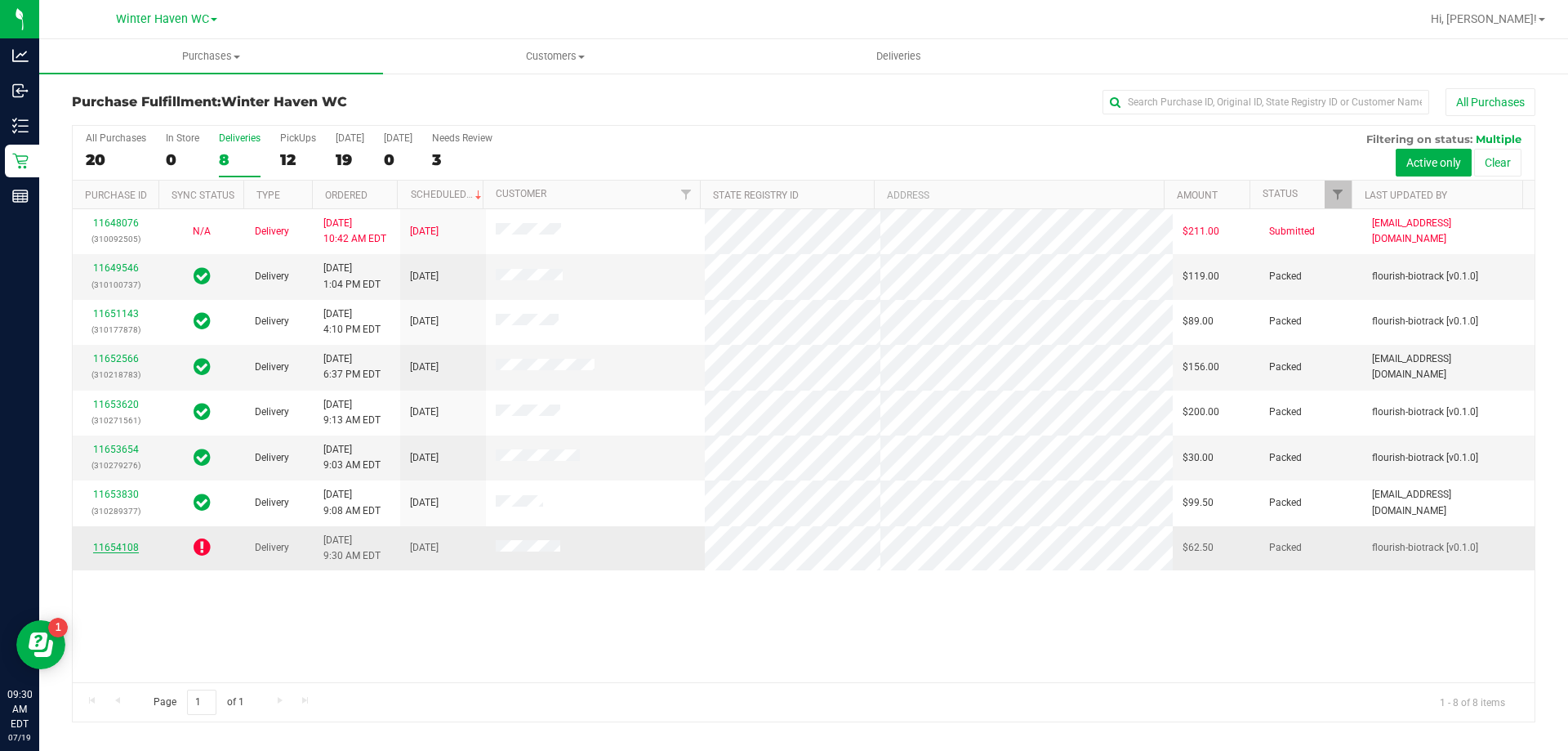 click on "11654108" at bounding box center (116, 548) 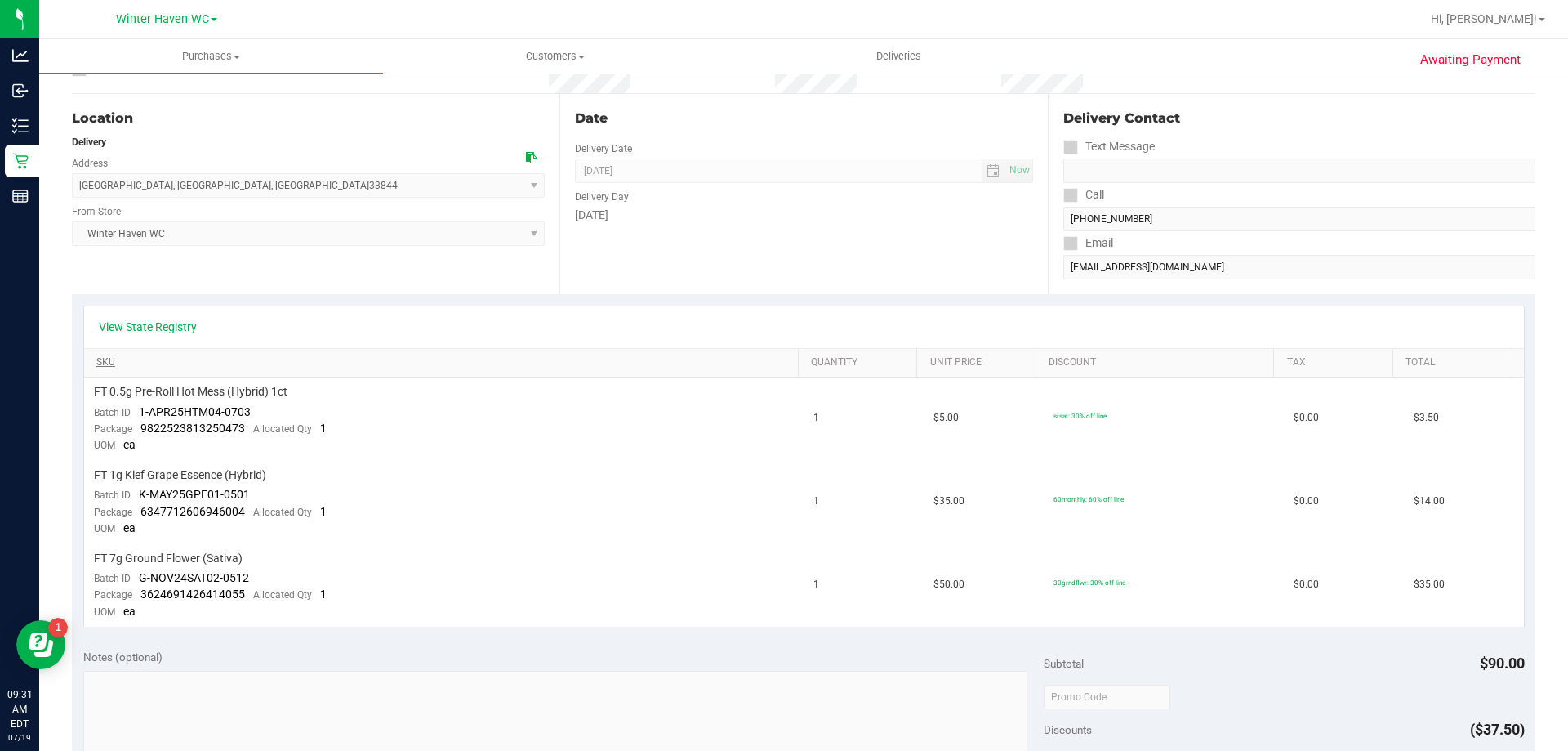 scroll, scrollTop: 245, scrollLeft: 0, axis: vertical 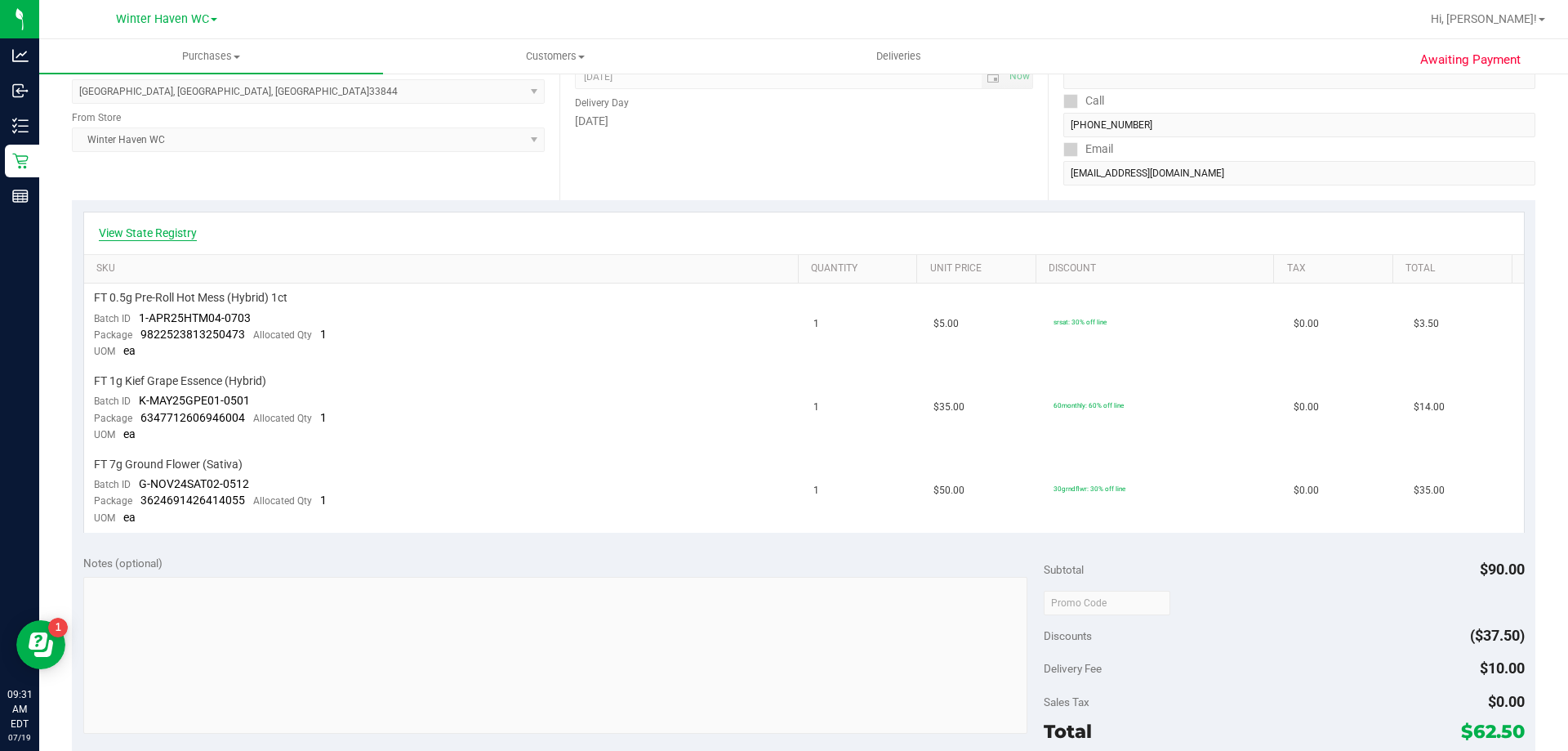 click on "View State Registry" at bounding box center [148, 233] 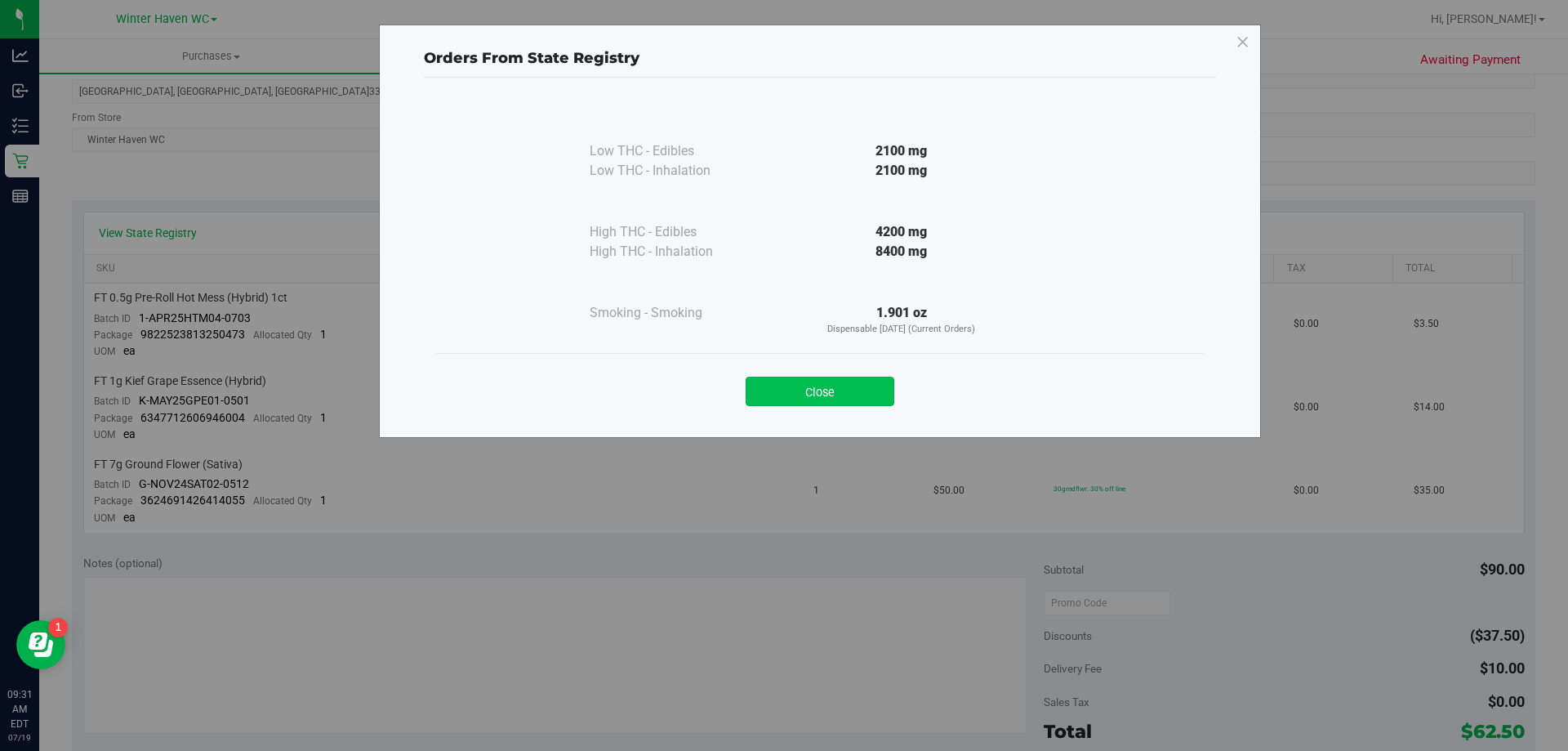 click on "Close" at bounding box center (820, 391) 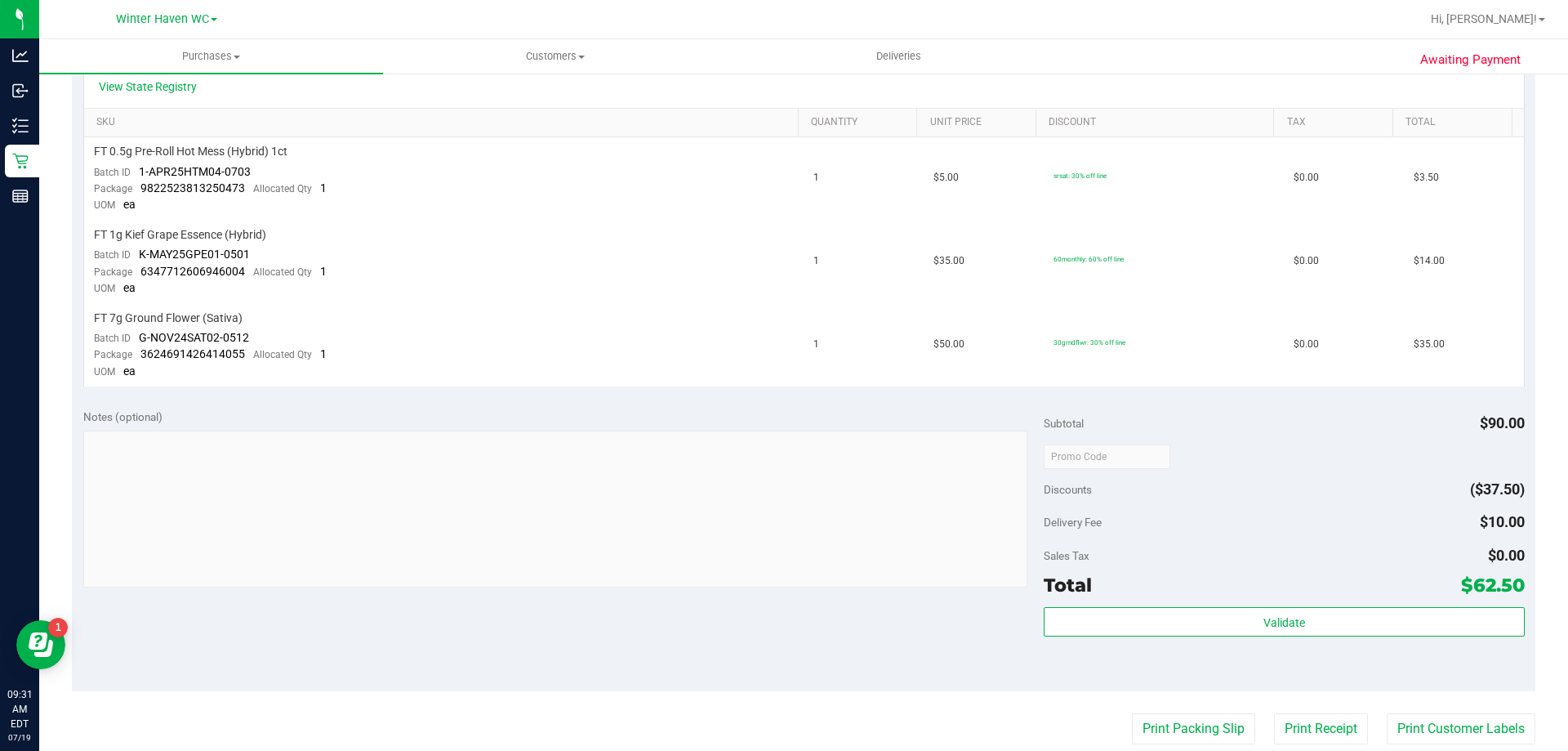 scroll, scrollTop: 572, scrollLeft: 0, axis: vertical 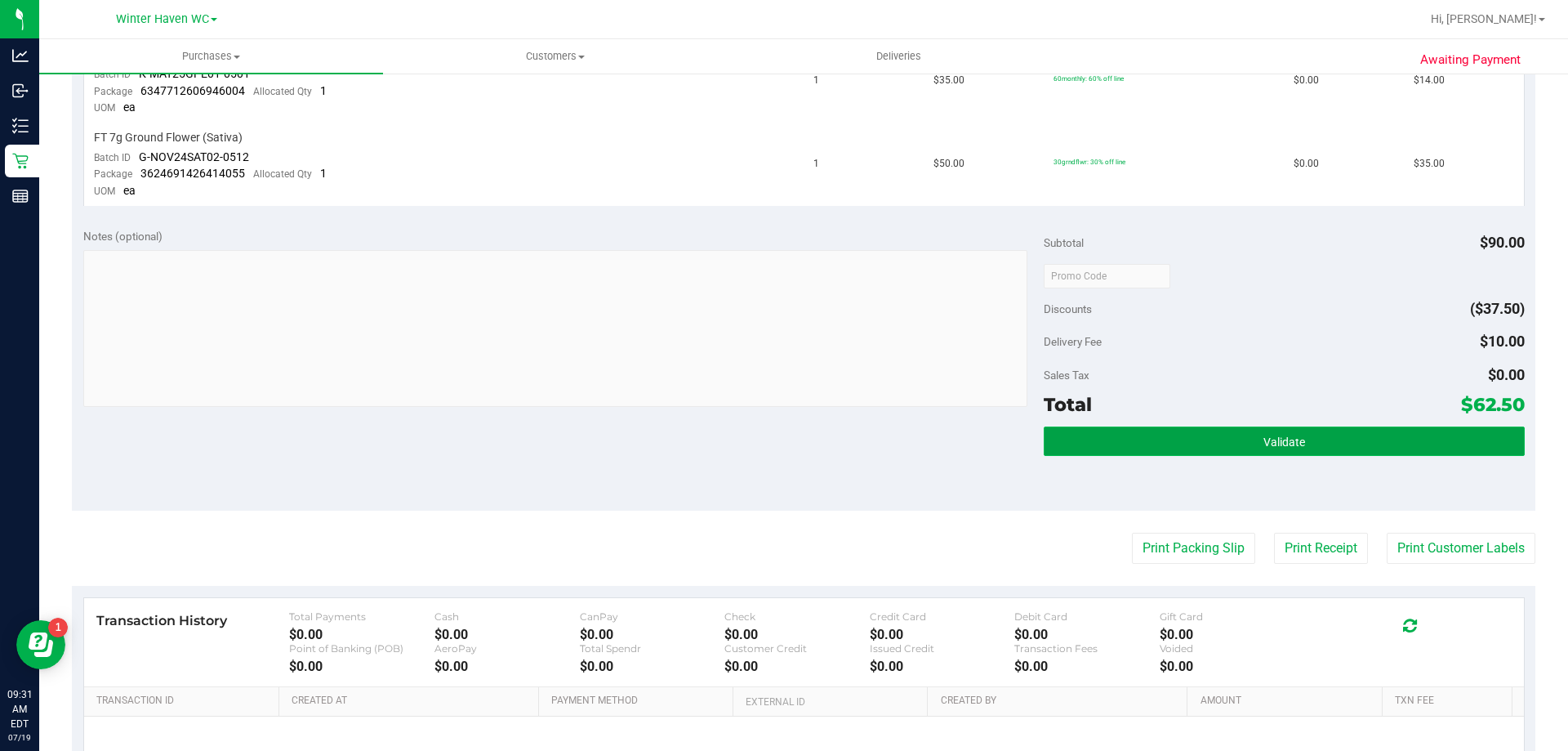 click on "Validate" at bounding box center (1284, 441) 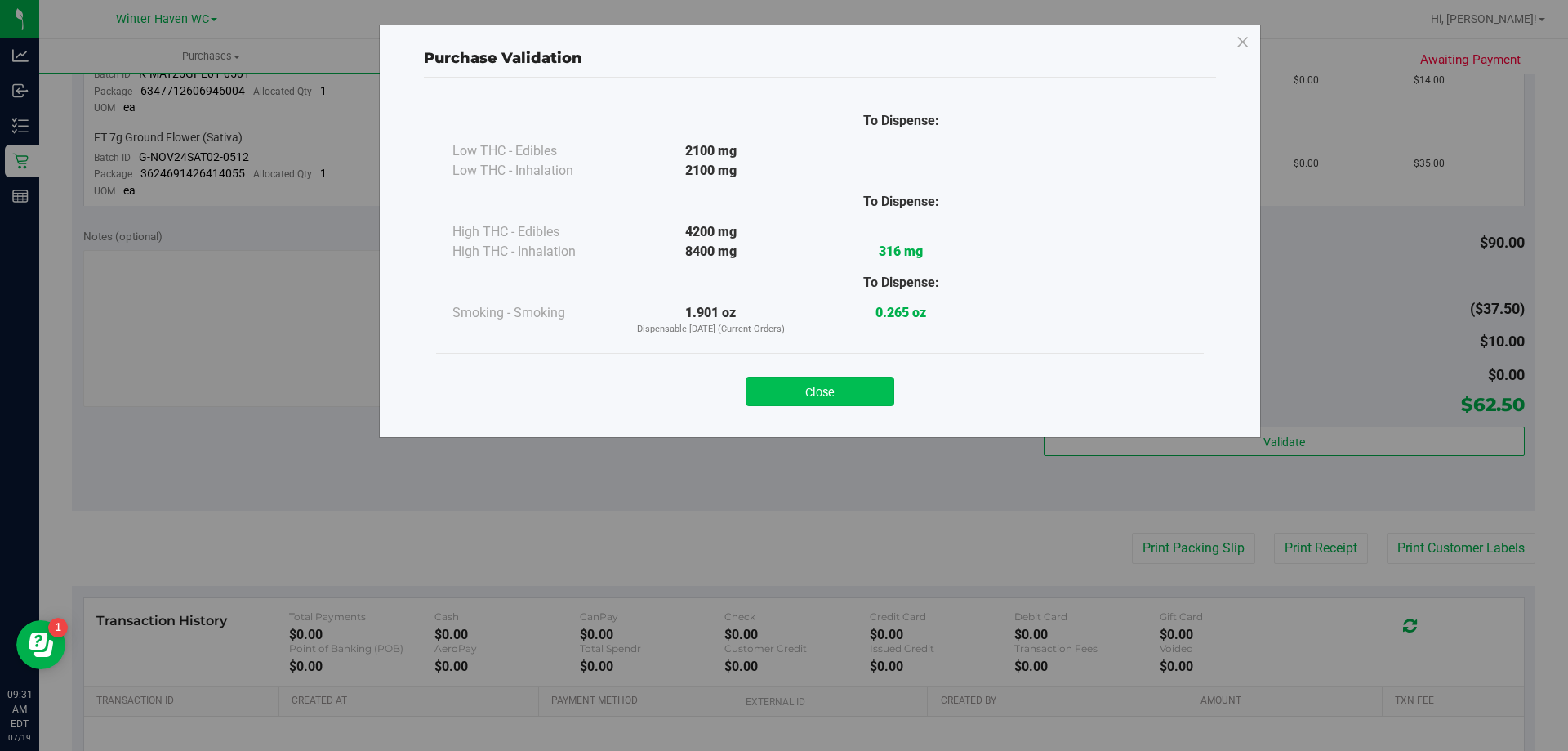 click on "Close" at bounding box center [820, 391] 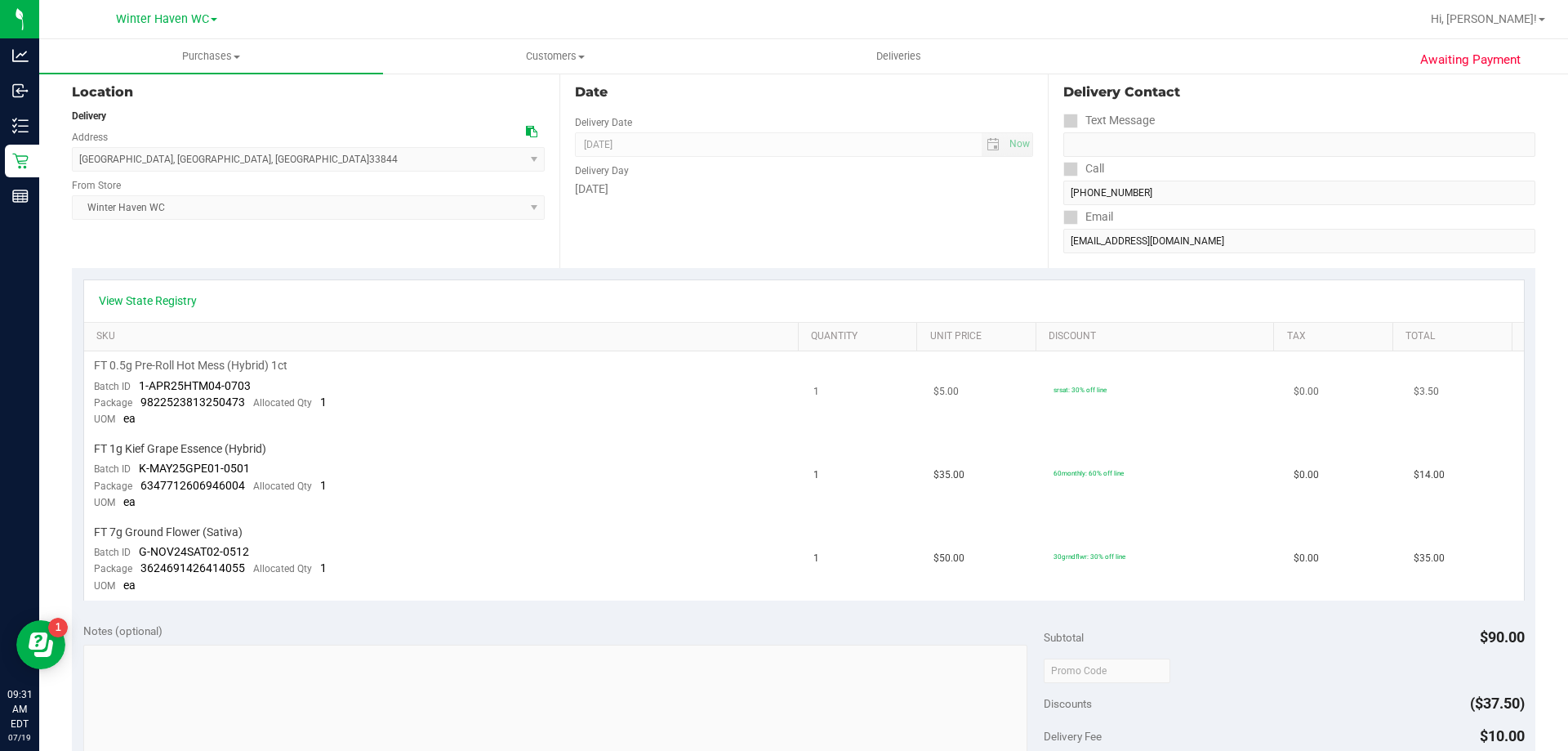 scroll, scrollTop: 0, scrollLeft: 0, axis: both 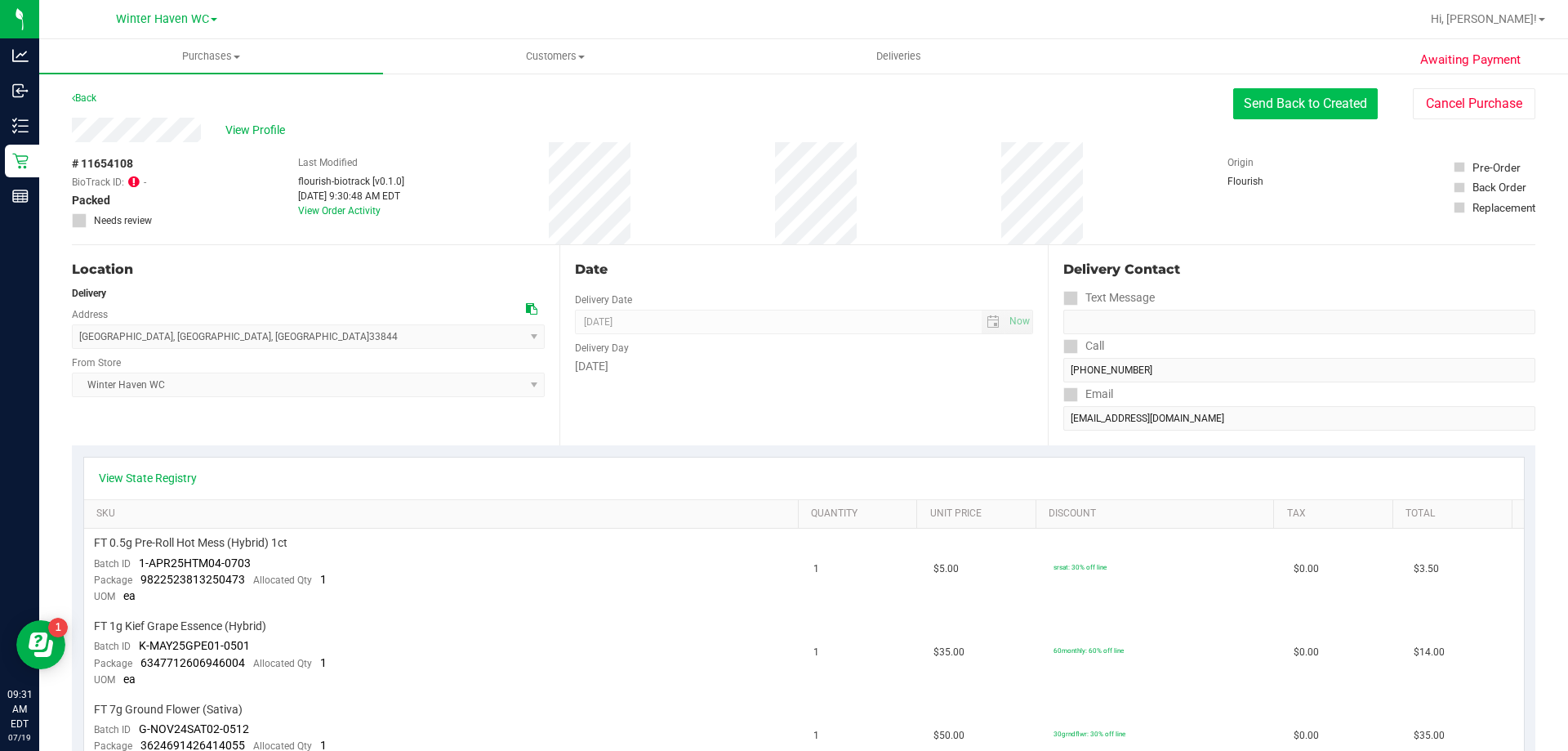 click on "Send Back to Created" at bounding box center (1305, 104) 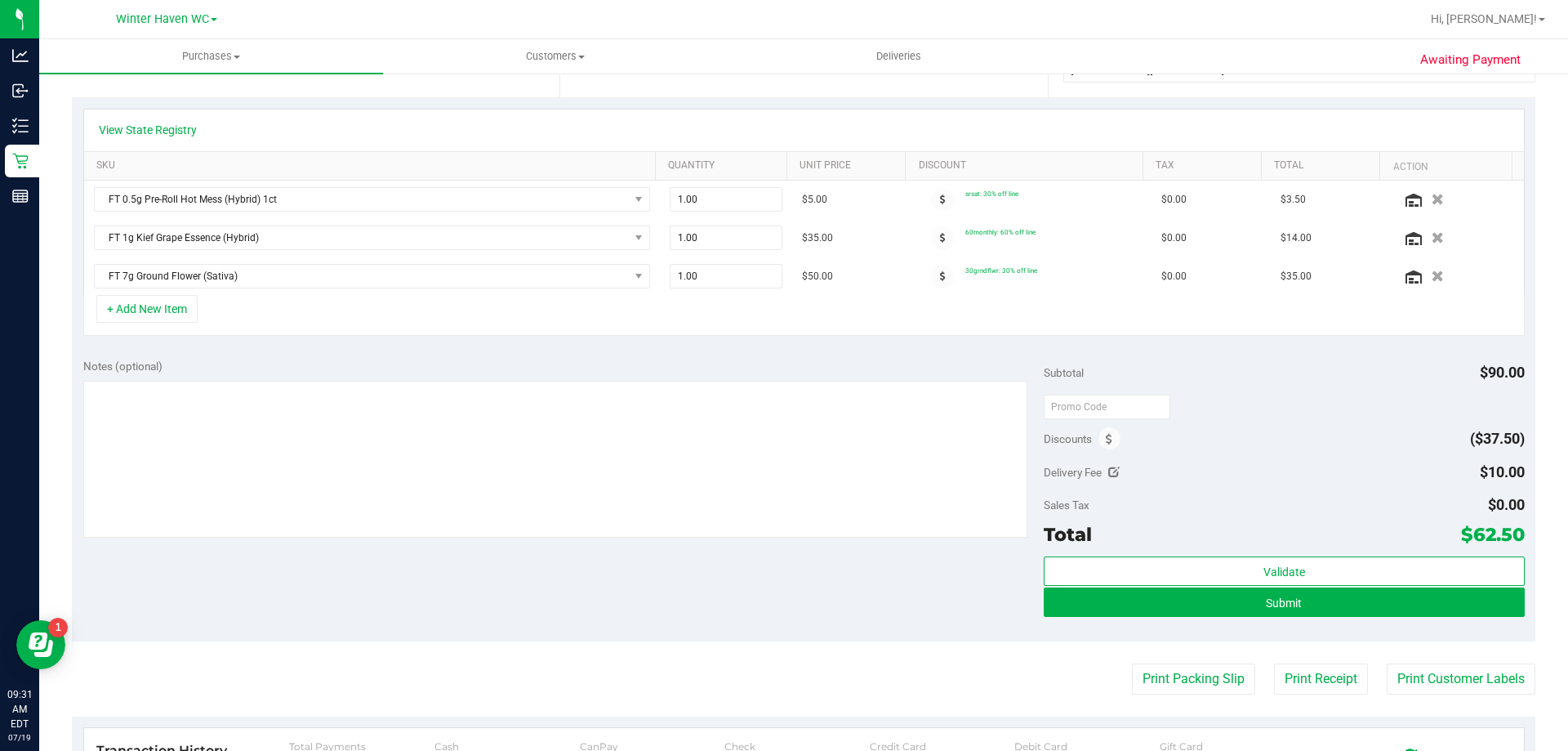scroll, scrollTop: 409, scrollLeft: 0, axis: vertical 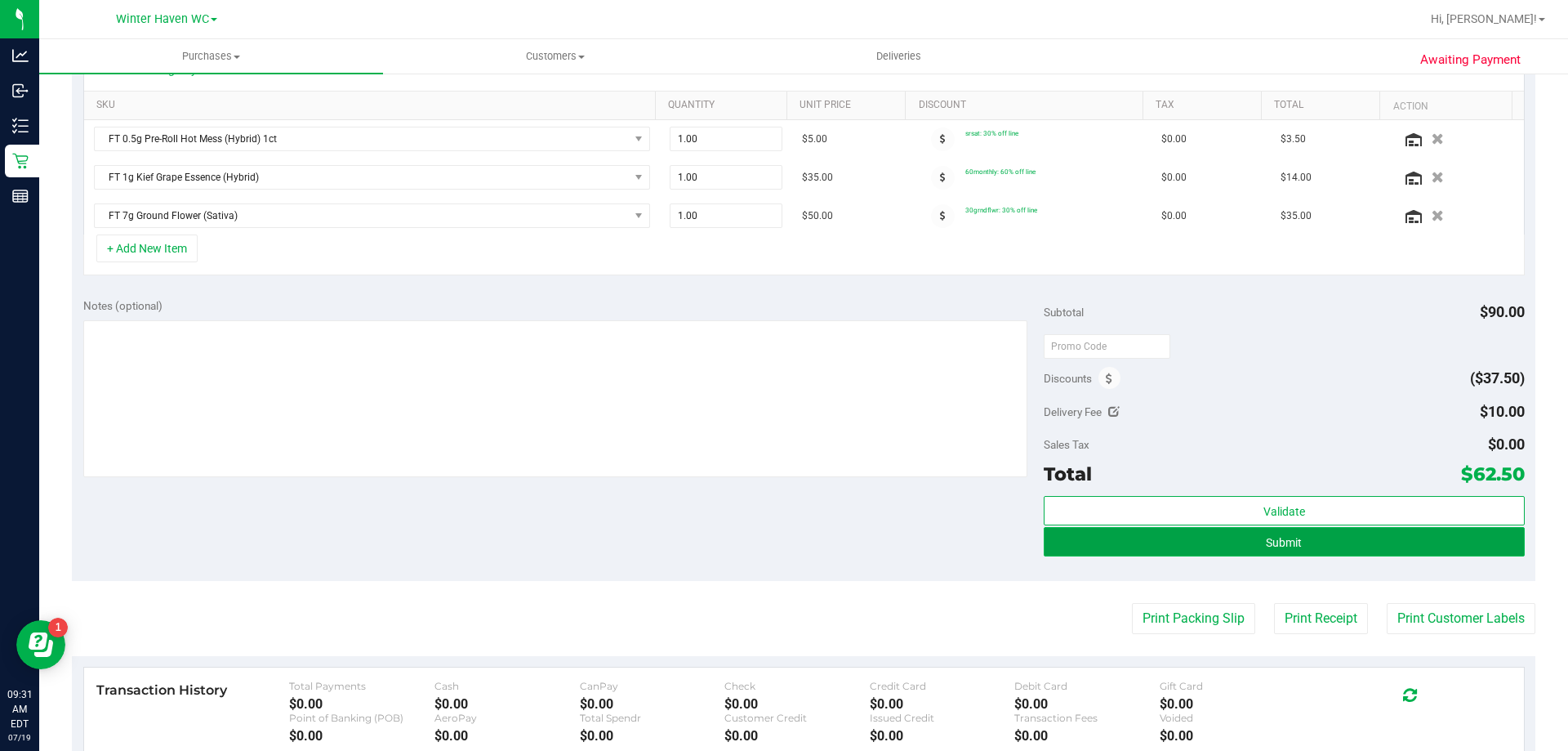 click on "Submit" at bounding box center [1284, 542] 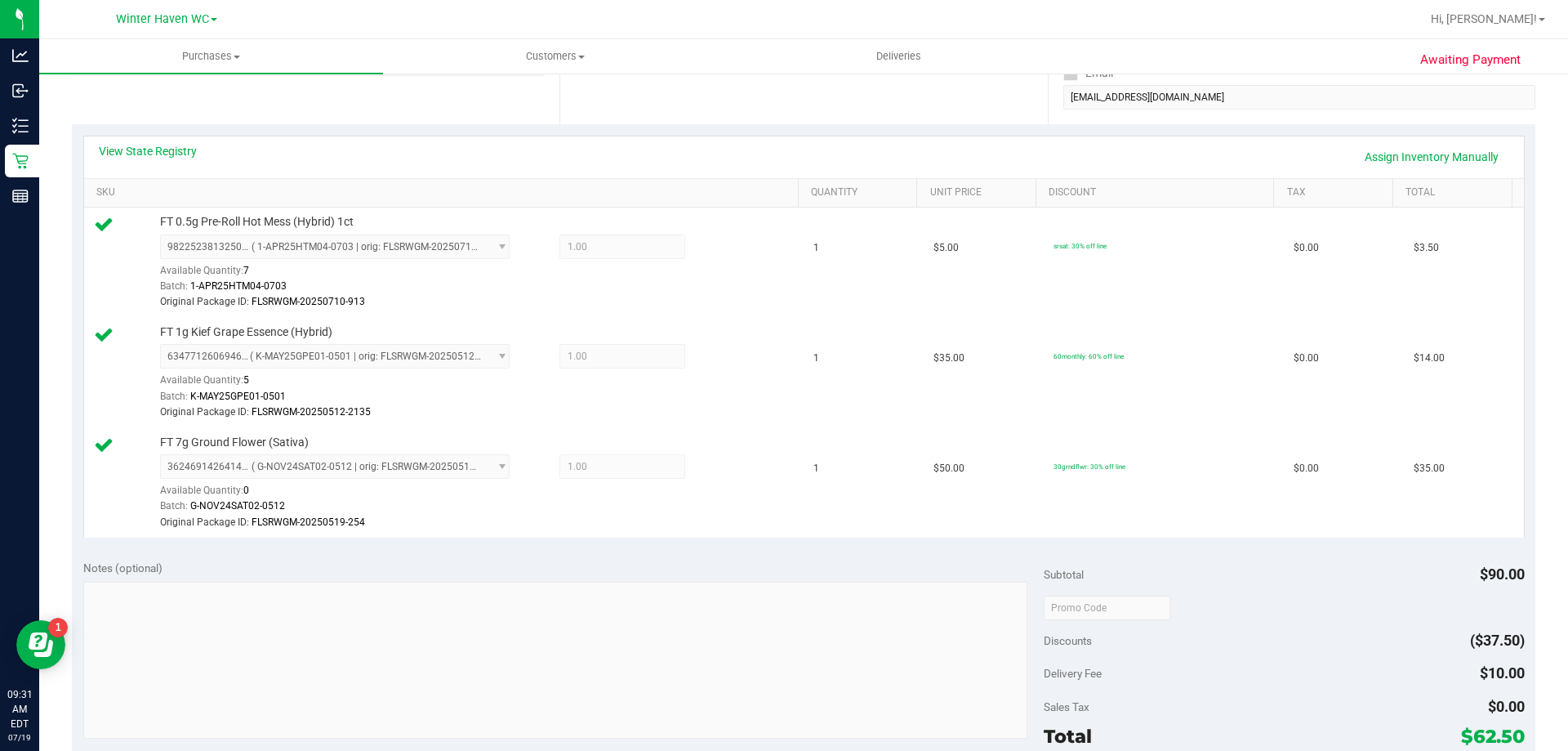 scroll, scrollTop: 490, scrollLeft: 0, axis: vertical 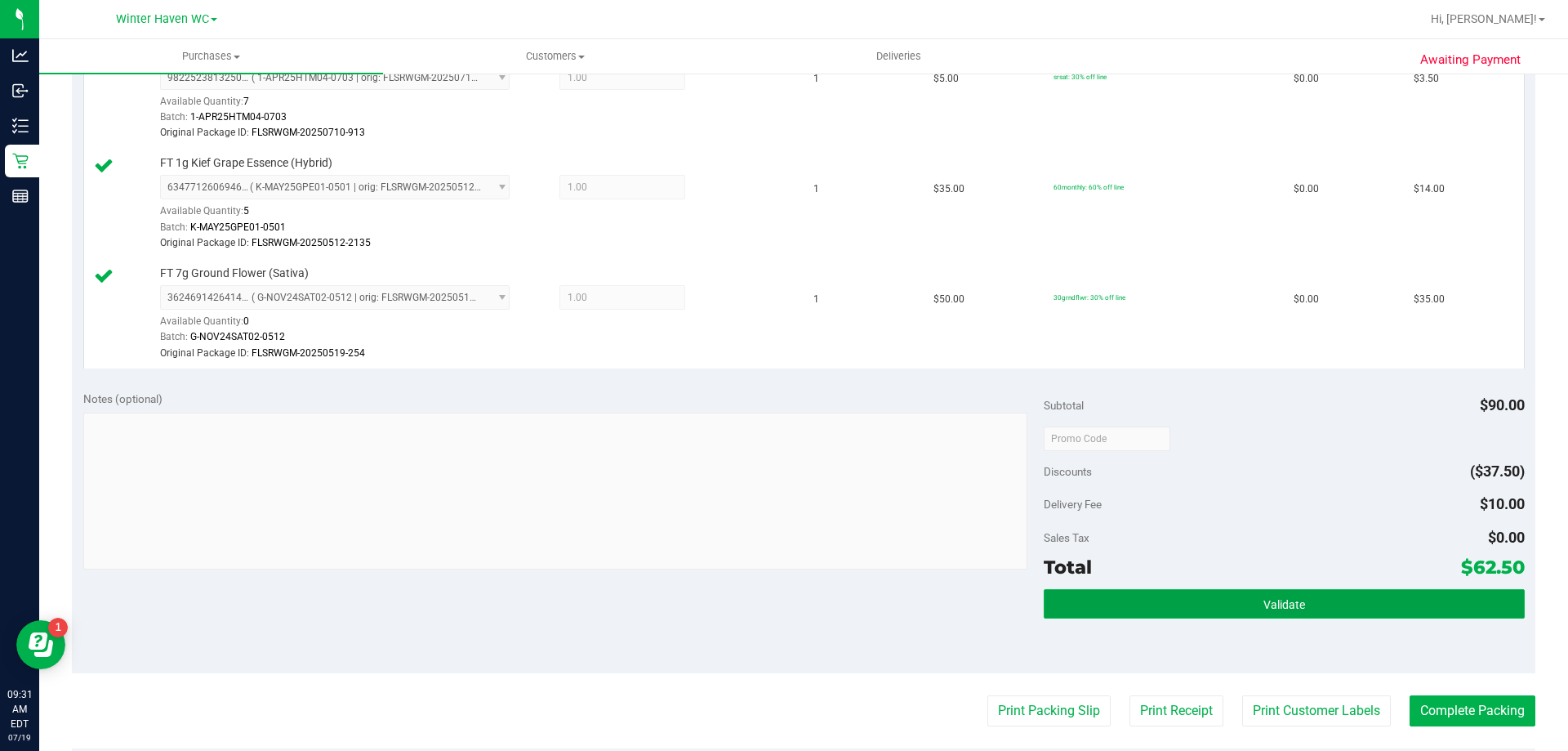 click on "Validate" at bounding box center (1284, 605) 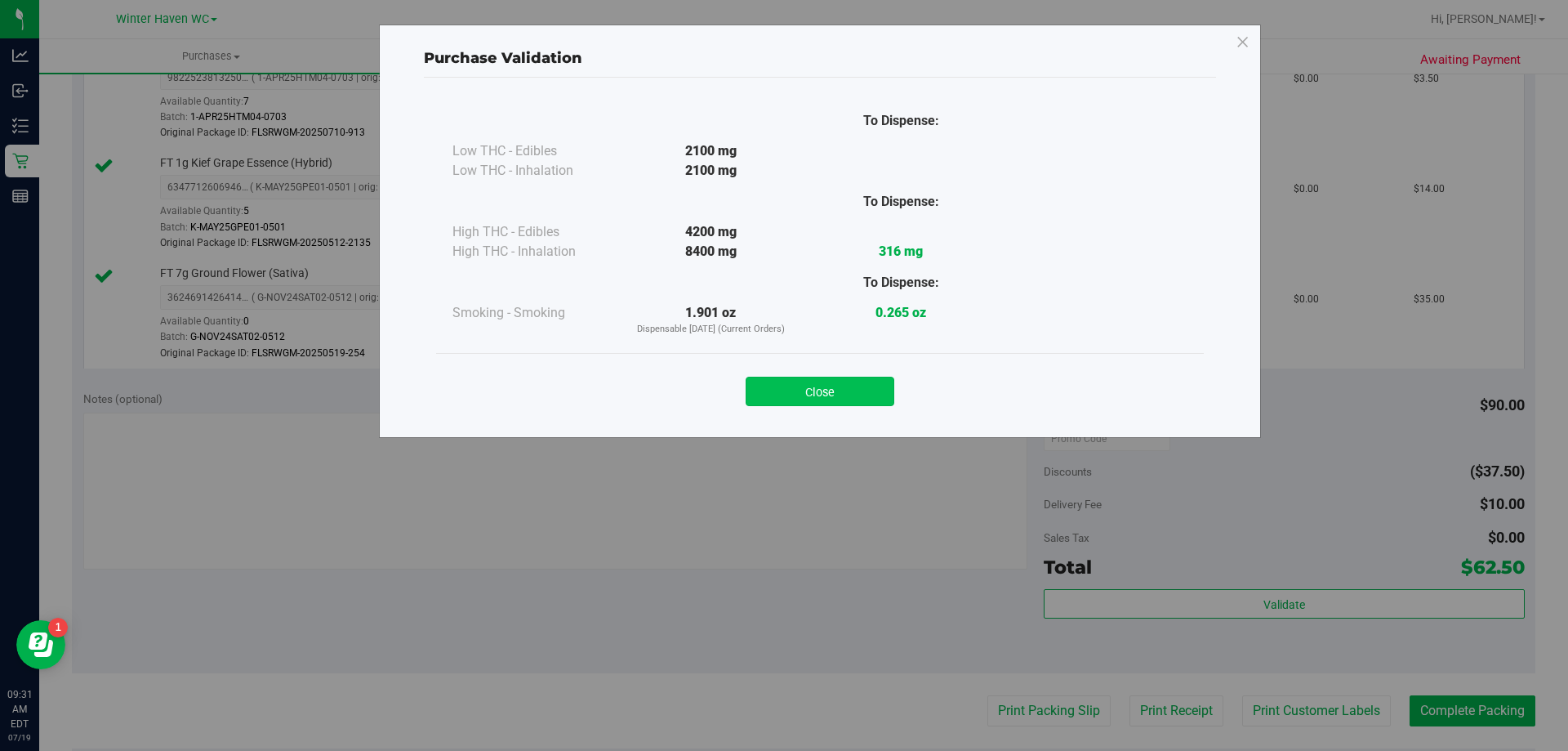 click on "Close" at bounding box center [820, 391] 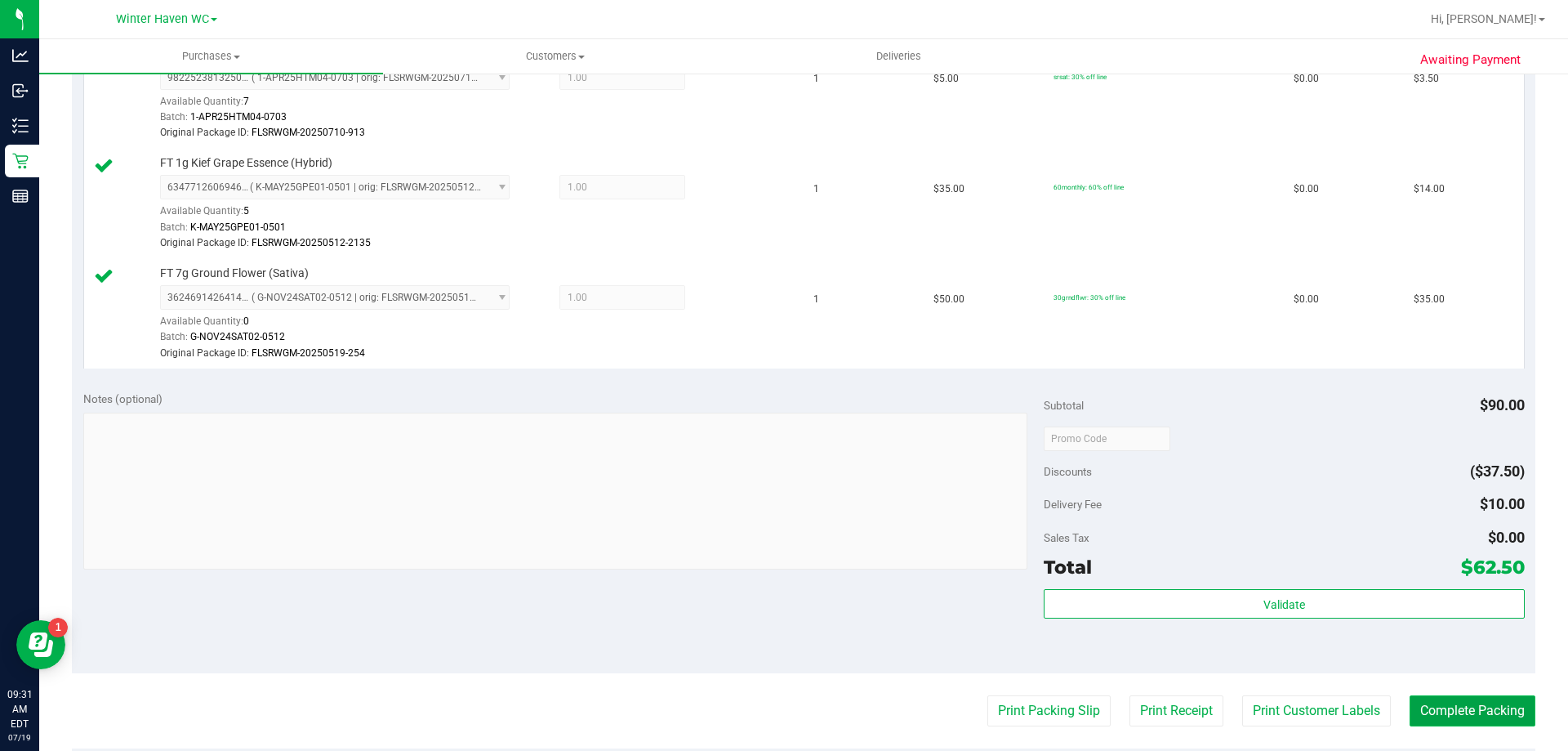 click on "Complete Packing" at bounding box center (1472, 711) 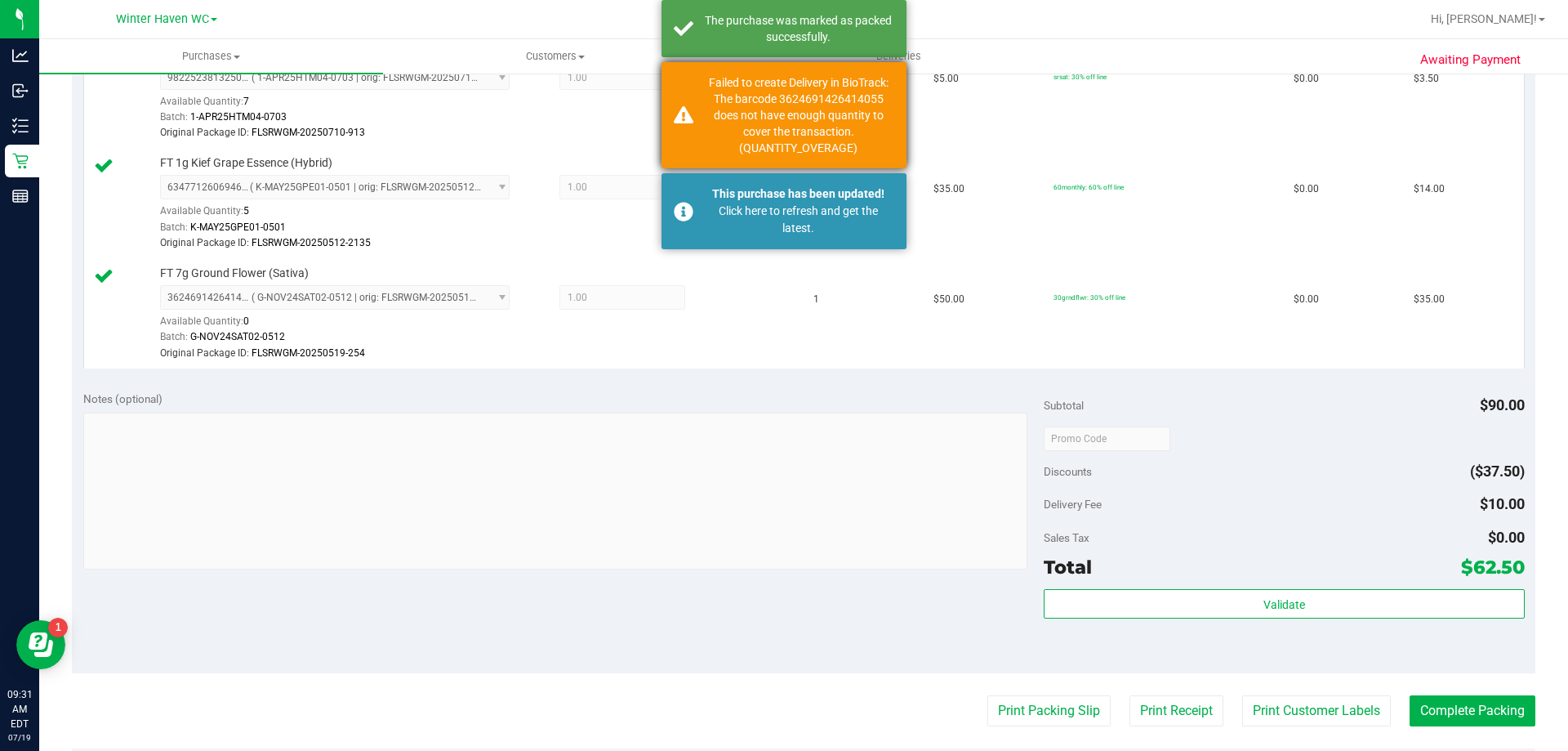 click on "Failed to create Delivery in BioTrack: The barcode 3624691426414055 does not have enough quantity to cover the transaction. (QUANTITY_OVERAGE)" at bounding box center (798, 115) 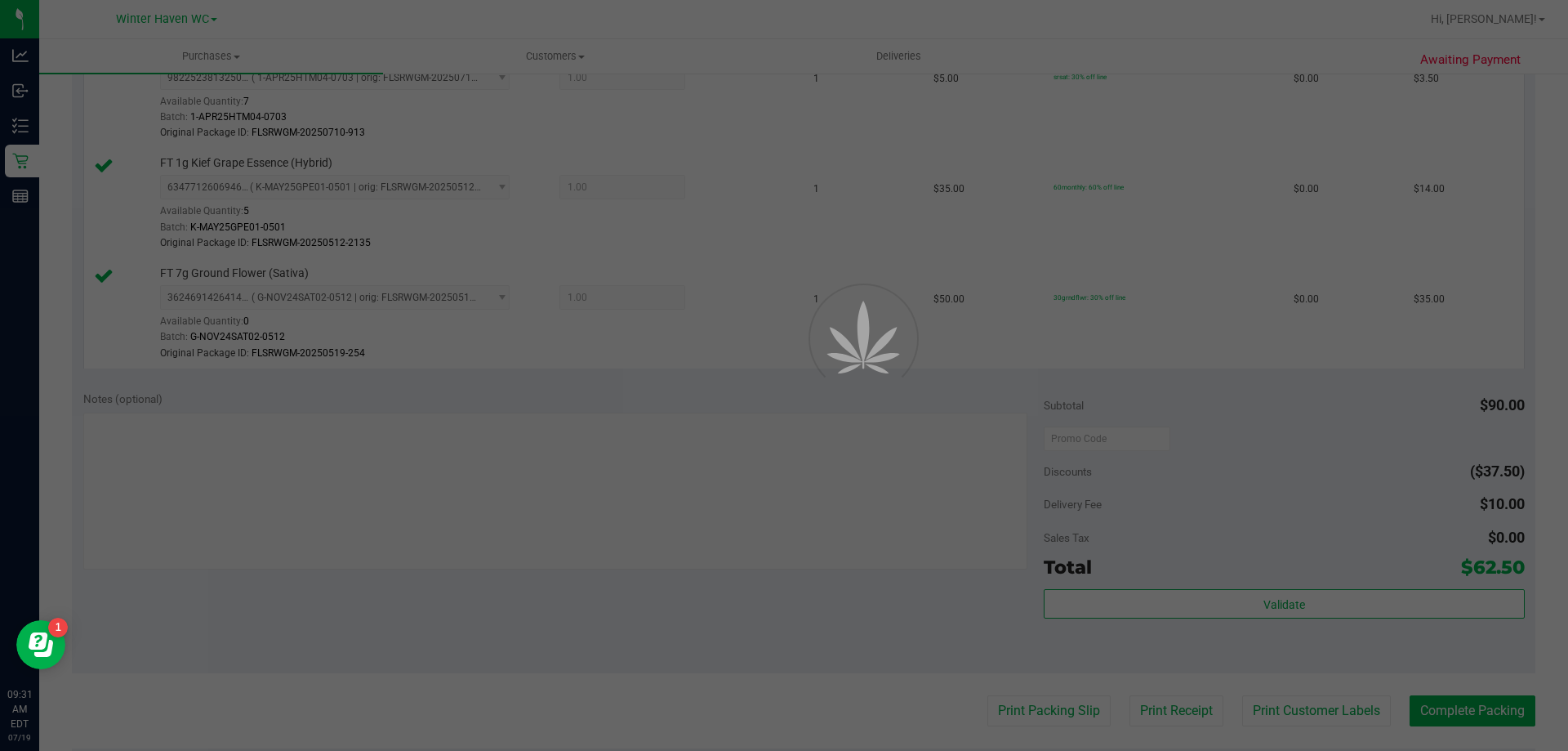 scroll, scrollTop: 0, scrollLeft: 0, axis: both 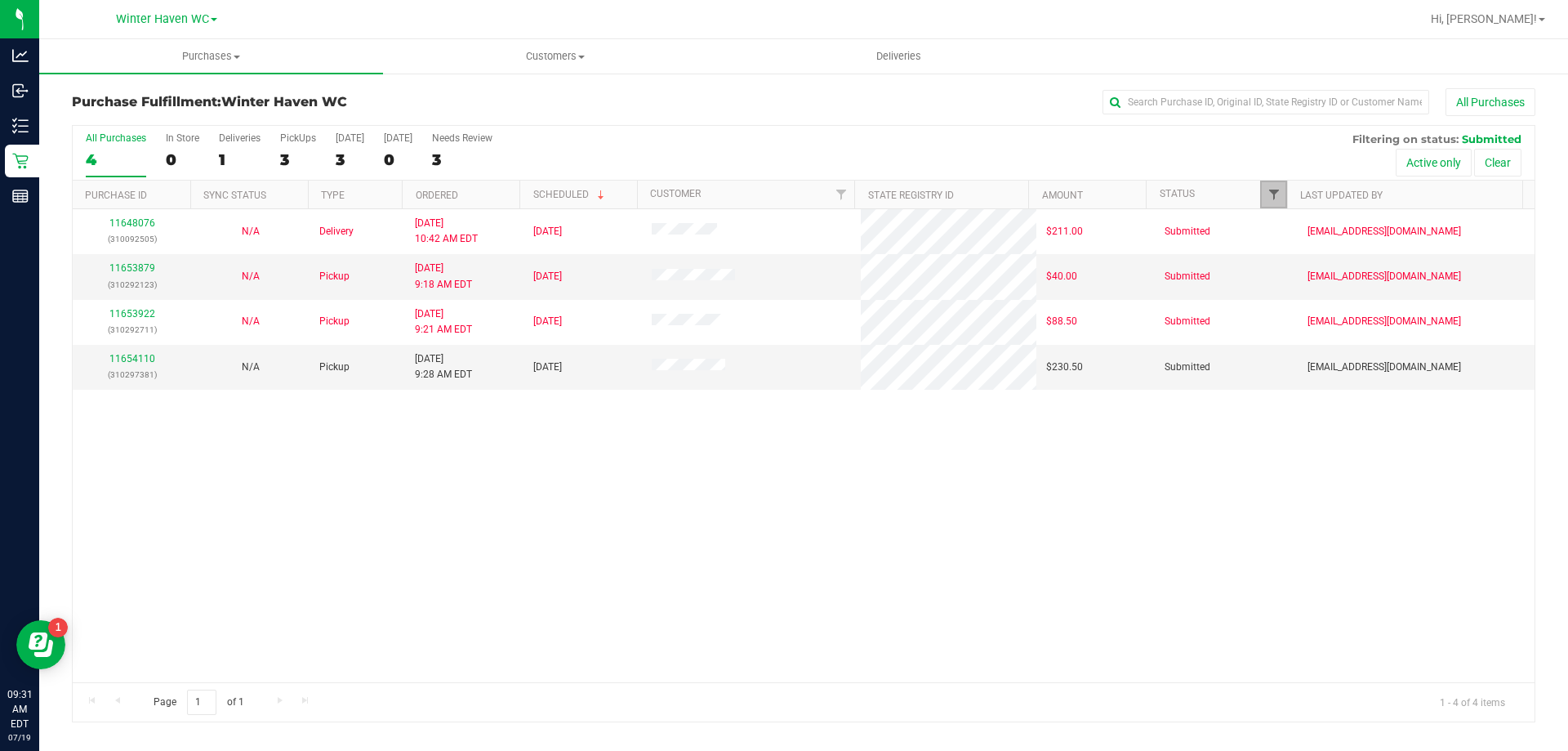 click at bounding box center [1274, 194] 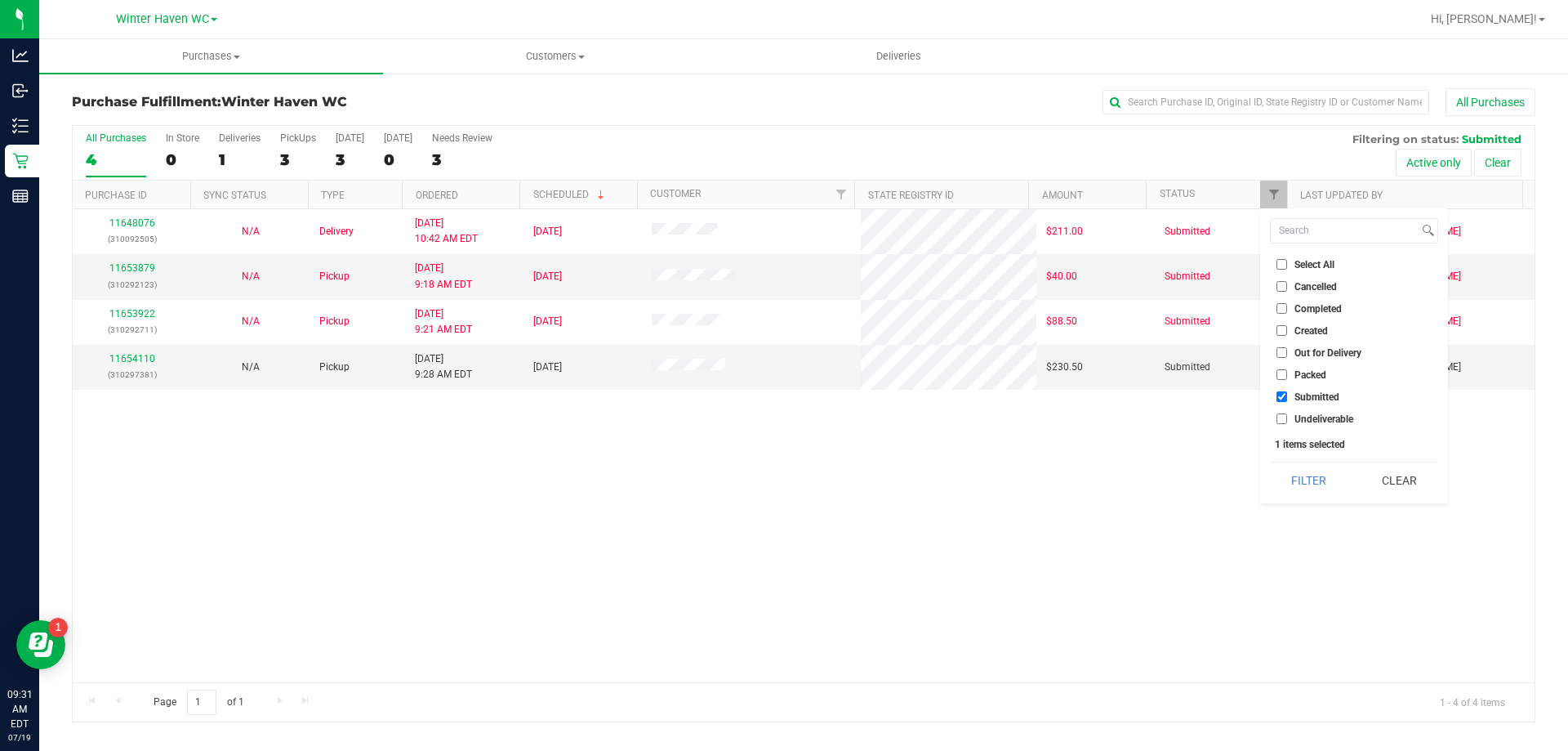 click on "Packed" at bounding box center (1281, 374) 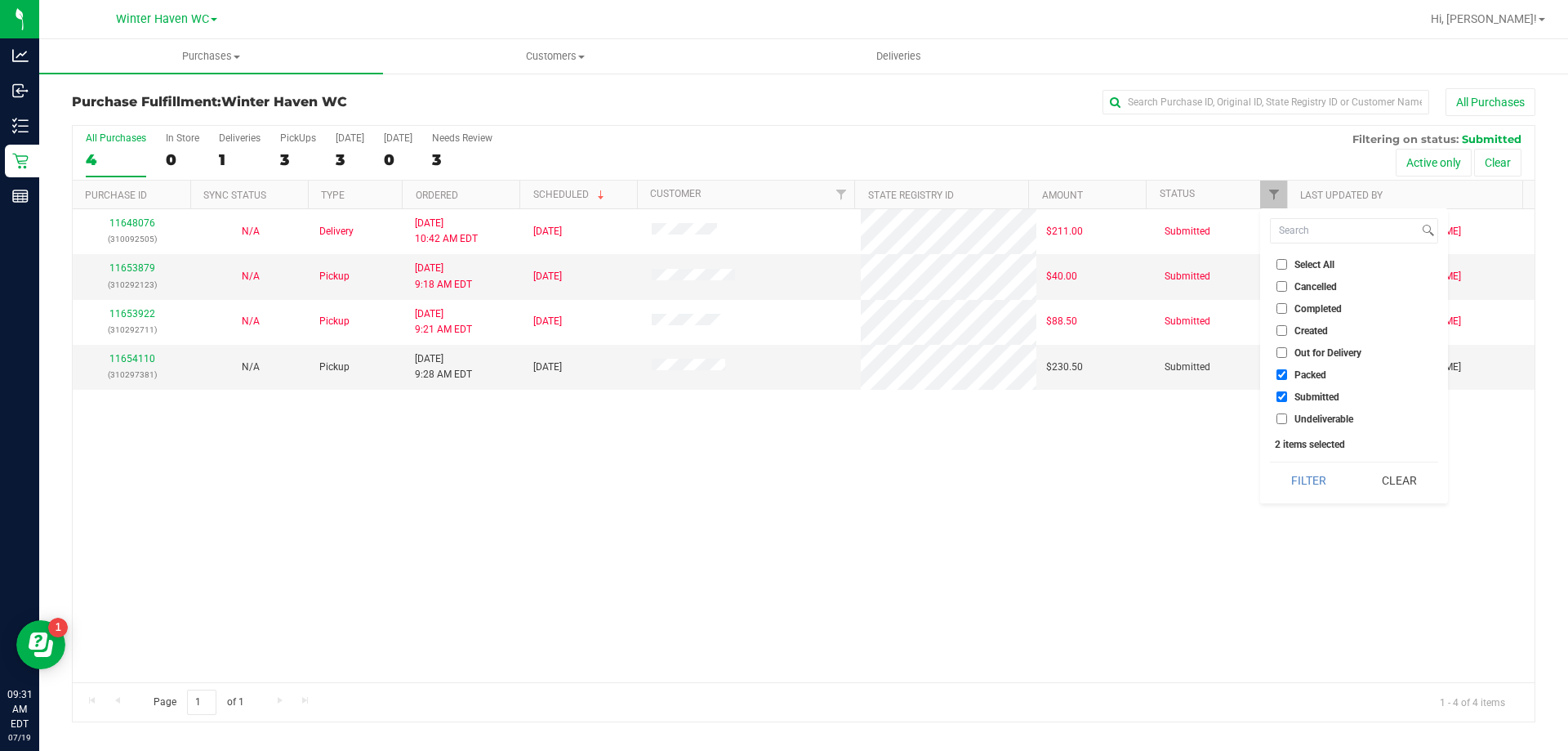 click on "Filter" at bounding box center [1309, 481] 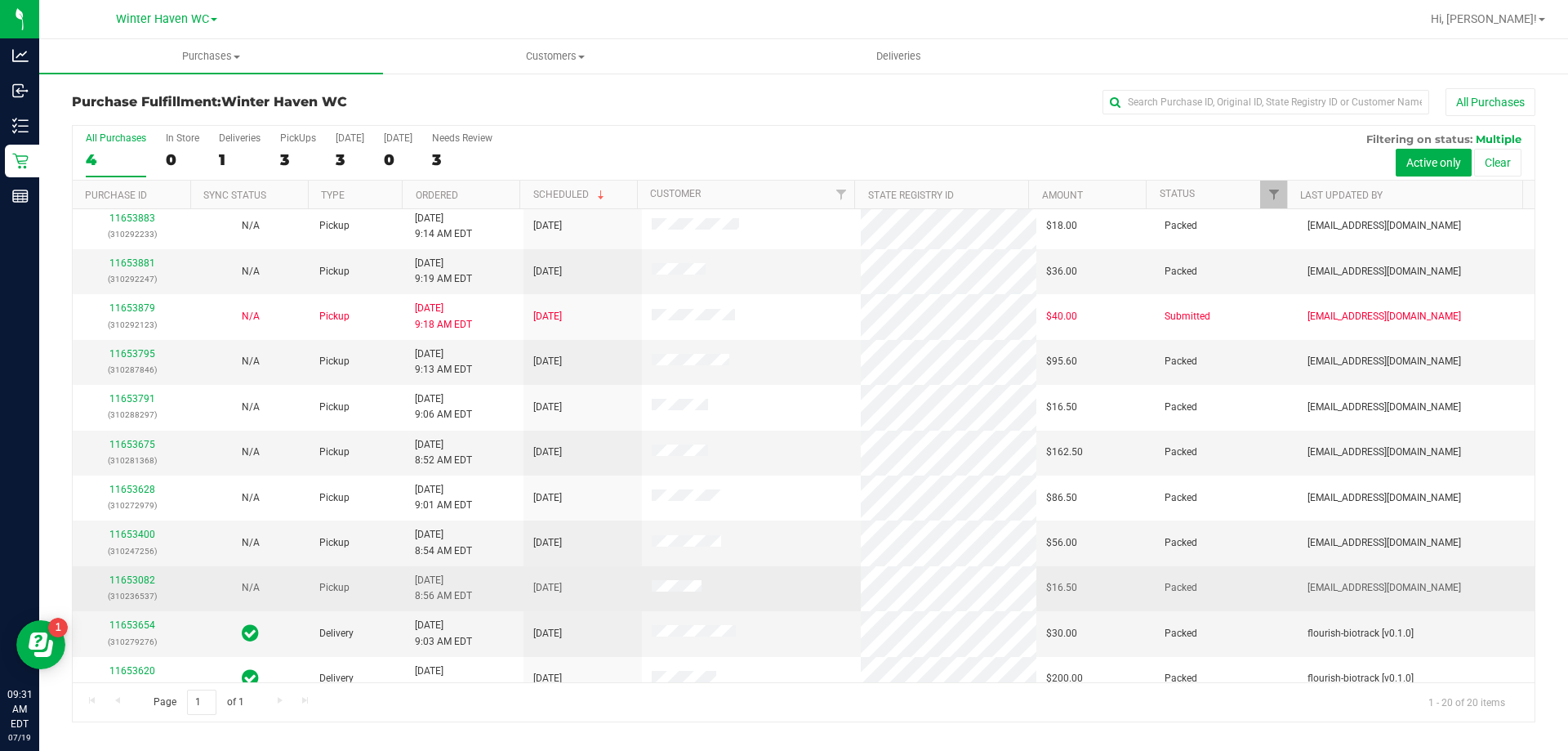 scroll, scrollTop: 431, scrollLeft: 0, axis: vertical 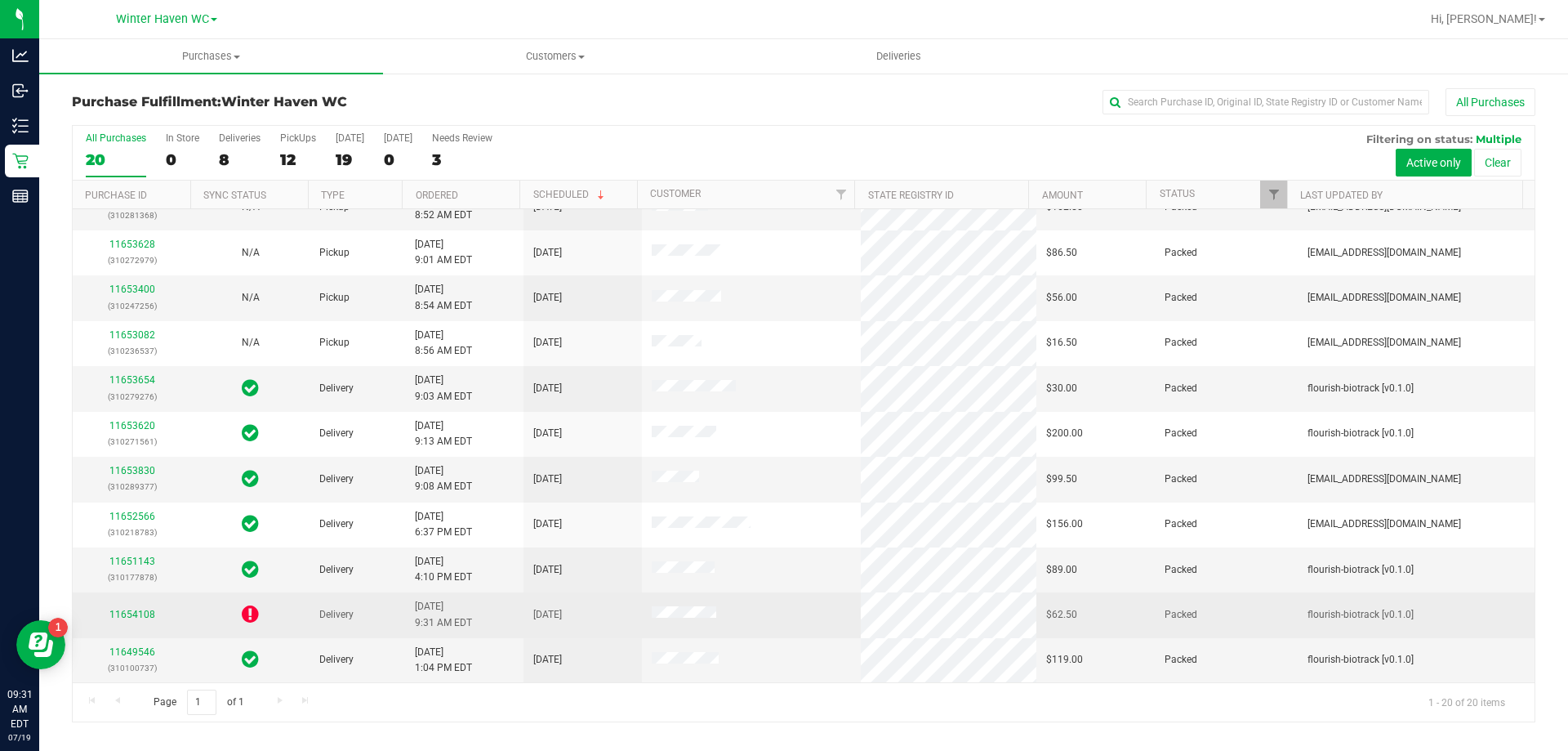 click on "11654108" at bounding box center (131, 615) 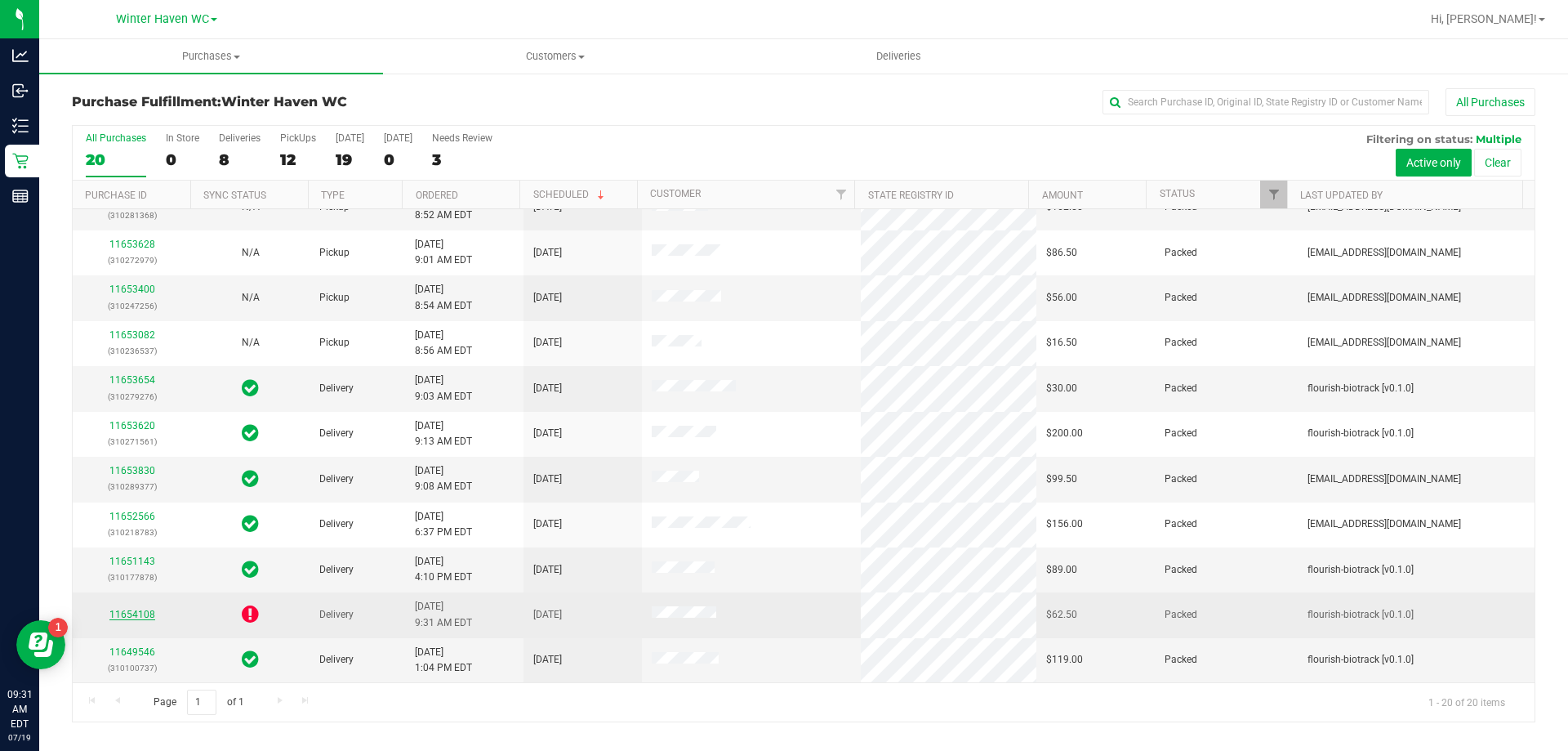 click on "11654108" at bounding box center (132, 615) 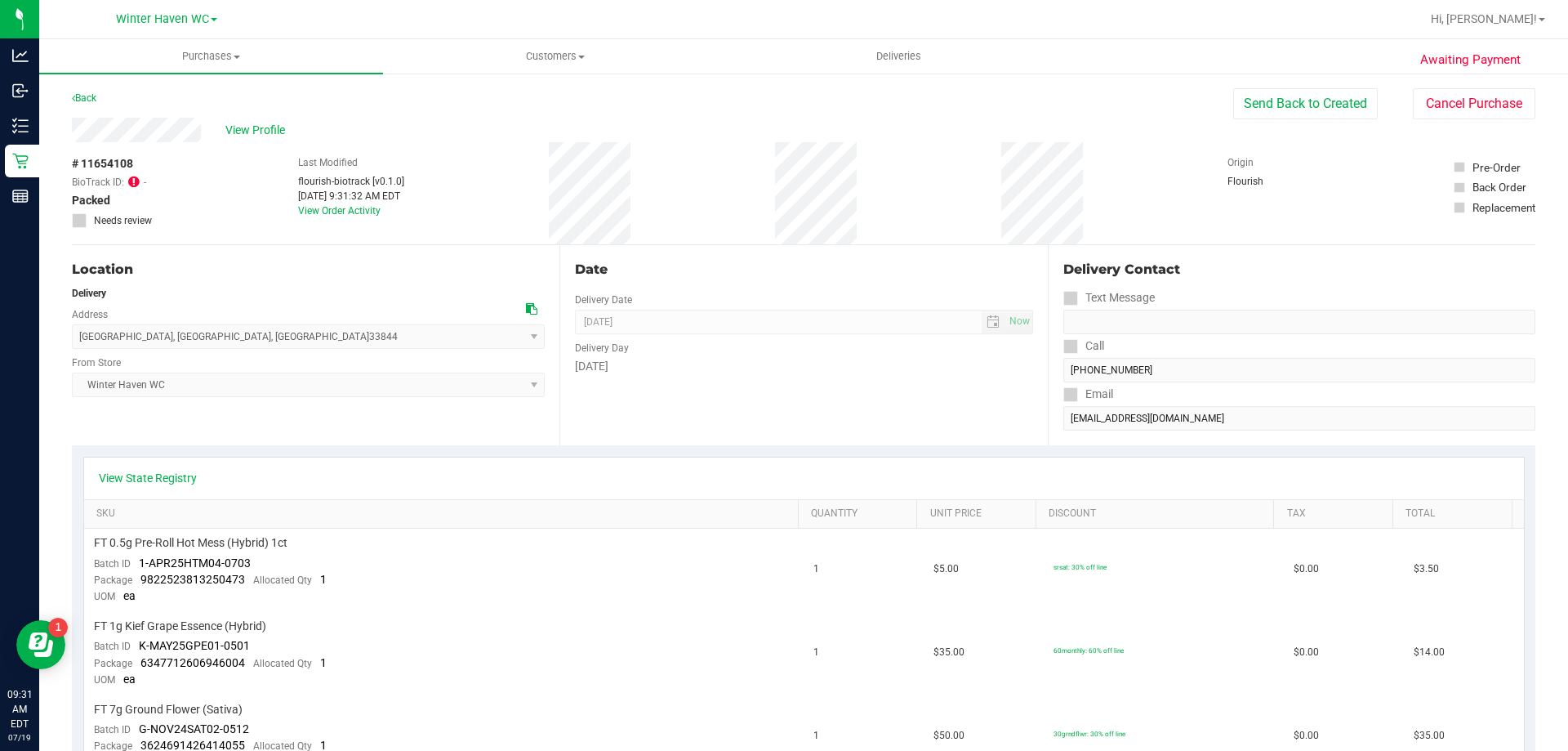 click at bounding box center [134, 181] 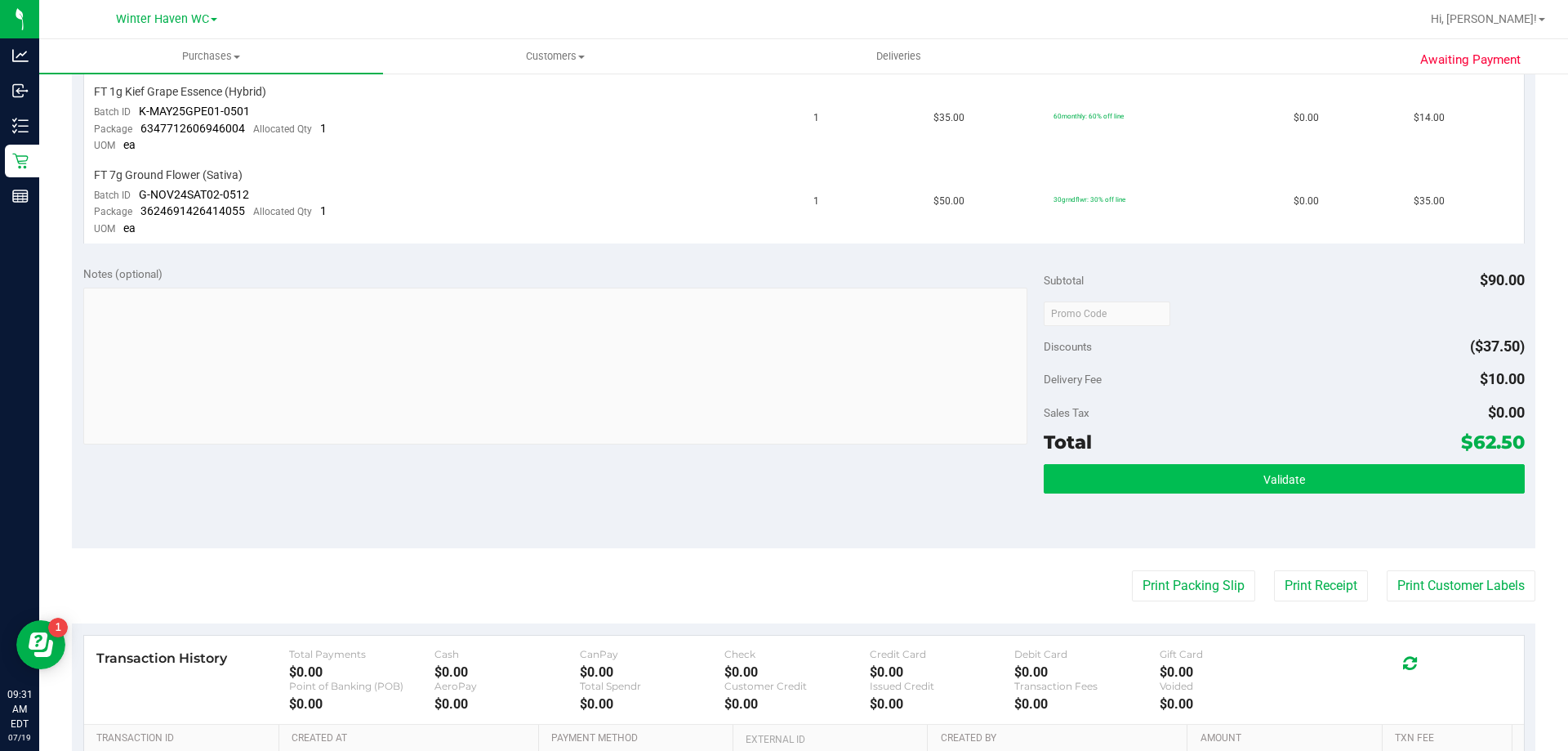 scroll, scrollTop: 654, scrollLeft: 0, axis: vertical 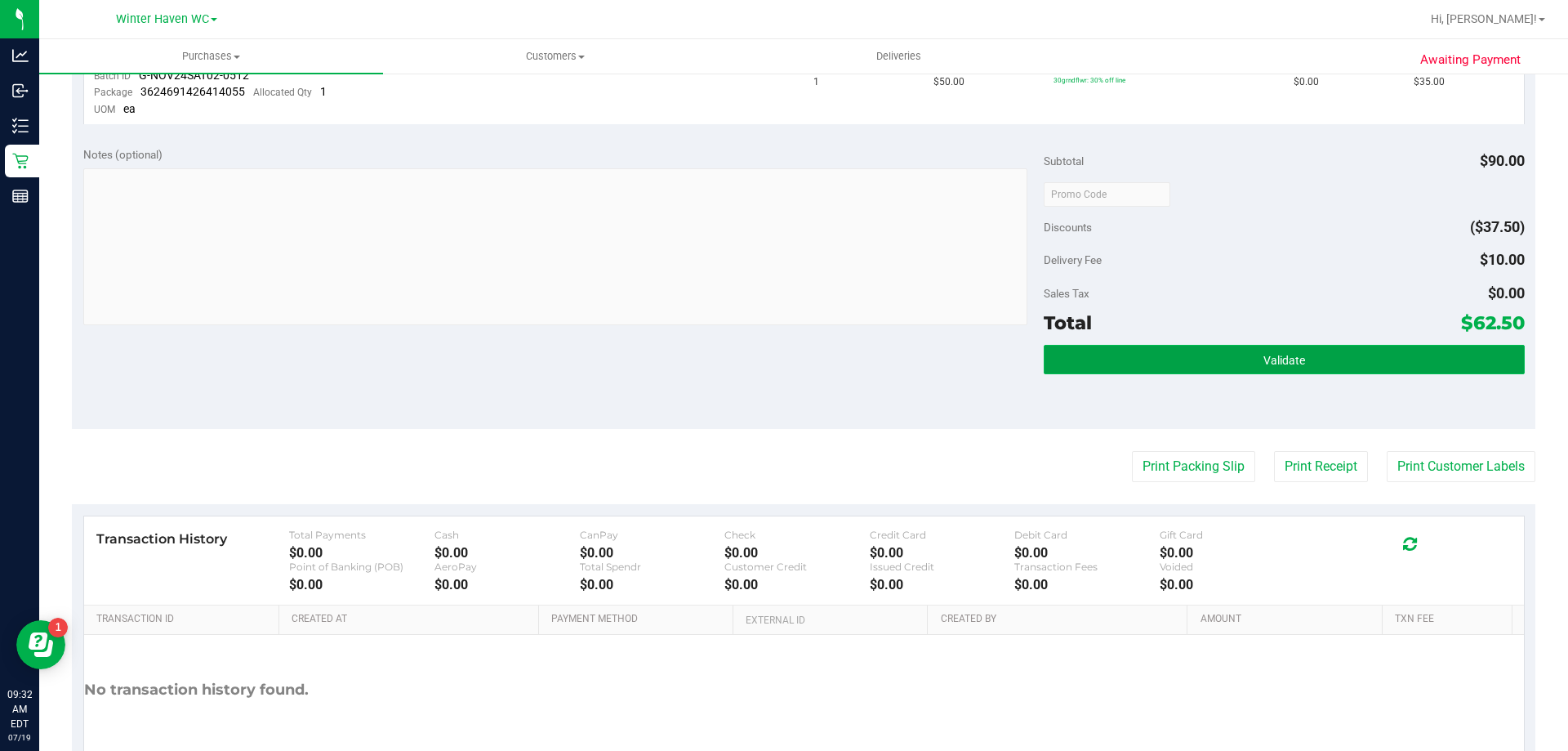 click on "Validate" at bounding box center [1284, 360] 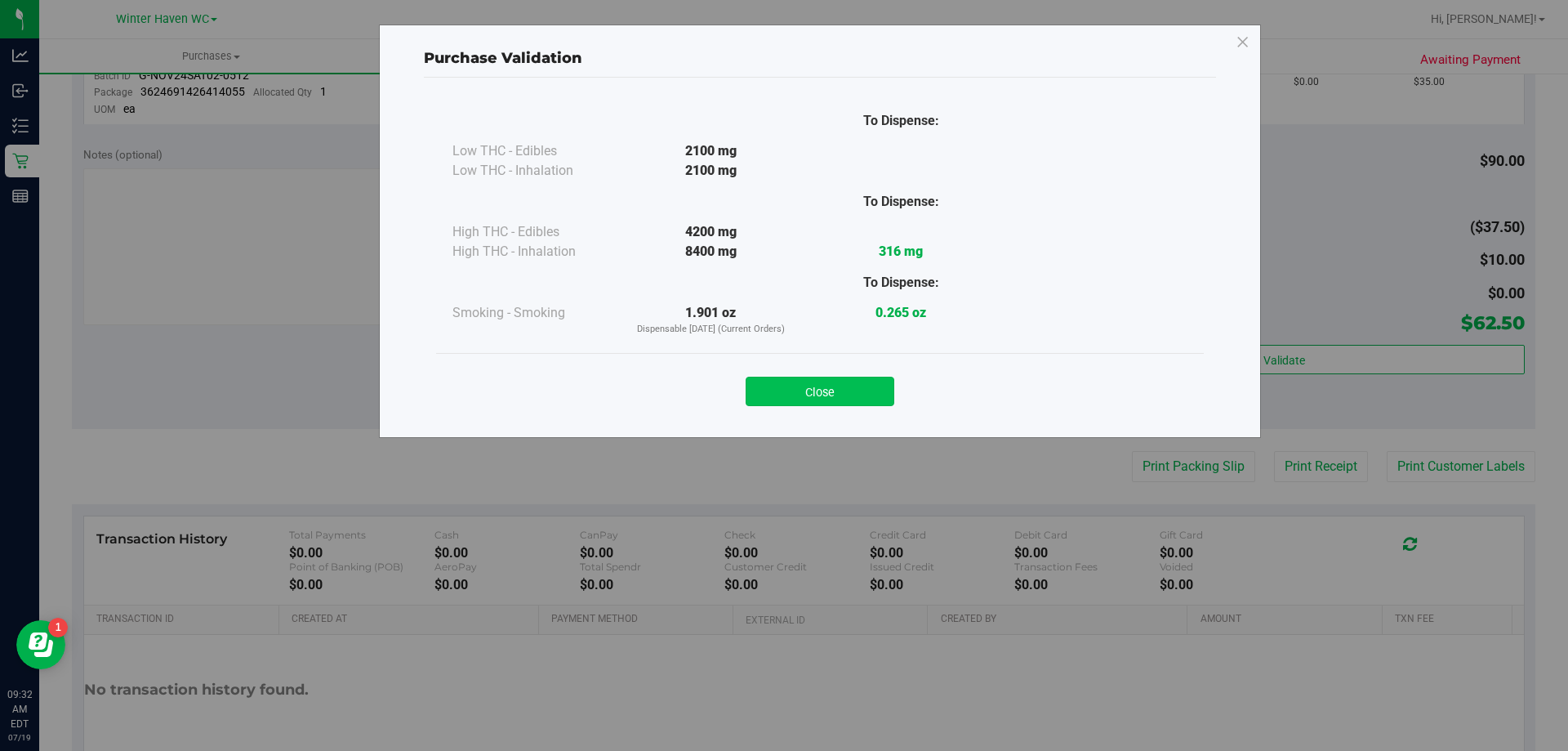 click on "Close" at bounding box center (820, 391) 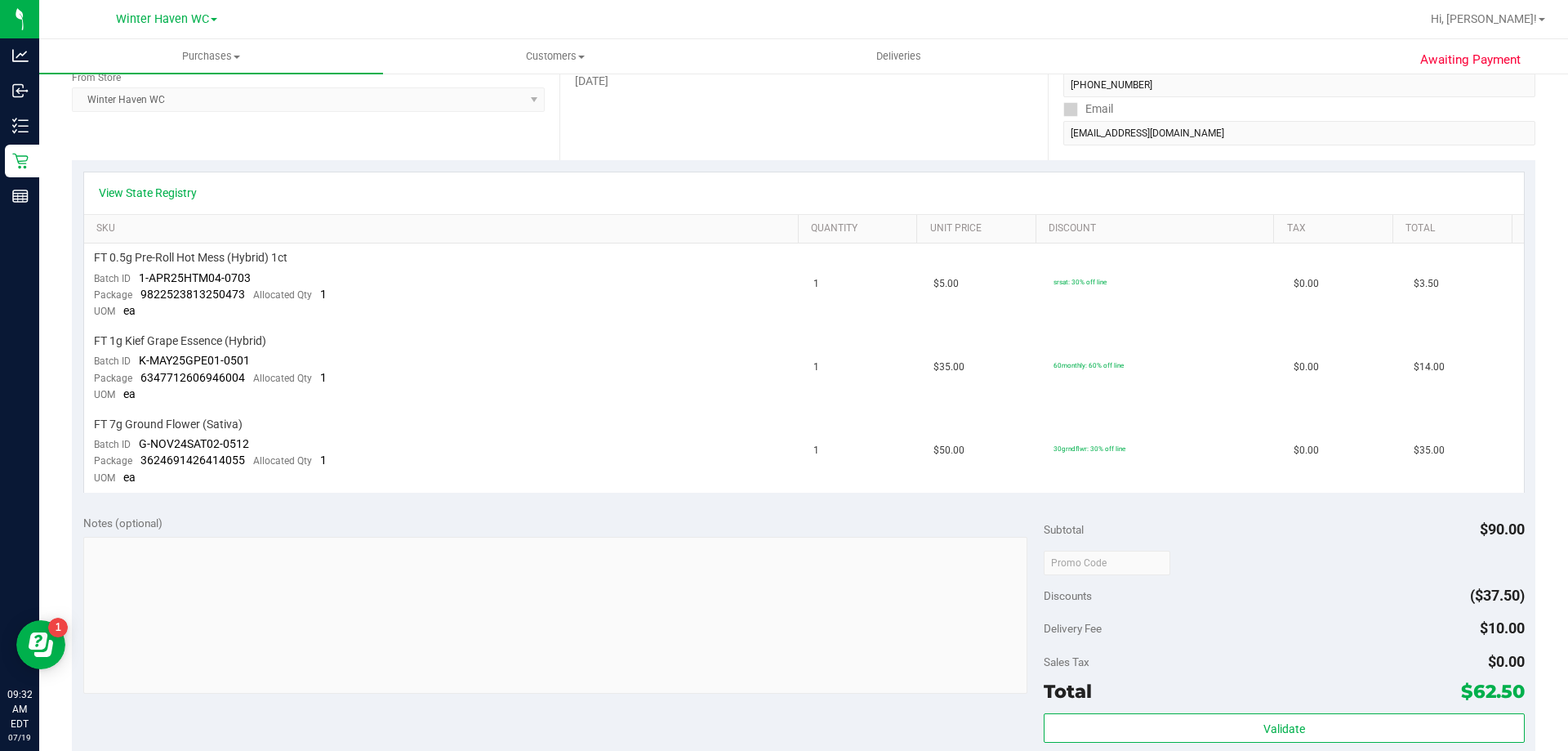 scroll, scrollTop: 0, scrollLeft: 0, axis: both 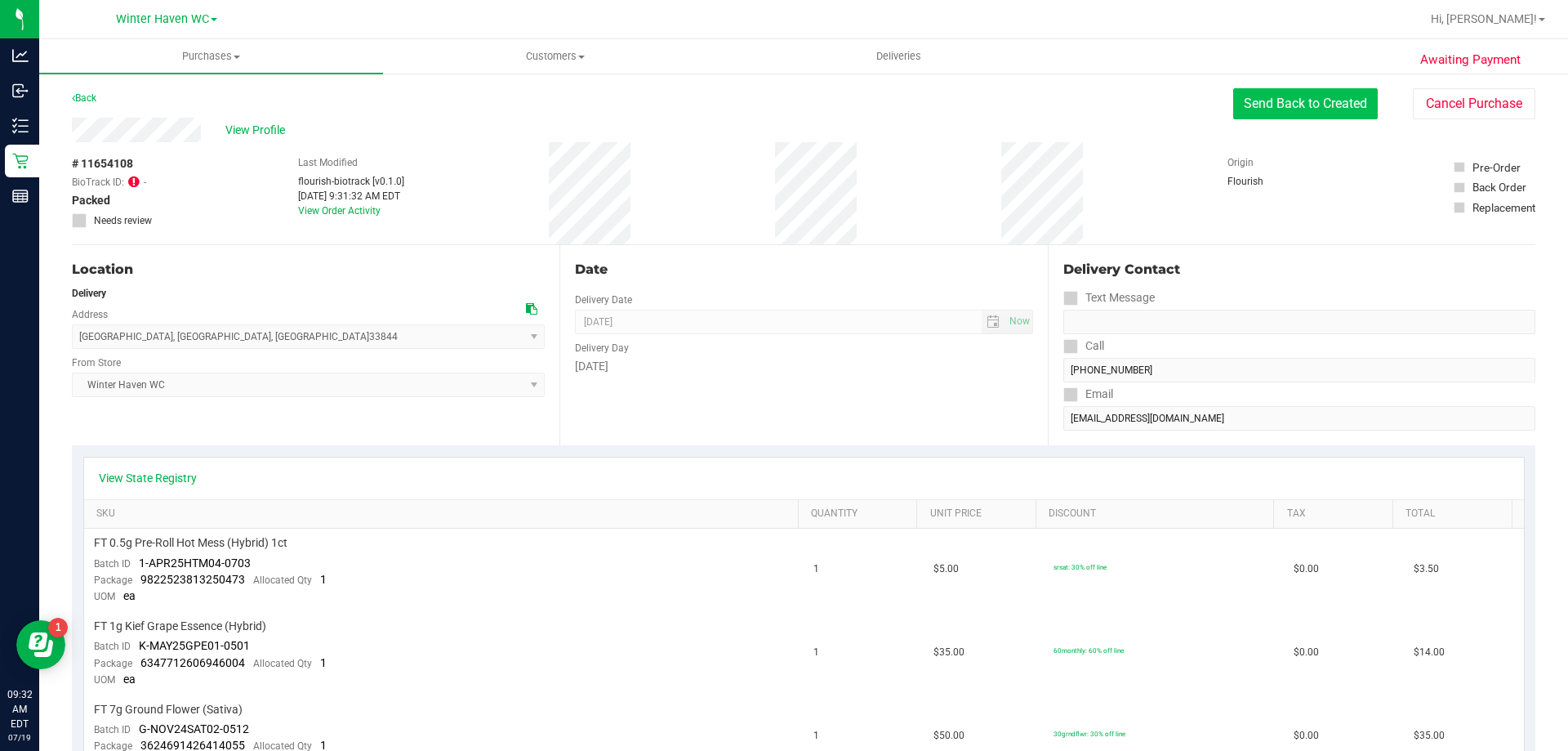click on "Send Back to Created" at bounding box center (1305, 104) 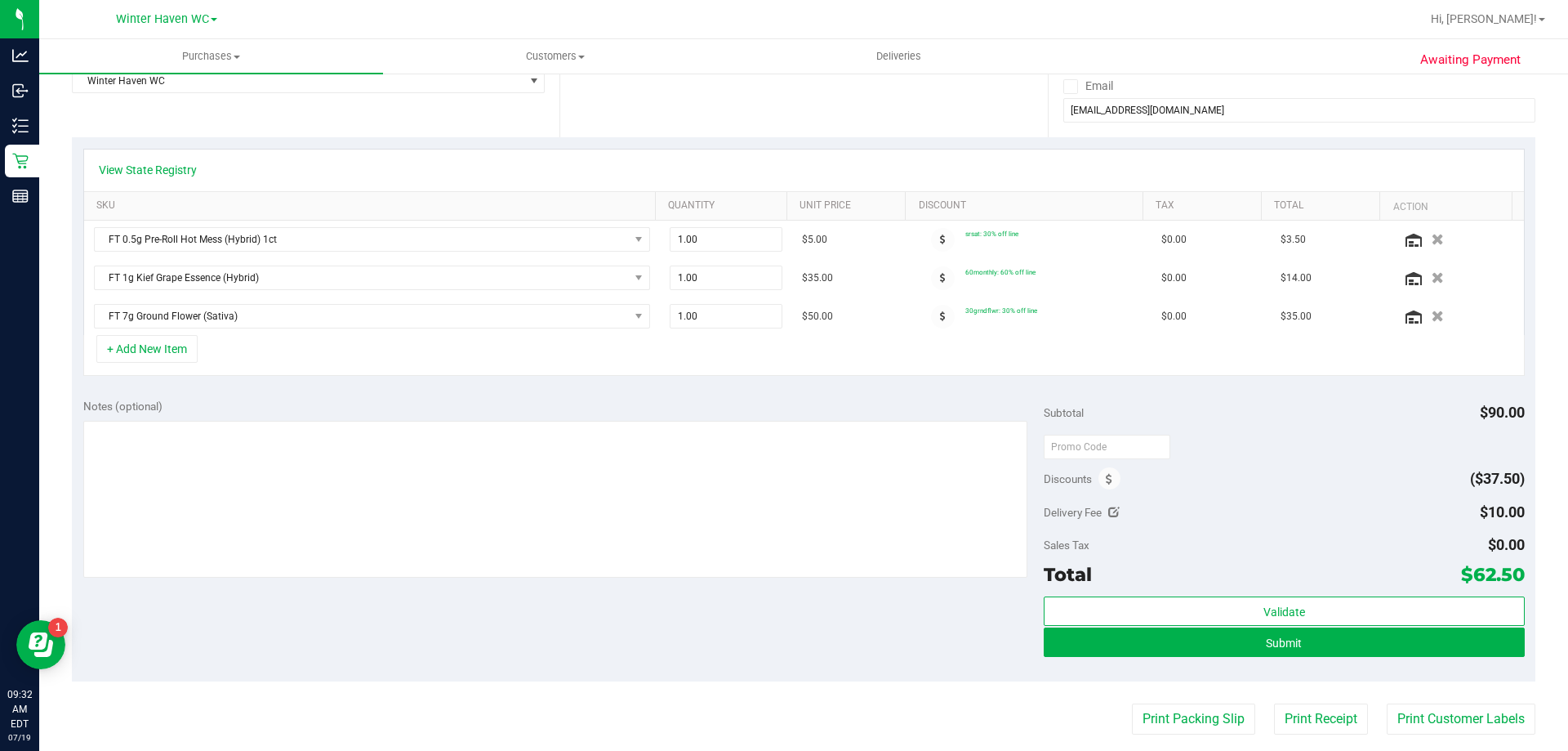scroll, scrollTop: 409, scrollLeft: 0, axis: vertical 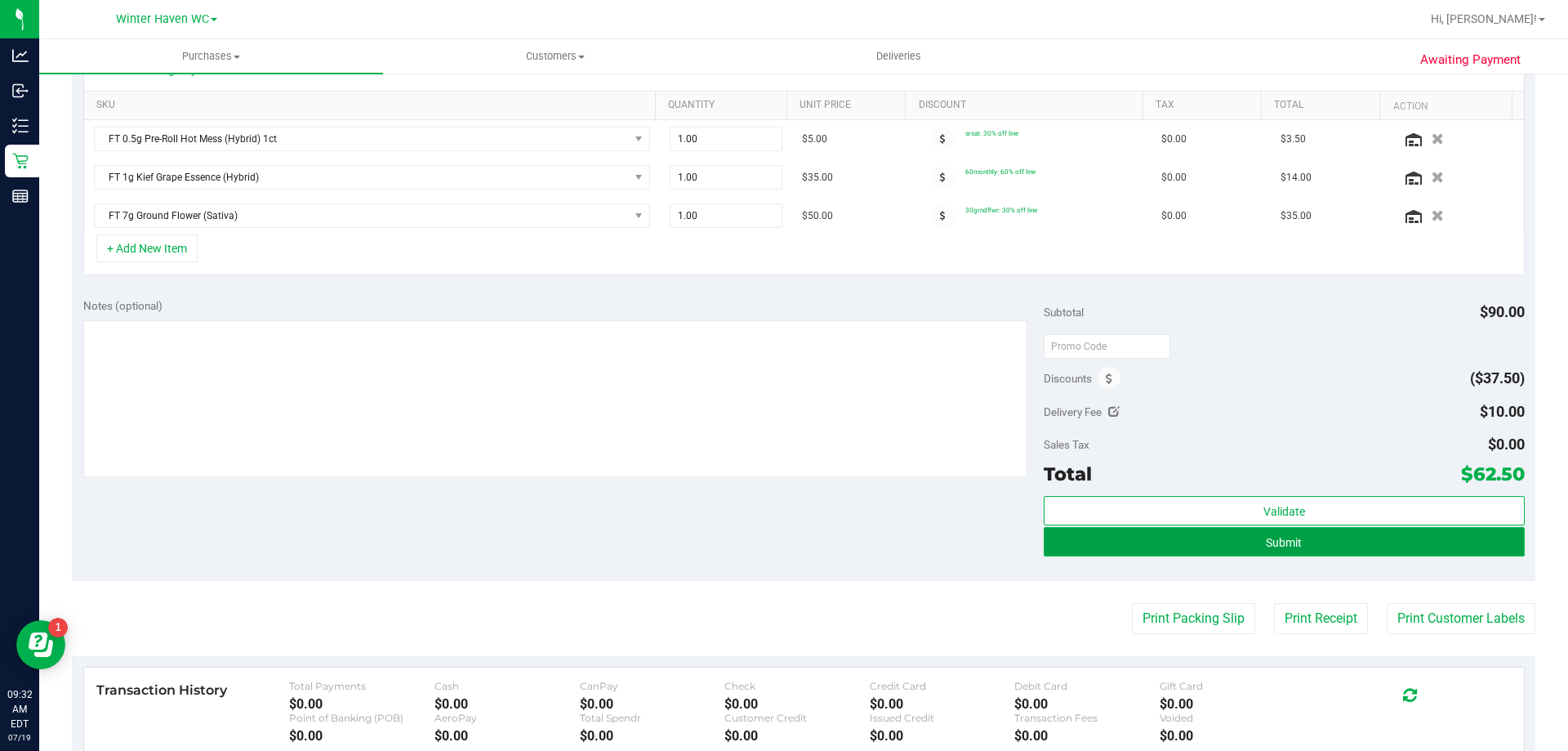 click on "Submit" at bounding box center (1284, 542) 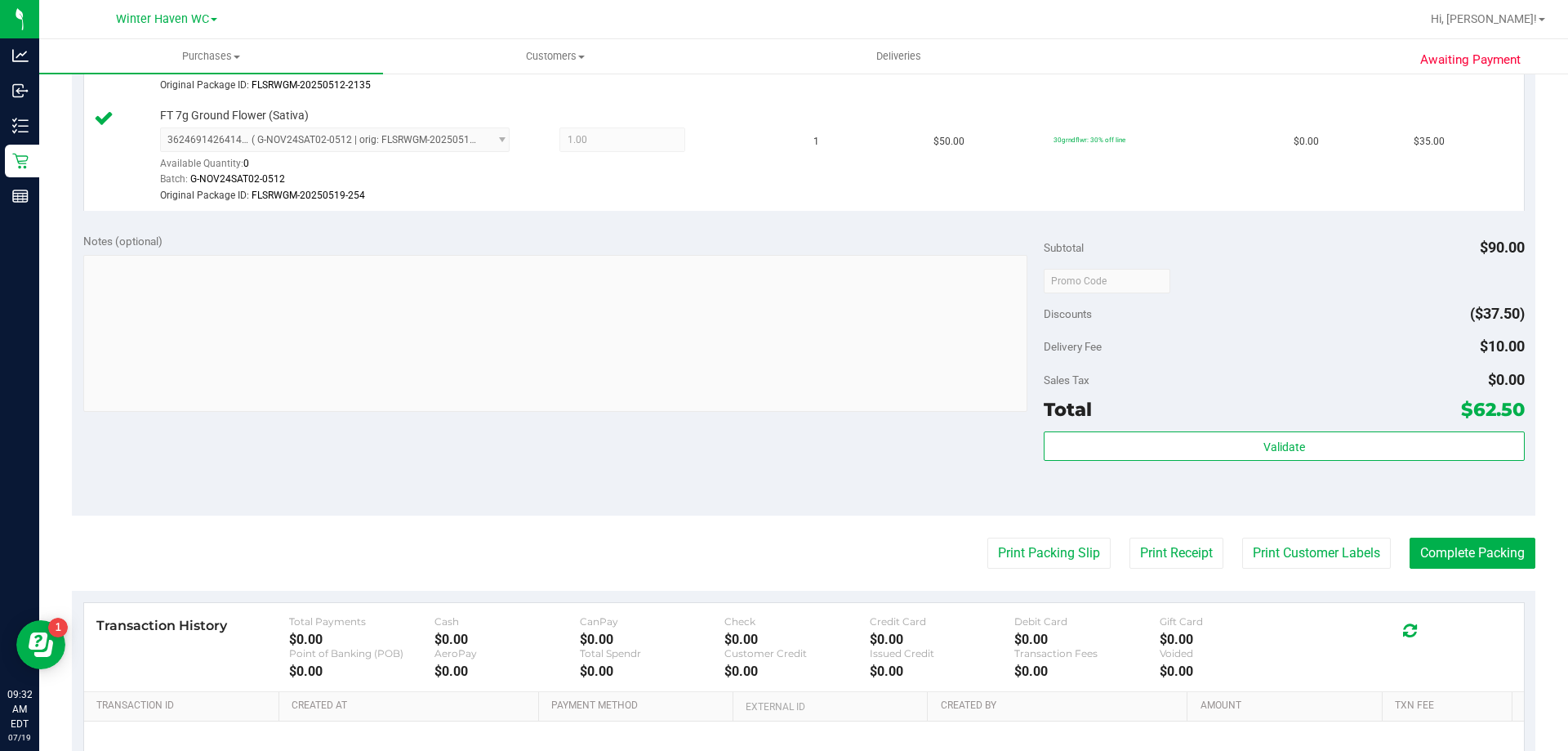 scroll, scrollTop: 654, scrollLeft: 0, axis: vertical 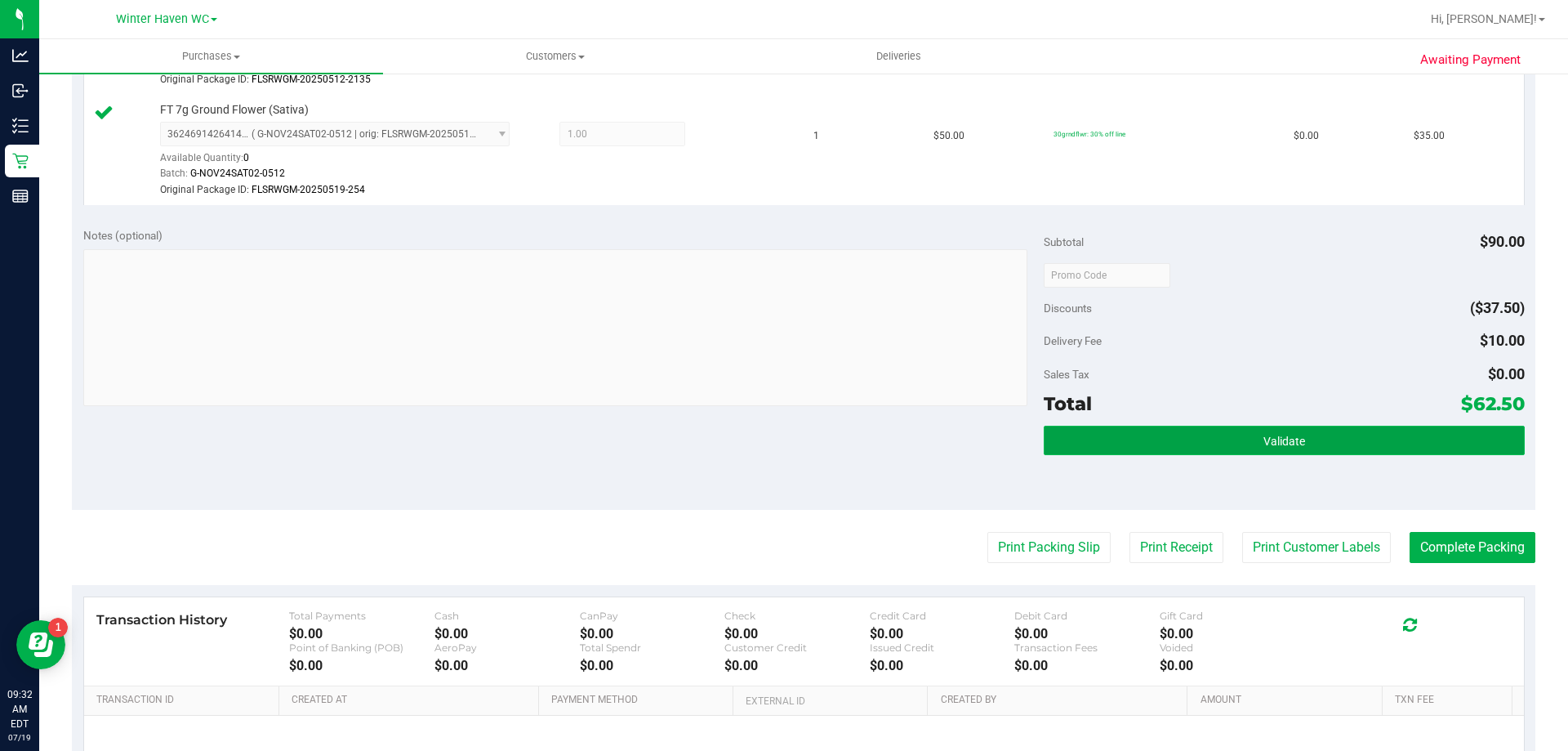 click on "Validate" at bounding box center [1284, 441] 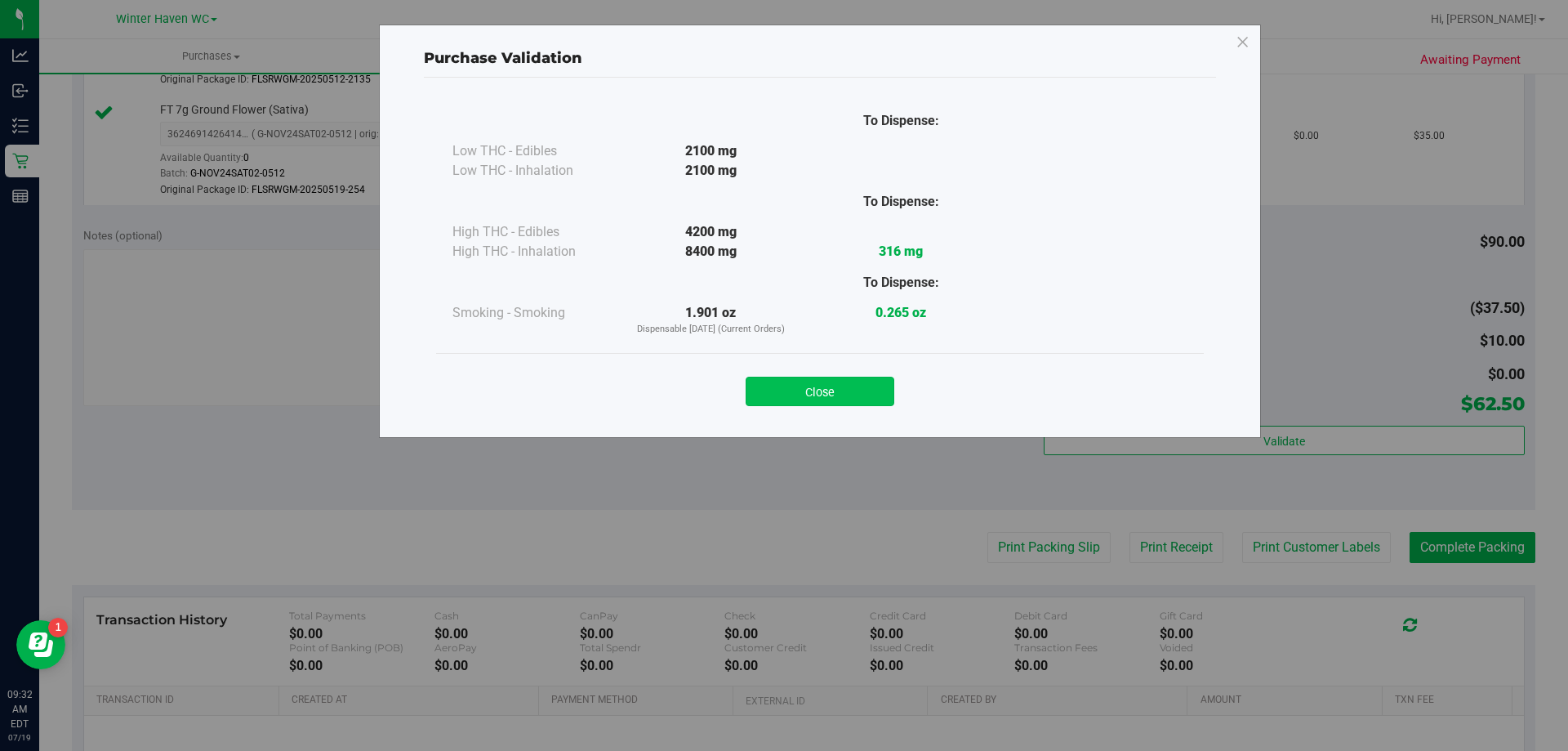 click on "Close" at bounding box center [820, 391] 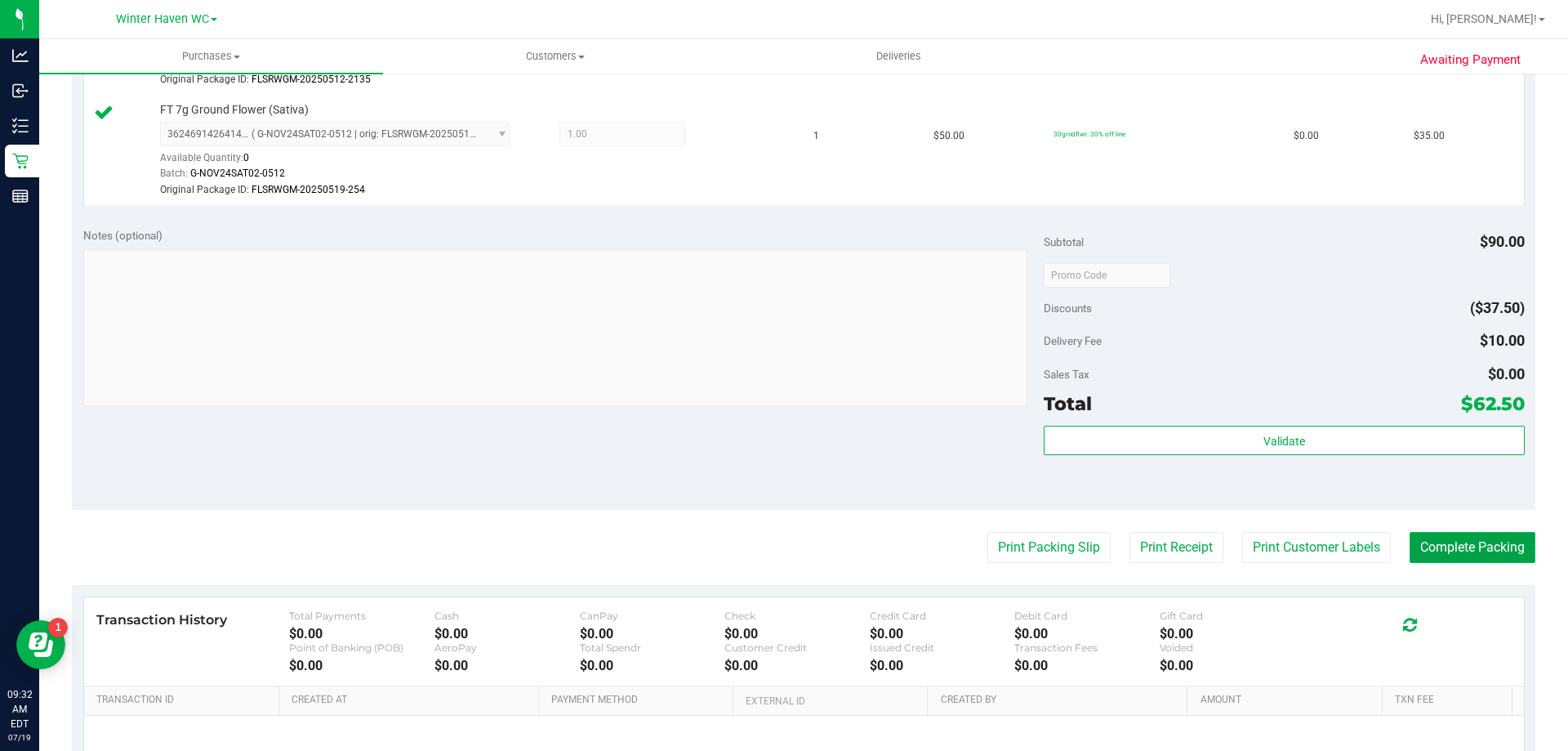 click on "Complete Packing" at bounding box center [1472, 548] 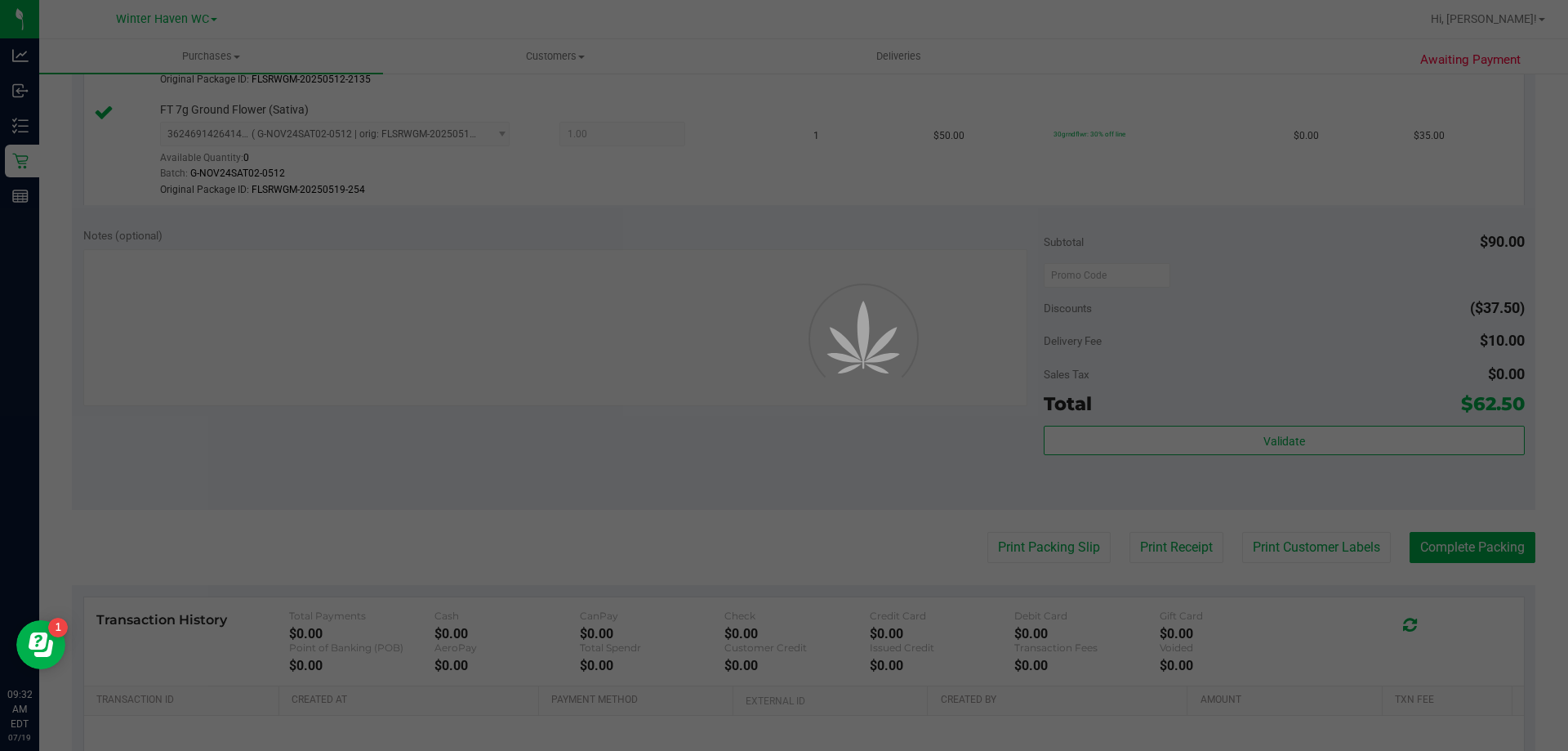 scroll, scrollTop: 0, scrollLeft: 0, axis: both 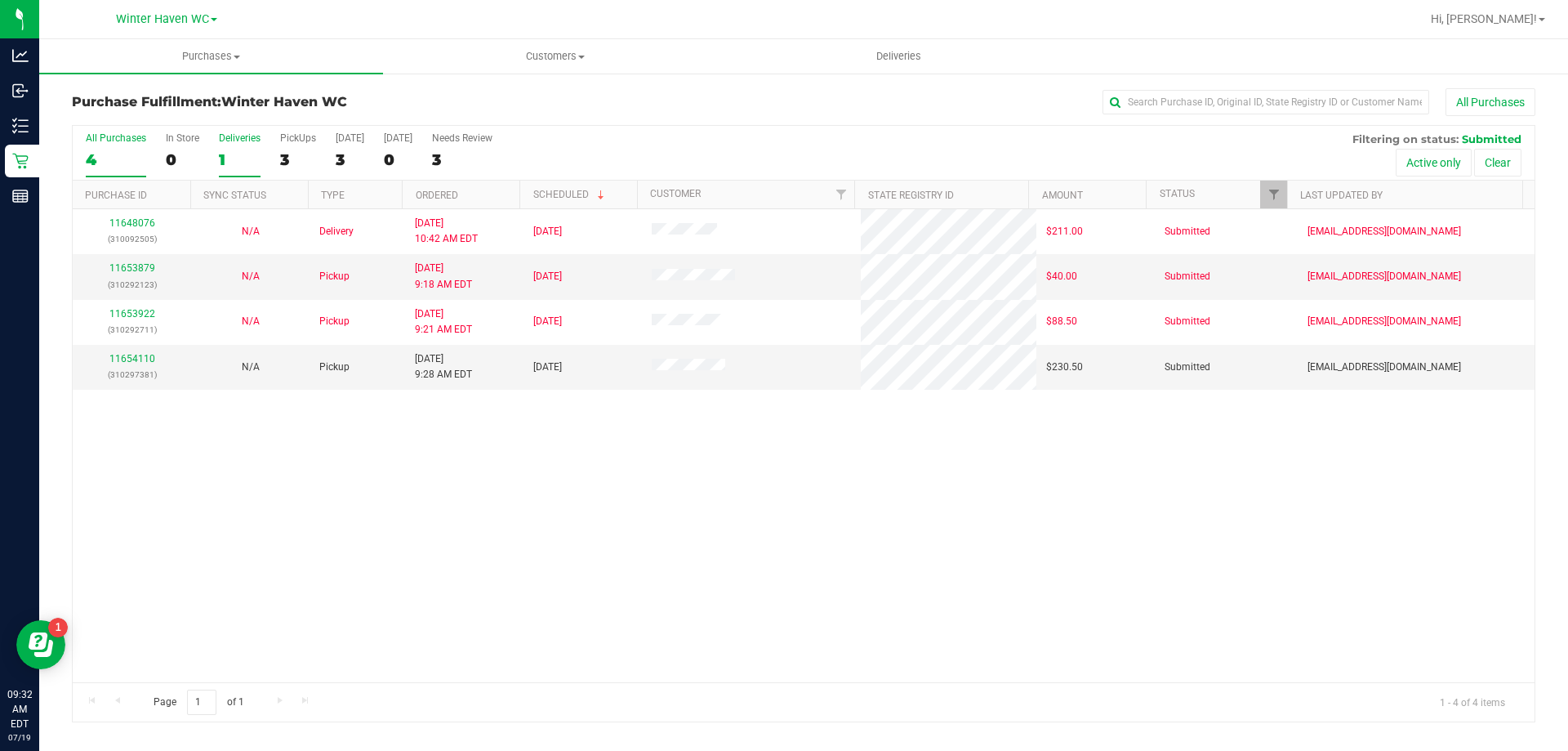 click on "1" at bounding box center [239, 159] 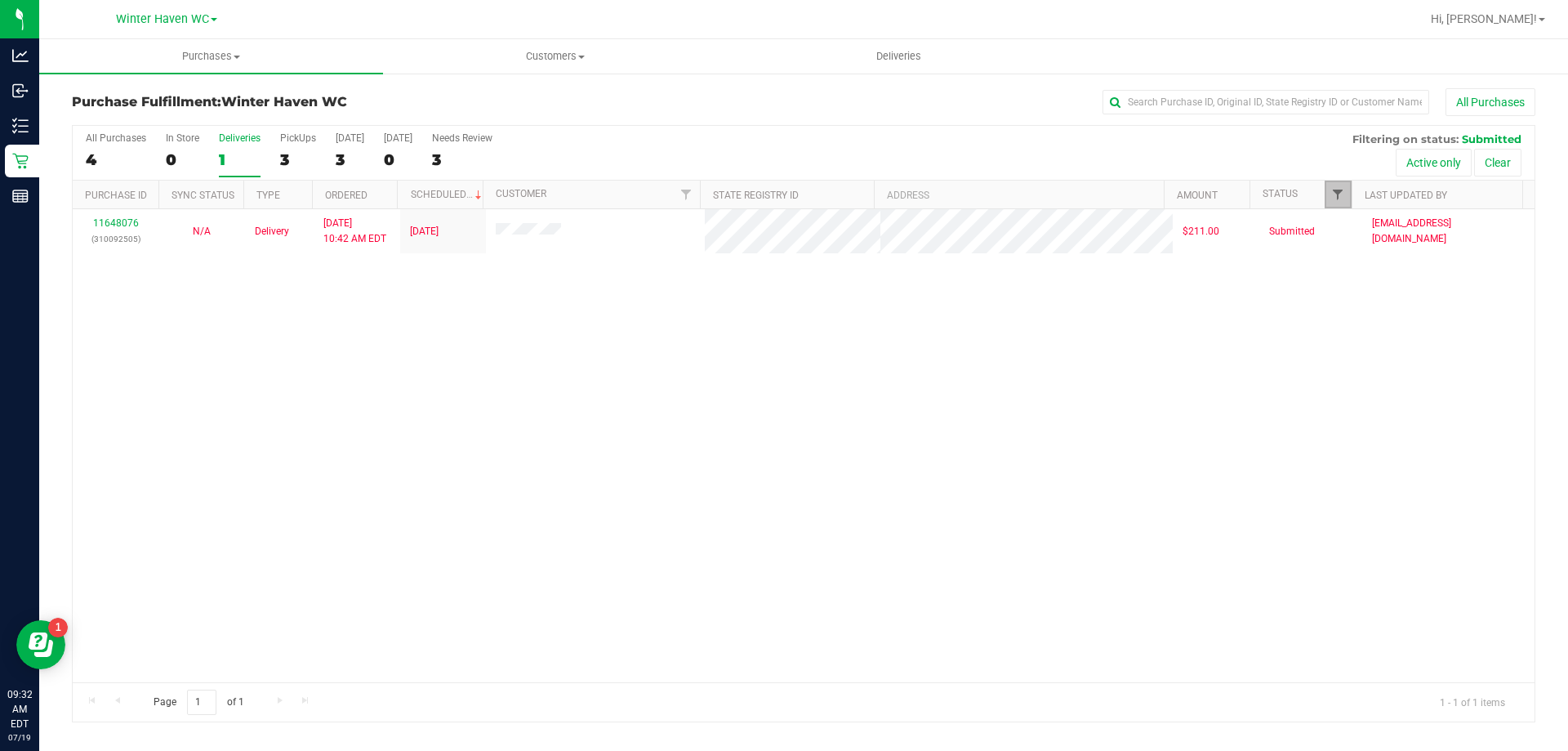 click at bounding box center (1338, 194) 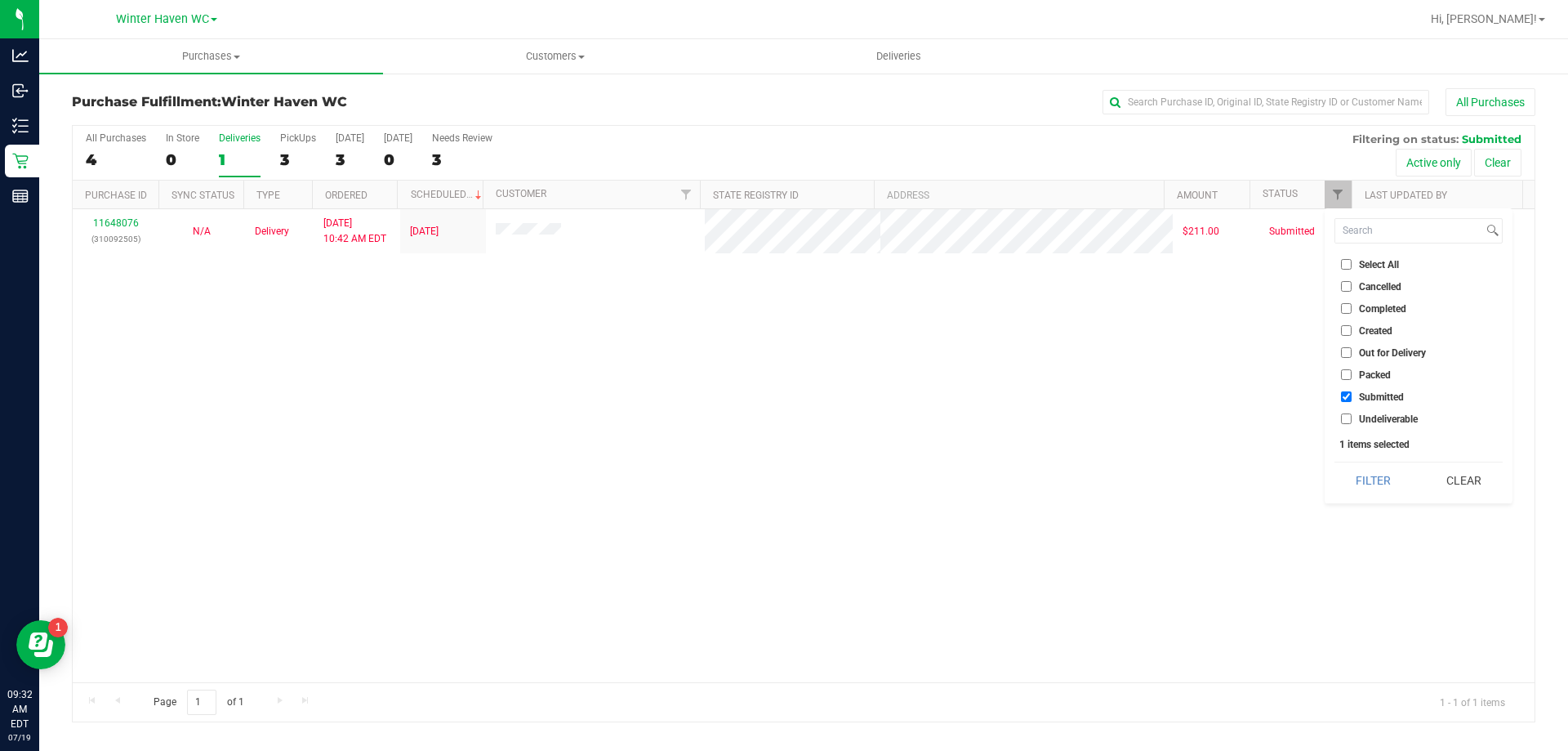 click on "Packed" at bounding box center (1346, 374) 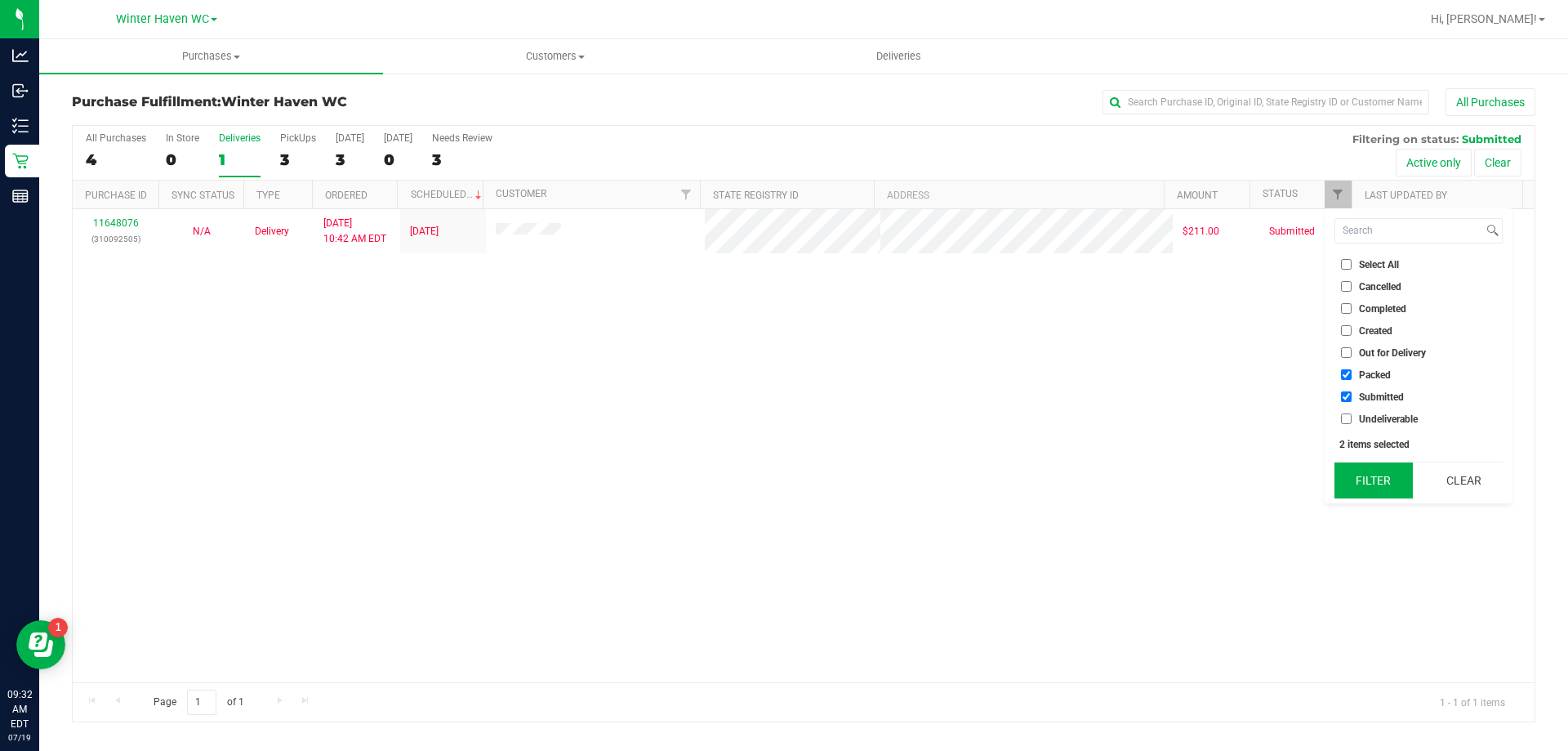 click on "Filter" at bounding box center [1374, 481] 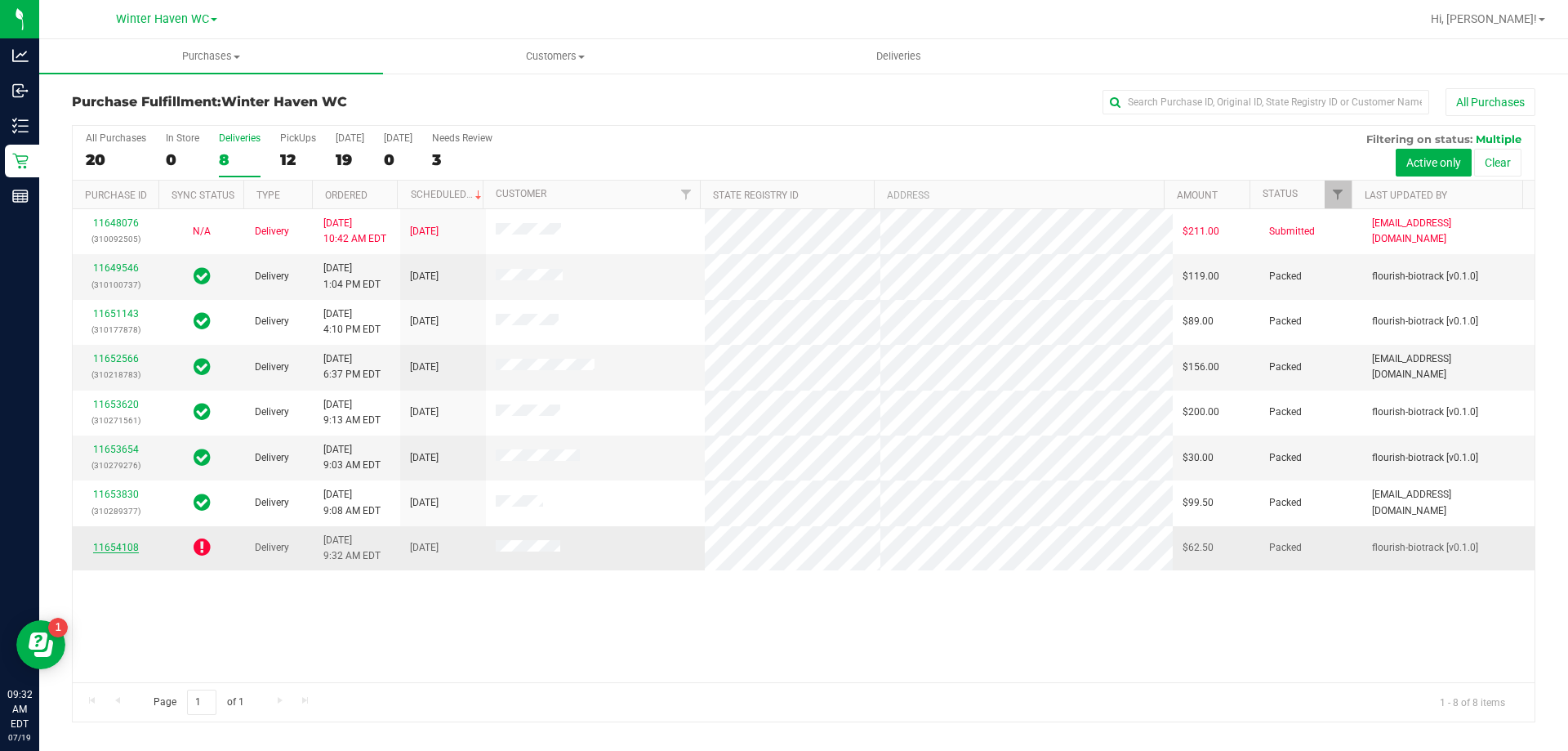click on "11654108" at bounding box center [116, 548] 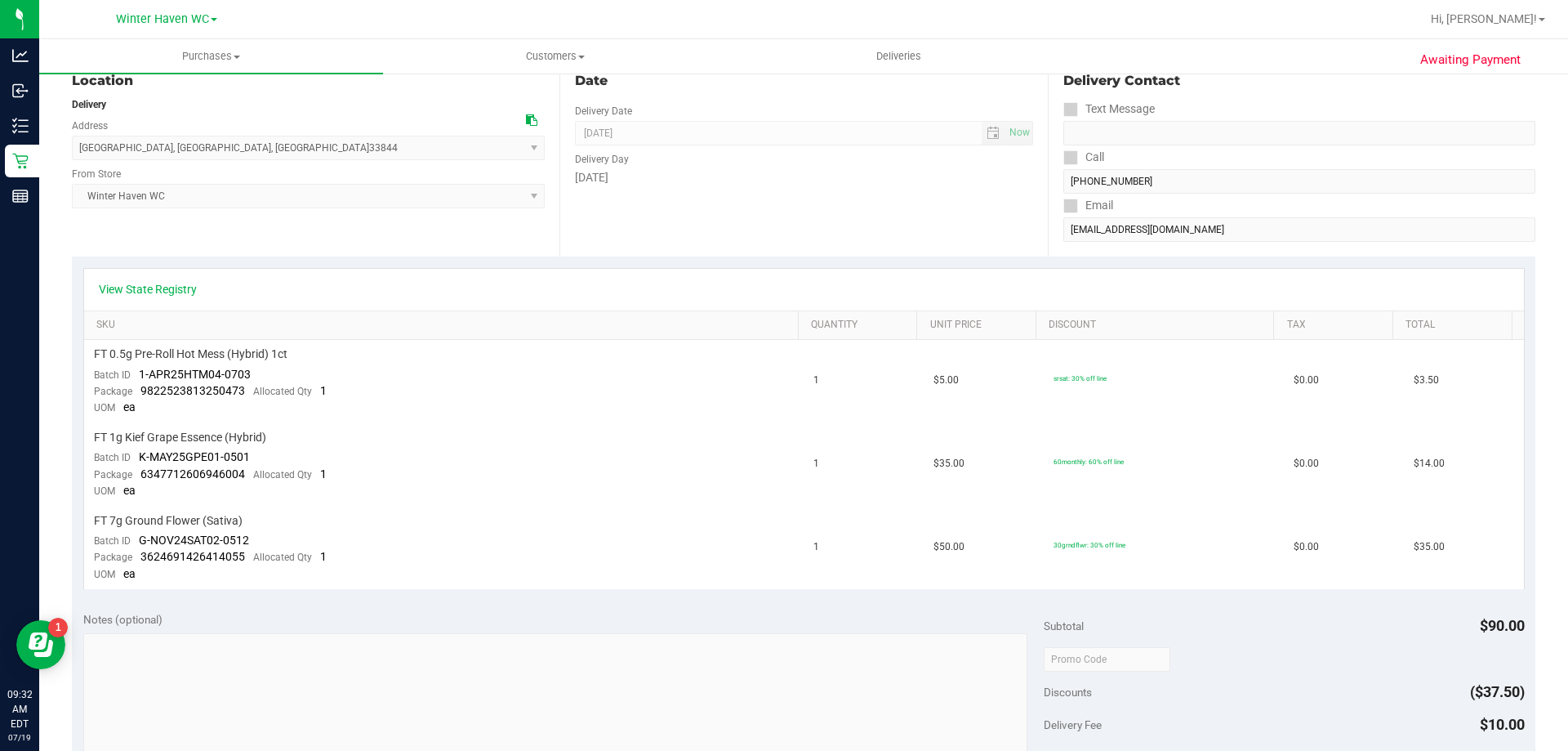 scroll, scrollTop: 0, scrollLeft: 0, axis: both 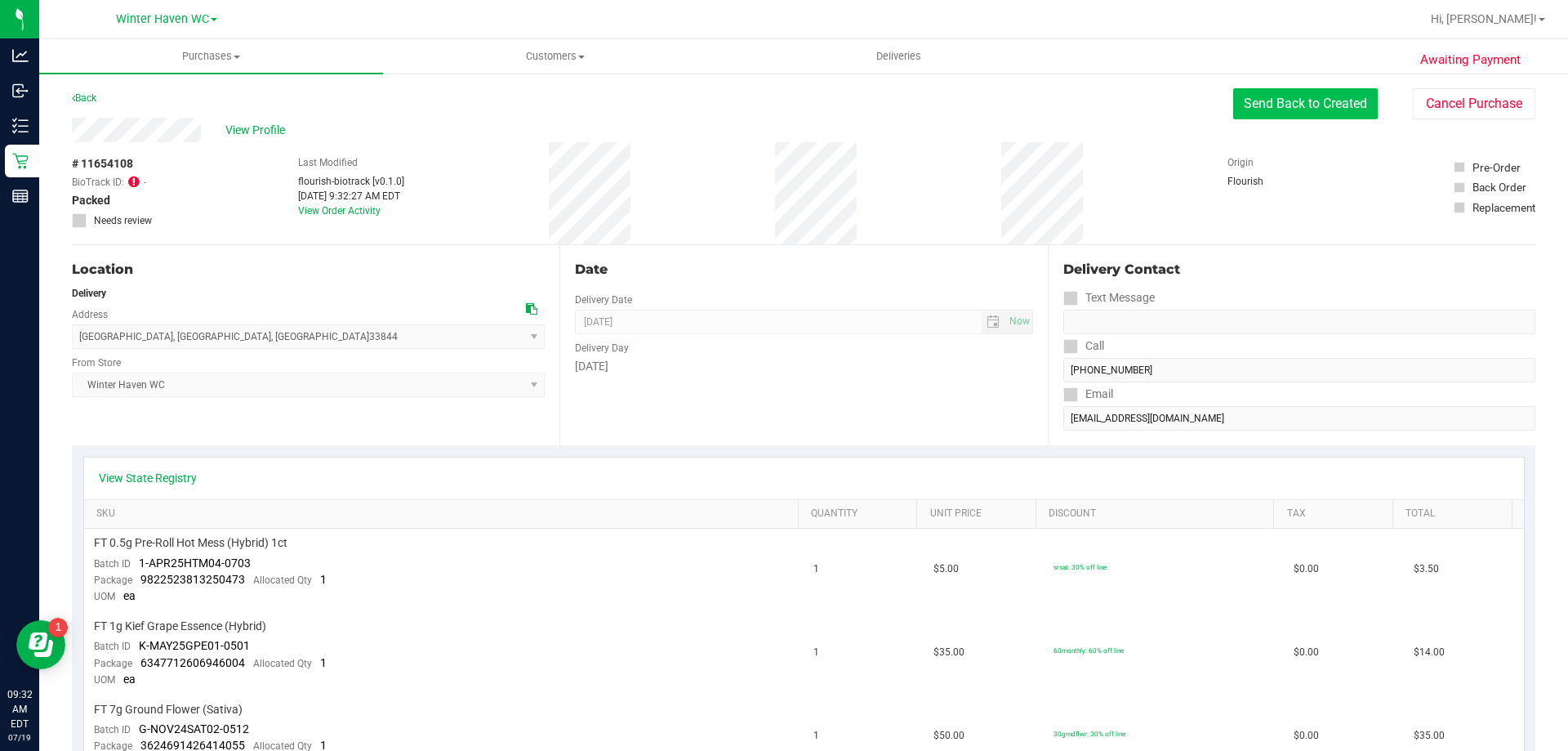 click on "Send Back to Created" at bounding box center [1305, 104] 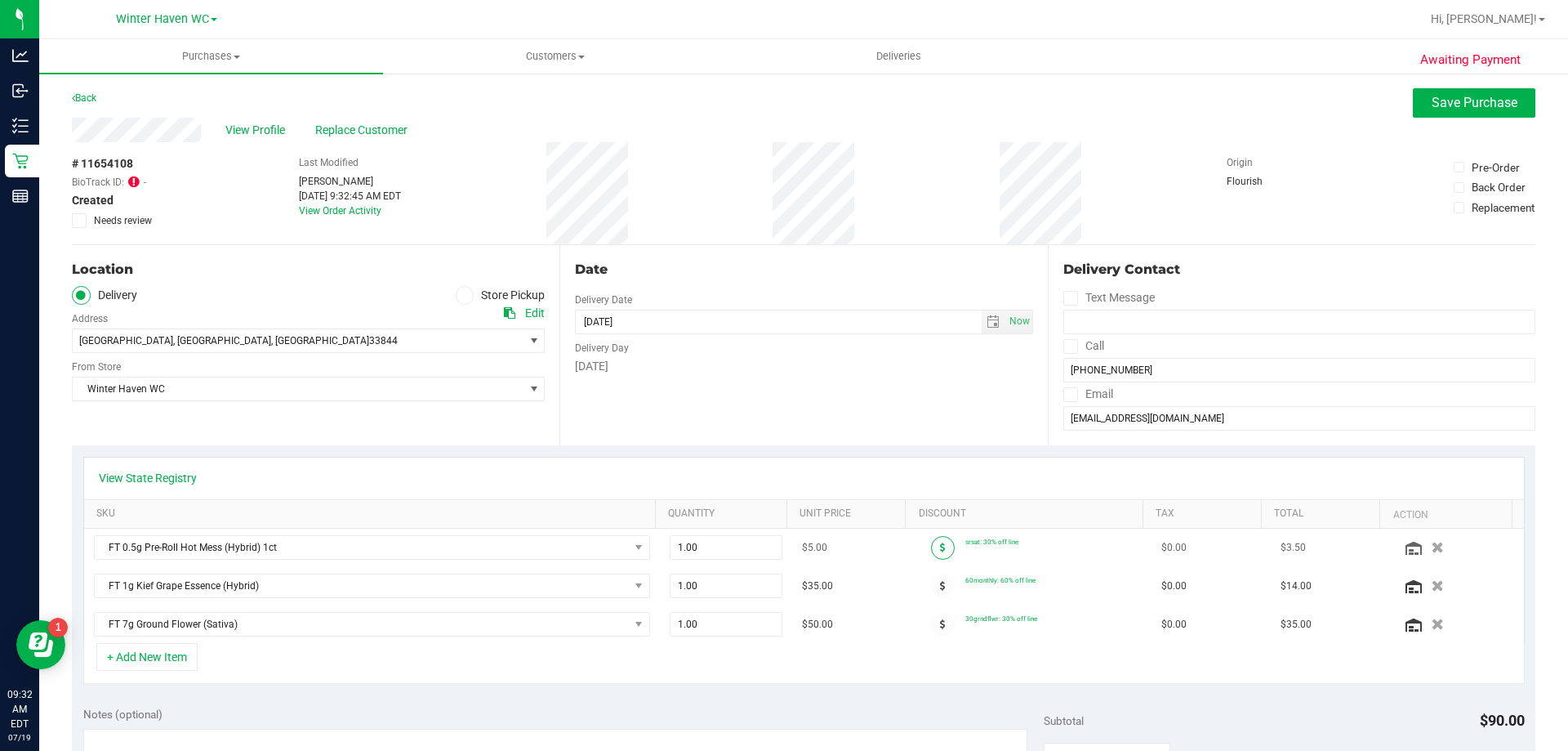 click at bounding box center (942, 548) 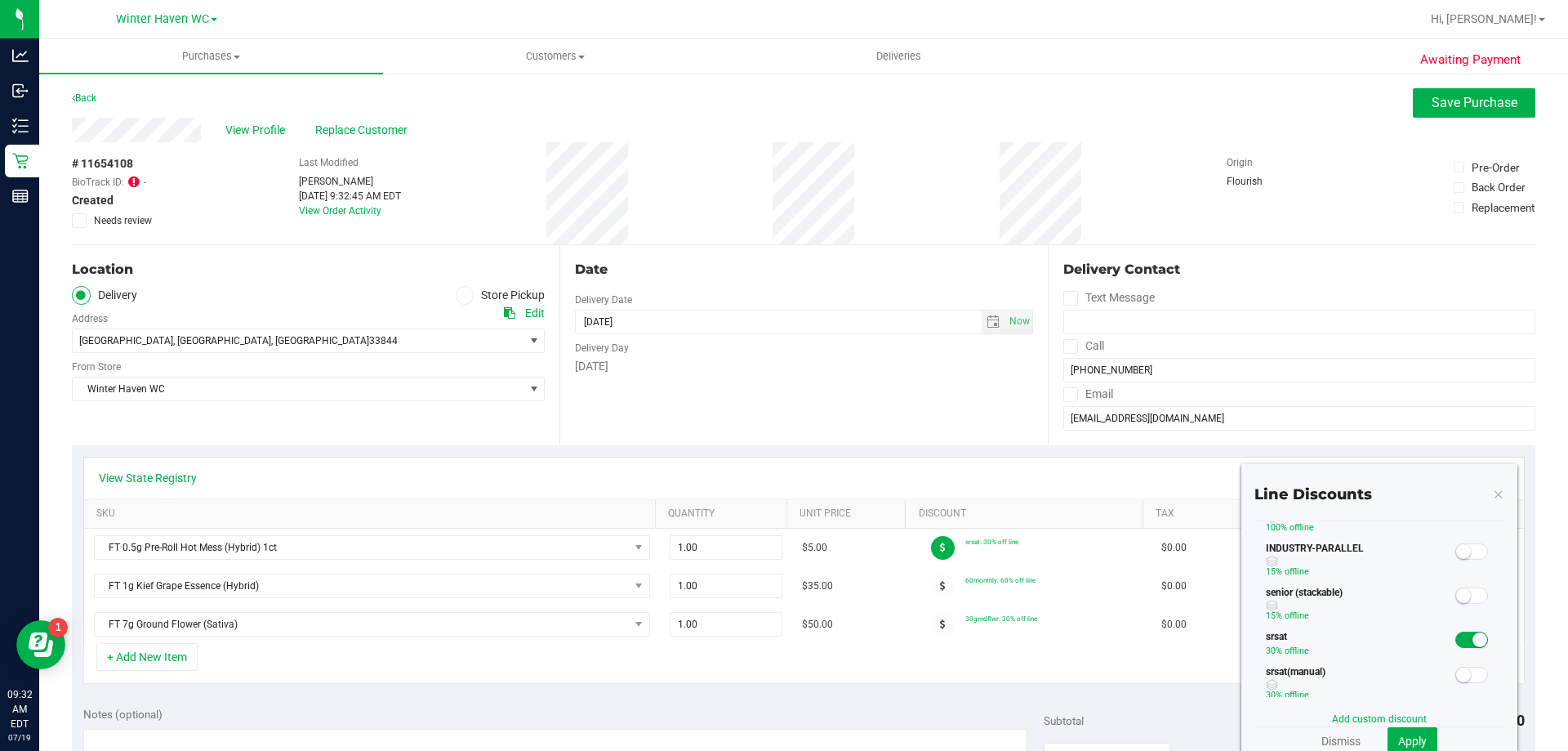 scroll, scrollTop: 327, scrollLeft: 0, axis: vertical 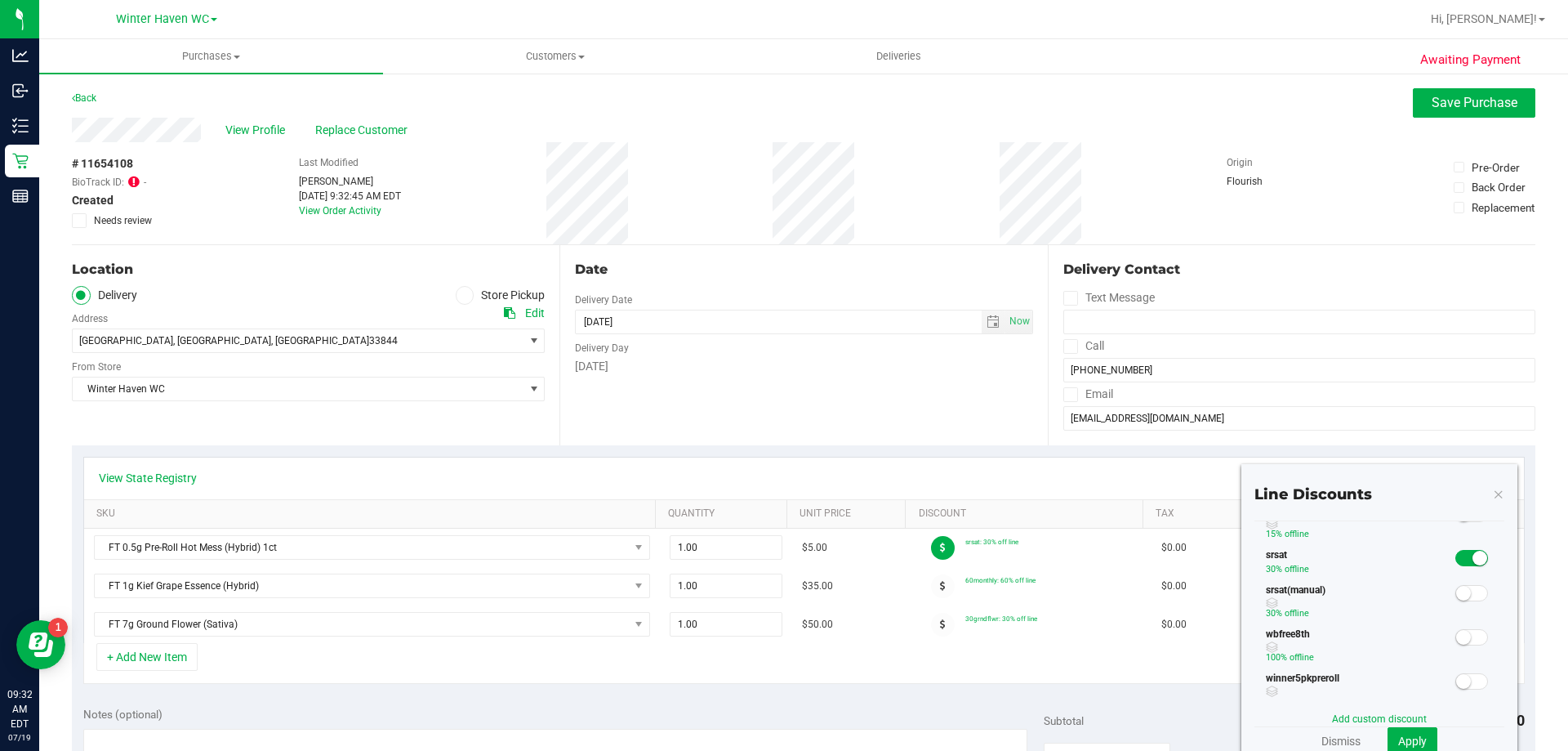 click at bounding box center [1472, 558] 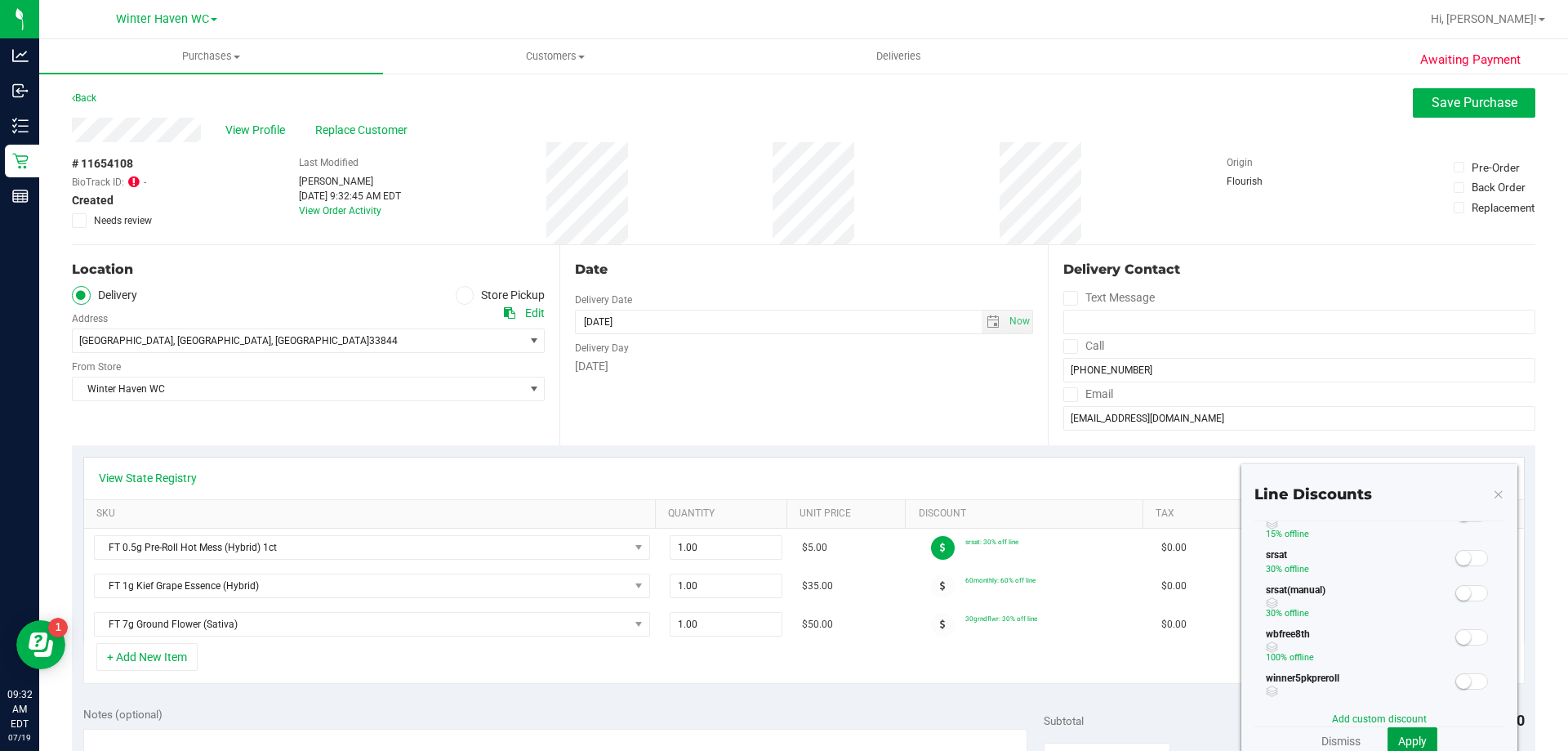 click on "Apply" 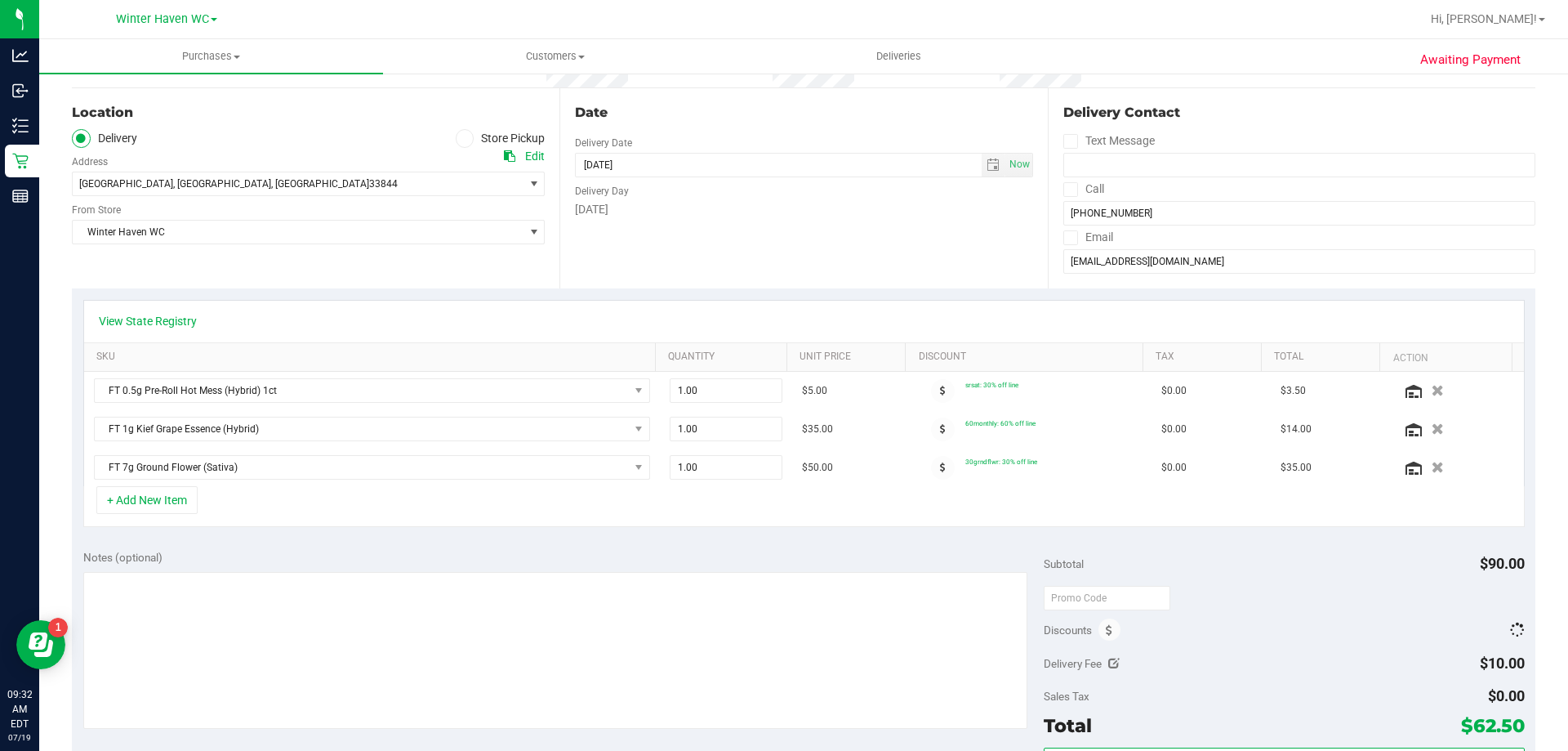 scroll, scrollTop: 327, scrollLeft: 0, axis: vertical 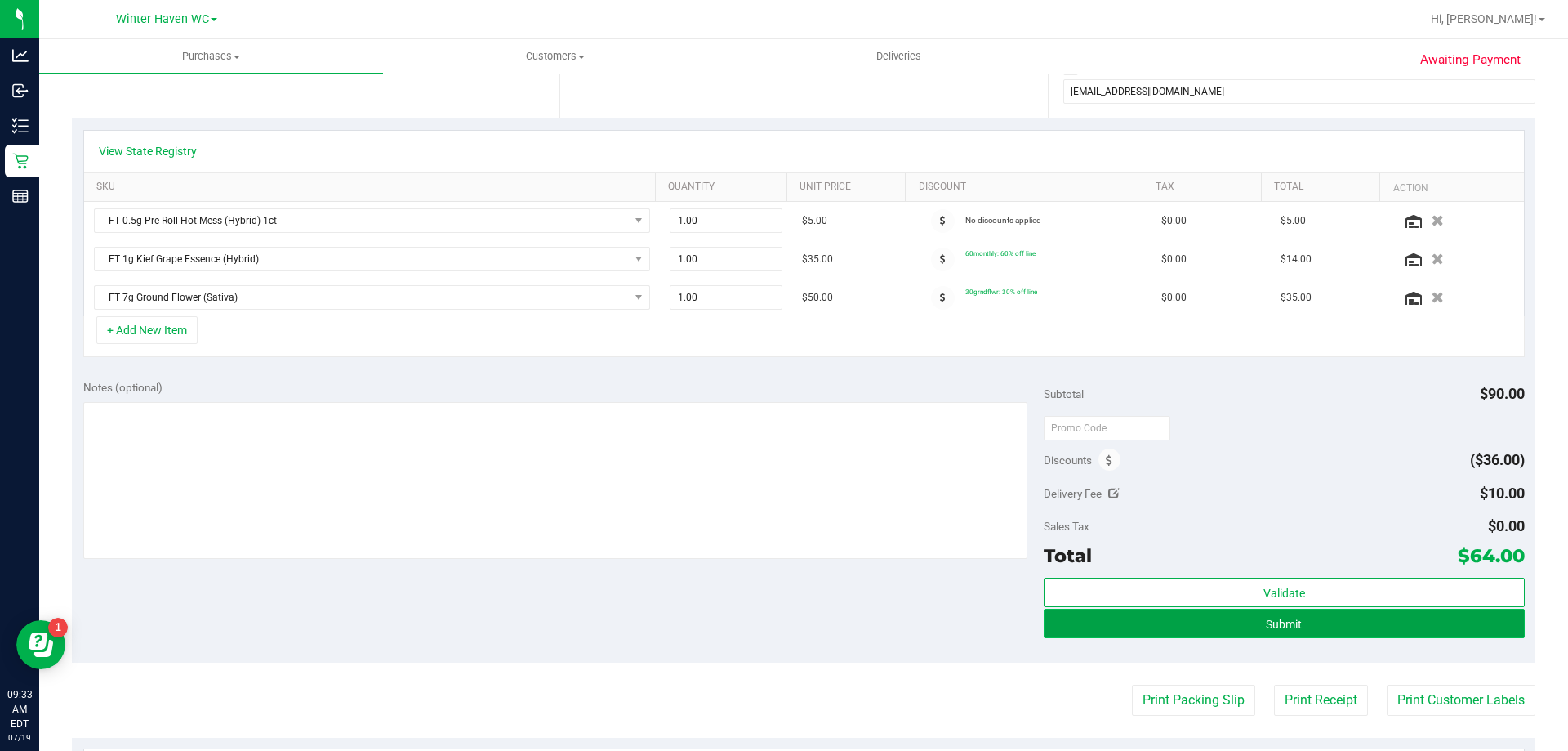 click on "Submit" at bounding box center (1284, 624) 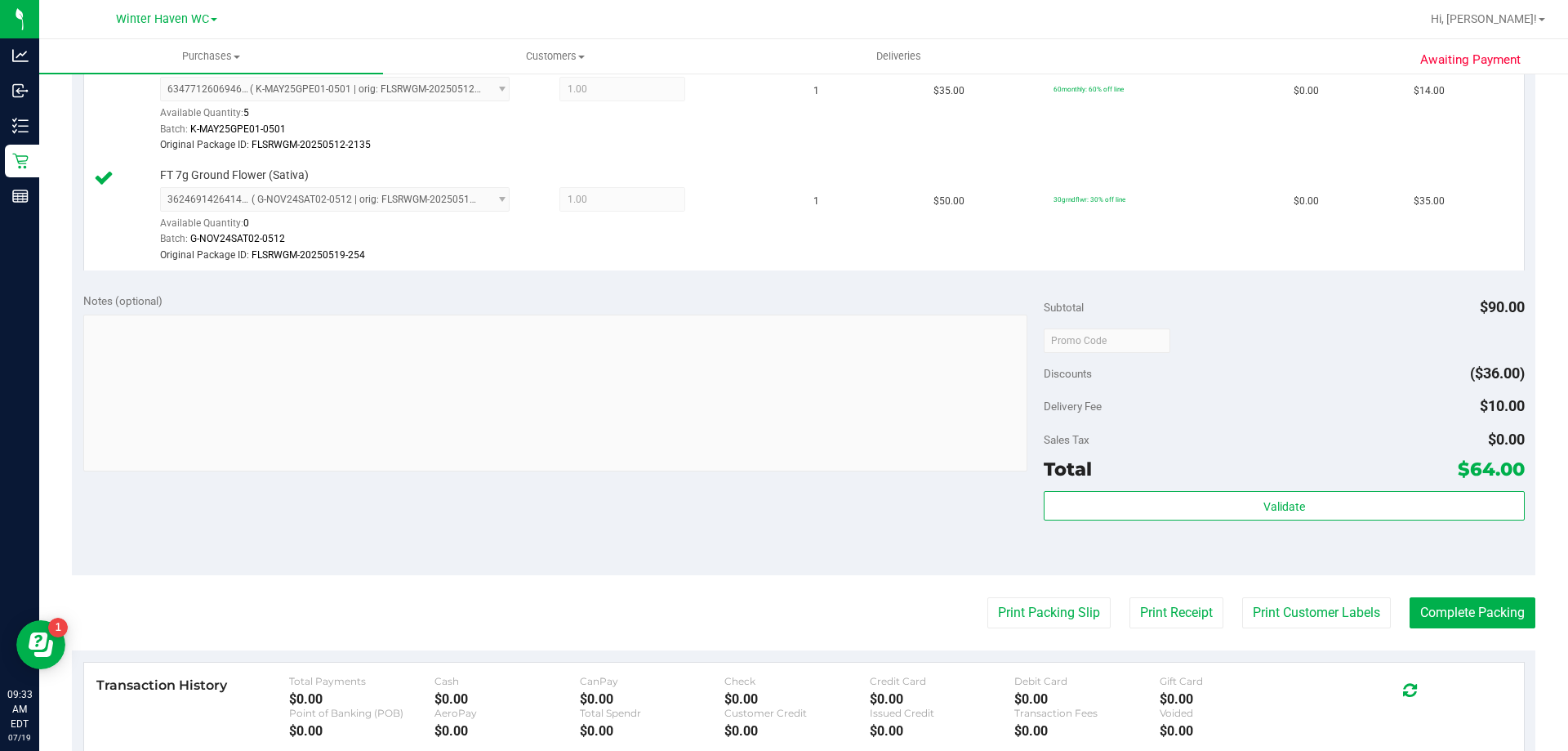 scroll, scrollTop: 735, scrollLeft: 0, axis: vertical 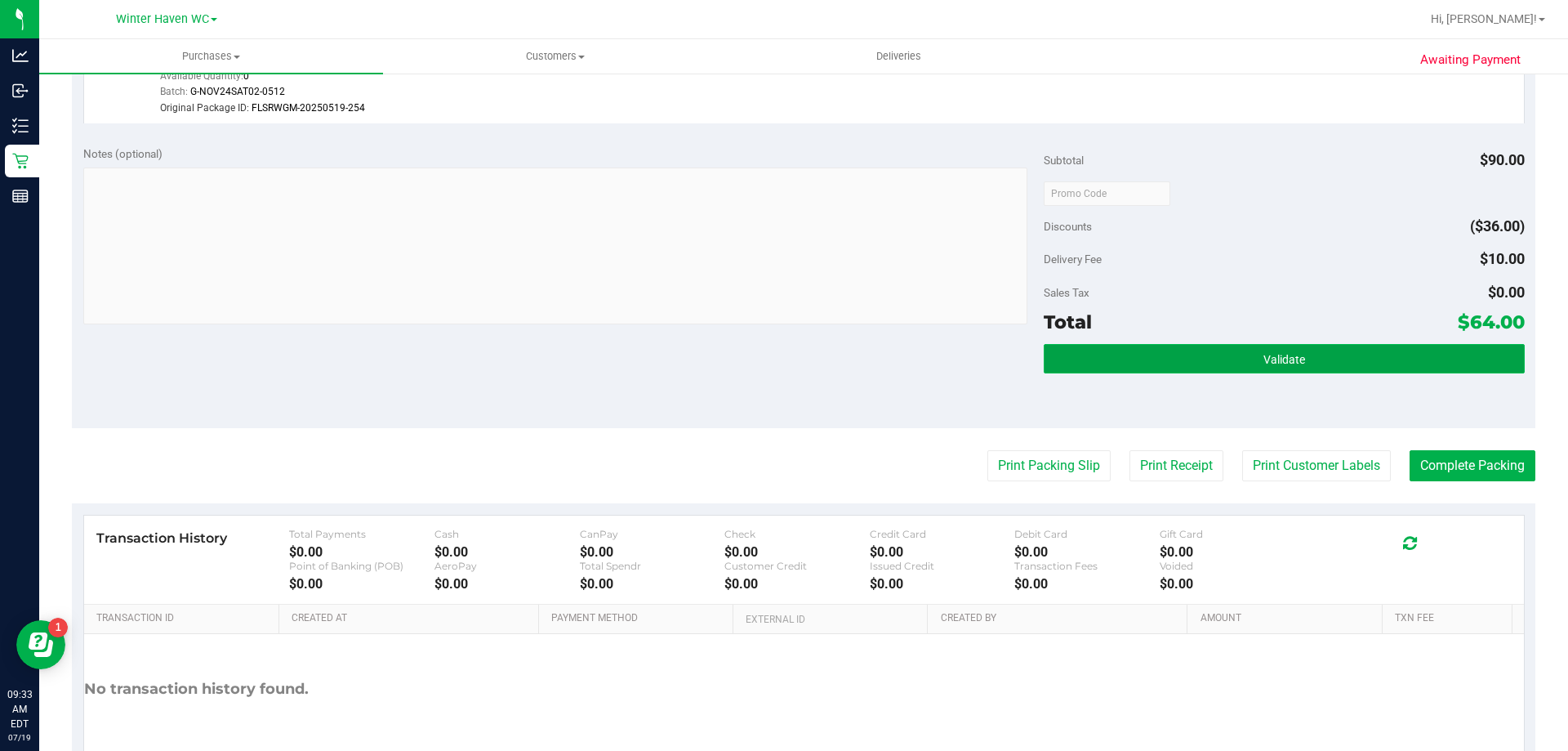 click on "Validate" at bounding box center (1284, 359) 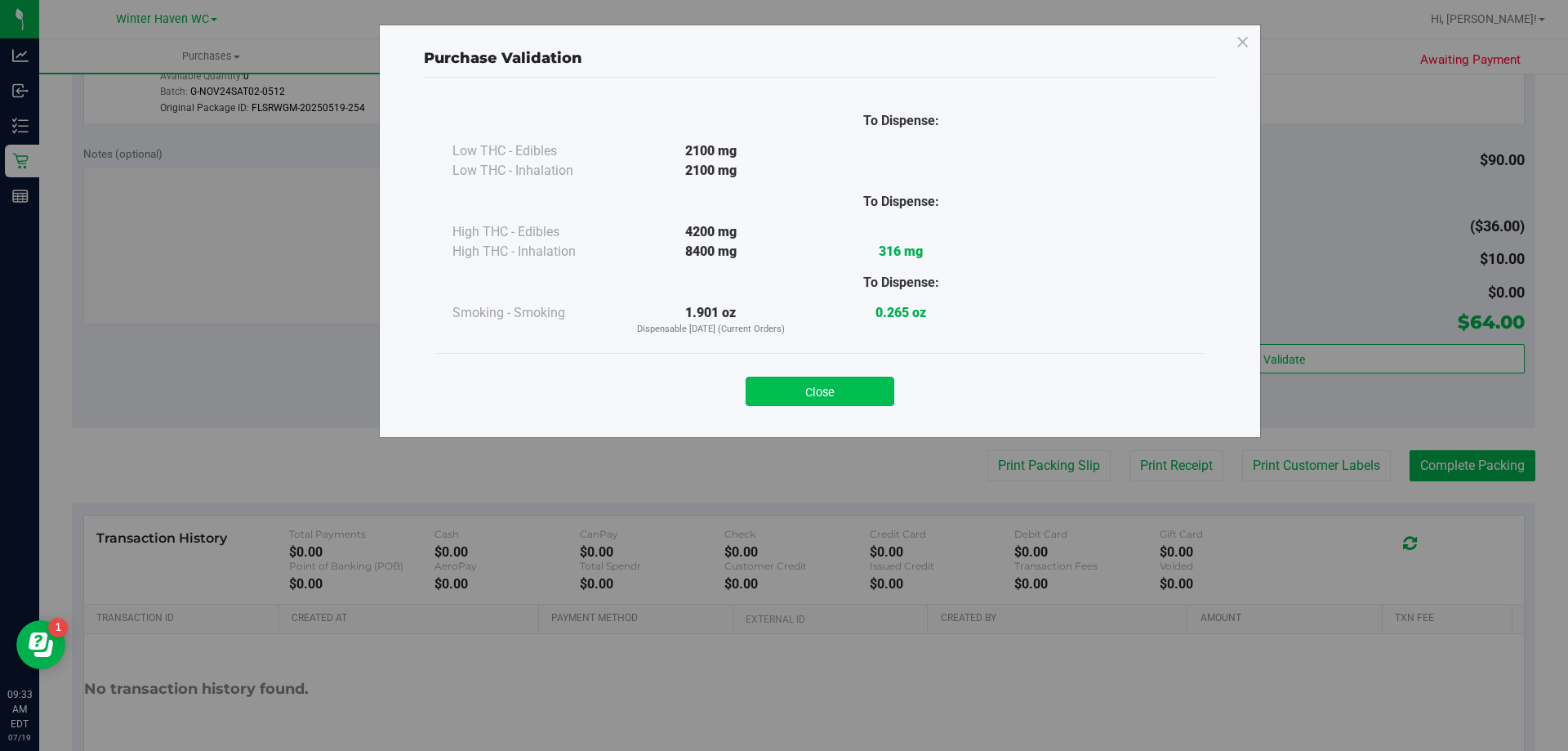 click on "Close" at bounding box center (820, 391) 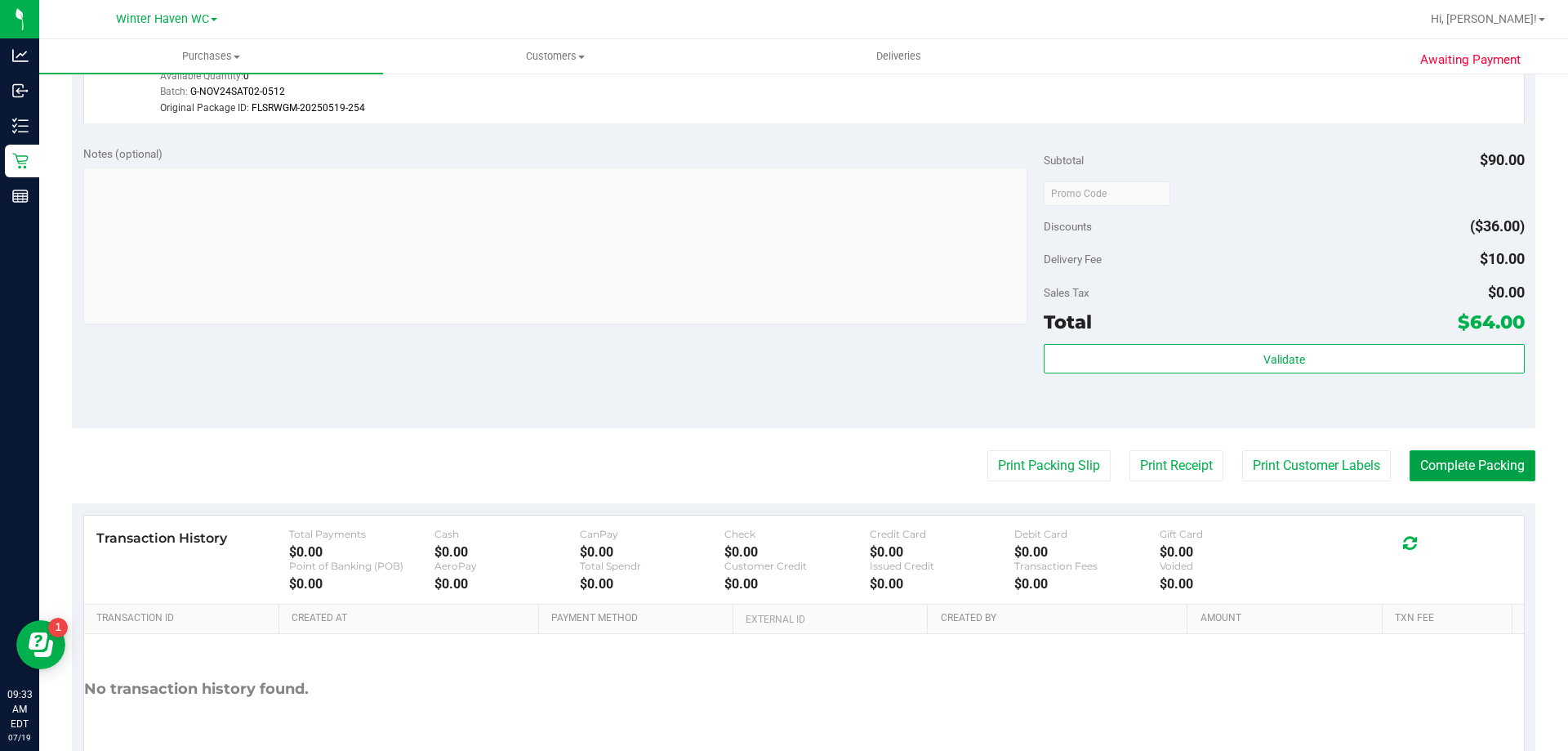 click on "Complete Packing" at bounding box center [1472, 466] 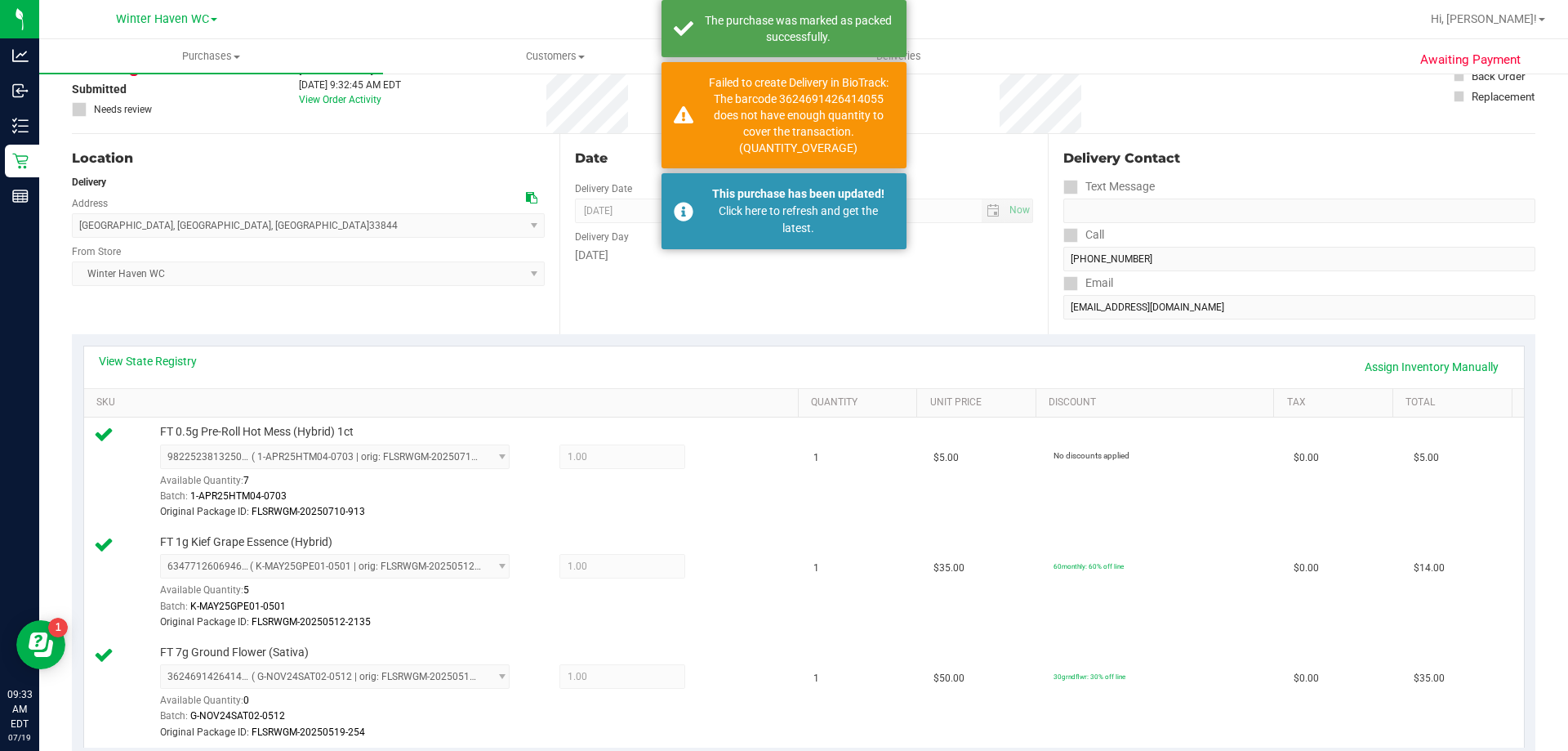 scroll, scrollTop: 0, scrollLeft: 0, axis: both 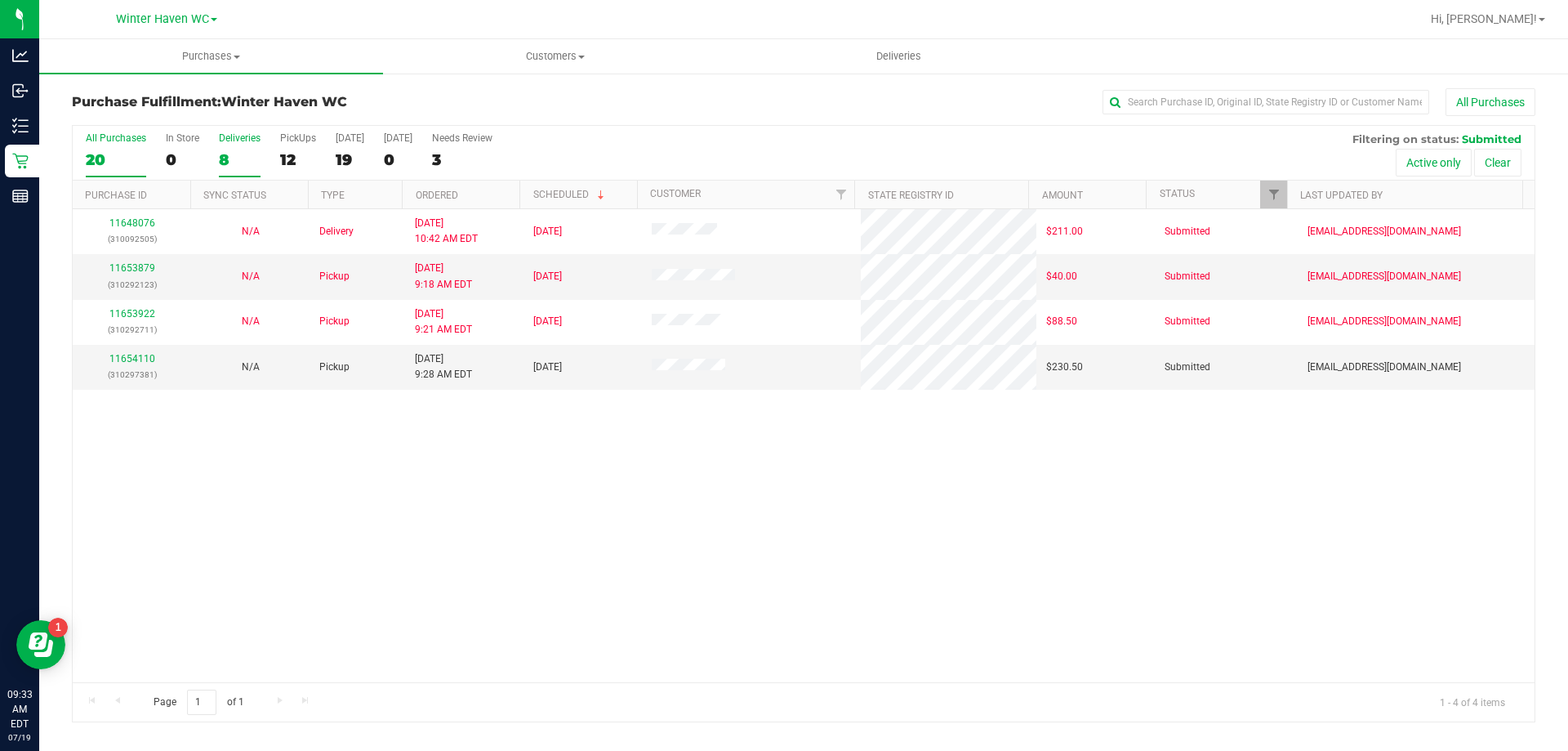 click on "8" at bounding box center [239, 159] 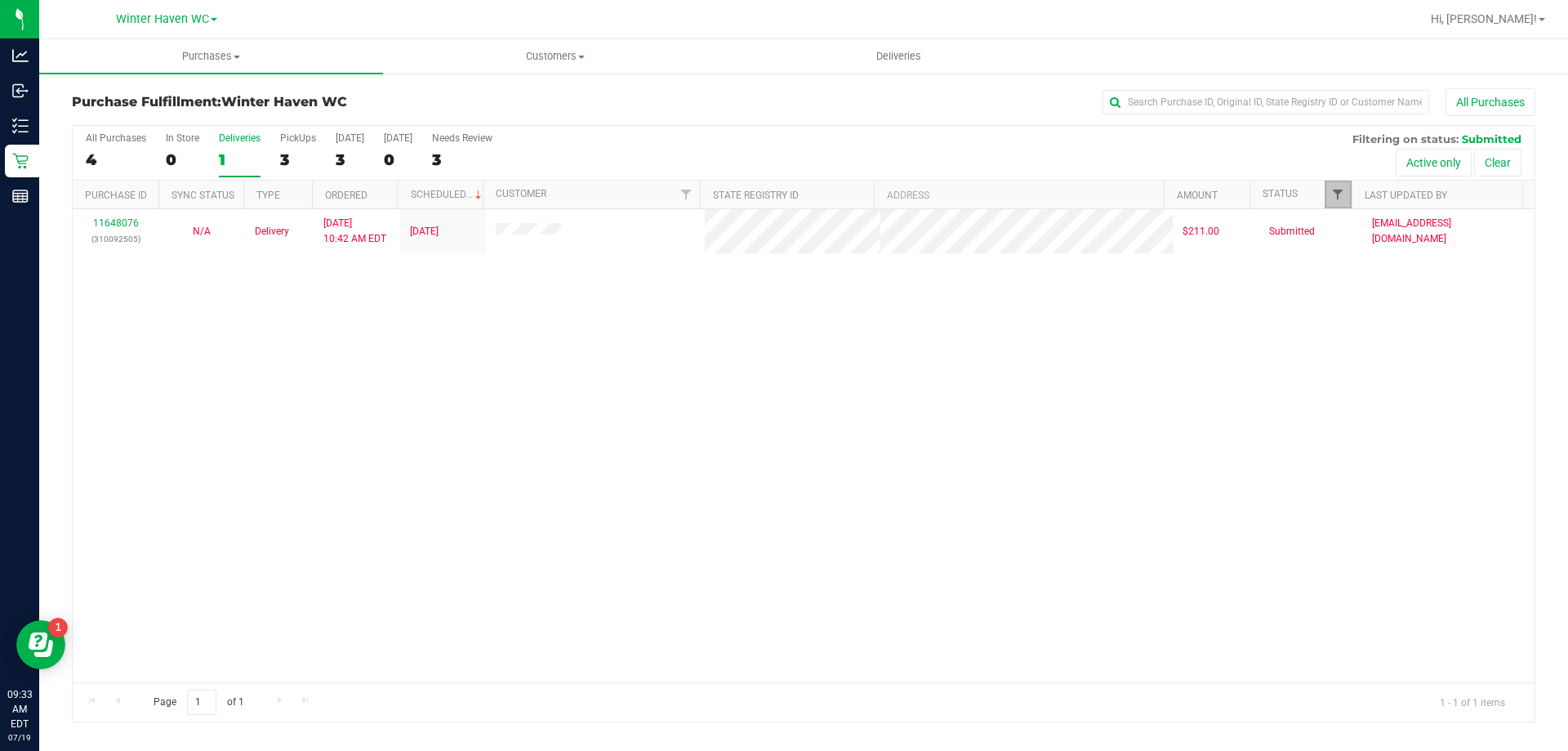 click at bounding box center (1338, 194) 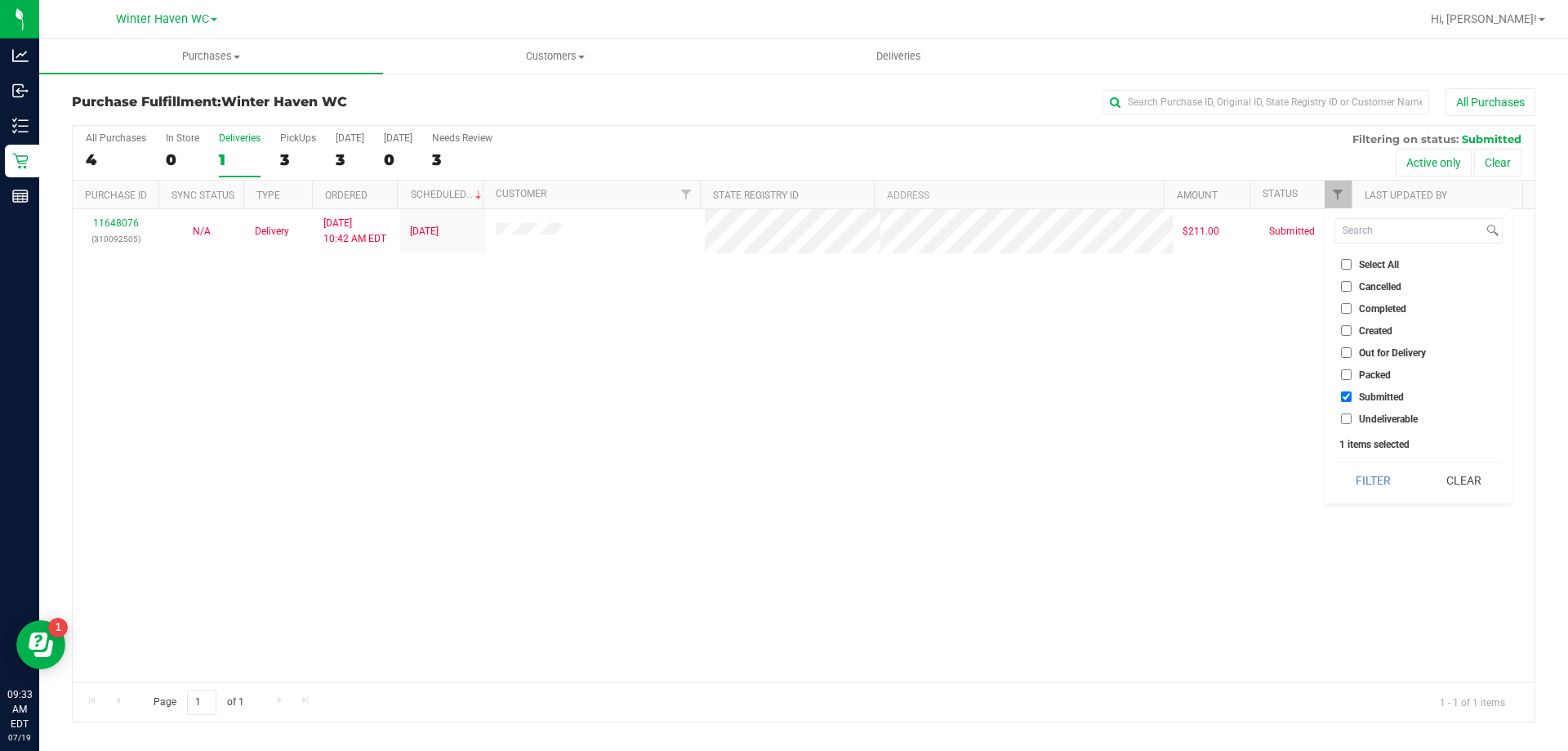 click on "Packed" at bounding box center (1346, 374) 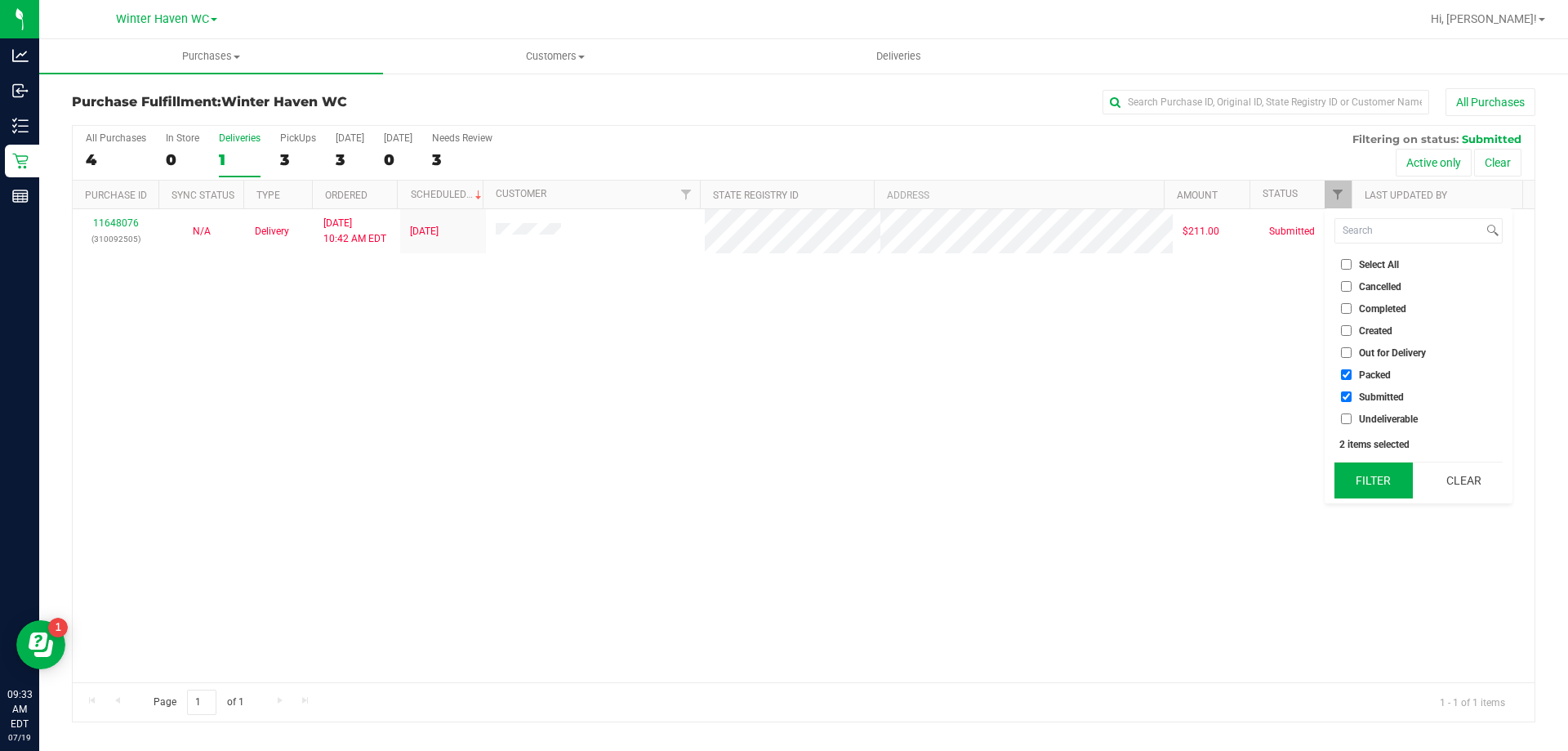 click on "Filter" at bounding box center (1374, 481) 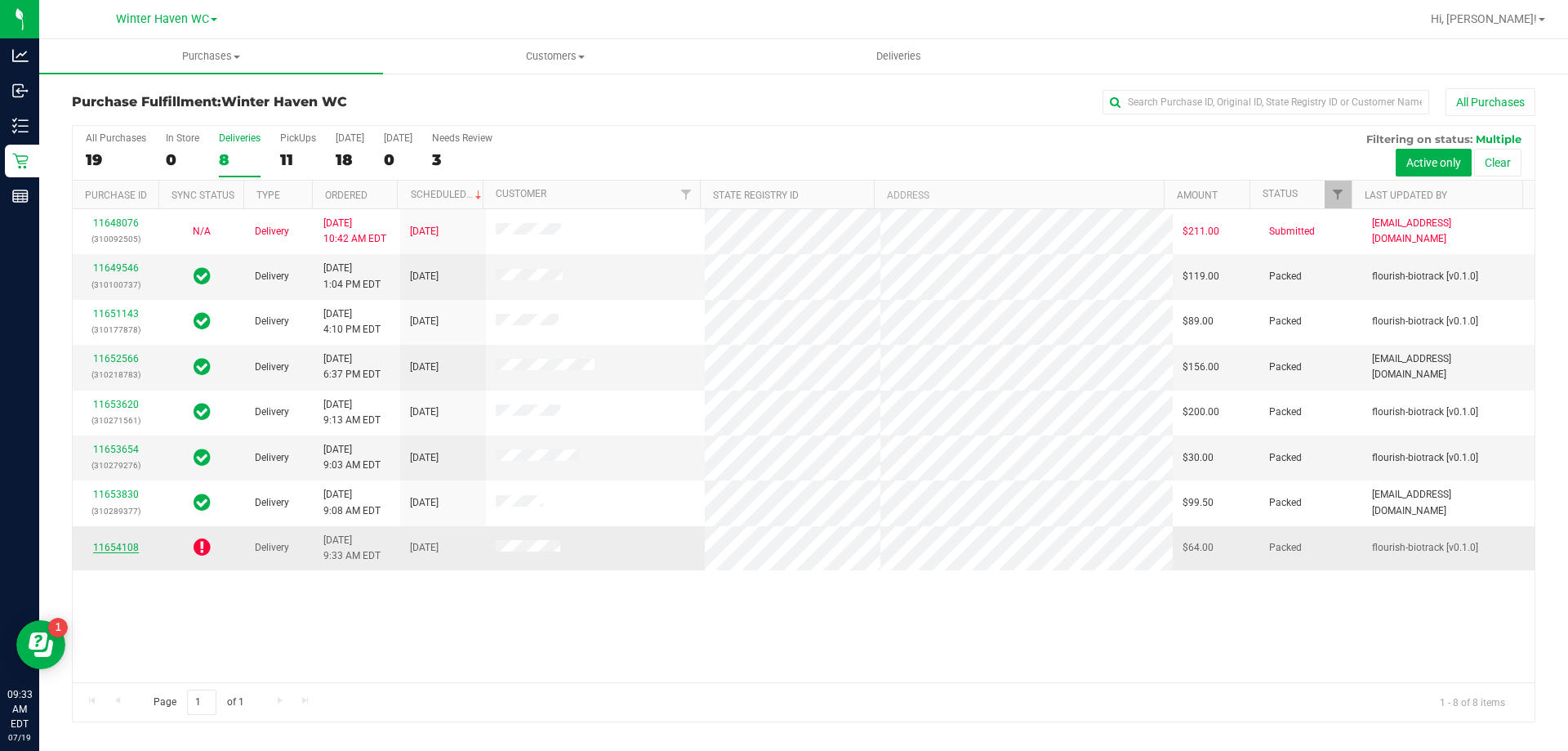 click on "11654108" at bounding box center [116, 548] 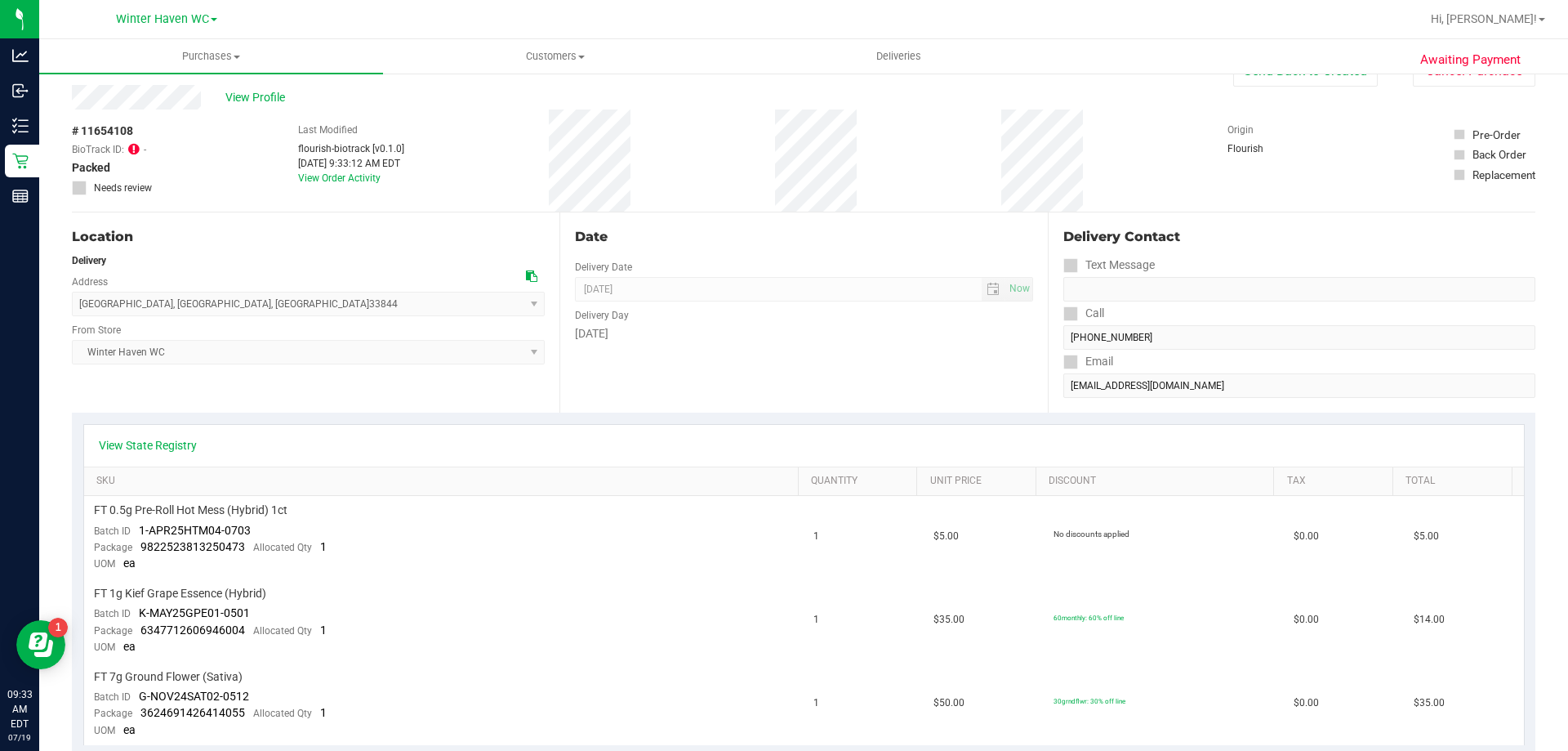 scroll, scrollTop: 0, scrollLeft: 0, axis: both 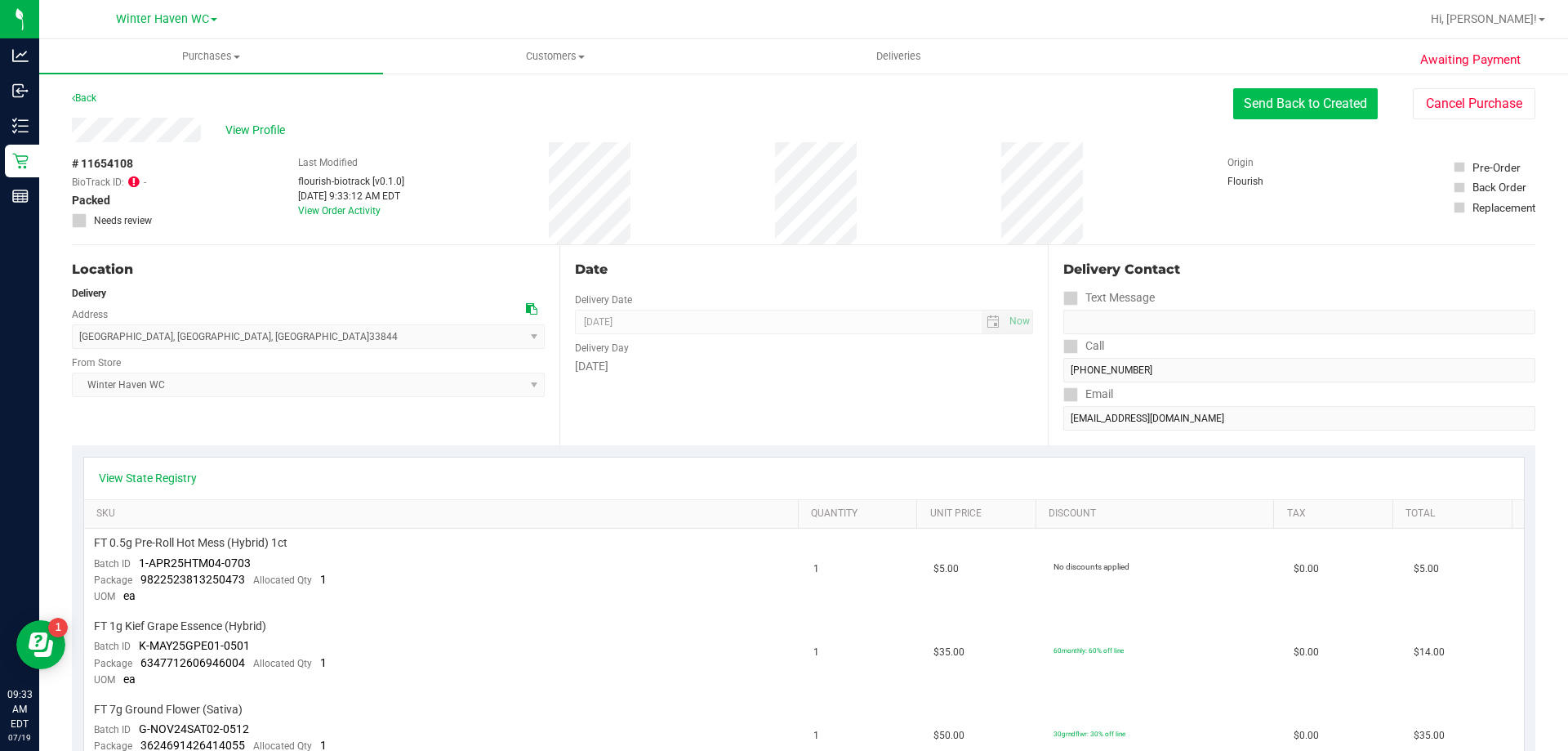 click on "Send Back to Created" at bounding box center [1305, 104] 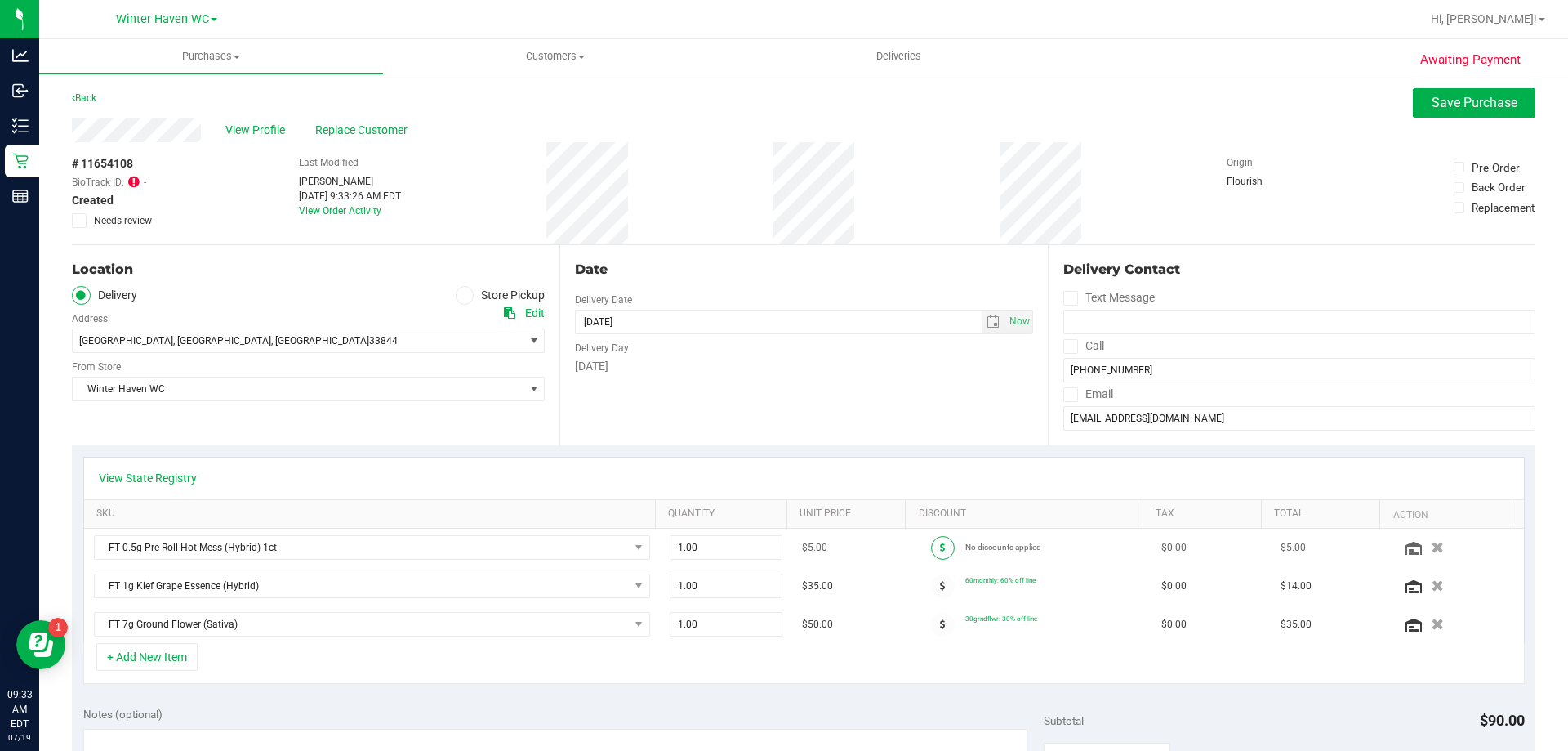 click at bounding box center (942, 548) 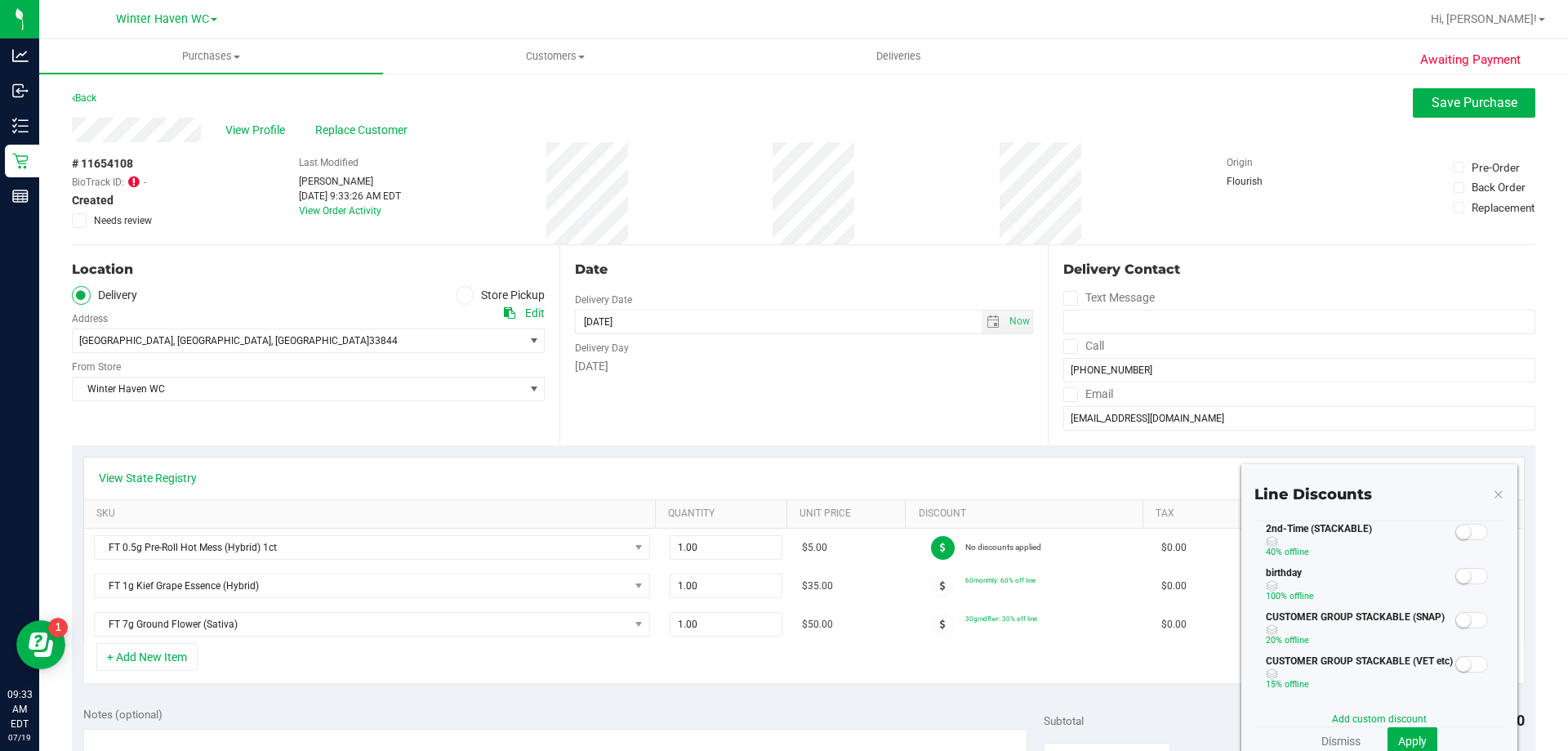 click at bounding box center (1463, 576) 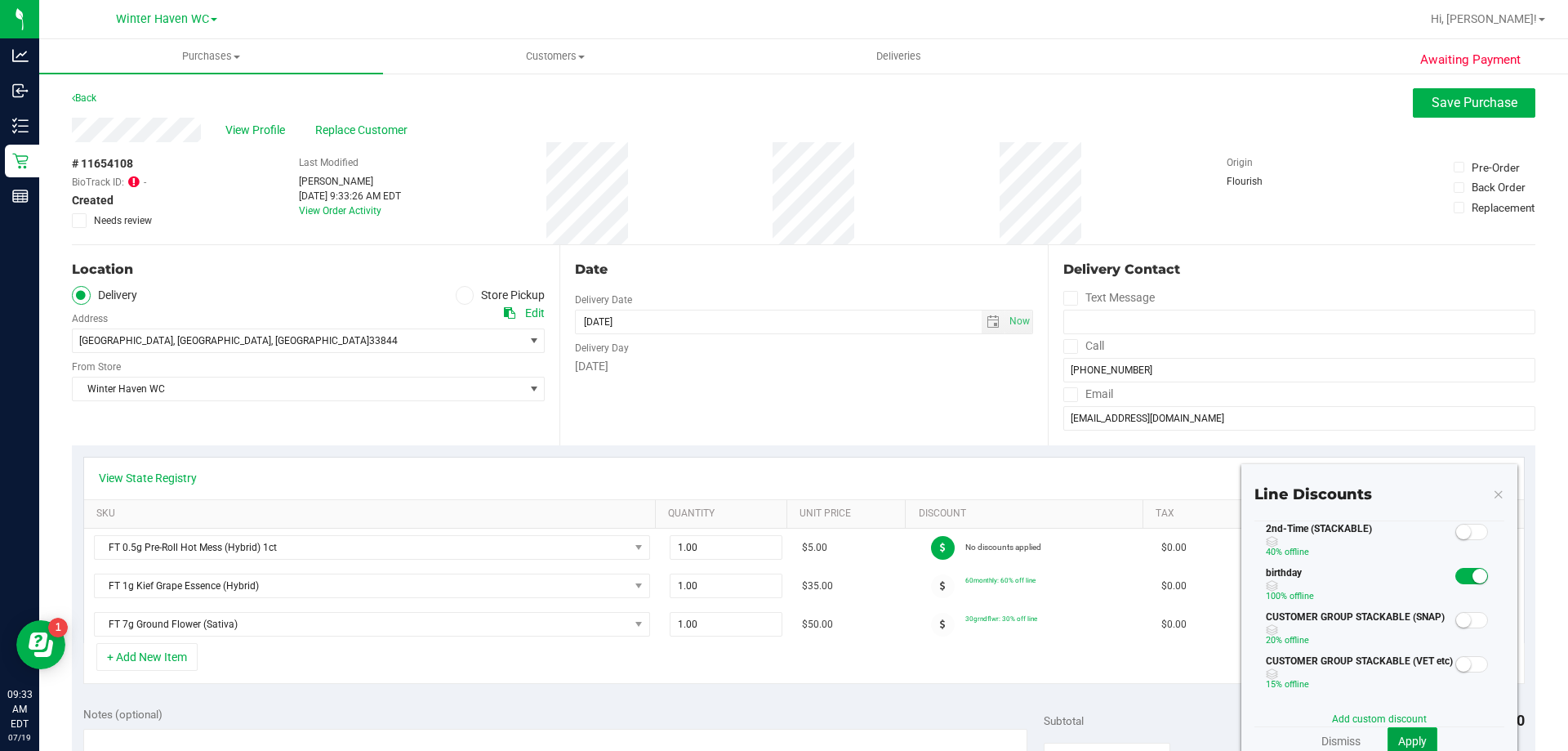 click on "Apply" 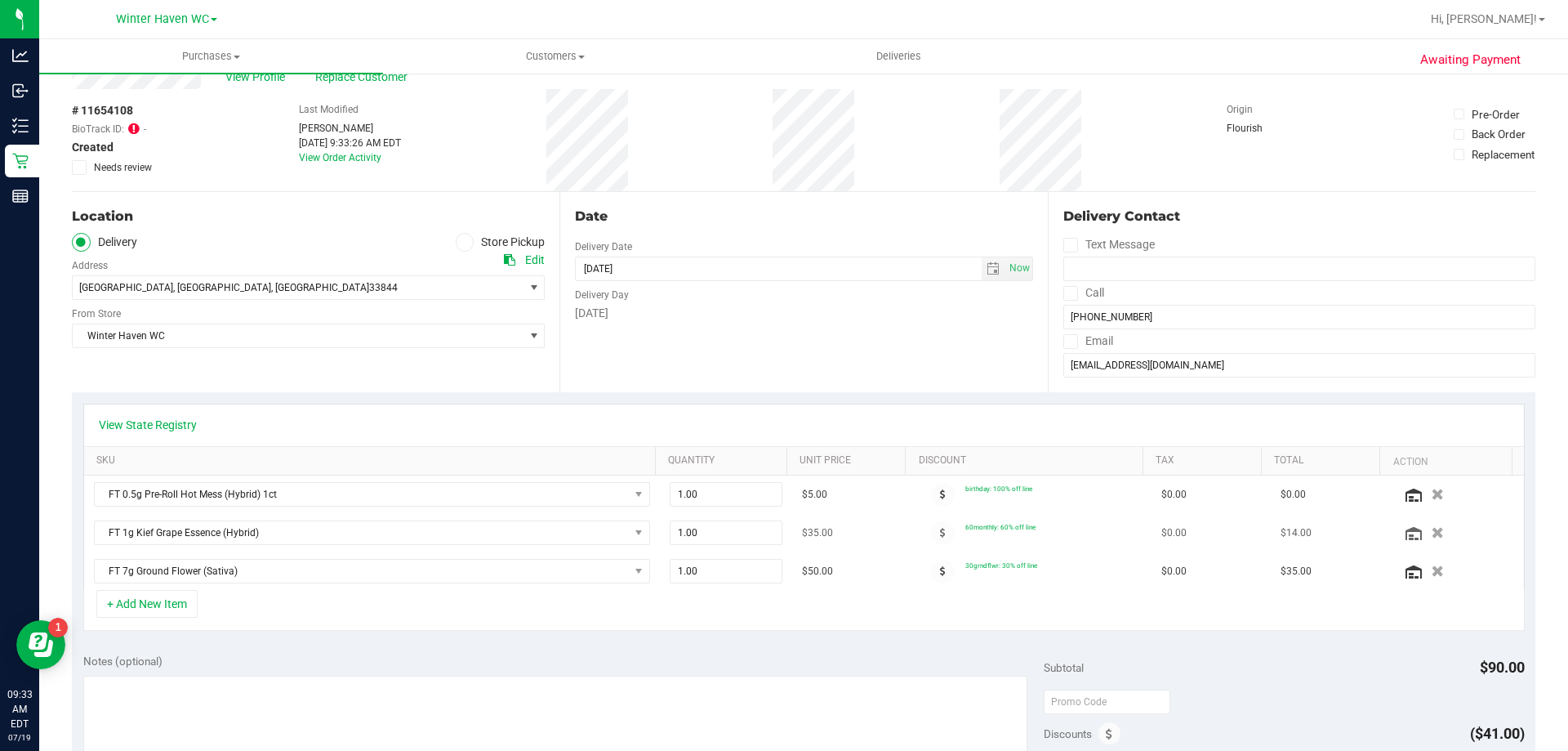 scroll, scrollTop: 0, scrollLeft: 0, axis: both 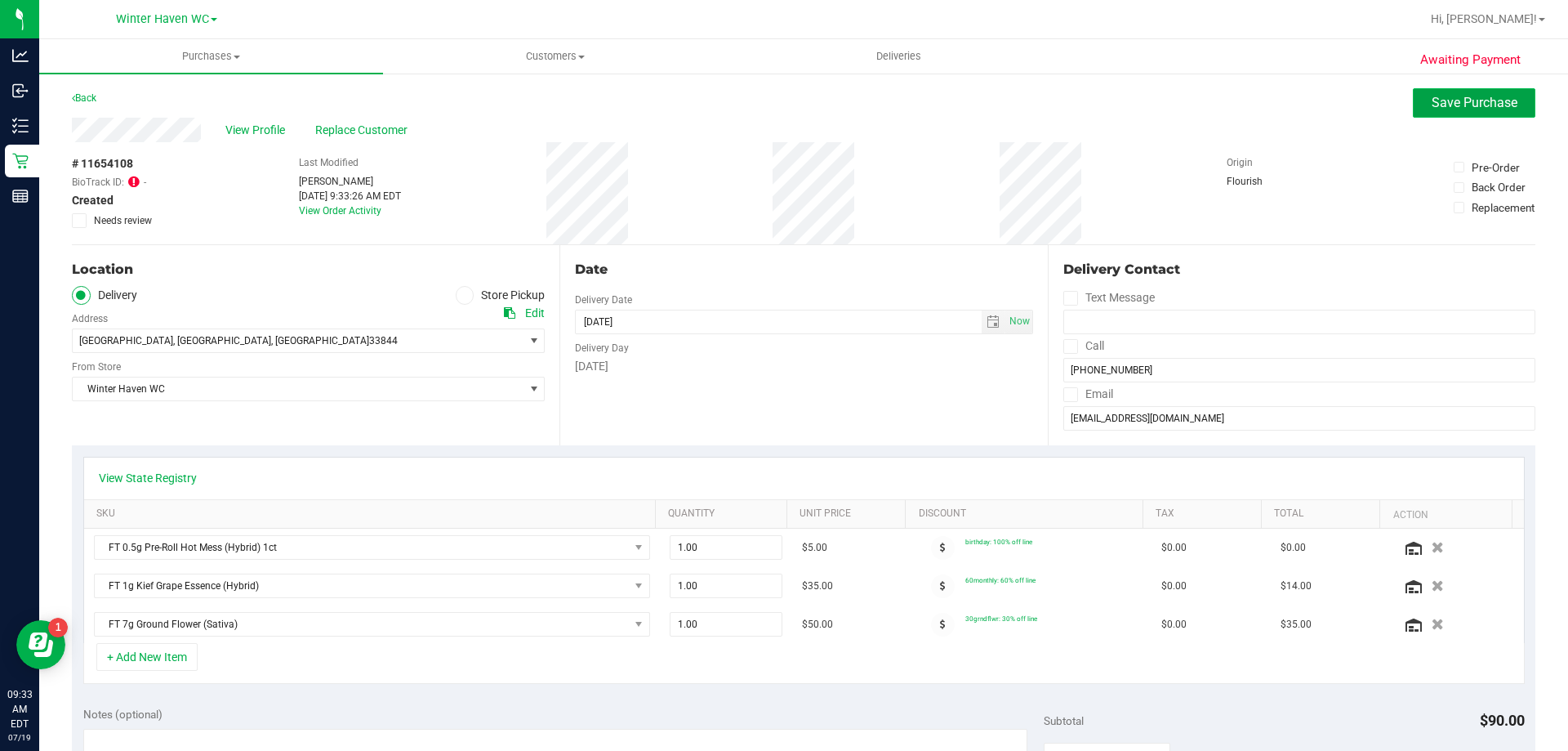 click on "Save Purchase" at bounding box center (1474, 102) 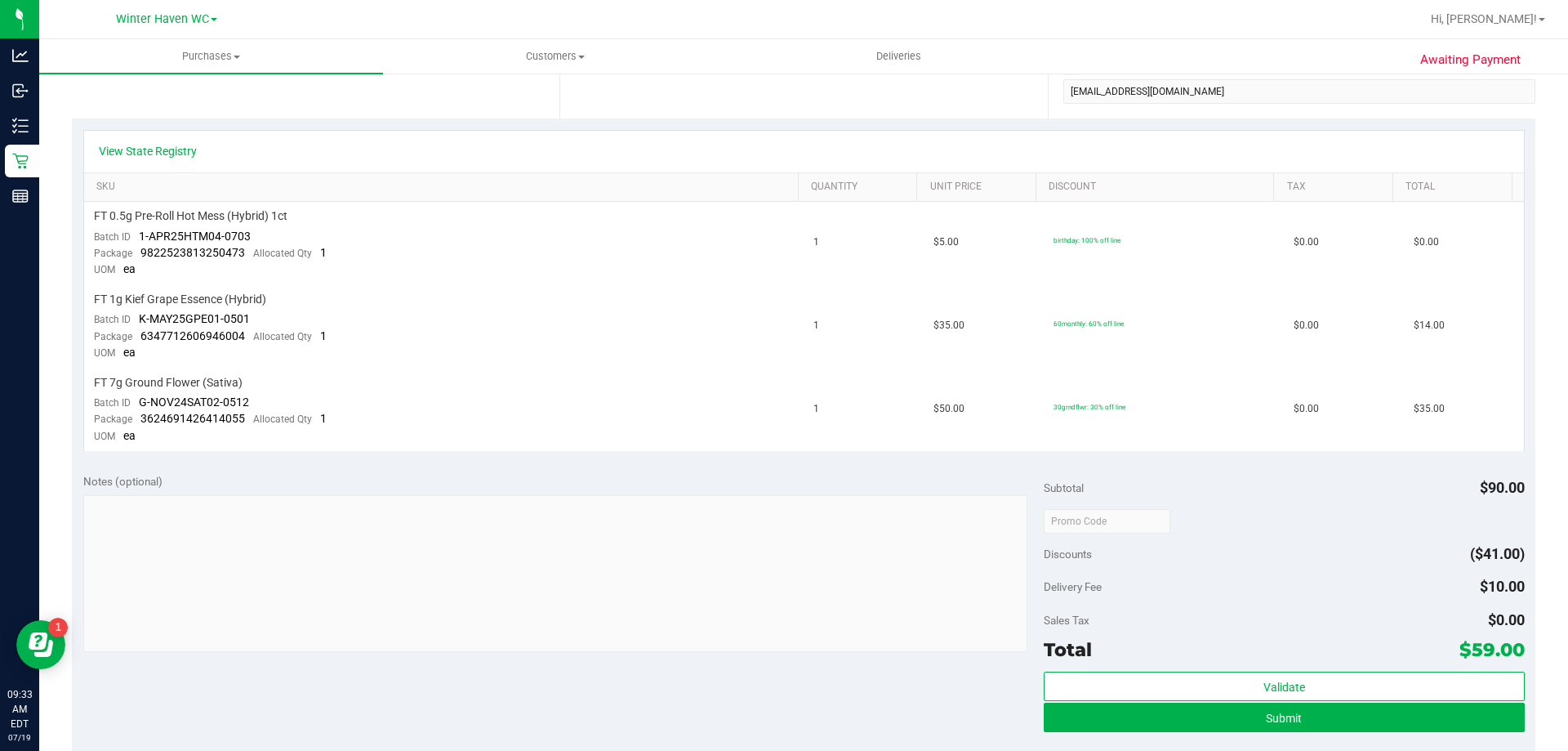 scroll, scrollTop: 735, scrollLeft: 0, axis: vertical 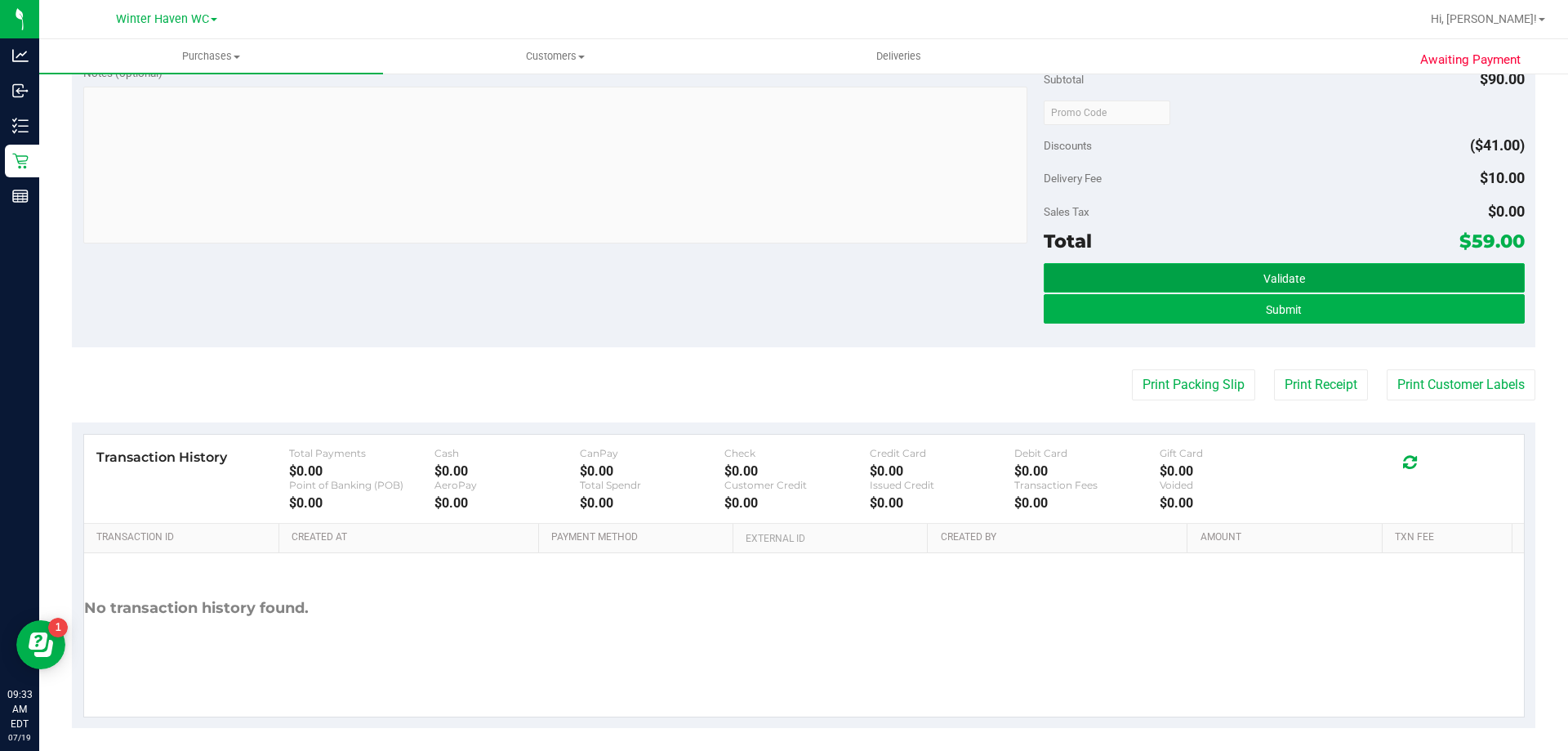 click on "Validate" at bounding box center [1284, 279] 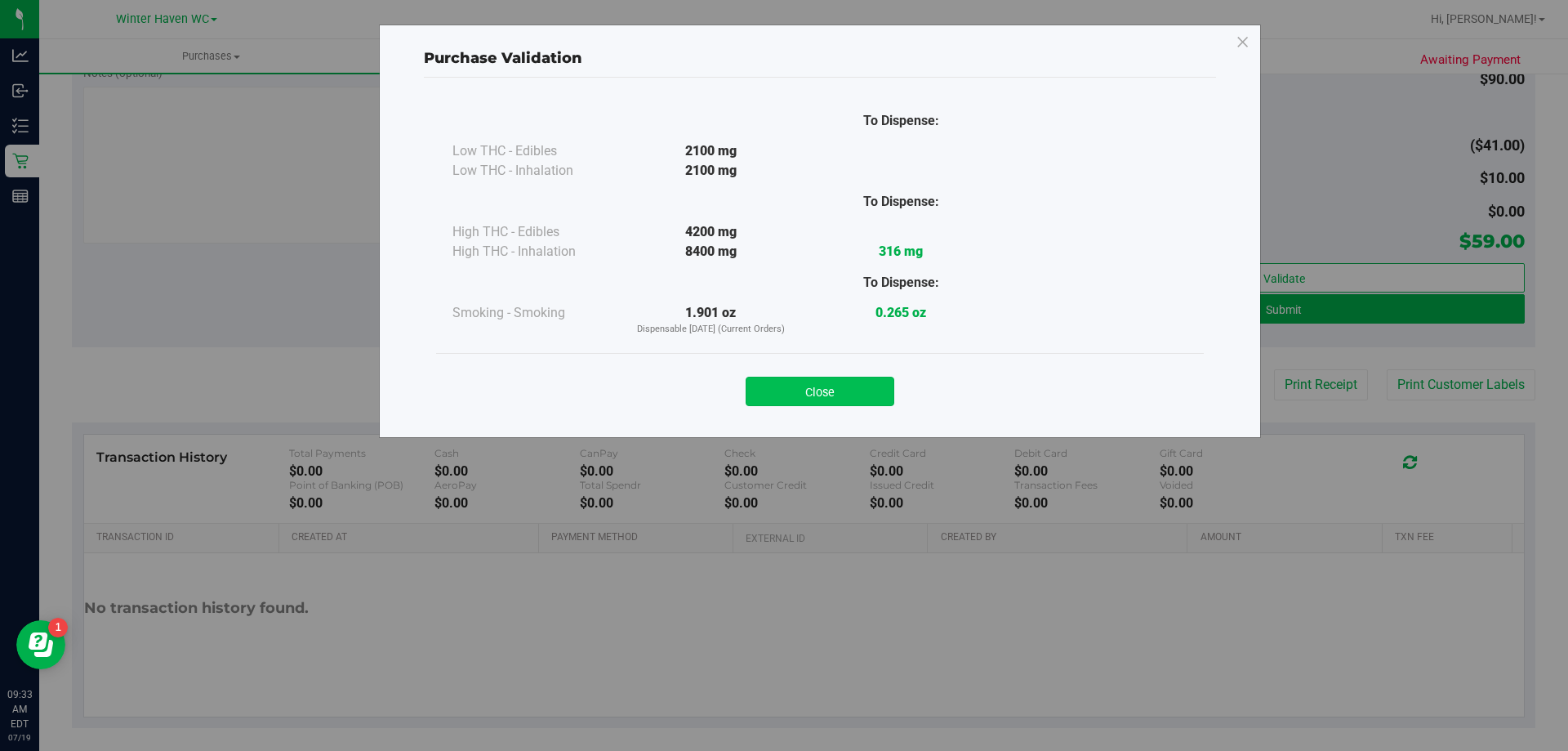 click on "Close" at bounding box center (820, 391) 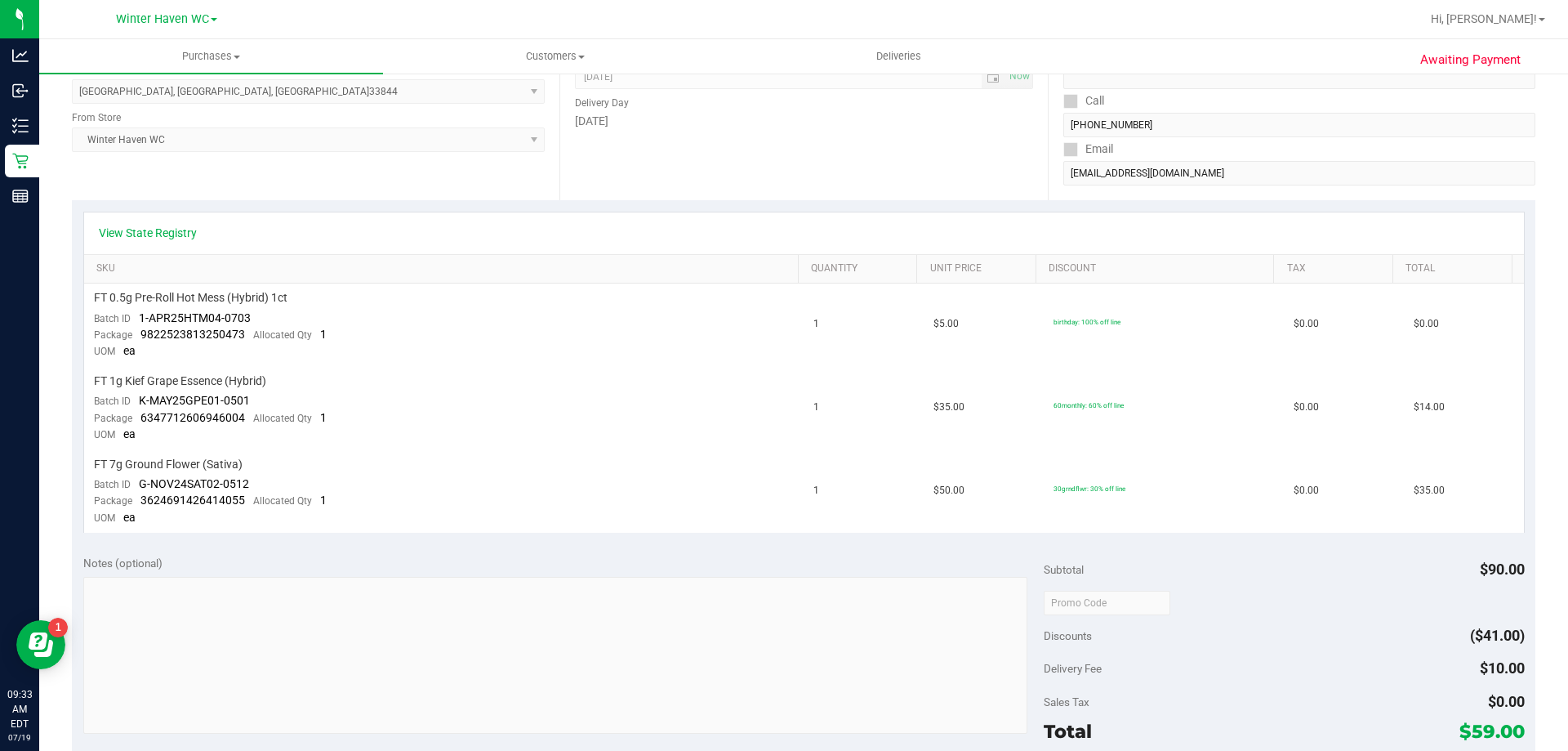 scroll, scrollTop: 572, scrollLeft: 0, axis: vertical 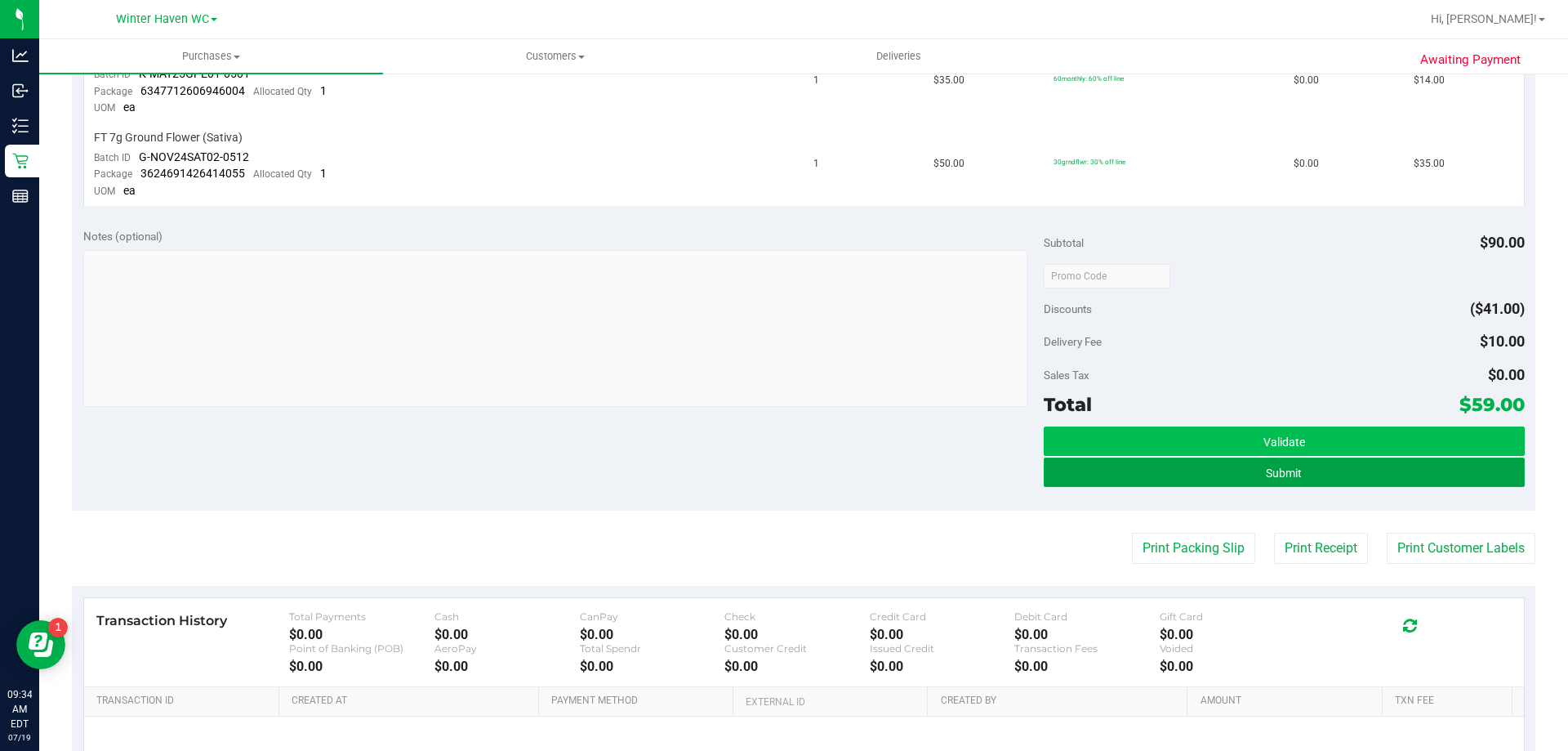click on "Submit" at bounding box center [1284, 472] 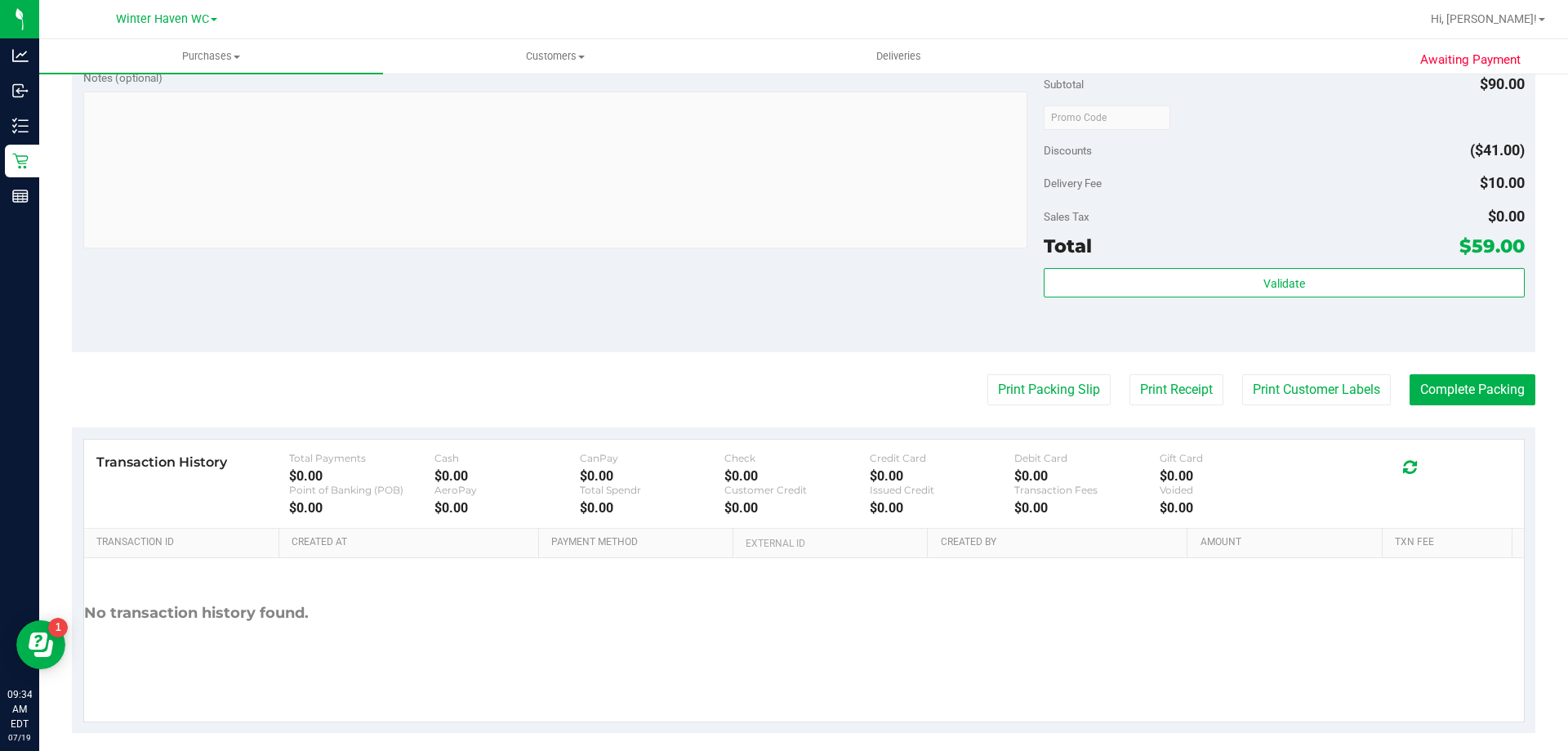 scroll, scrollTop: 817, scrollLeft: 0, axis: vertical 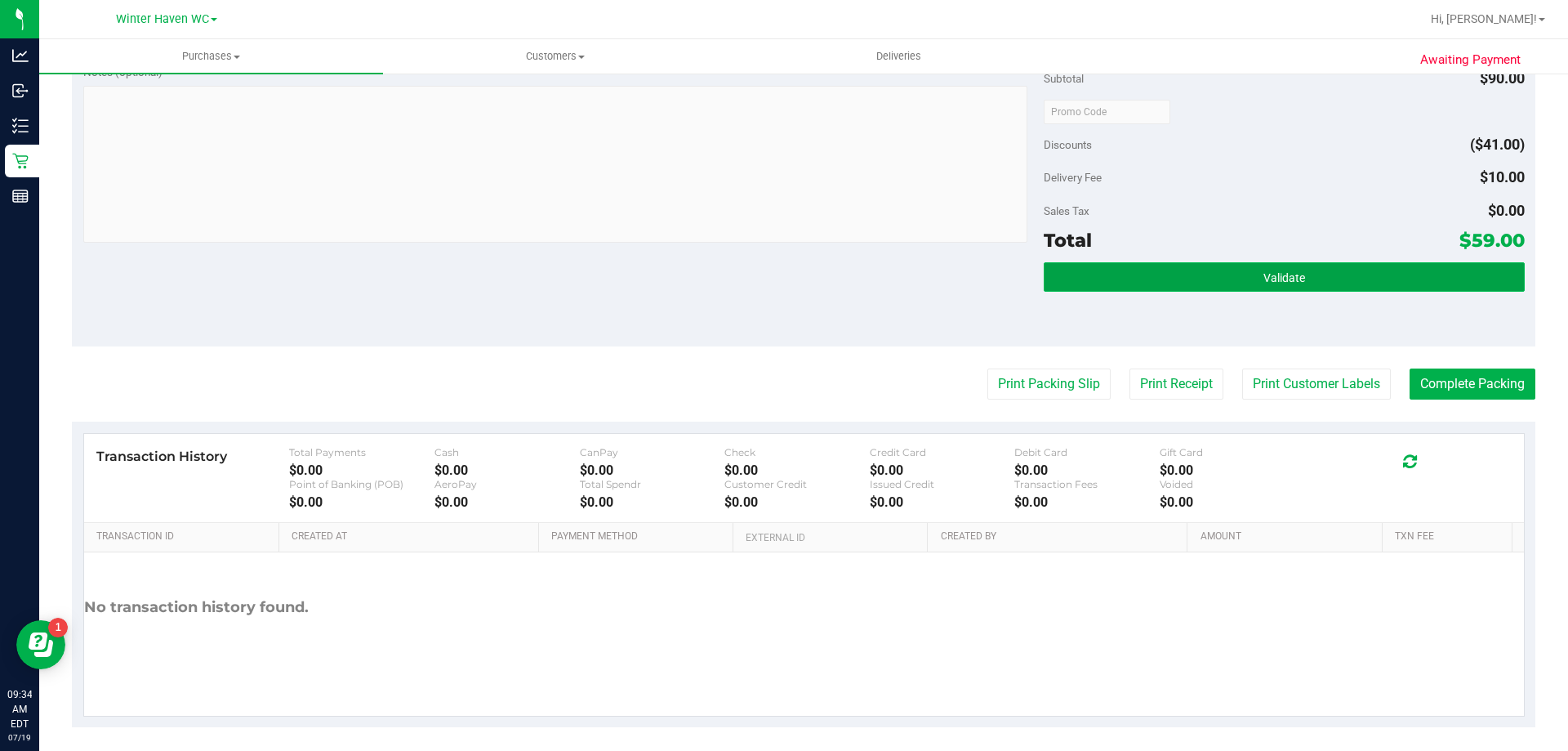 click on "Validate" at bounding box center (1284, 277) 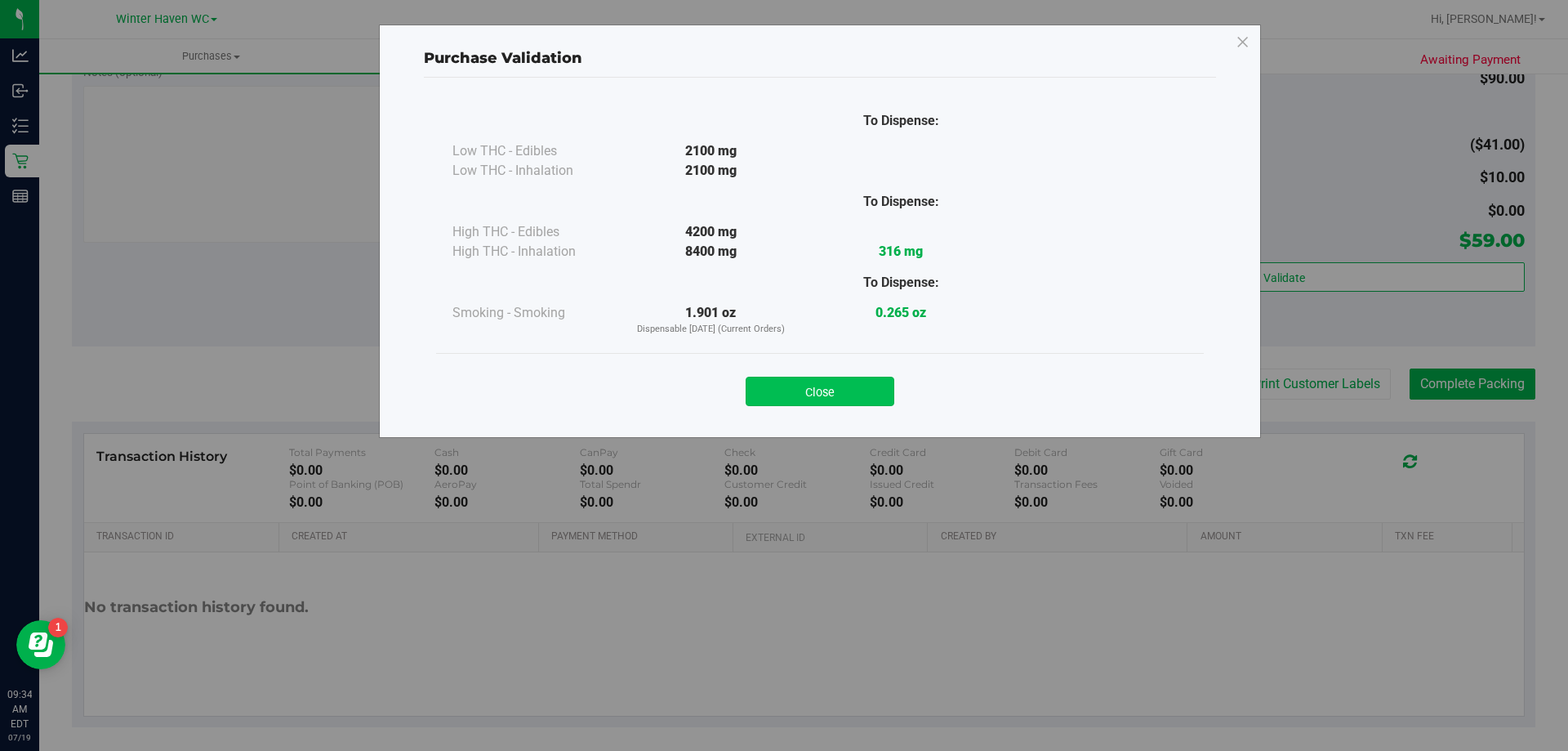 click on "Close" at bounding box center [820, 391] 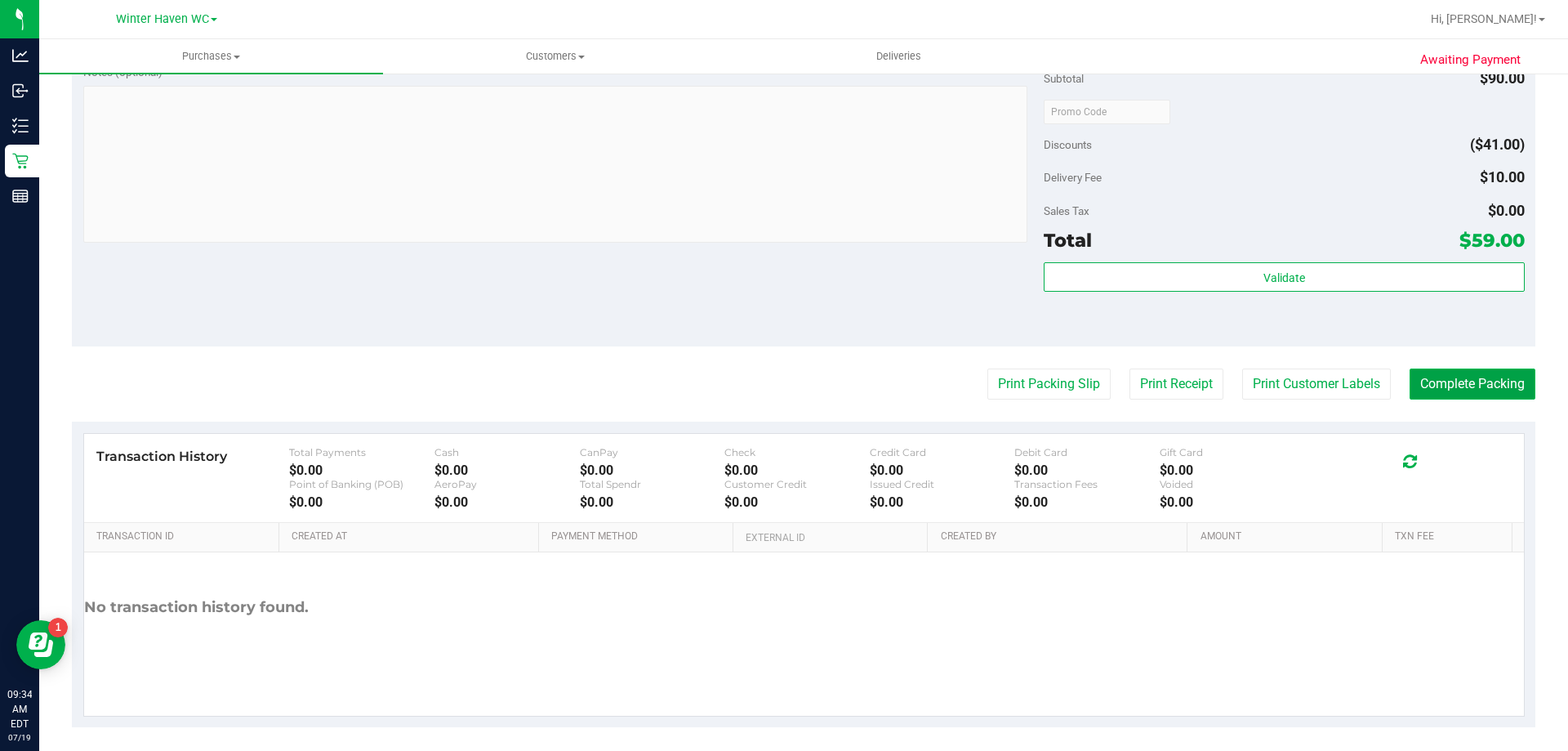 click on "Complete Packing" at bounding box center (1472, 384) 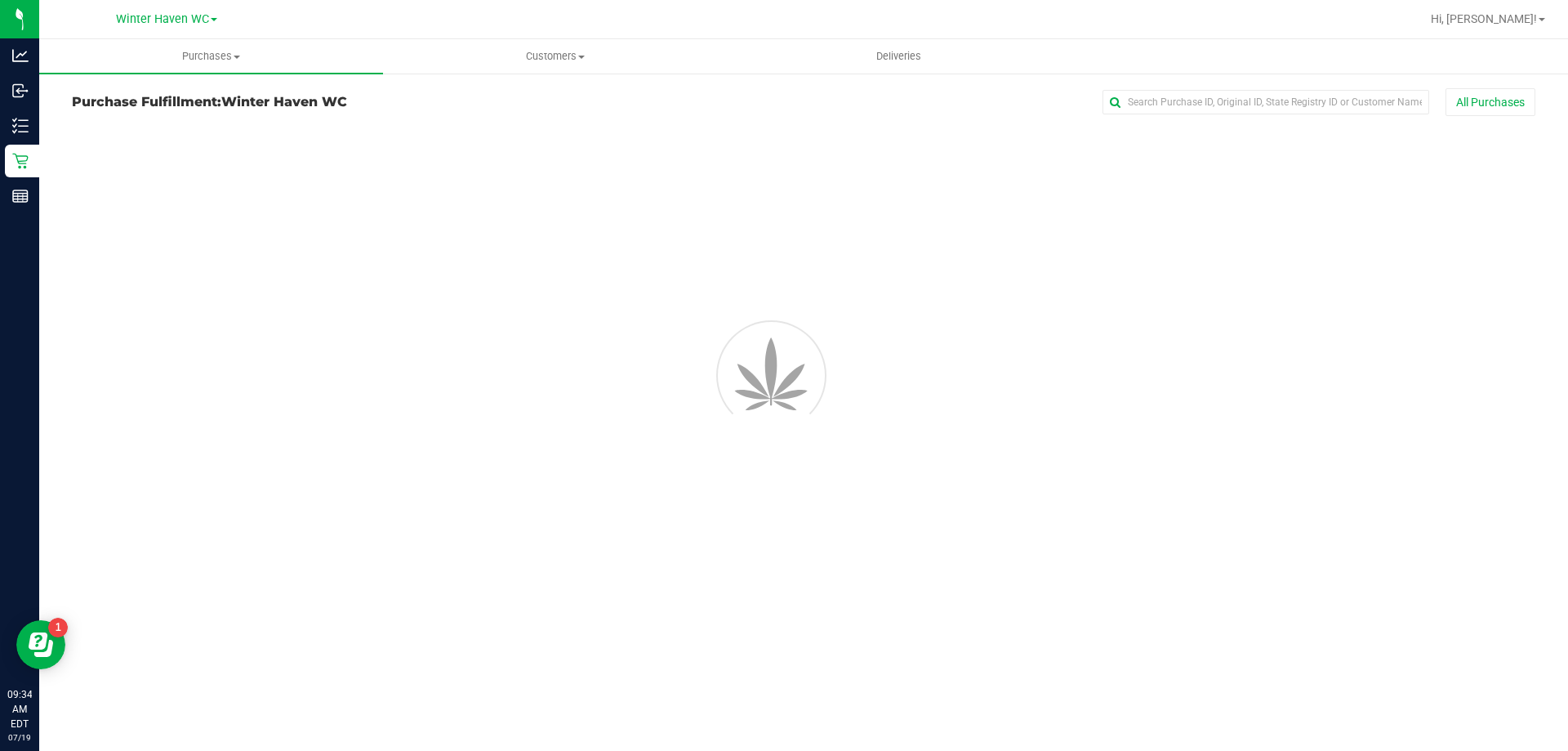 scroll, scrollTop: 0, scrollLeft: 0, axis: both 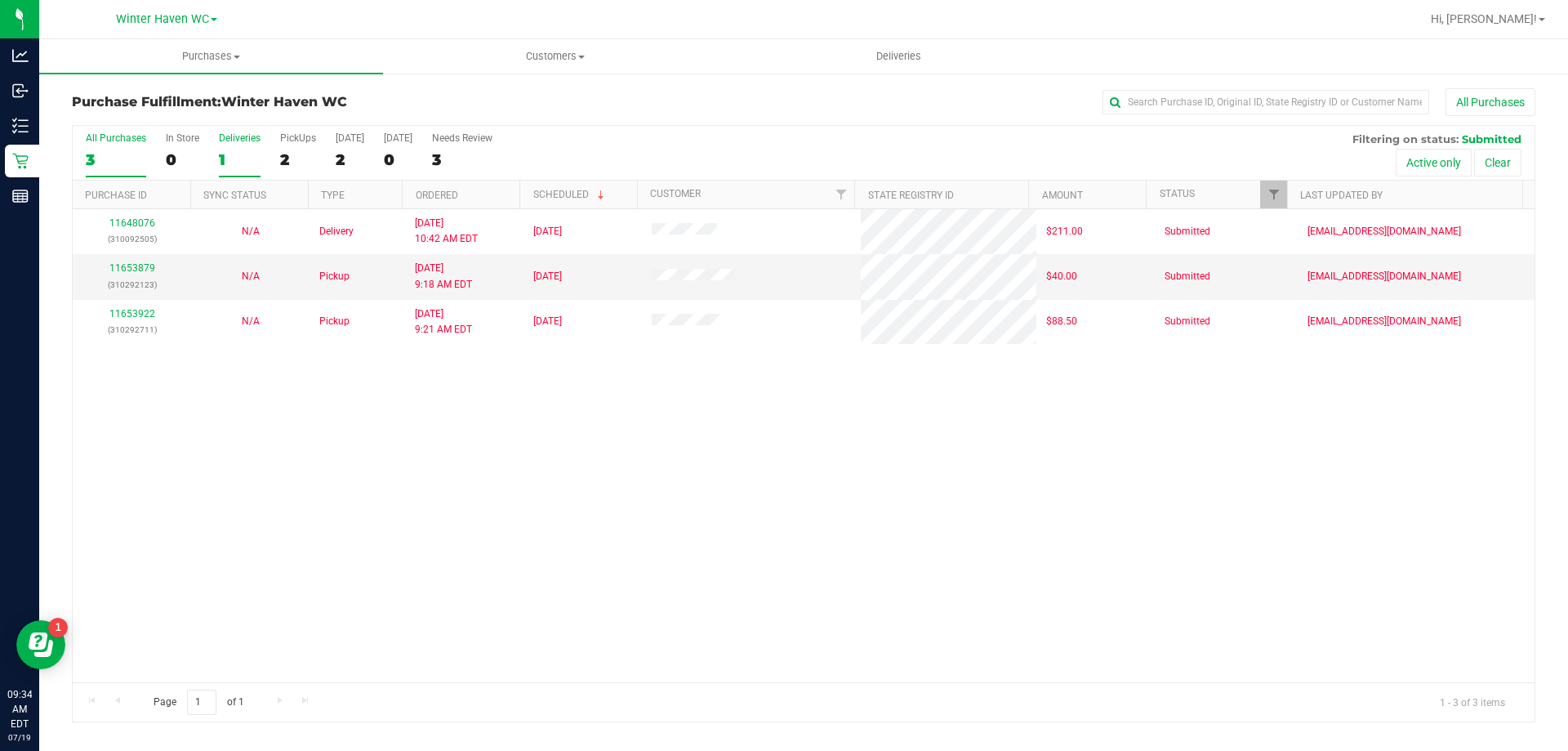 click on "1" at bounding box center (239, 159) 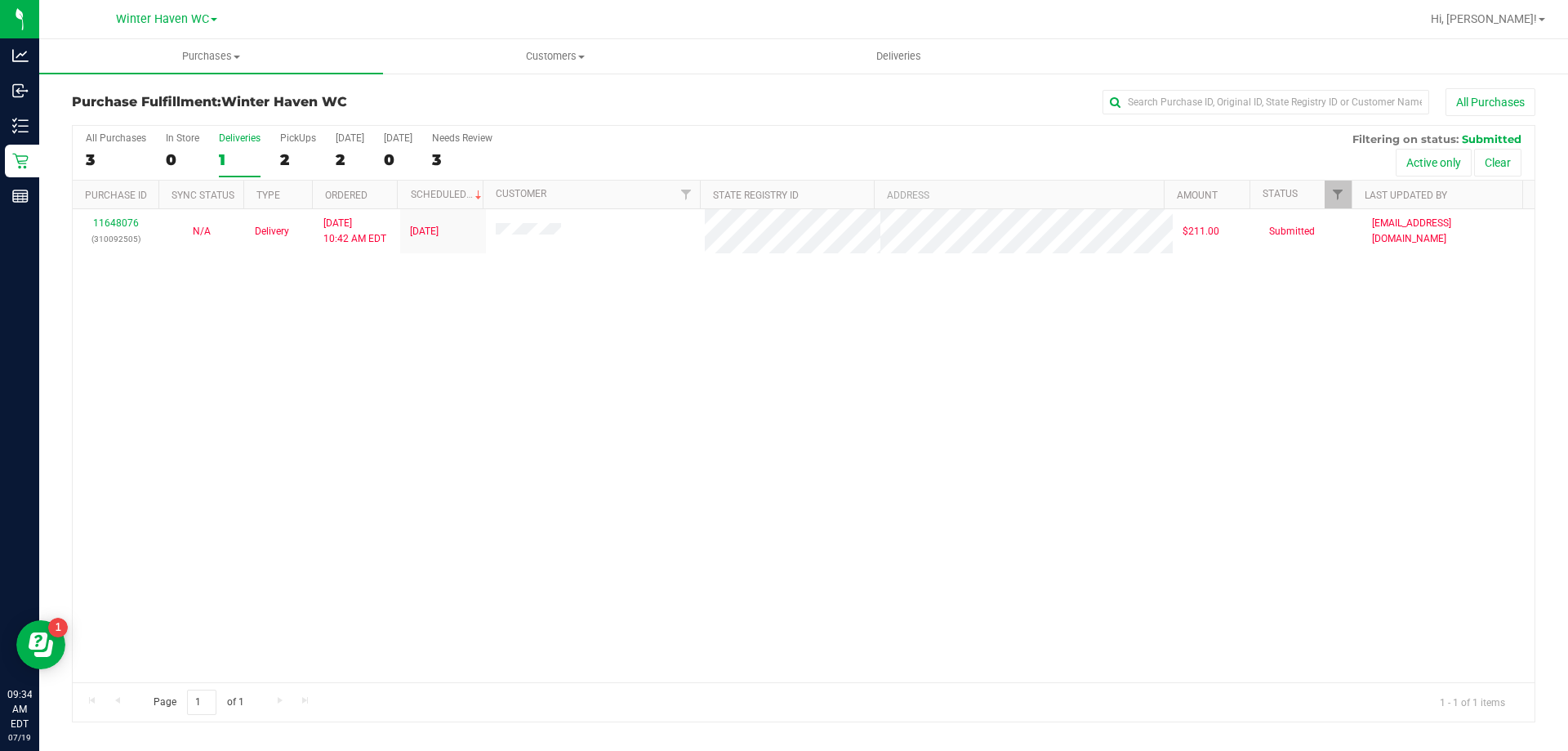 click at bounding box center [1351, 194] 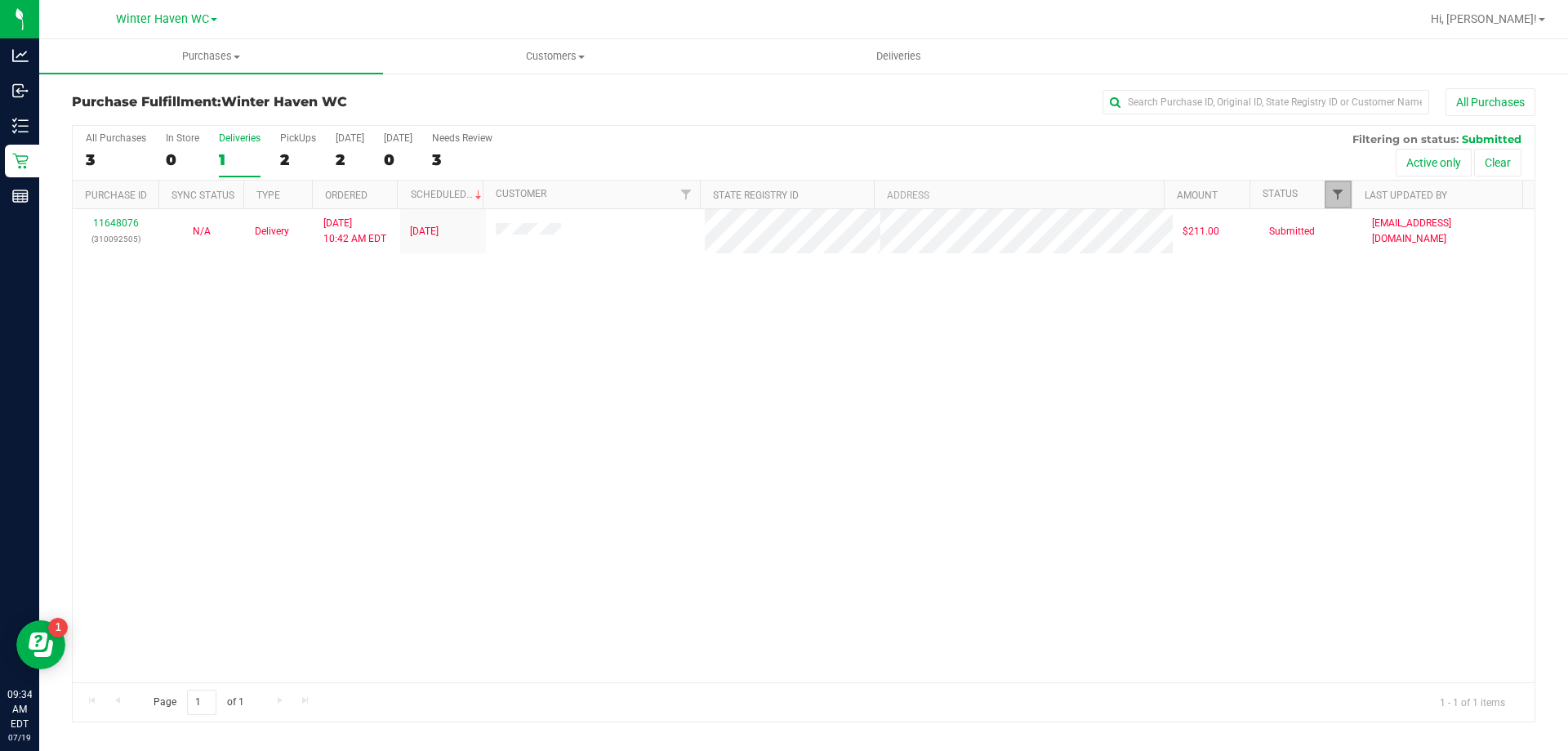 click at bounding box center [1338, 194] 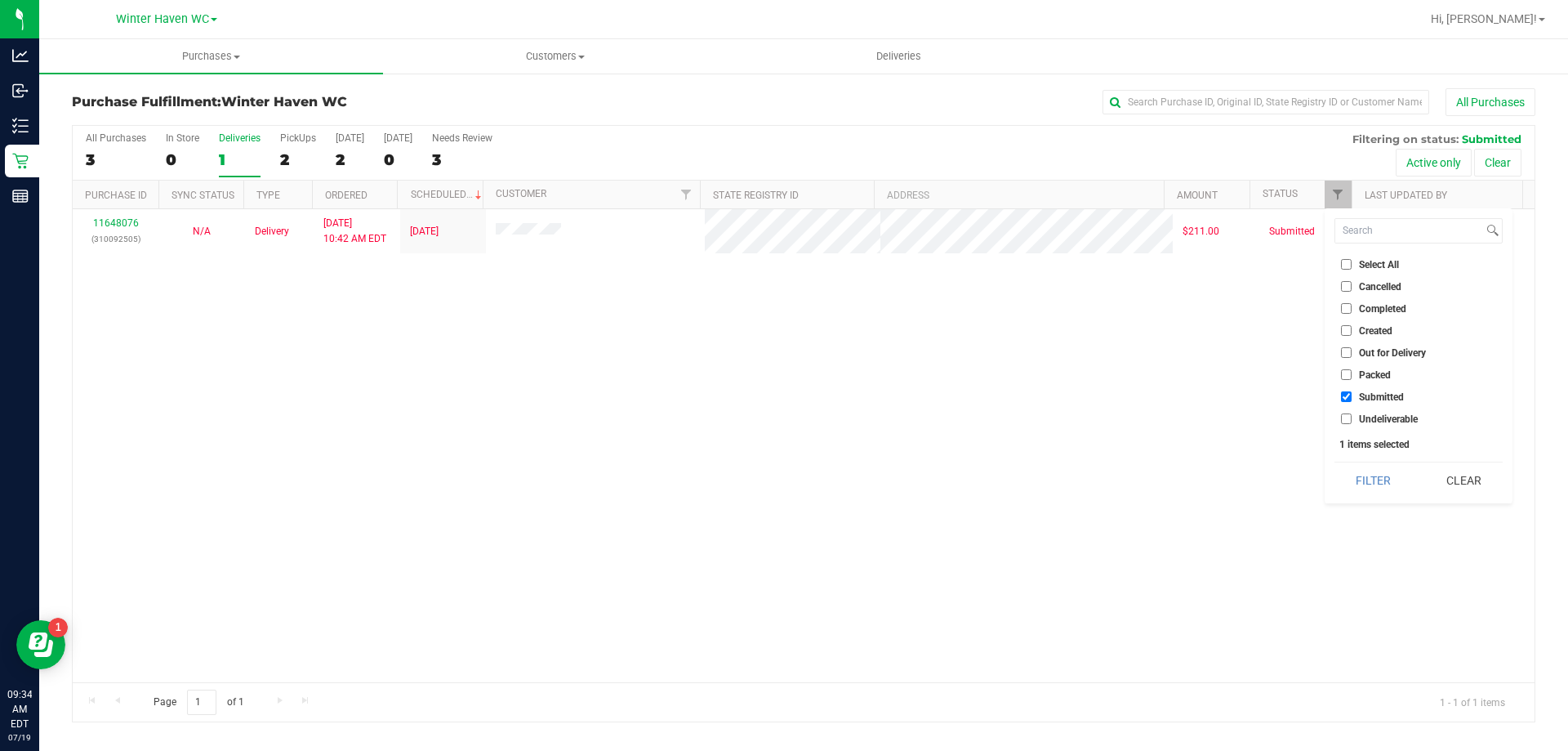 click on "Packed" at bounding box center (1346, 374) 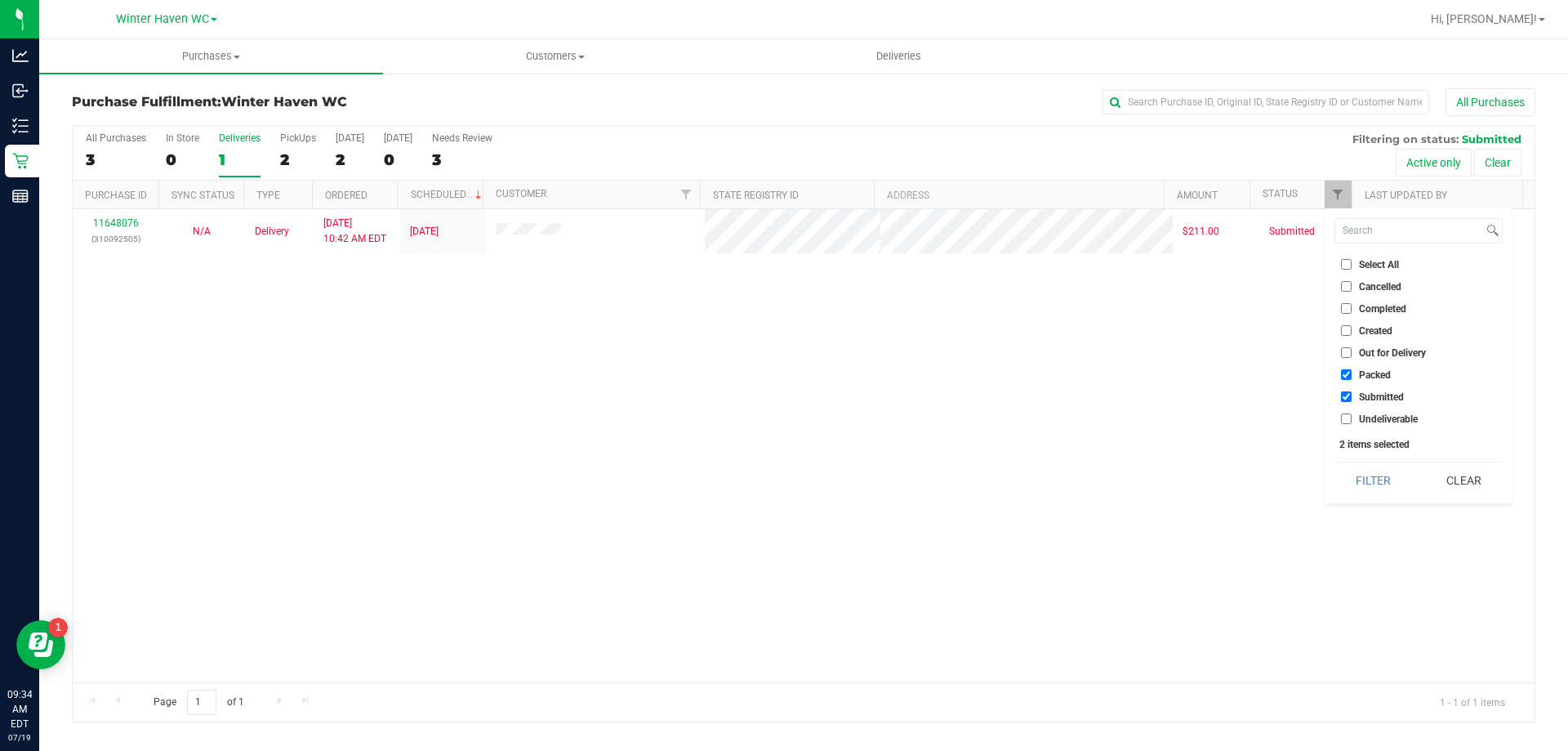 click on "Filter" at bounding box center (1374, 481) 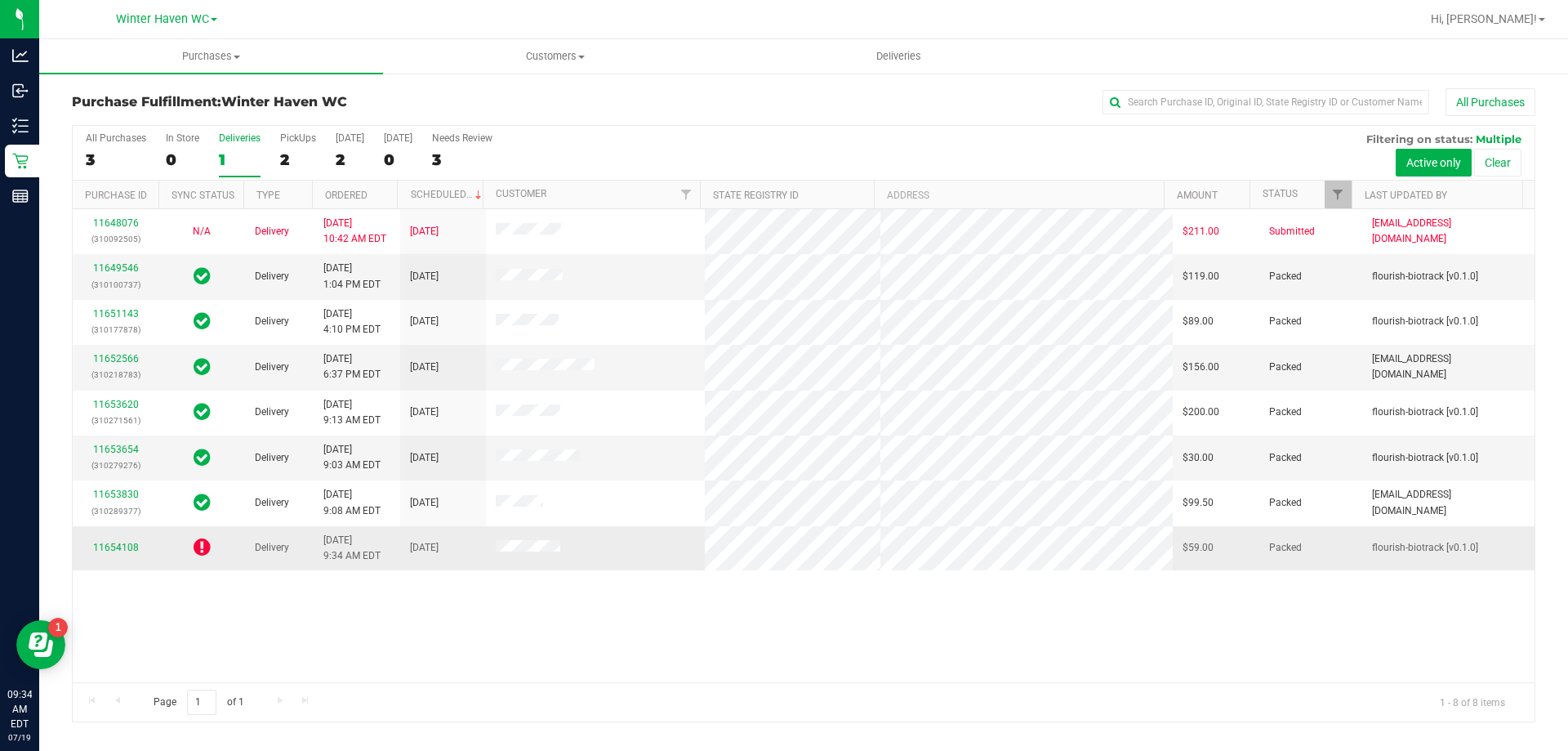 drag, startPoint x: 132, startPoint y: 530, endPoint x: 123, endPoint y: 539, distance: 12.727922 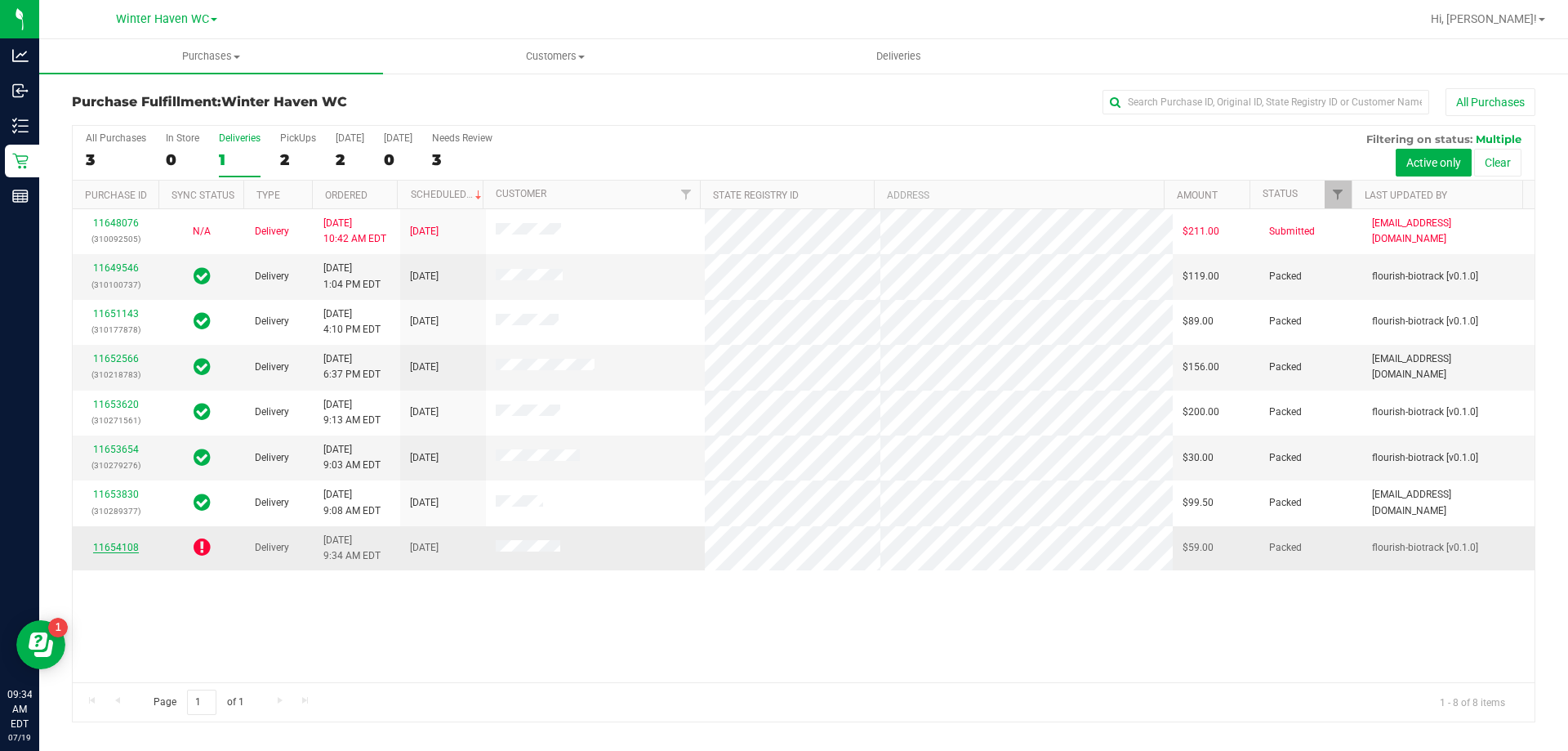 drag, startPoint x: 123, startPoint y: 539, endPoint x: 126, endPoint y: 551, distance: 12.369317 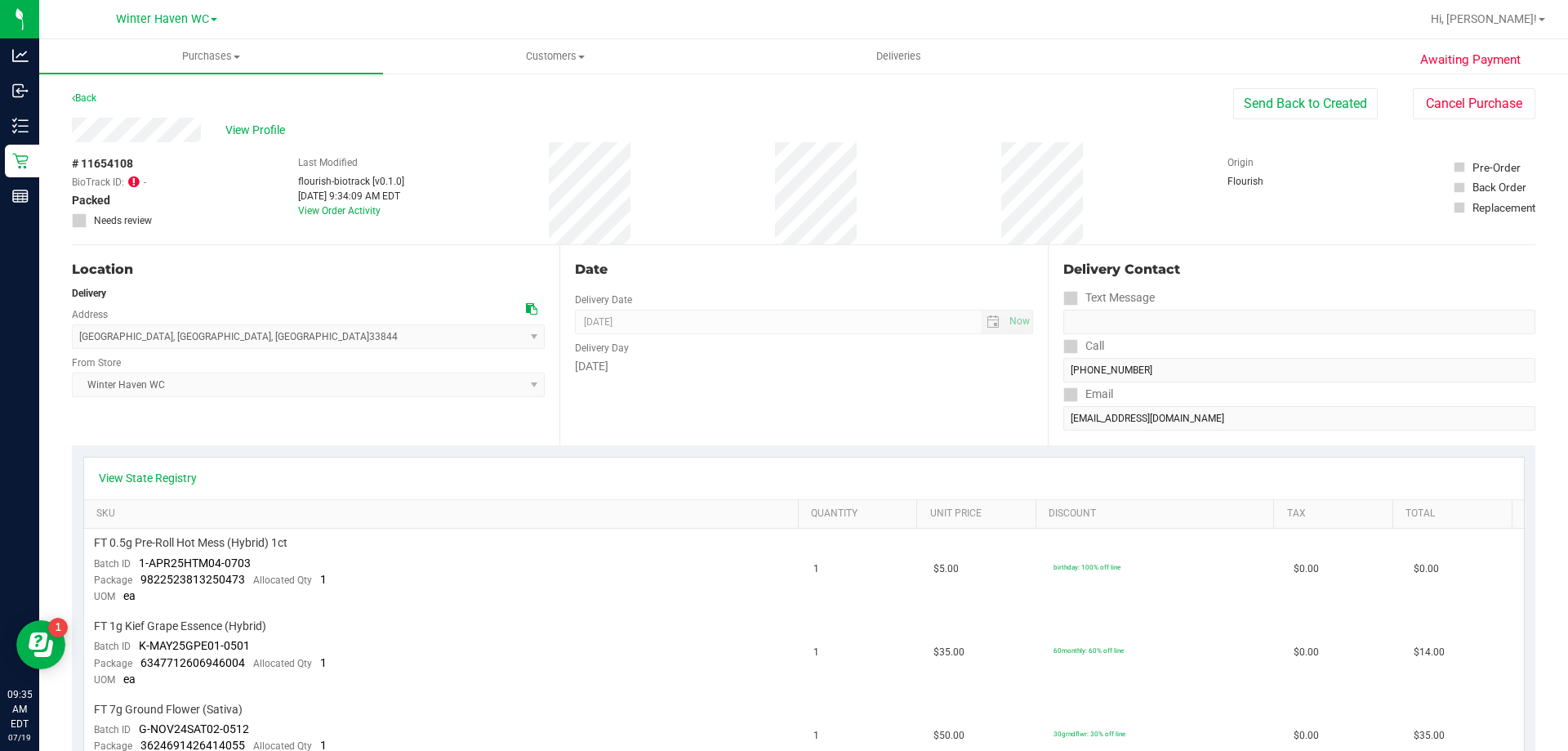 click on "# 11654108
BioTrack ID:
-
Packed
Needs review
Last Modified
flourish-biotrack [v0.1.0]
[DATE] 9:34:09 AM EDT
View Order Activity
Origin
Flourish" at bounding box center [804, 193] 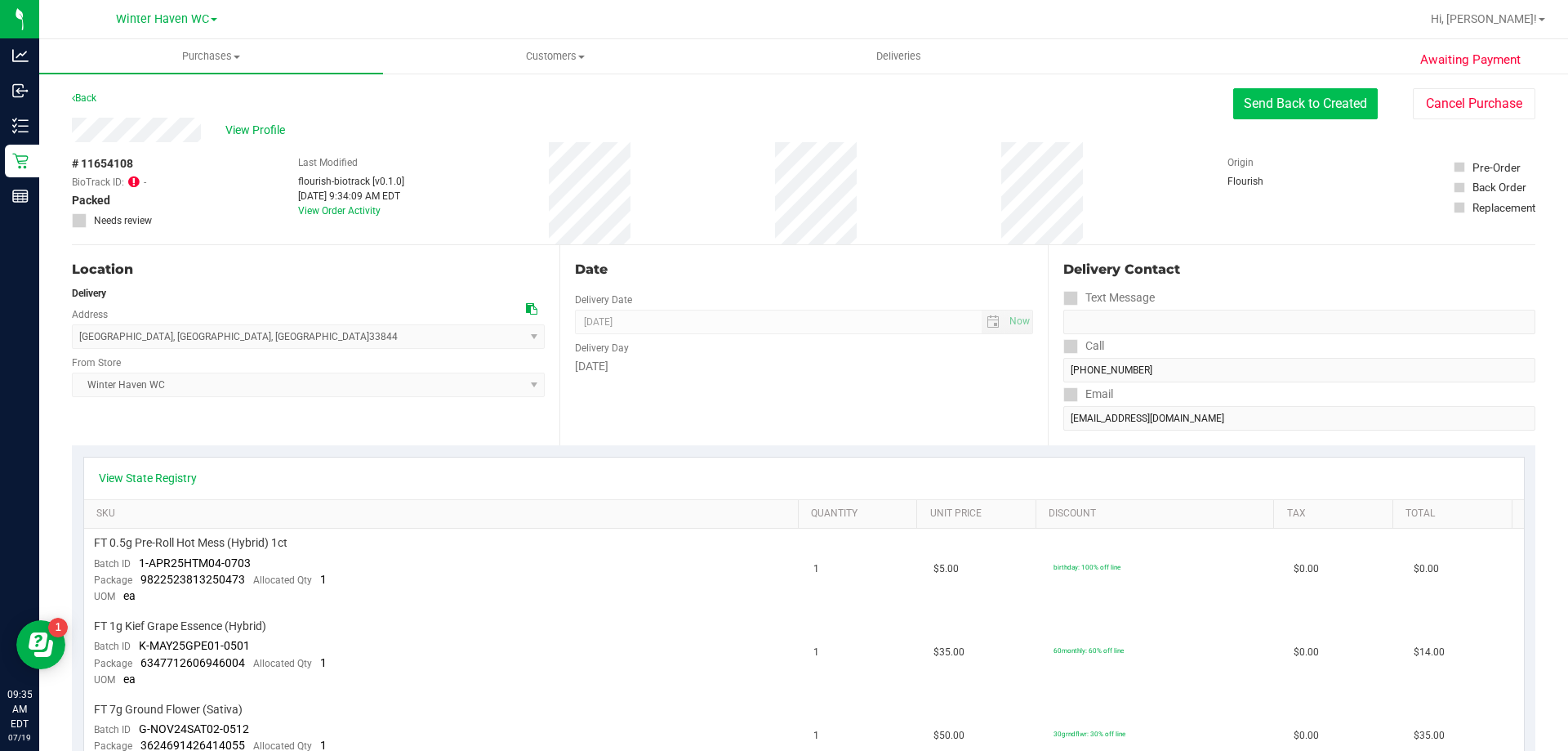 click on "Send Back to Created" at bounding box center (1305, 104) 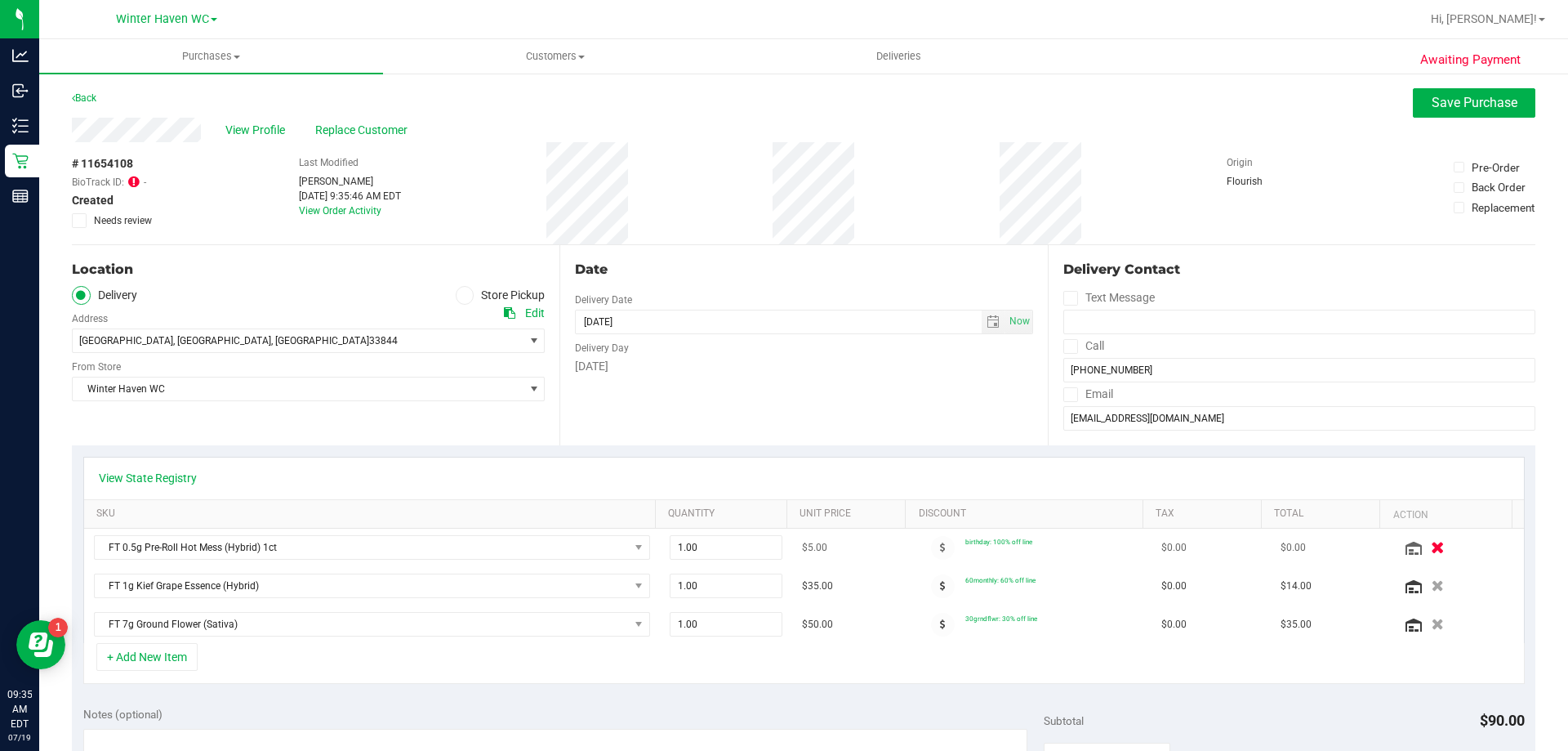 click at bounding box center [1437, 548] 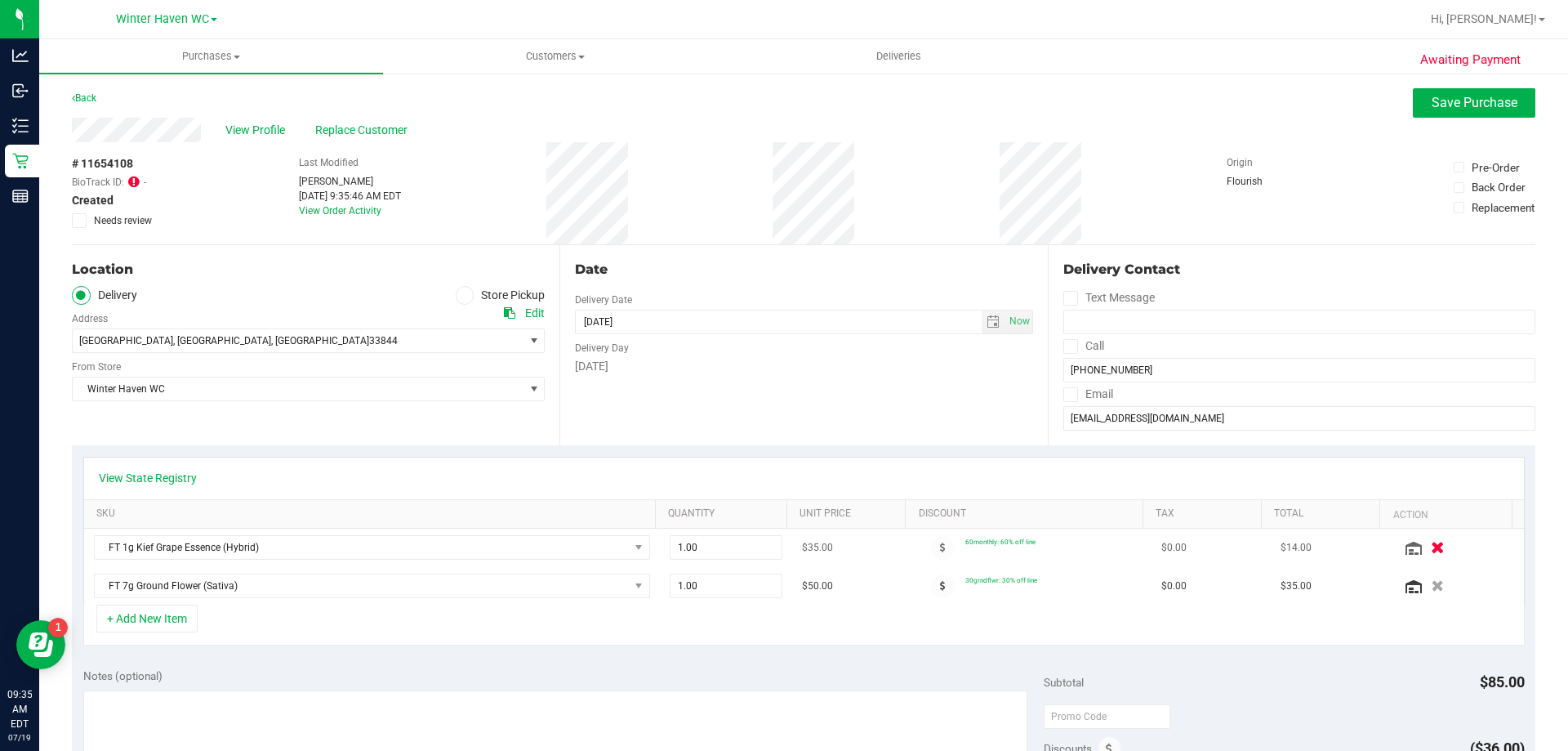 click at bounding box center [1437, 548] 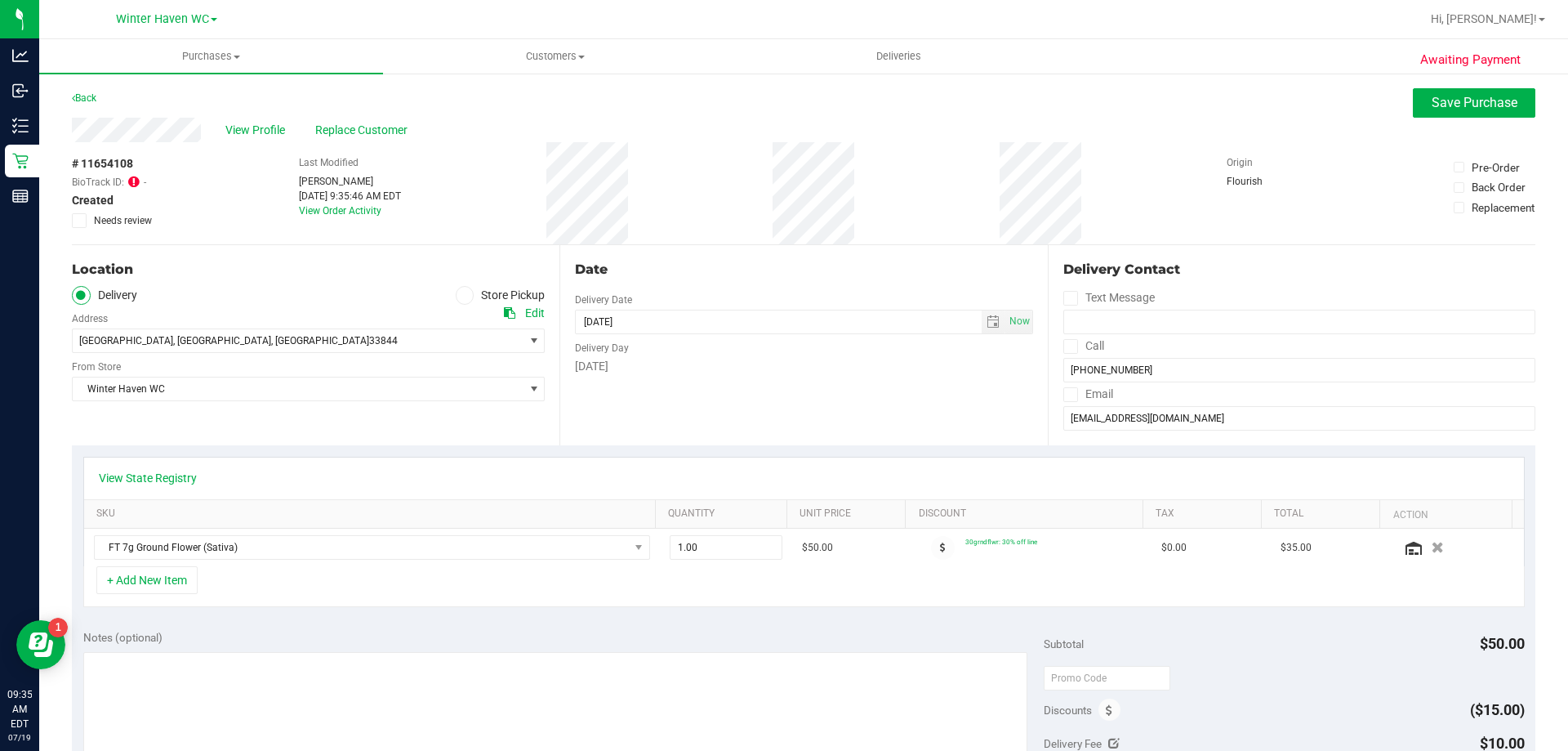 click at bounding box center [1437, 548] 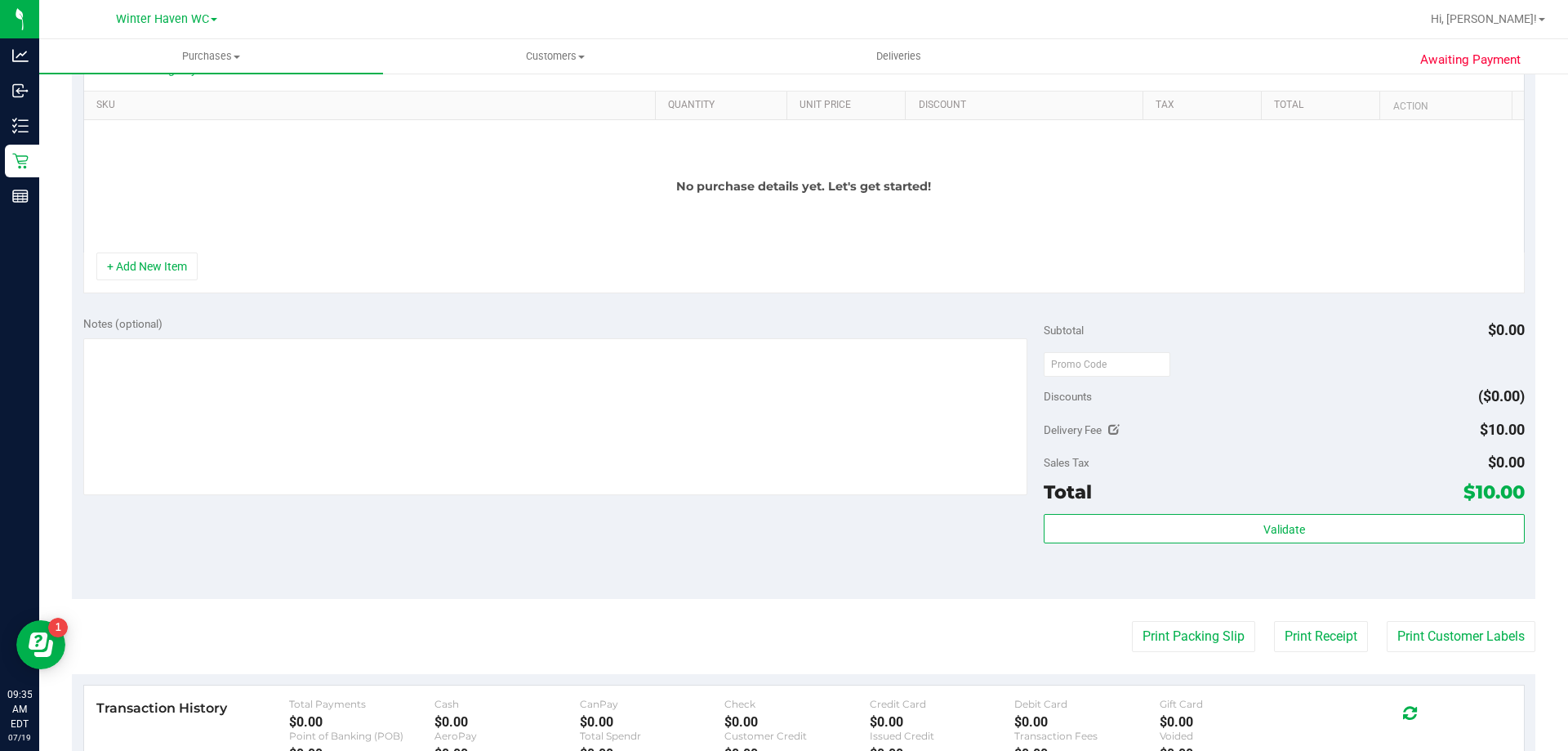 scroll, scrollTop: 0, scrollLeft: 0, axis: both 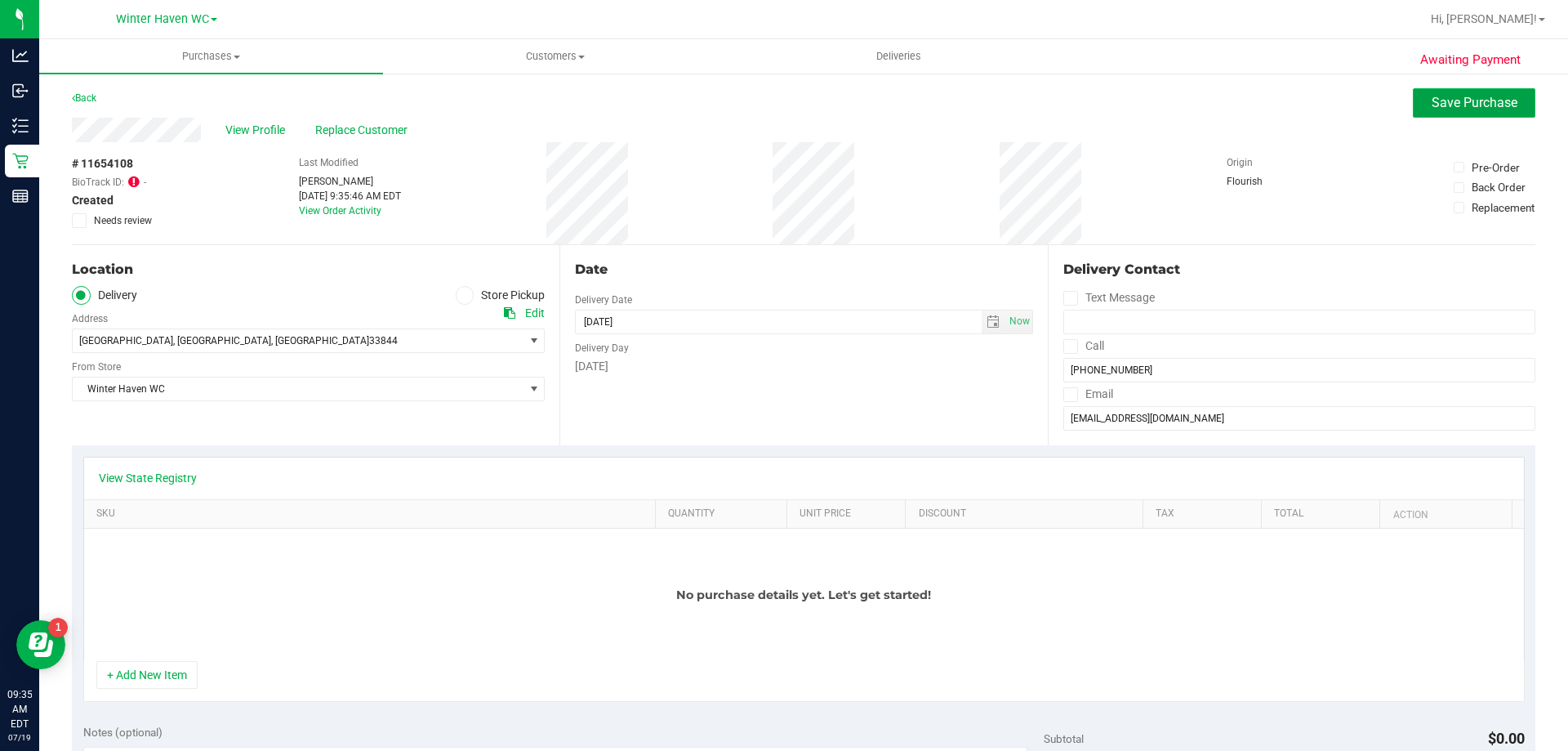 click on "Save Purchase" at bounding box center (1474, 103) 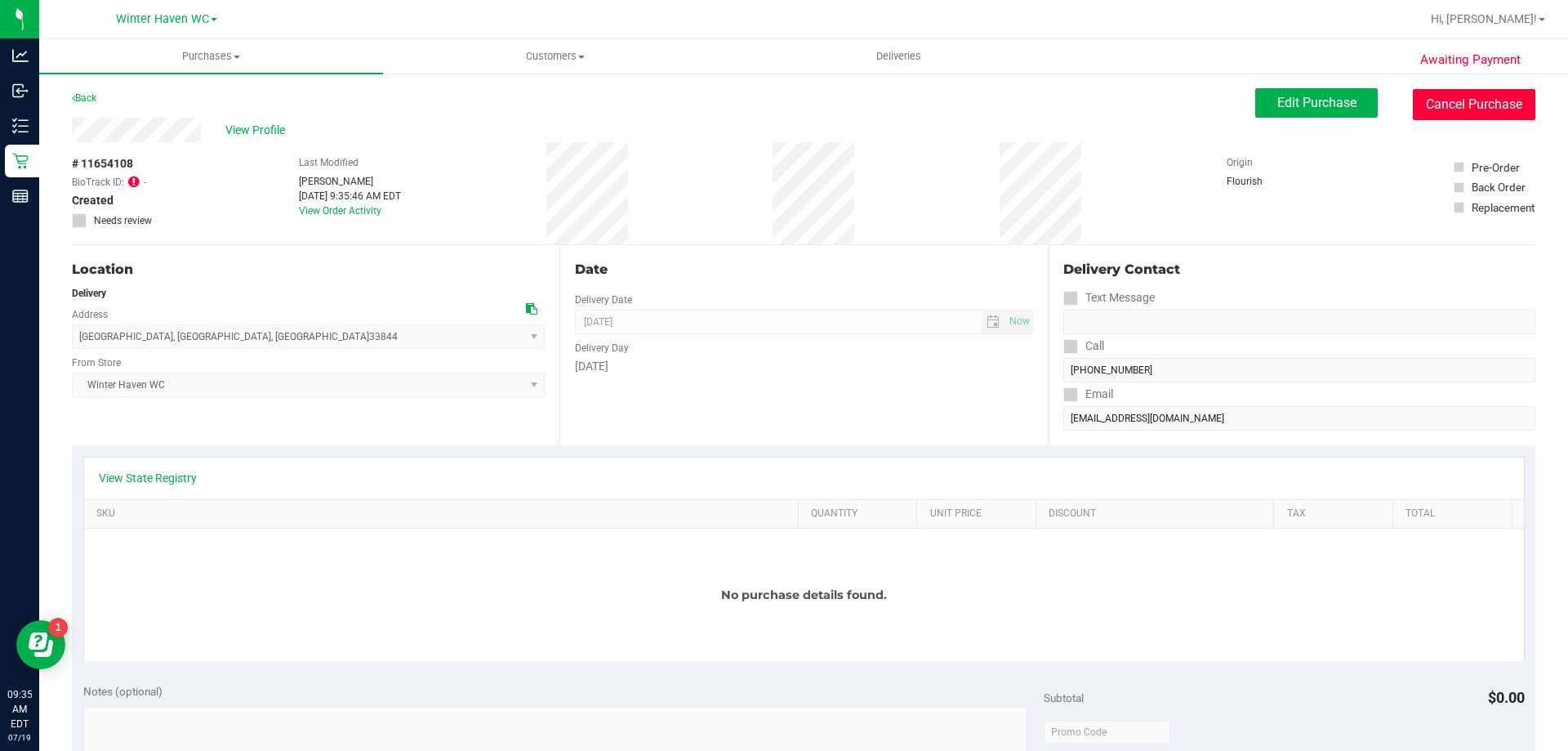 click on "Cancel Purchase" at bounding box center [1474, 105] 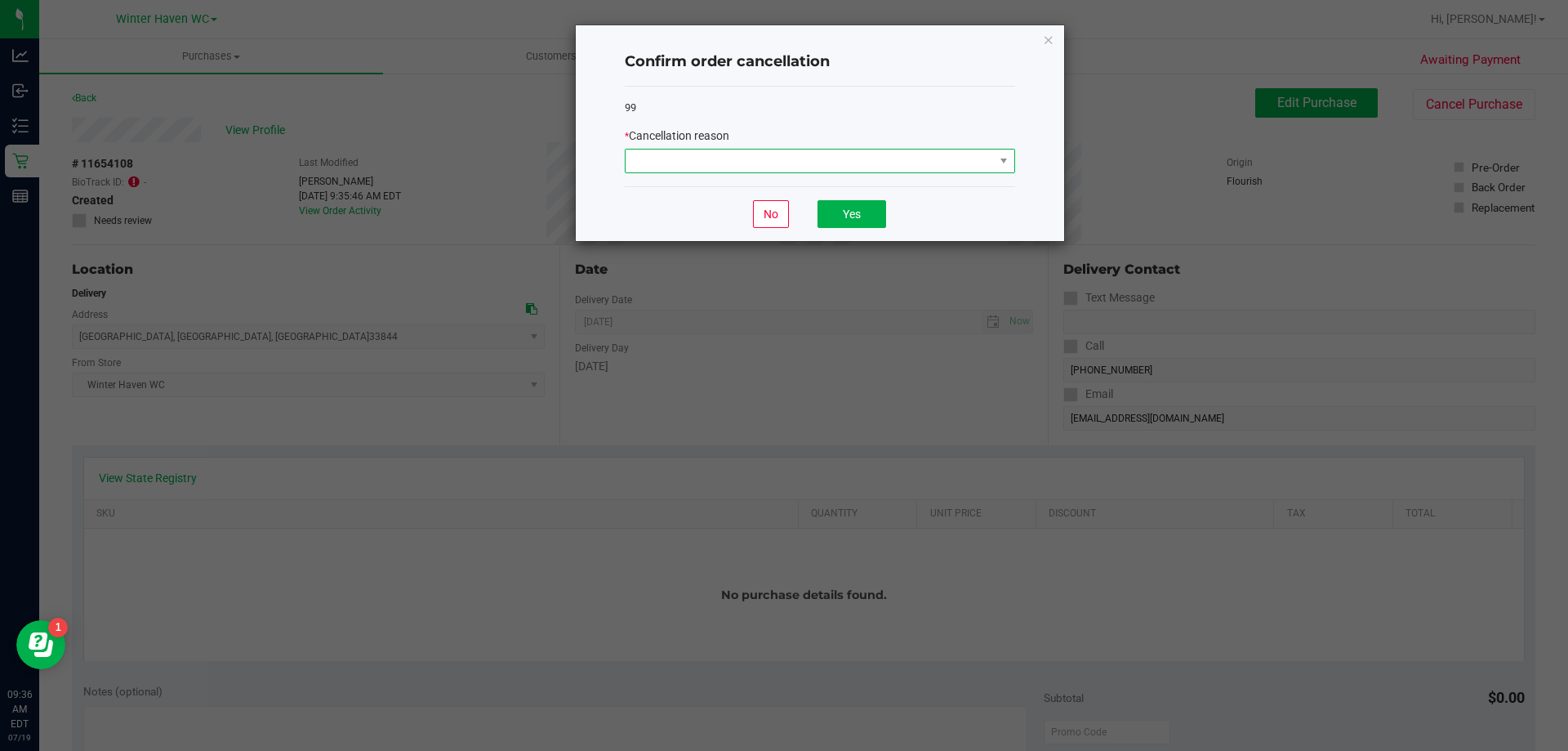 click at bounding box center (809, 161) 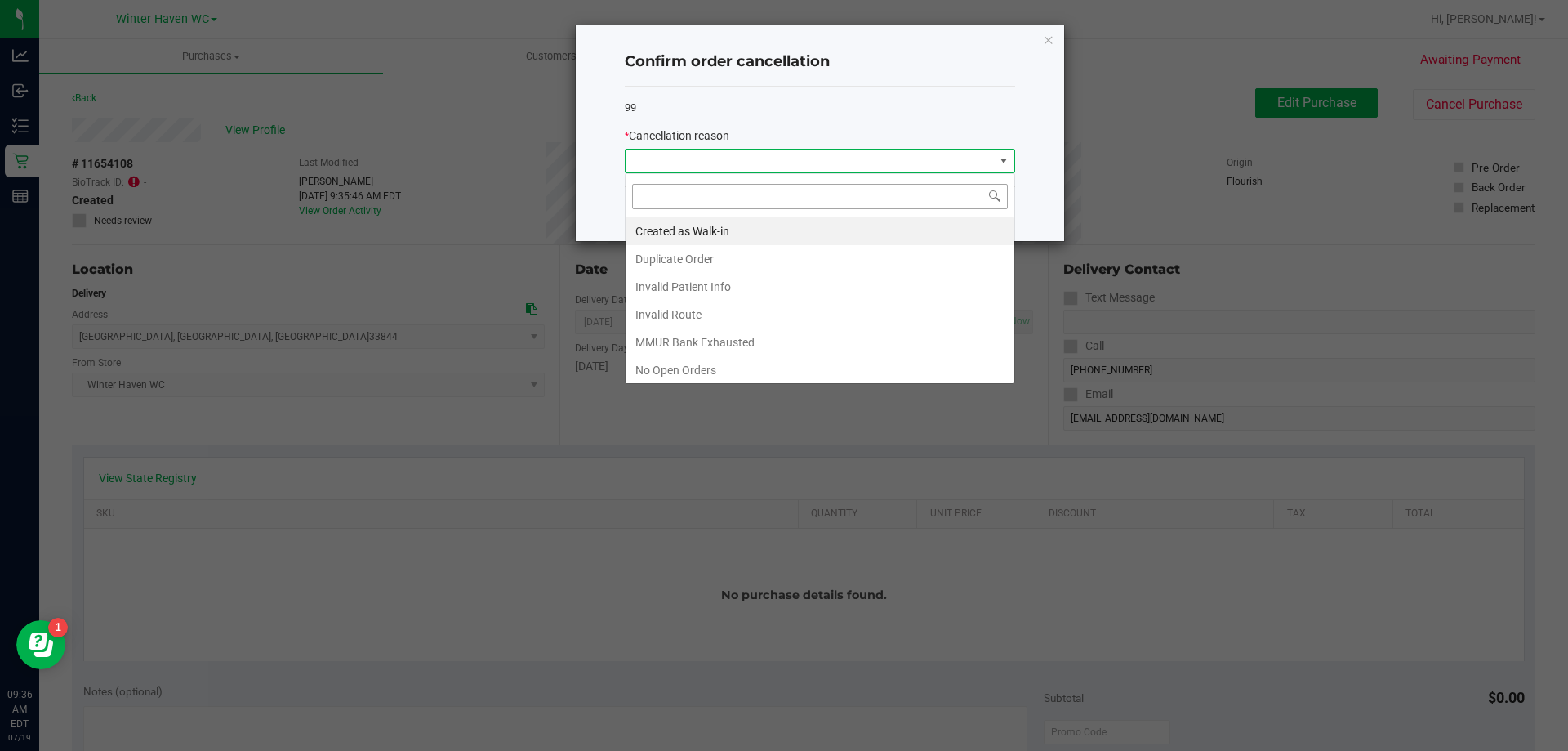 scroll, scrollTop: 81695, scrollLeft: 81276, axis: both 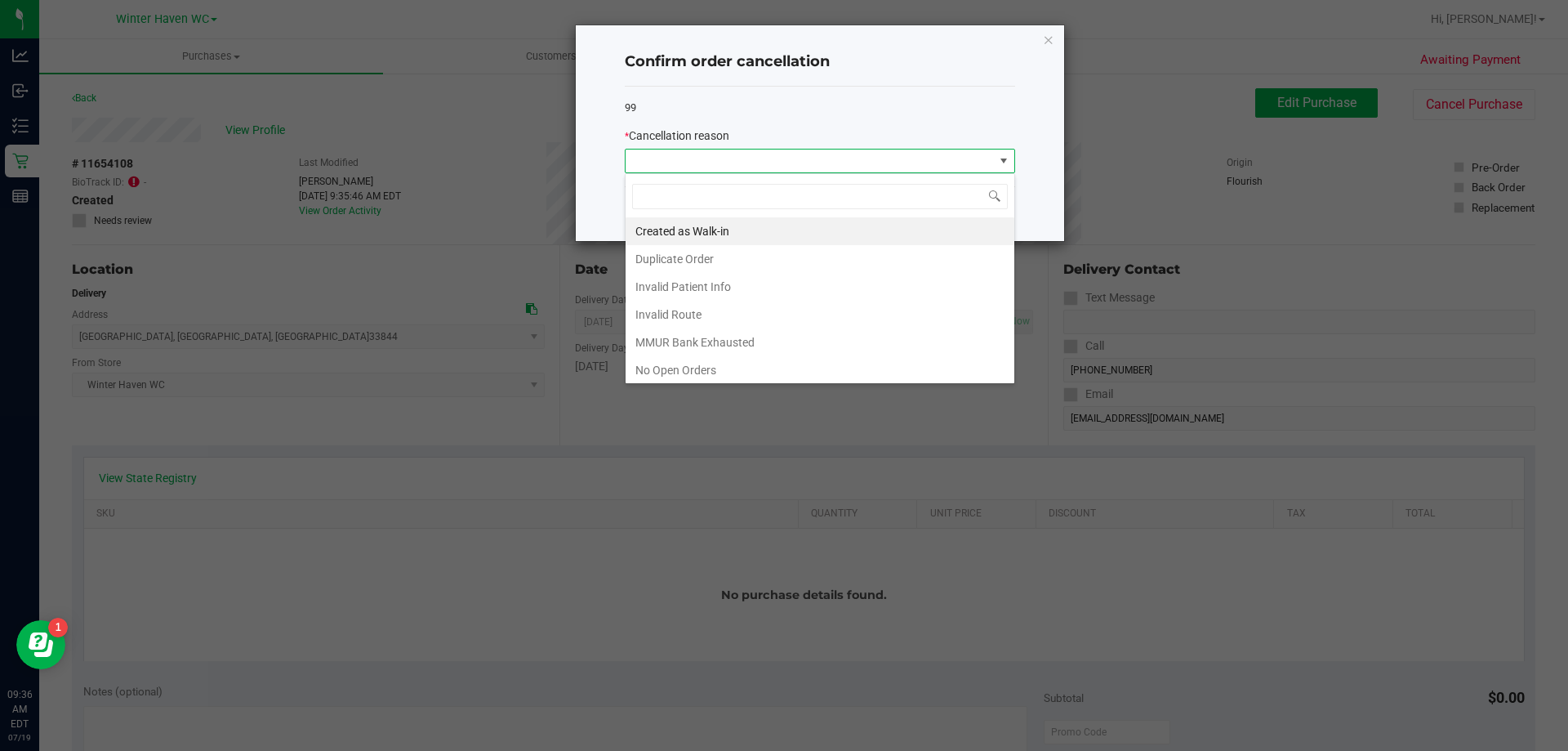 click on "Duplicate Order" at bounding box center [820, 259] 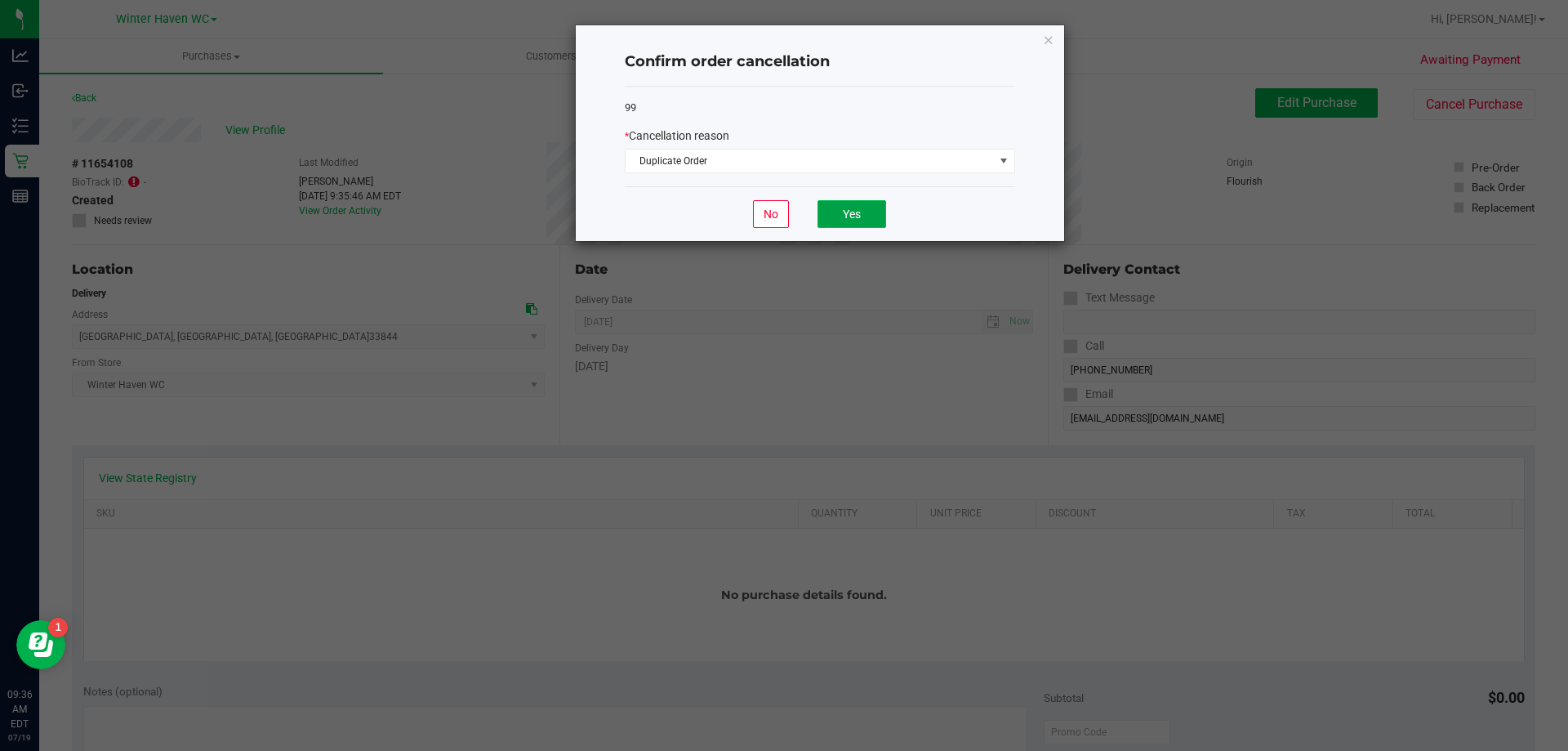 click on "Yes" 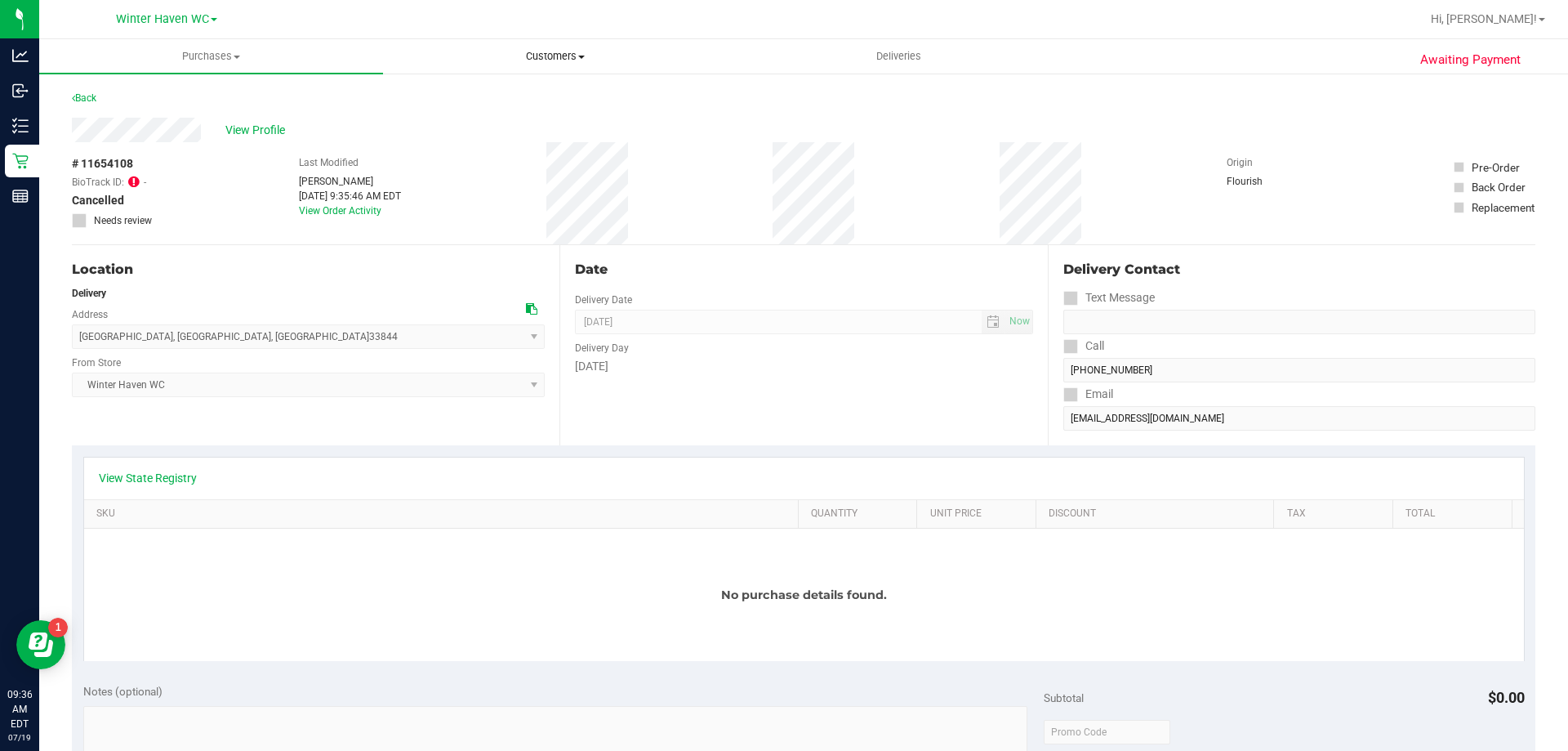 click on "Customers" at bounding box center [555, 56] 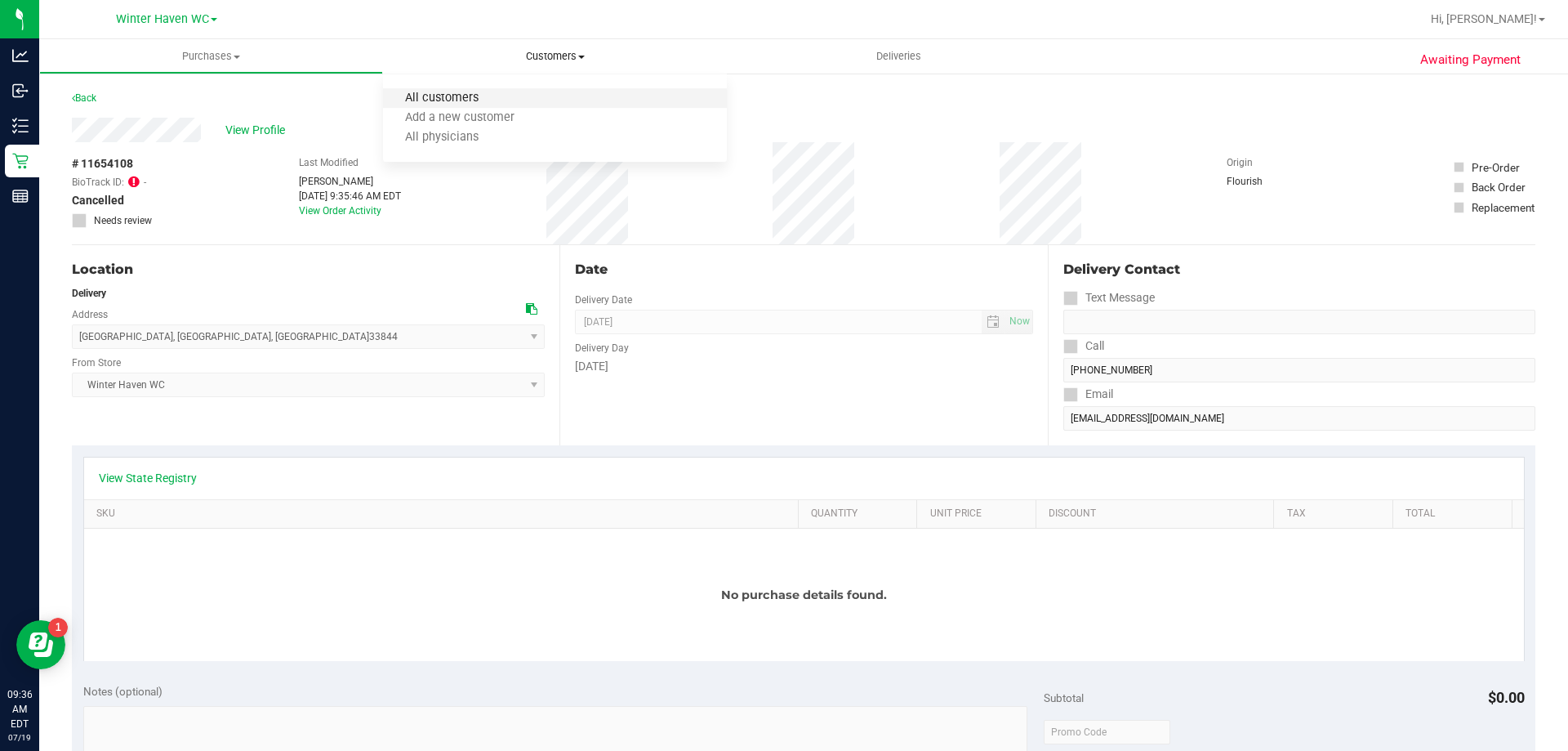 click on "All customers" at bounding box center (442, 98) 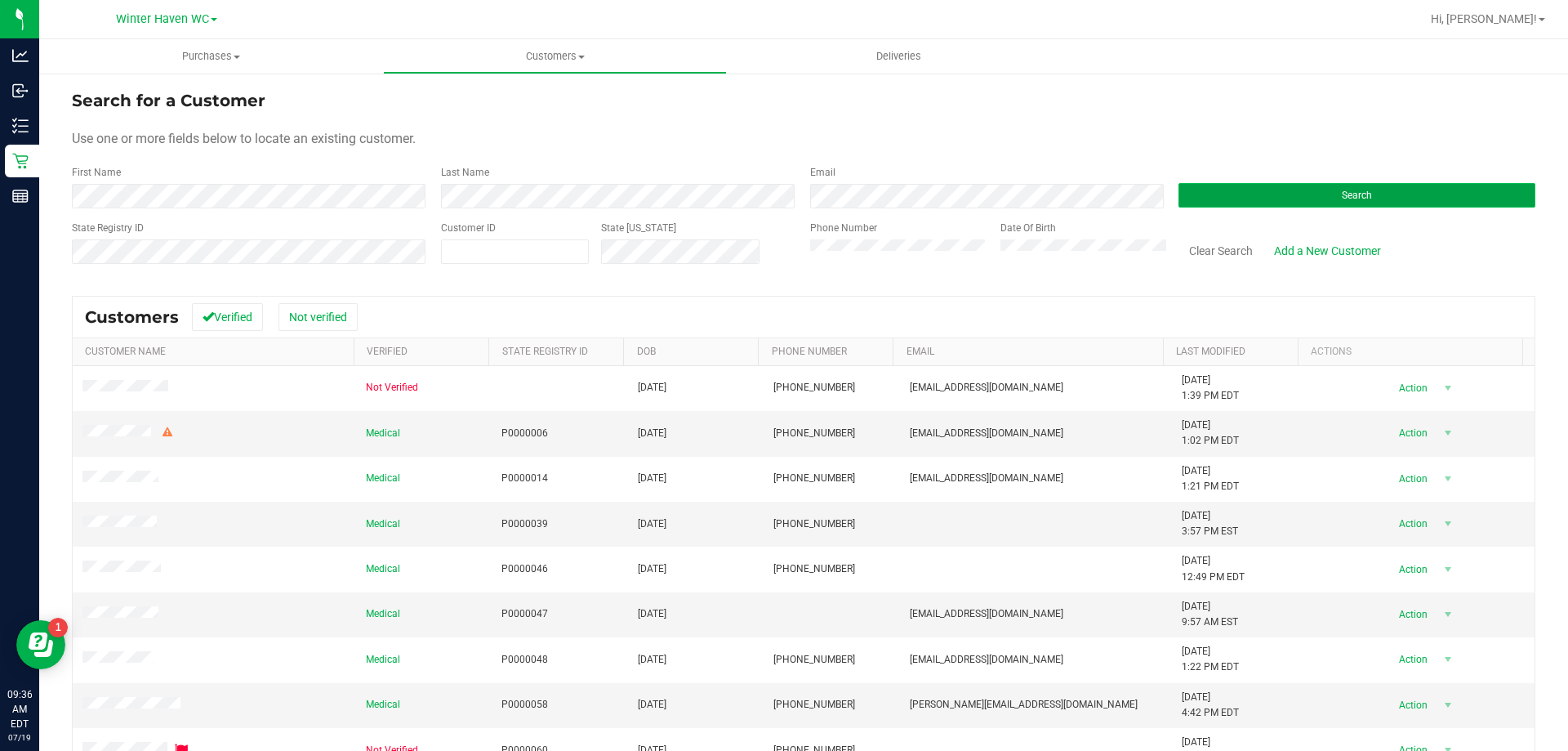 click on "Search" at bounding box center [1356, 195] 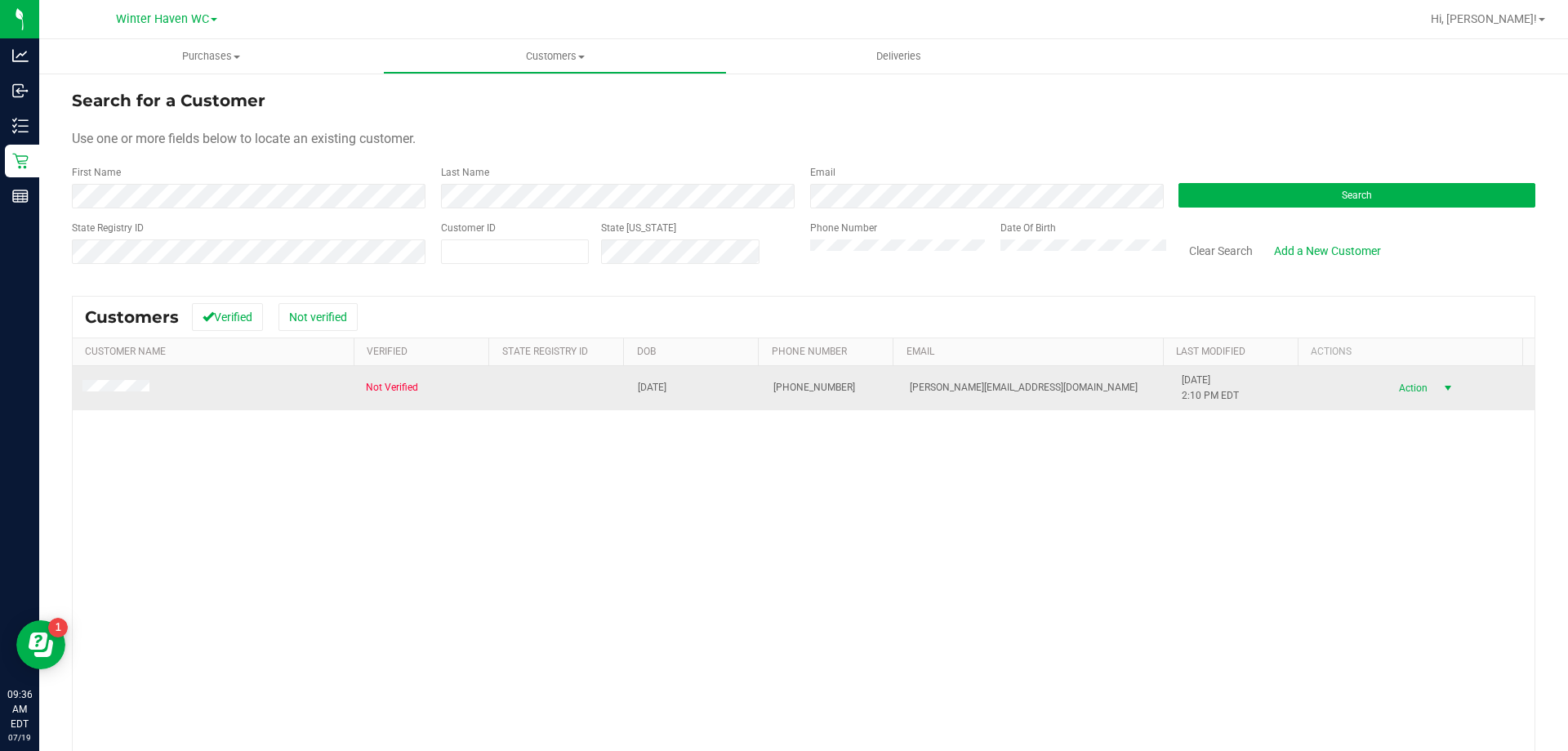 drag, startPoint x: 1382, startPoint y: 389, endPoint x: 967, endPoint y: 396, distance: 415.059 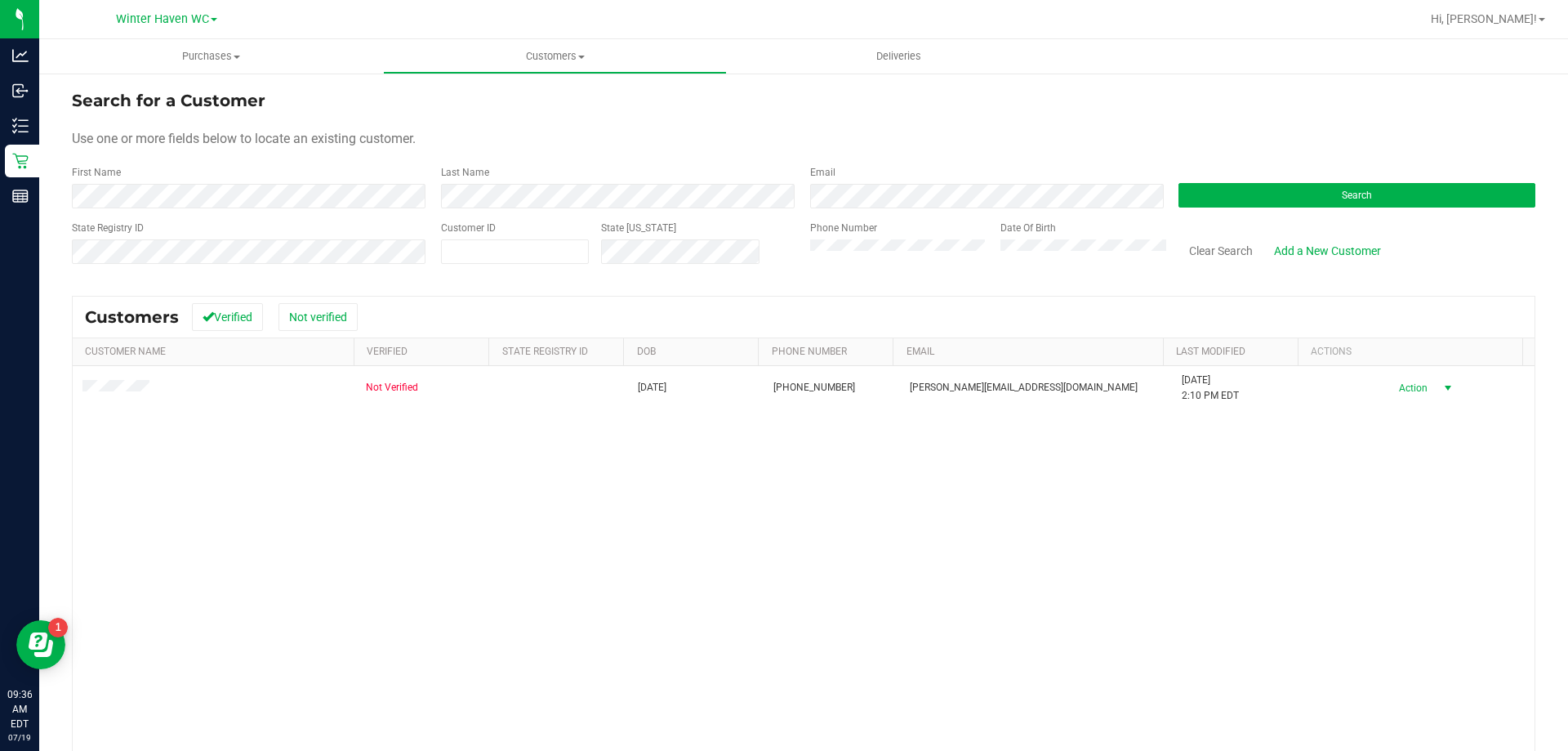 drag, startPoint x: 967, startPoint y: 396, endPoint x: 130, endPoint y: 429, distance: 837.6503 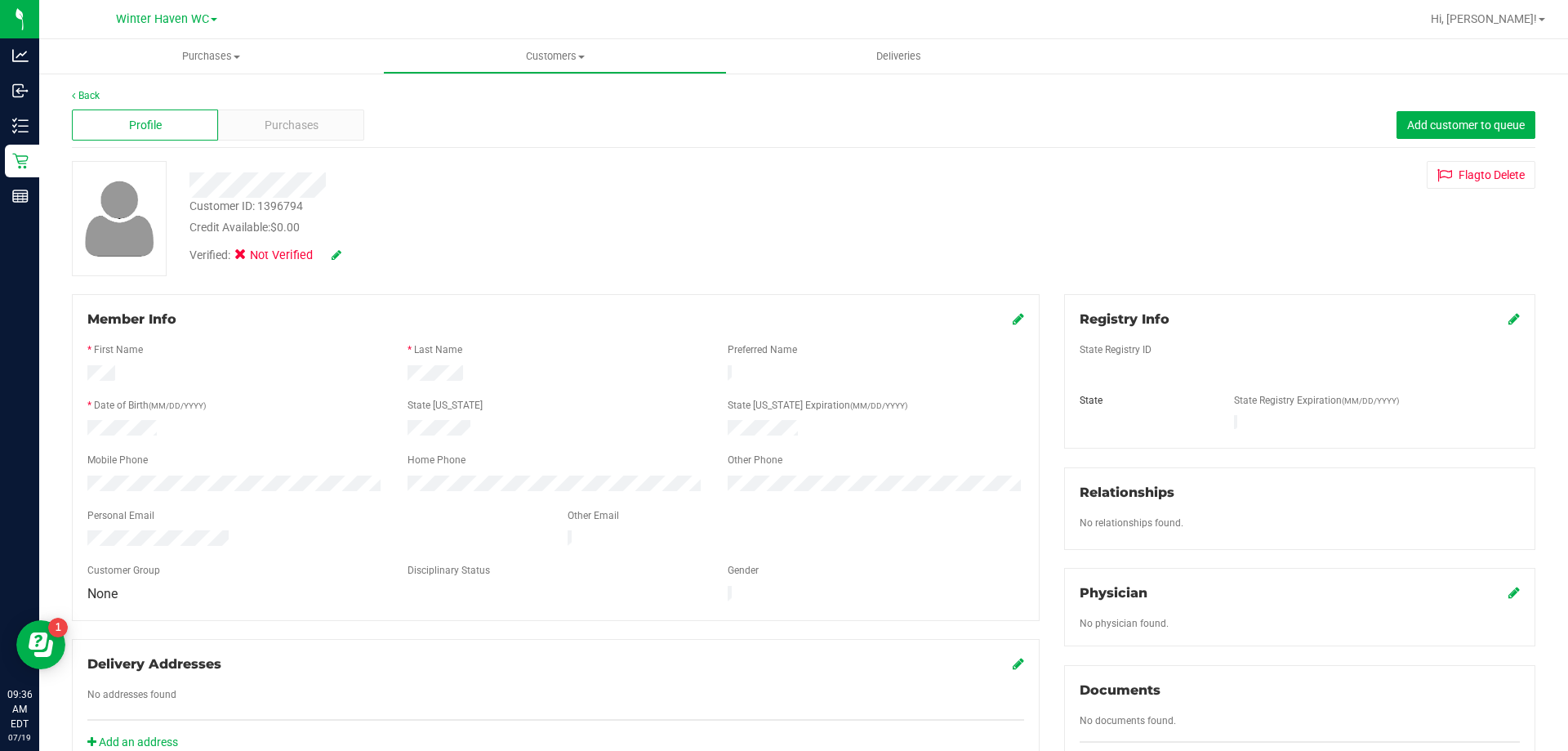 click at bounding box center (1018, 319) 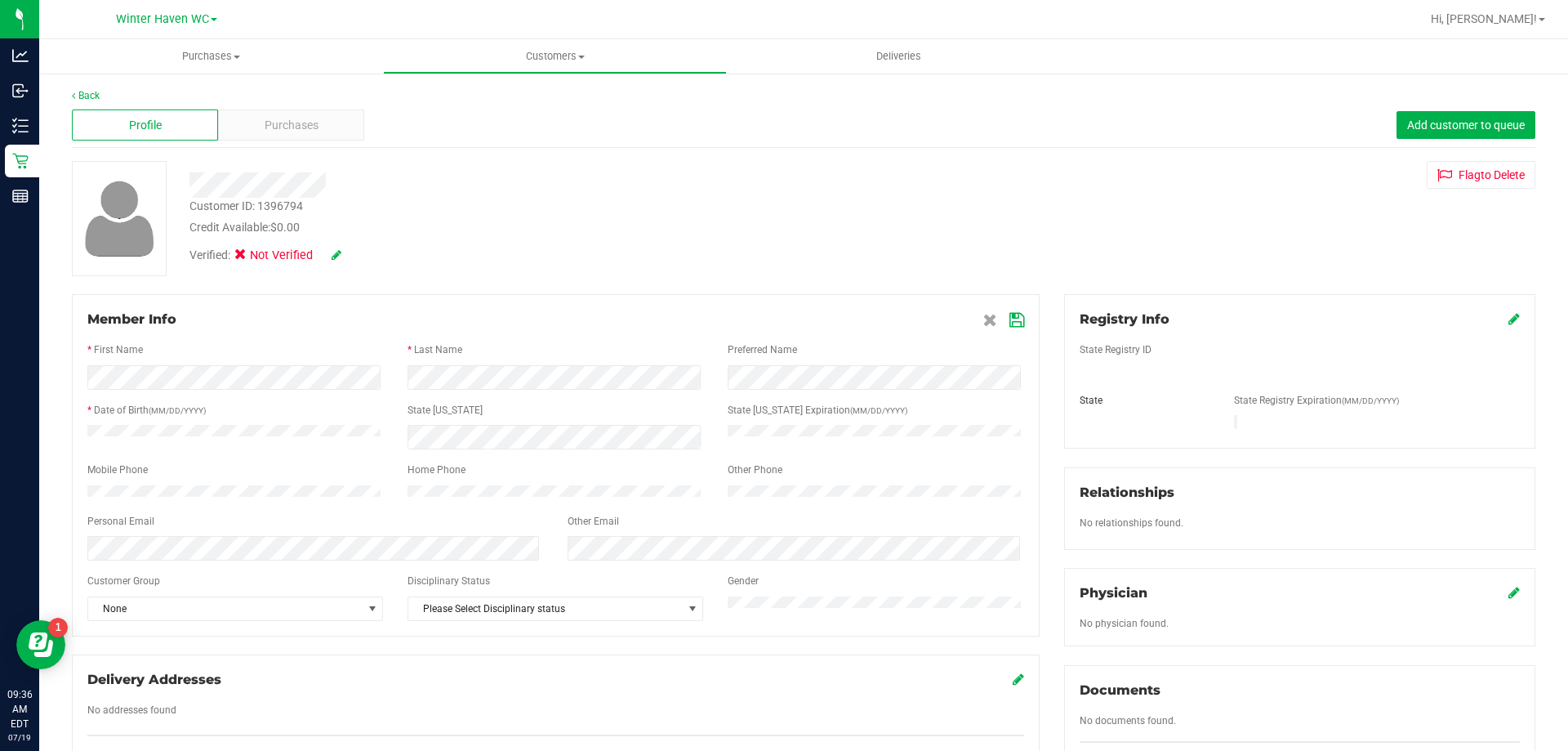 click at bounding box center (336, 255) 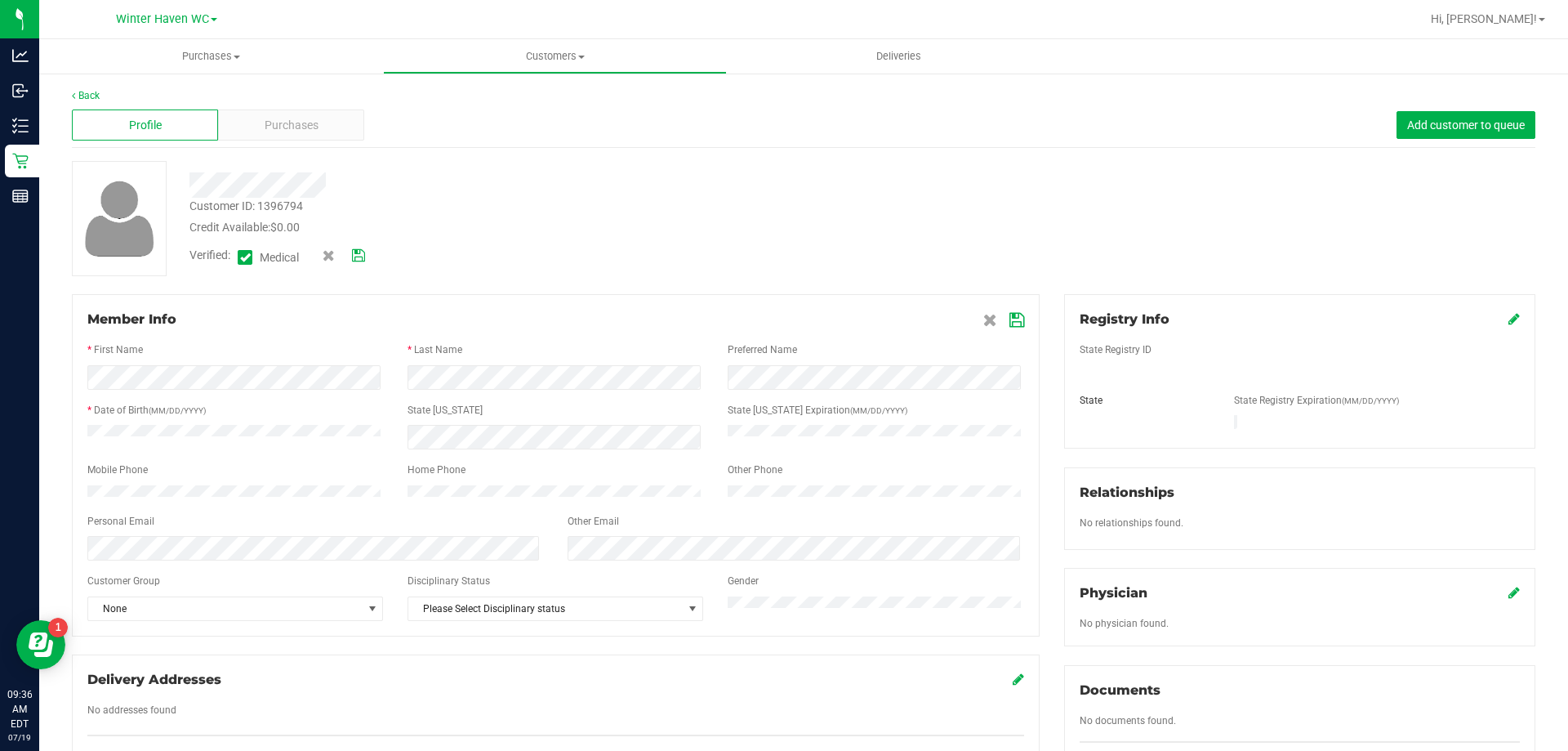 click at bounding box center (245, 257) 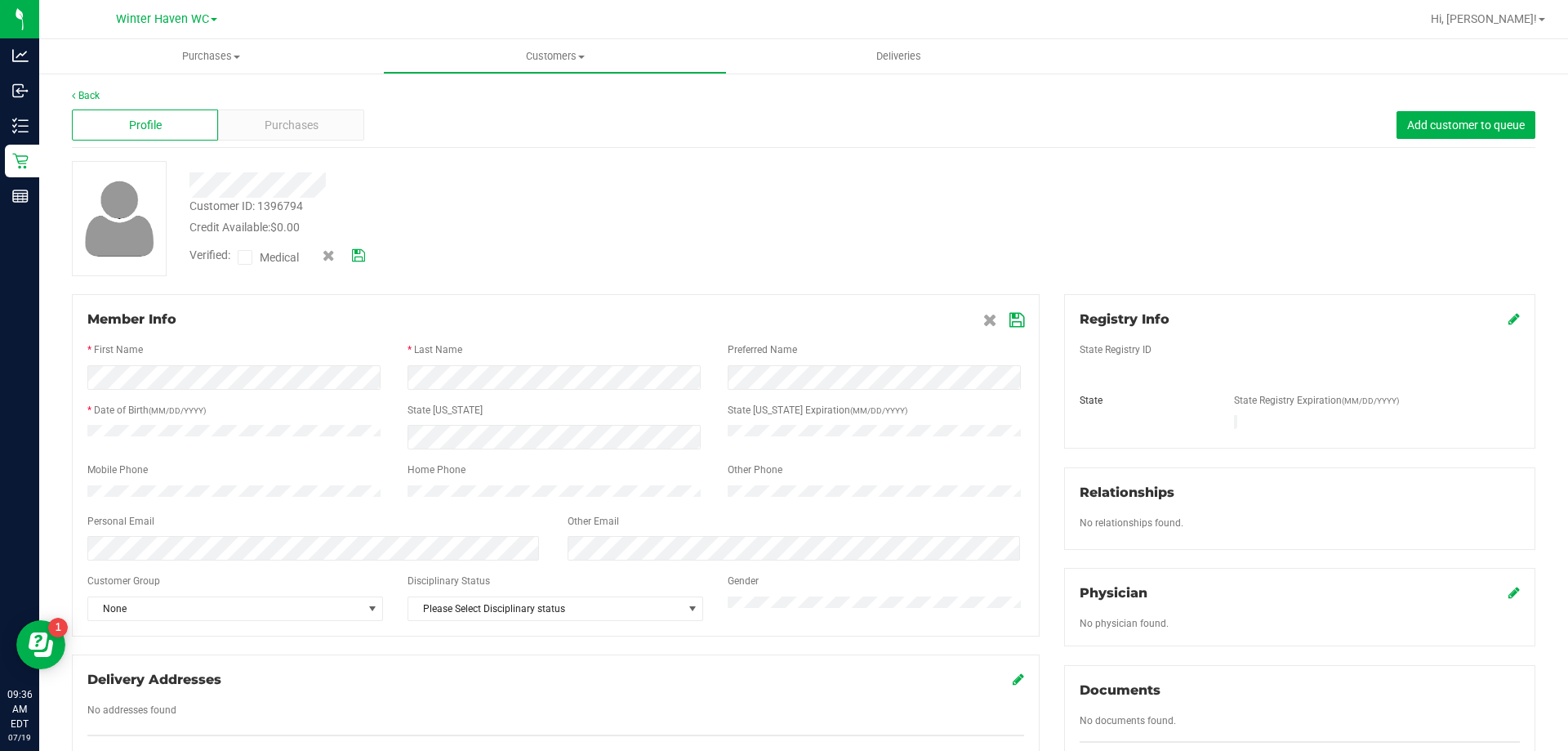 click at bounding box center (245, 257) 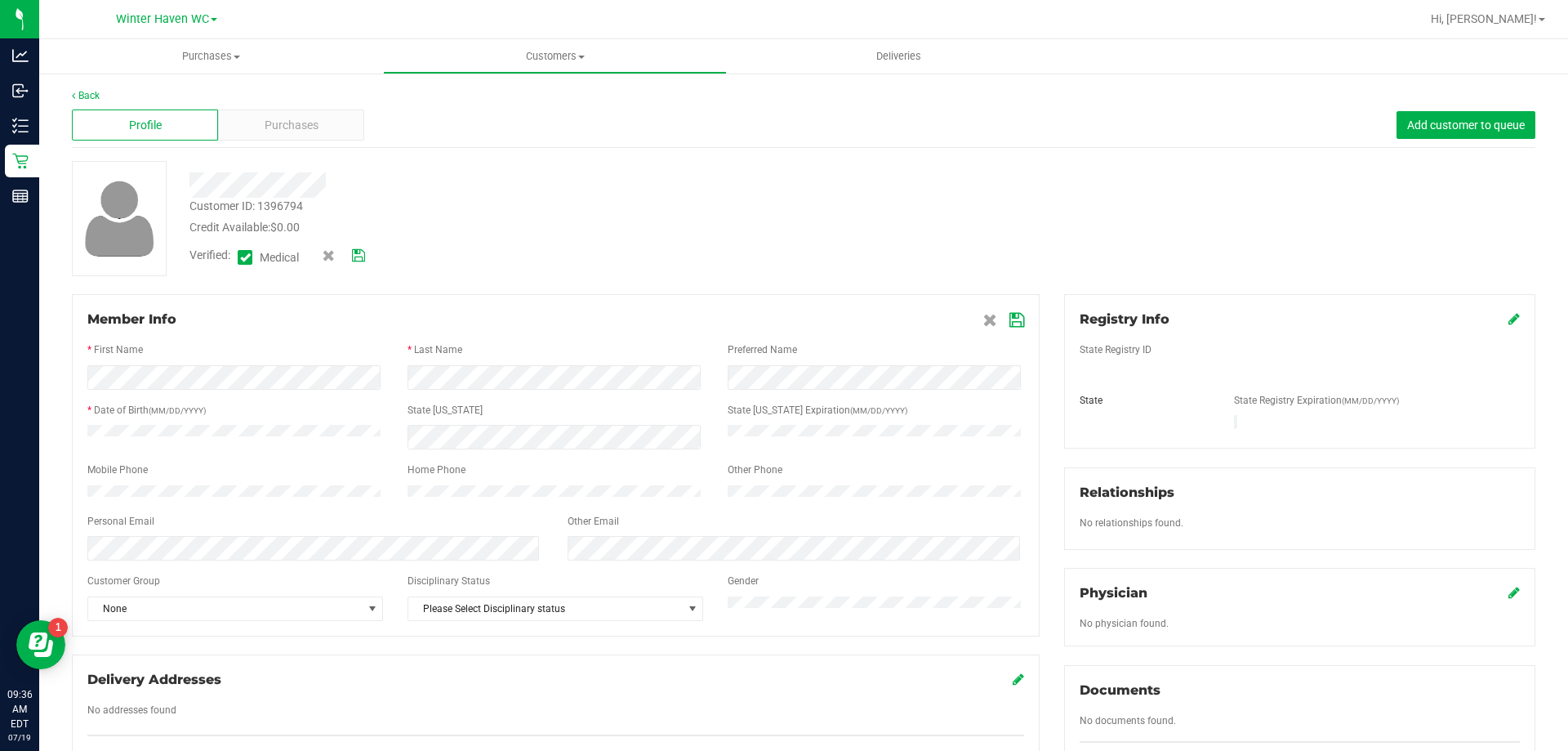 click at bounding box center (359, 256) 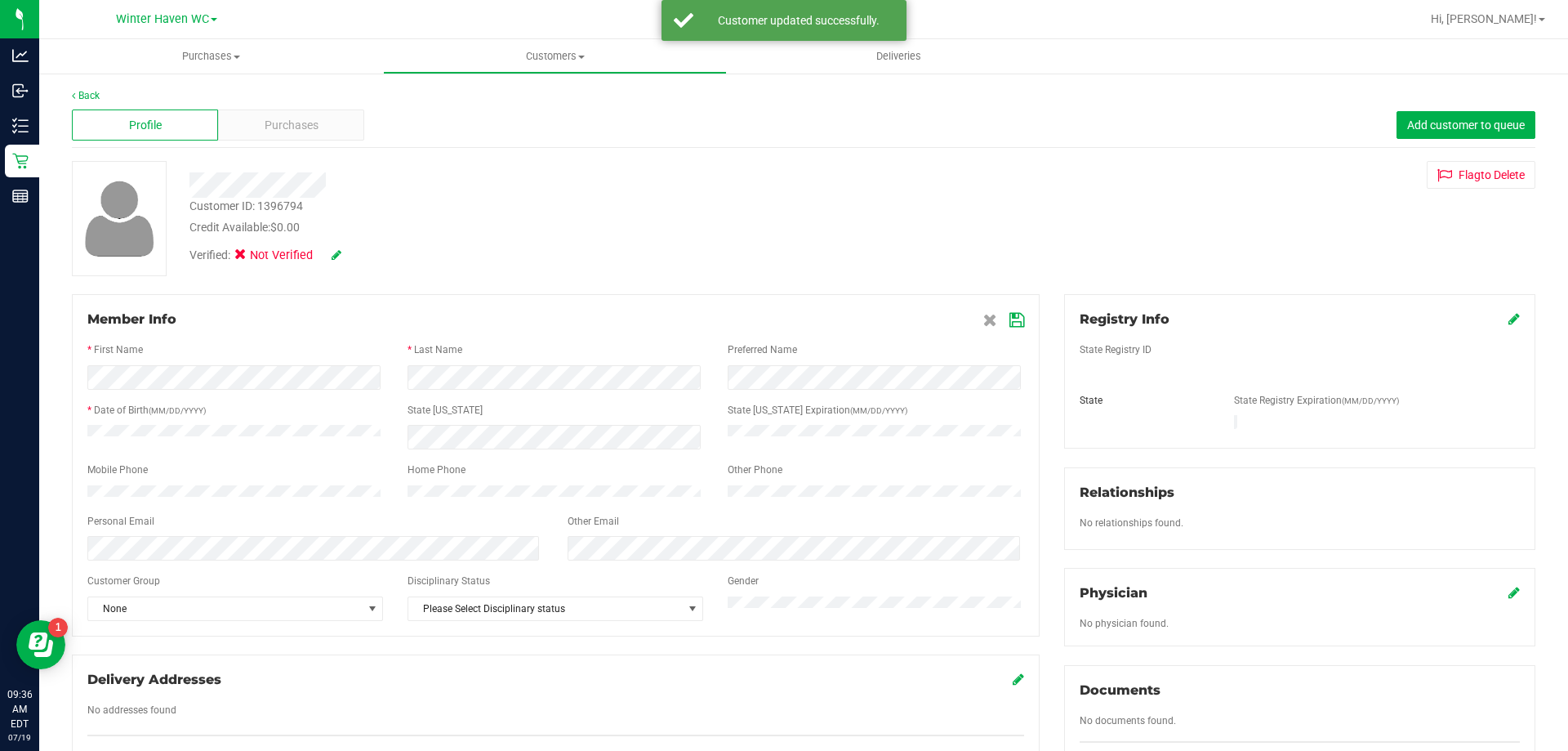 click at bounding box center (336, 255) 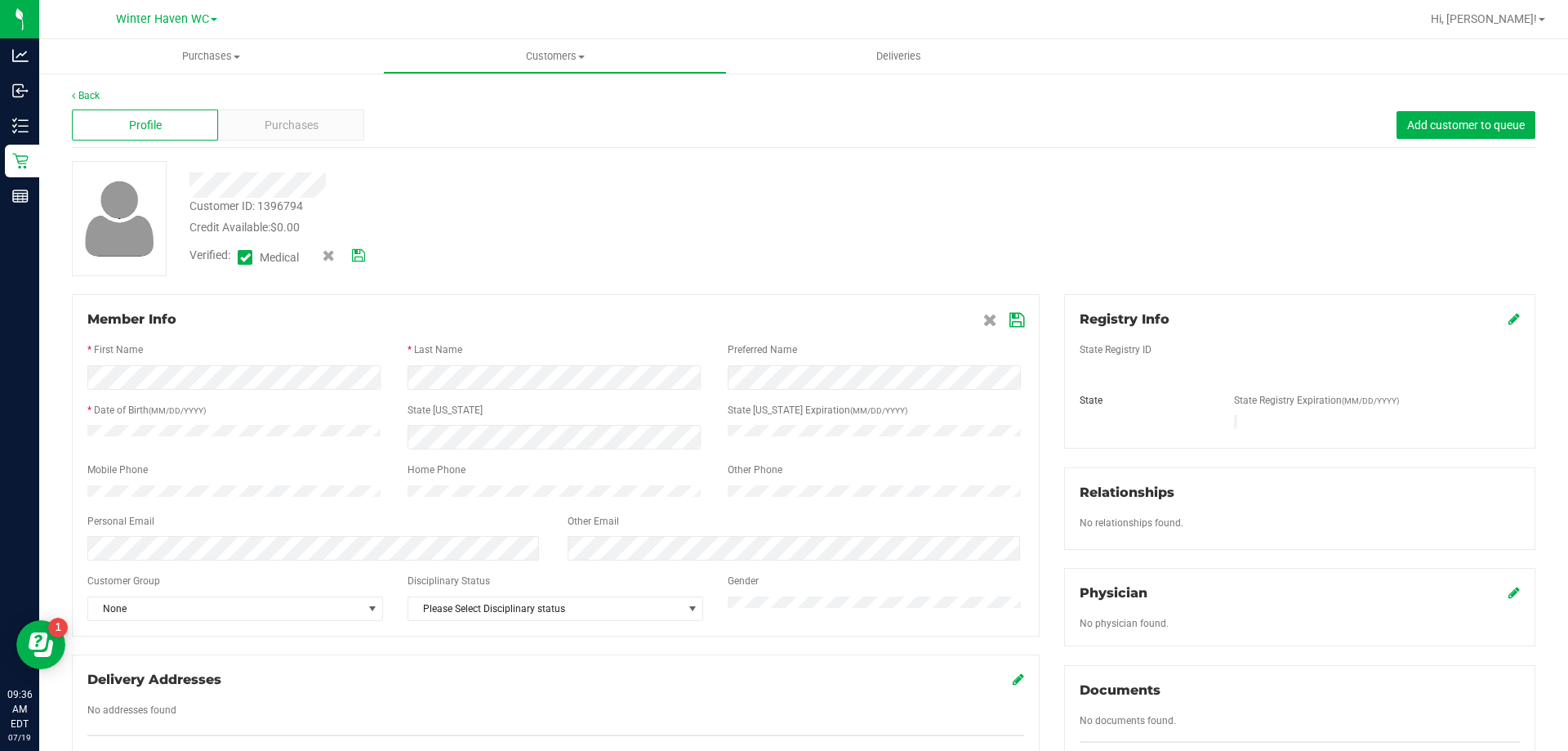 click at bounding box center (359, 256) 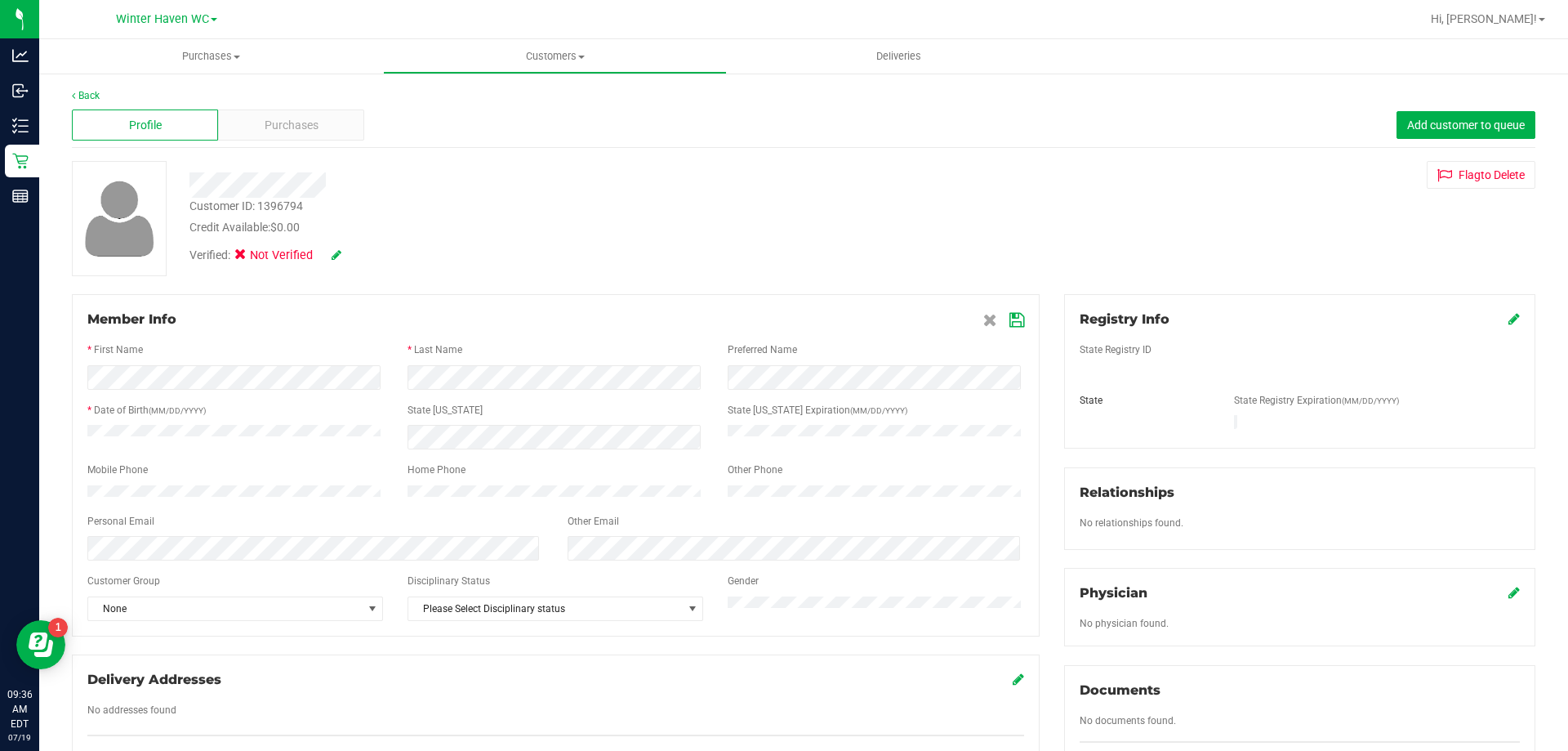 click at bounding box center (1514, 319) 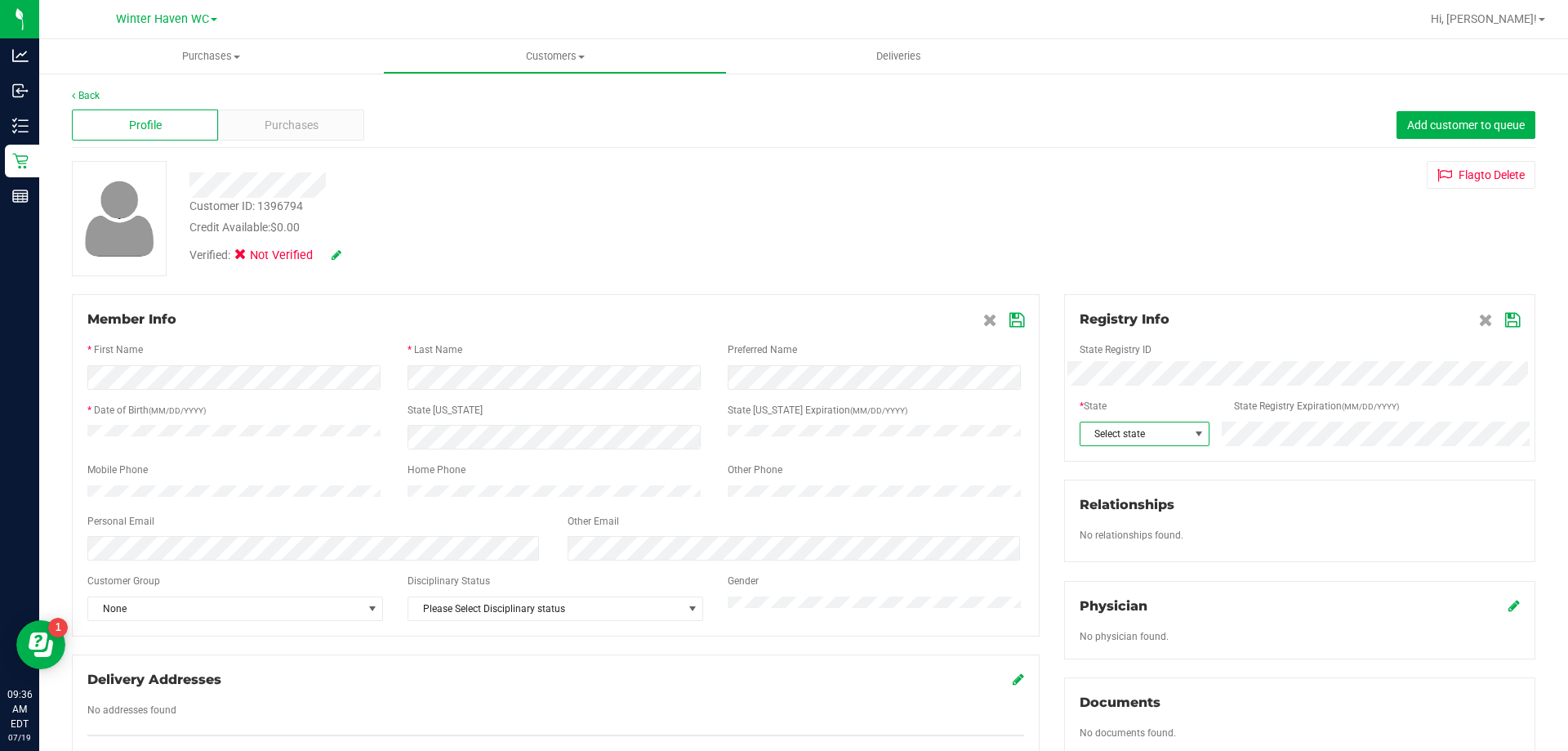 click at bounding box center (1199, 434) 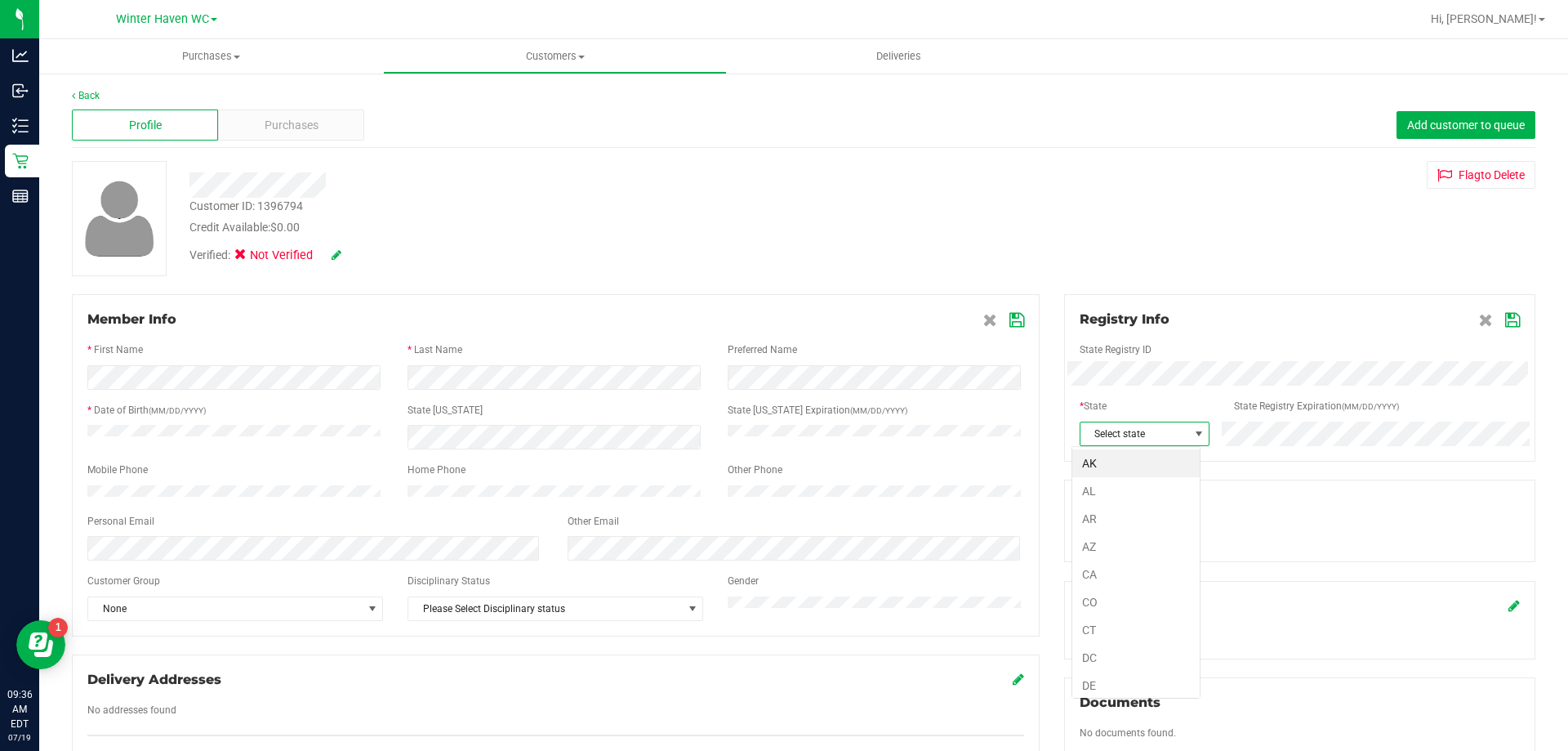 scroll, scrollTop: 81695, scrollLeft: 81538, axis: both 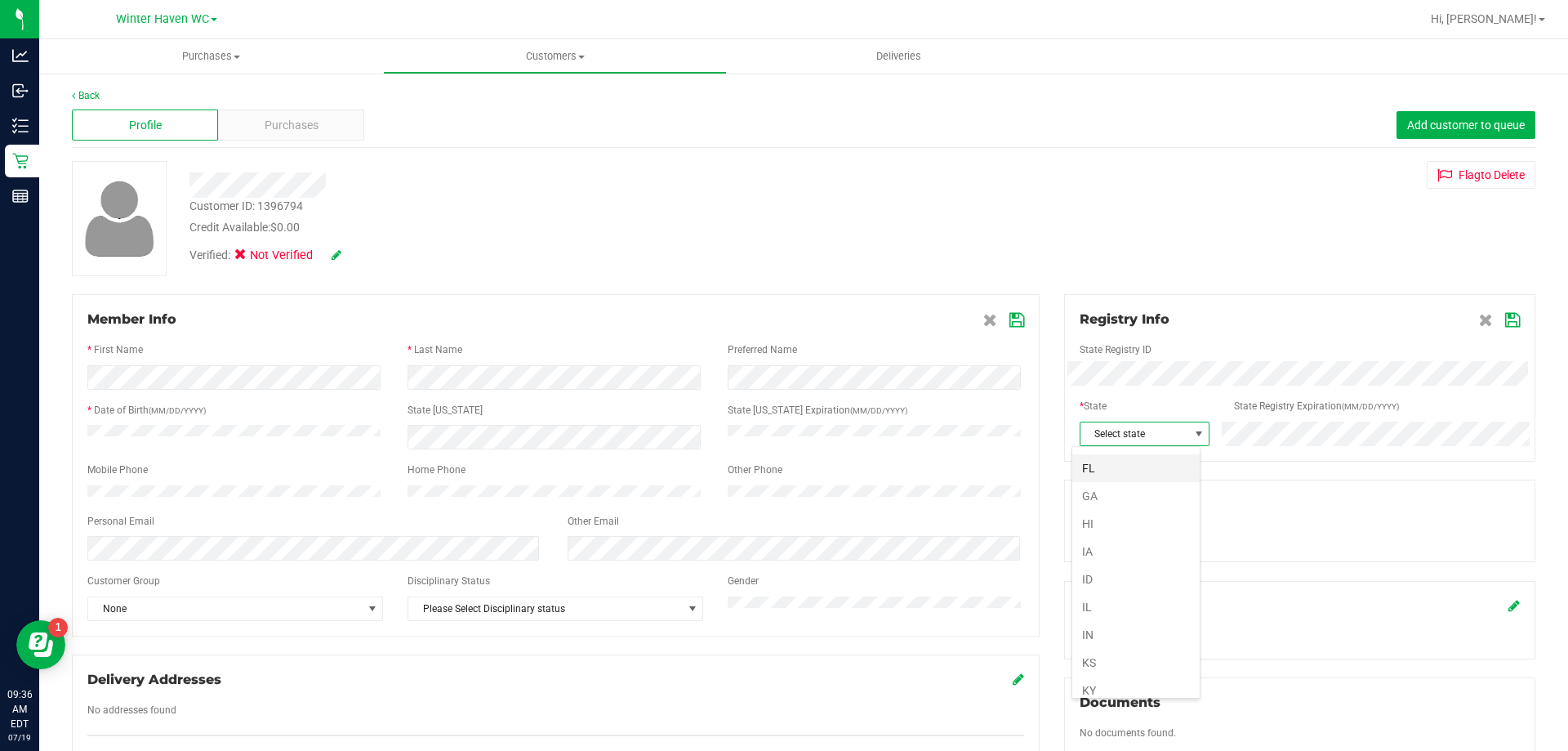 click on "FL" at bounding box center (1136, 468) 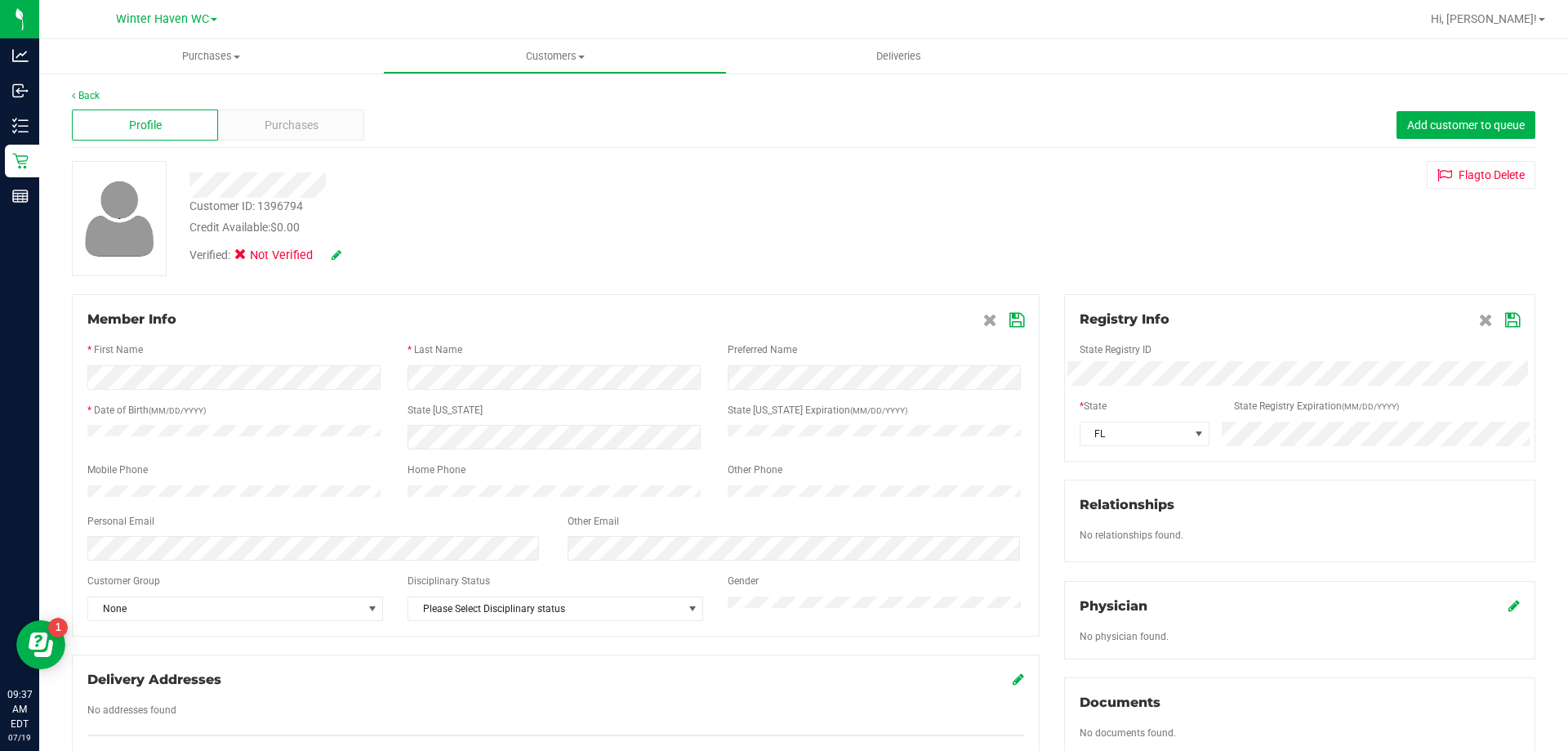 click at bounding box center (1017, 320) 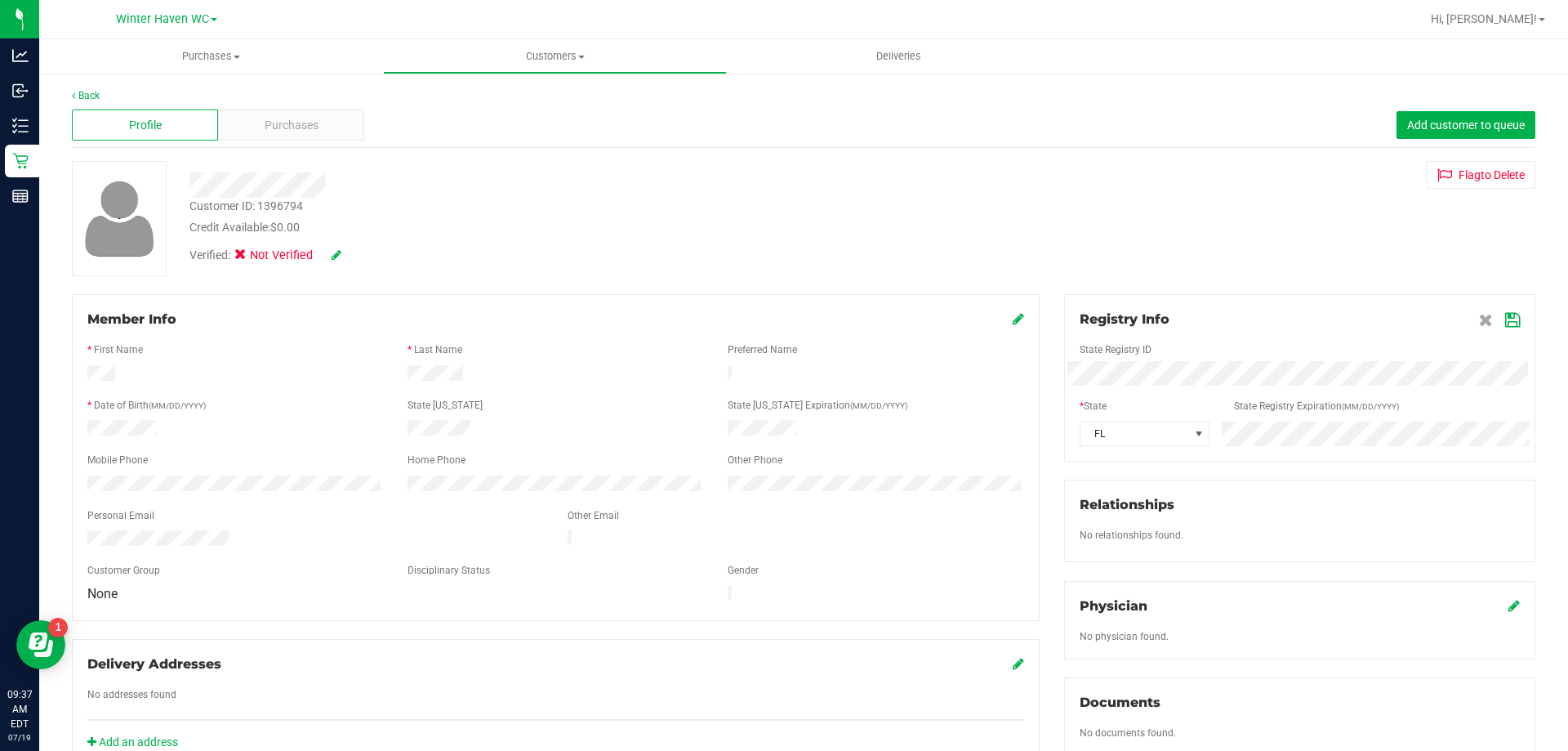 click at bounding box center [1018, 319] 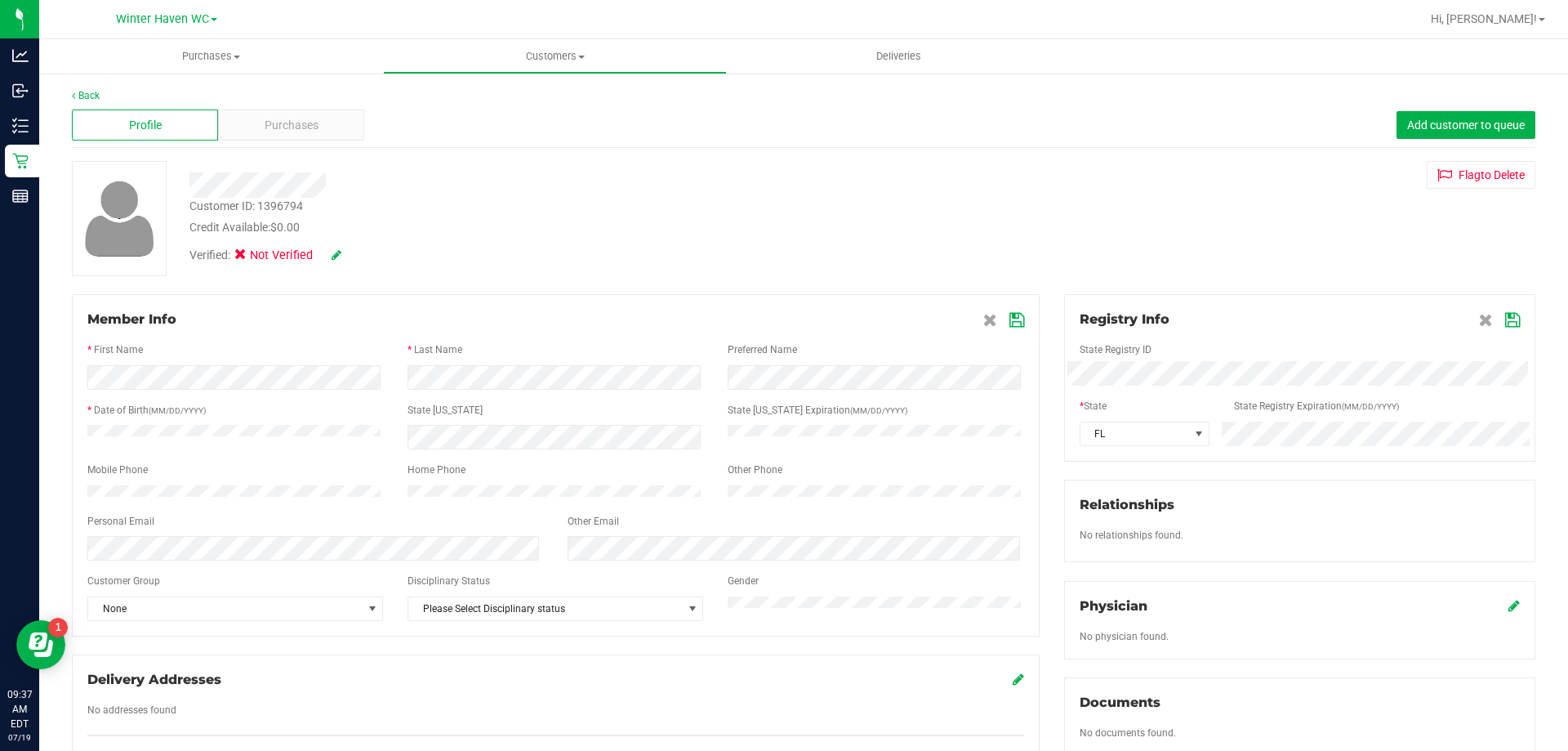 click at bounding box center (555, 437) 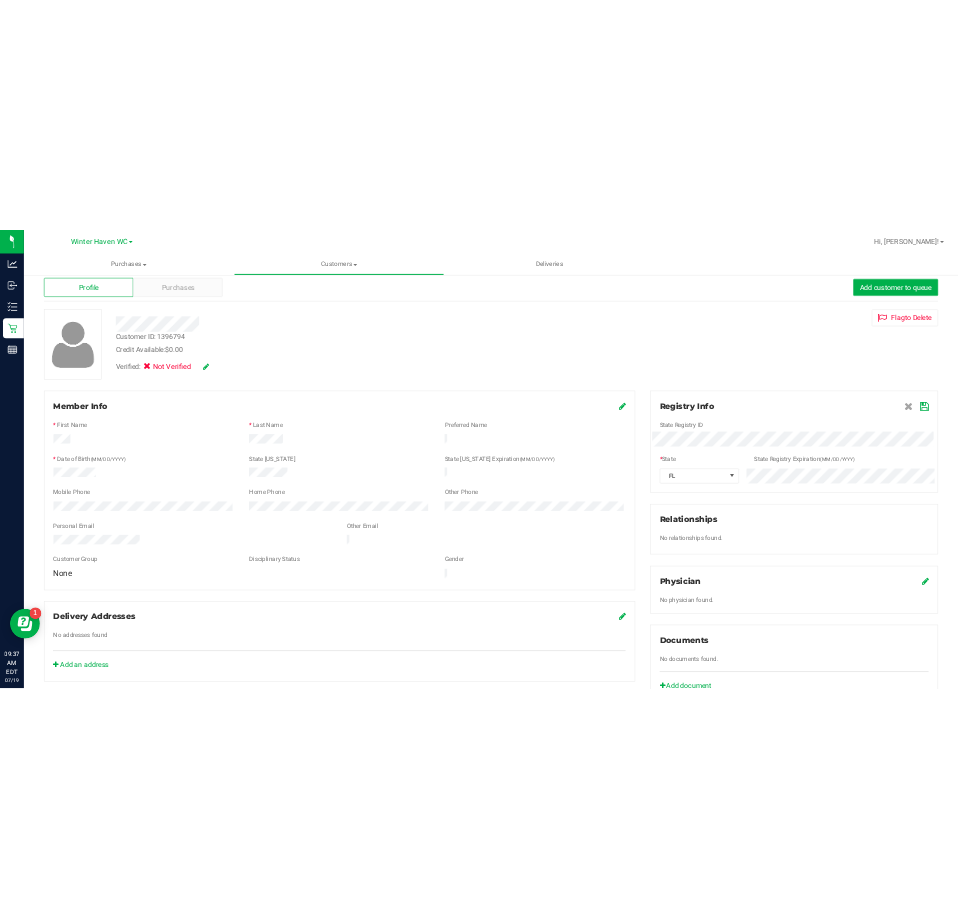 scroll, scrollTop: 0, scrollLeft: 0, axis: both 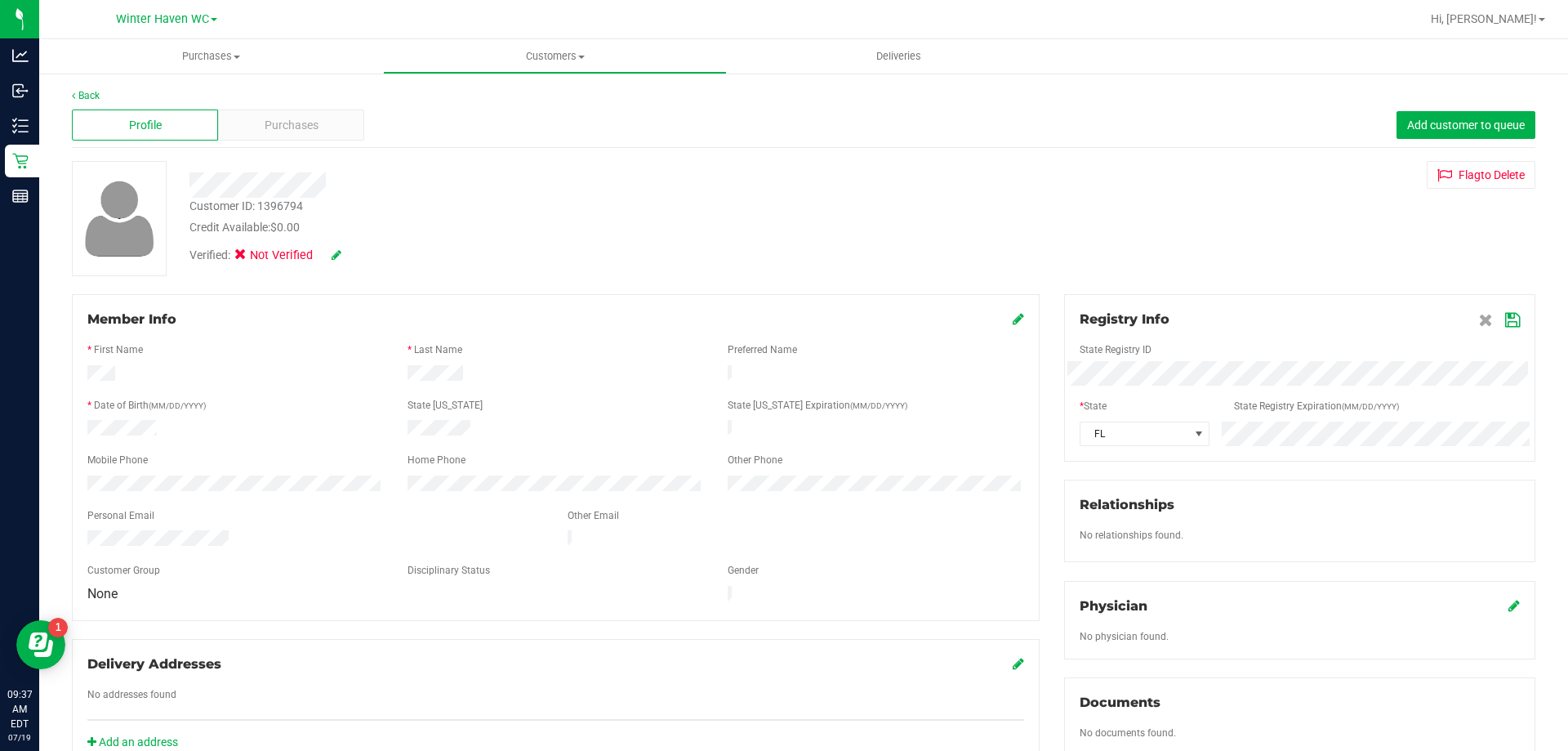 click at bounding box center (1018, 319) 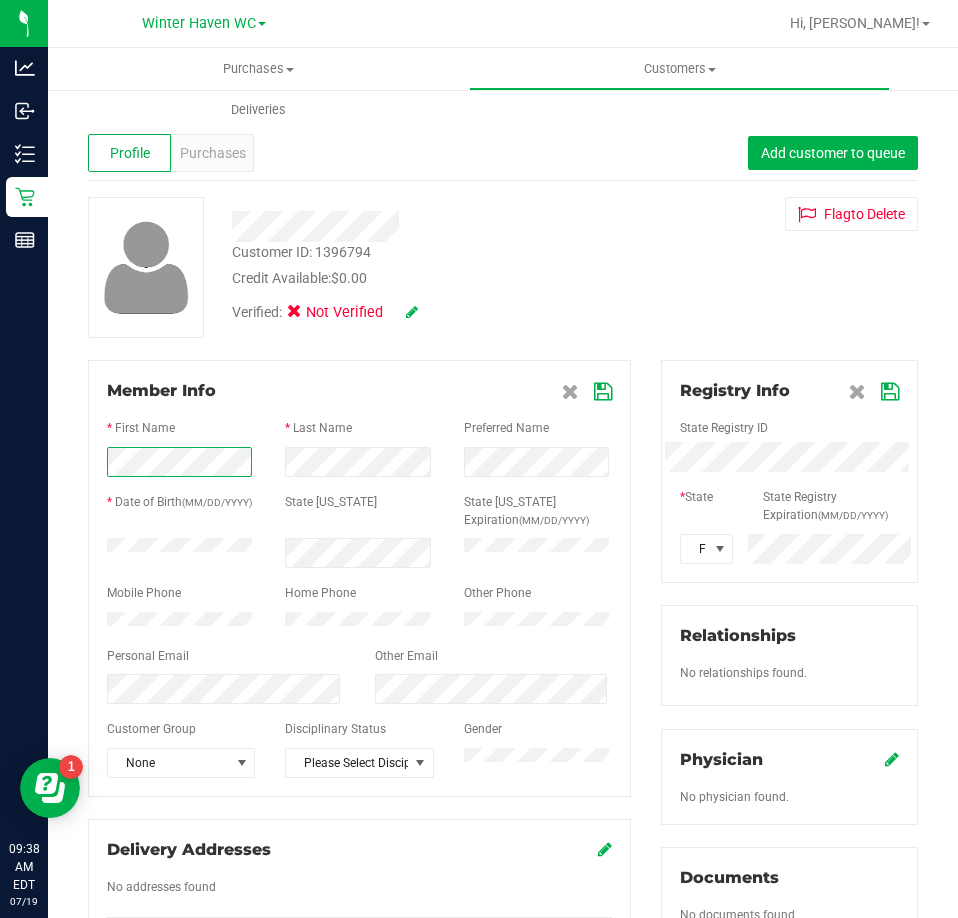 click on "Analytics Inbound Inventory Retail Reports 09:38 AM EDT [DATE]  07/19   Winter Haven WC   Hi, [PERSON_NAME]!
Purchases
Summary of purchases
Fulfillment
All purchases
Customers
All customers" at bounding box center (479, 459) 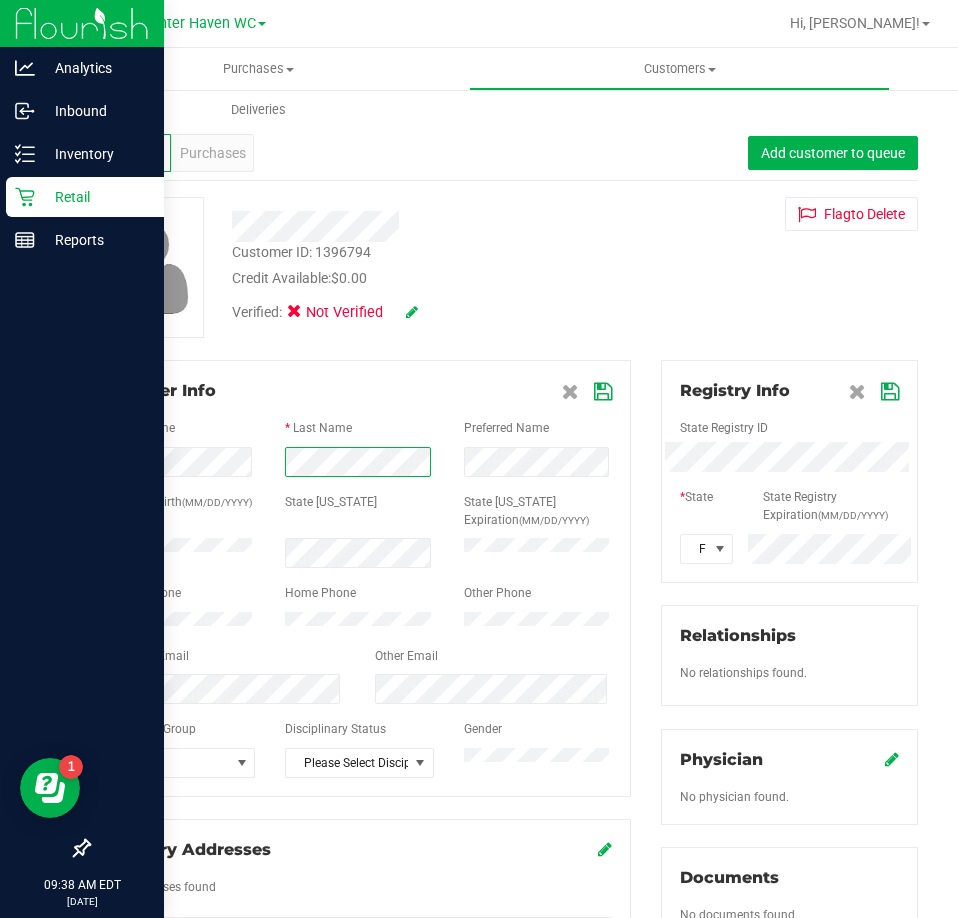 click on "Analytics Inbound Inventory Retail Reports 09:38 AM EDT [DATE]  07/19   Winter Haven WC   Hi, [PERSON_NAME]!
Purchases
Summary of purchases
Fulfillment
All purchases
Customers
All customers" at bounding box center (479, 459) 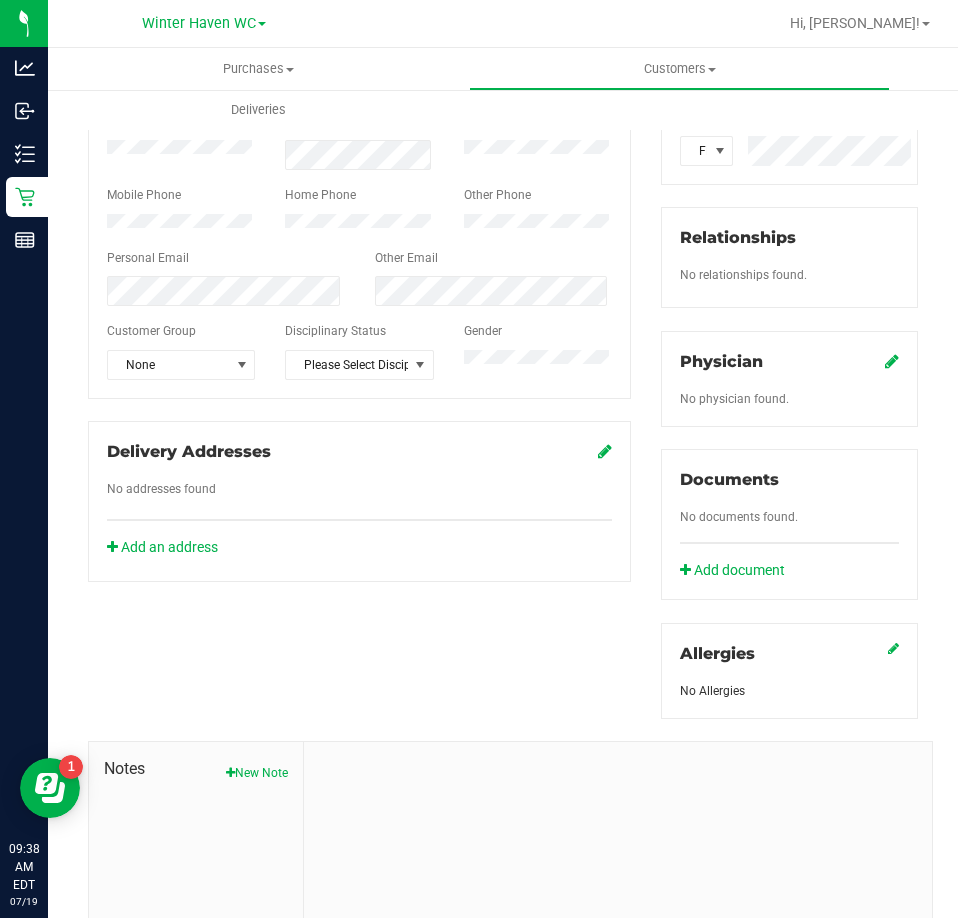 scroll, scrollTop: 400, scrollLeft: 0, axis: vertical 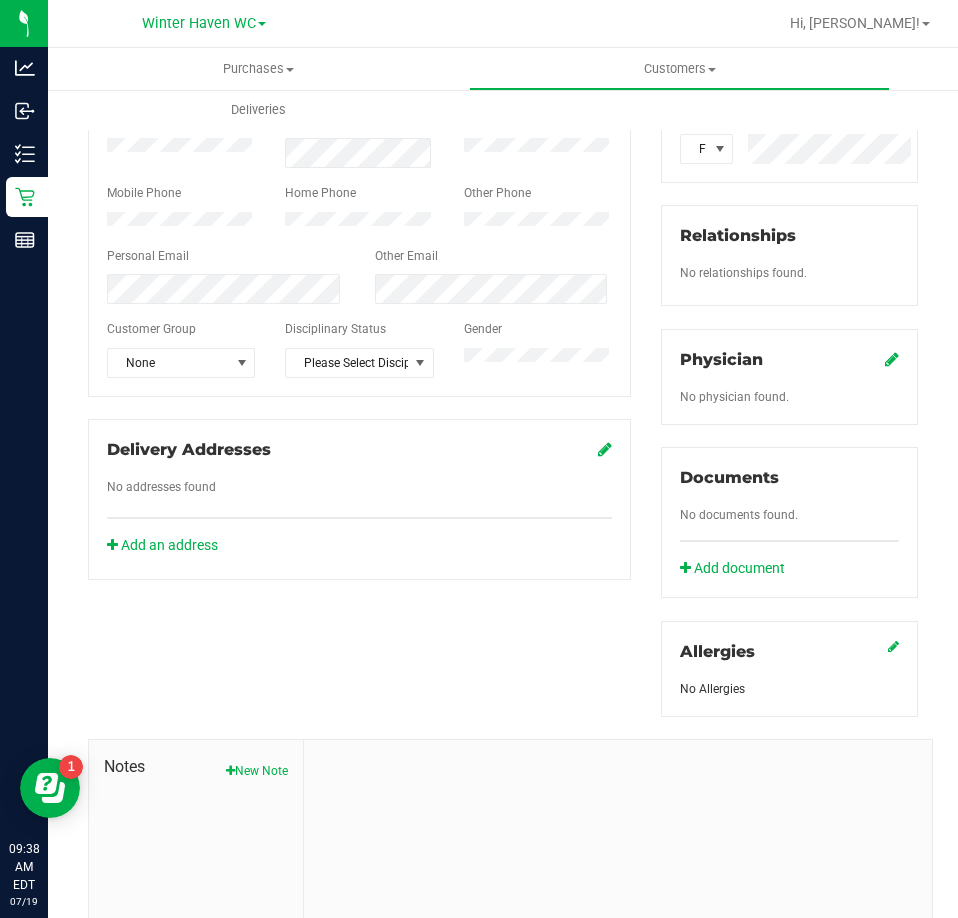 click 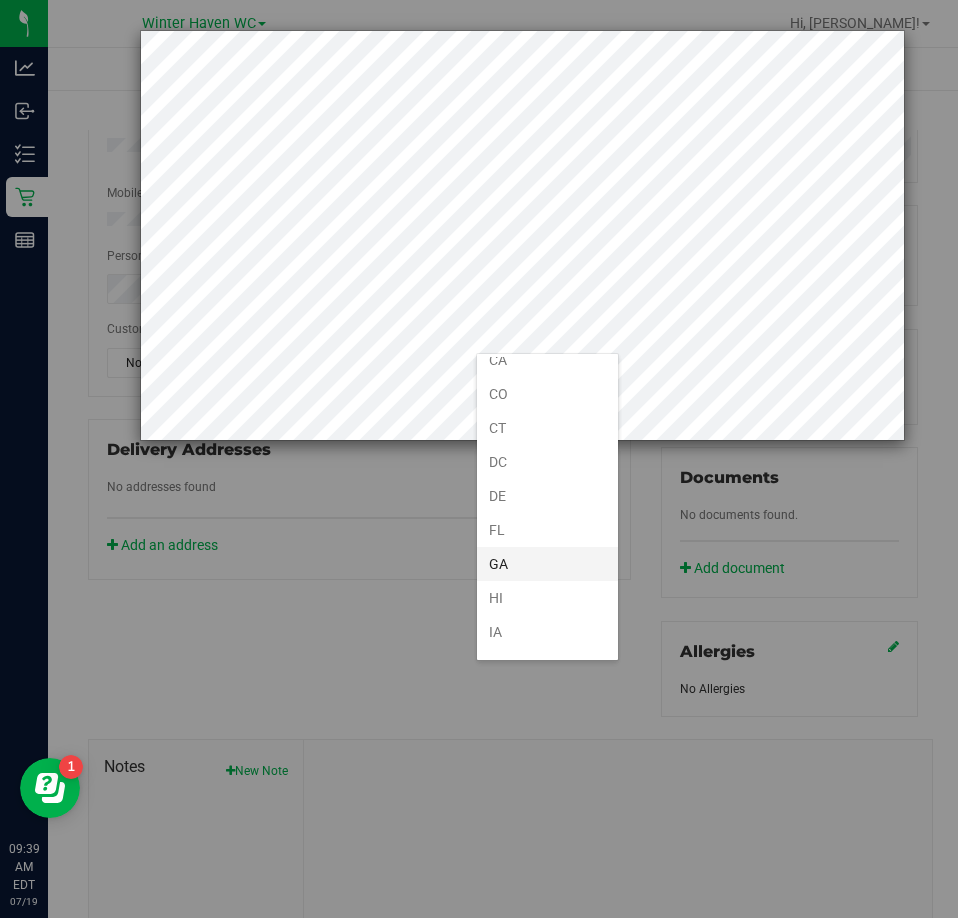 scroll, scrollTop: 160, scrollLeft: 0, axis: vertical 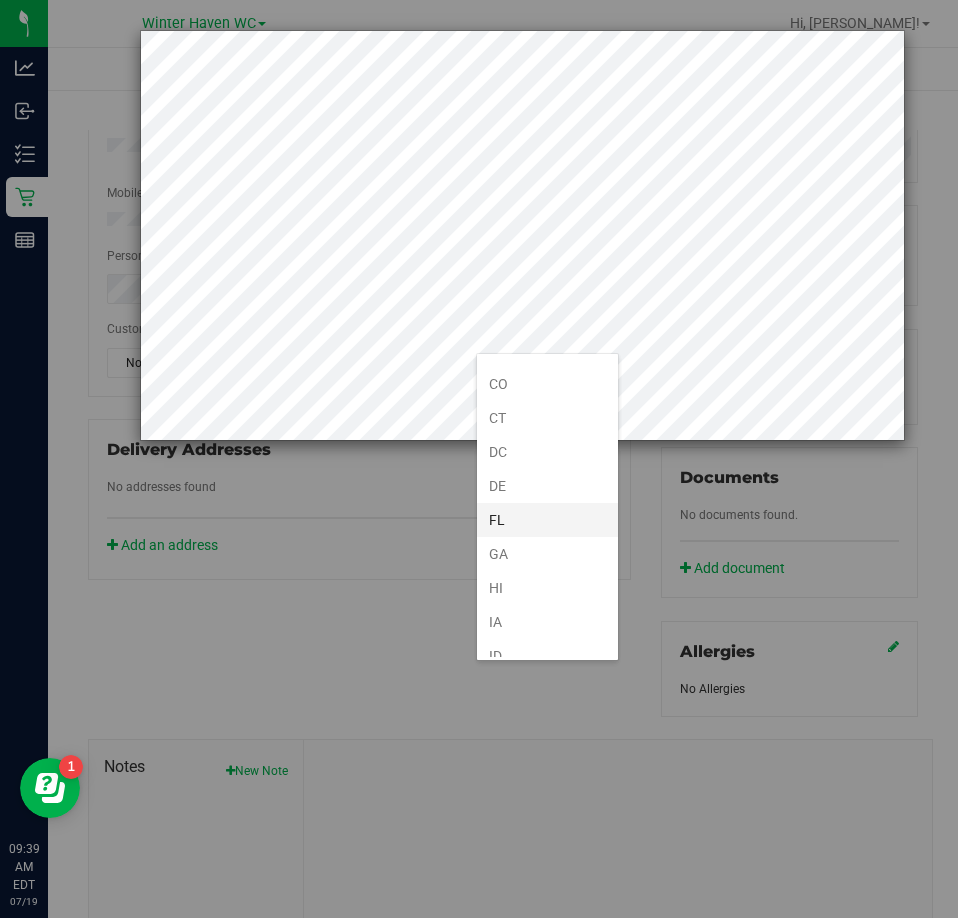 click on "FL" at bounding box center [547, 520] 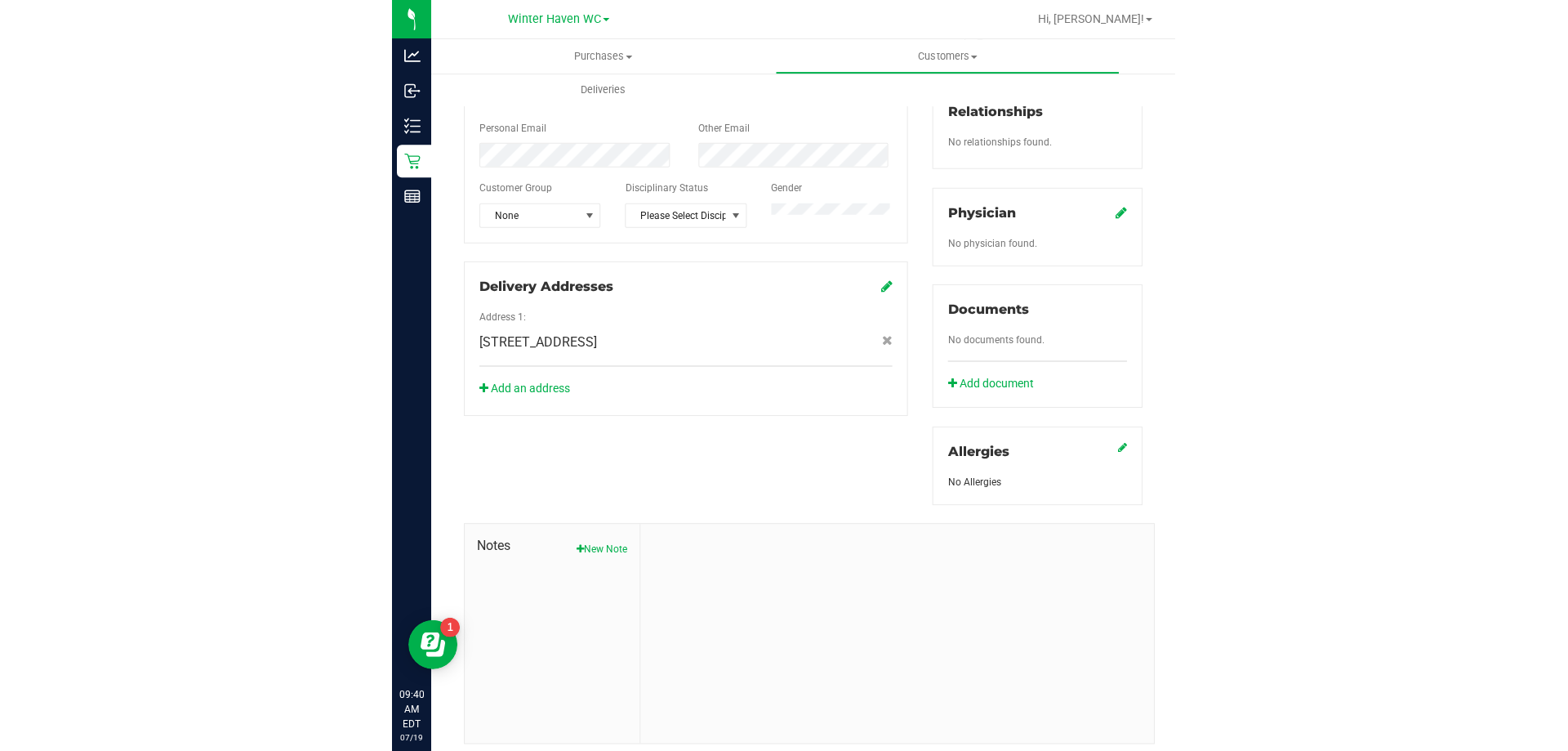 scroll, scrollTop: 0, scrollLeft: 0, axis: both 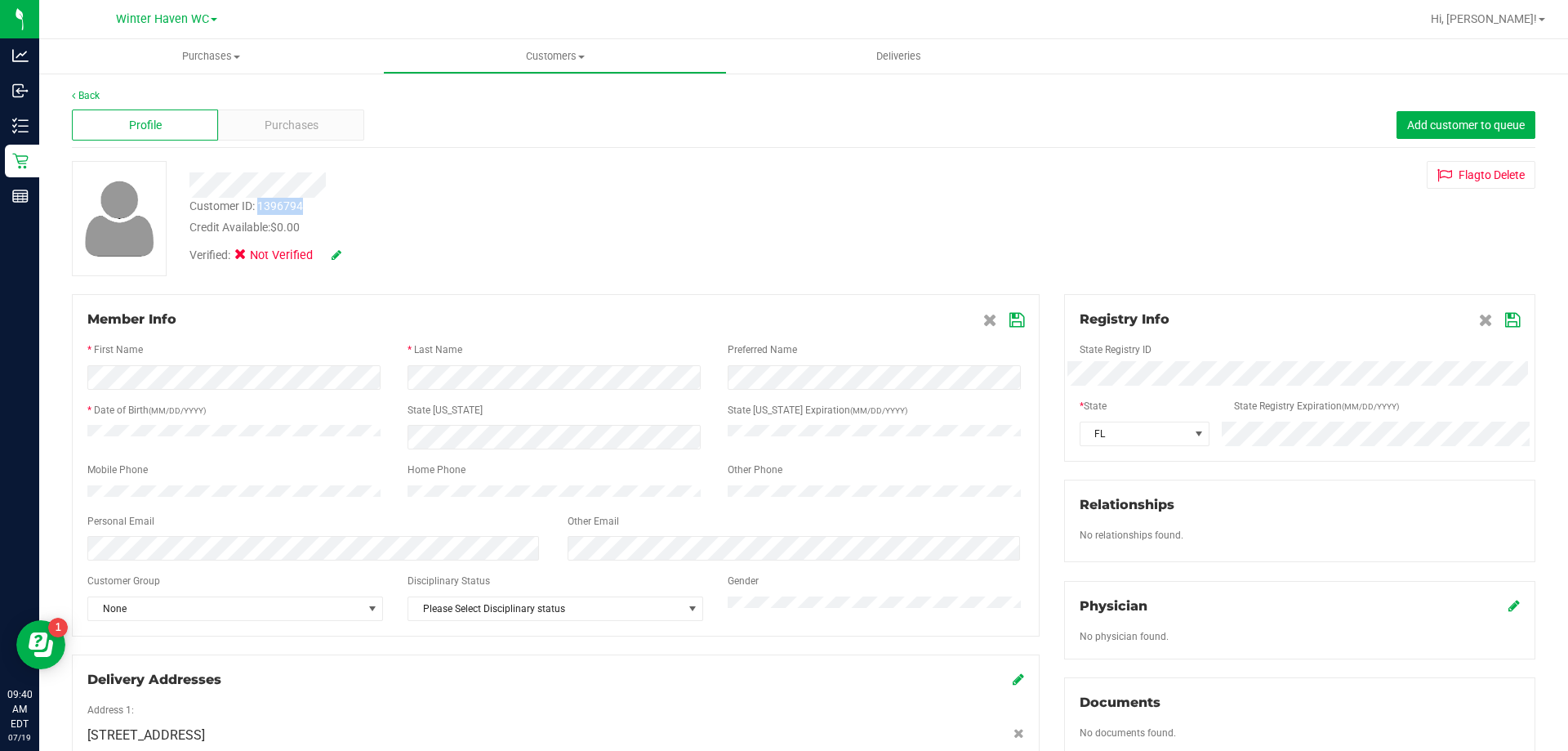 drag, startPoint x: 310, startPoint y: 200, endPoint x: 260, endPoint y: 209, distance: 50.803543 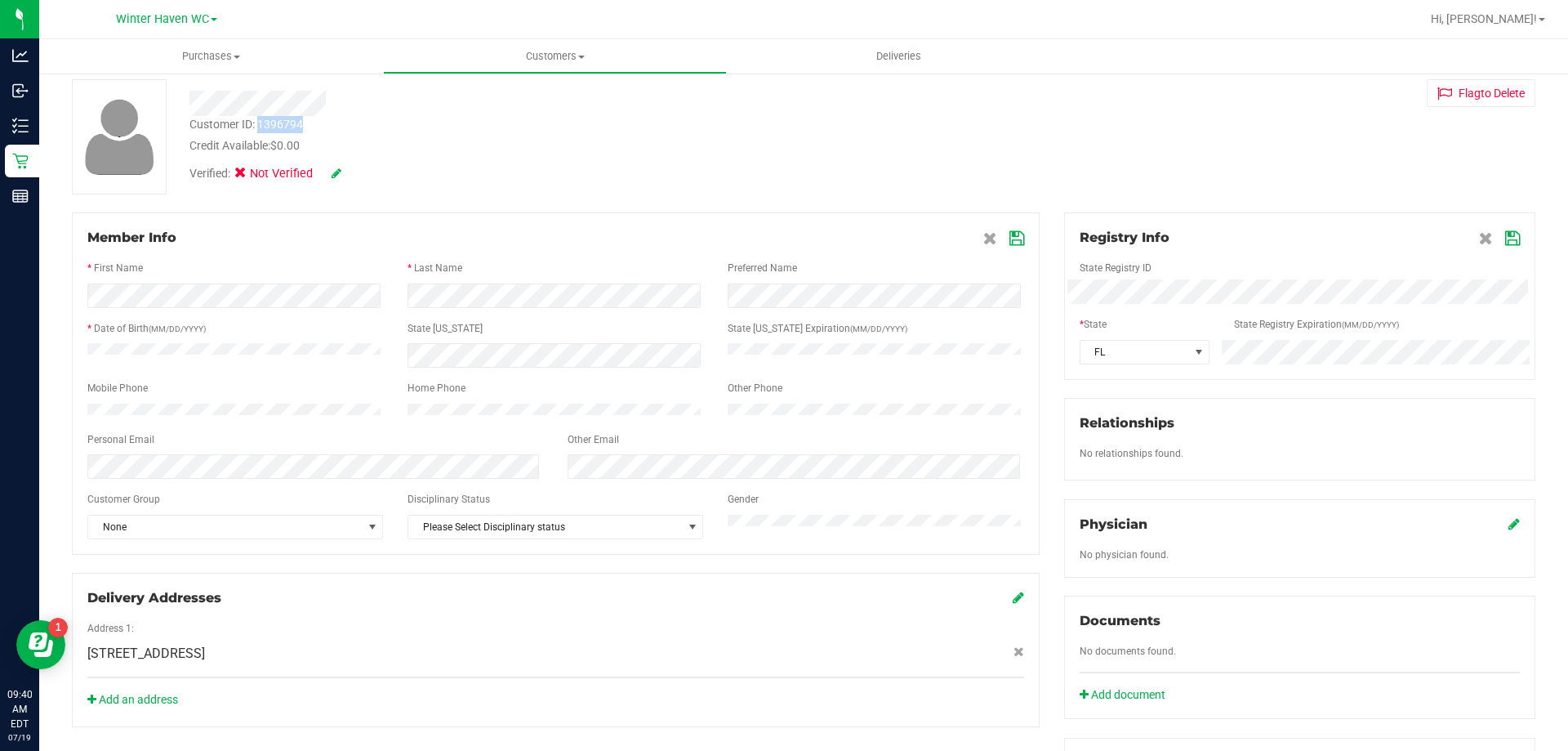 scroll, scrollTop: 0, scrollLeft: 0, axis: both 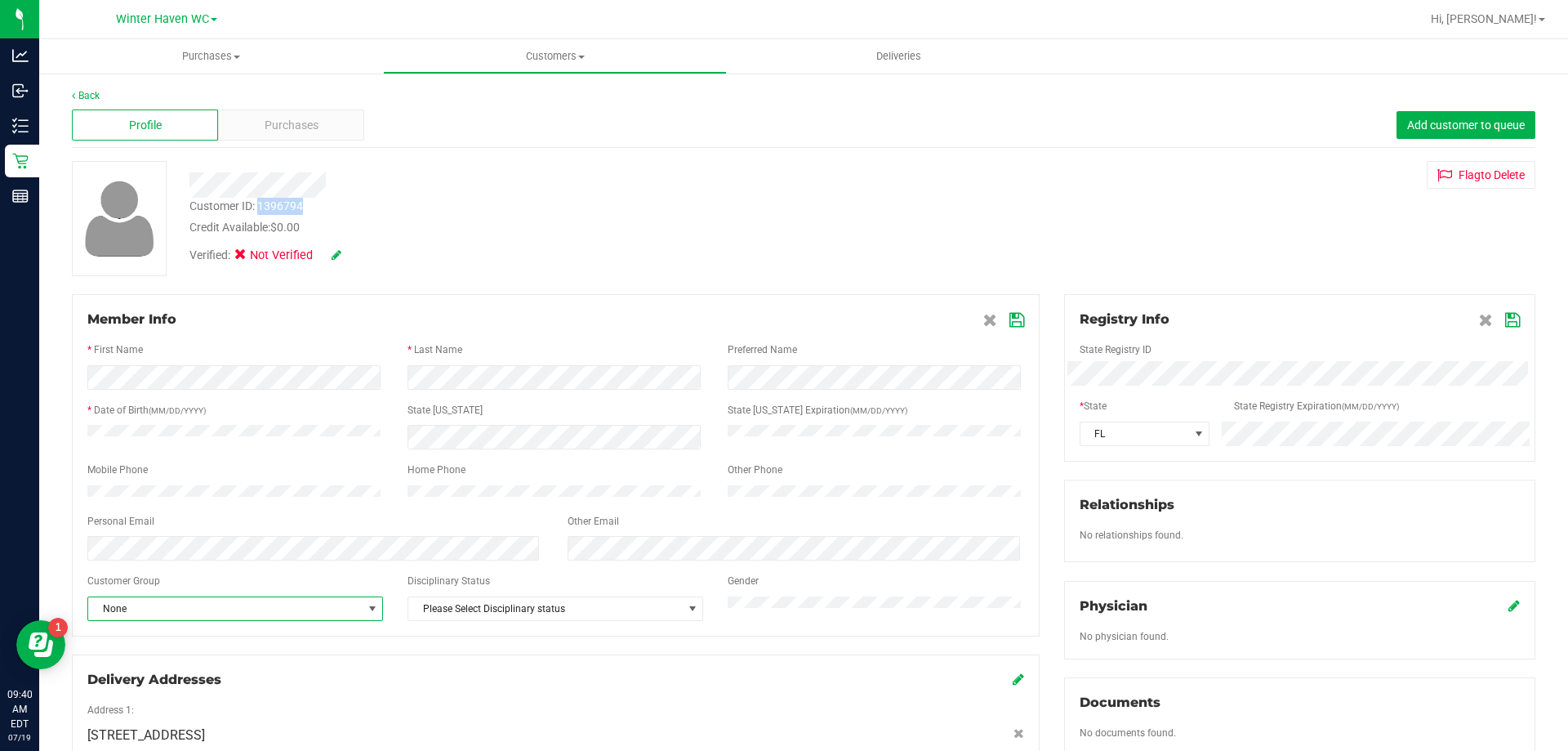 click on "None" at bounding box center (225, 609) 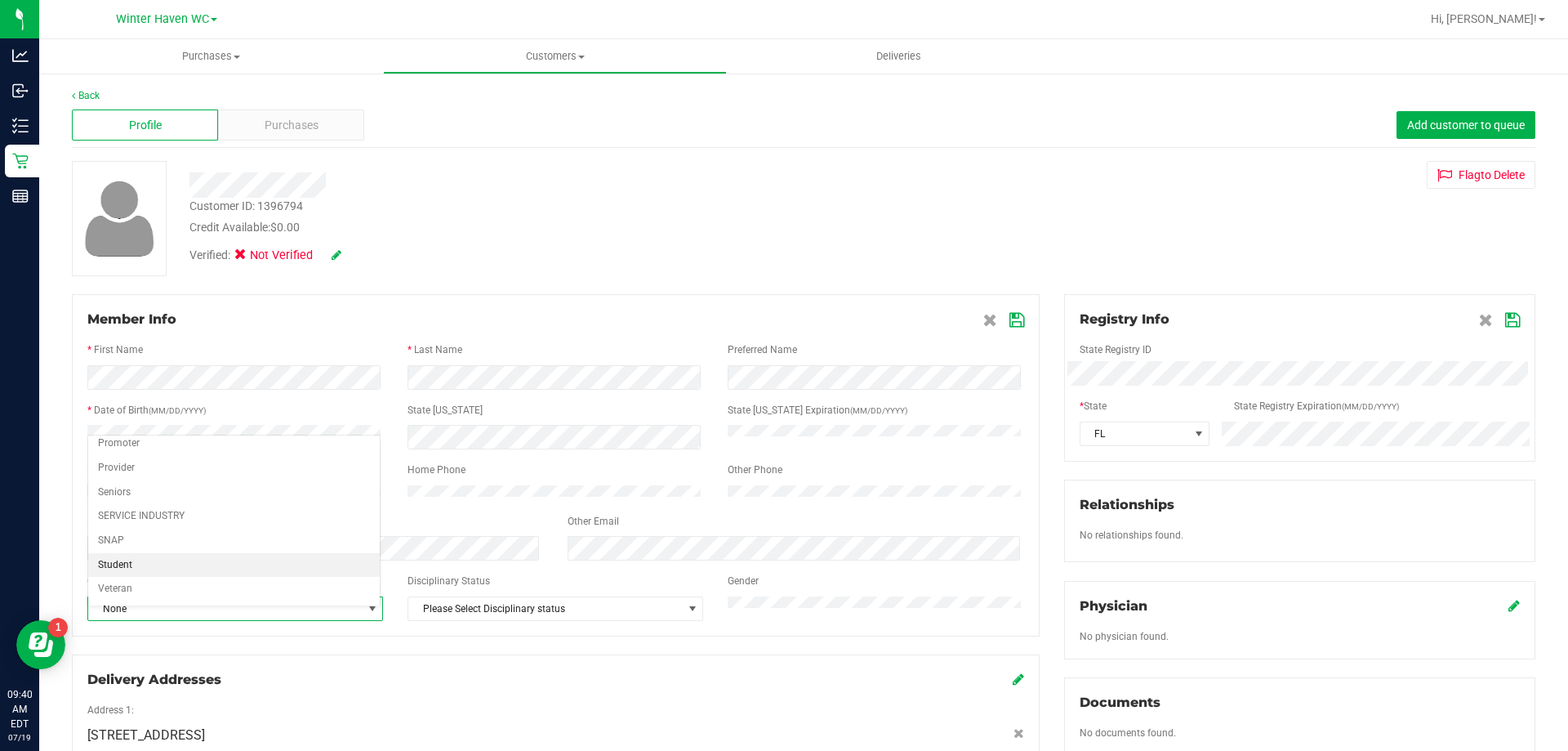 scroll, scrollTop: 119, scrollLeft: 0, axis: vertical 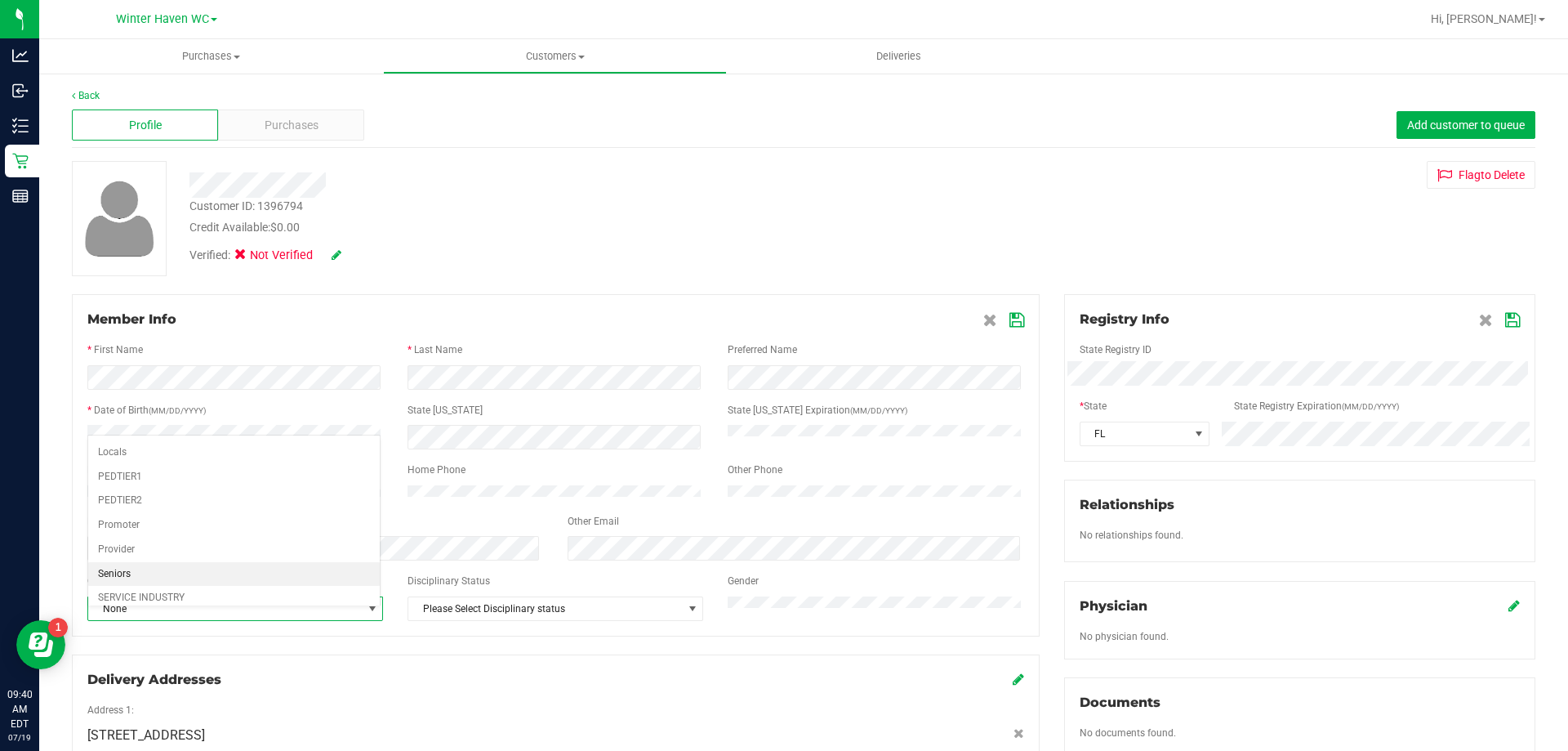 click on "Seniors" at bounding box center (234, 574) 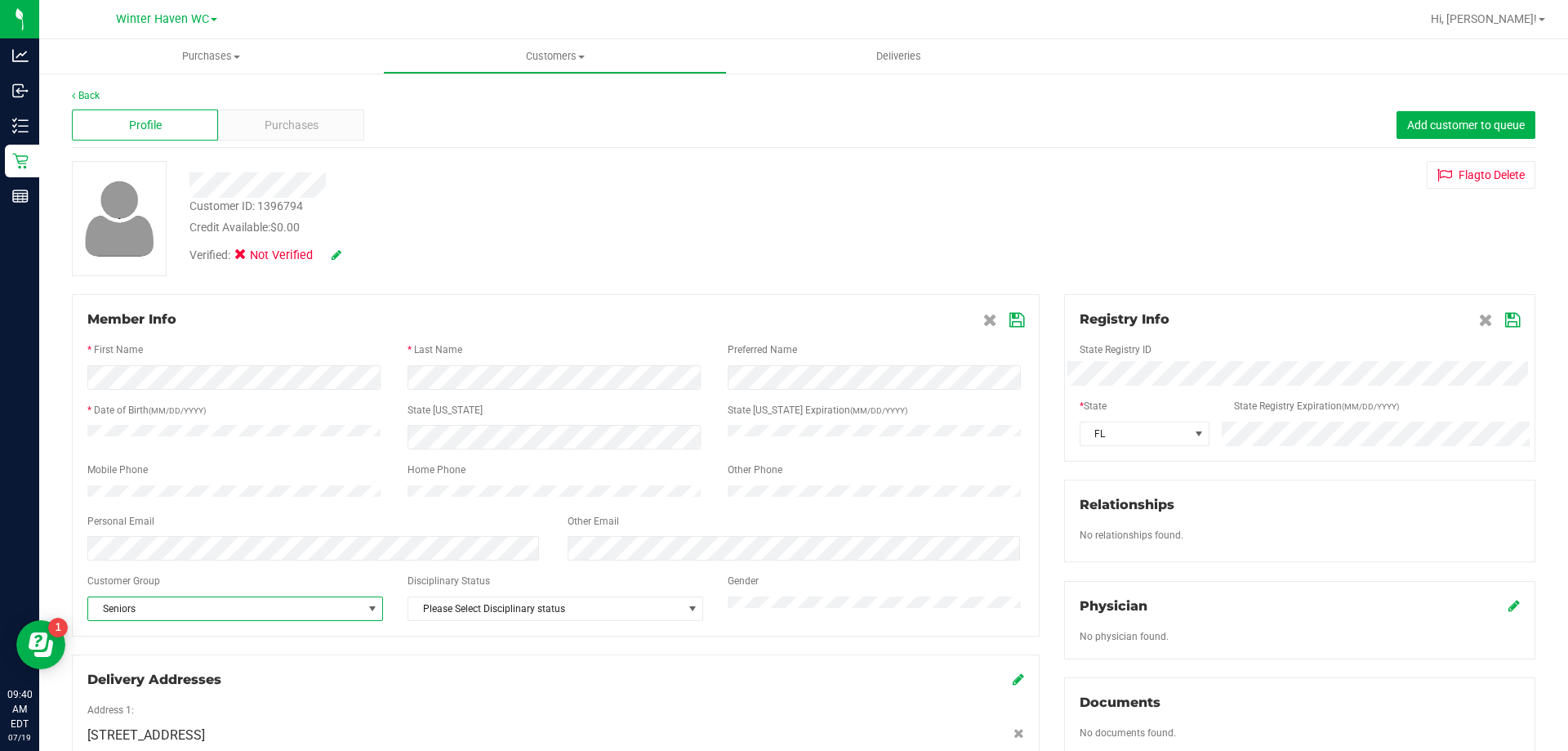 click at bounding box center (1017, 320) 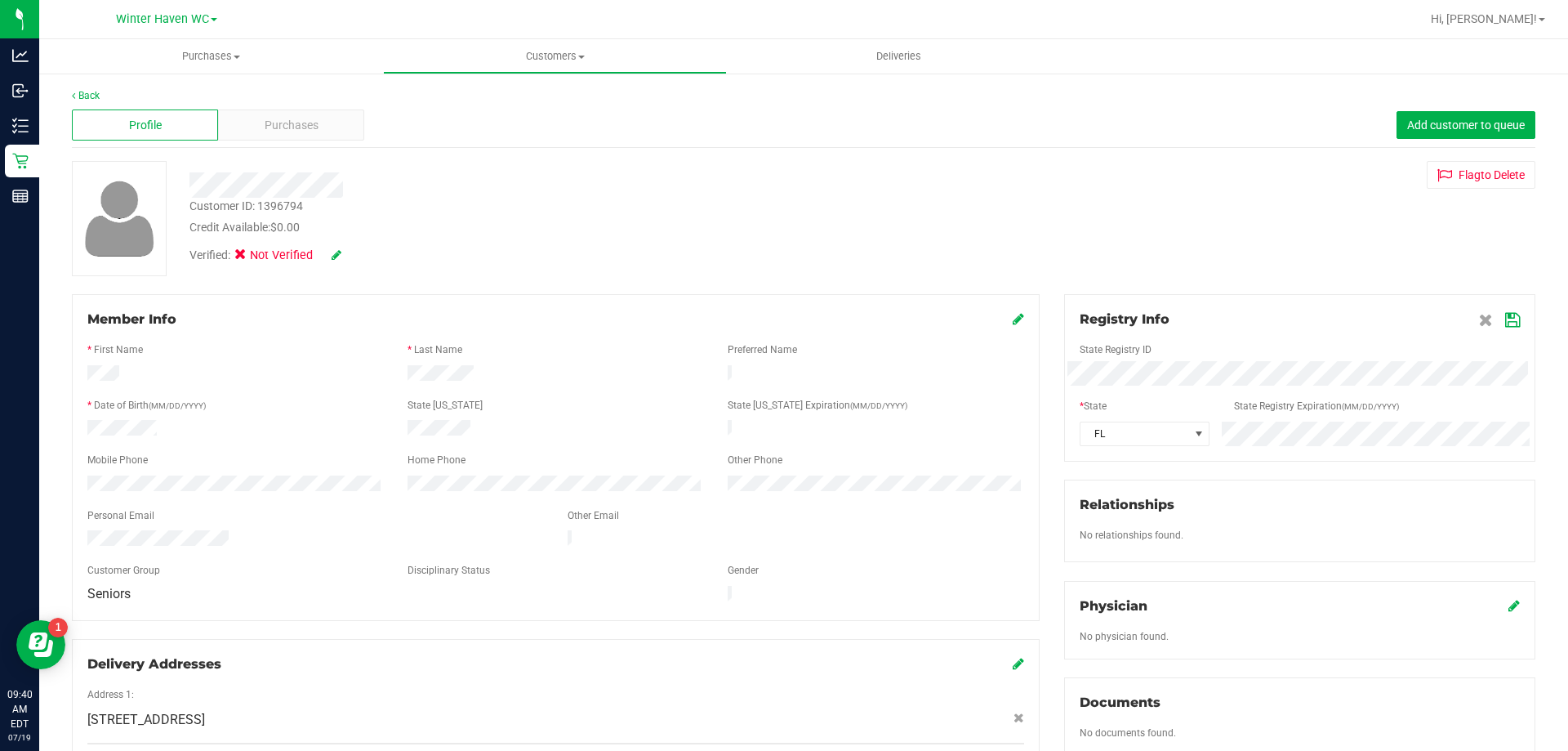 click at bounding box center [1512, 320] 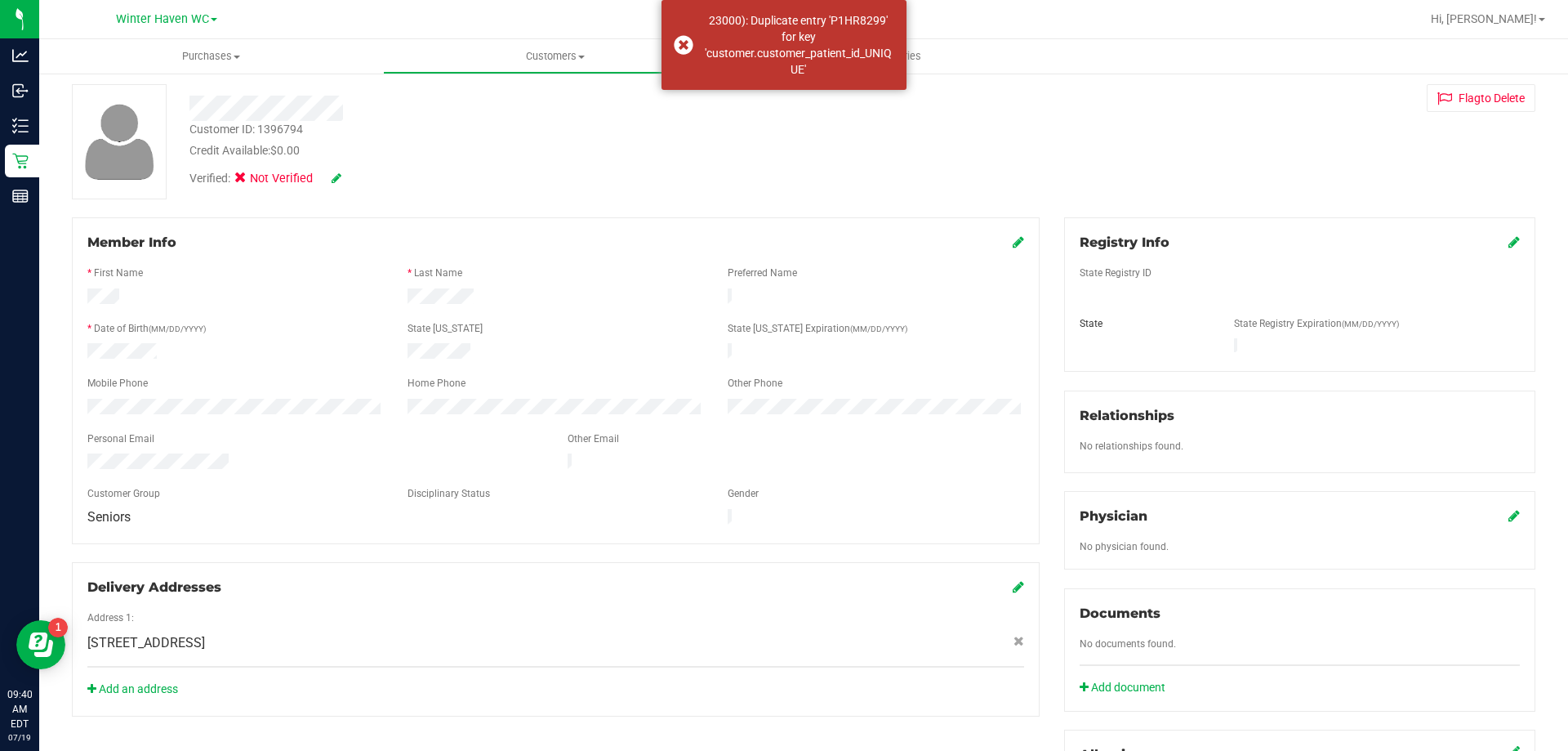 scroll, scrollTop: 0, scrollLeft: 0, axis: both 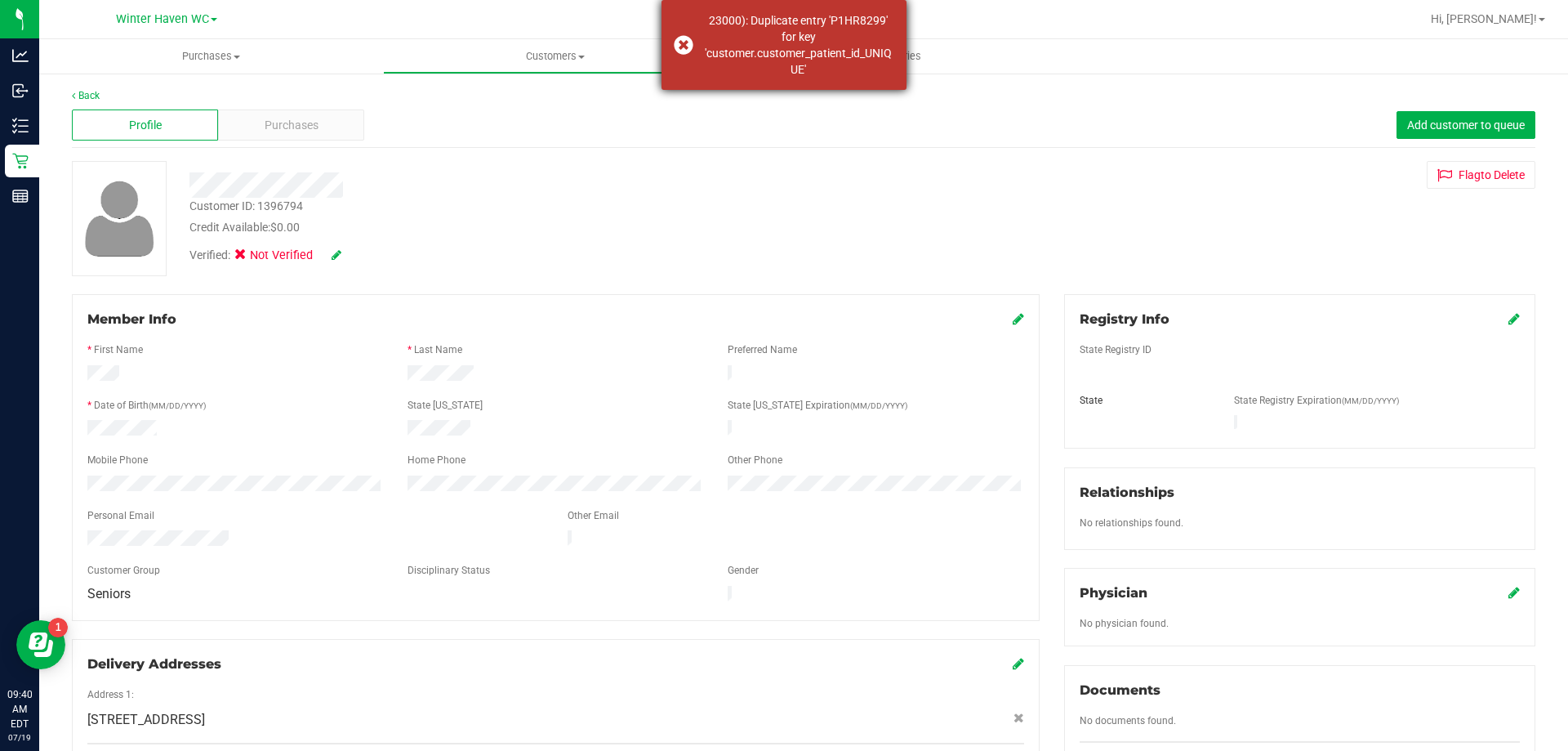 click on "23000): Duplicate entry 'P1HR8299' for key 'customer.customer_patient_id_UNIQUE'" at bounding box center [798, 45] 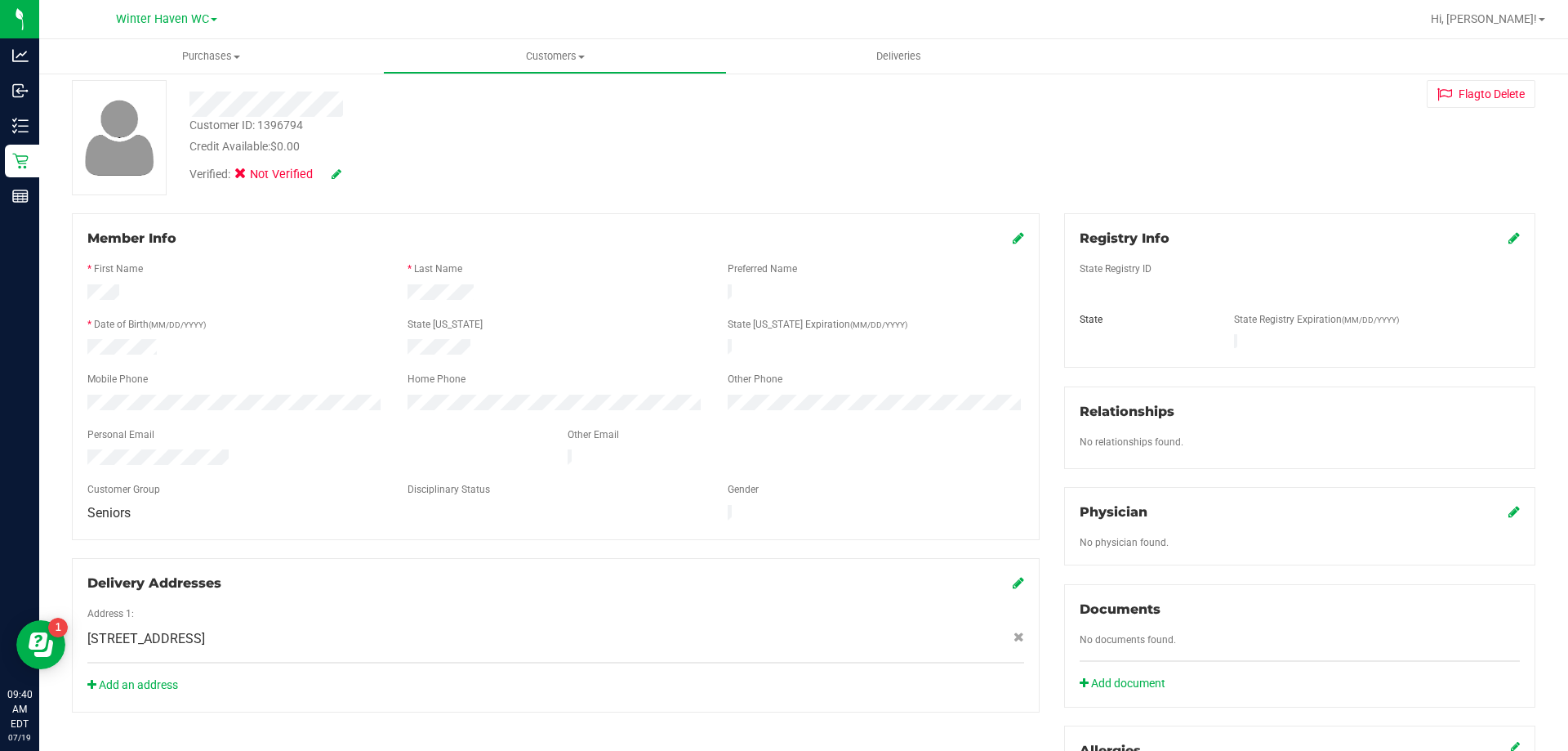 scroll, scrollTop: 0, scrollLeft: 0, axis: both 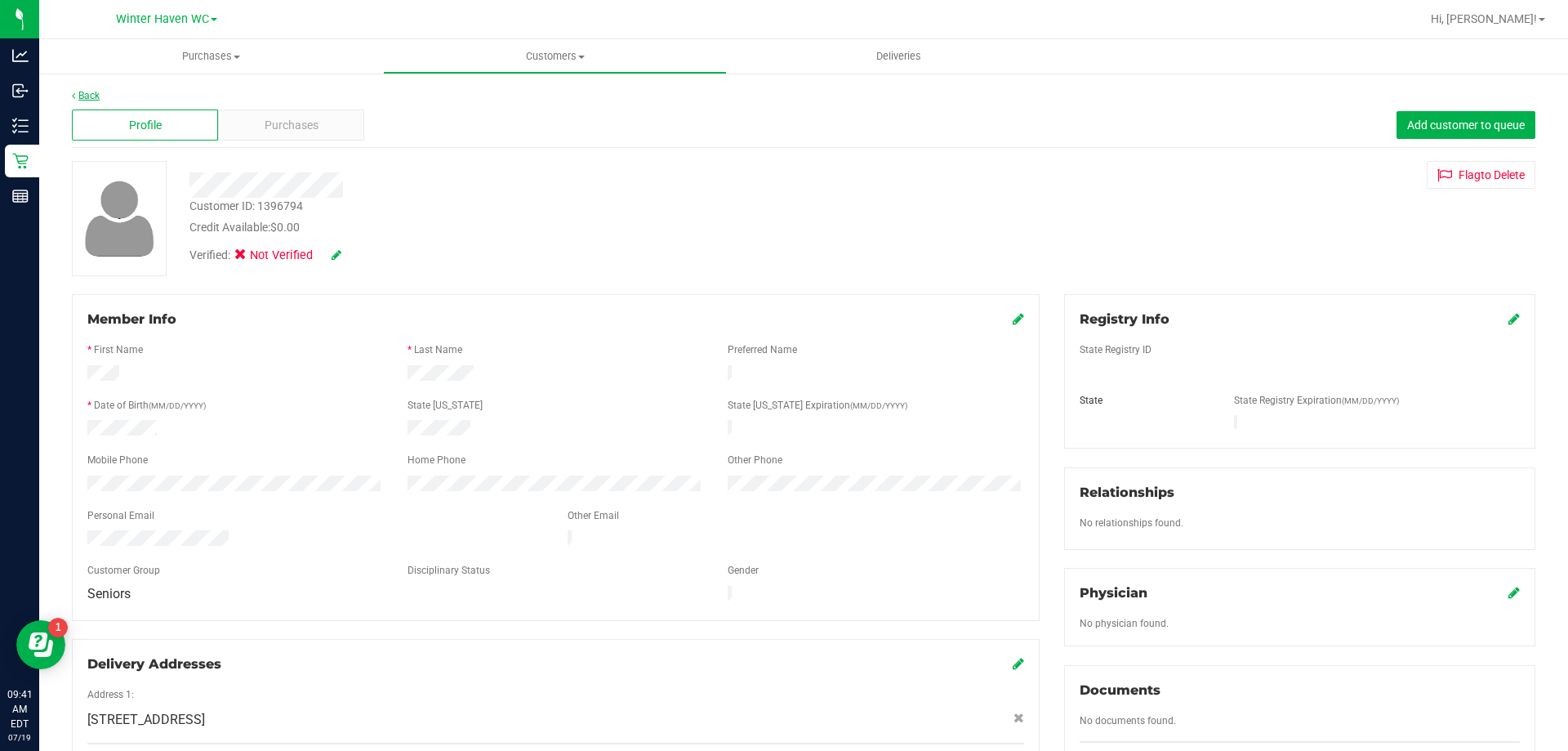 click on "Back" at bounding box center (86, 96) 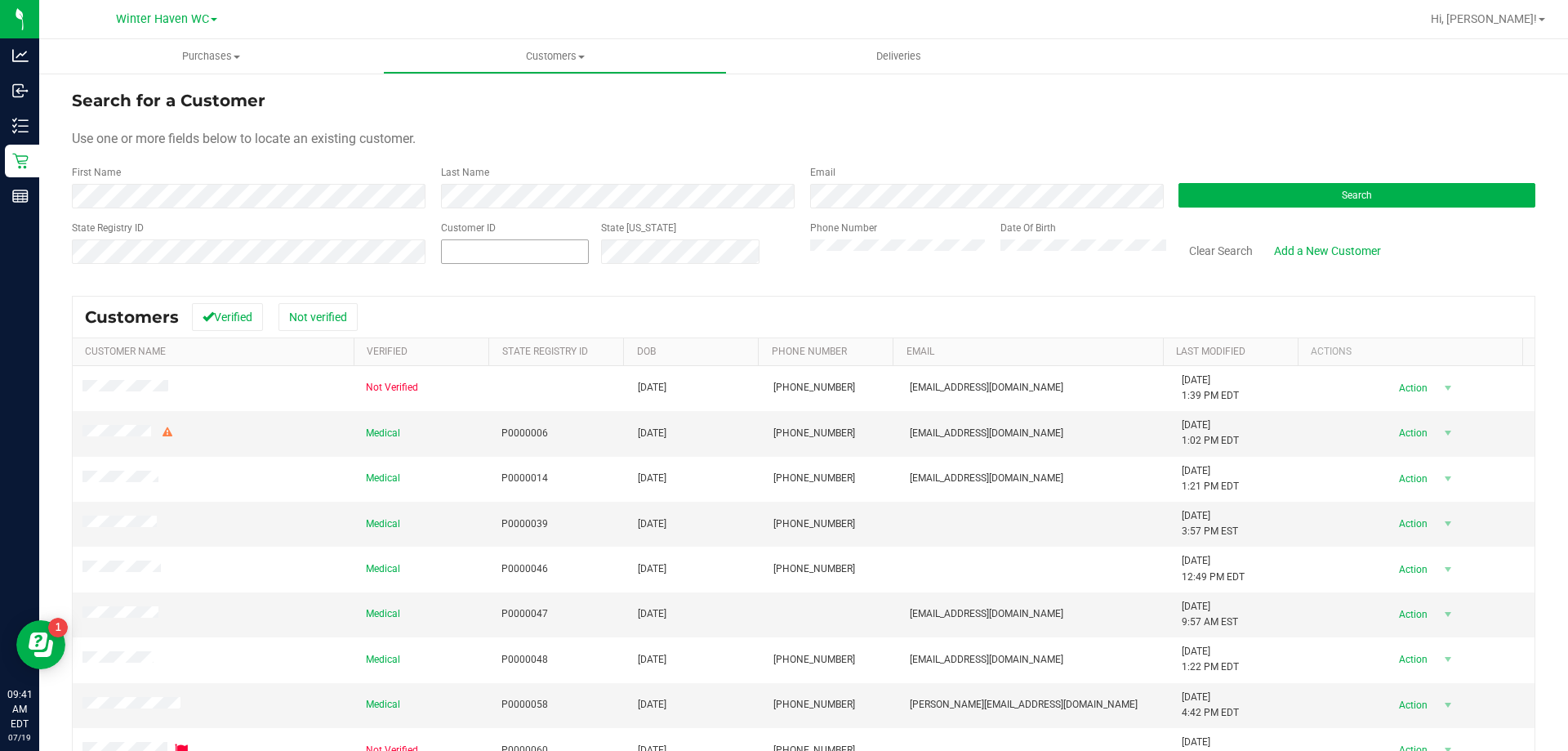 click at bounding box center [514, 252] 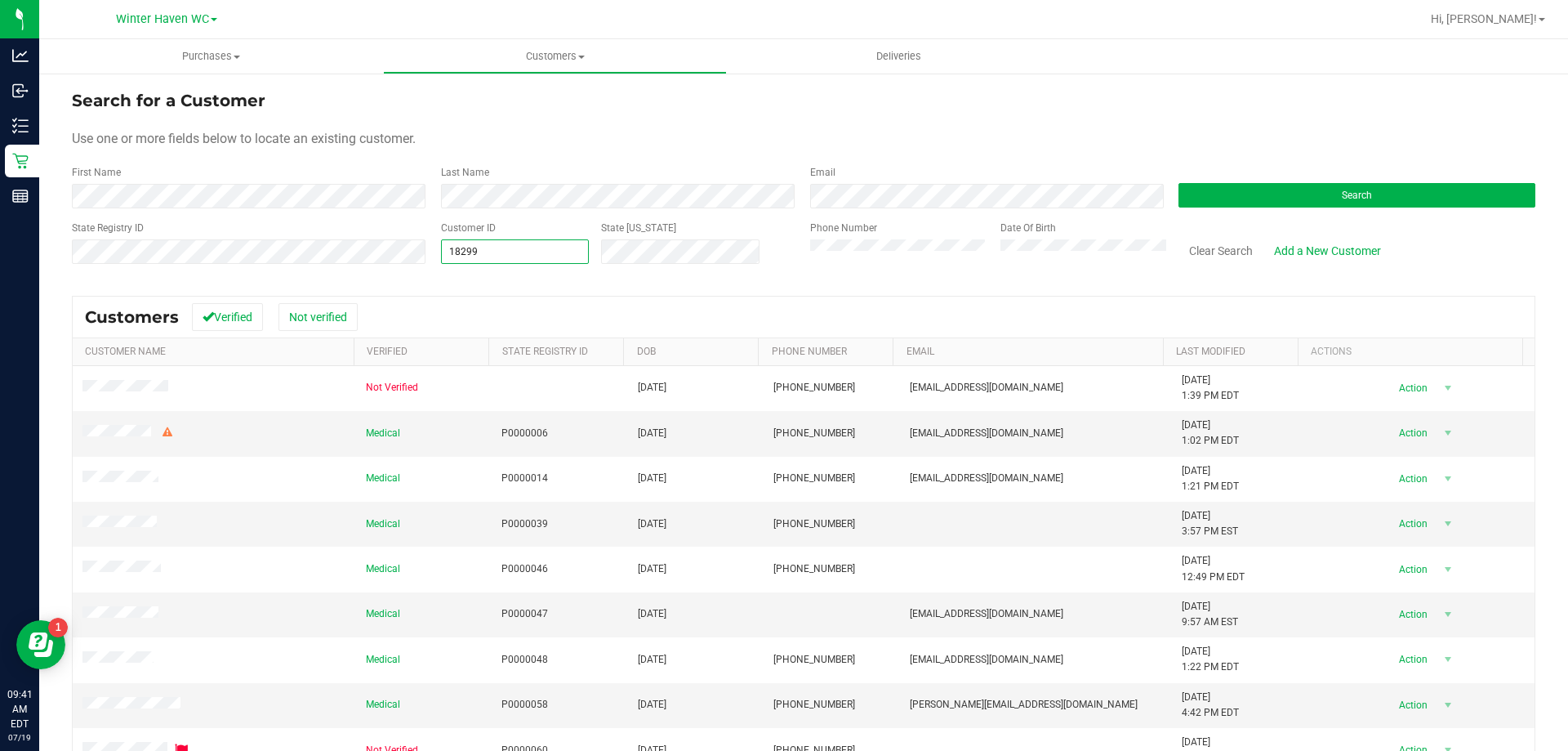 type on "18299" 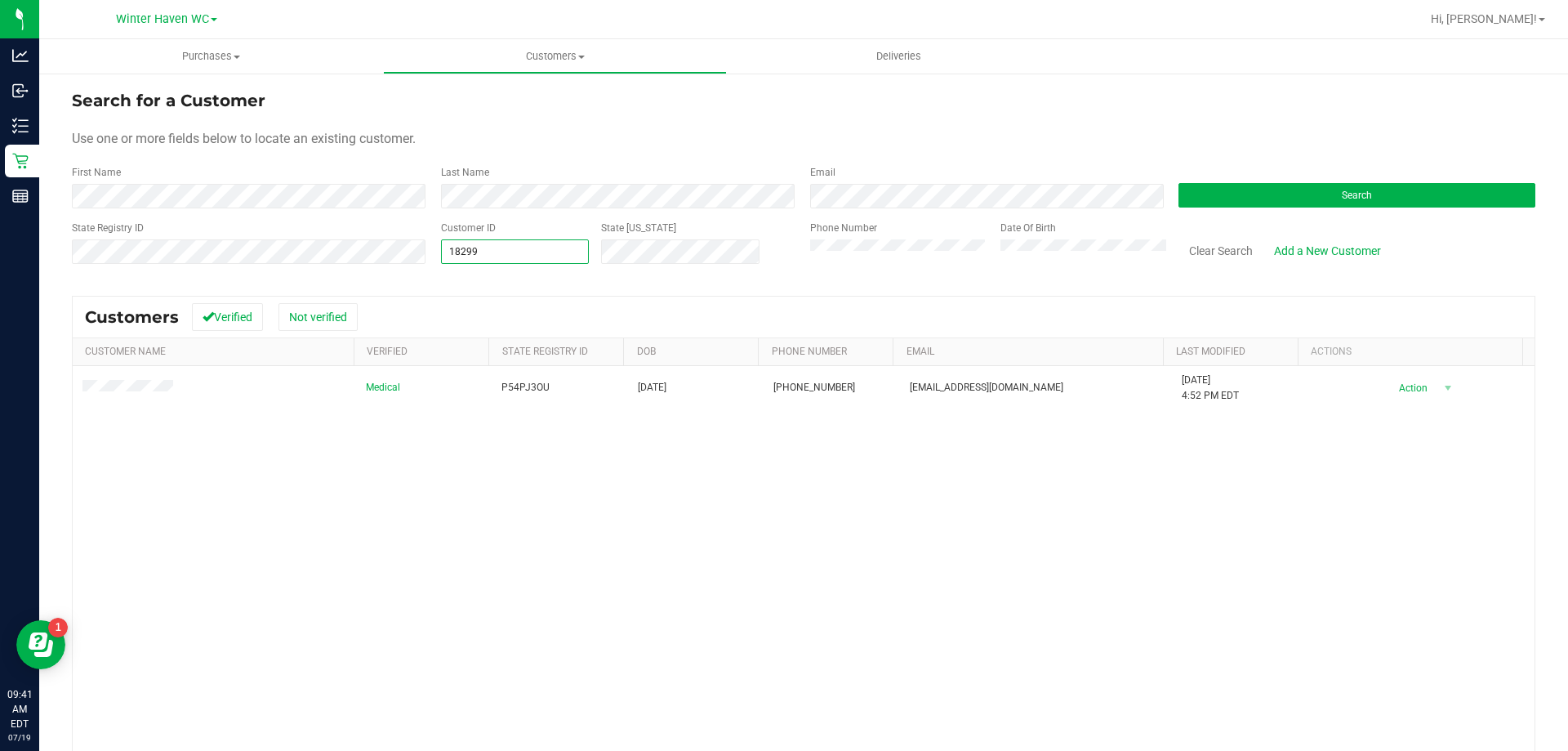 drag, startPoint x: 522, startPoint y: 245, endPoint x: 425, endPoint y: 239, distance: 97.18539 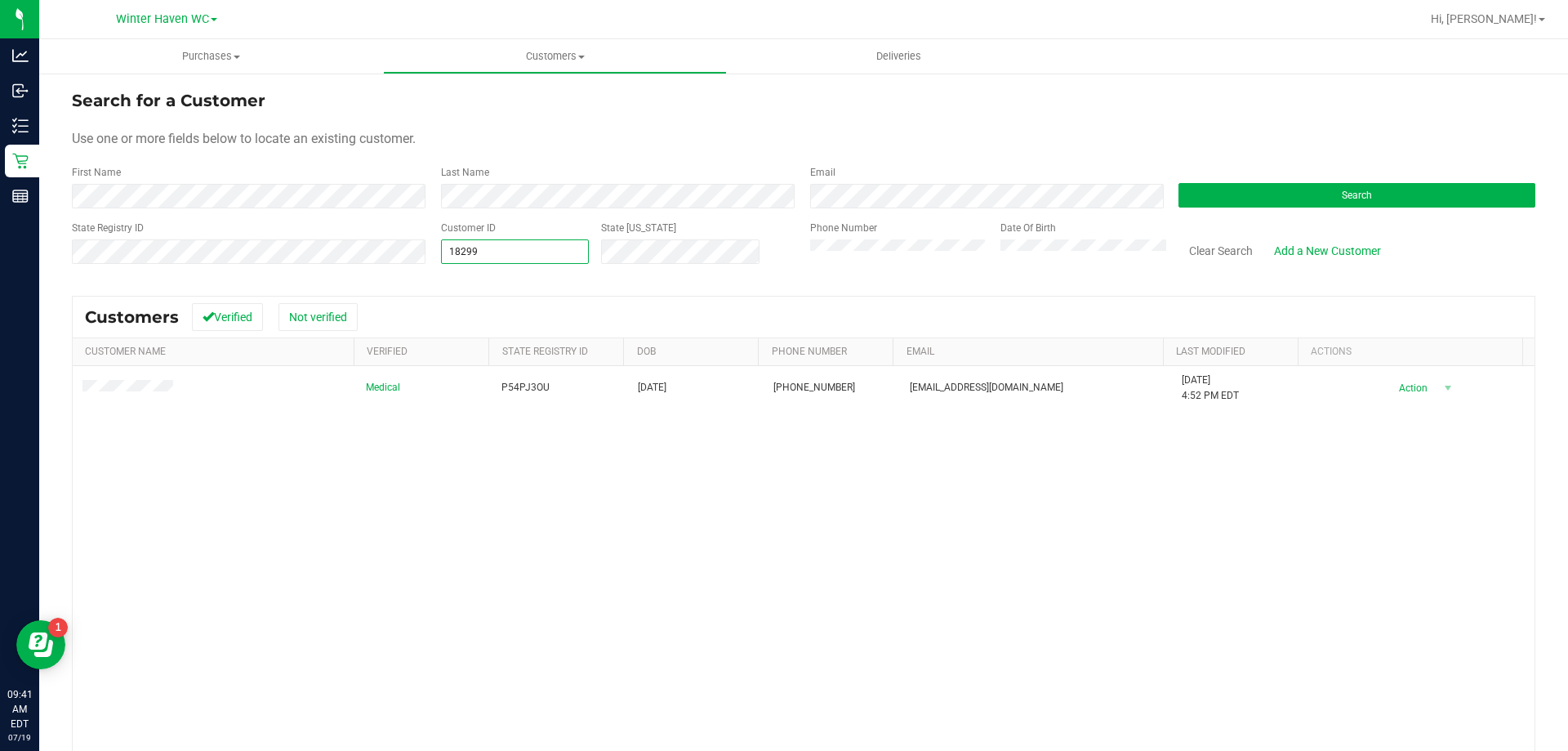 click on "State Registry ID
Customer ID
18299 18299
State [US_STATE]
Phone Number
Date Of Birth
Clear Search
Add a New Customer" at bounding box center (804, 249) 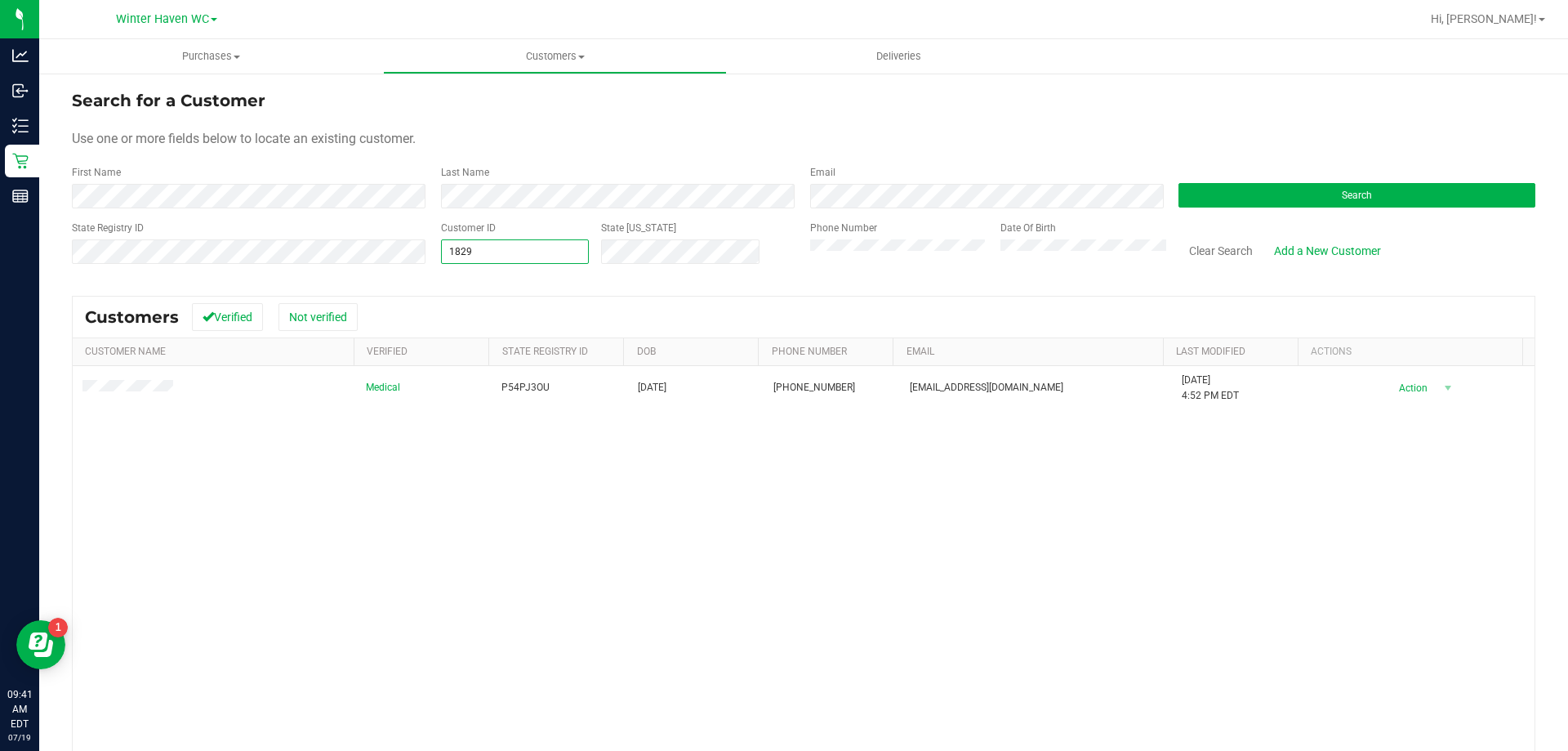 type on "18299" 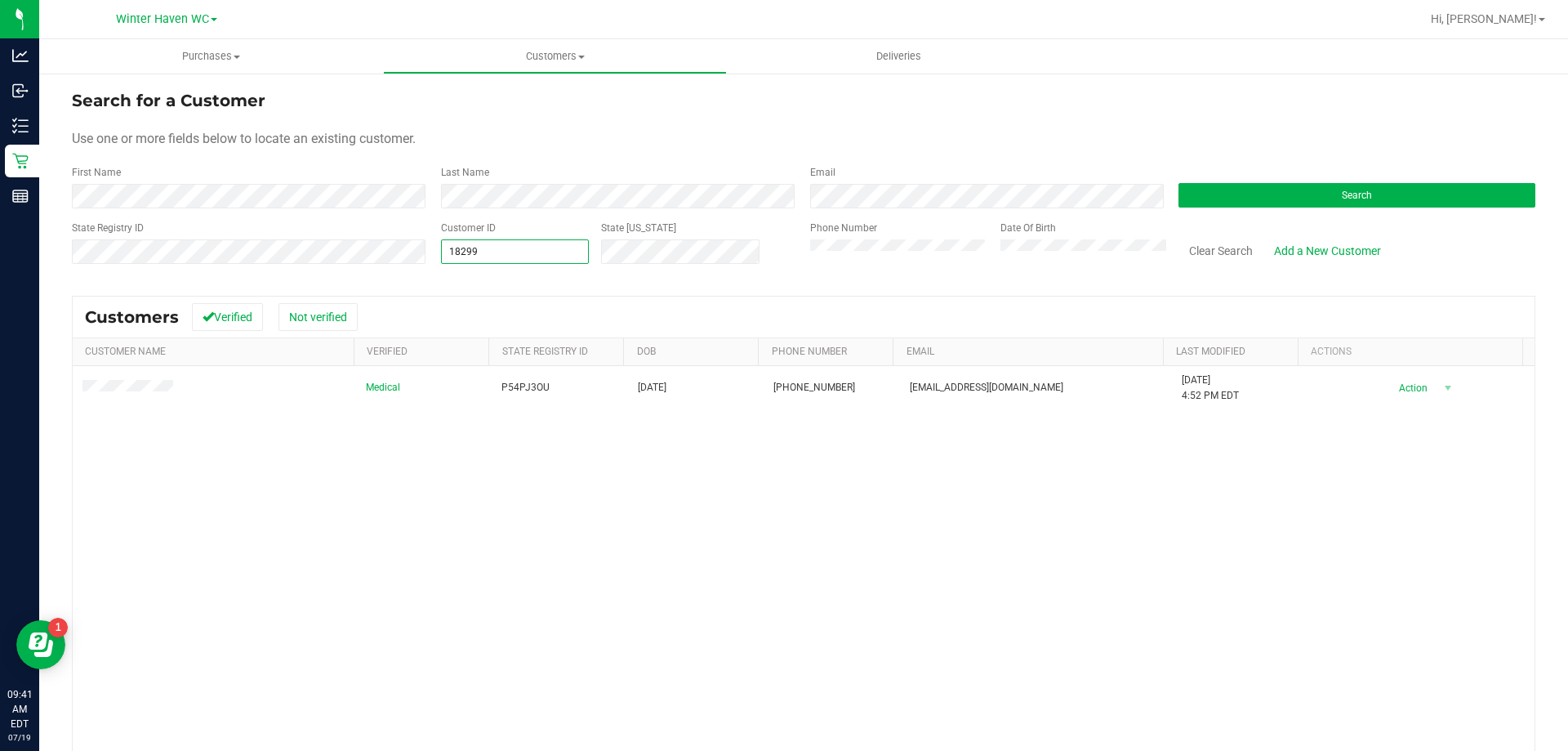 click on "State Registry ID
Customer ID
18299 18299
State [US_STATE]
Phone Number
Date Of Birth
Clear Search
Add a New Customer" at bounding box center [804, 249] 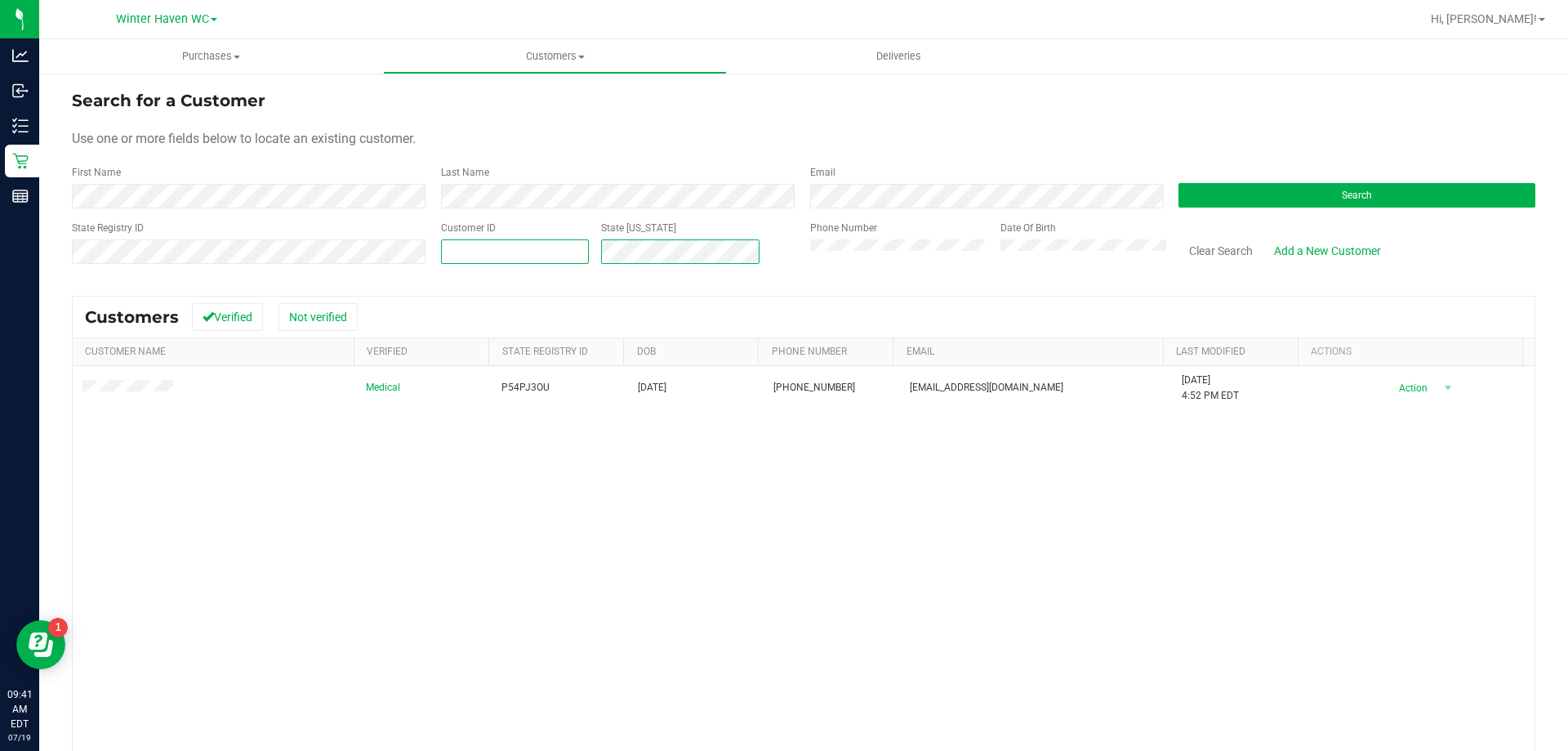 type 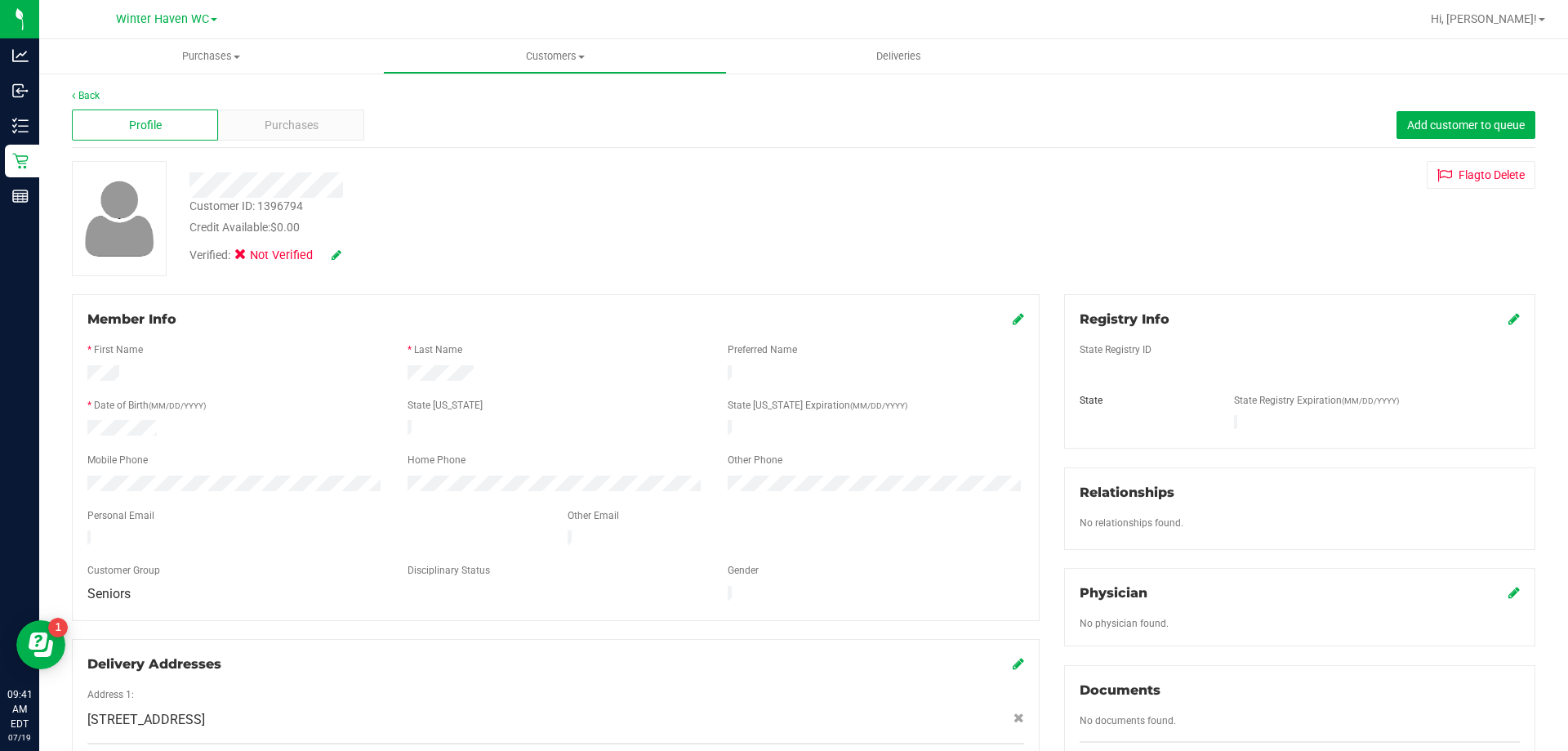 click at bounding box center [1018, 319] 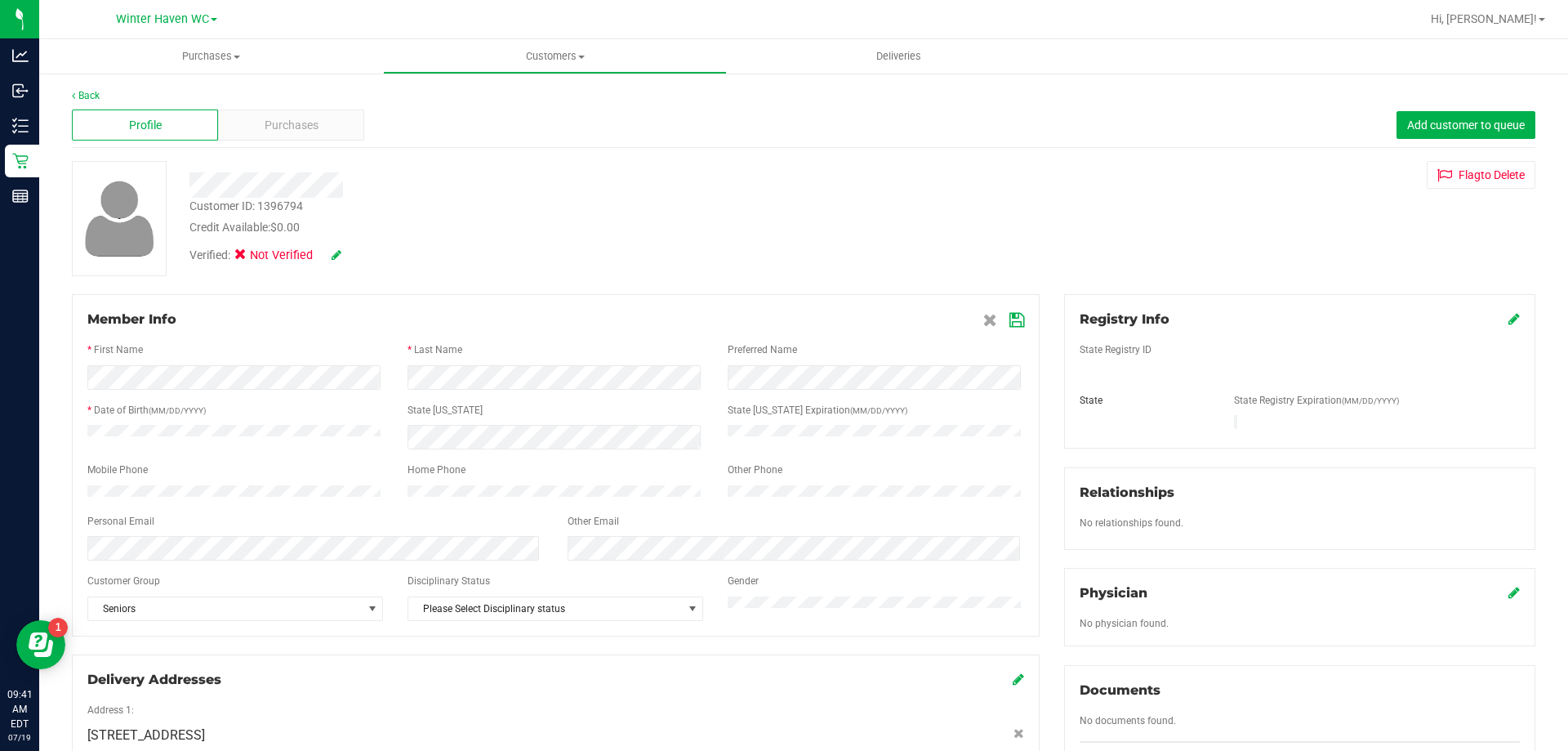click at bounding box center [336, 255] 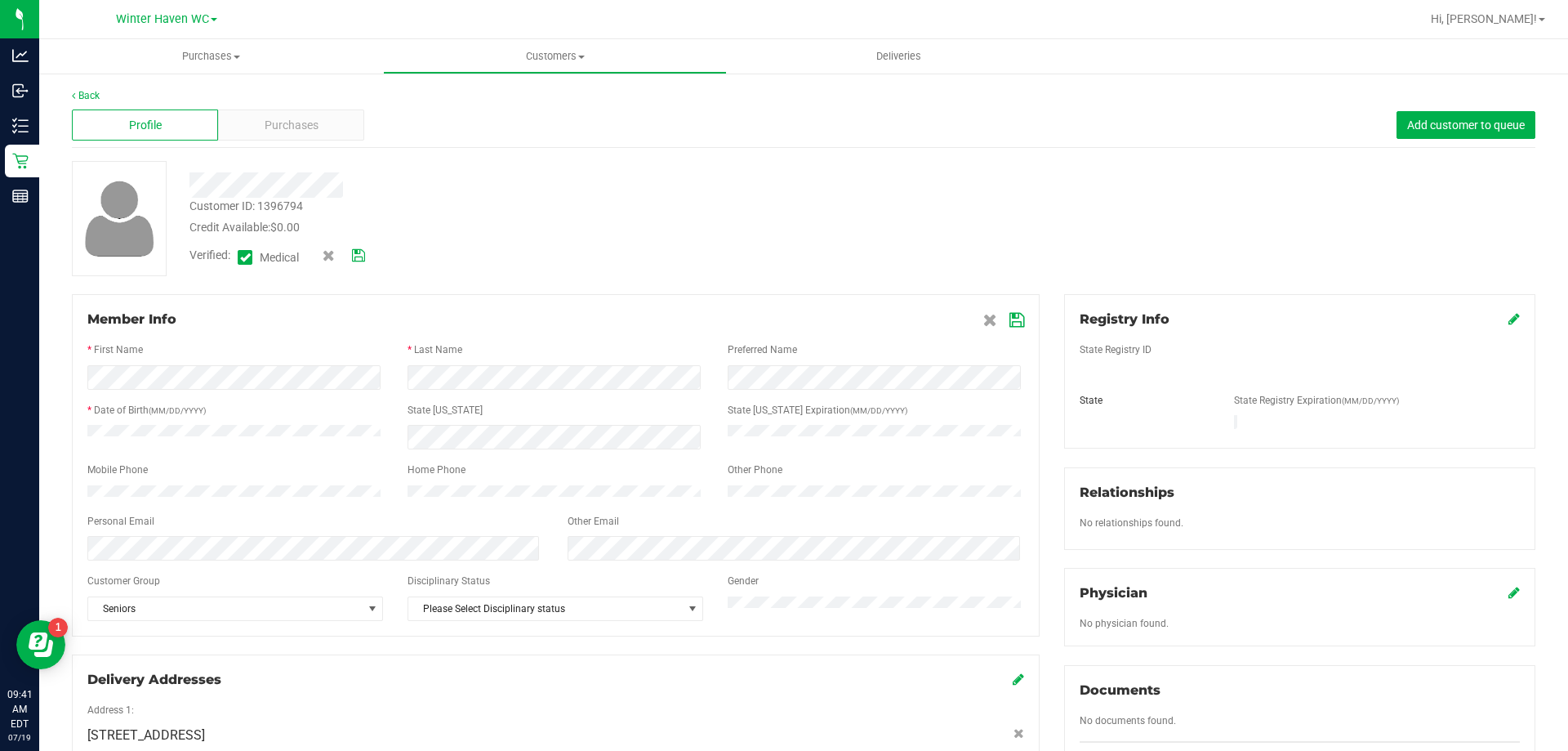 click at bounding box center [245, 257] 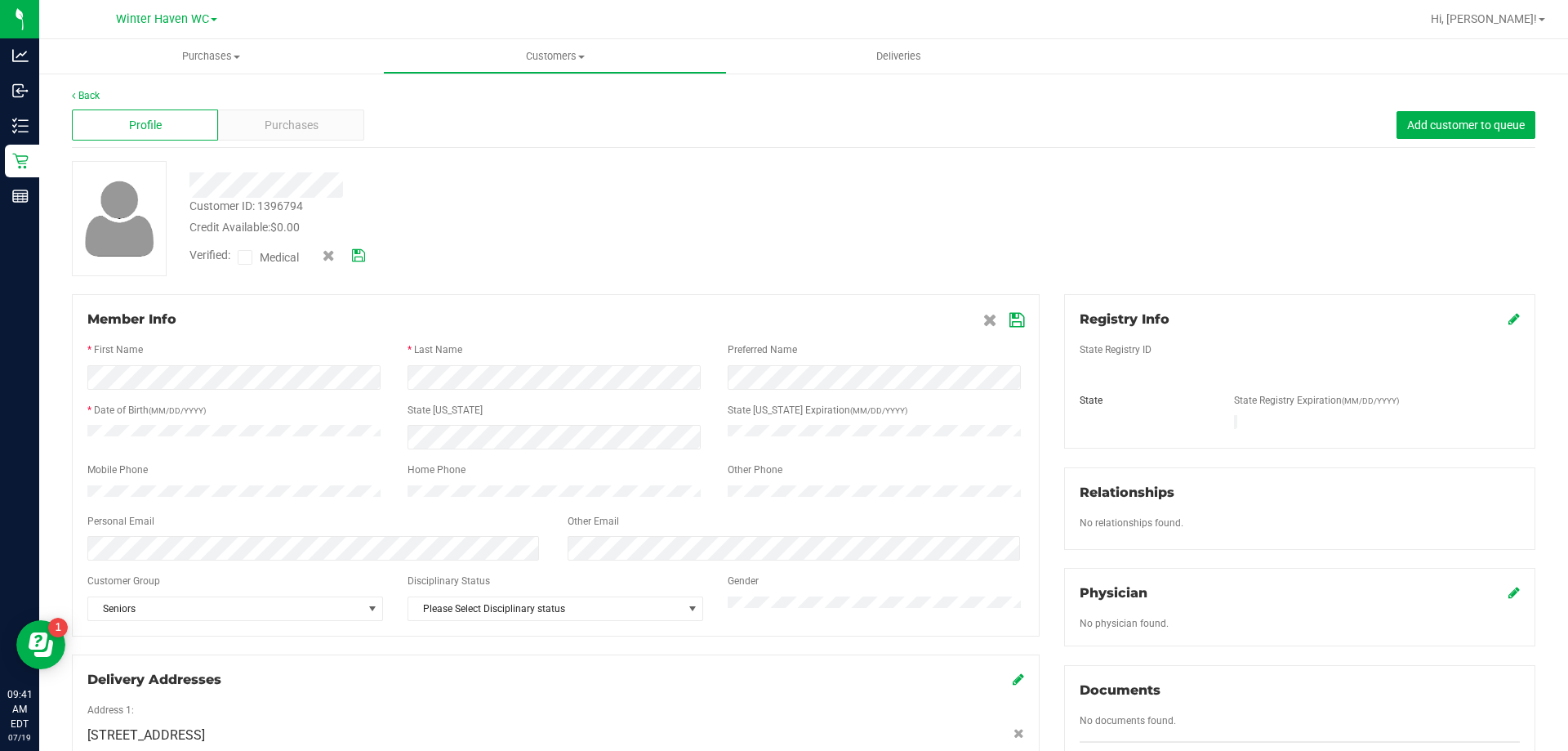 click at bounding box center [245, 257] 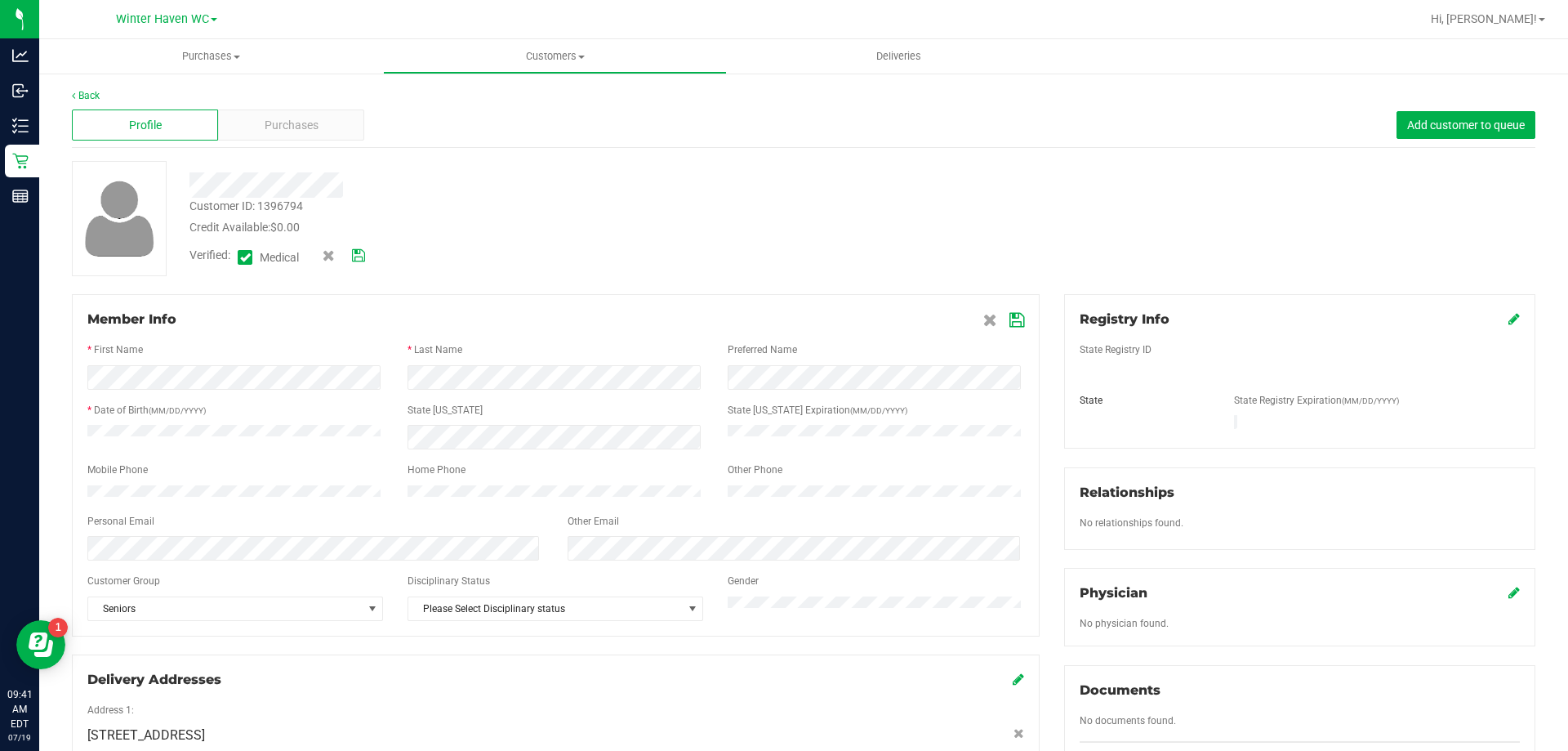 click at bounding box center [359, 256] 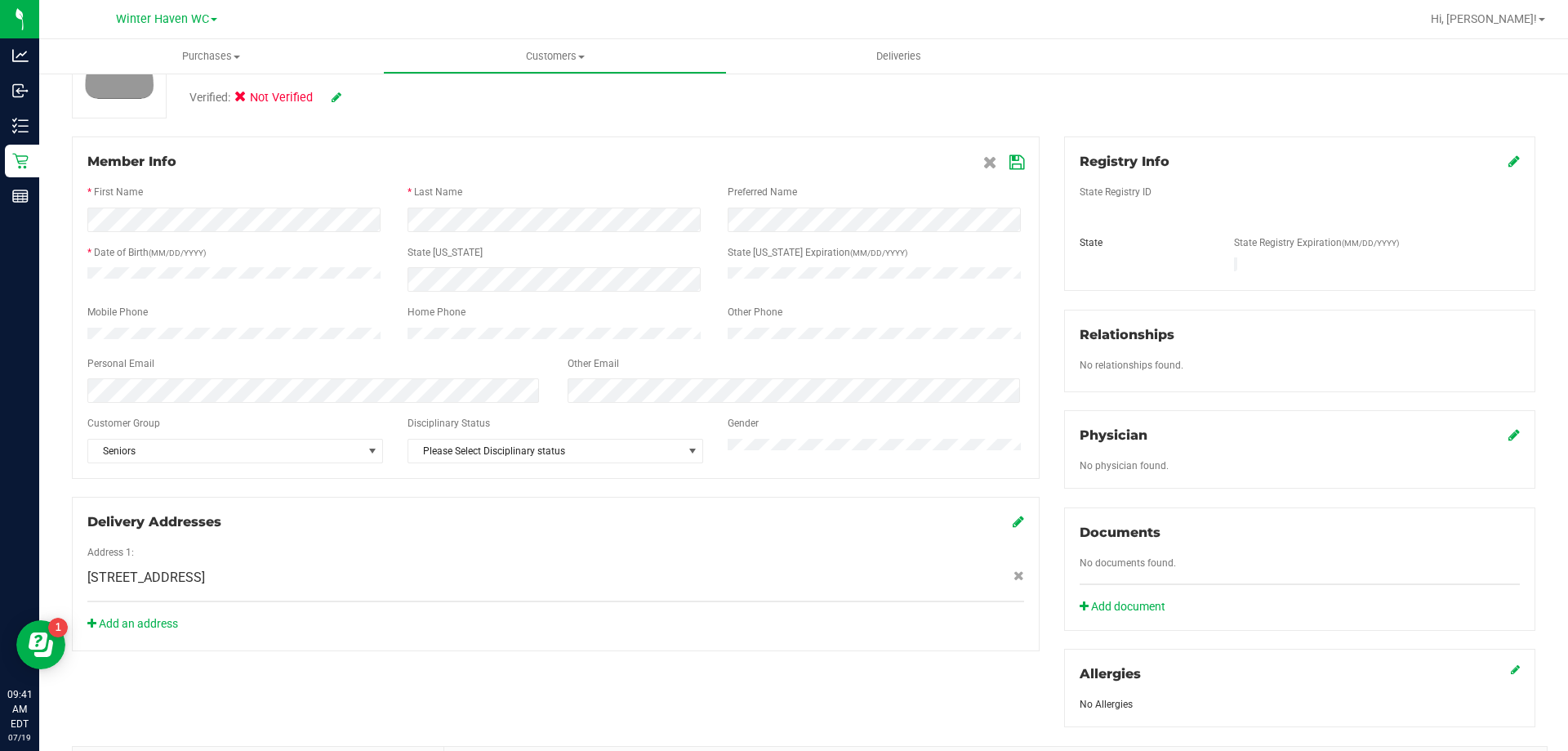scroll, scrollTop: 0, scrollLeft: 0, axis: both 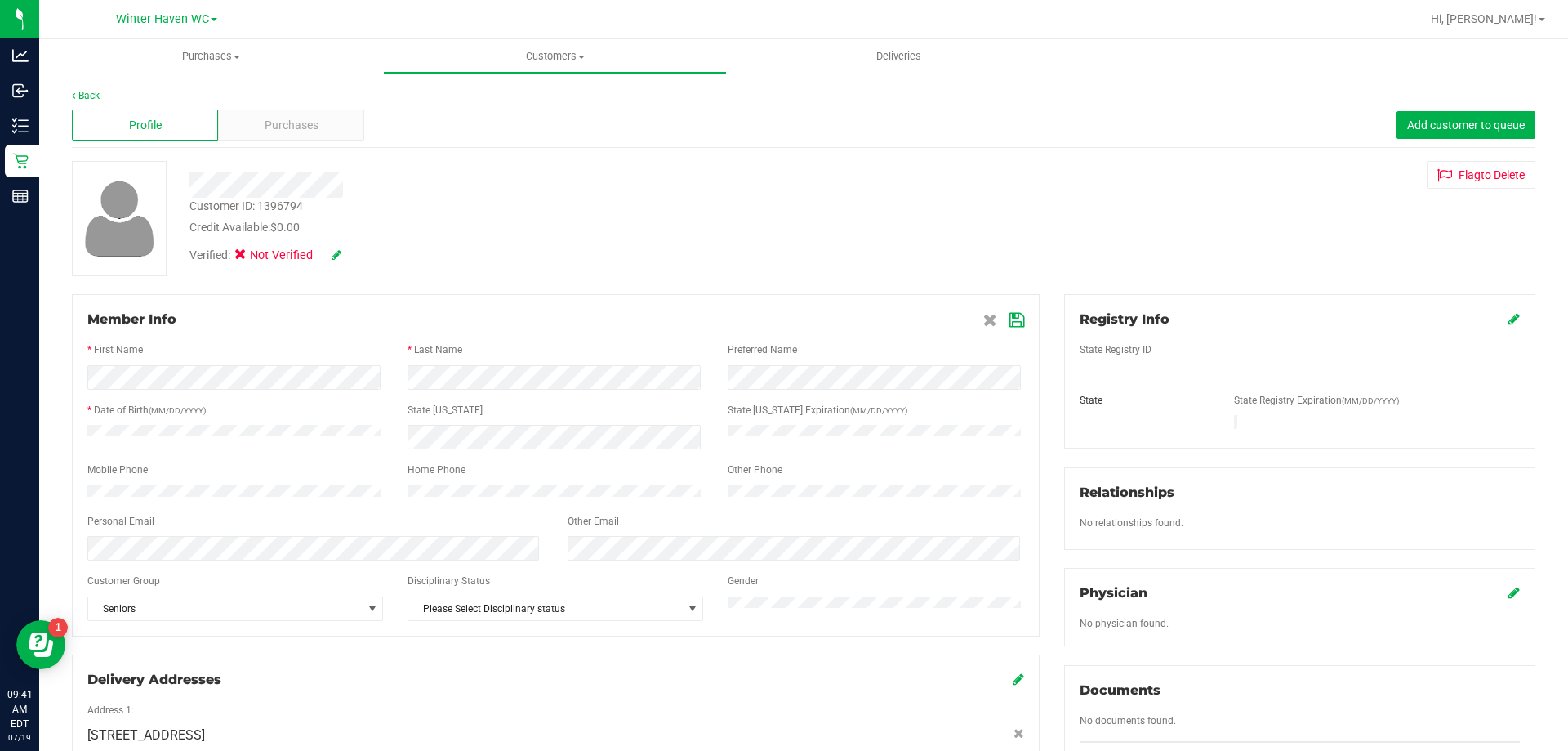 click at bounding box center [1017, 320] 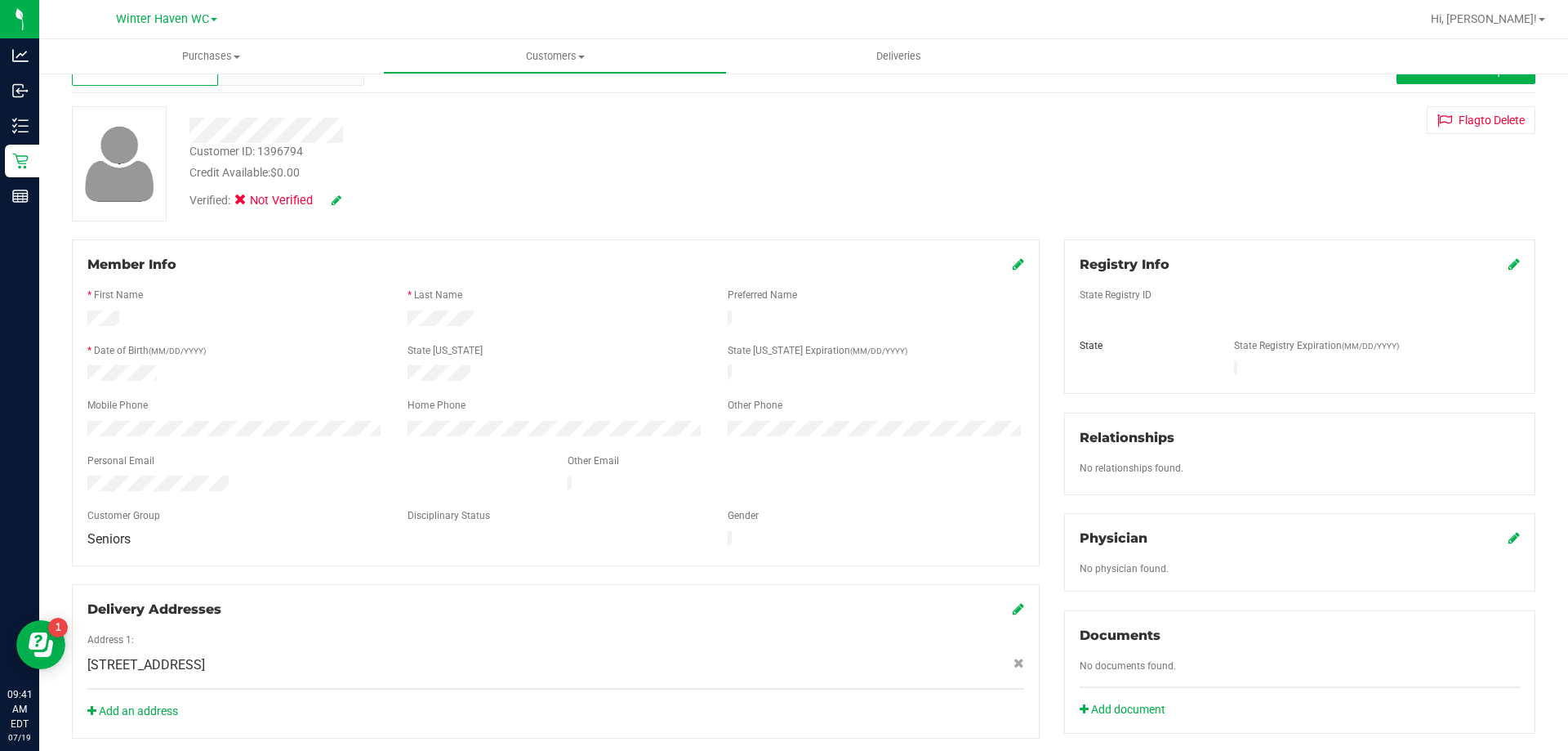 scroll, scrollTop: 0, scrollLeft: 0, axis: both 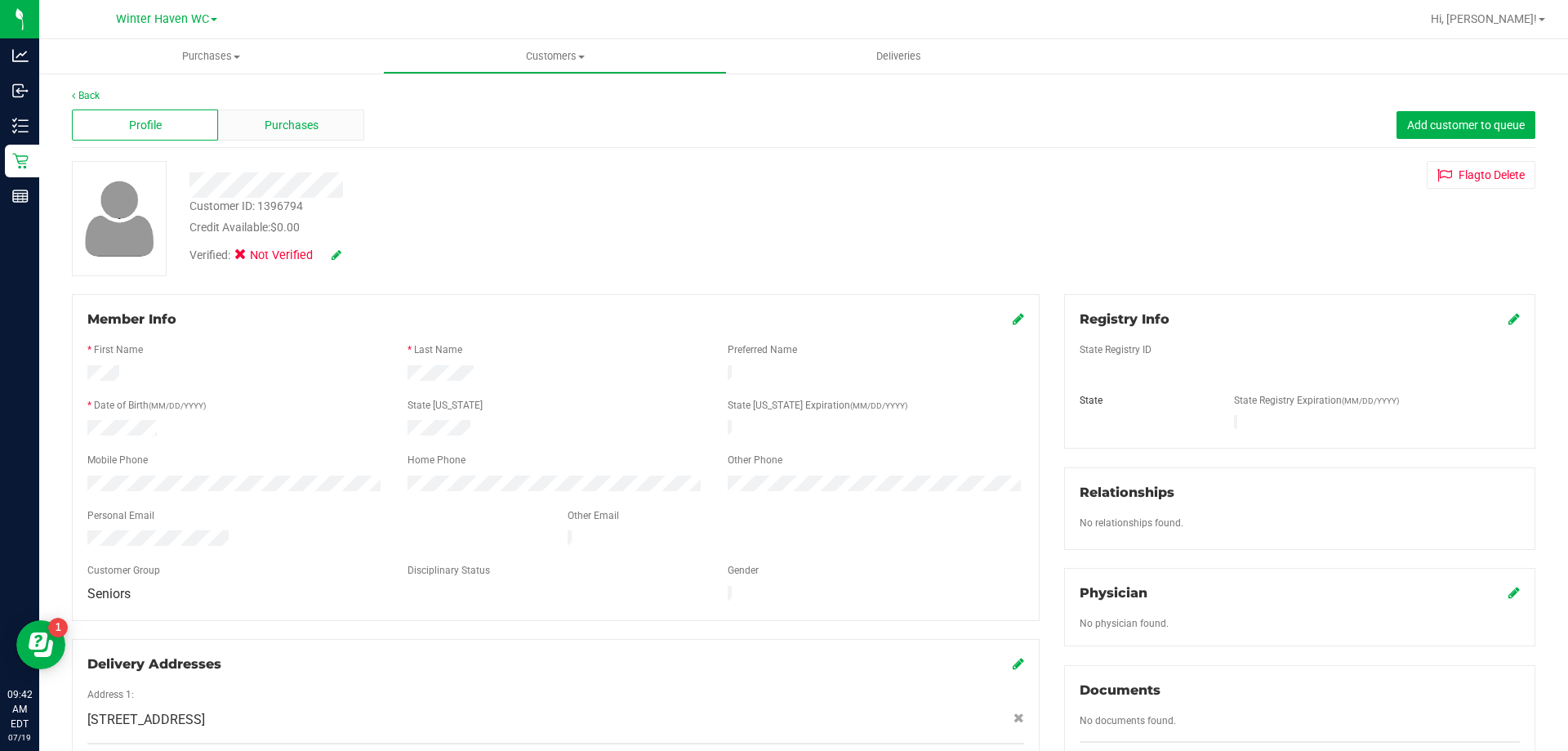 click on "Purchases" at bounding box center [292, 125] 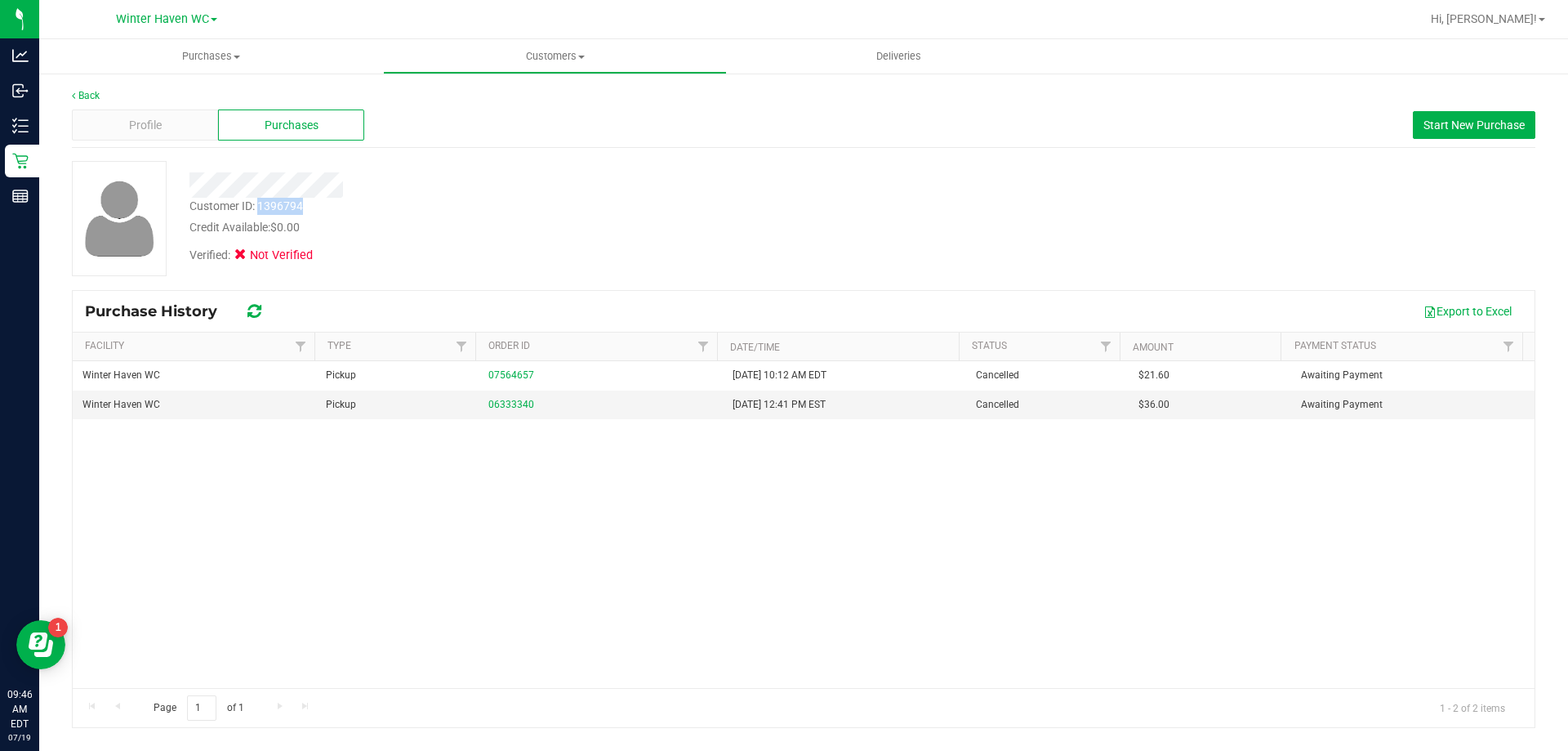 drag, startPoint x: 306, startPoint y: 207, endPoint x: 260, endPoint y: 208, distance: 46.01087 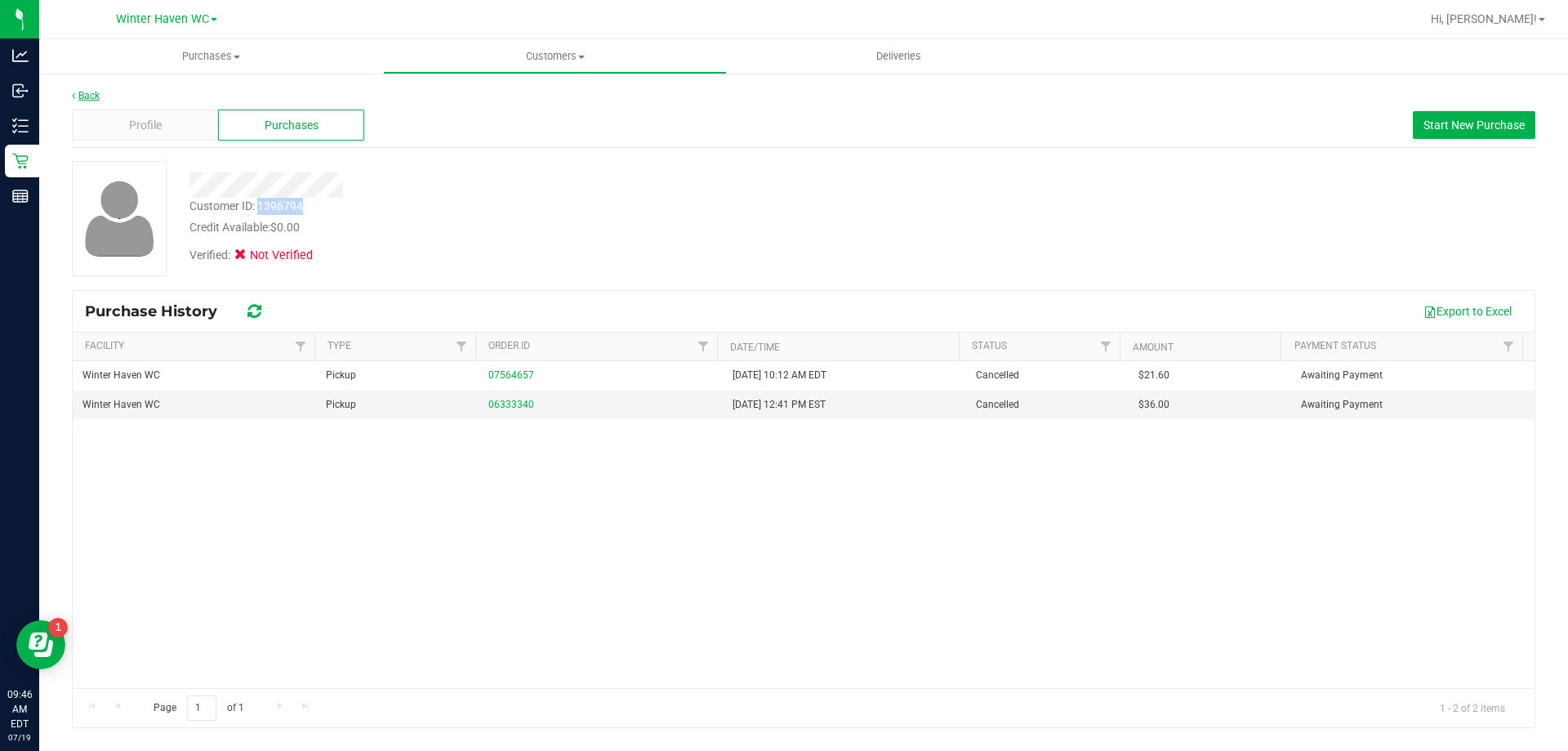 click on "Back" at bounding box center [86, 96] 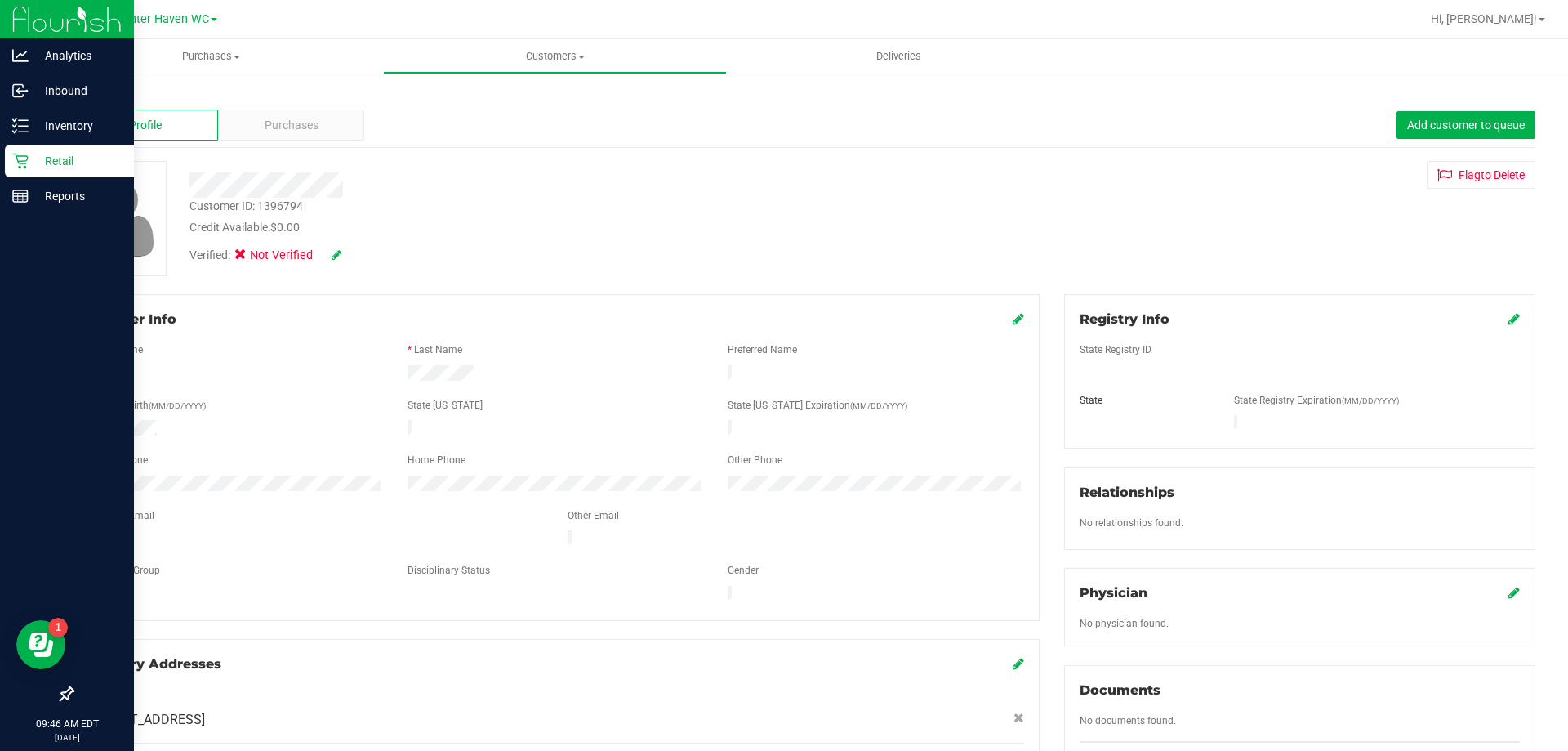 click on "Retail" at bounding box center [78, 161] 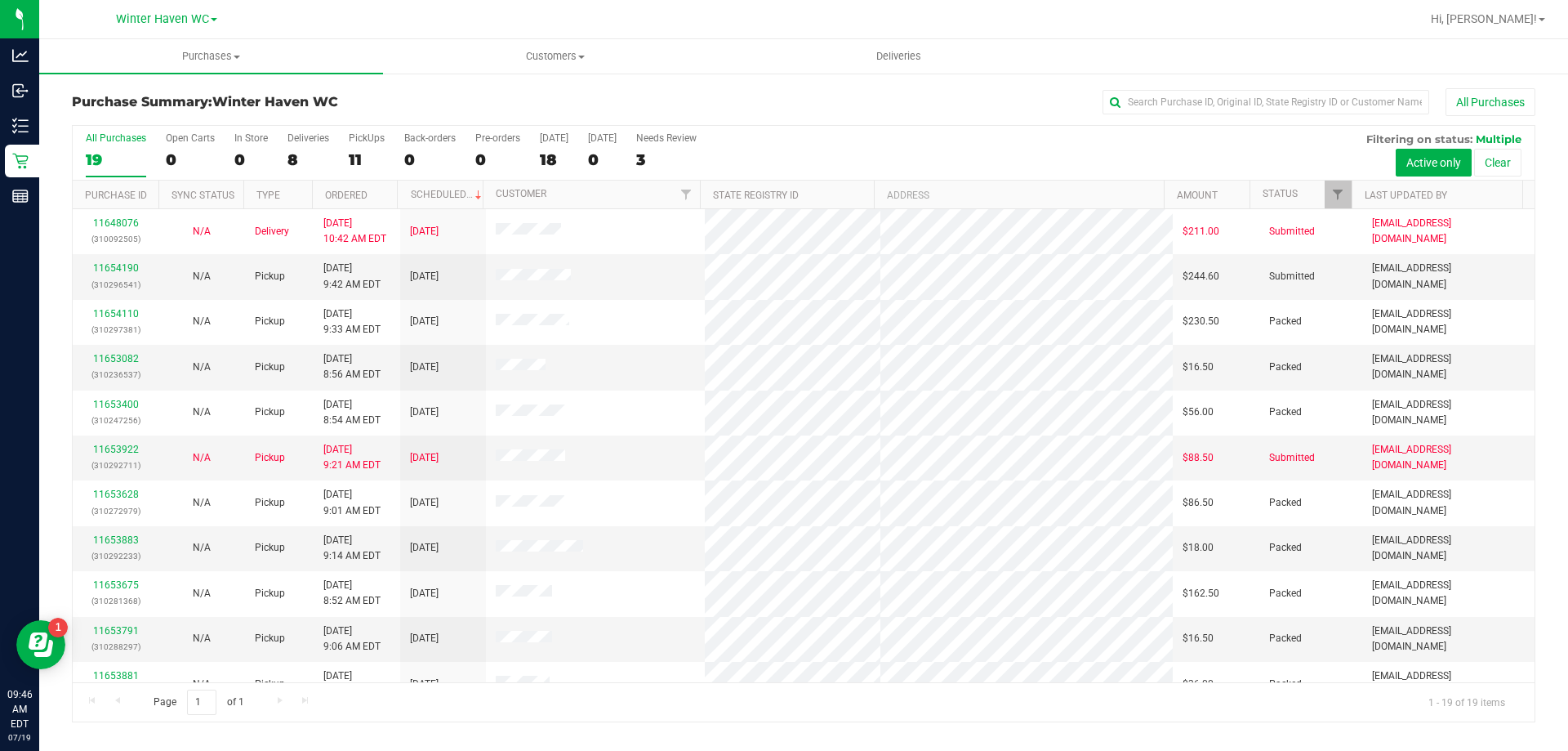 click on "8" at bounding box center (308, 159) 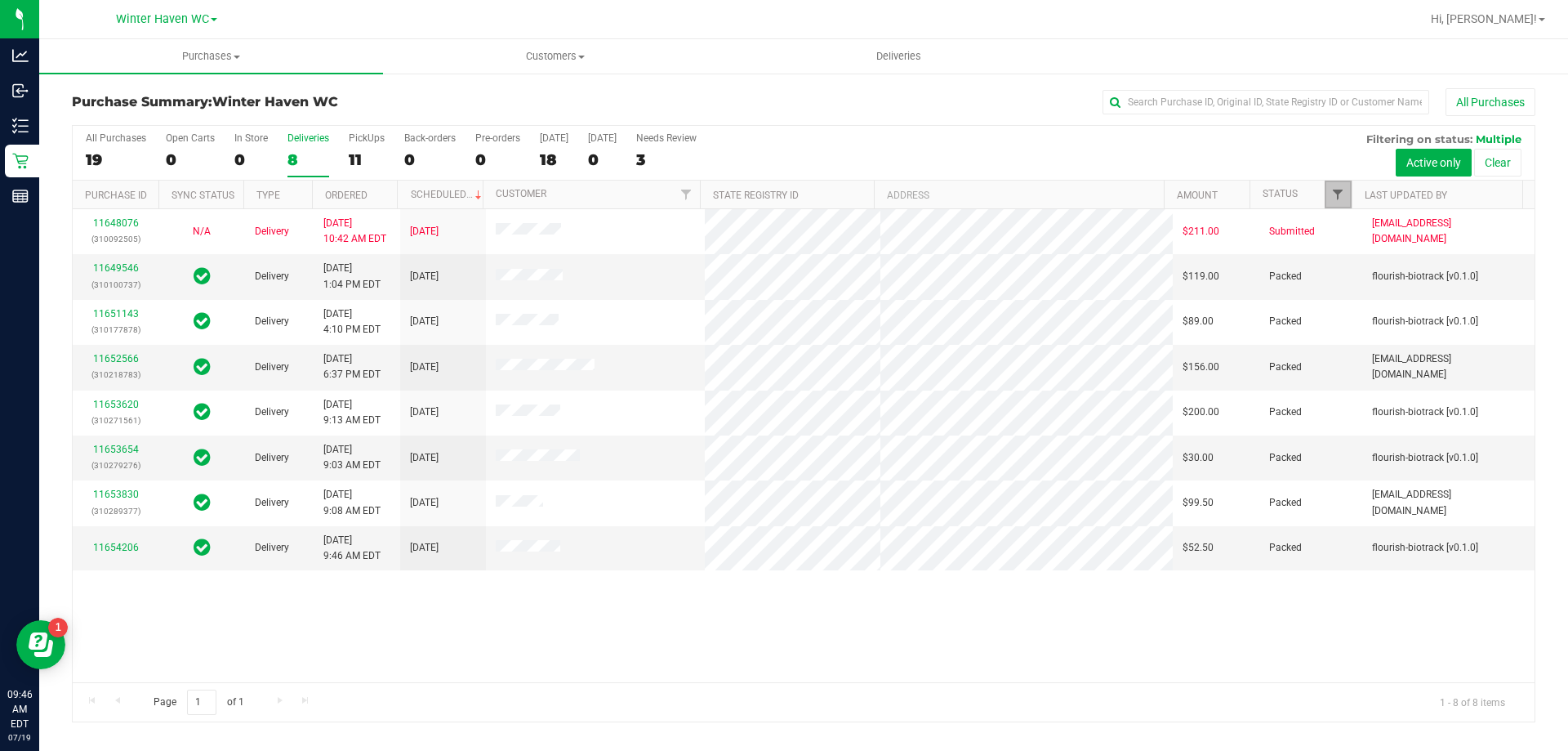 click at bounding box center (1338, 194) 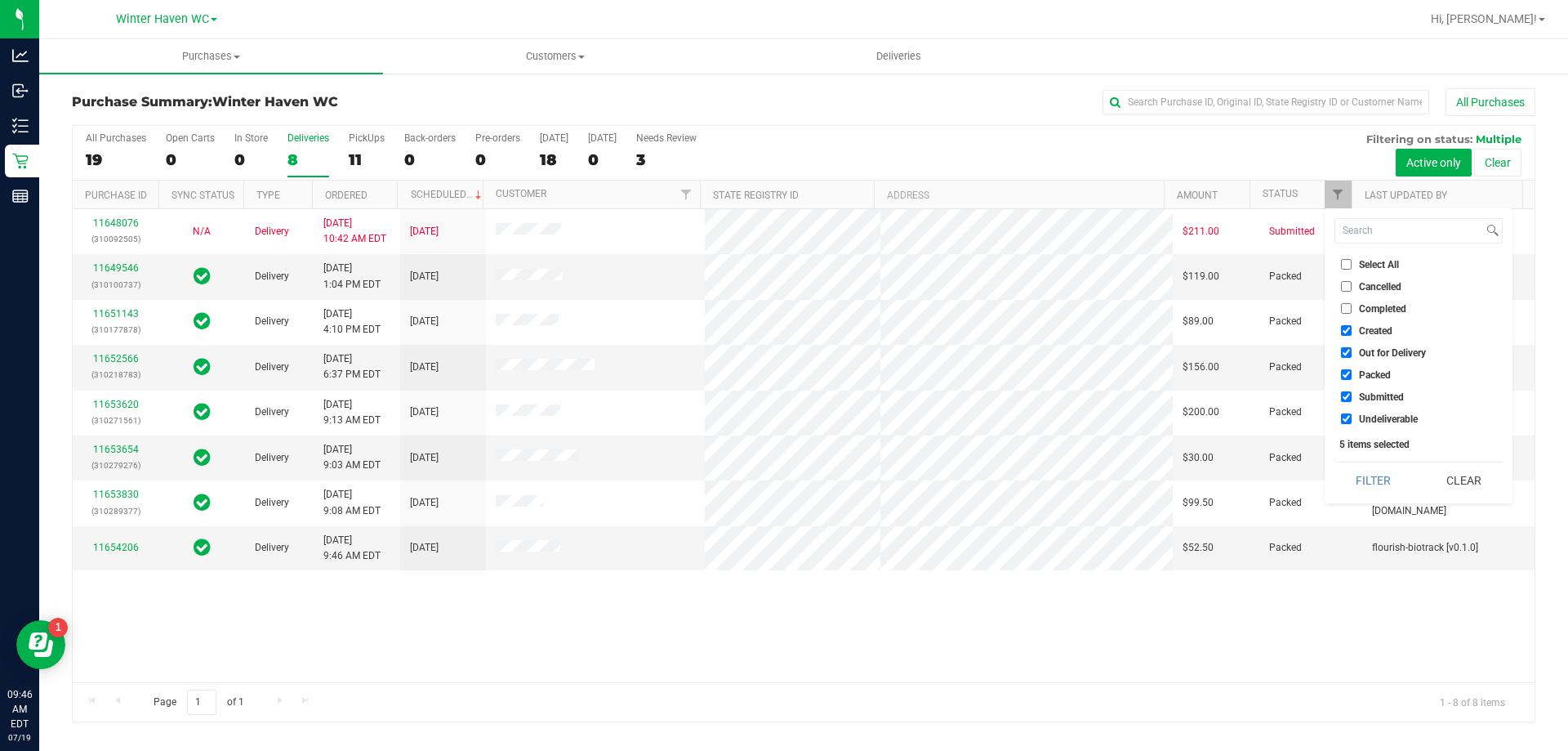 click on "Undeliverable" at bounding box center (1346, 418) 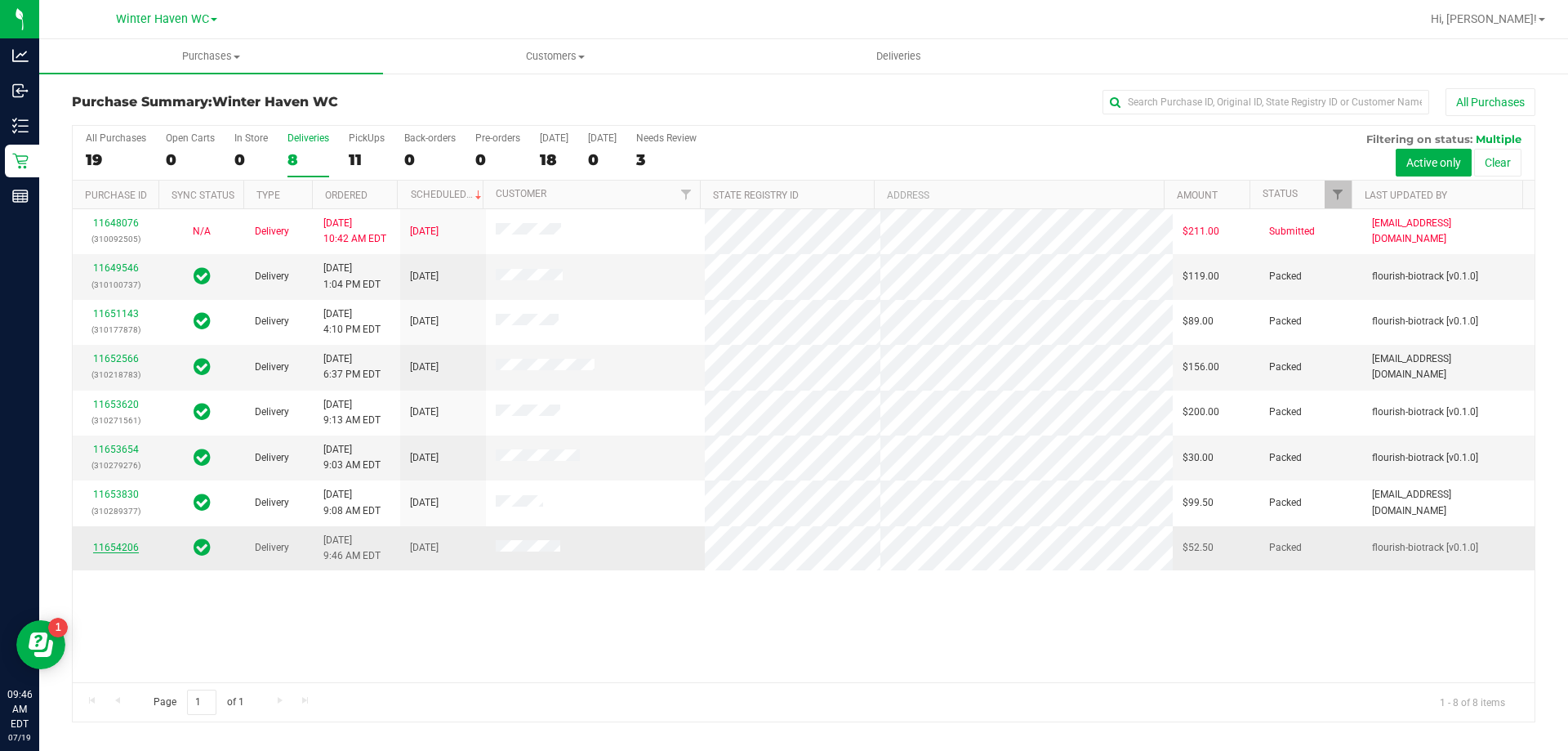 click on "11654206" at bounding box center [116, 548] 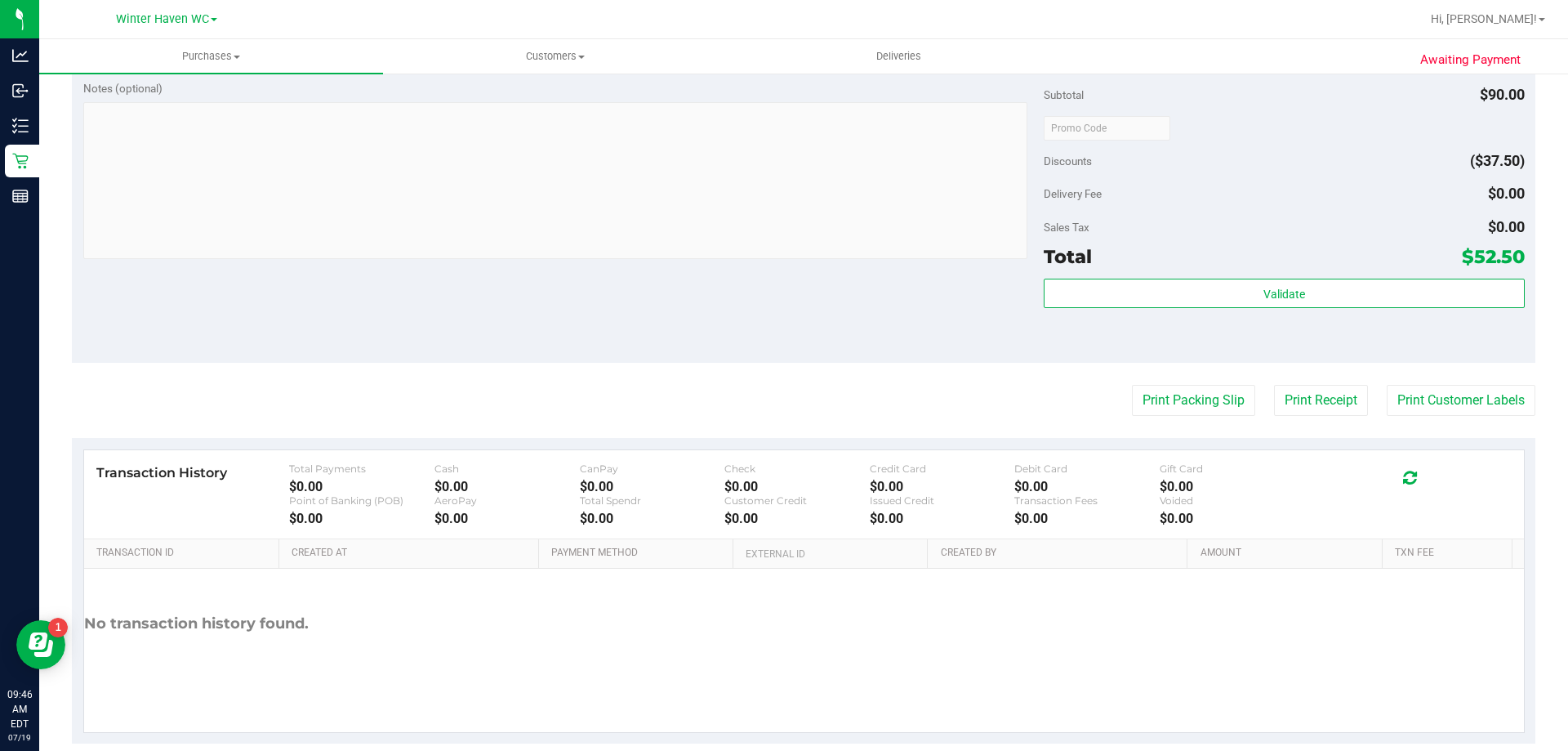 scroll, scrollTop: 735, scrollLeft: 0, axis: vertical 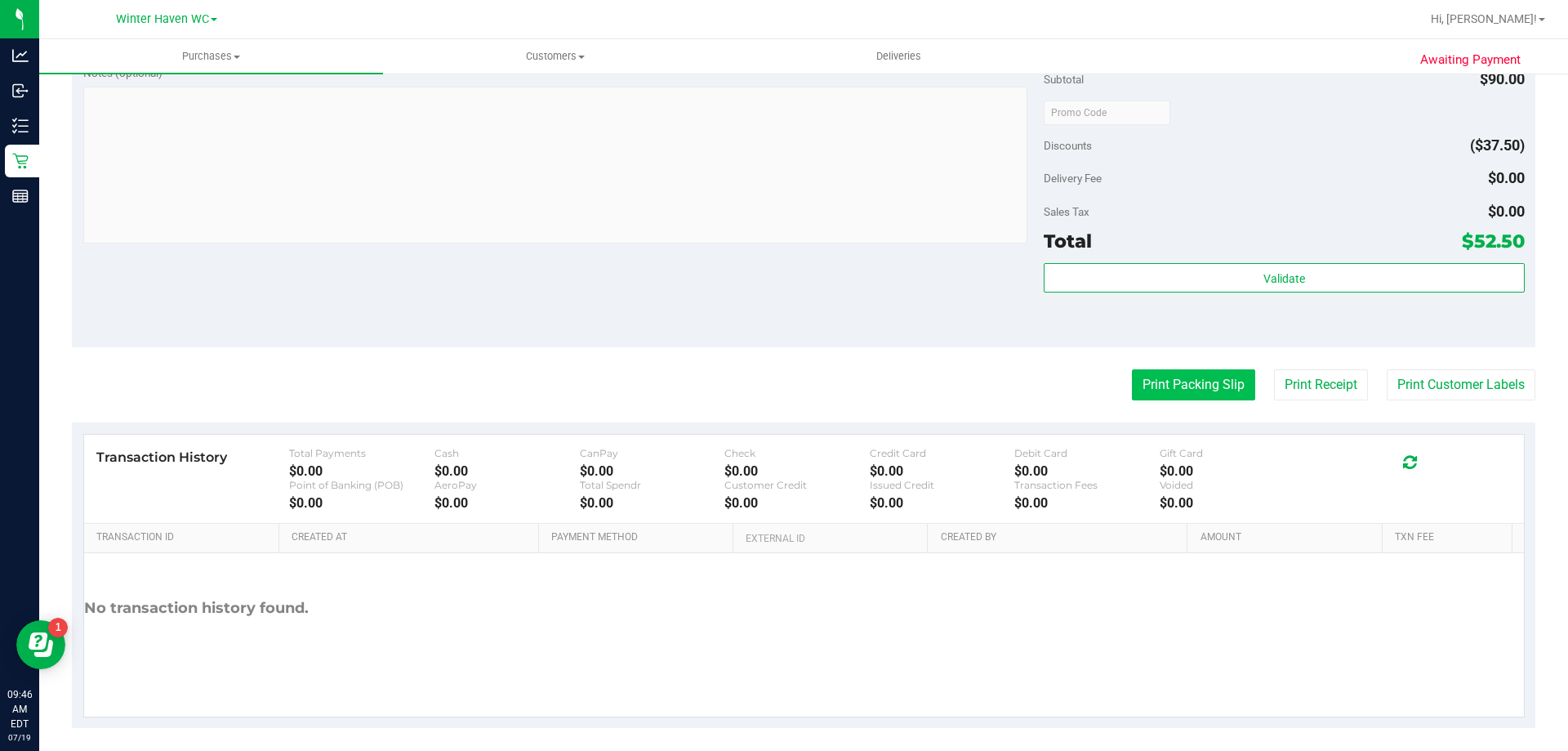 click on "Print Packing Slip" at bounding box center [1193, 385] 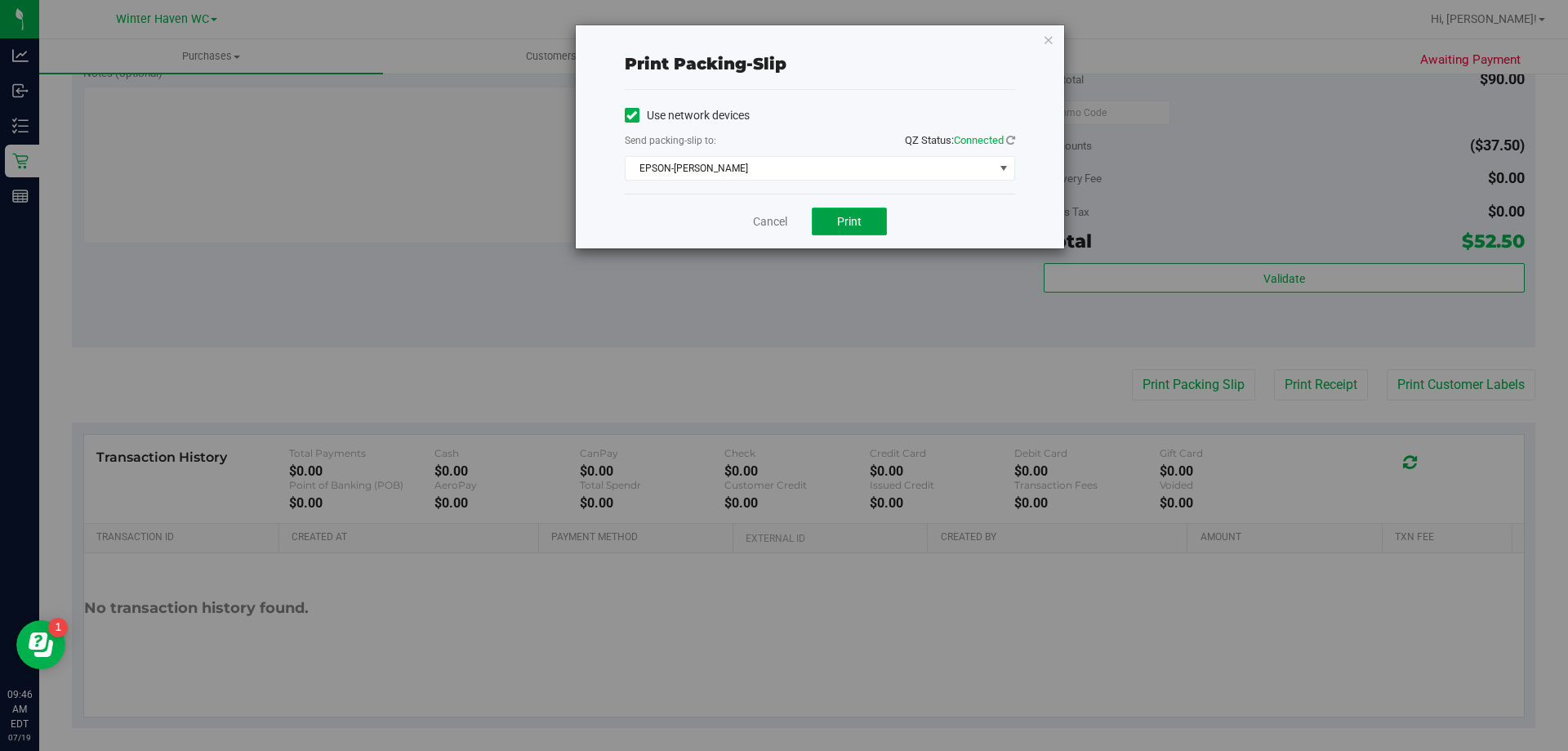 click on "Print" at bounding box center [849, 221] 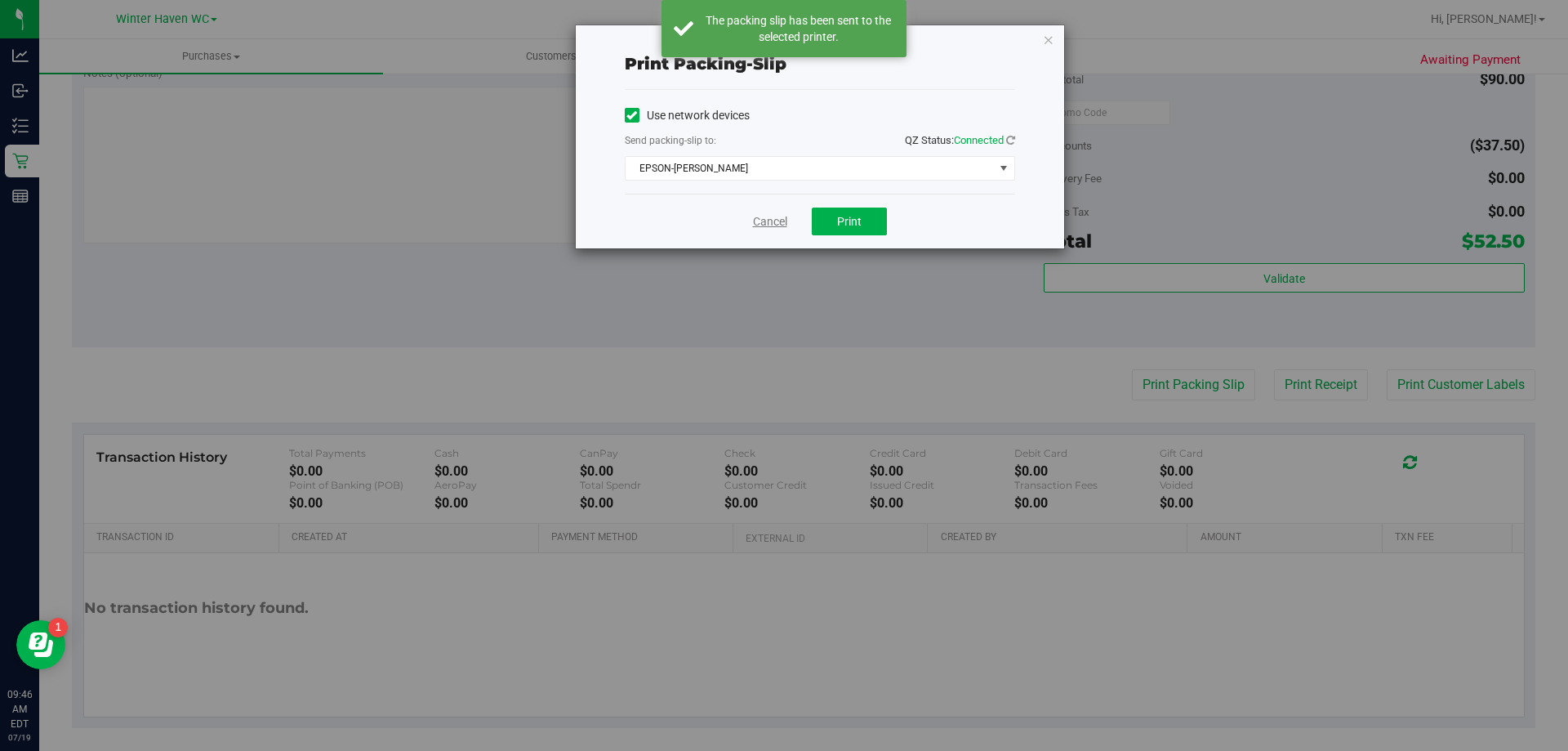 click on "Cancel" at bounding box center [770, 221] 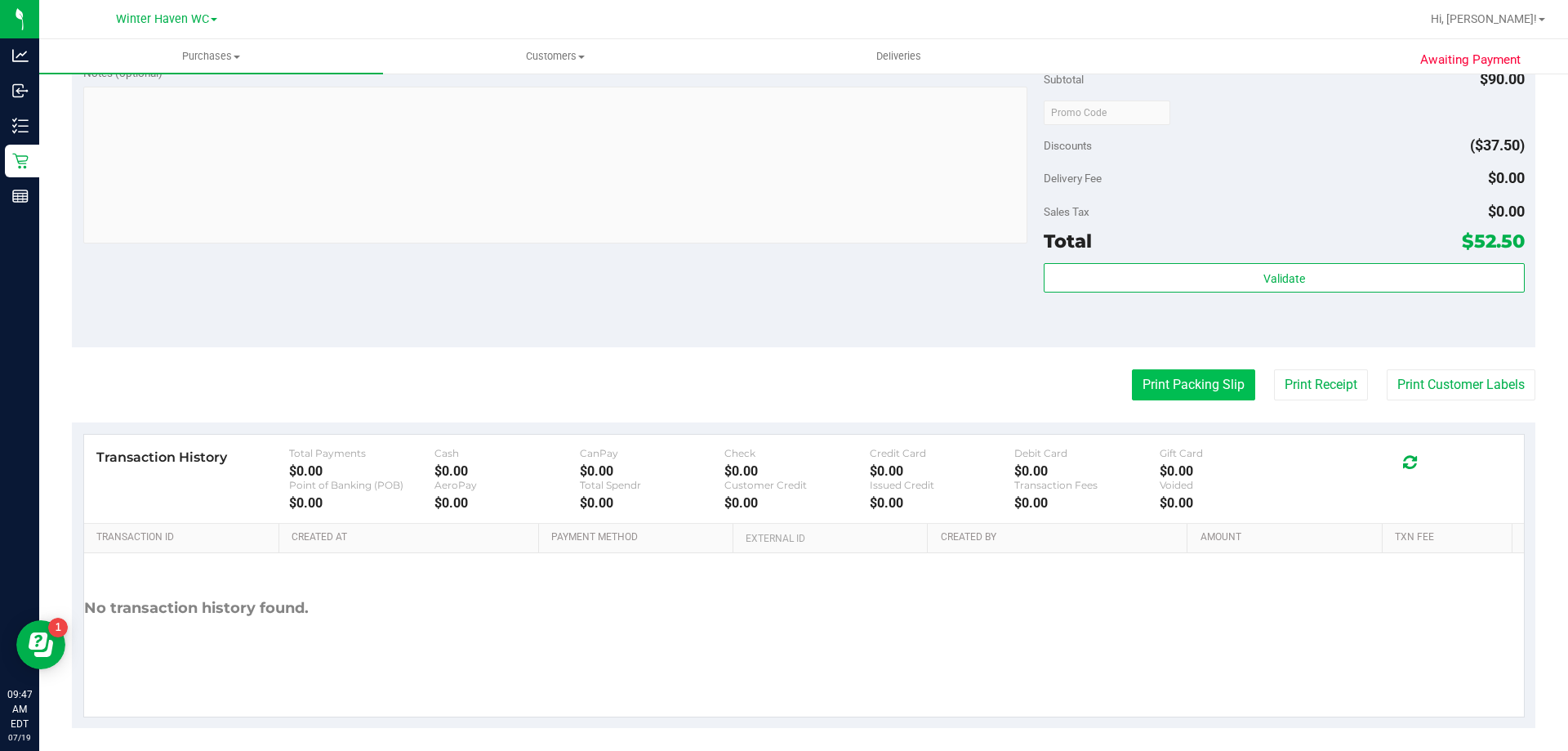click on "Print Packing Slip" at bounding box center (1193, 385) 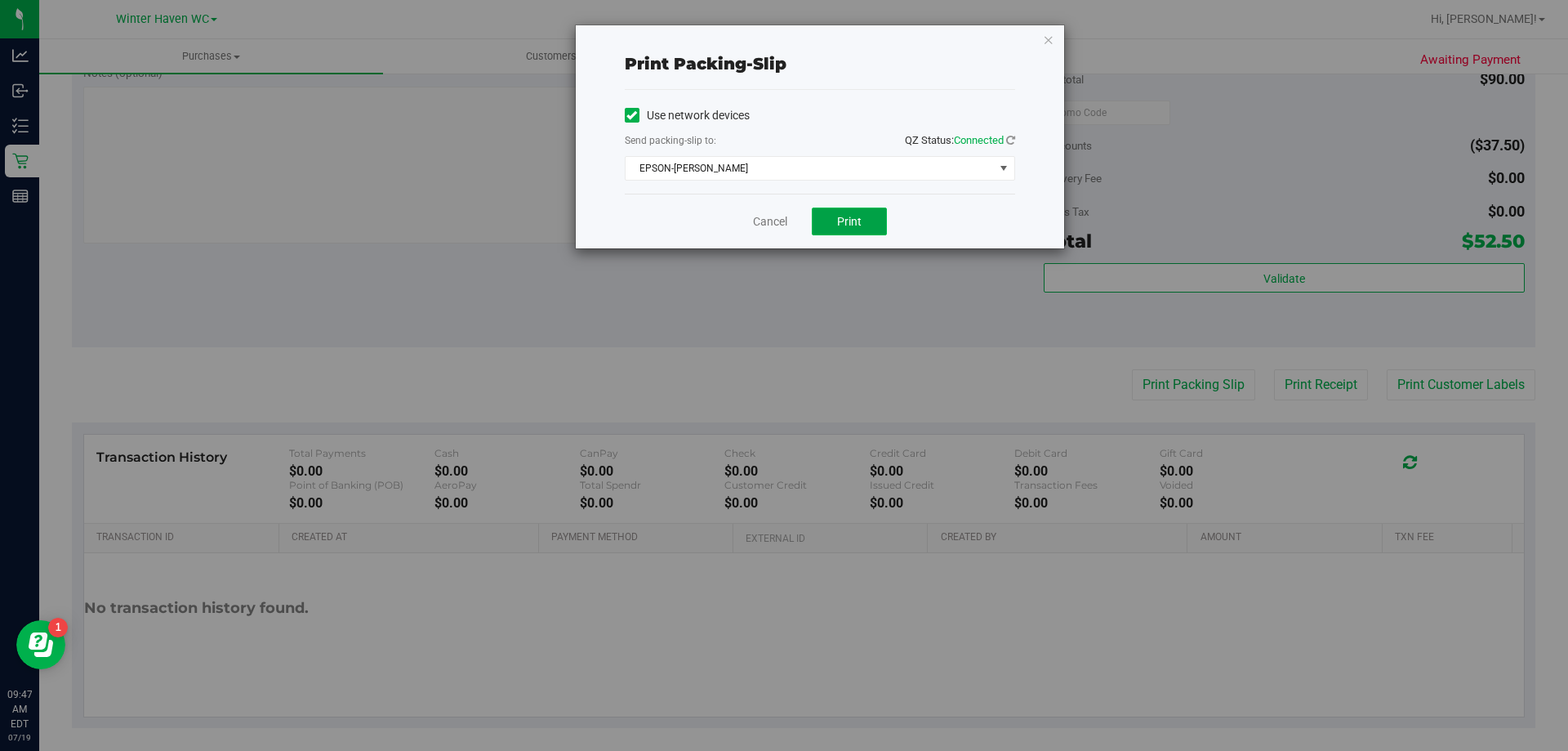 click on "Print" at bounding box center [849, 221] 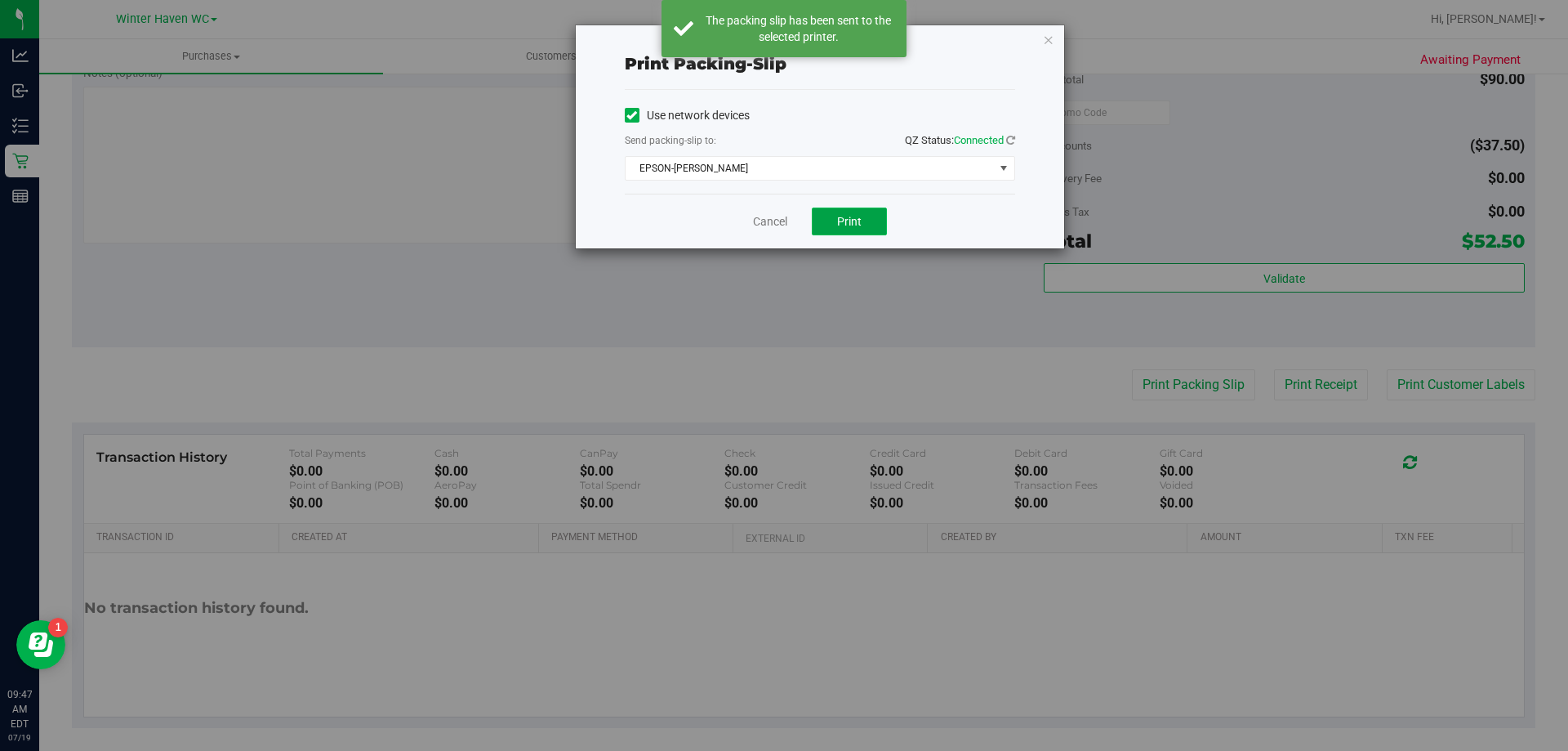 click on "Print" at bounding box center [849, 221] 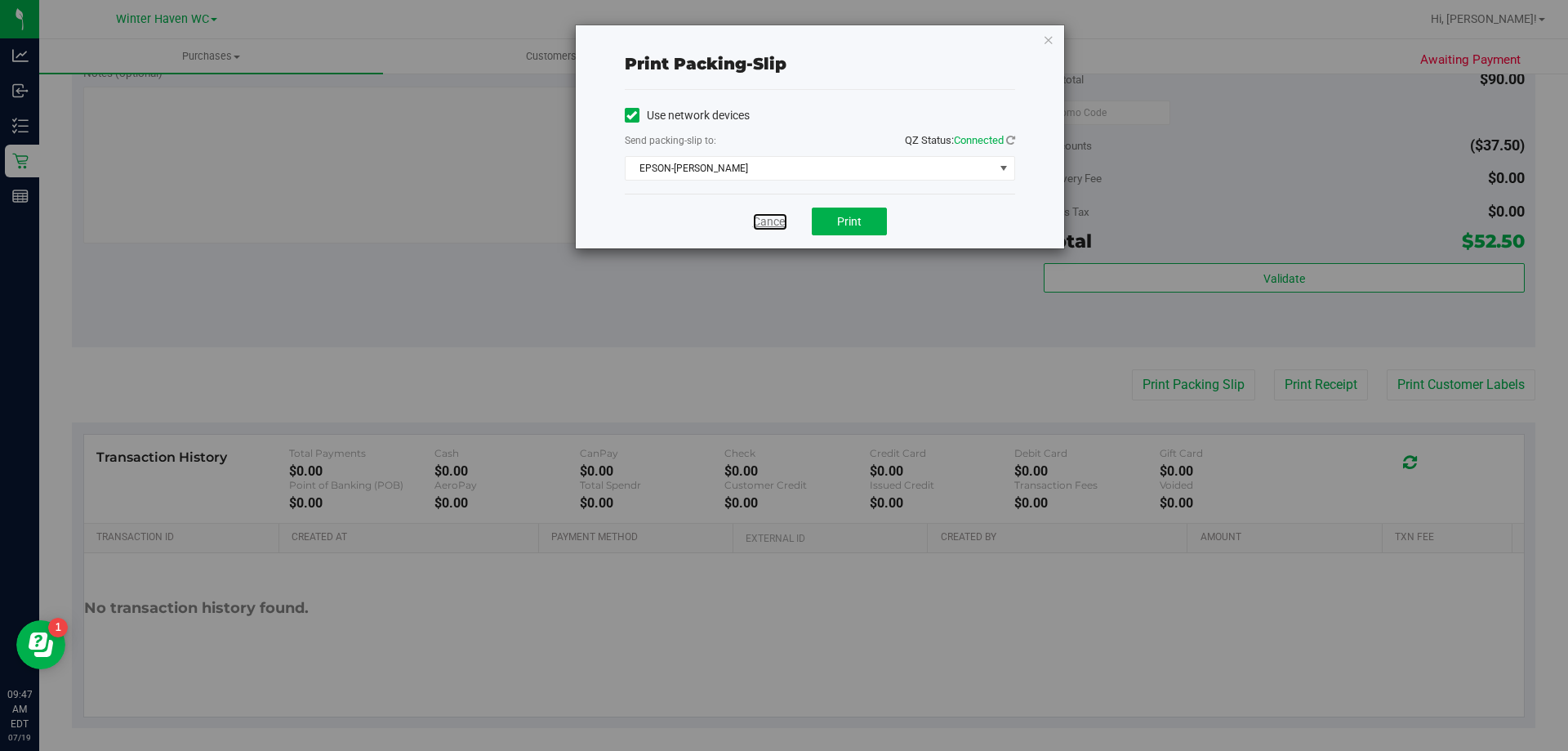 drag, startPoint x: 759, startPoint y: 218, endPoint x: 907, endPoint y: 256, distance: 152.8005 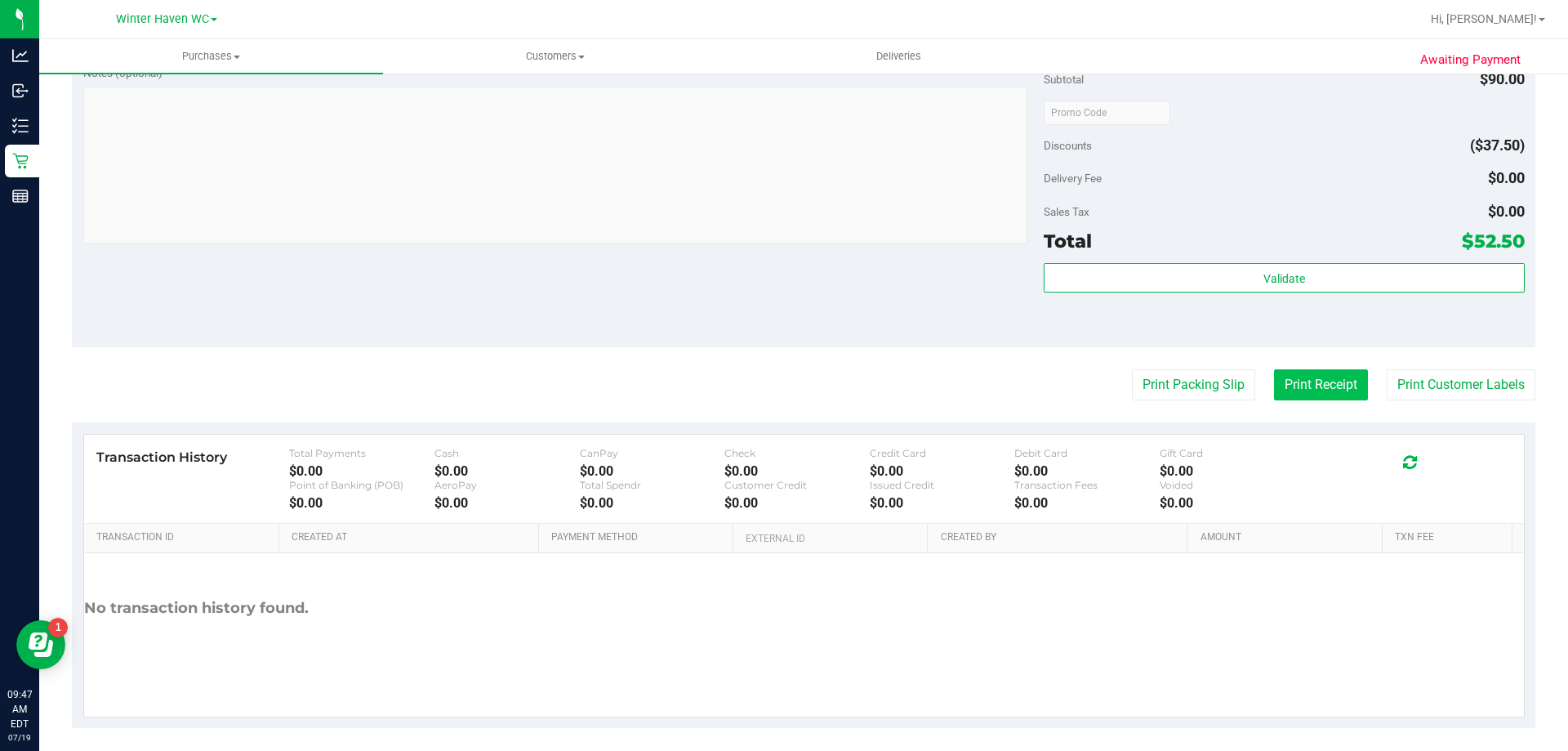 click on "Print Receipt" at bounding box center [1321, 385] 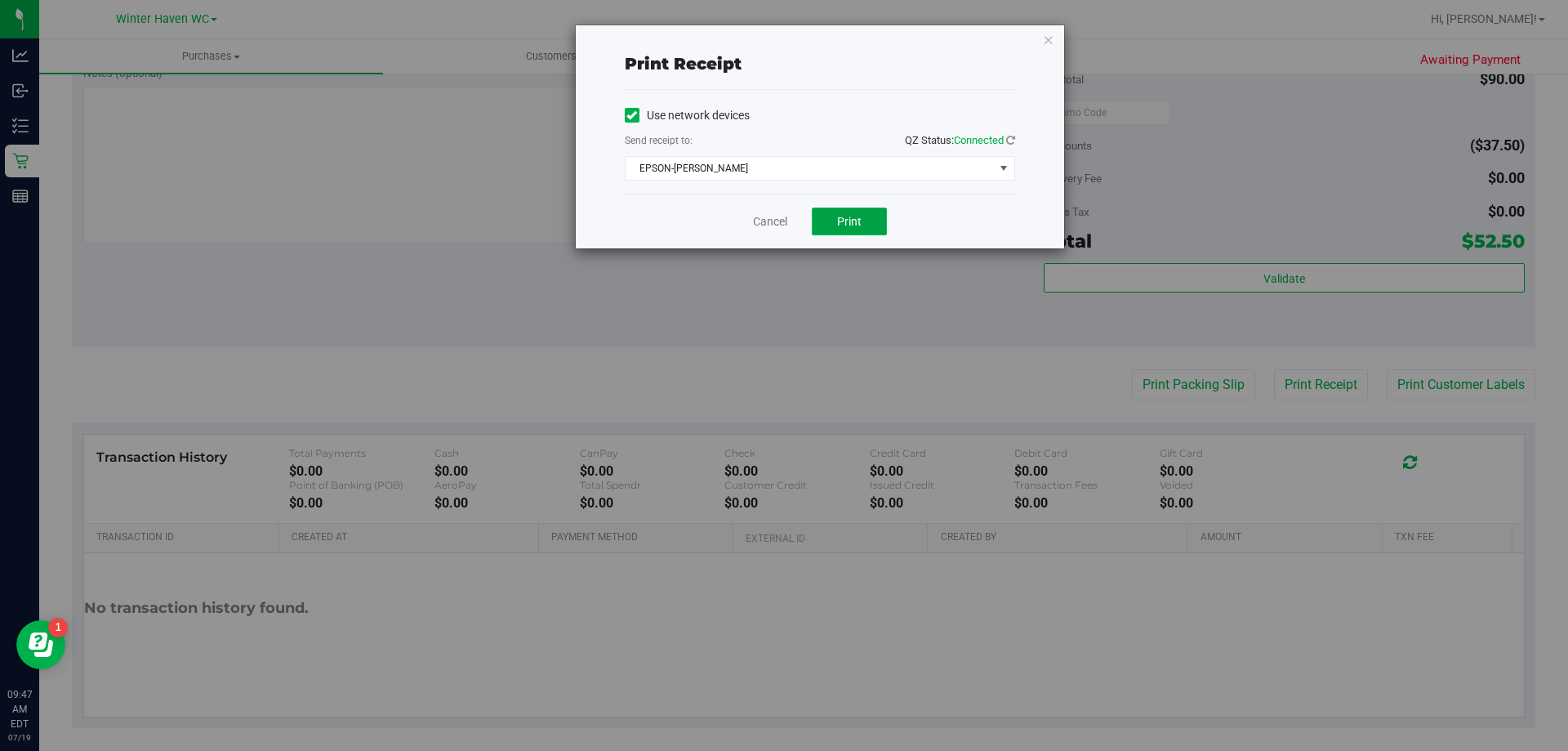 click on "Print" at bounding box center [849, 221] 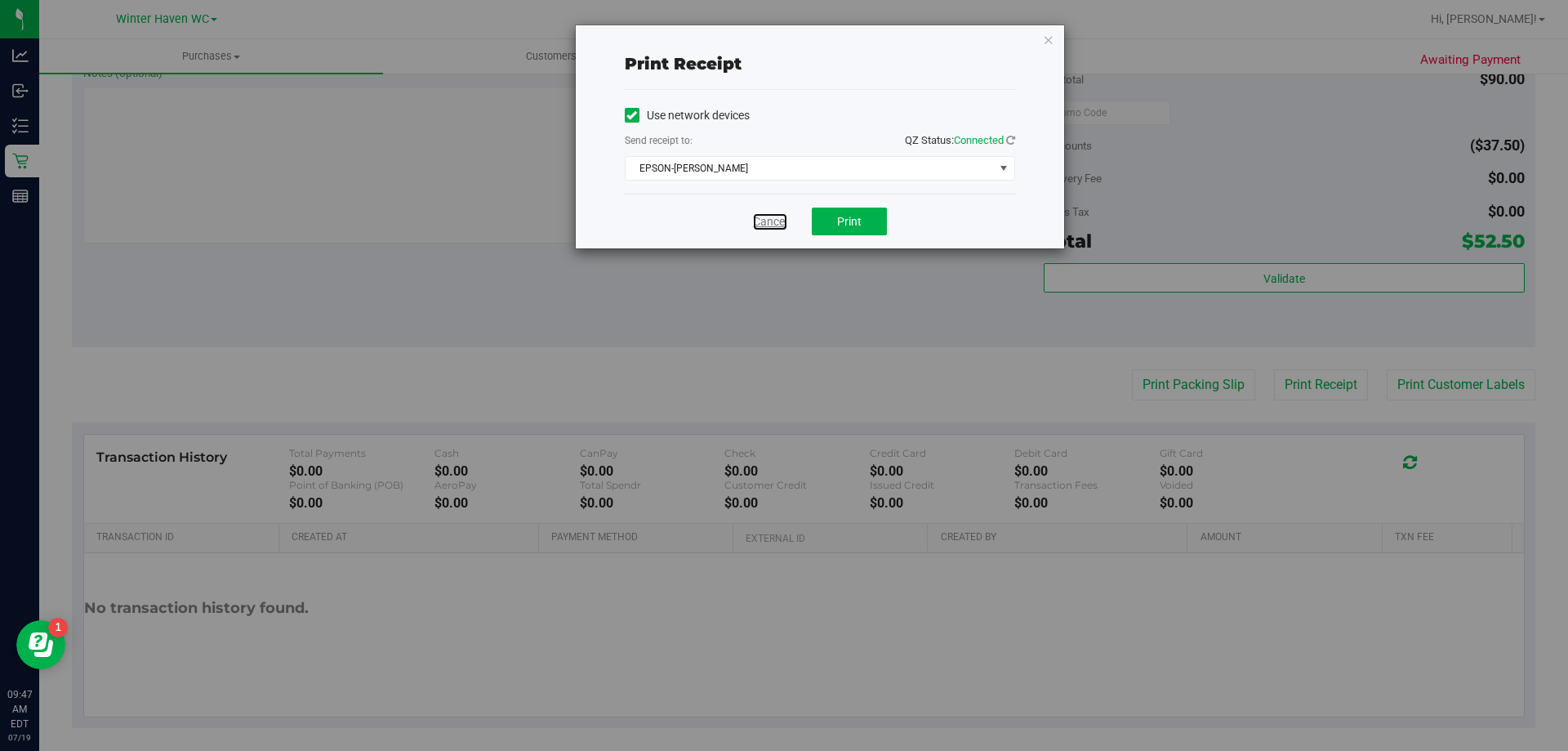 click on "Cancel" at bounding box center (770, 221) 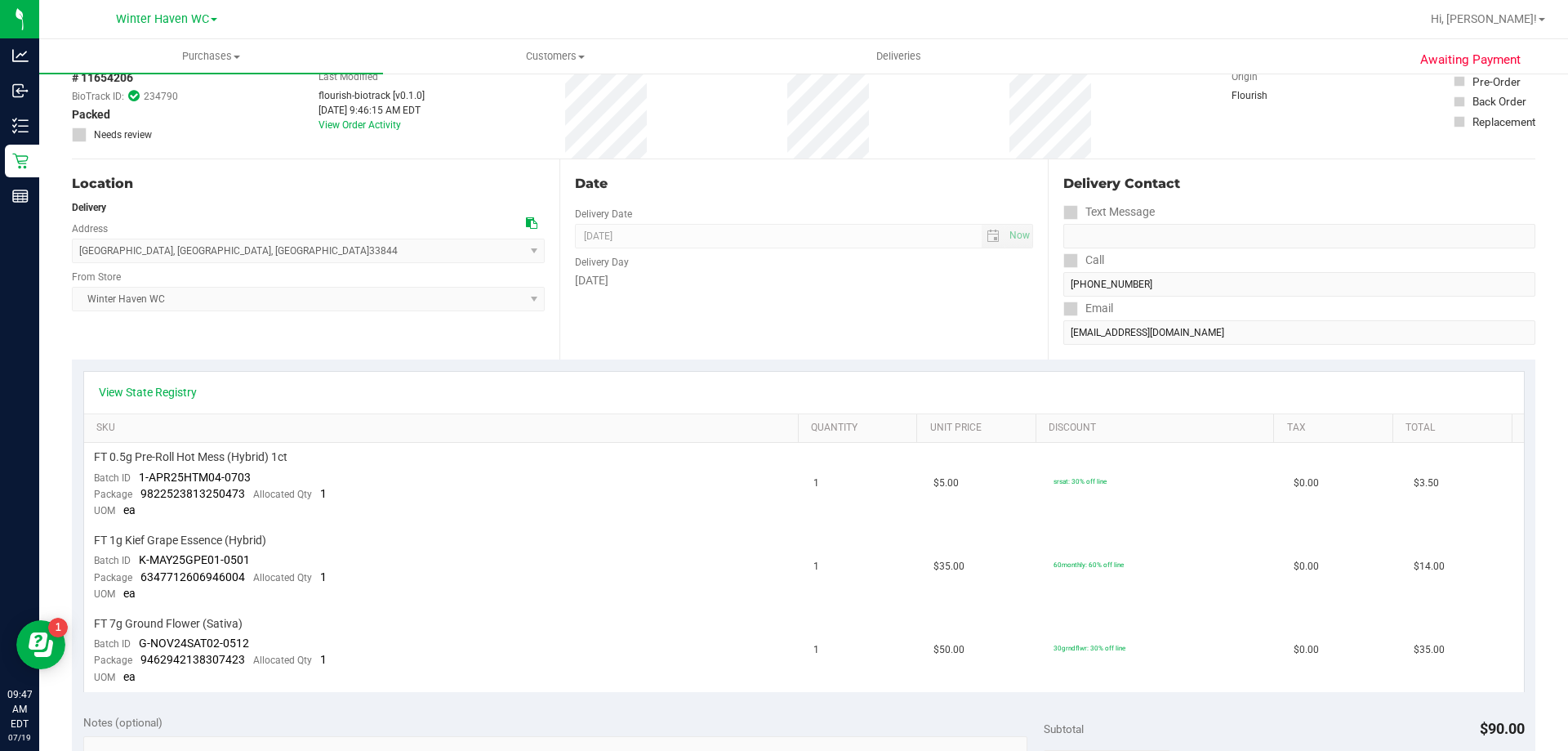 scroll, scrollTop: 0, scrollLeft: 0, axis: both 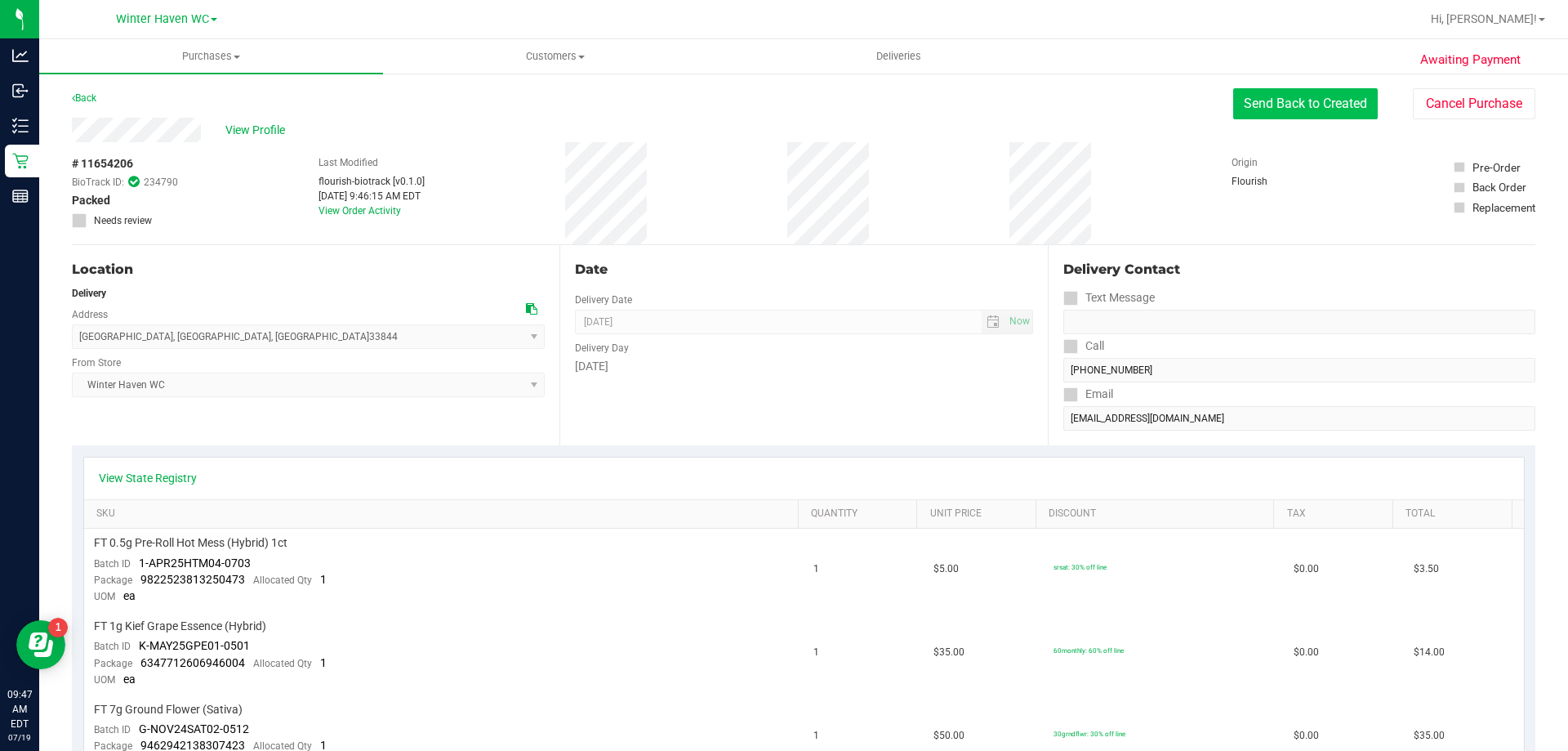 click on "Send Back to Created" at bounding box center [1305, 104] 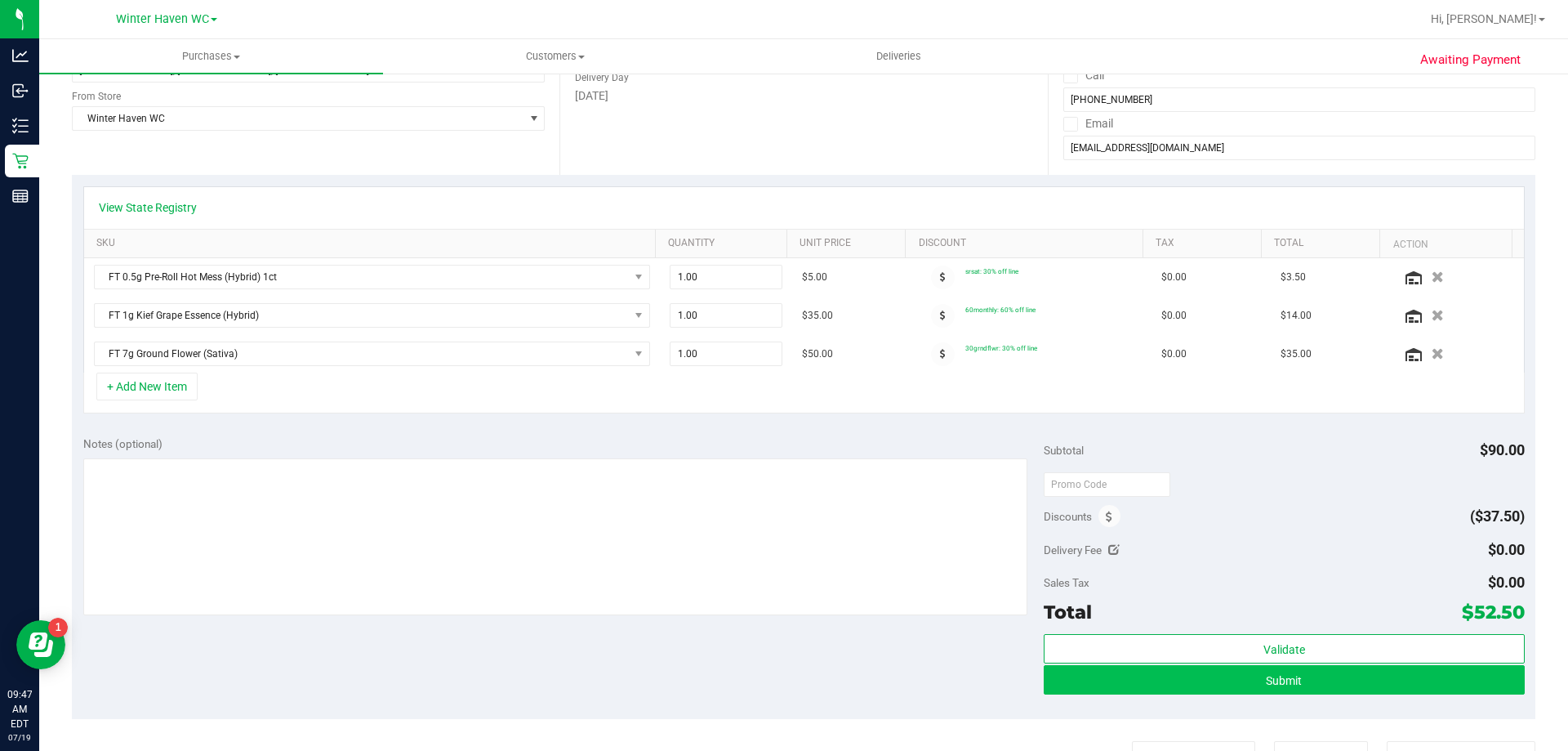 scroll, scrollTop: 490, scrollLeft: 0, axis: vertical 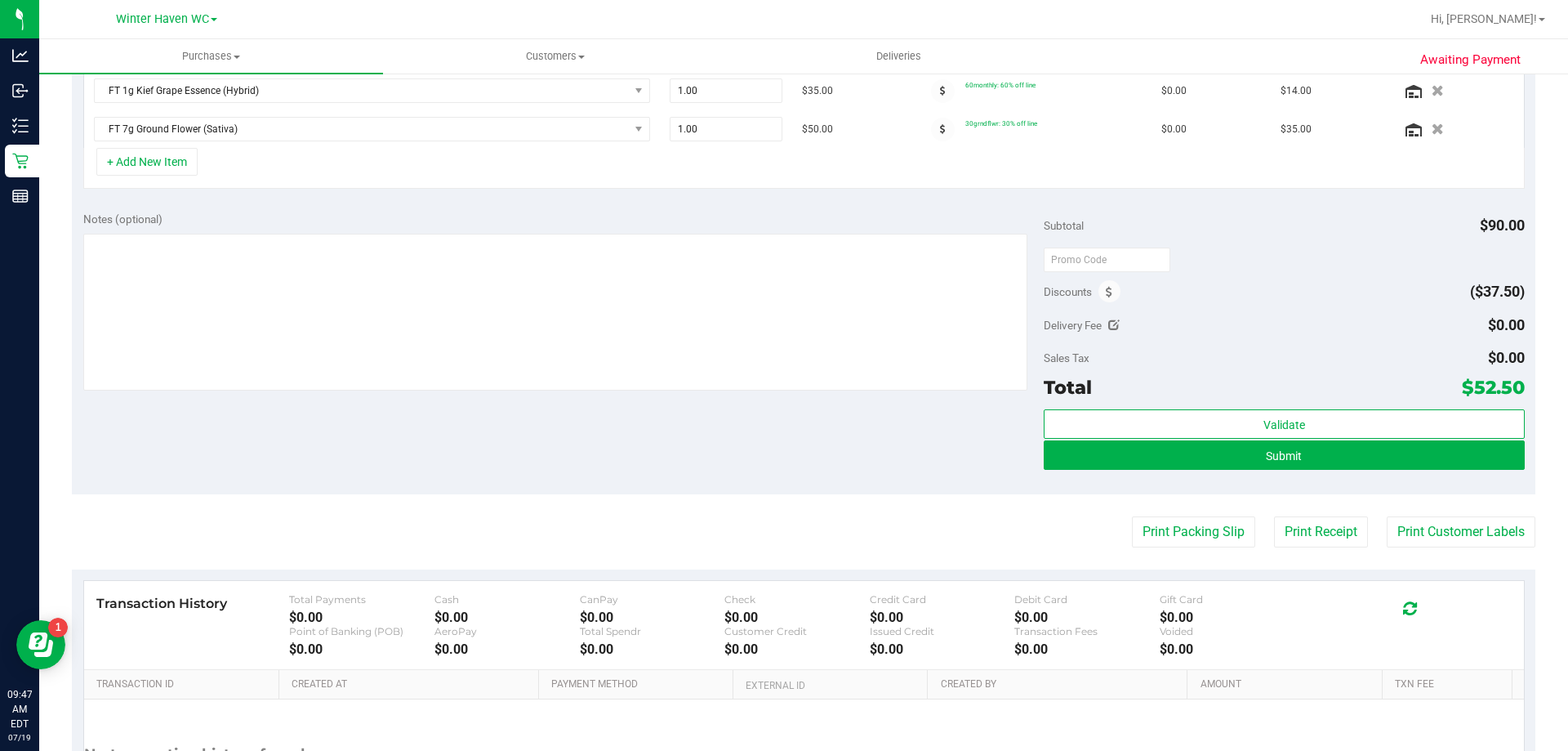 click at bounding box center (1114, 325) 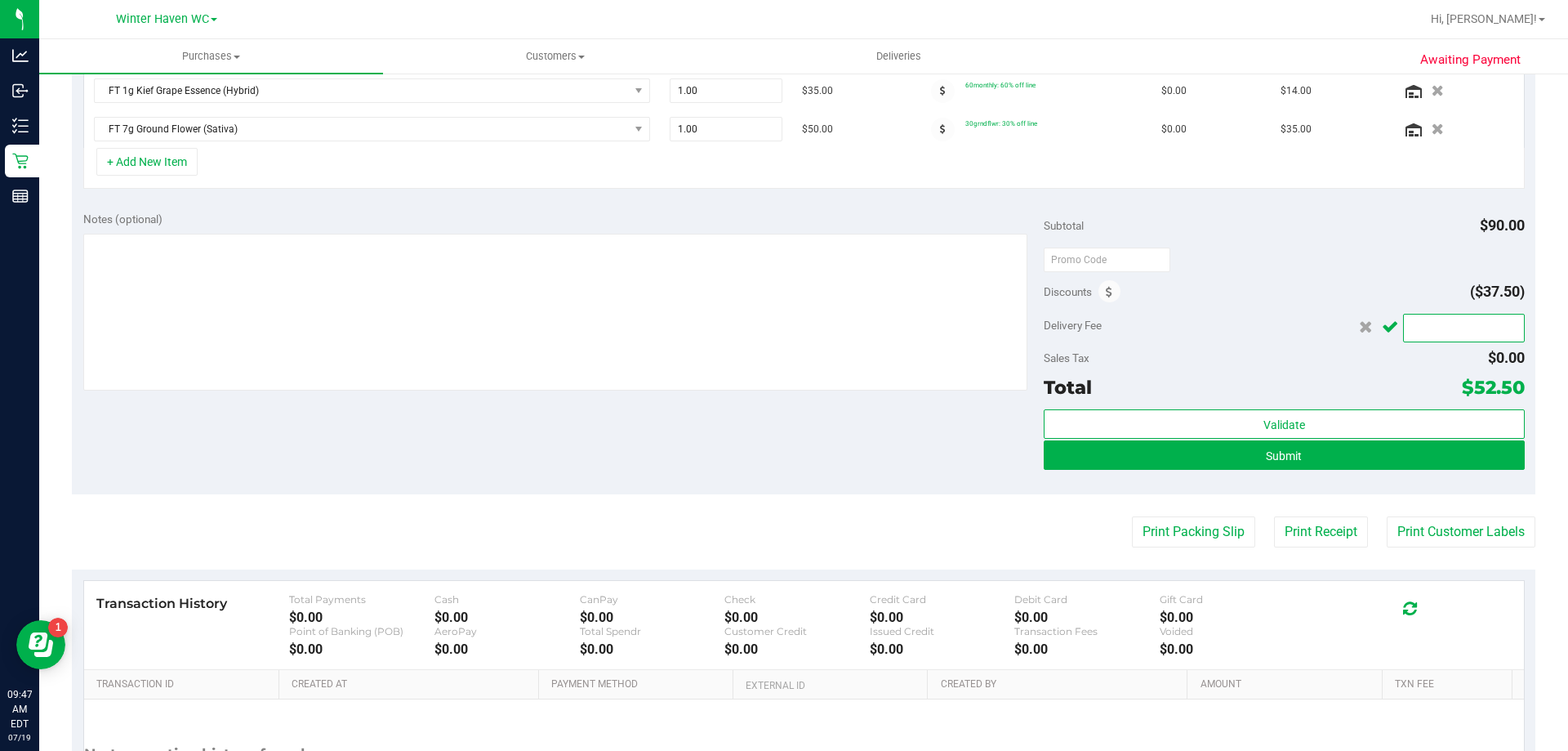 drag, startPoint x: 1443, startPoint y: 320, endPoint x: 1328, endPoint y: 320, distance: 115 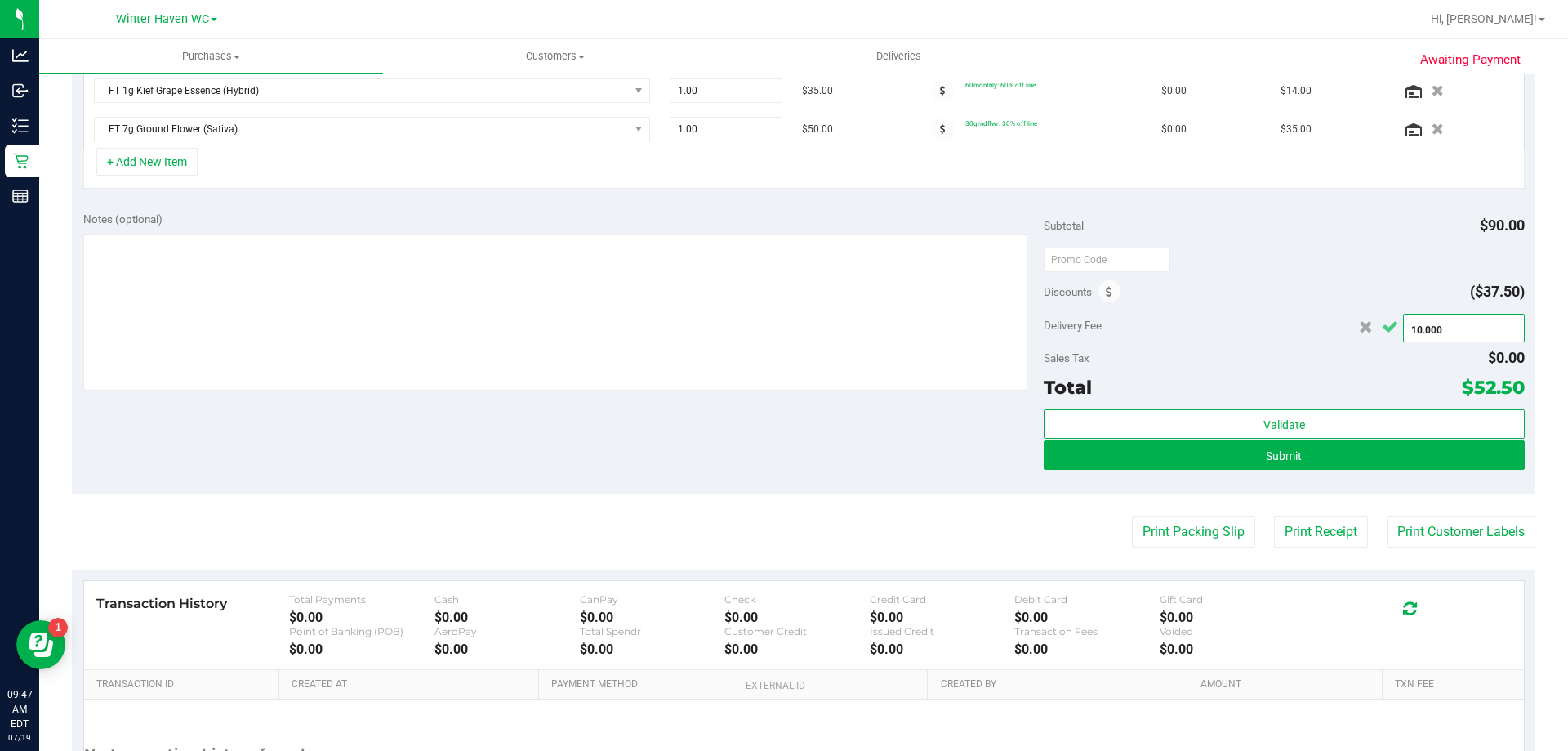 type on "10.00" 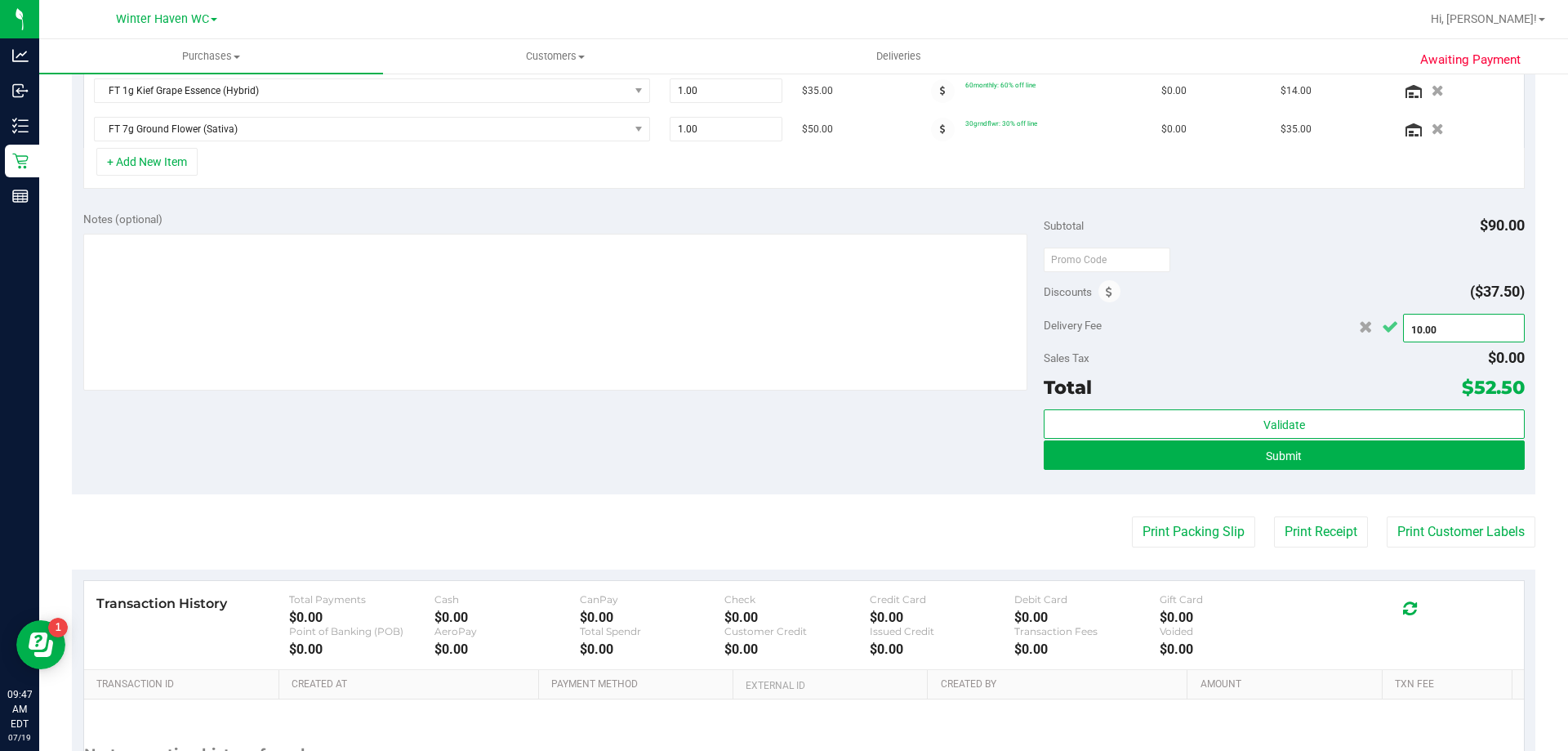 type on "$10.00" 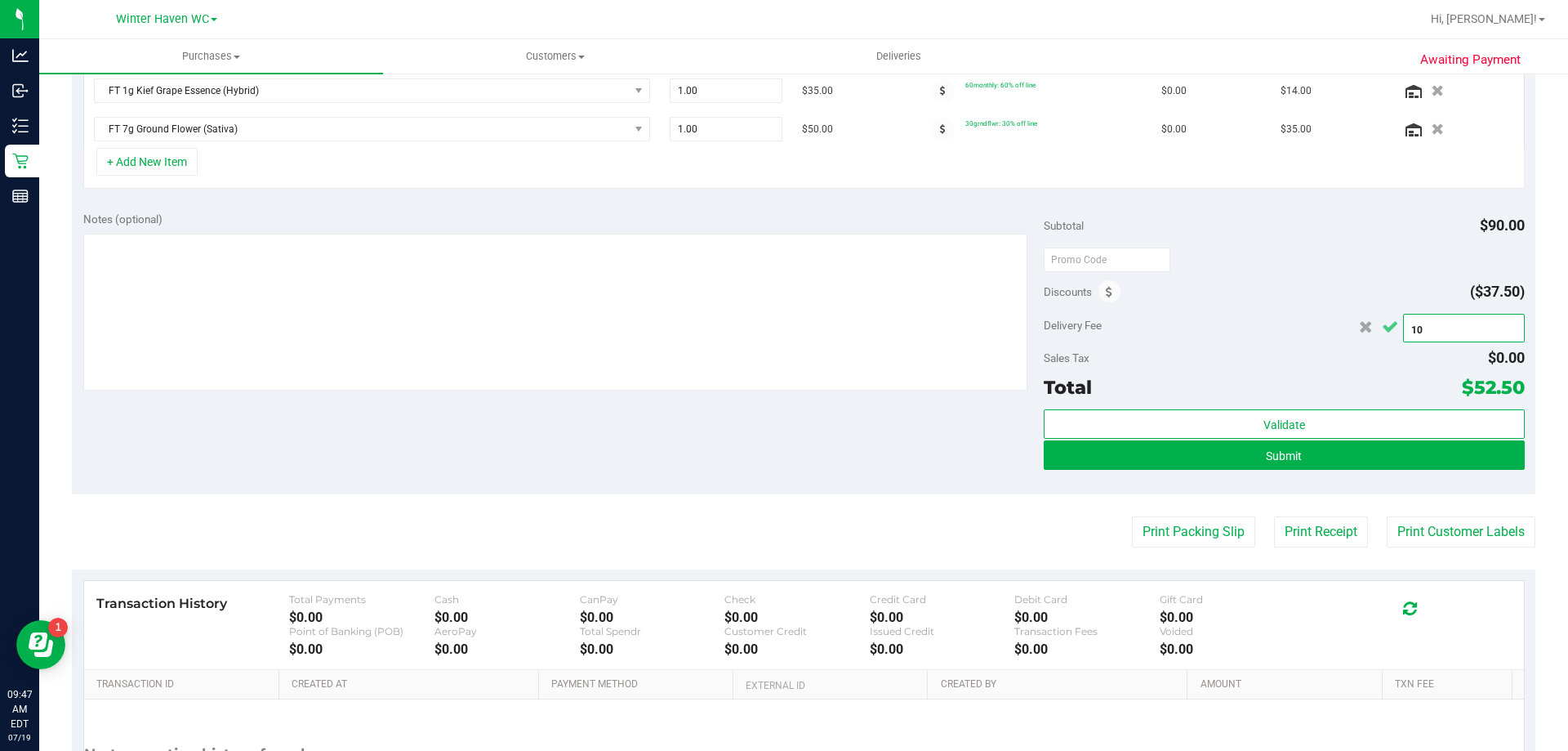 click 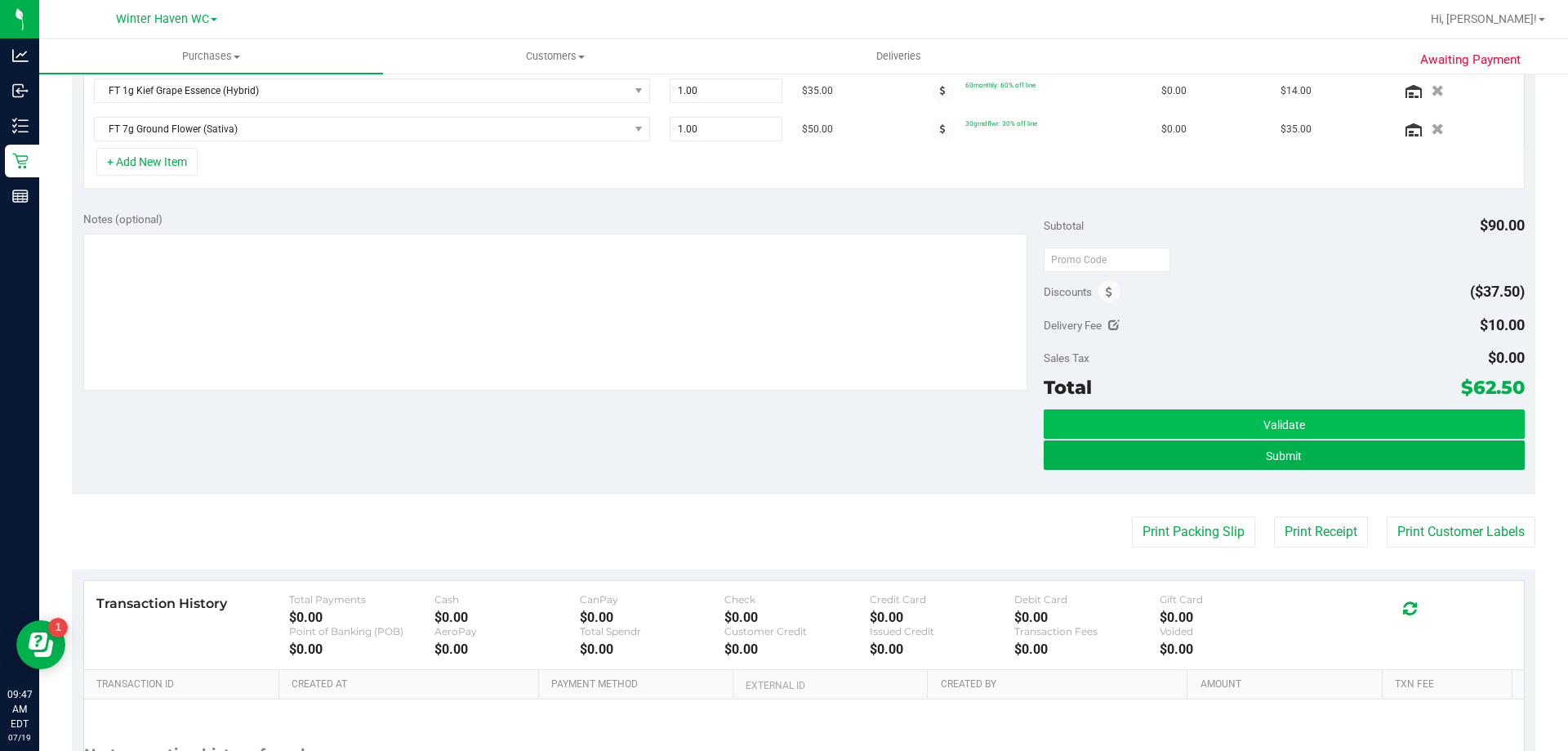 scroll, scrollTop: 465, scrollLeft: 0, axis: vertical 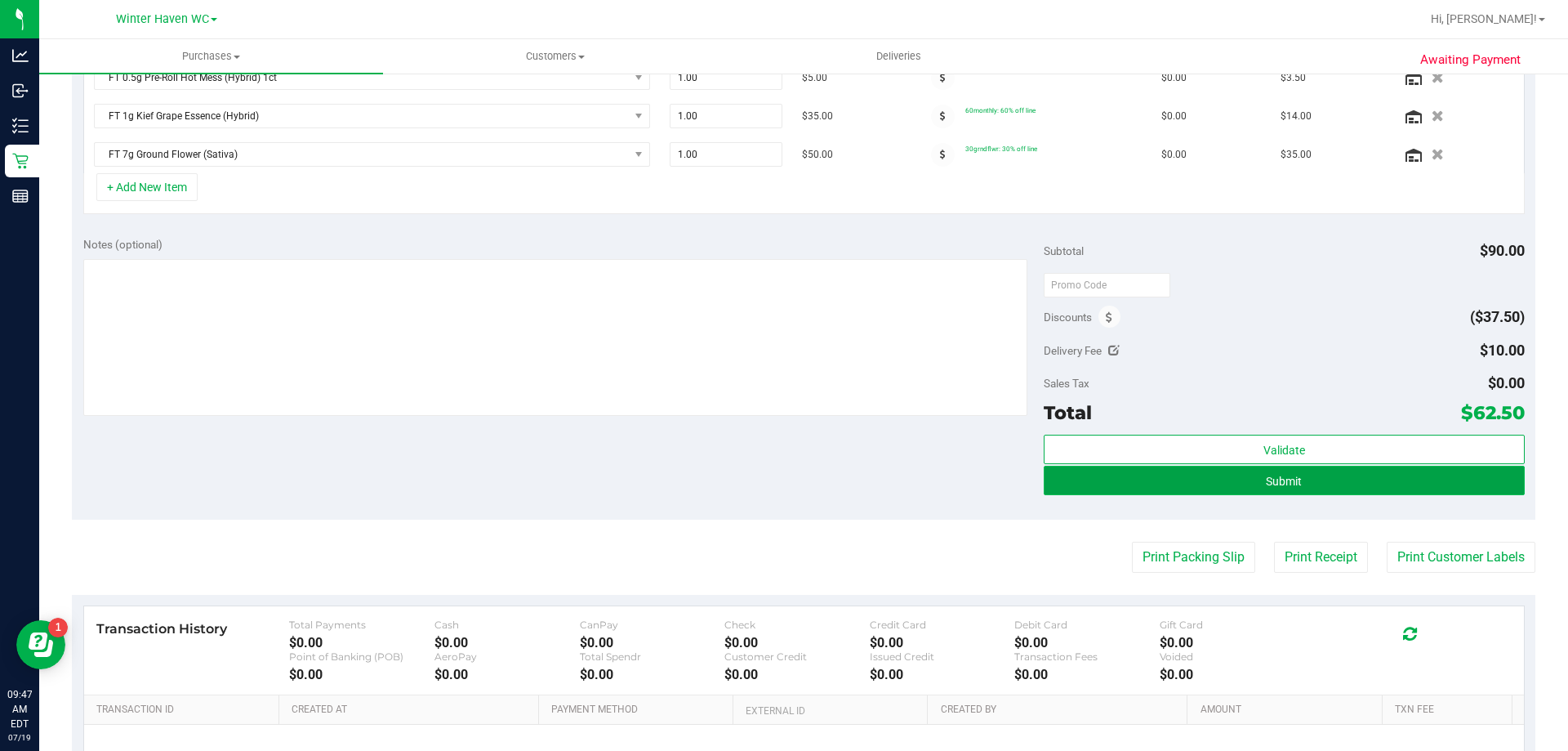 click on "Submit" at bounding box center (1284, 481) 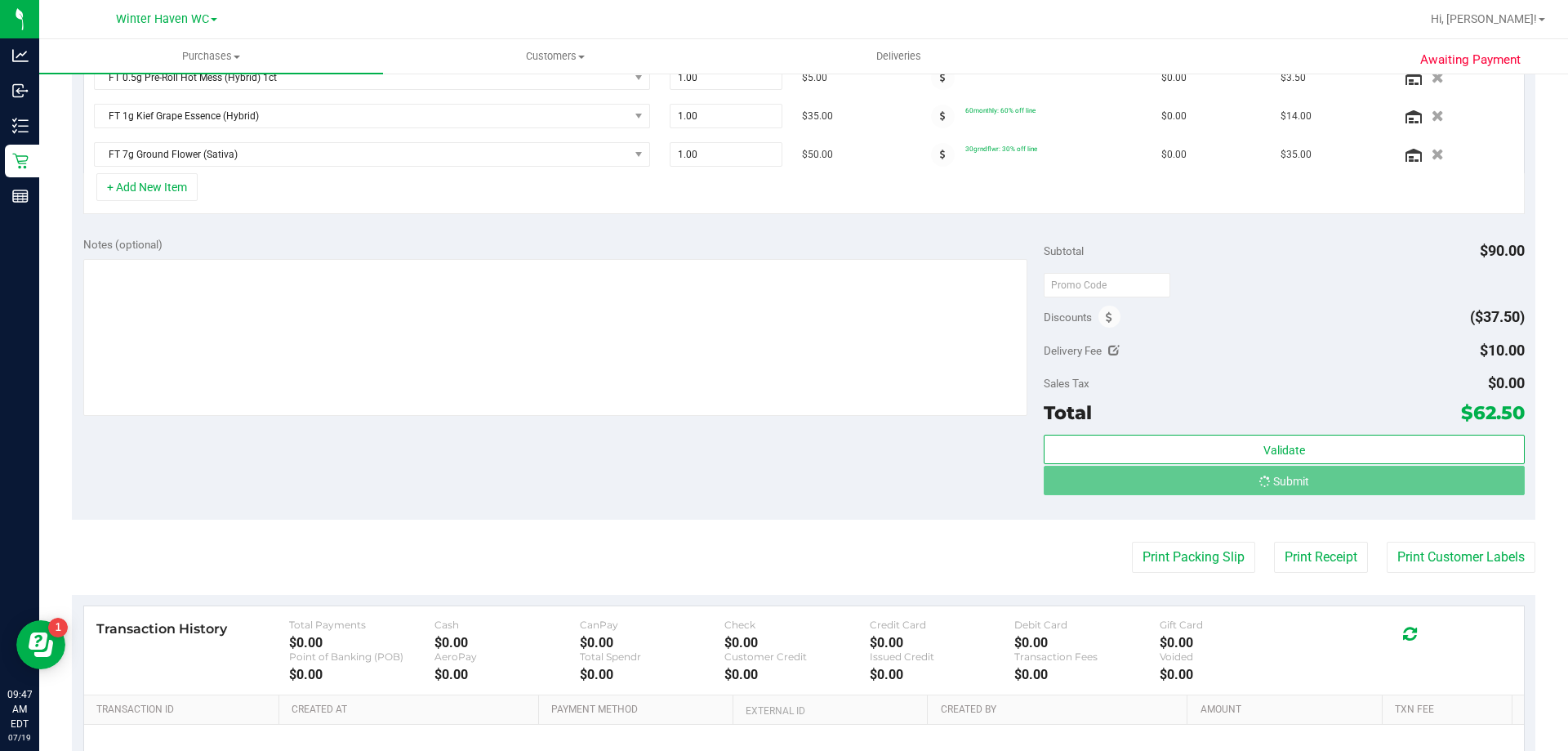 scroll, scrollTop: 467, scrollLeft: 0, axis: vertical 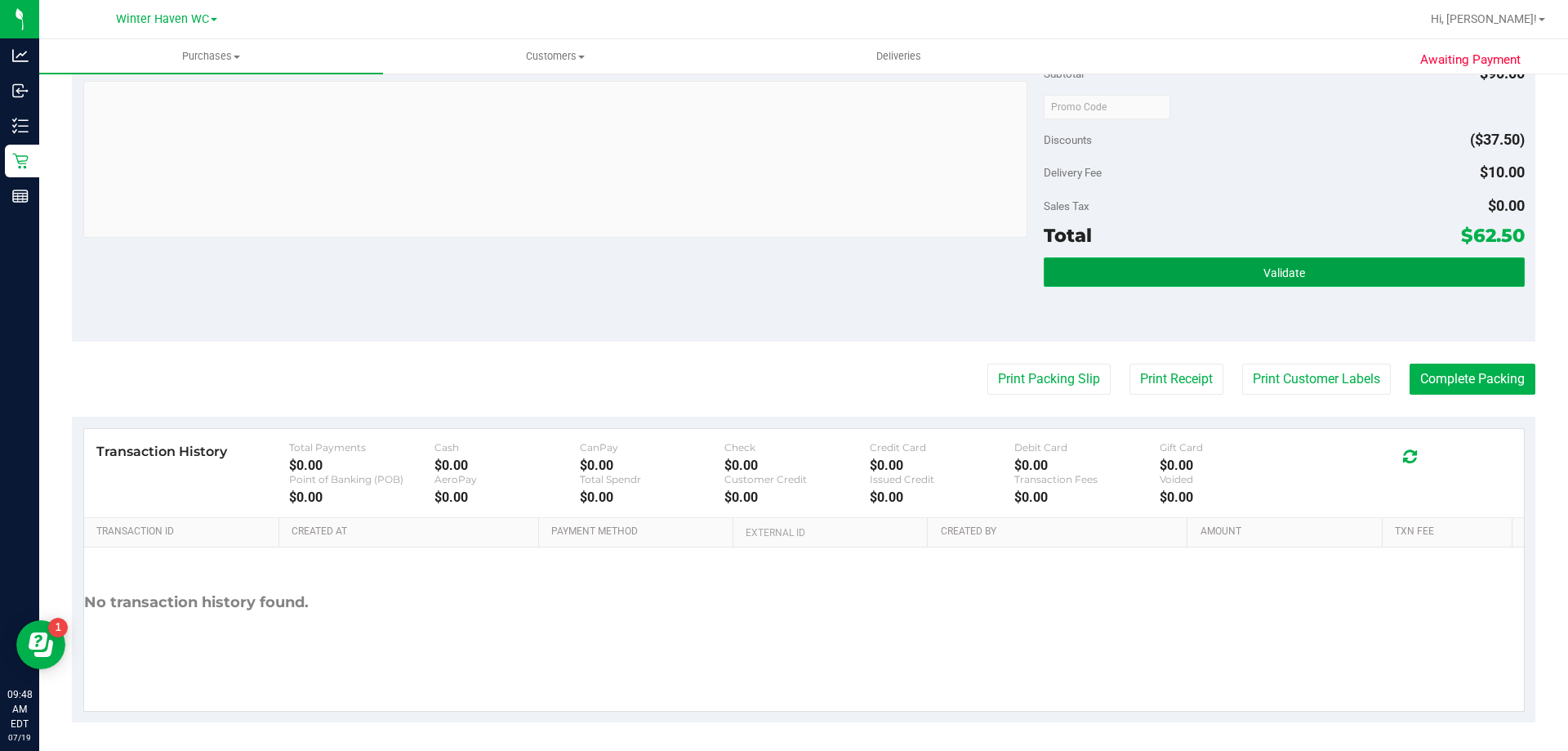 click on "Validate" at bounding box center (1284, 272) 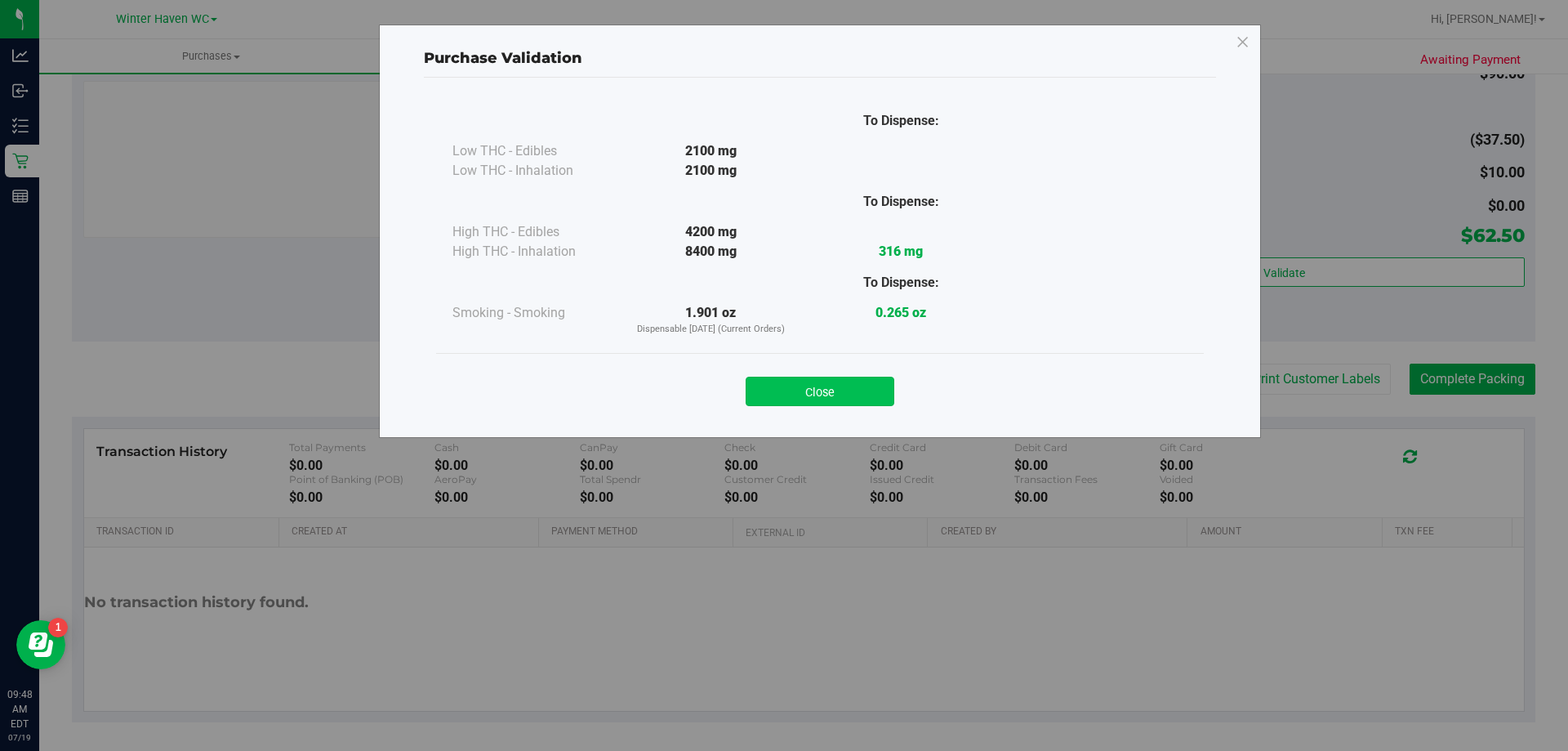 click on "Close" at bounding box center [820, 391] 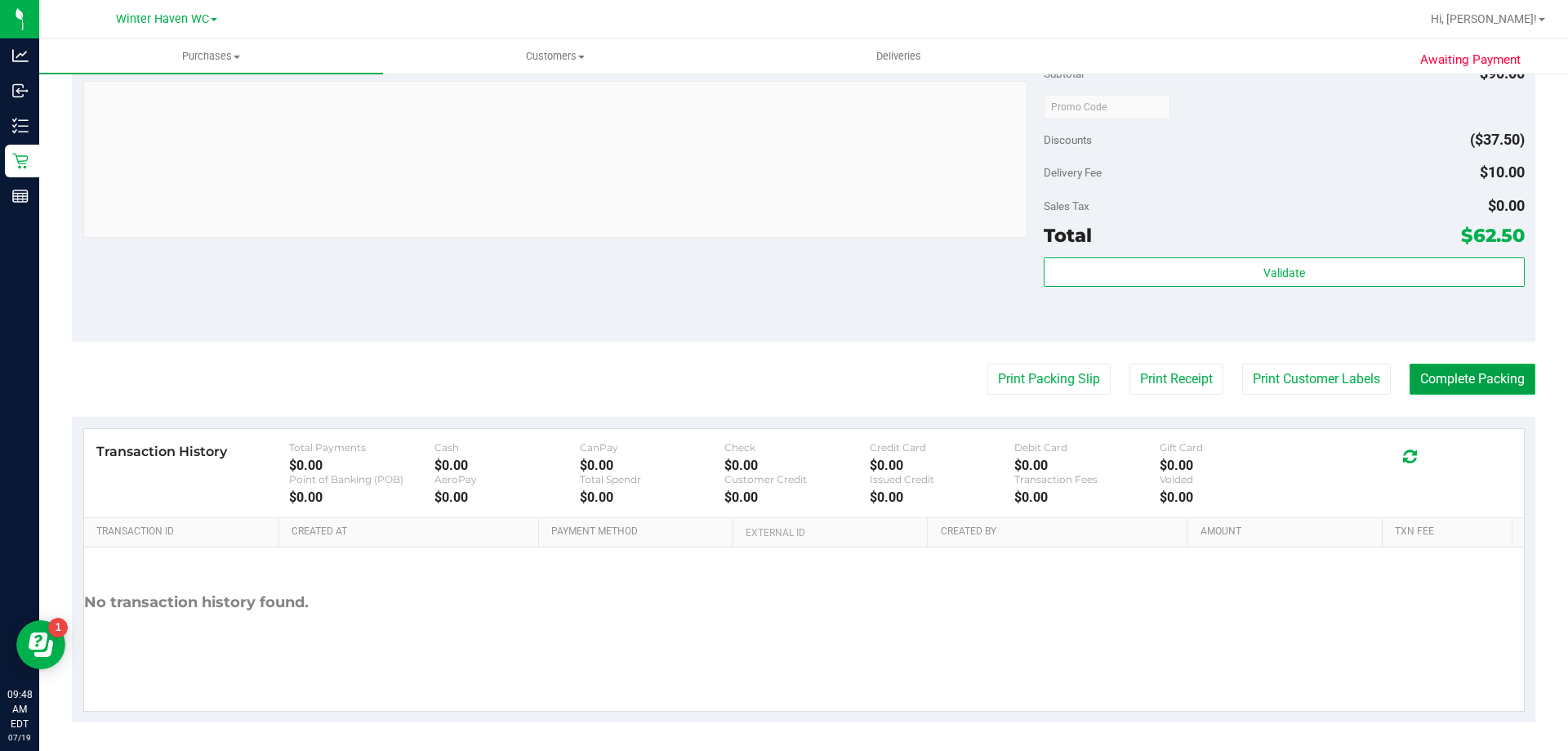 click on "Complete Packing" at bounding box center [1472, 379] 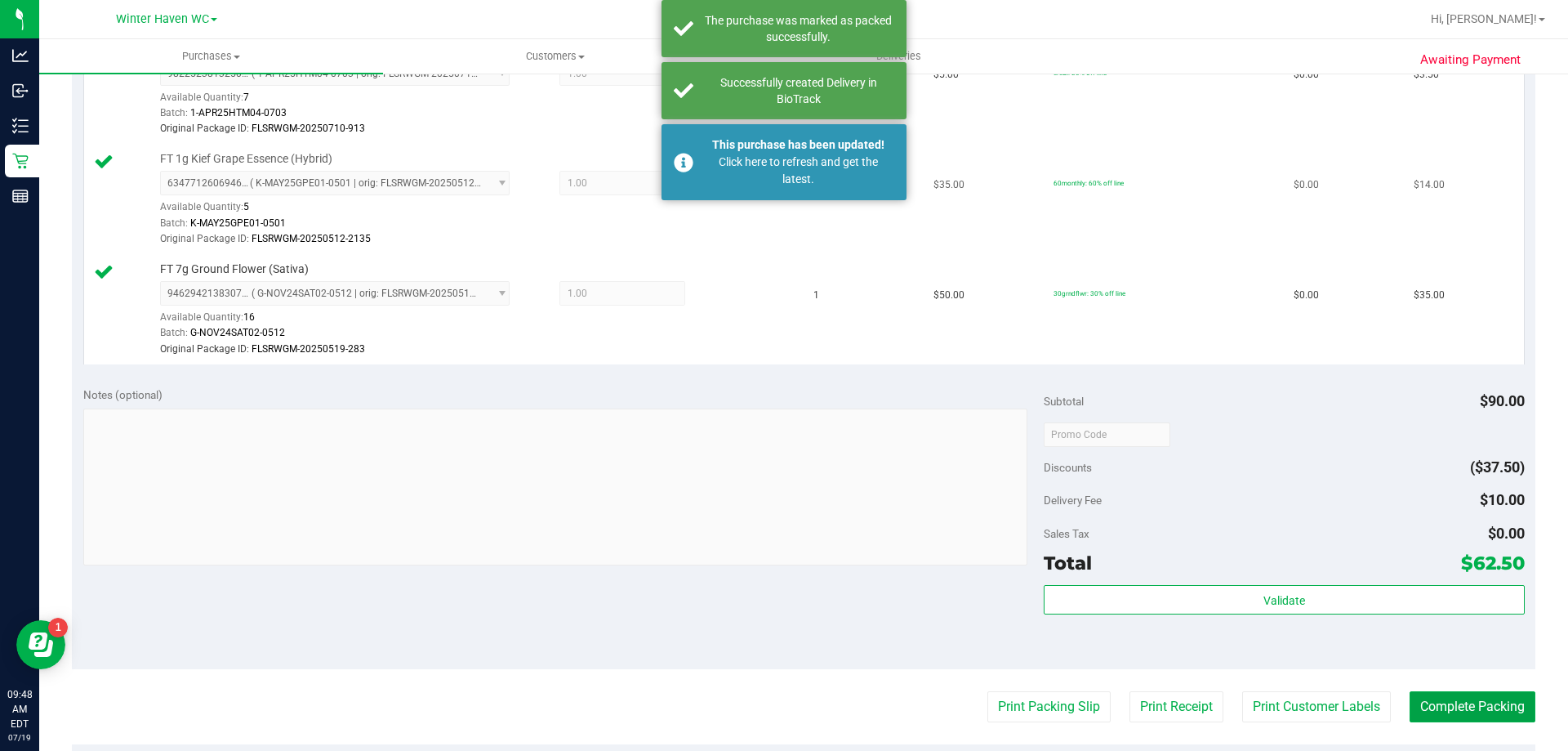 scroll, scrollTop: 327, scrollLeft: 0, axis: vertical 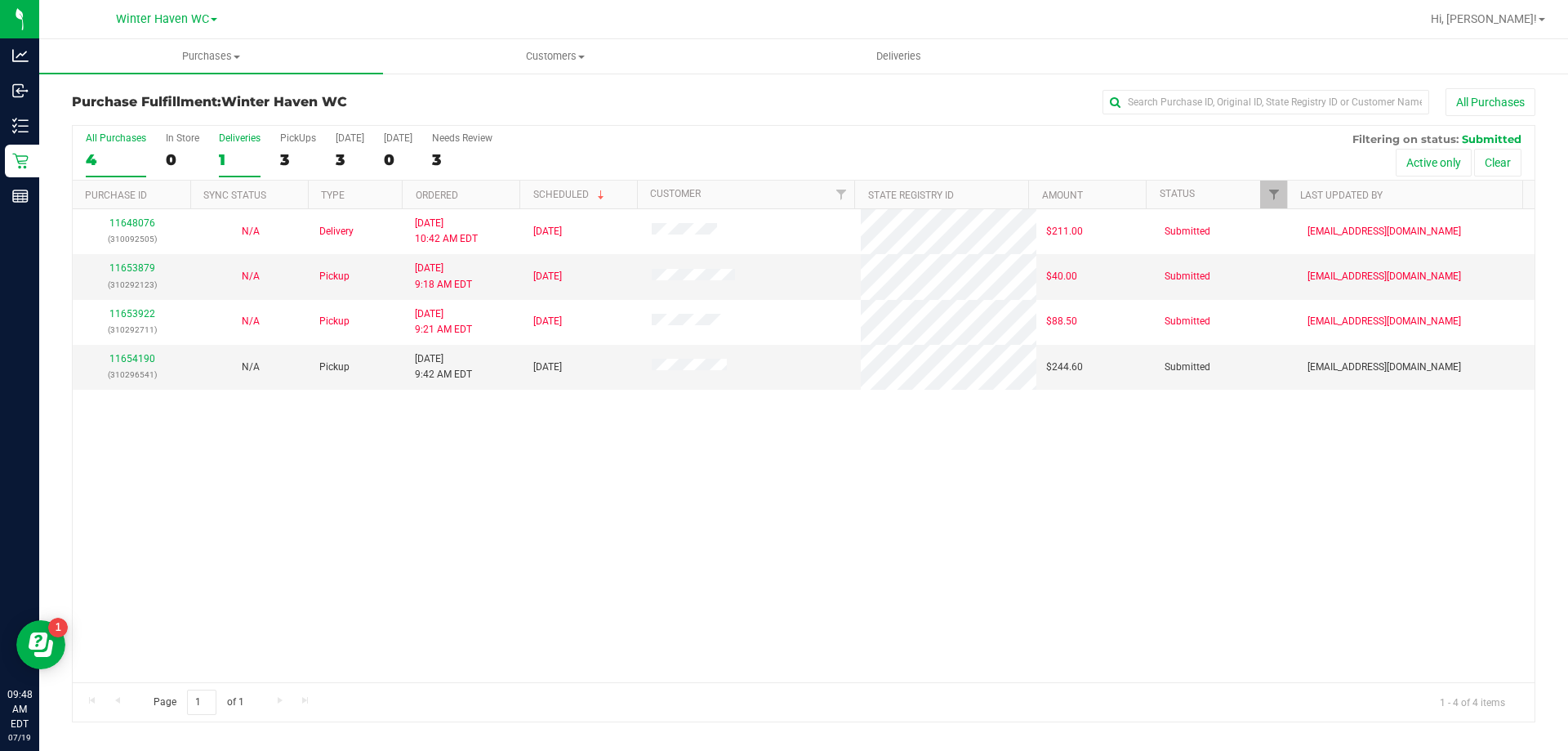 click on "1" at bounding box center [239, 159] 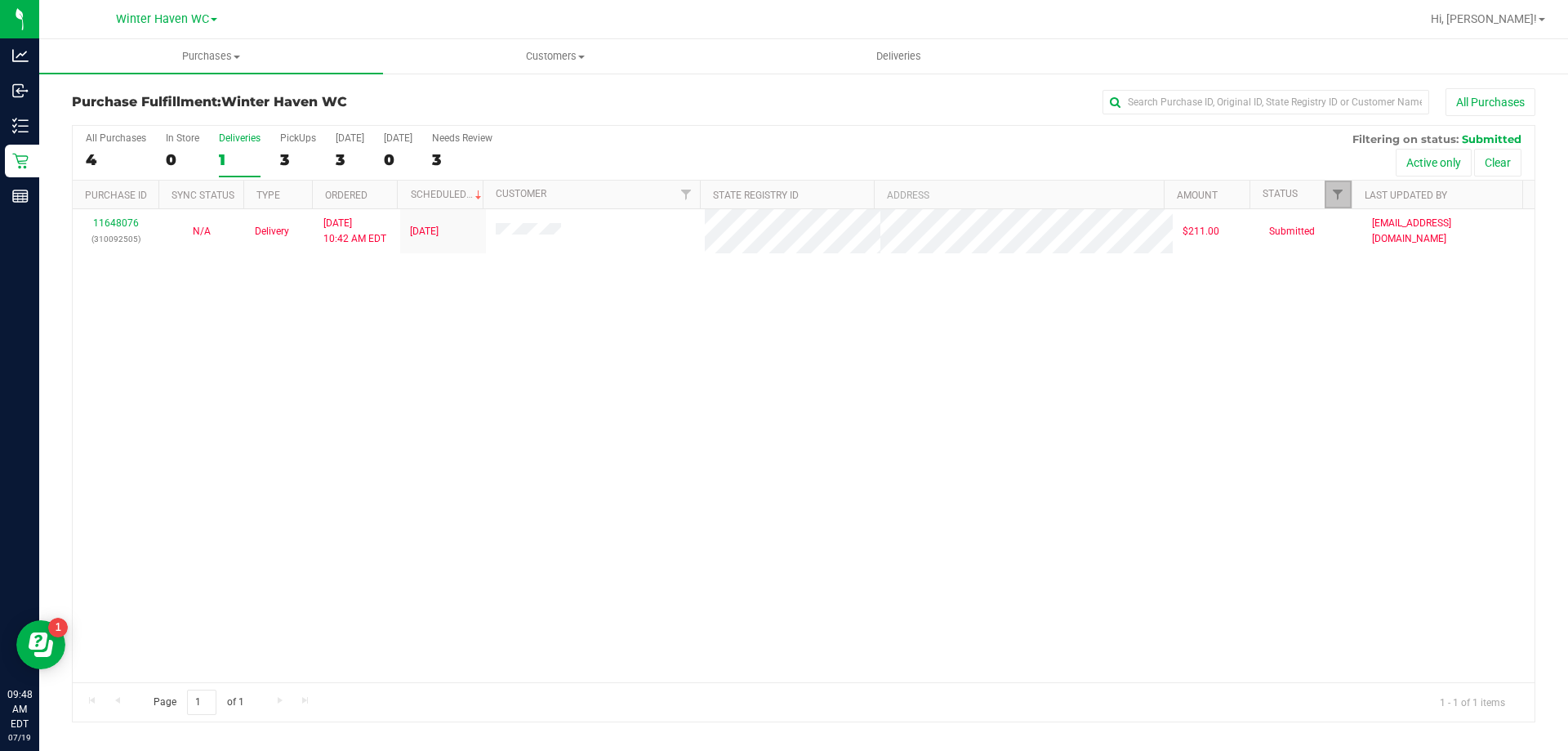 click at bounding box center (1338, 194) 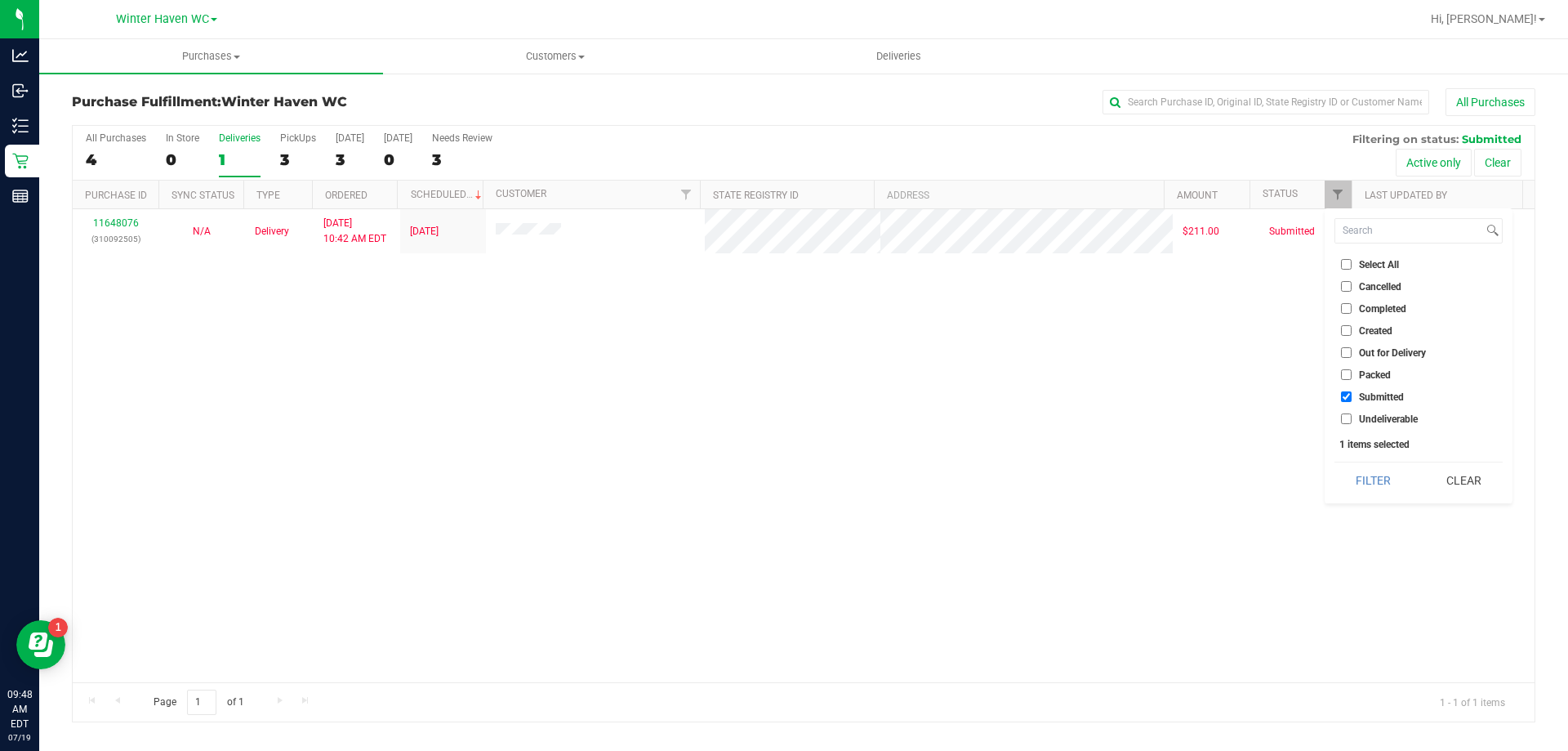 click on "Packed" at bounding box center (1346, 374) 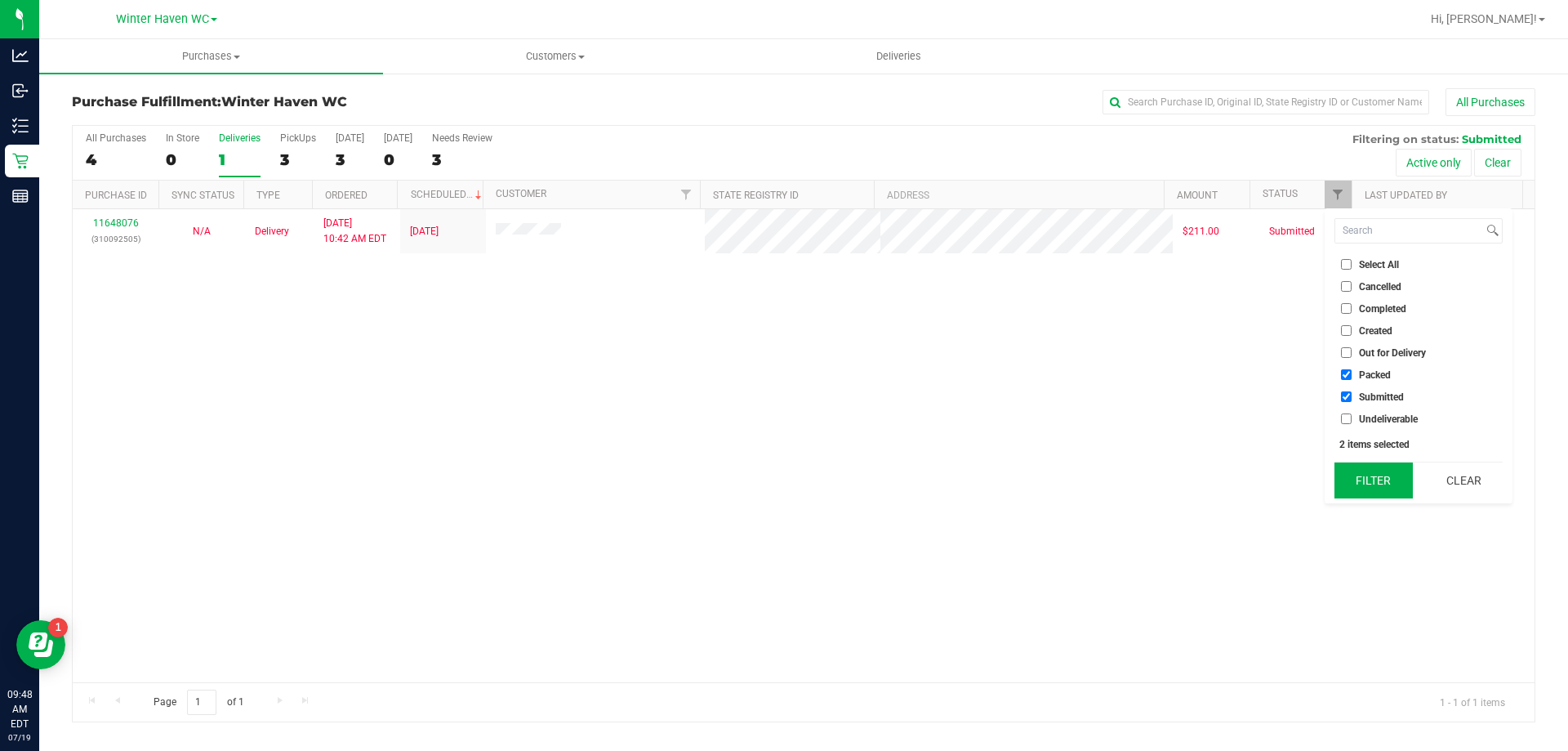 click on "Filter" at bounding box center [1374, 481] 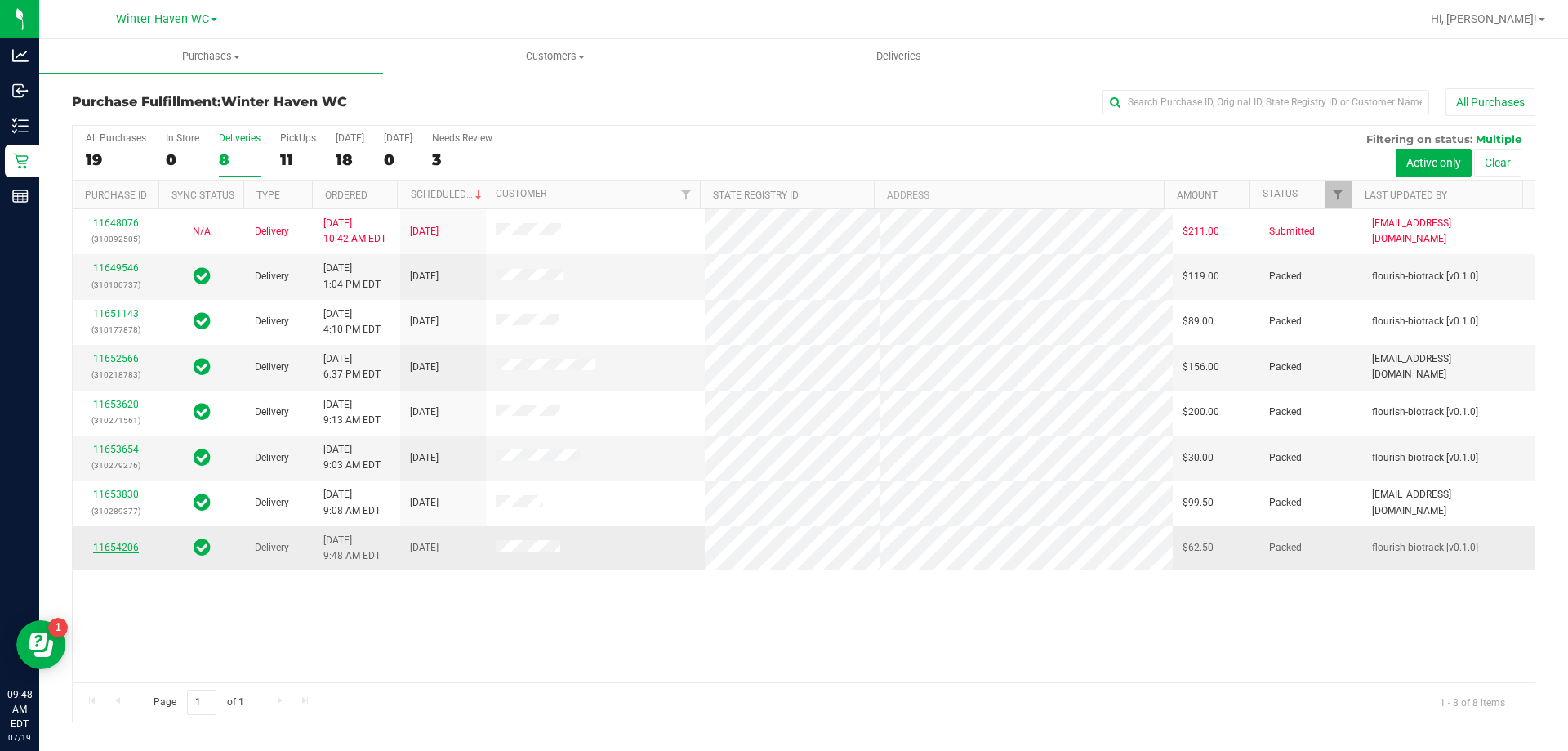 click on "11654206" at bounding box center [116, 548] 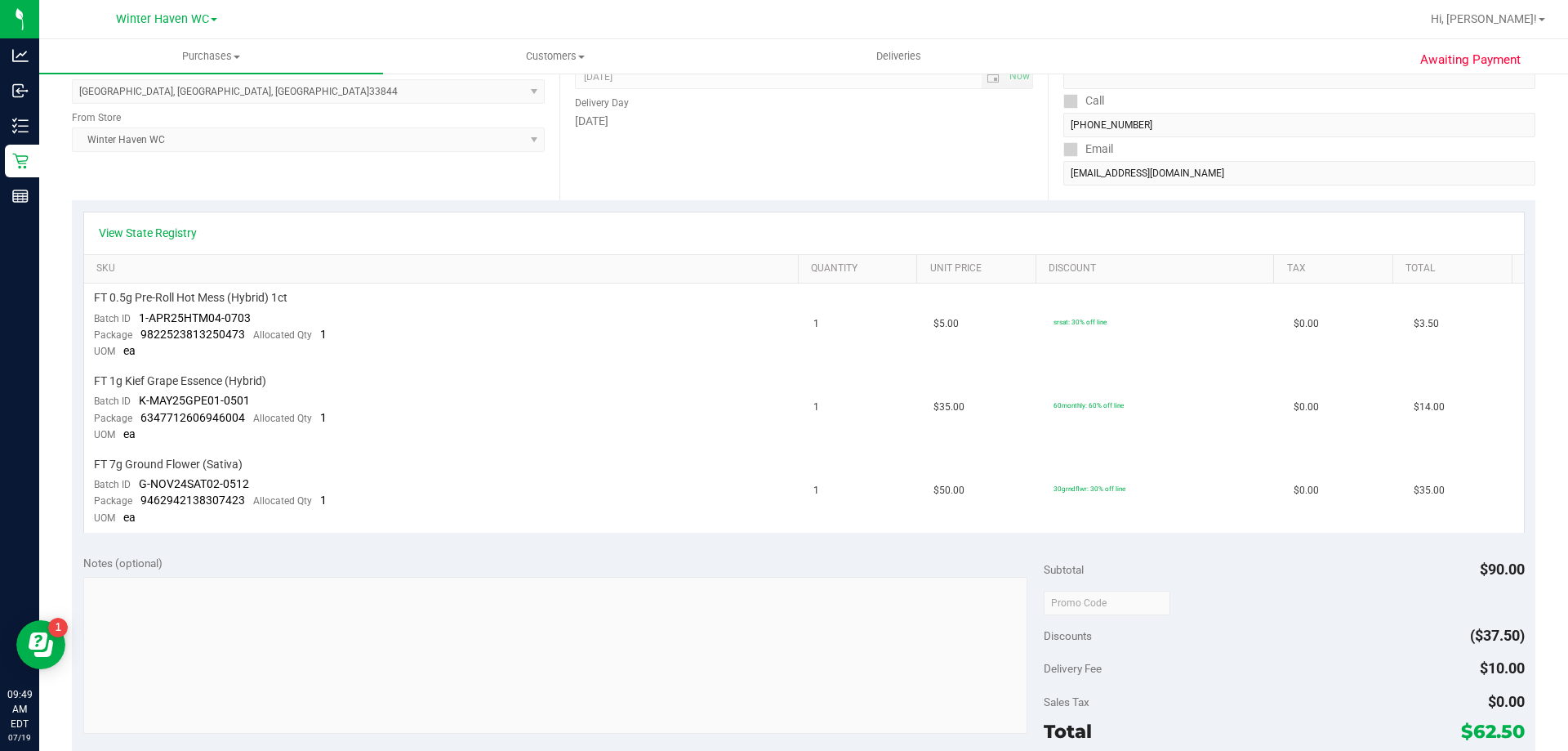 scroll, scrollTop: 0, scrollLeft: 0, axis: both 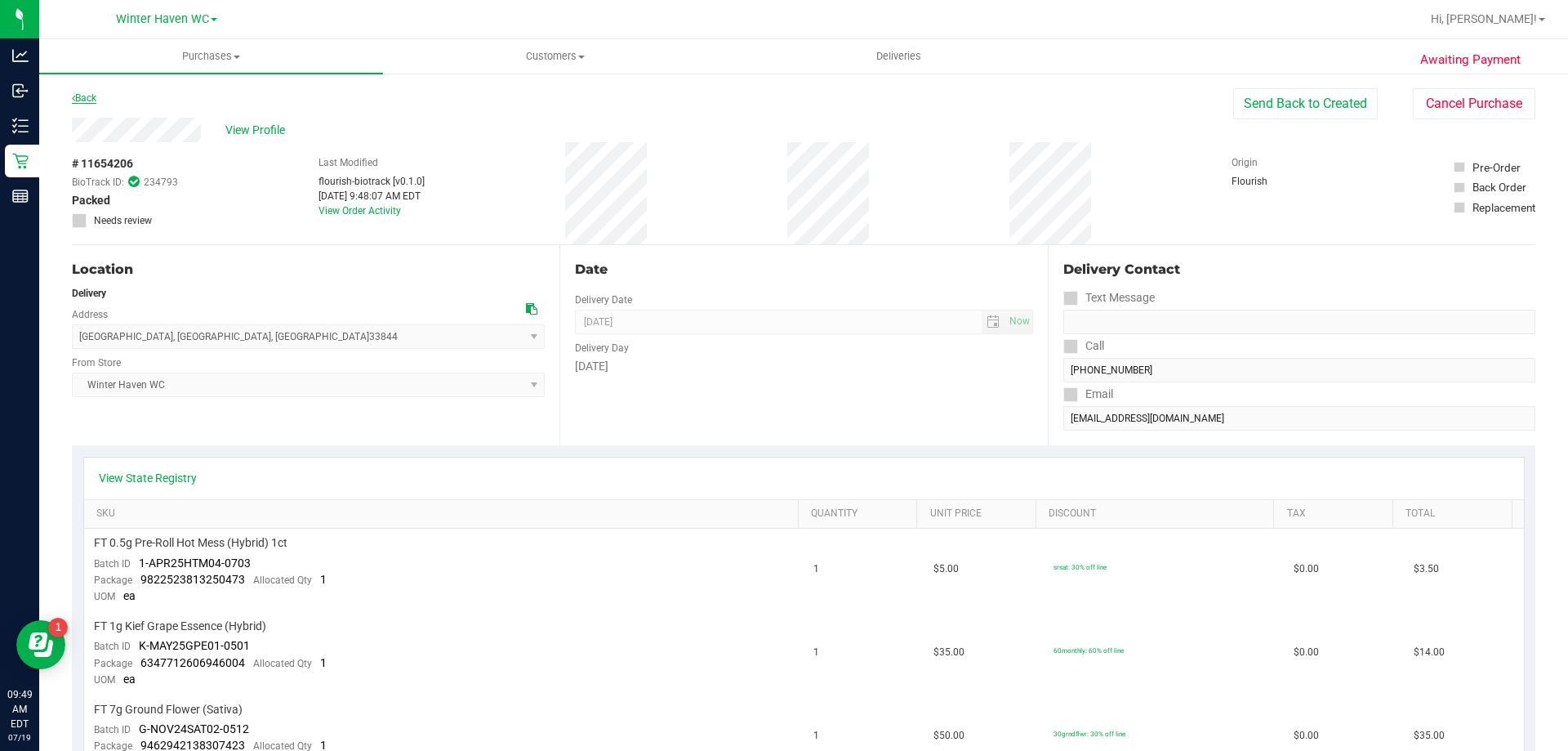 click on "Back" at bounding box center (84, 98) 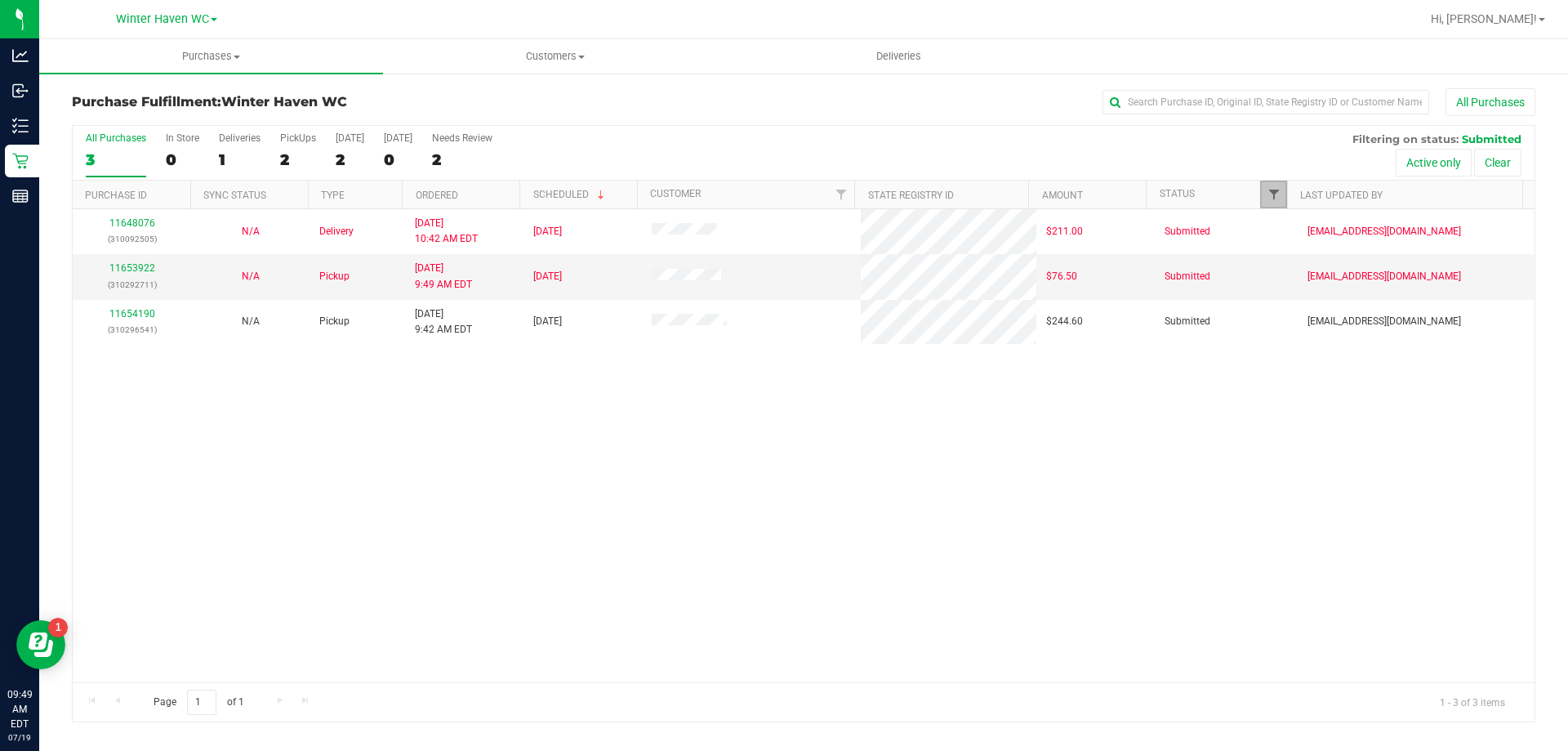 click at bounding box center [1274, 194] 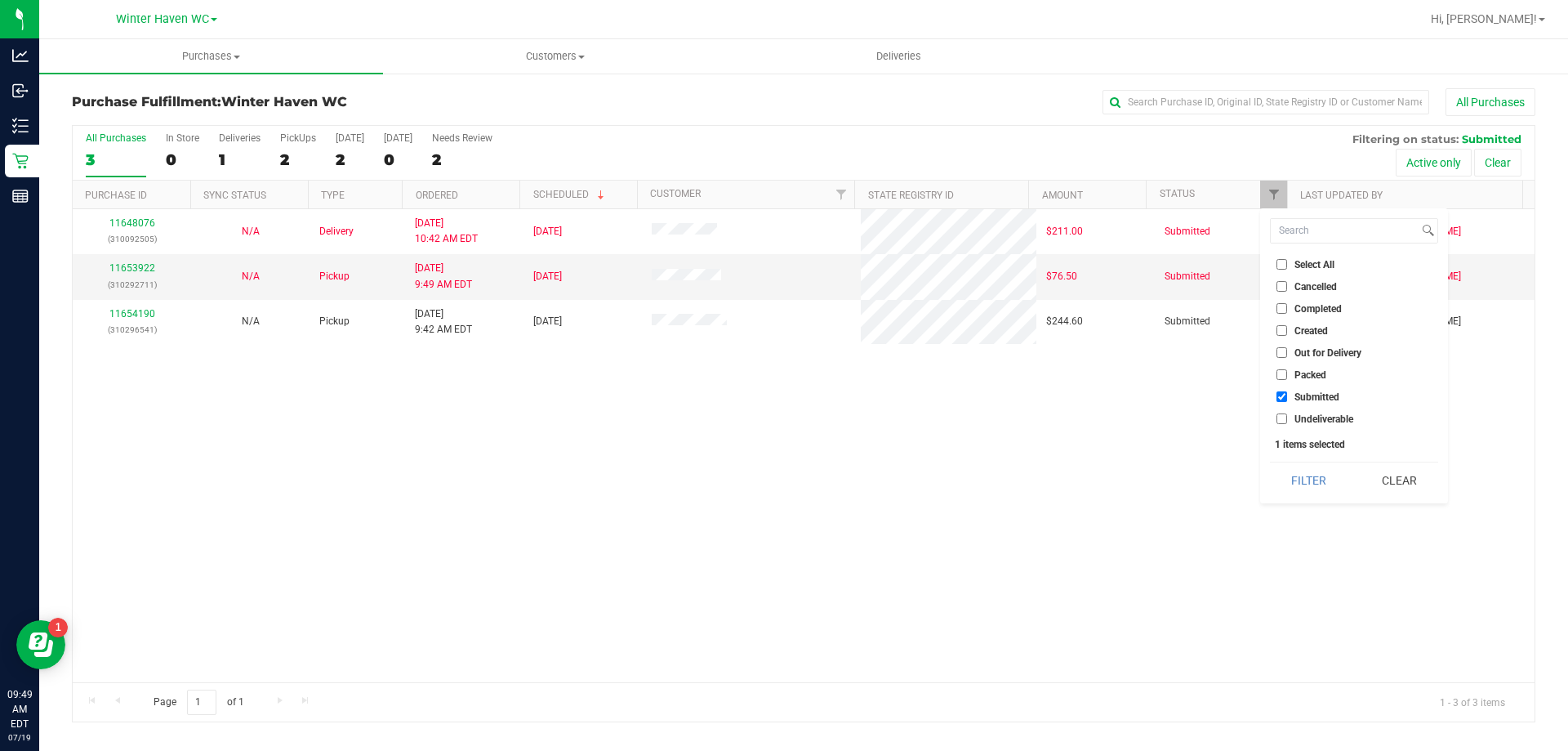click on "Packed" at bounding box center (1281, 374) 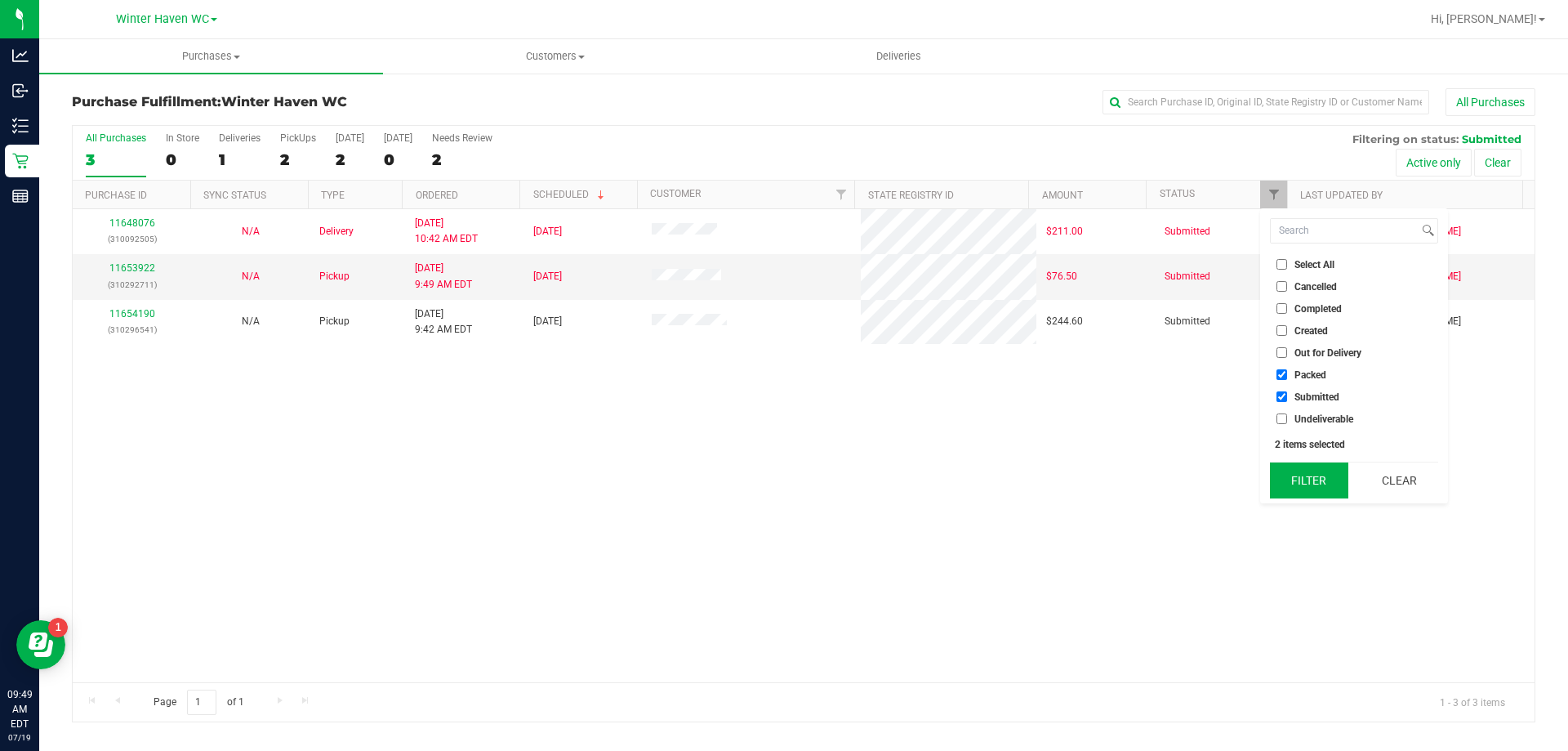 click on "Filter" at bounding box center (1309, 481) 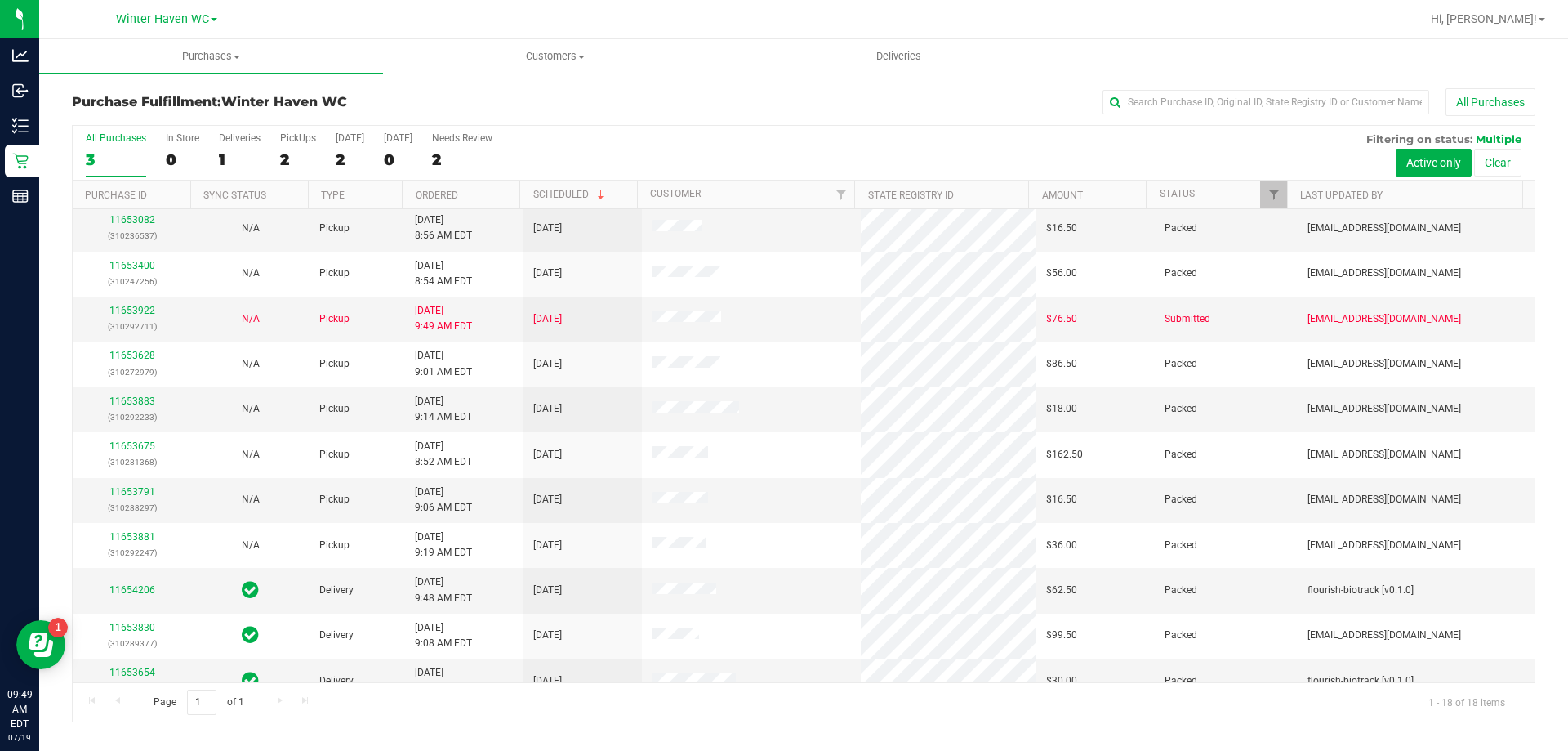 scroll, scrollTop: 341, scrollLeft: 0, axis: vertical 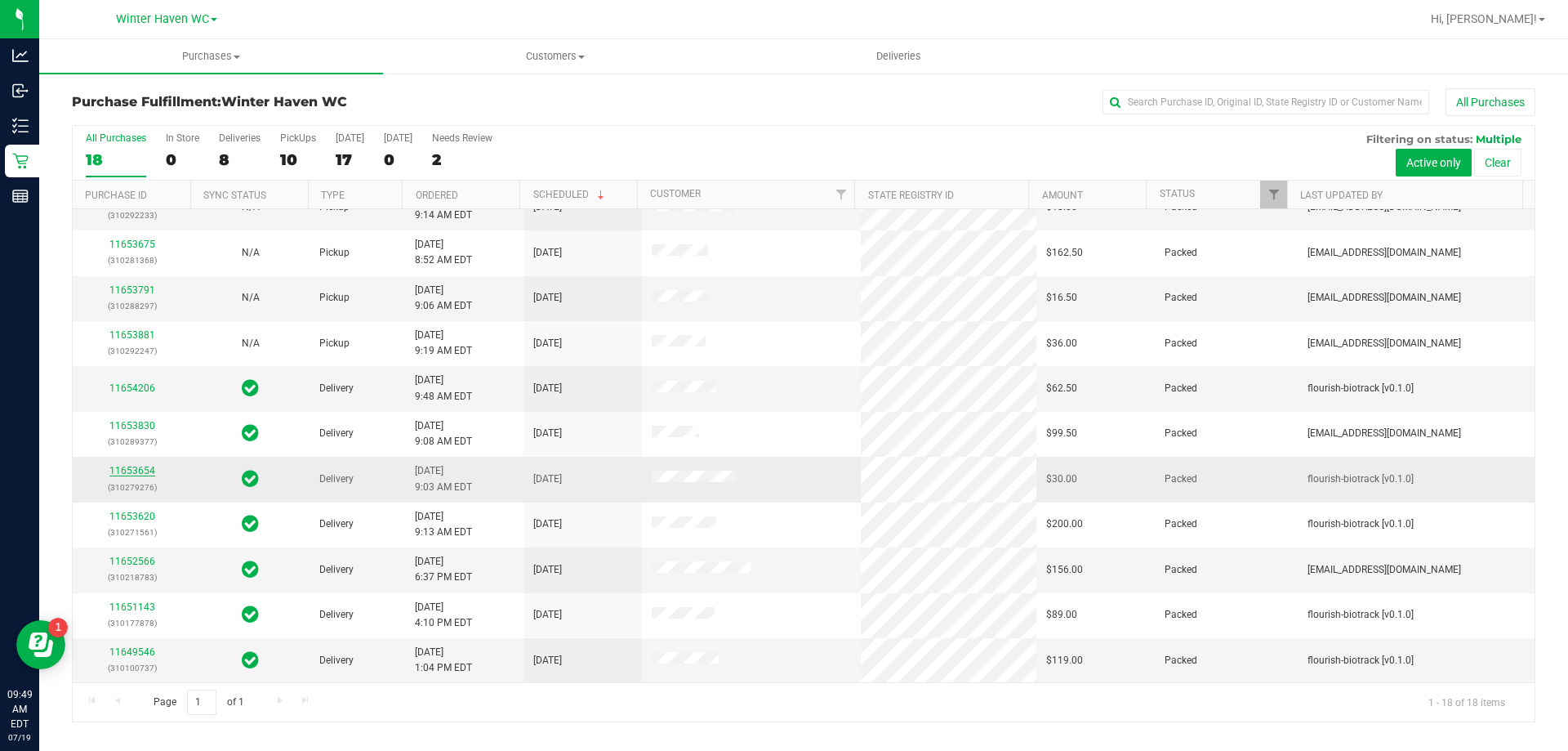 click on "11653654" at bounding box center [132, 471] 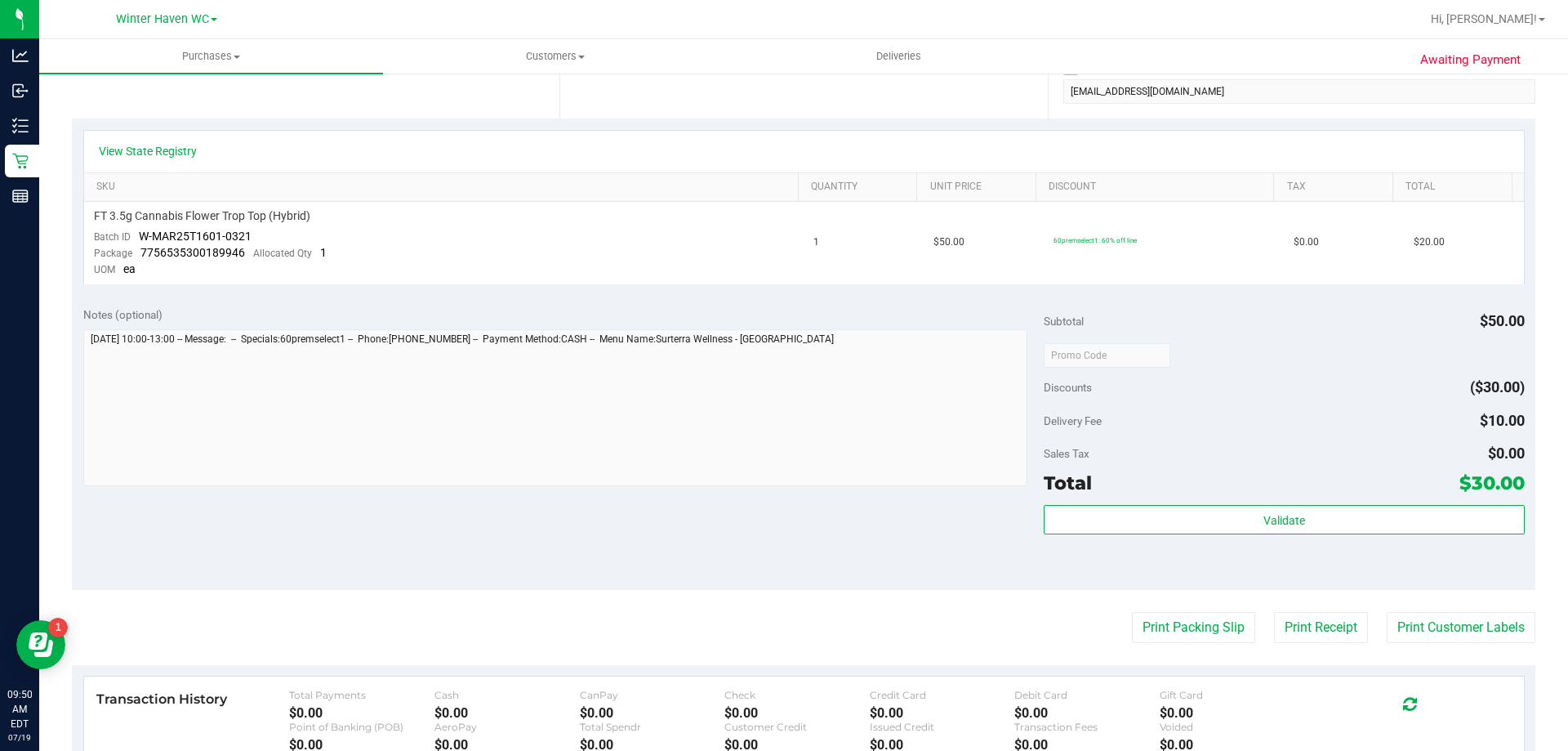 scroll, scrollTop: 0, scrollLeft: 0, axis: both 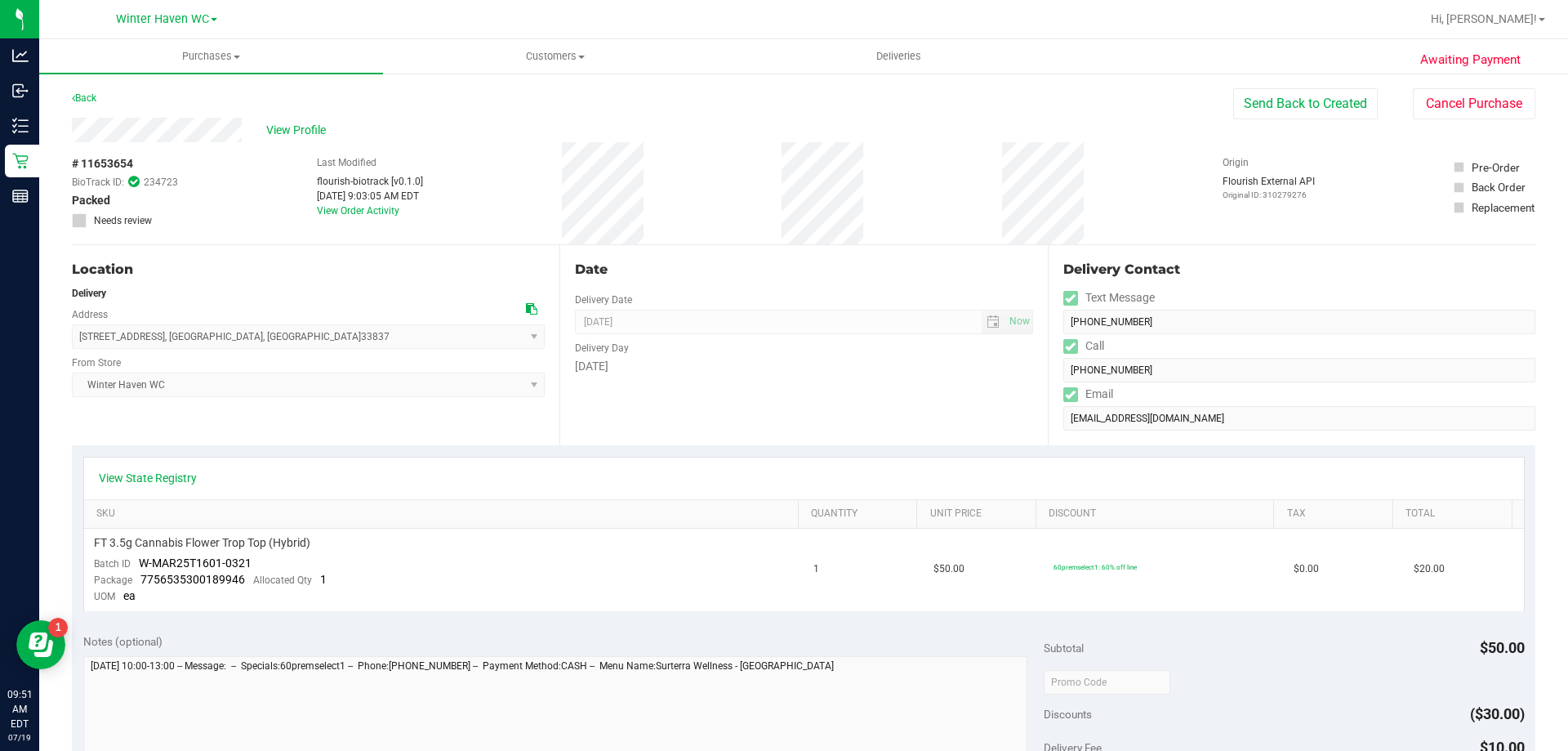 click on "Delivery" at bounding box center [308, 293] 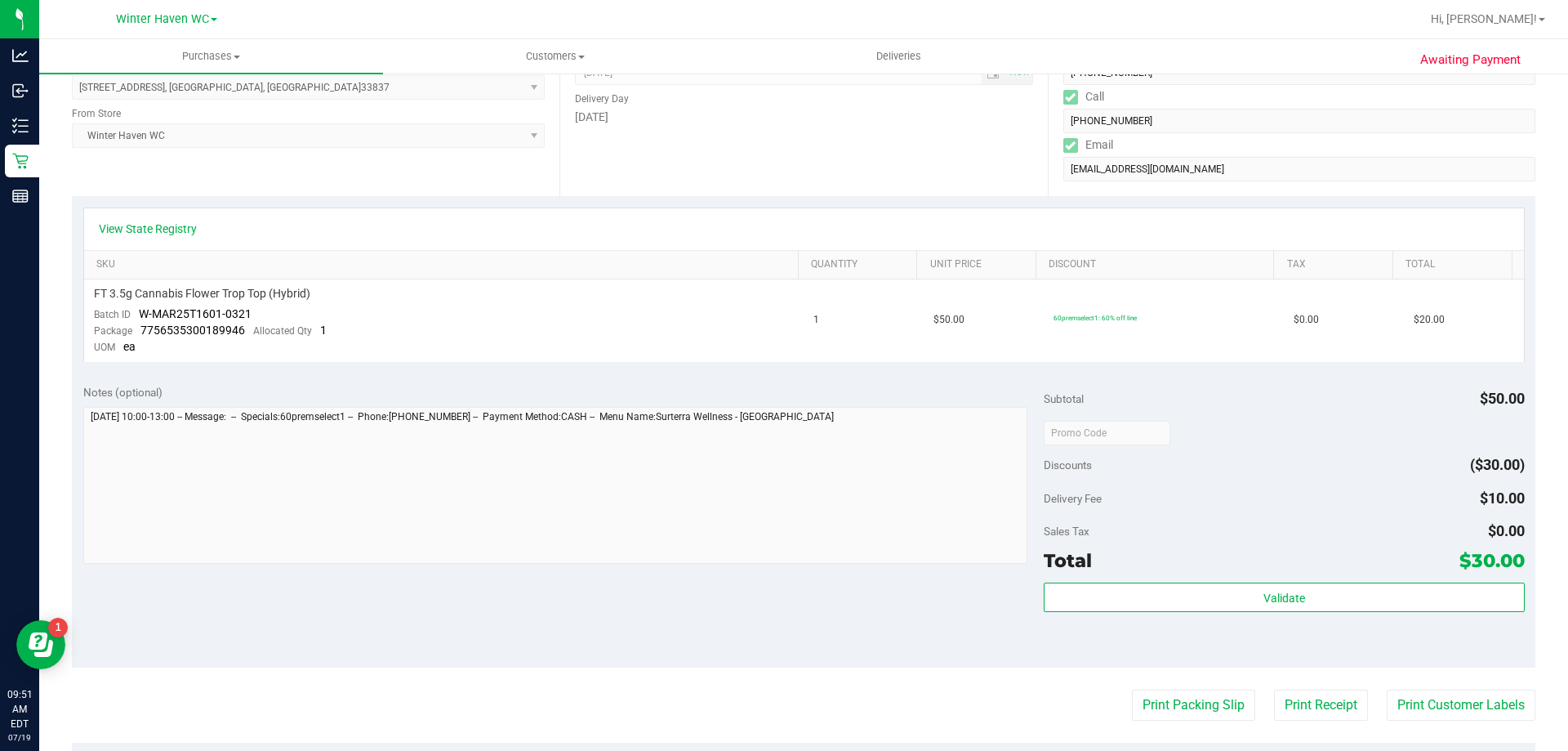 scroll, scrollTop: 409, scrollLeft: 0, axis: vertical 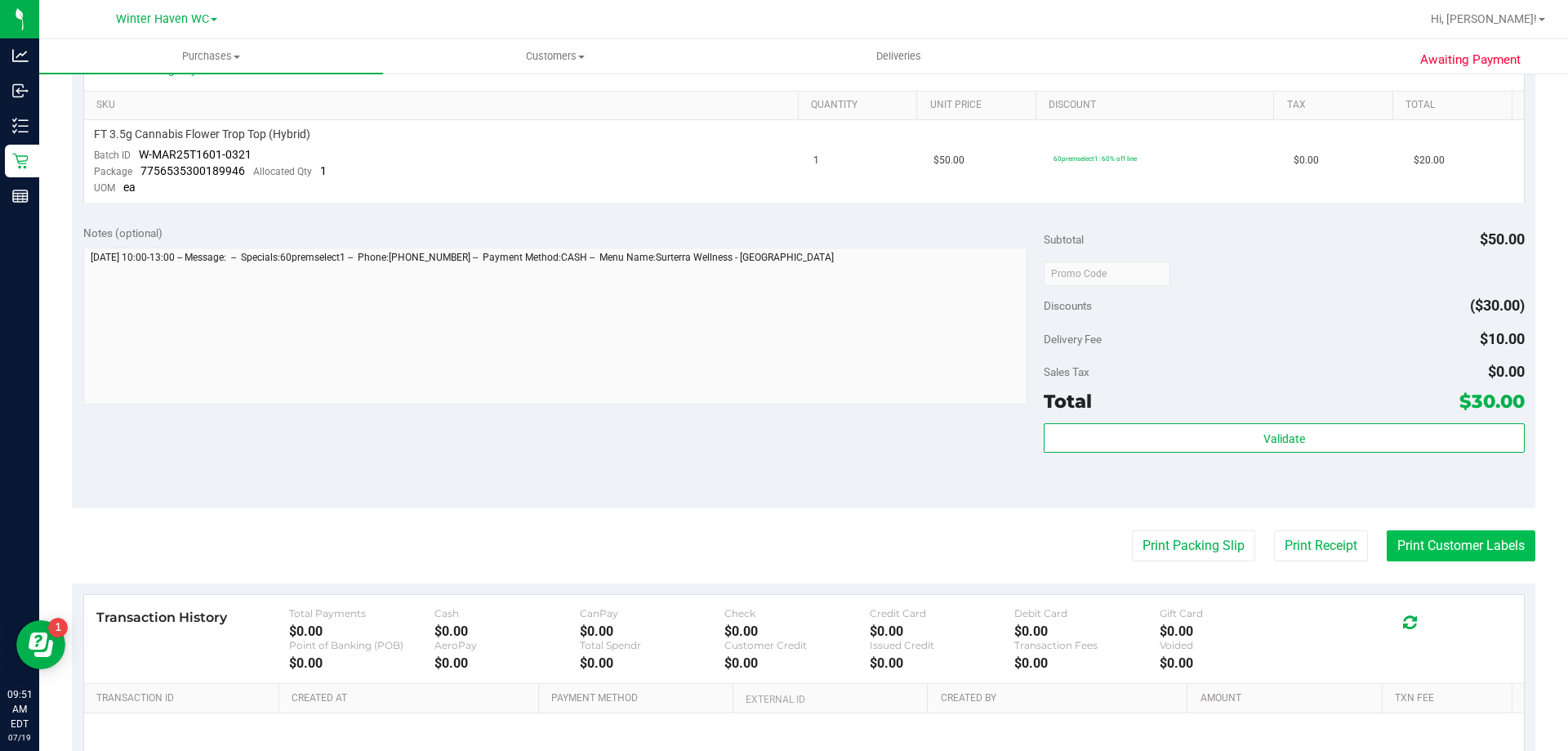 click on "Print Customer Labels" at bounding box center [1461, 546] 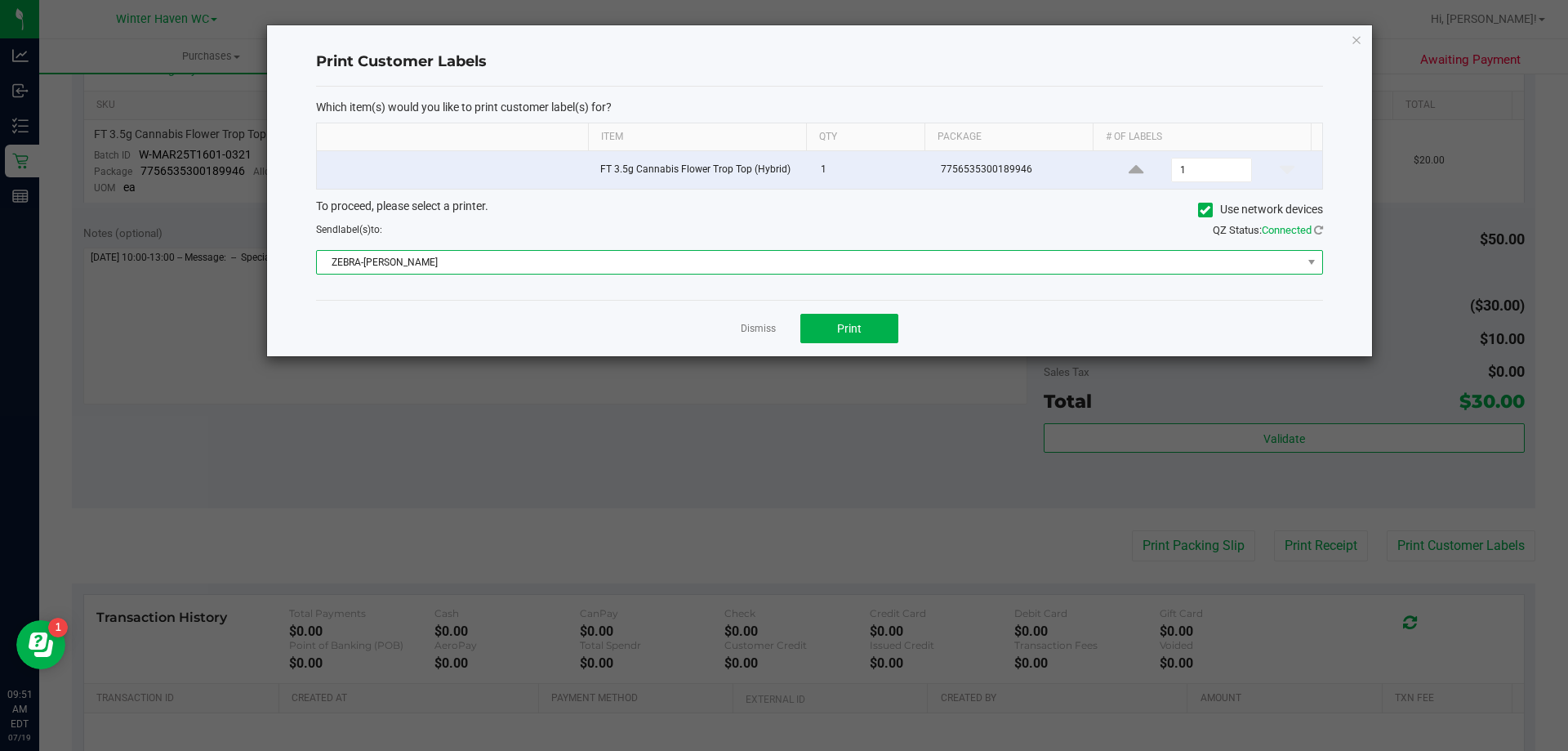click on "ZEBRA-[PERSON_NAME]" at bounding box center [809, 262] 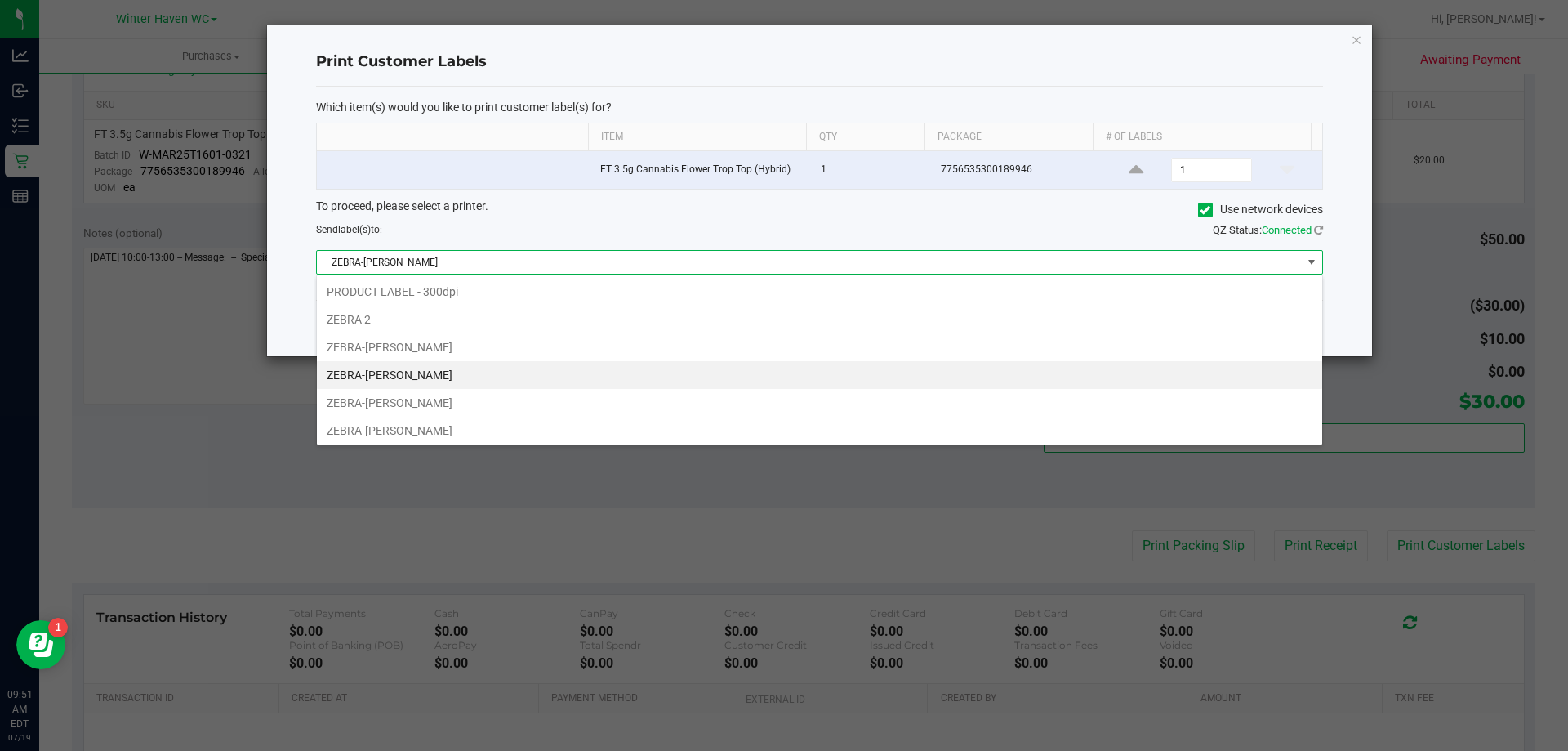 scroll, scrollTop: 81695, scrollLeft: 80660, axis: both 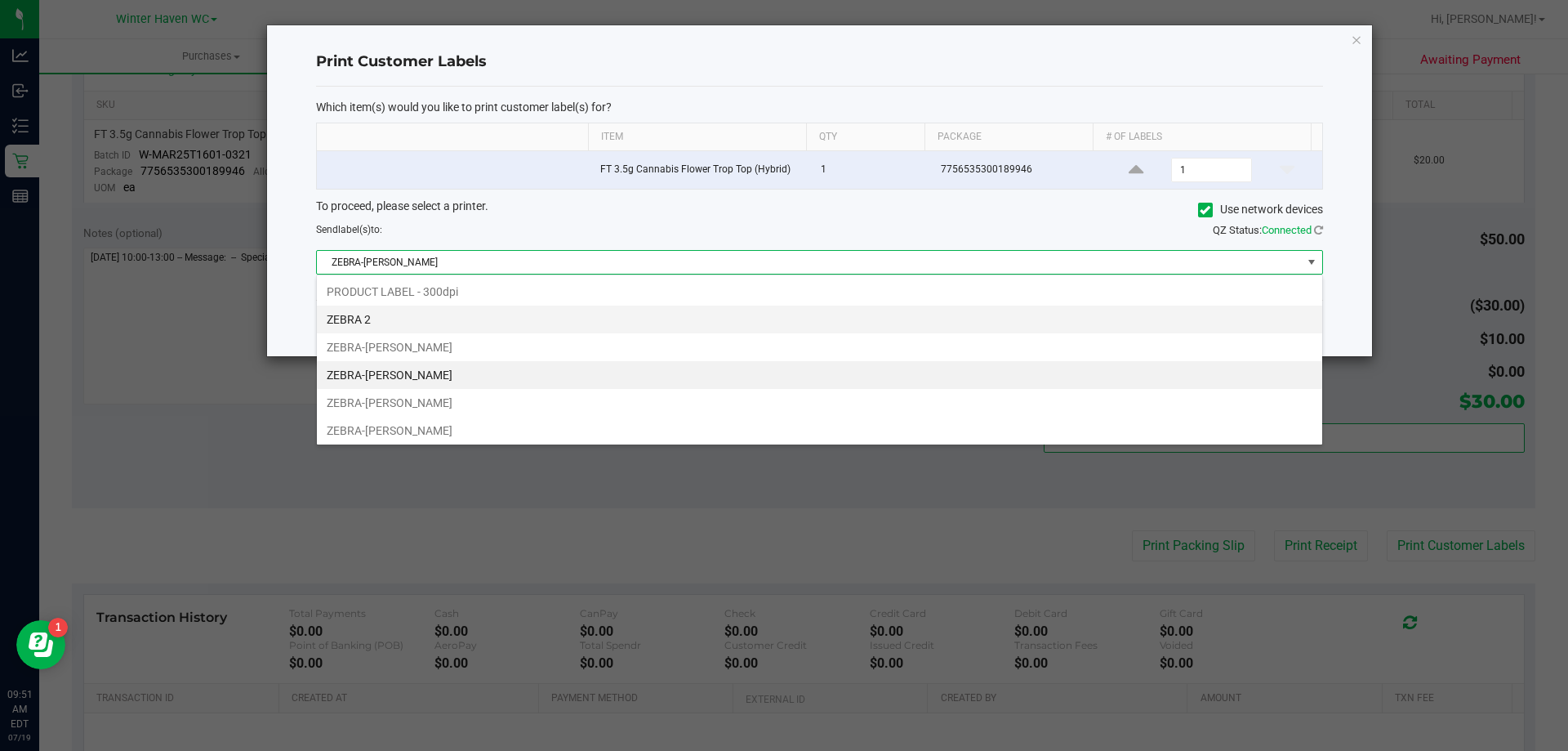 click on "ZEBRA 2" at bounding box center (819, 320) 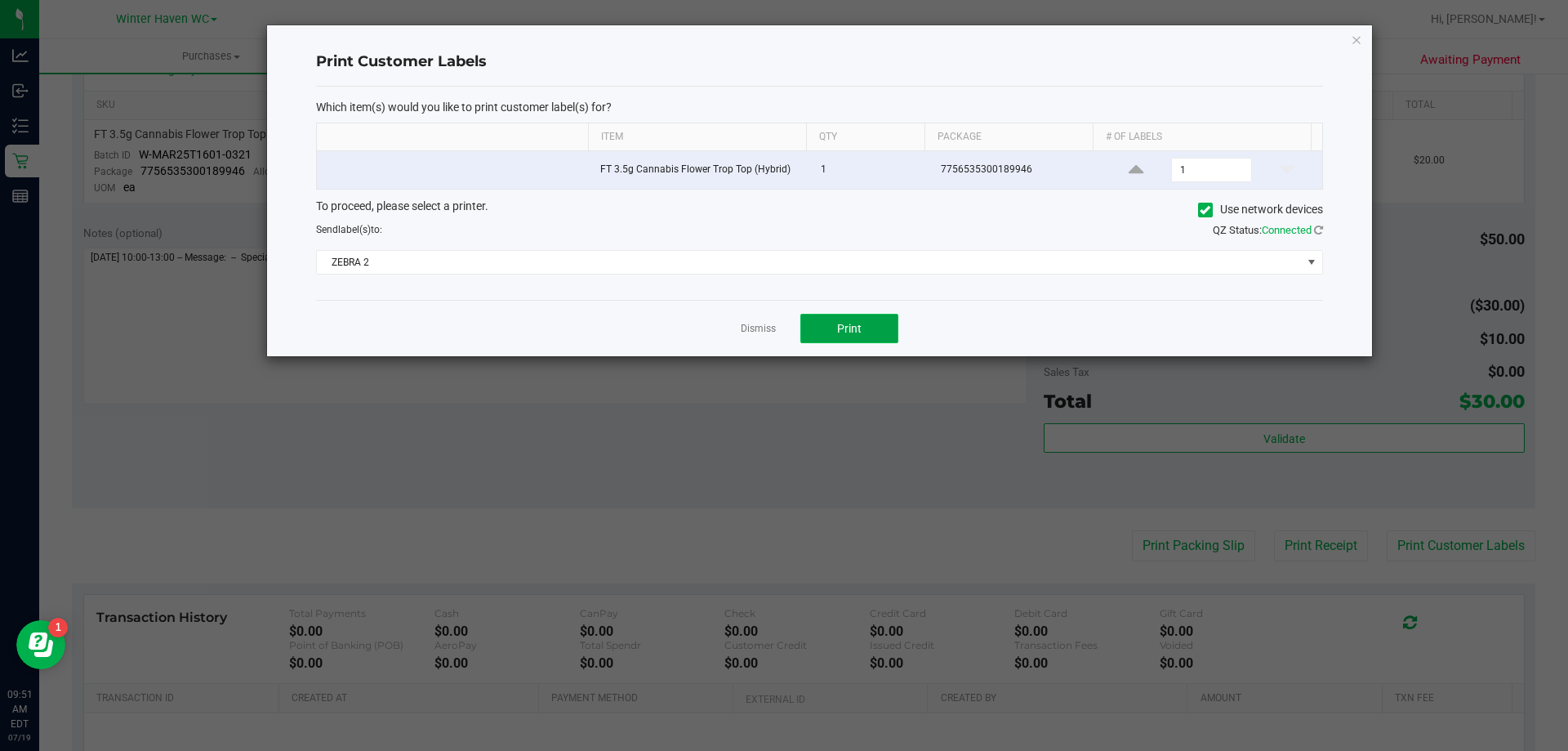 click on "Print" 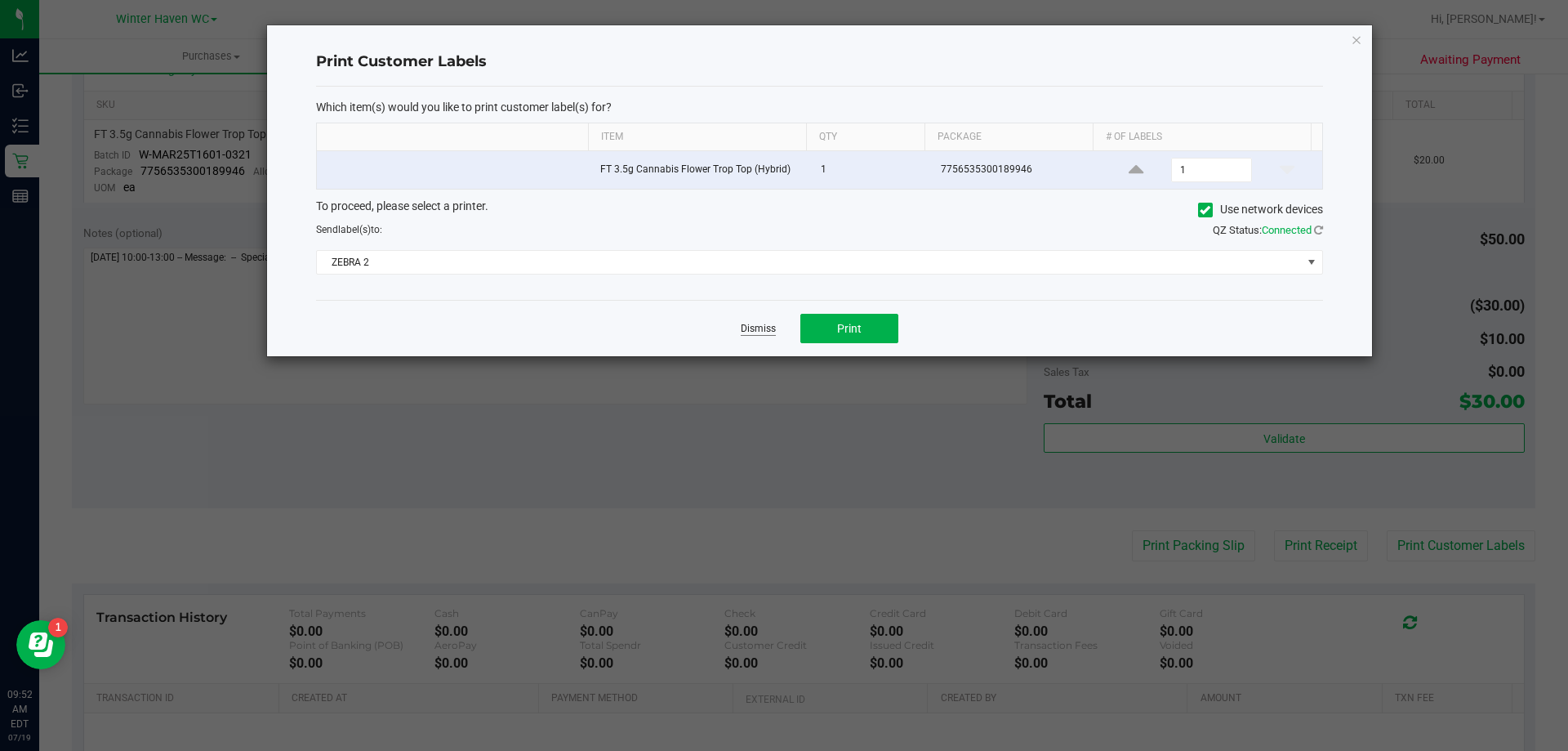 click on "Dismiss" 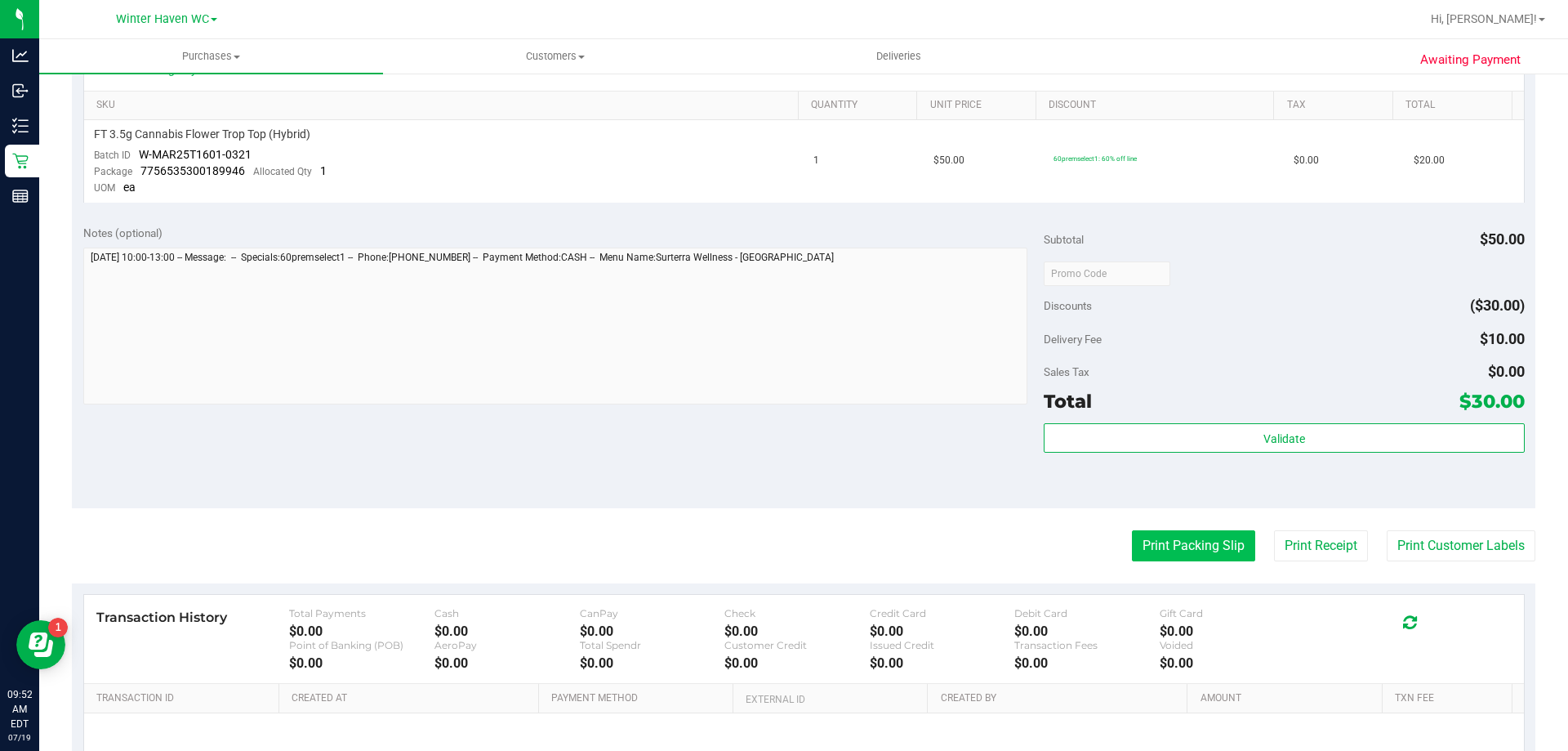click on "Print Packing Slip" at bounding box center (1193, 546) 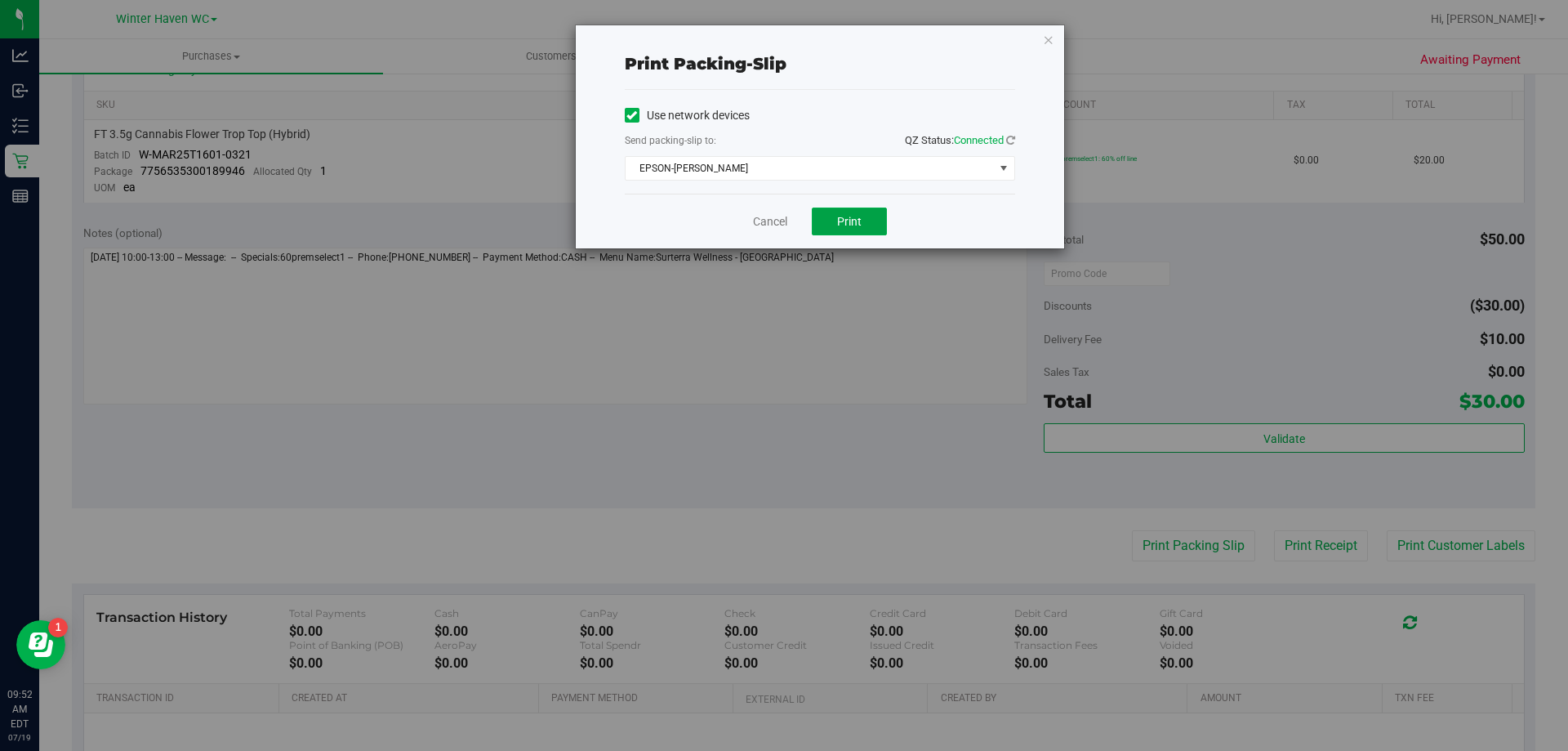 drag, startPoint x: 845, startPoint y: 218, endPoint x: 920, endPoint y: 224, distance: 75.23962 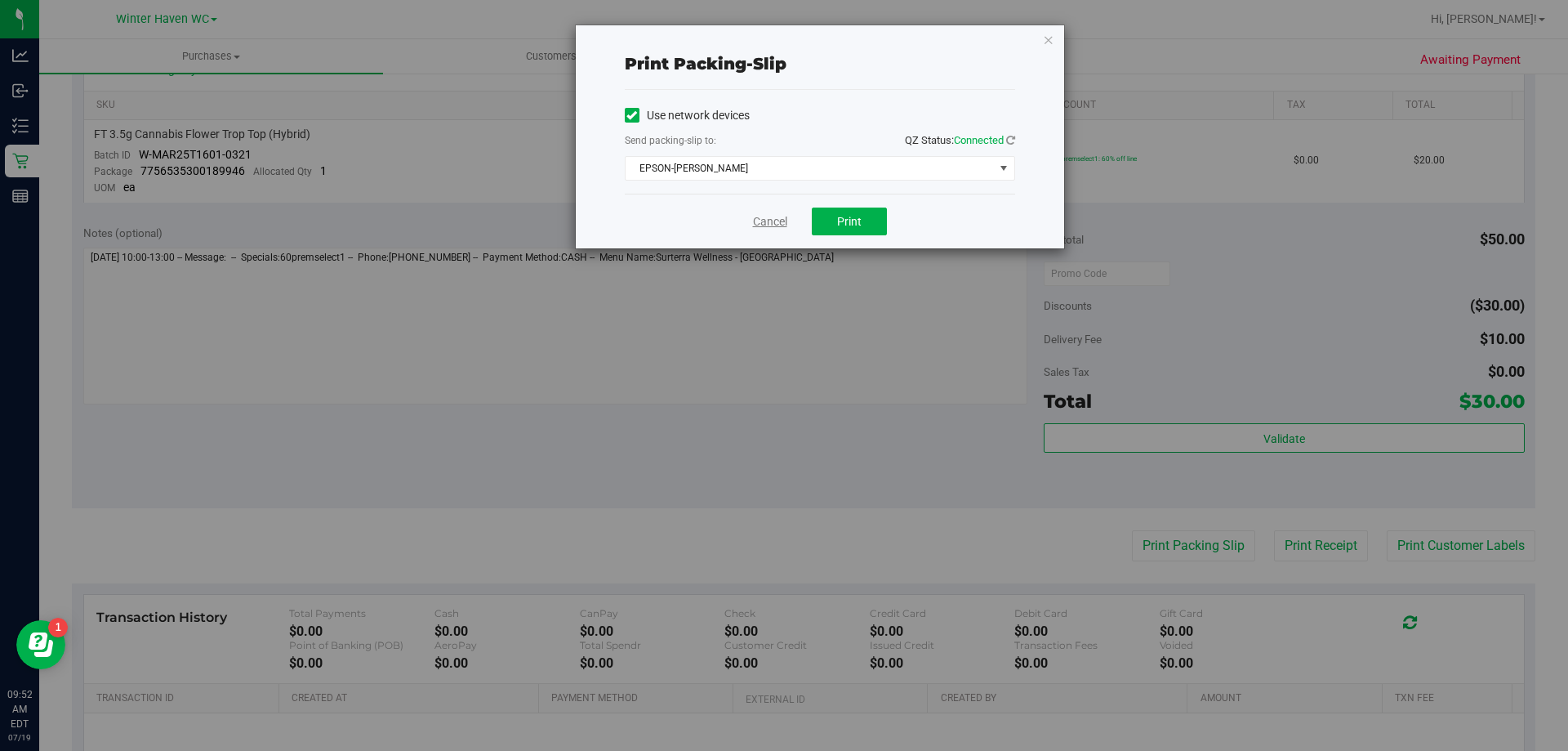 click on "Cancel" at bounding box center (770, 221) 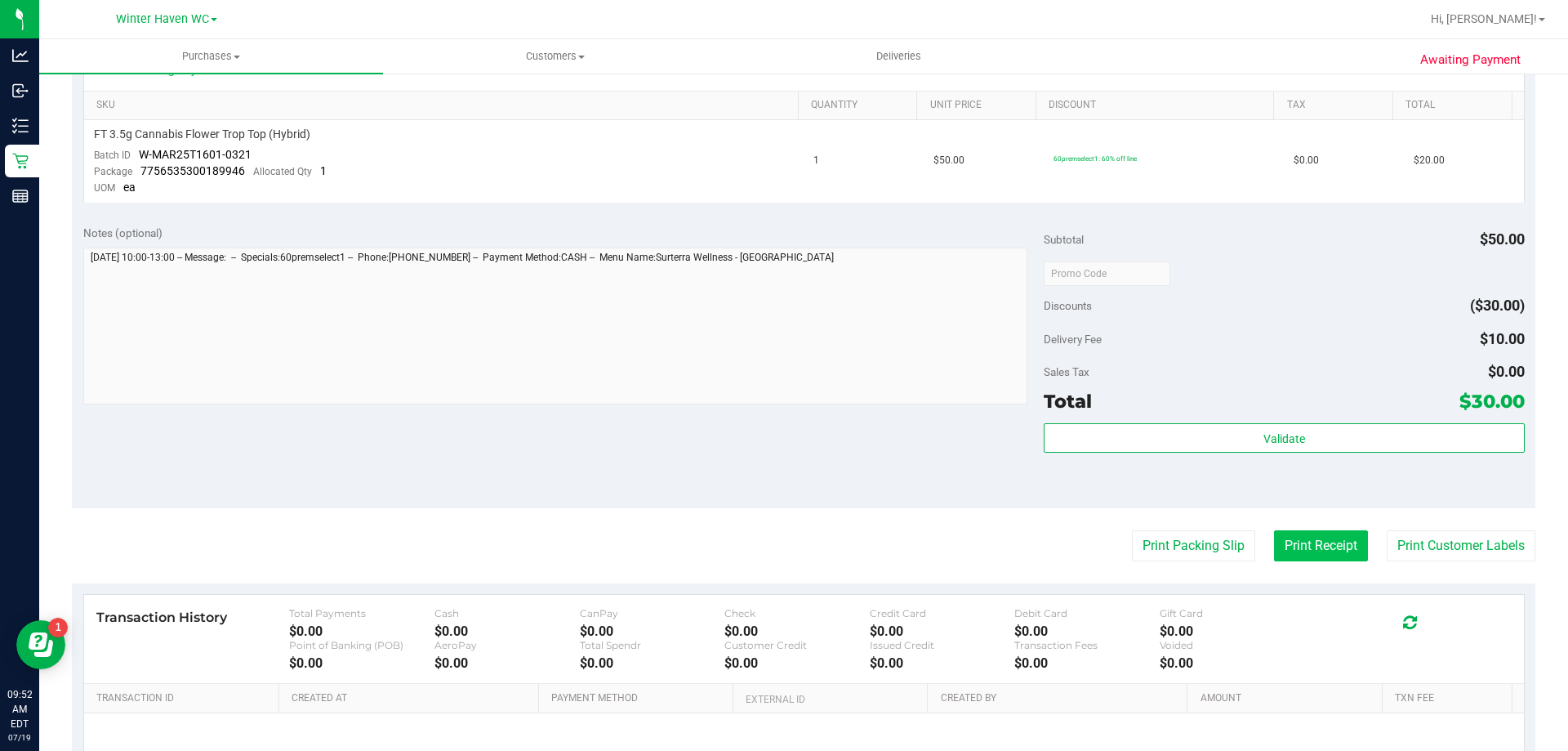 click on "Print Receipt" at bounding box center (1321, 546) 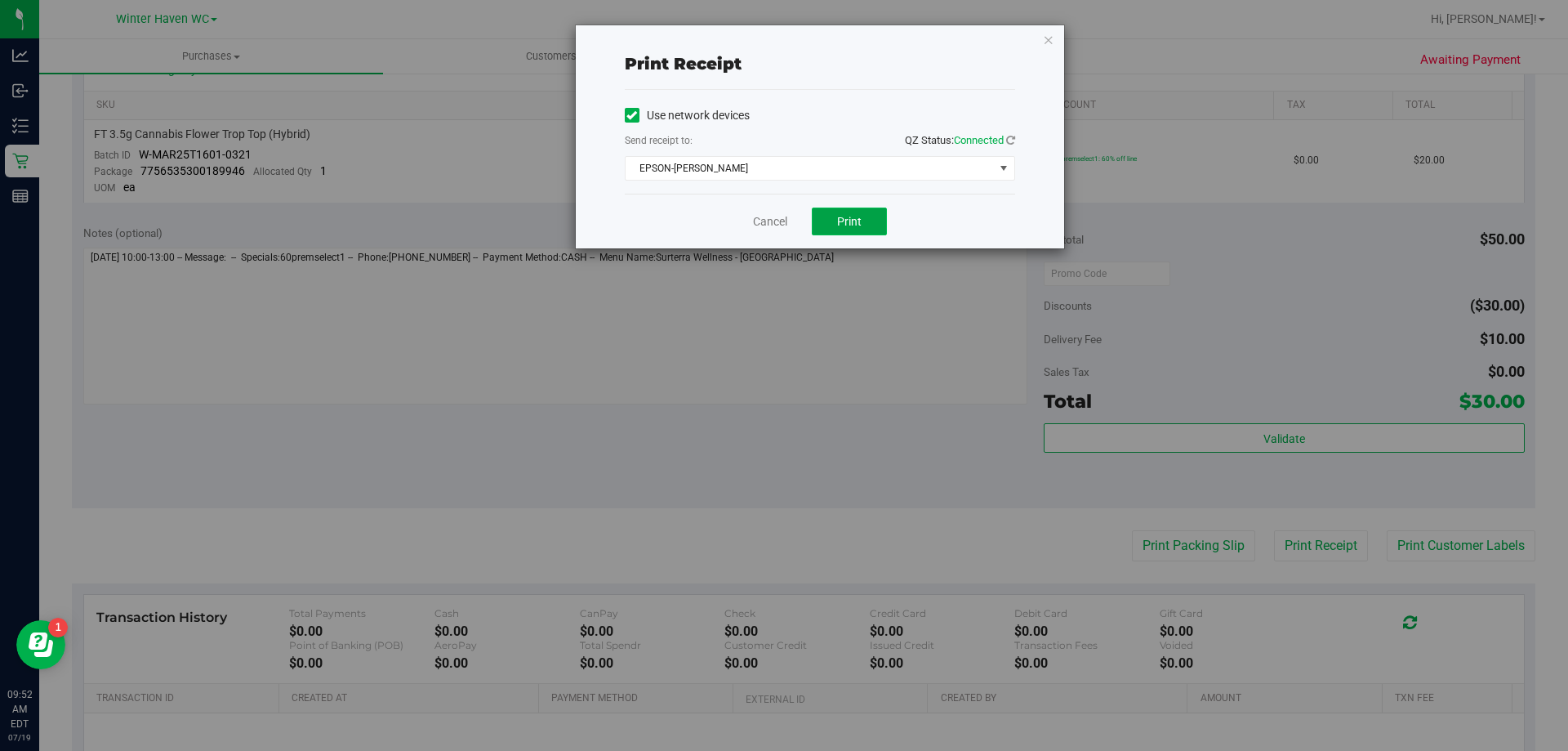 click on "Print" at bounding box center [849, 221] 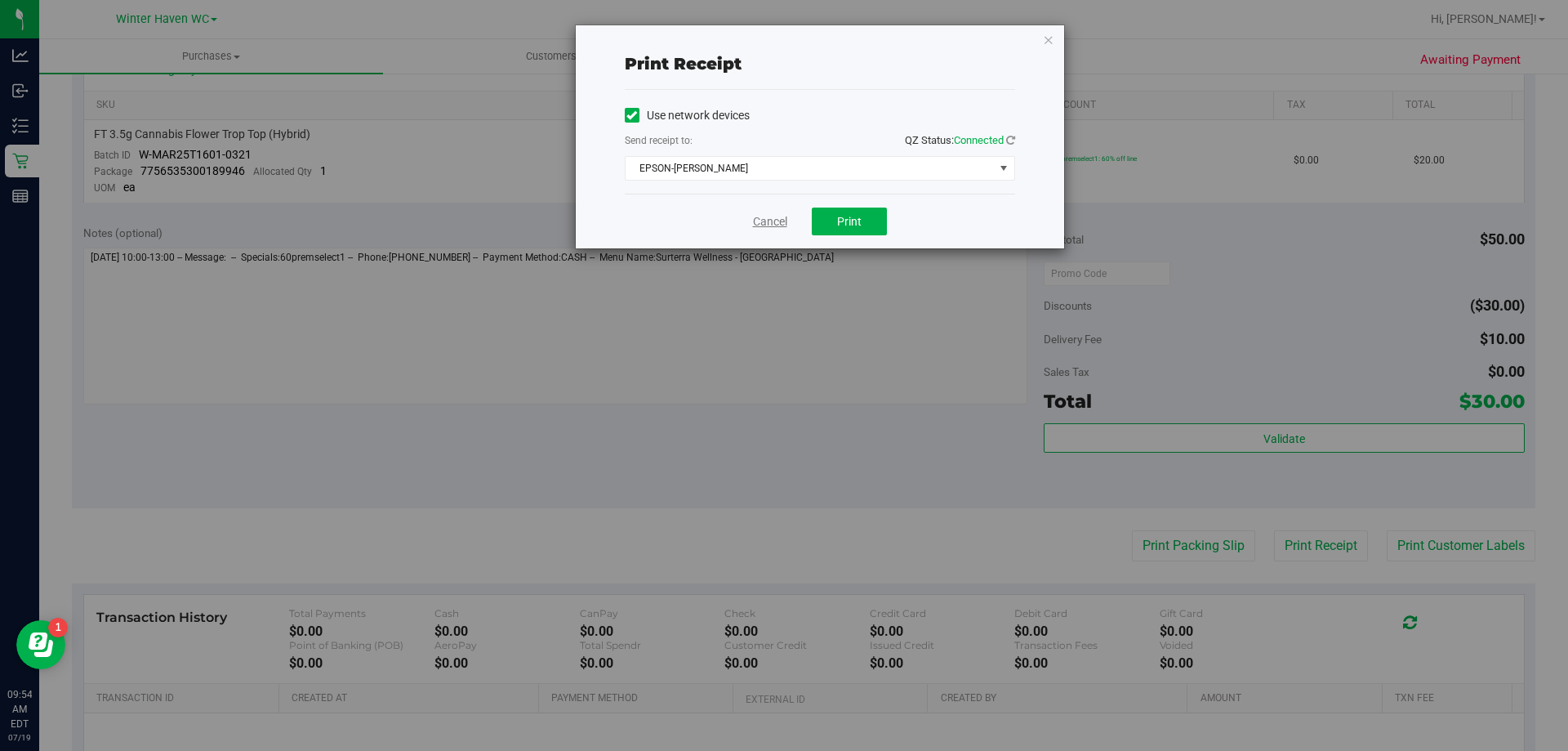click on "Cancel" at bounding box center (770, 221) 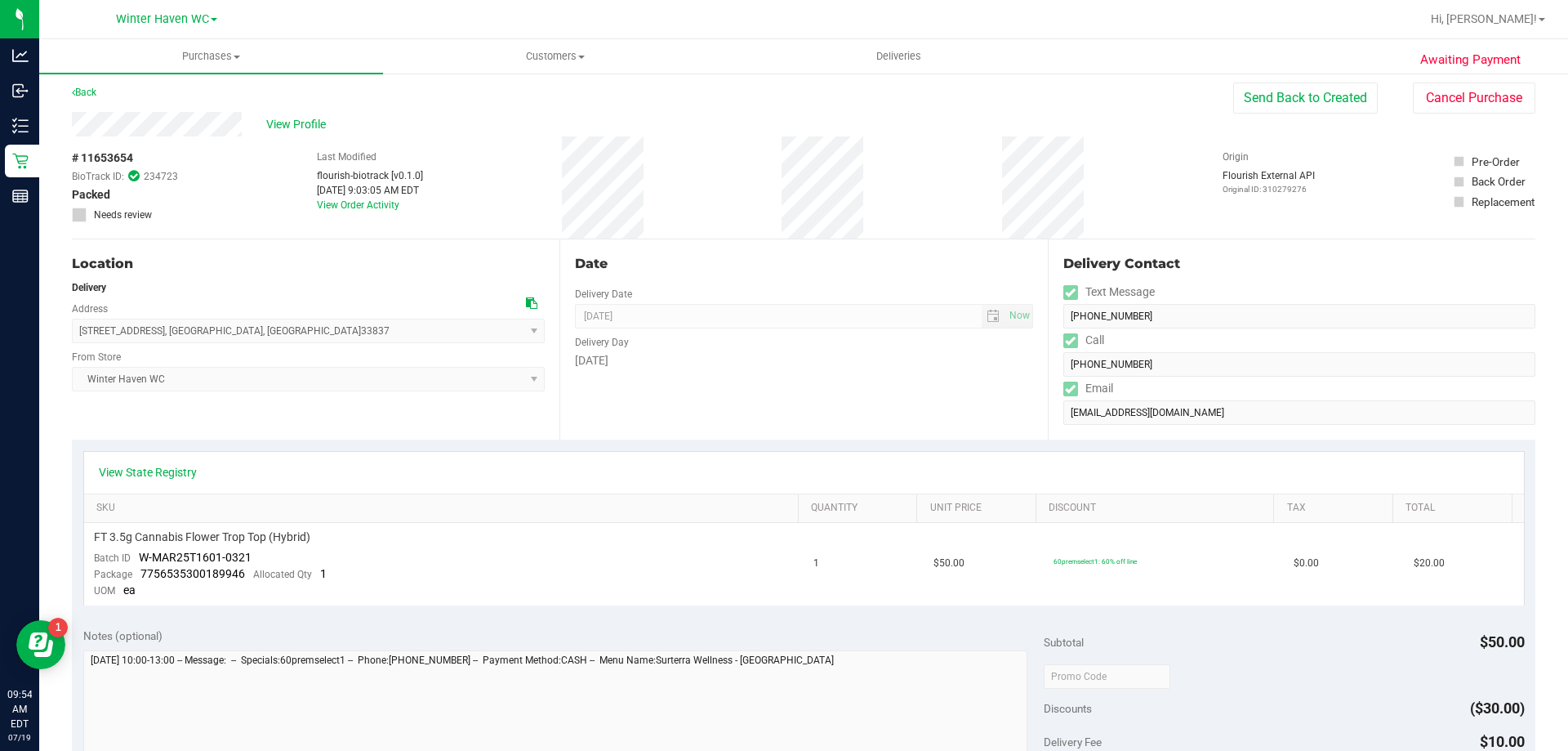 scroll, scrollTop: 0, scrollLeft: 0, axis: both 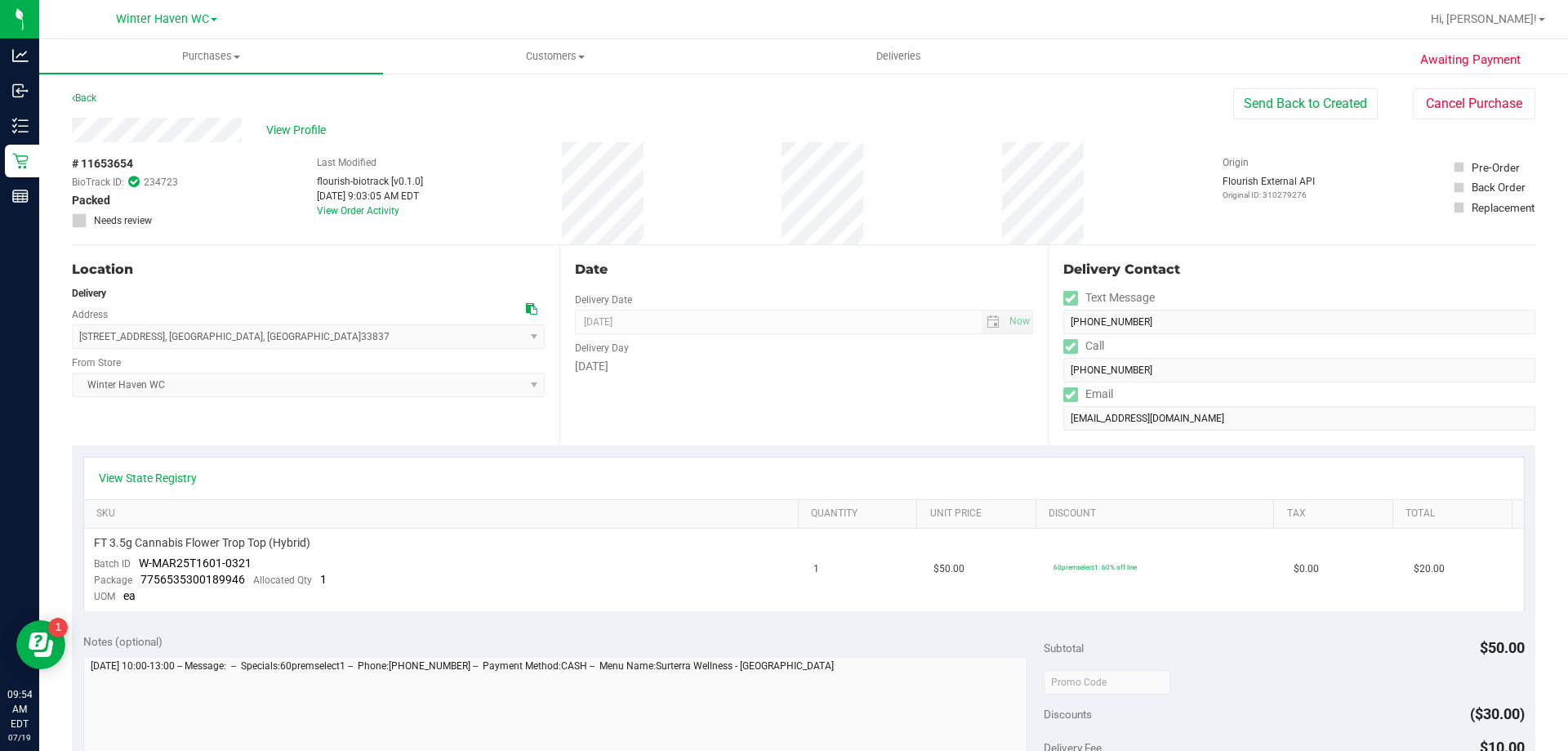 click on "Back" at bounding box center (84, 98) 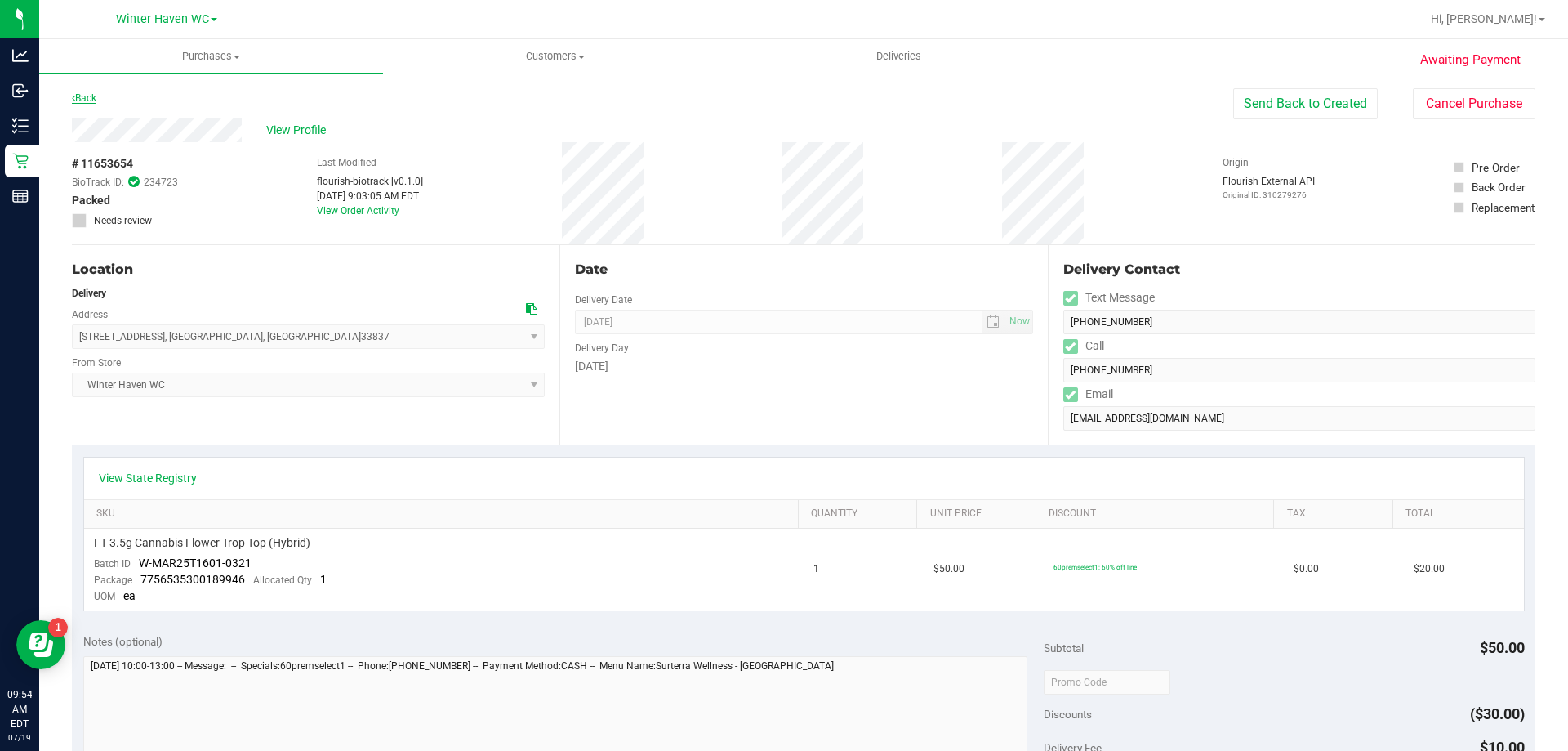 click on "Back" at bounding box center [84, 98] 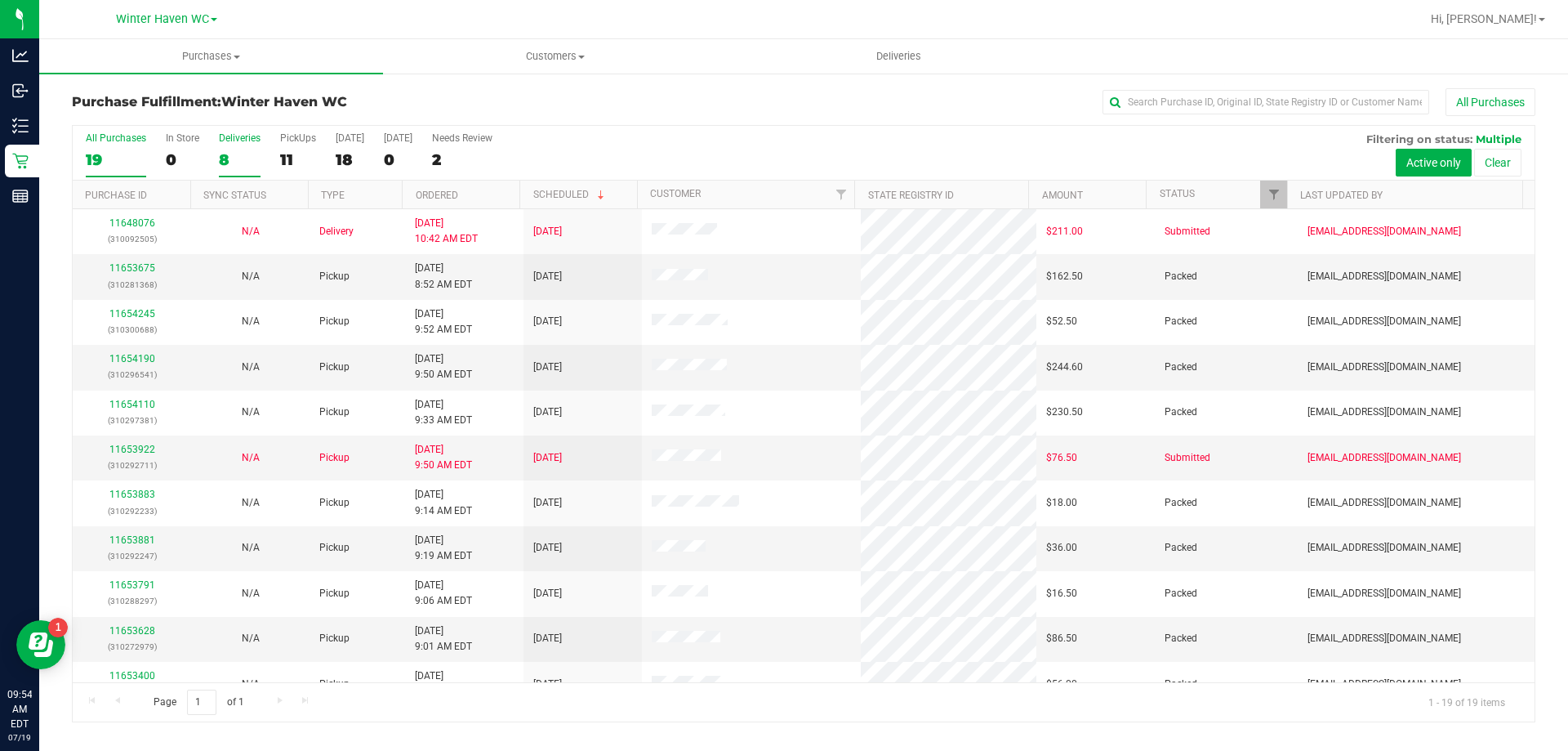 click on "8" at bounding box center [239, 159] 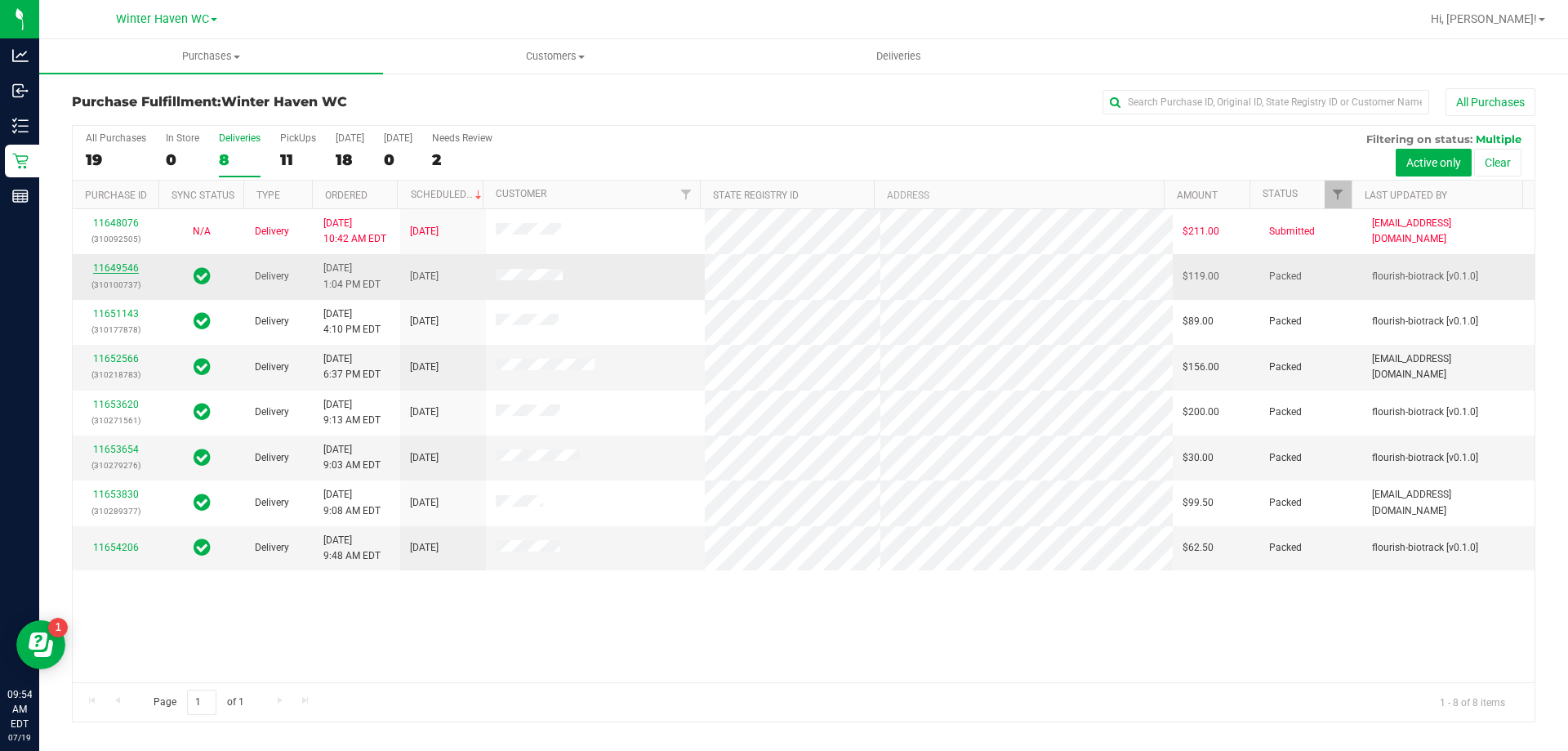 click on "11649546" at bounding box center (116, 268) 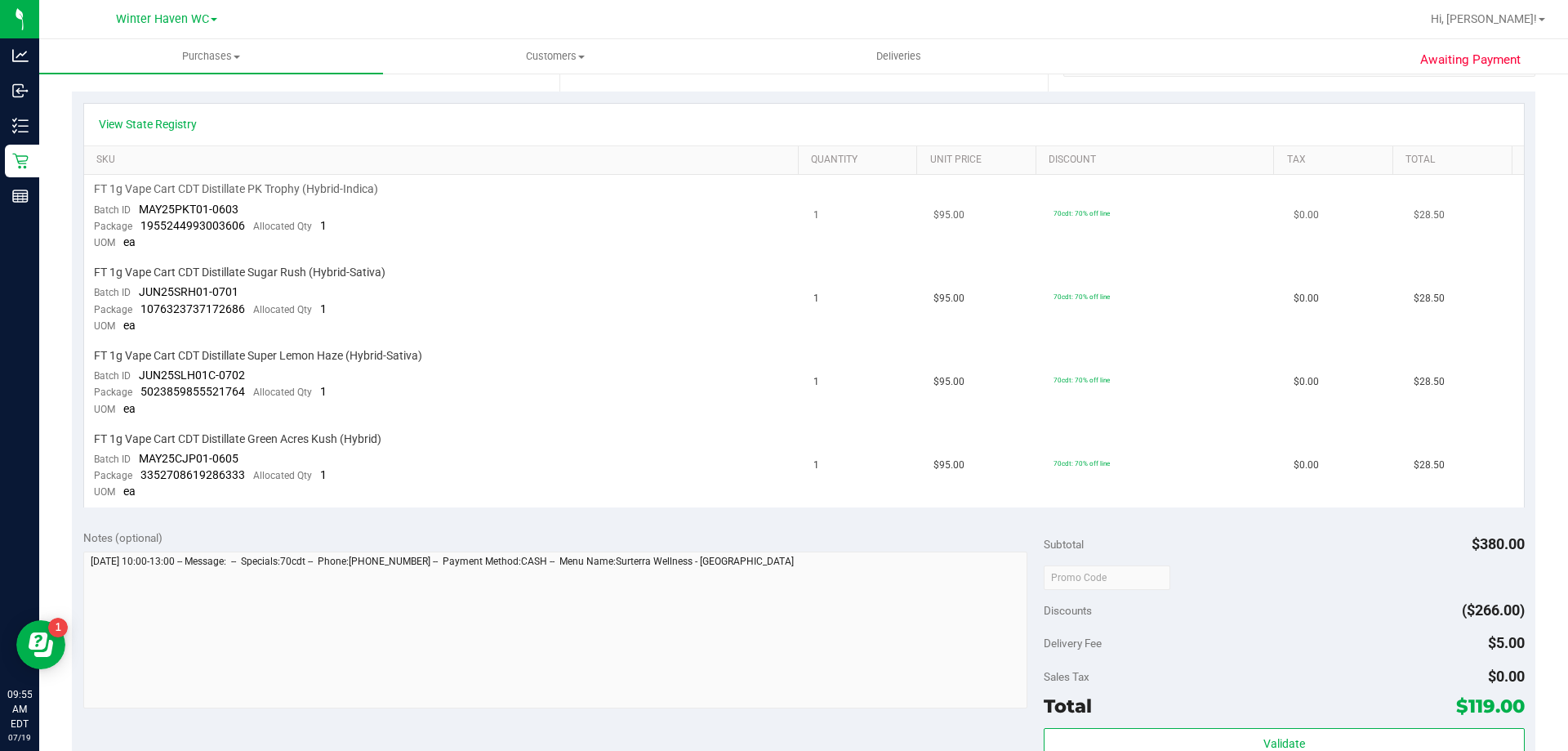 scroll, scrollTop: 0, scrollLeft: 0, axis: both 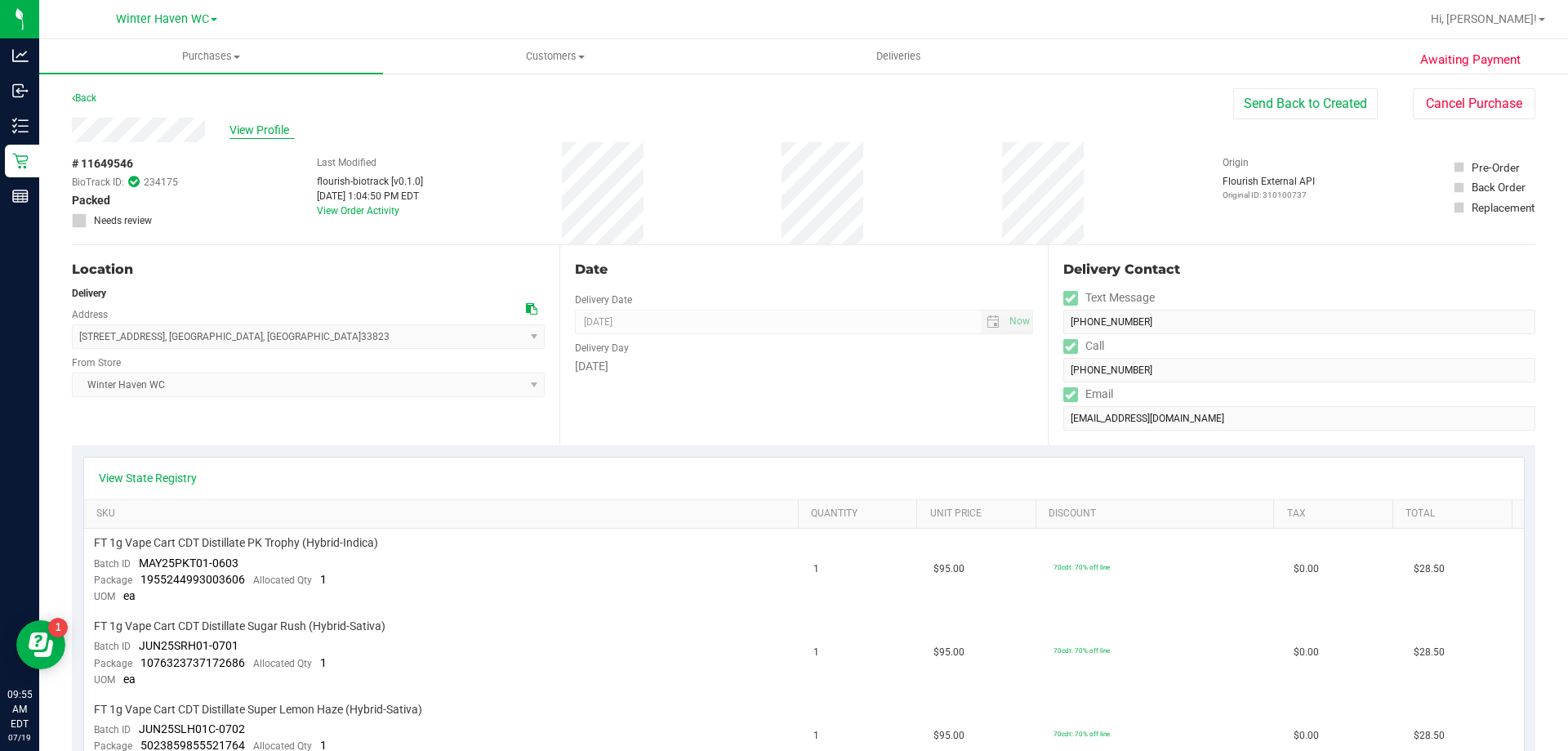 click on "View Profile" at bounding box center (262, 130) 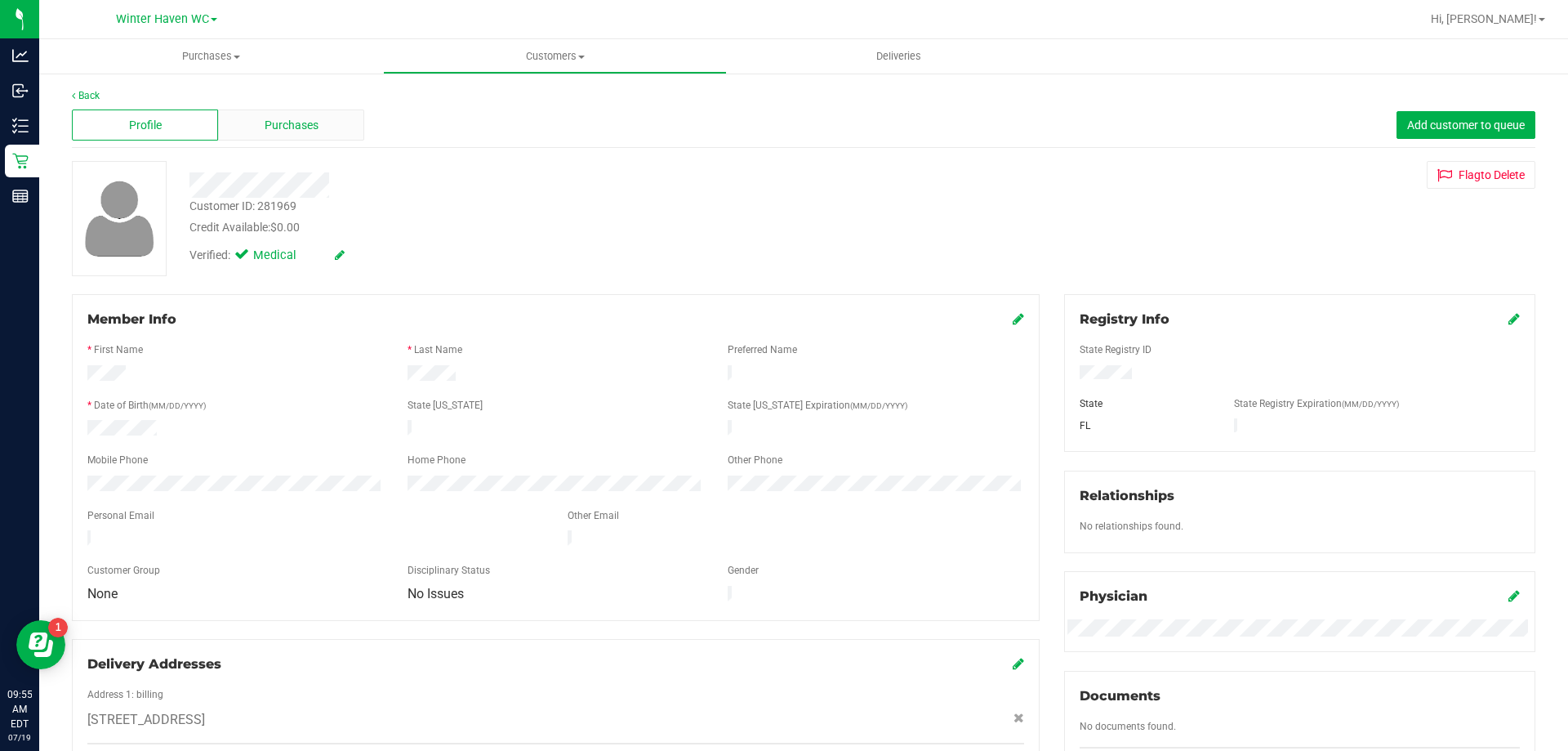 click on "Purchases" at bounding box center [291, 125] 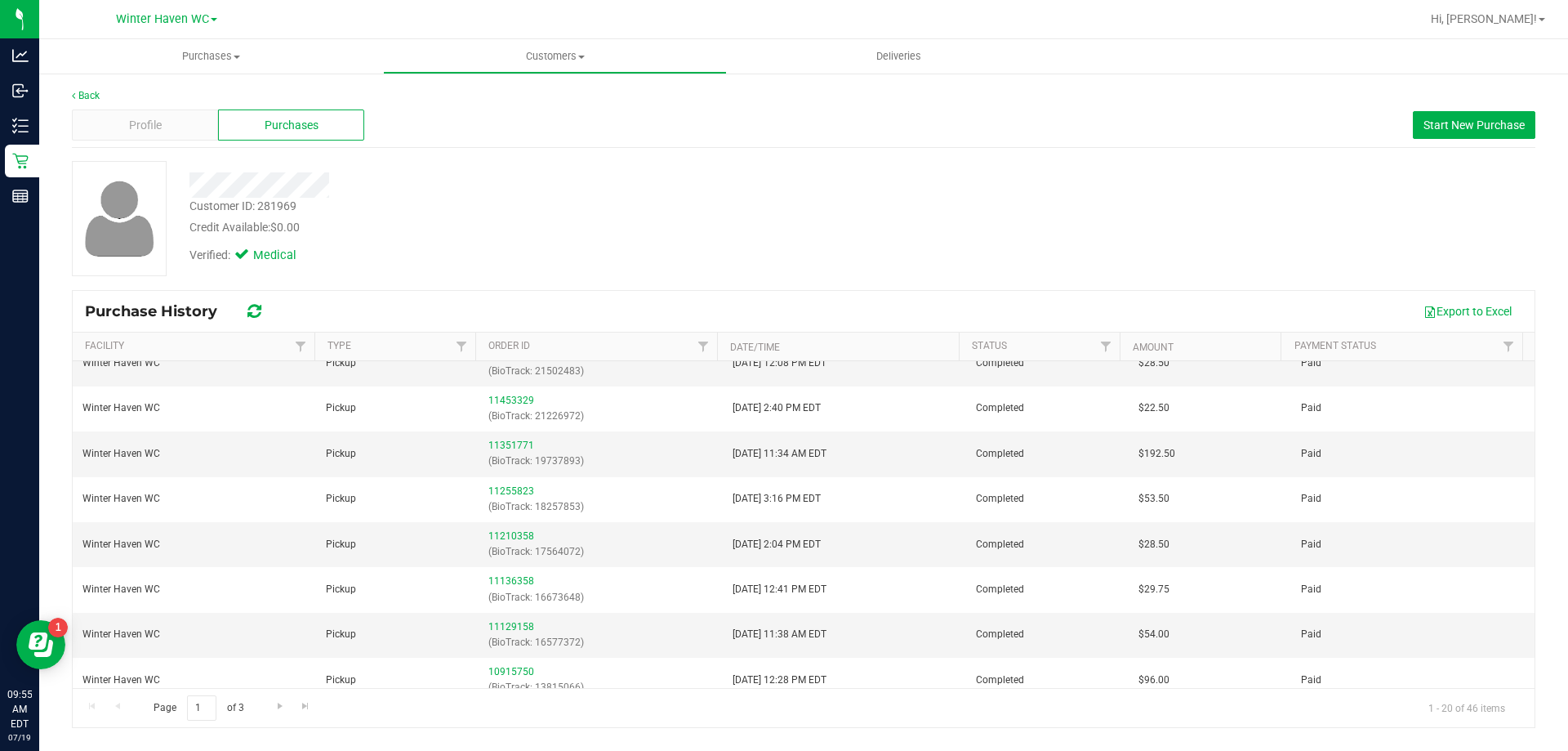 scroll, scrollTop: 0, scrollLeft: 0, axis: both 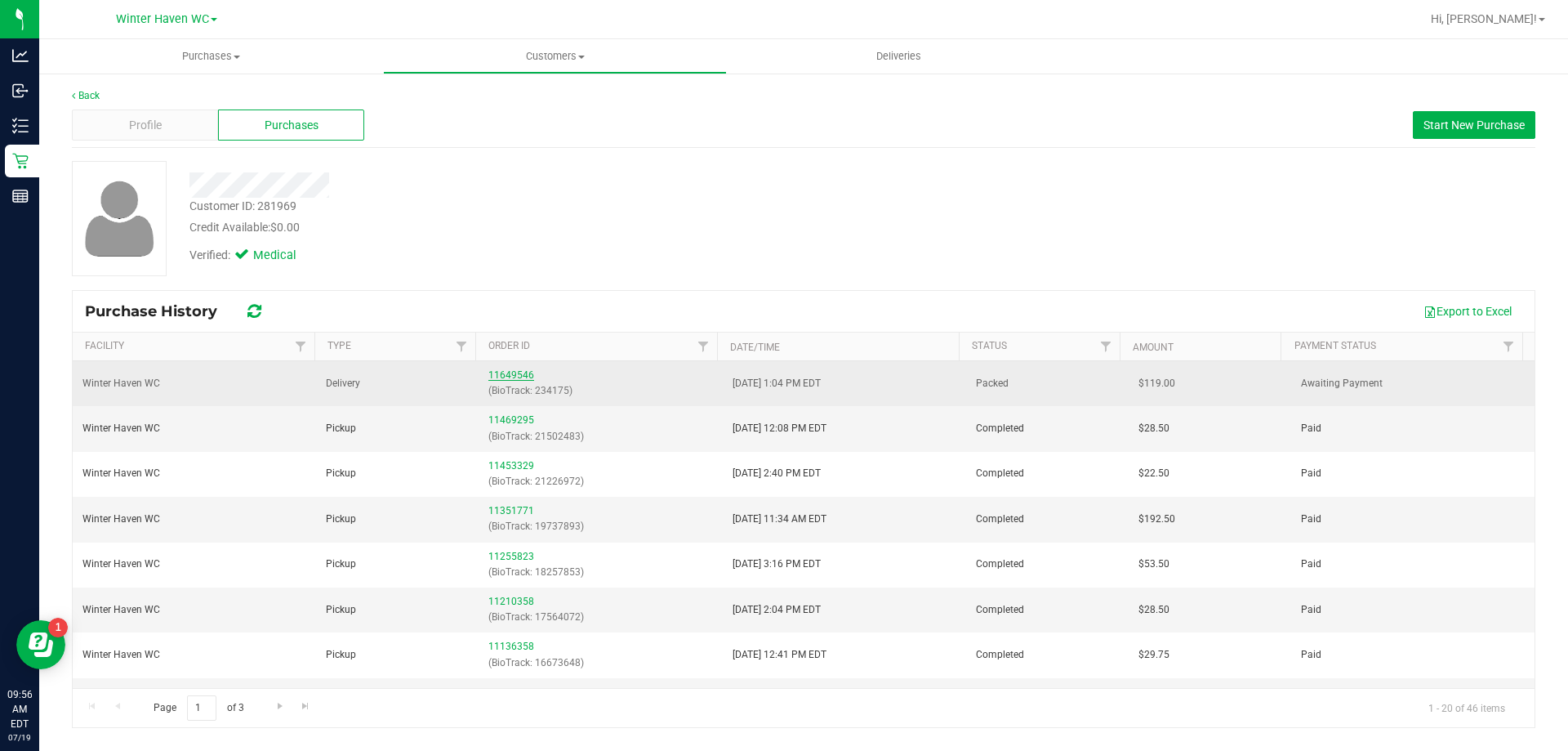 click on "11649546" at bounding box center [511, 375] 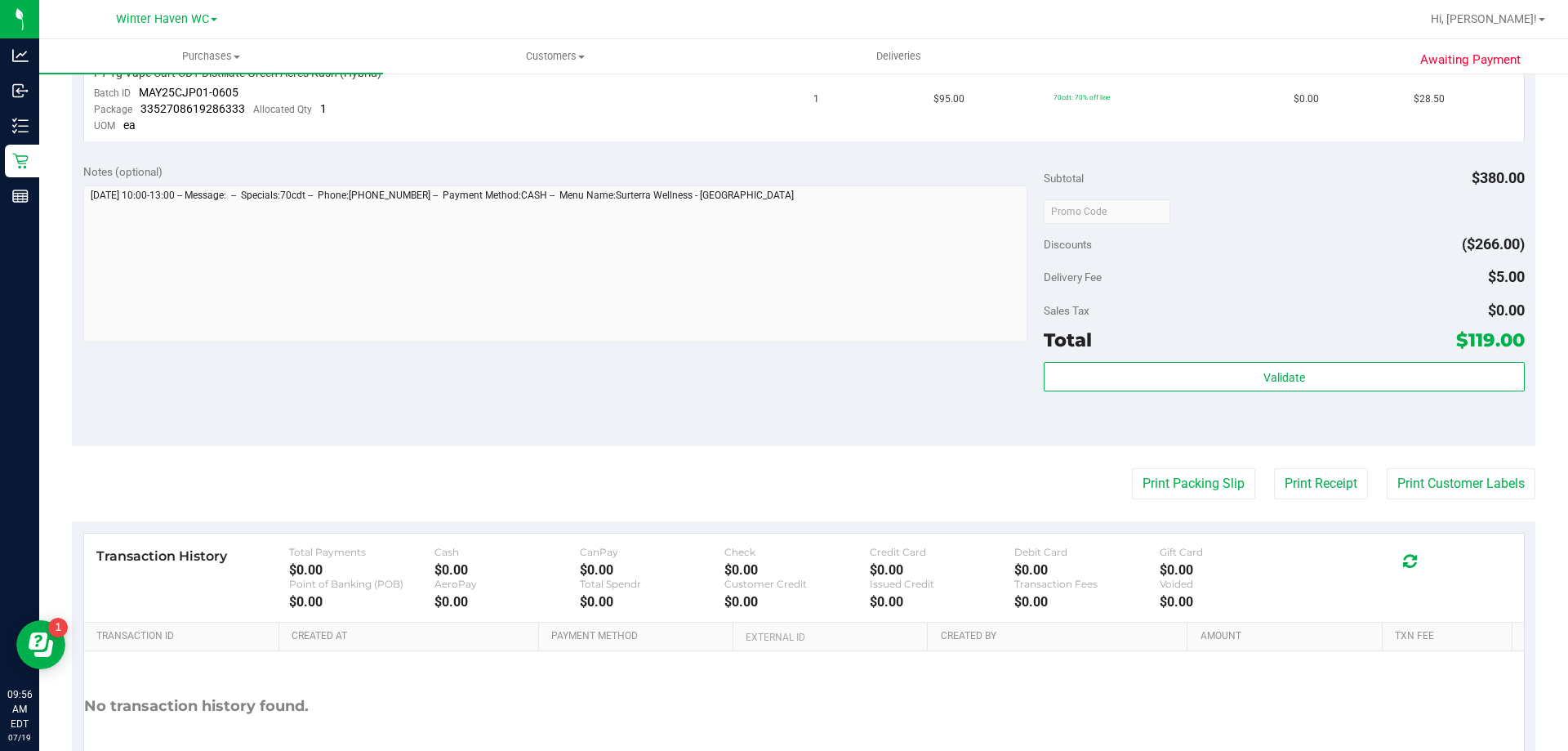 scroll, scrollTop: 817, scrollLeft: 0, axis: vertical 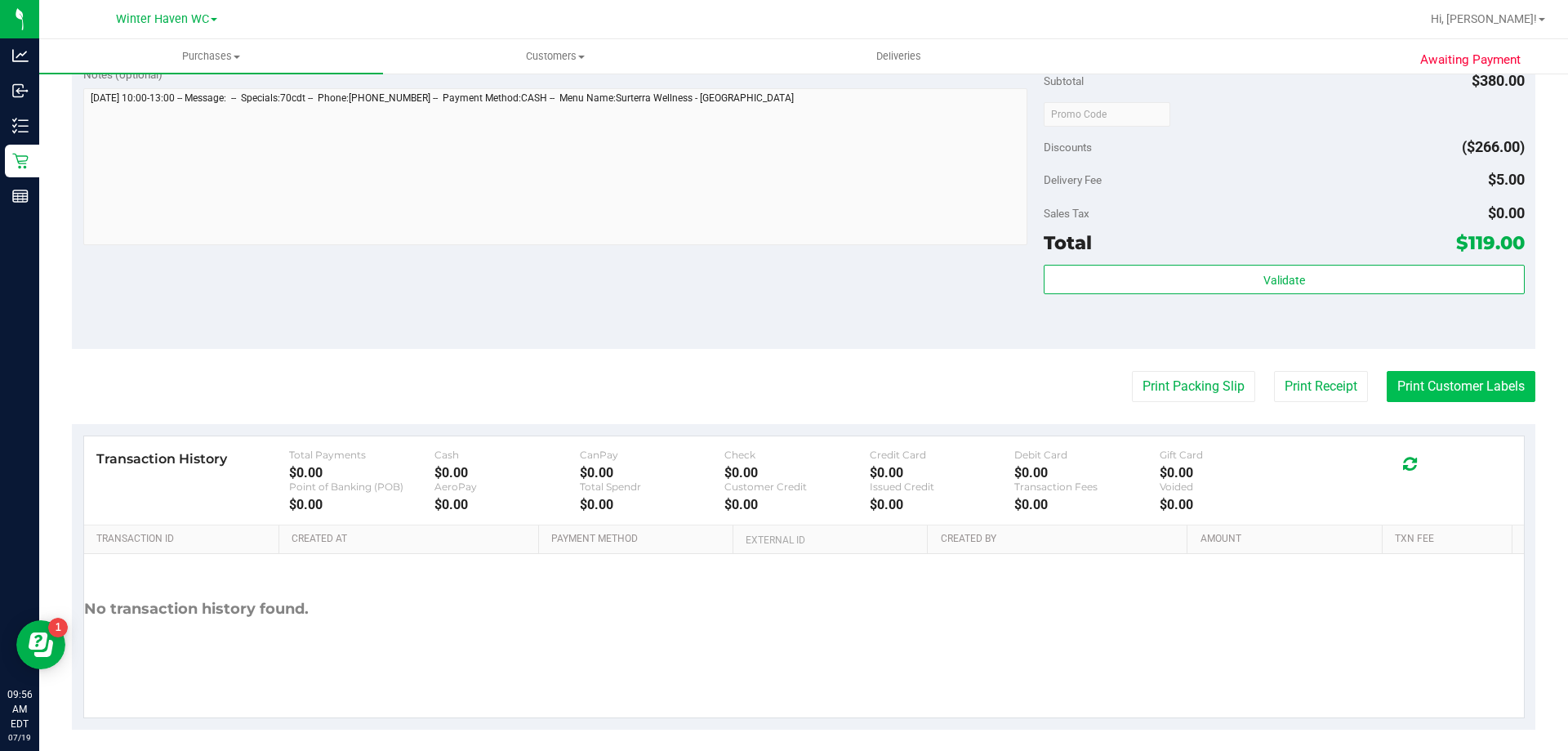 click on "Print Customer Labels" at bounding box center (1461, 387) 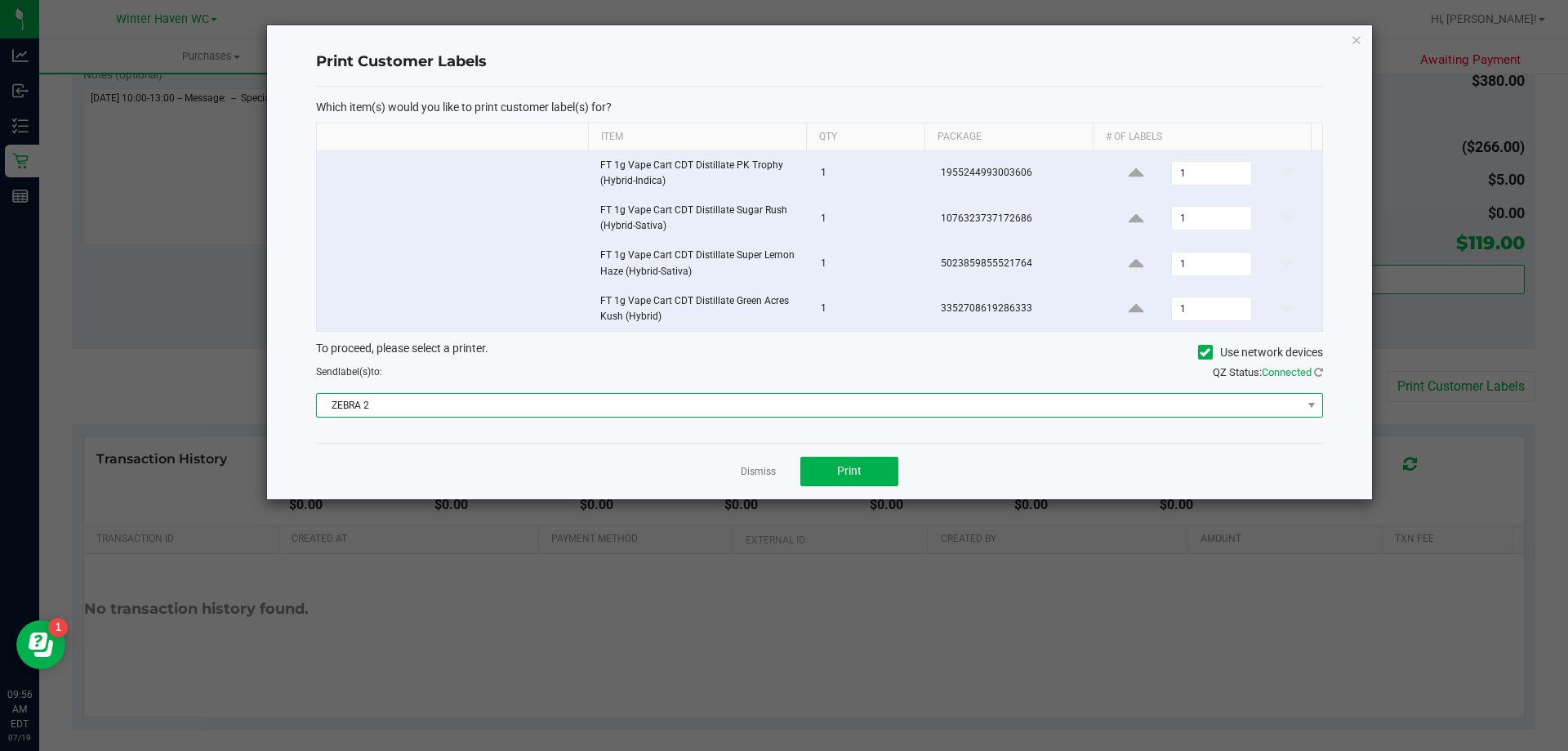 click on "ZEBRA 2" at bounding box center [809, 405] 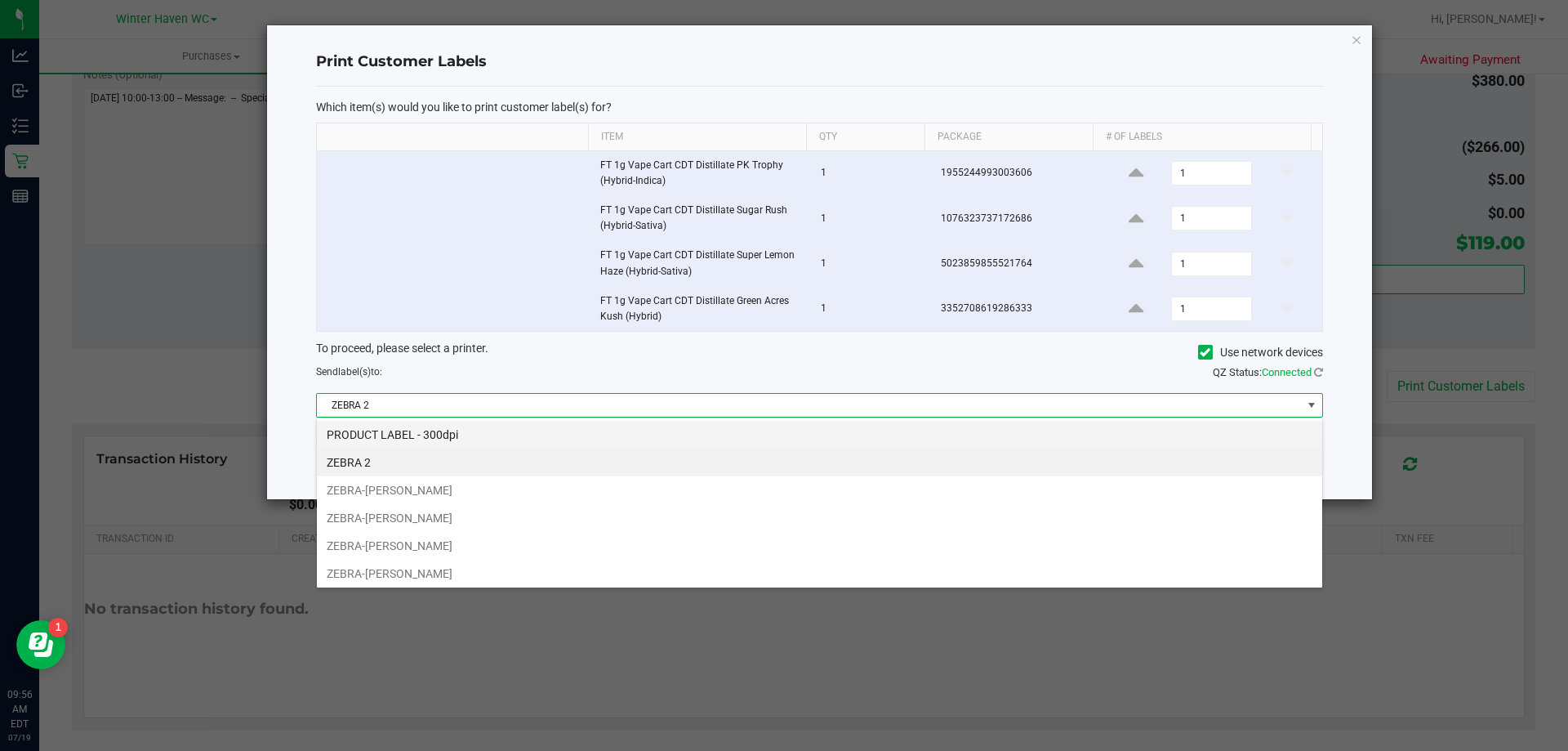 scroll, scrollTop: 81695, scrollLeft: 80660, axis: both 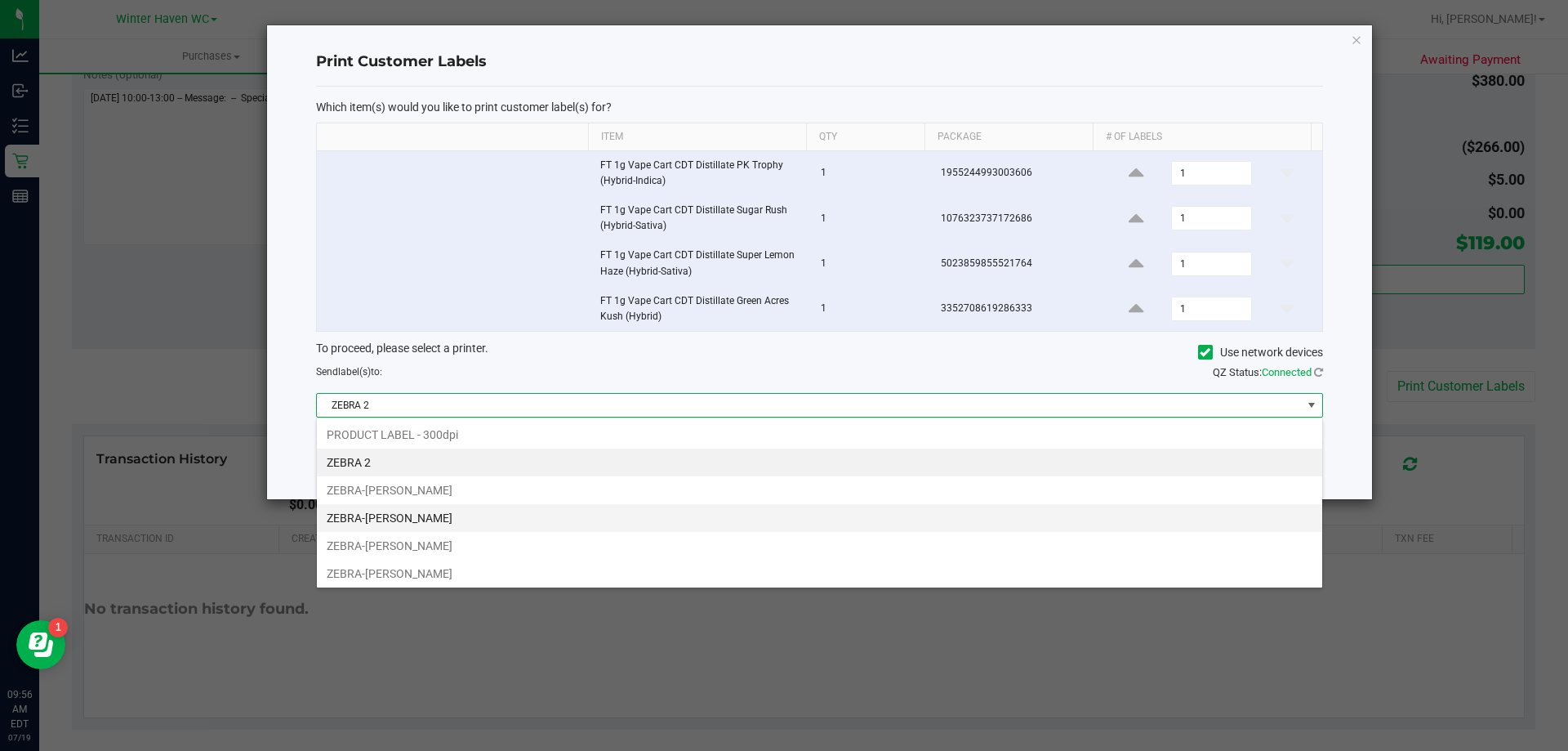 click on "ZEBRA-[PERSON_NAME]" at bounding box center (819, 518) 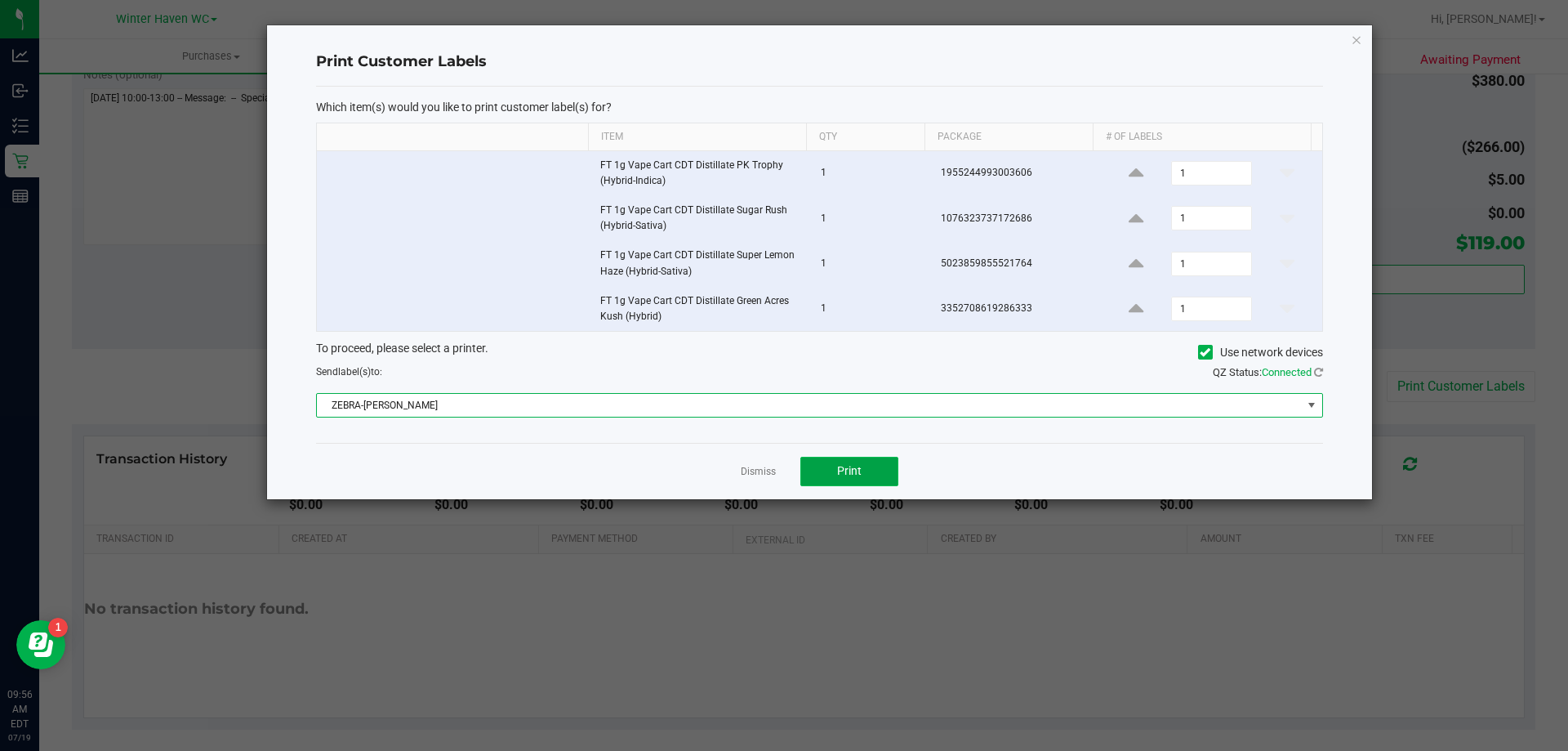 click on "Print" 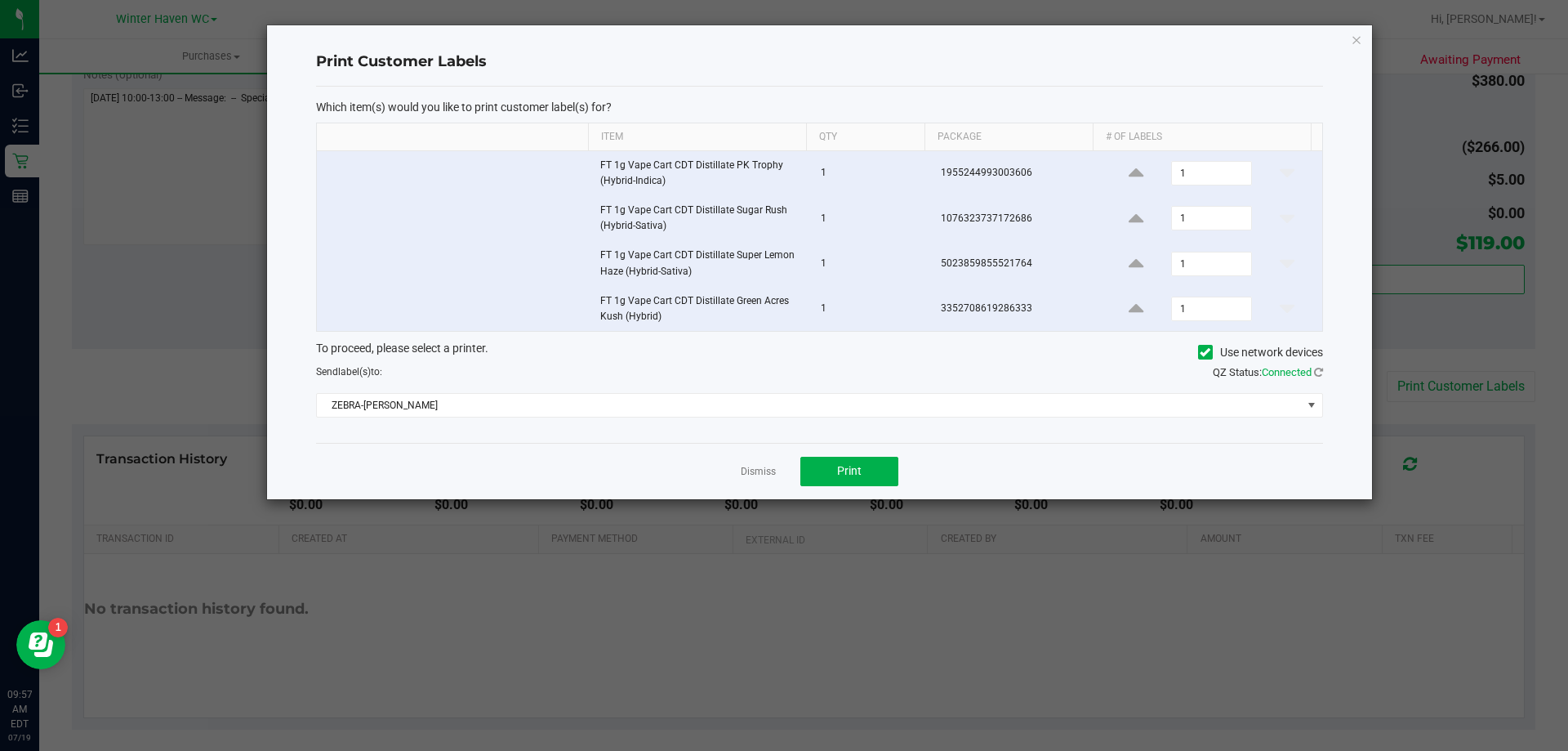 click on "Dismiss   Print" 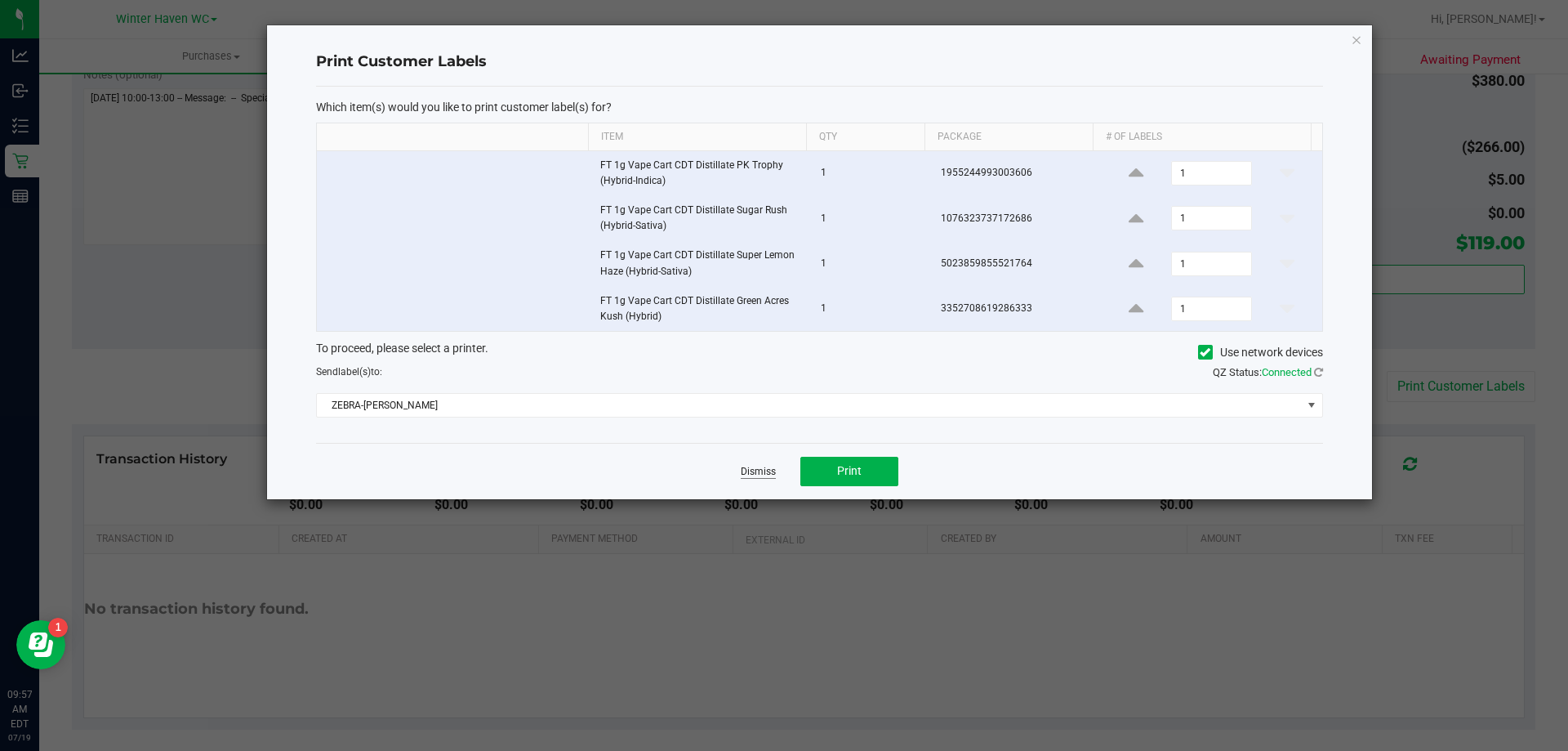 click on "Dismiss" 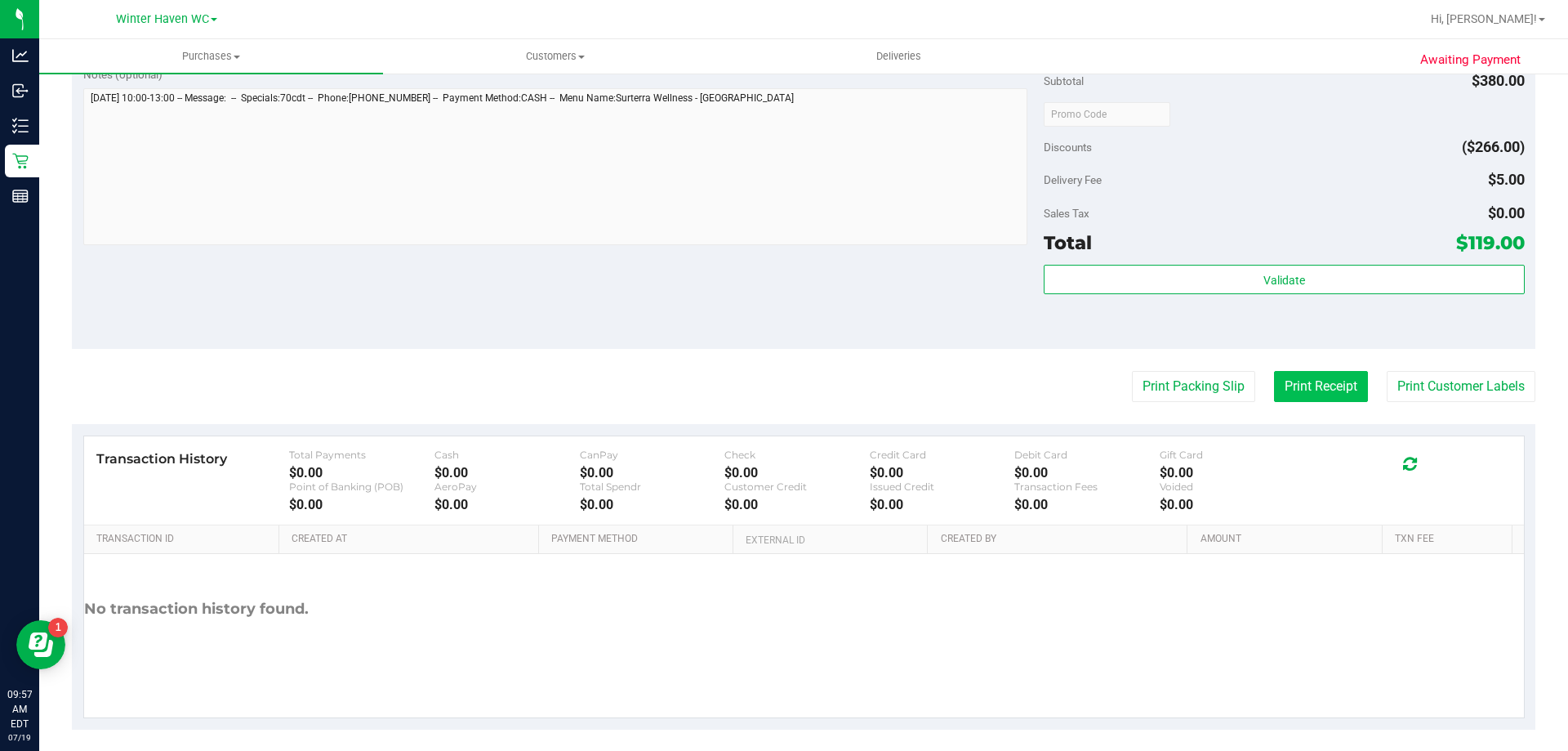 click on "Print Receipt" at bounding box center (1321, 387) 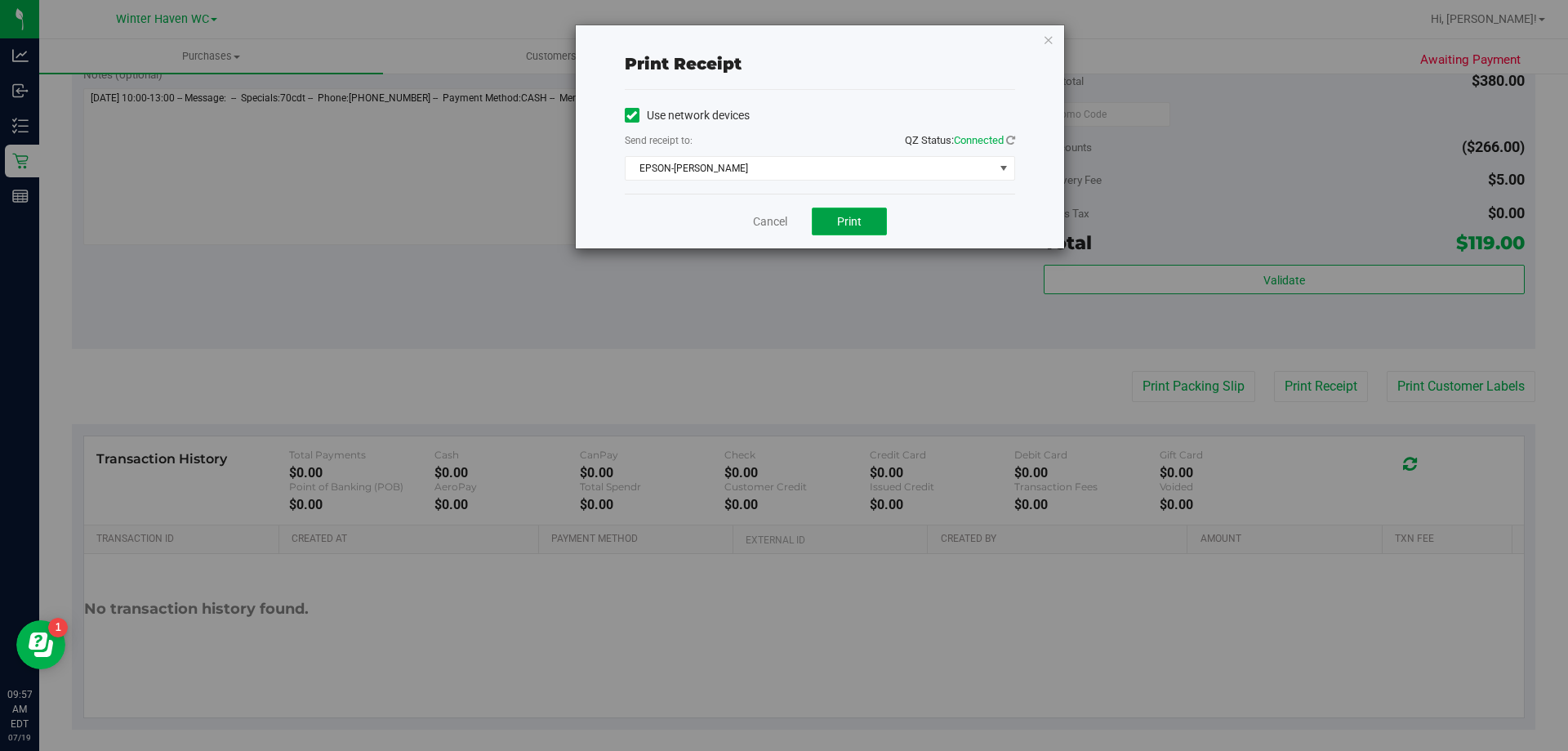 click on "Print" at bounding box center (849, 221) 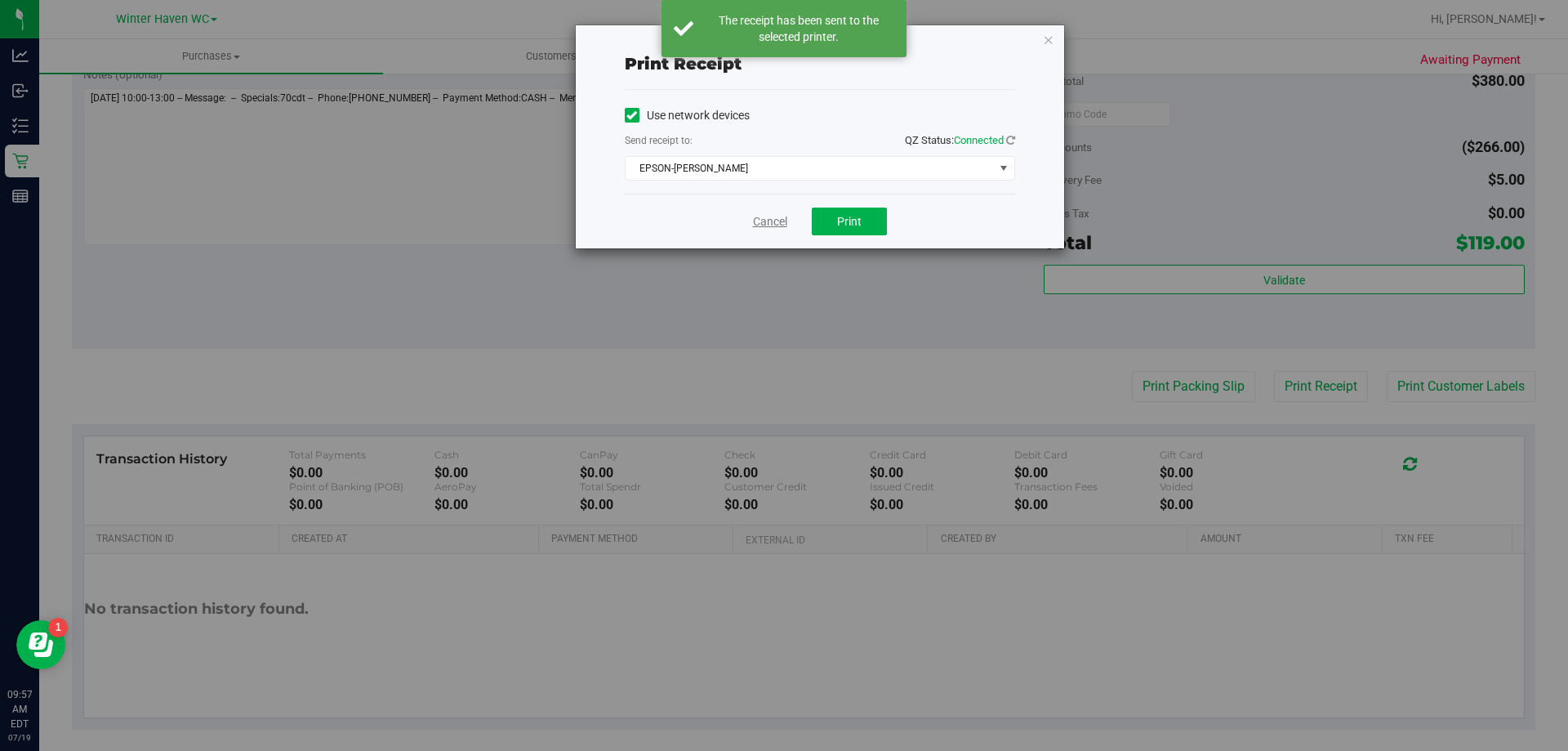 click on "Cancel" at bounding box center [770, 221] 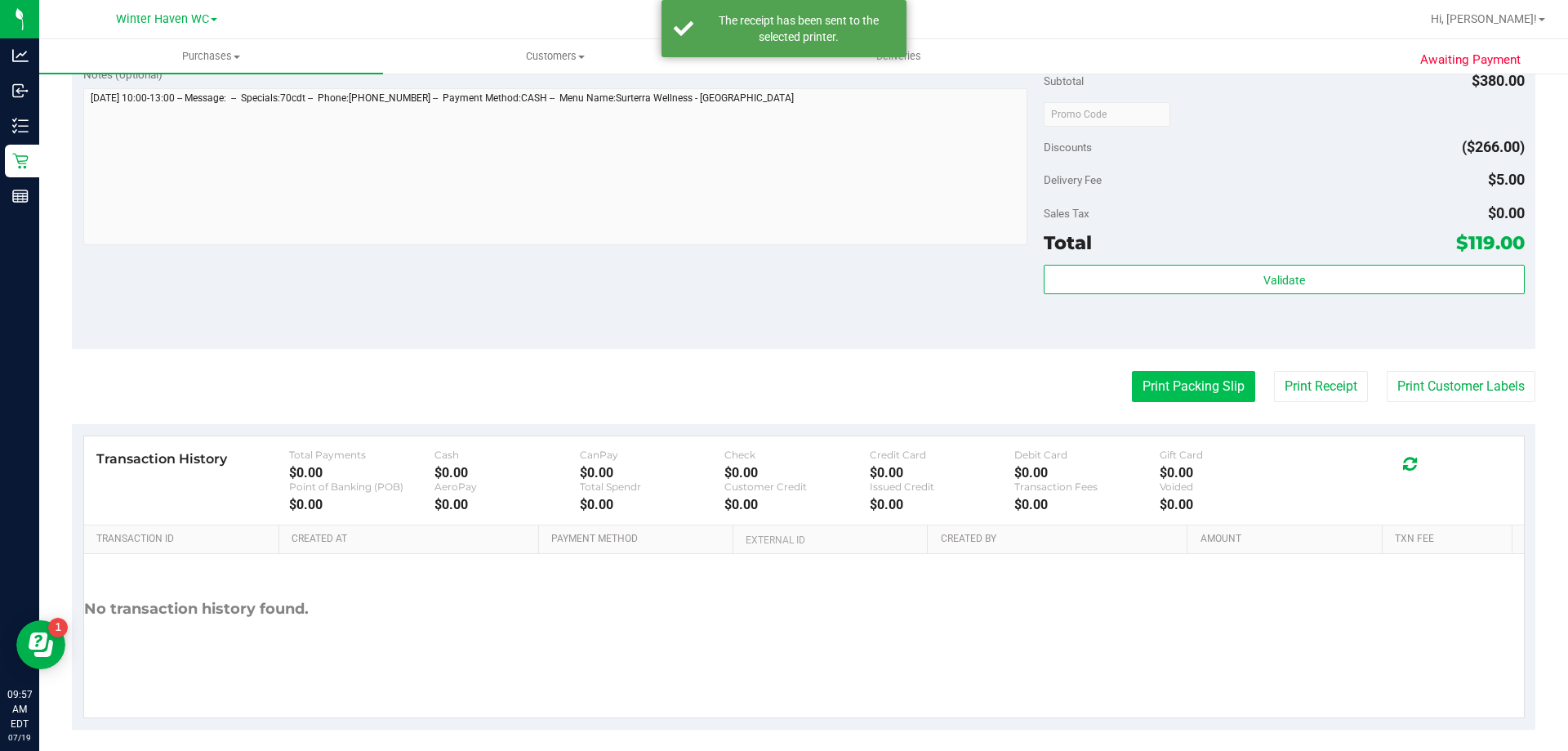 click on "Print Packing Slip" at bounding box center (1193, 387) 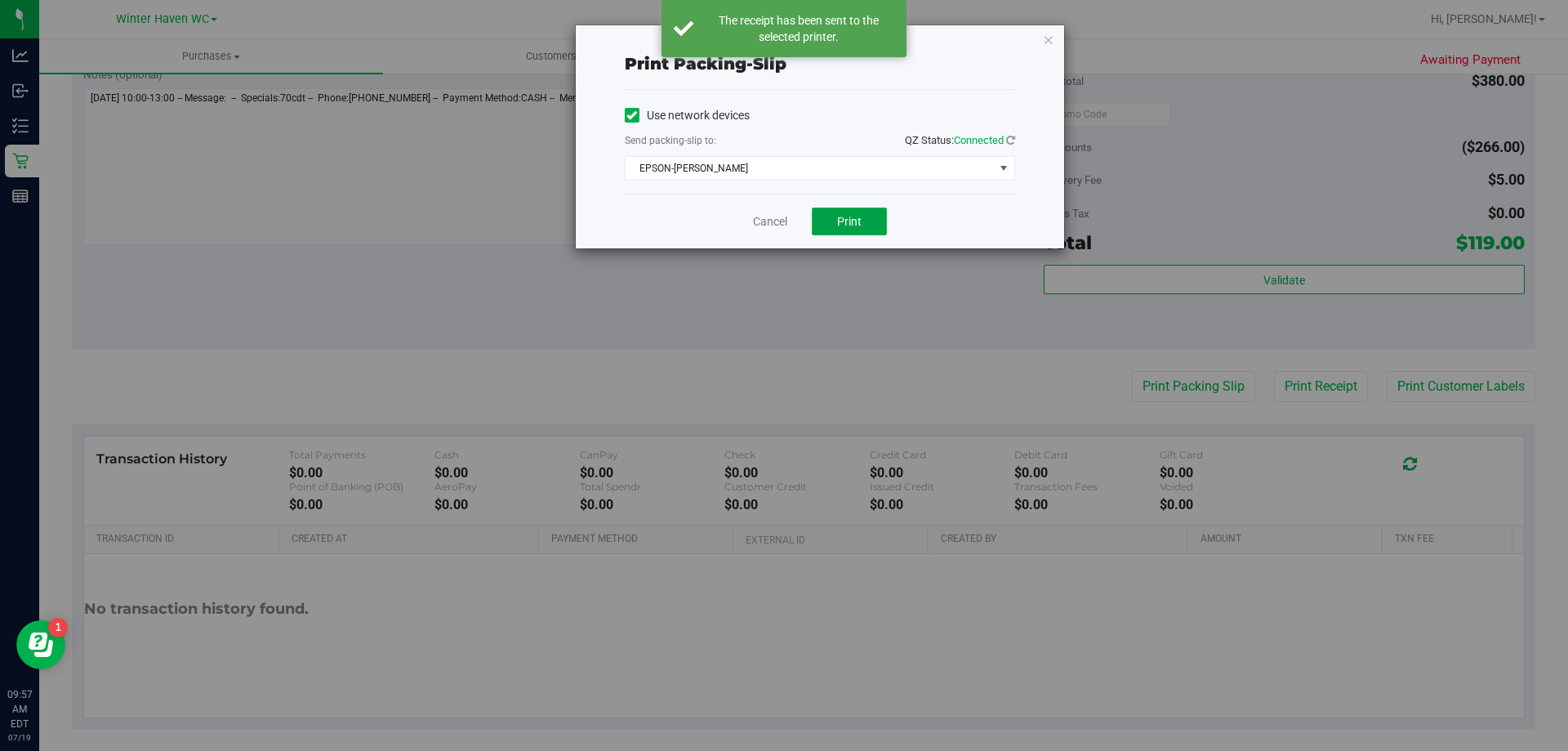 click on "Print" at bounding box center [849, 221] 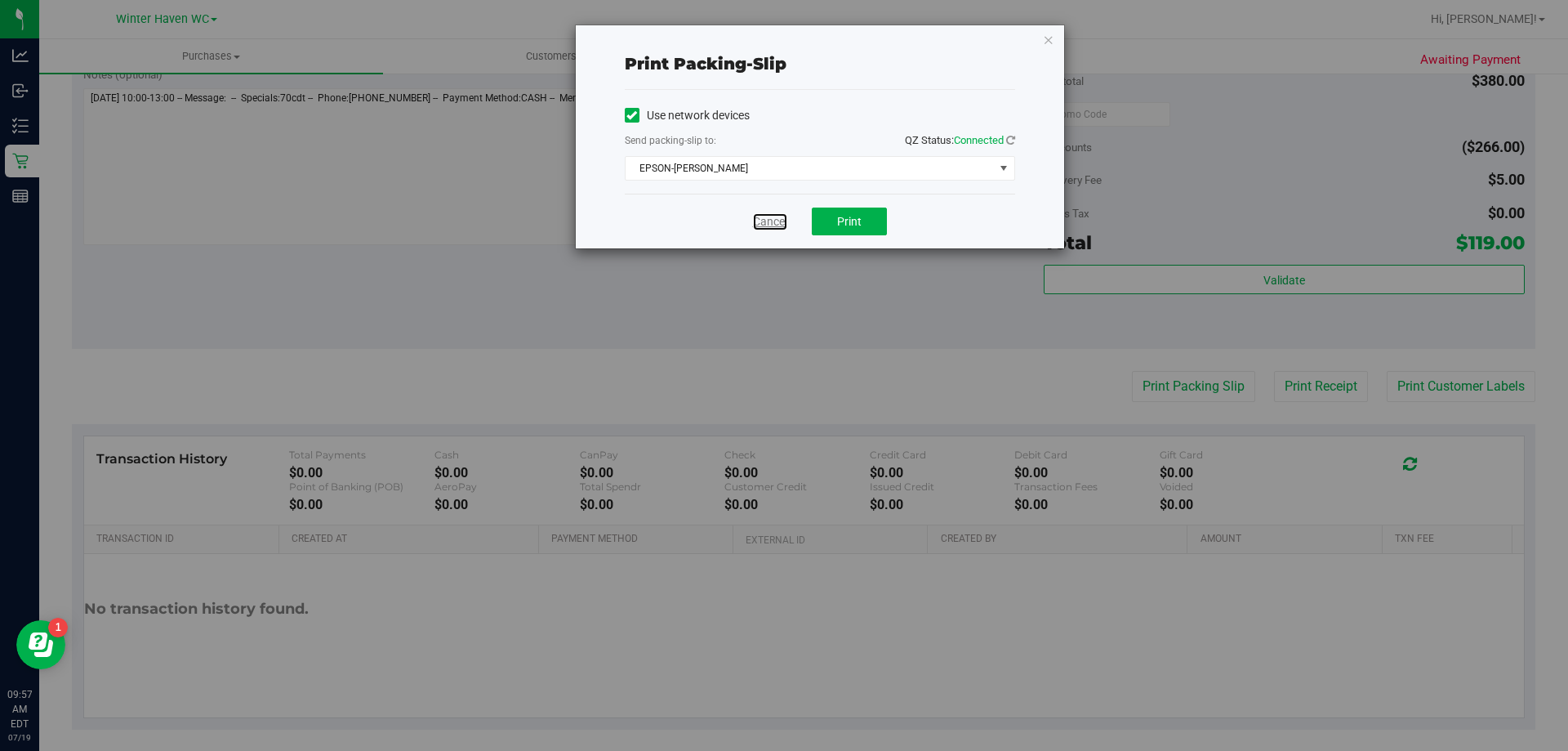 click on "Cancel" at bounding box center [770, 221] 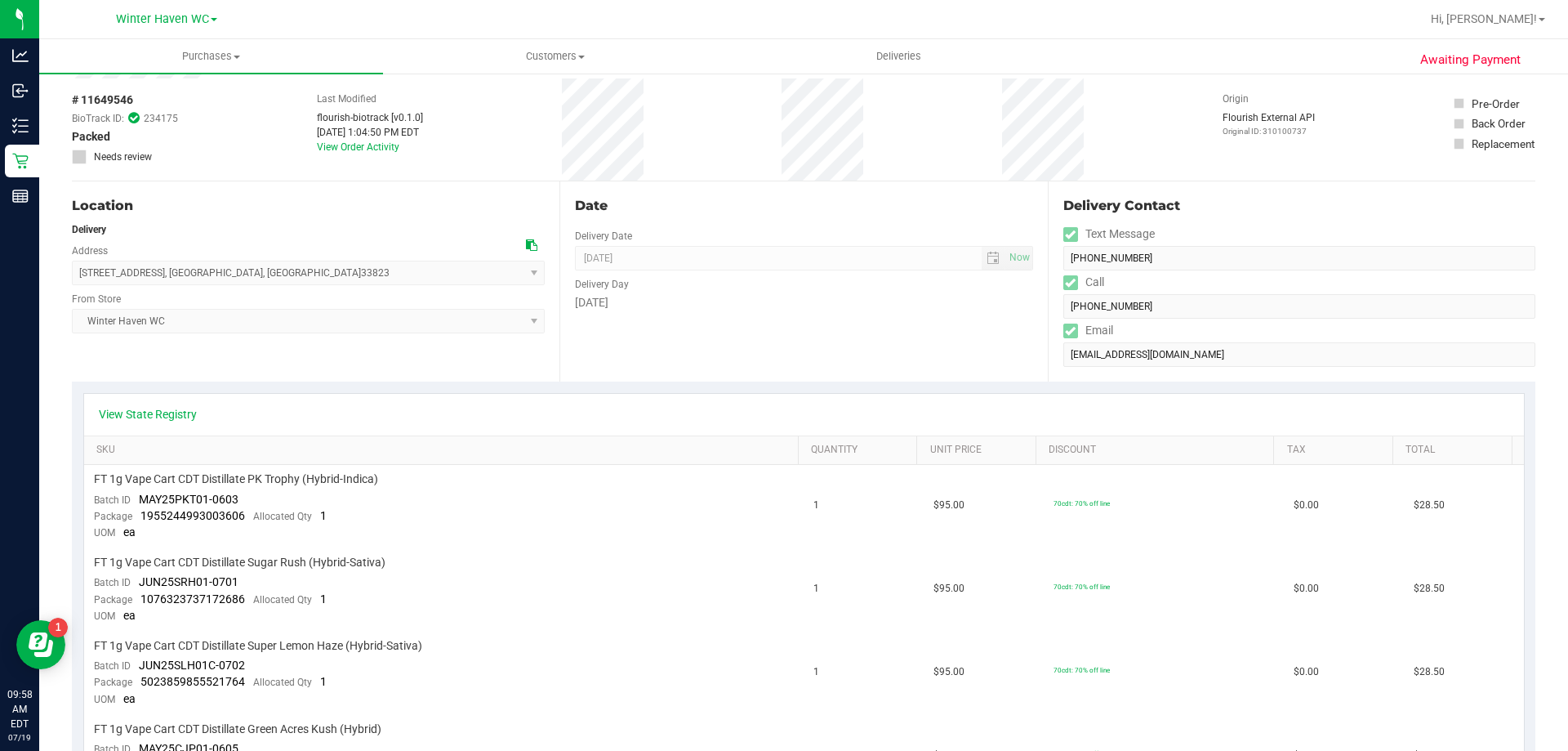 scroll, scrollTop: 0, scrollLeft: 0, axis: both 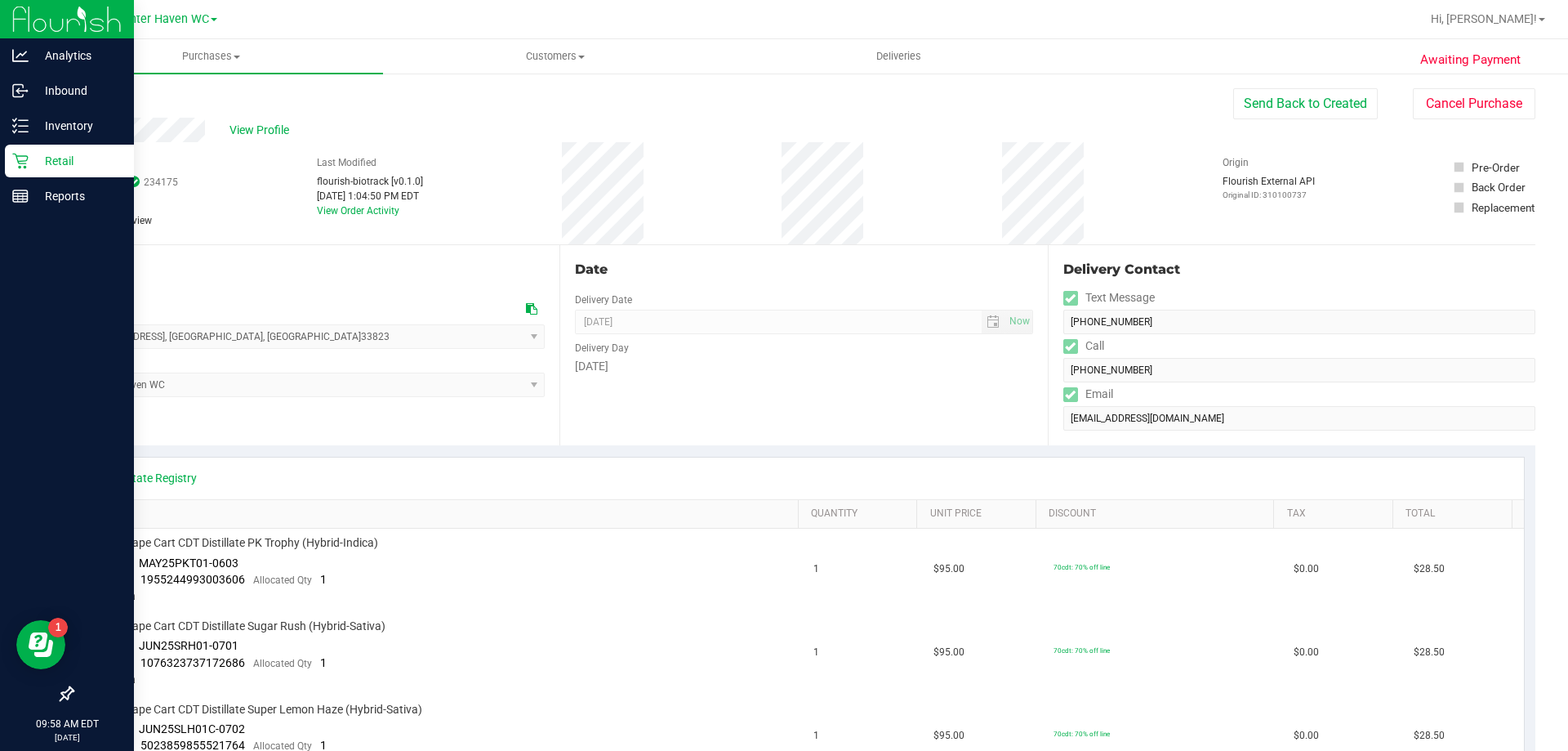 click 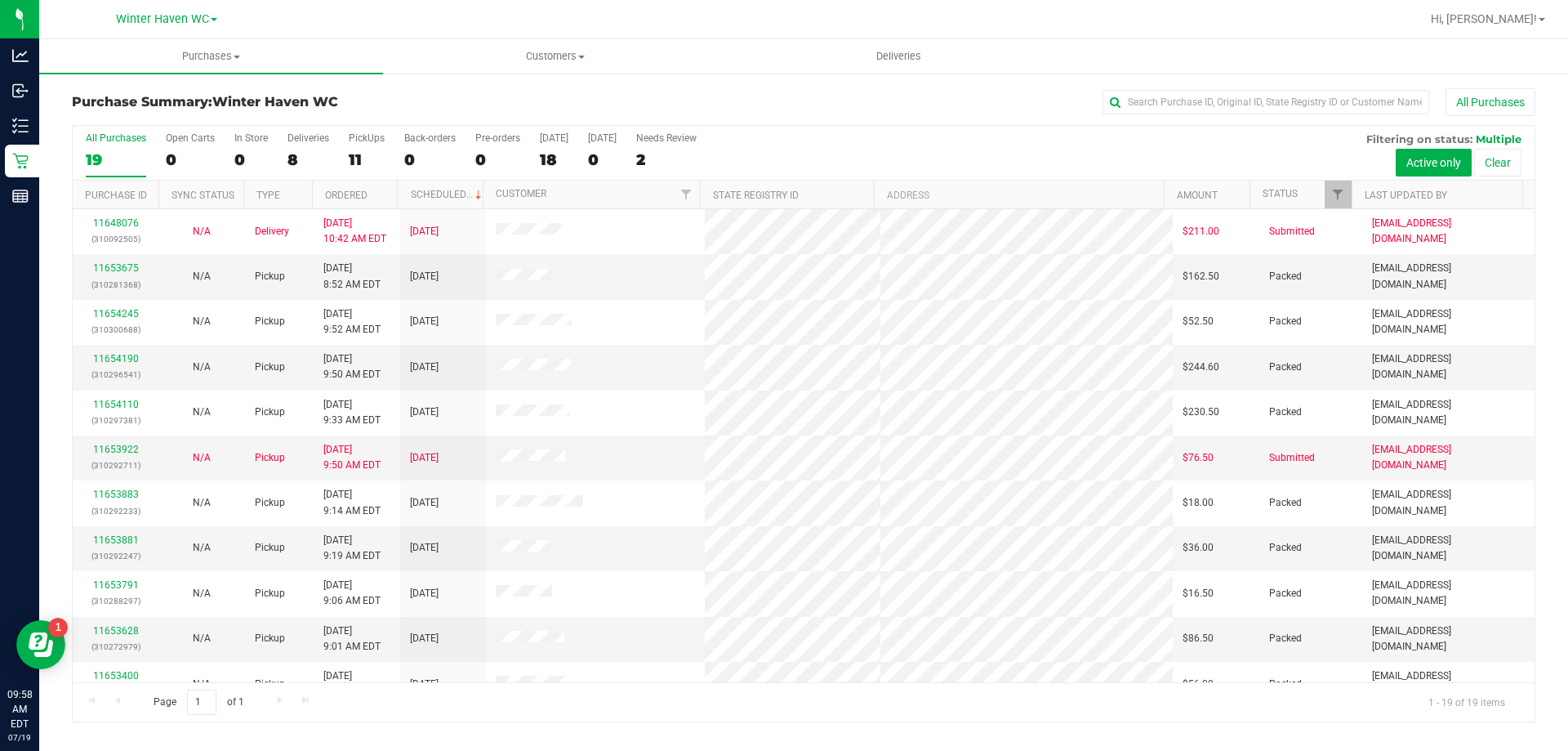 click on "8" at bounding box center [308, 159] 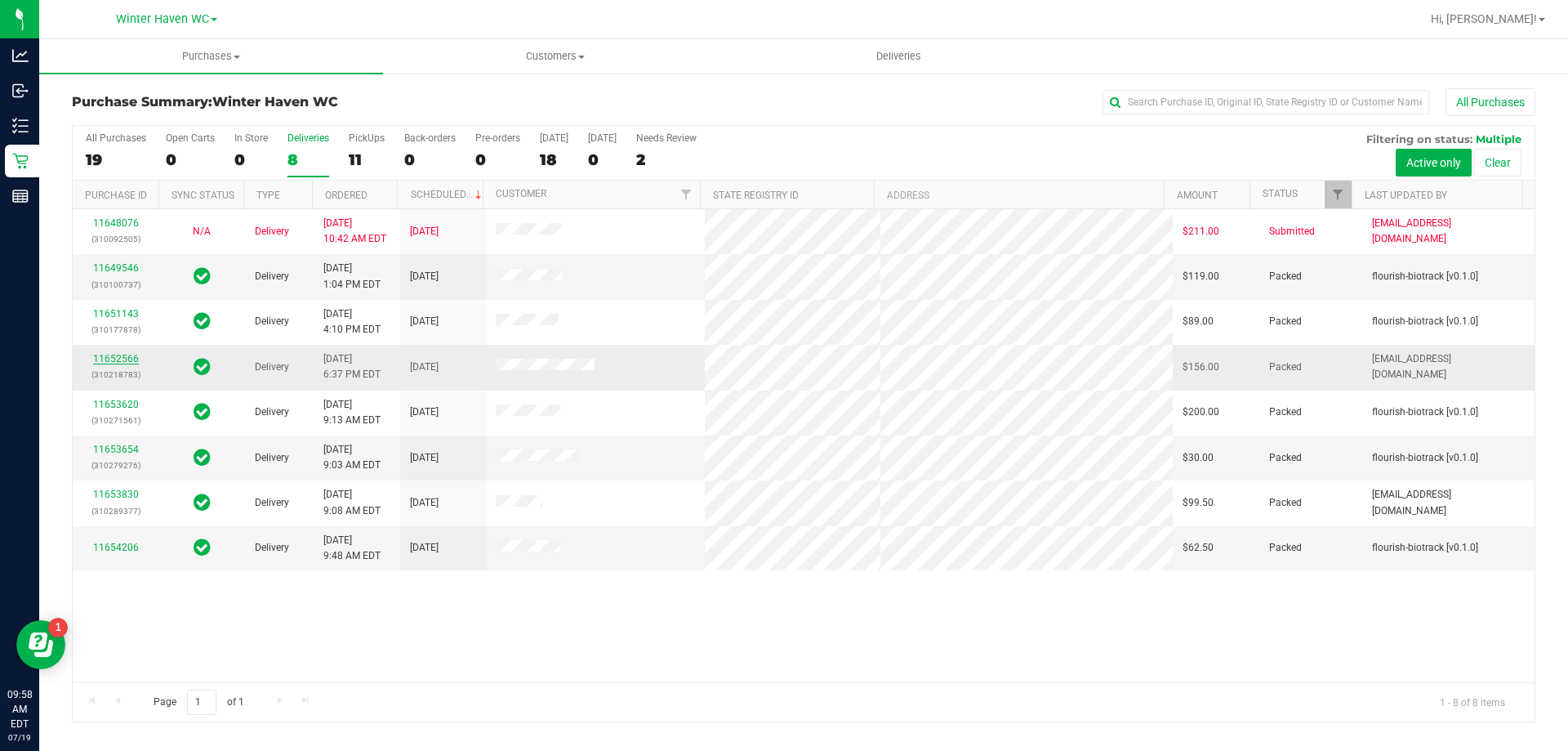 click on "11652566" at bounding box center [116, 359] 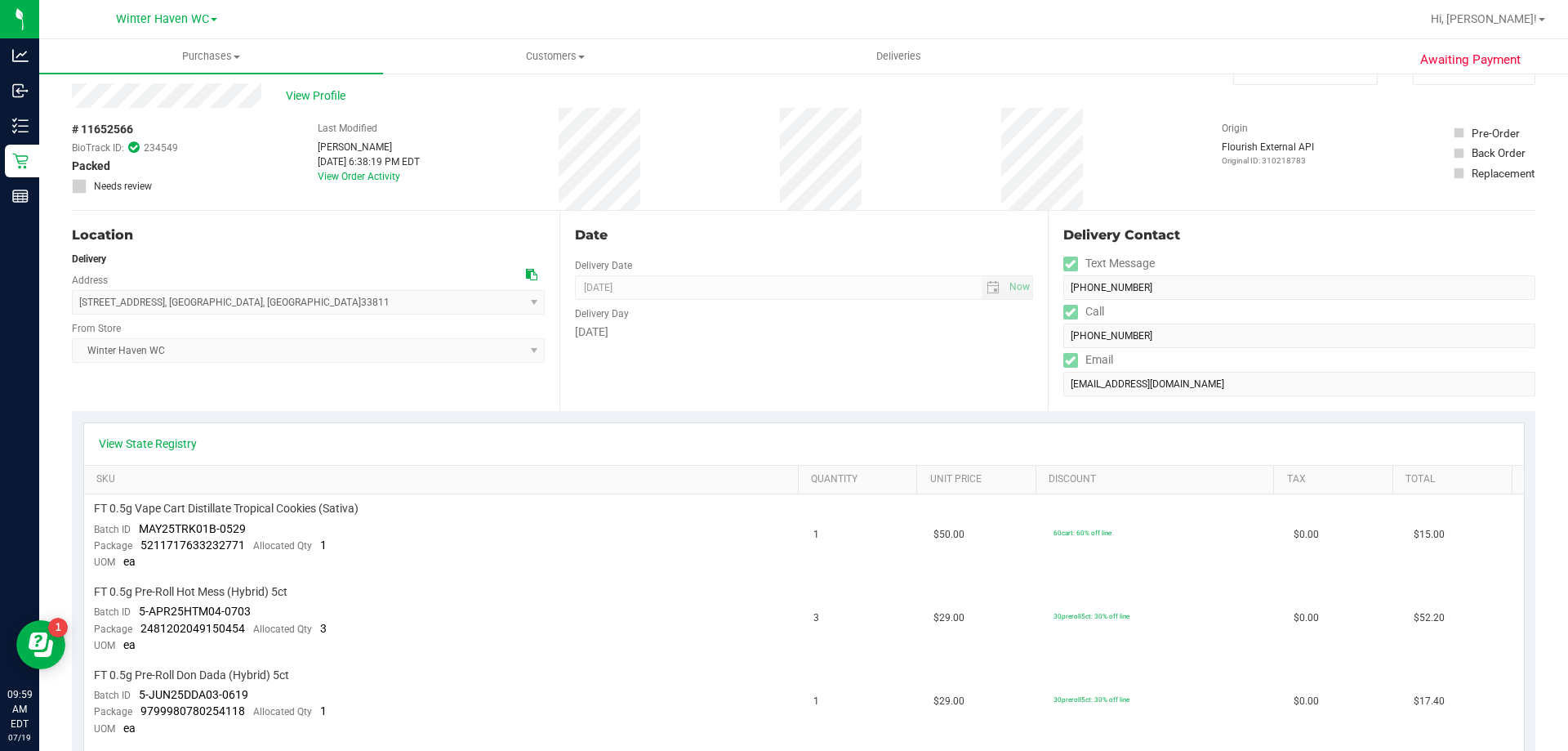 scroll, scrollTop: 0, scrollLeft: 0, axis: both 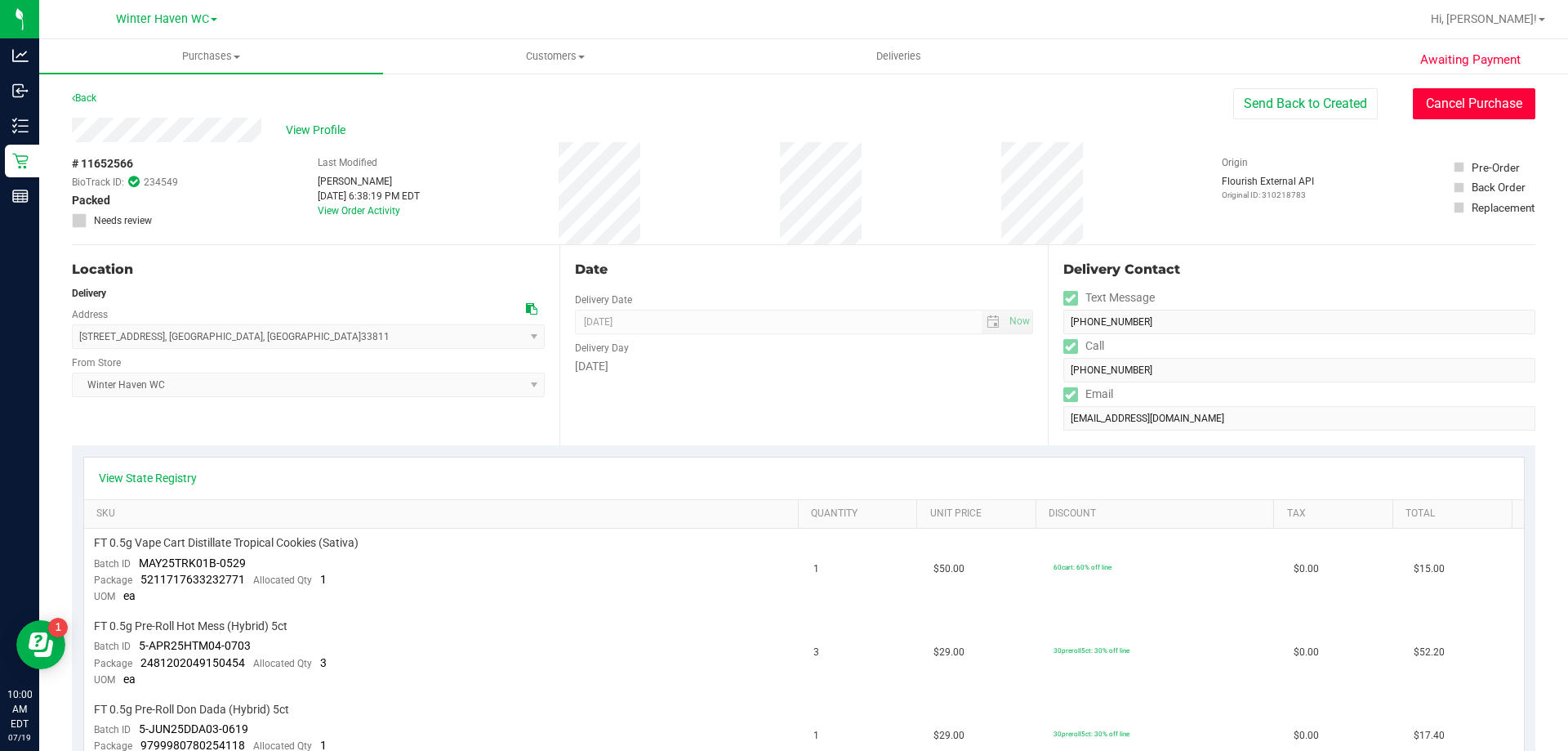 click on "Cancel Purchase" at bounding box center [1474, 104] 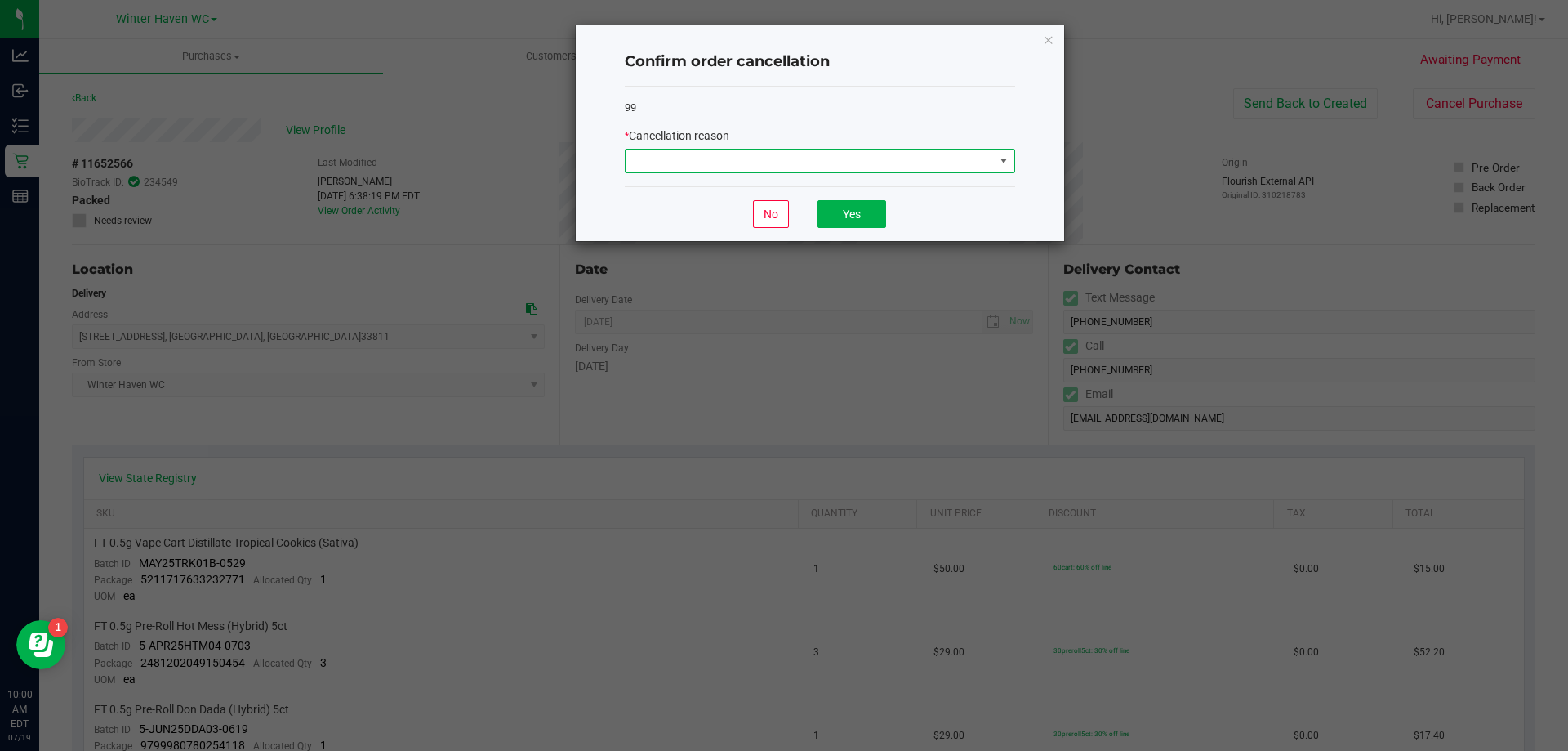 click at bounding box center (809, 161) 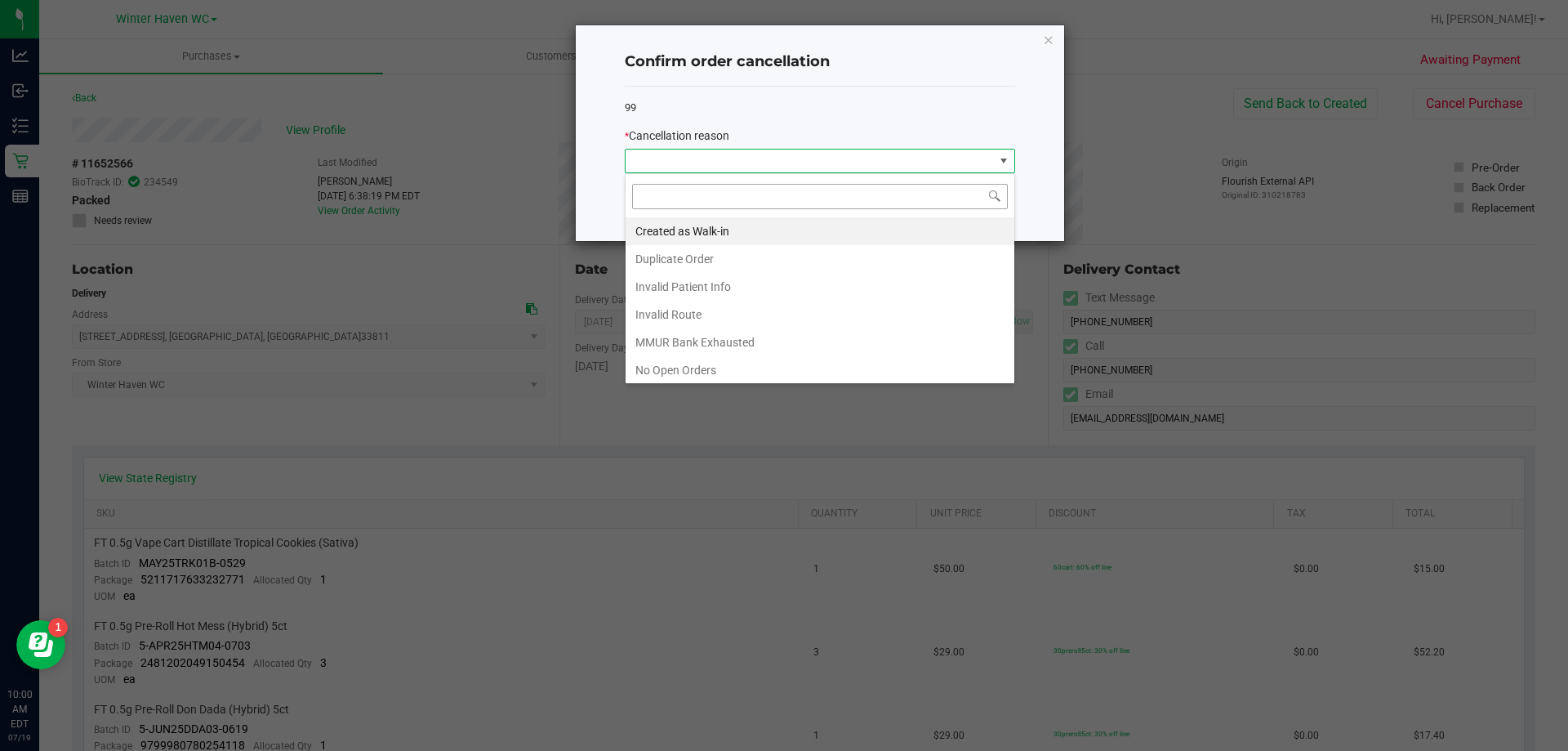 scroll, scrollTop: 81695, scrollLeft: 81276, axis: both 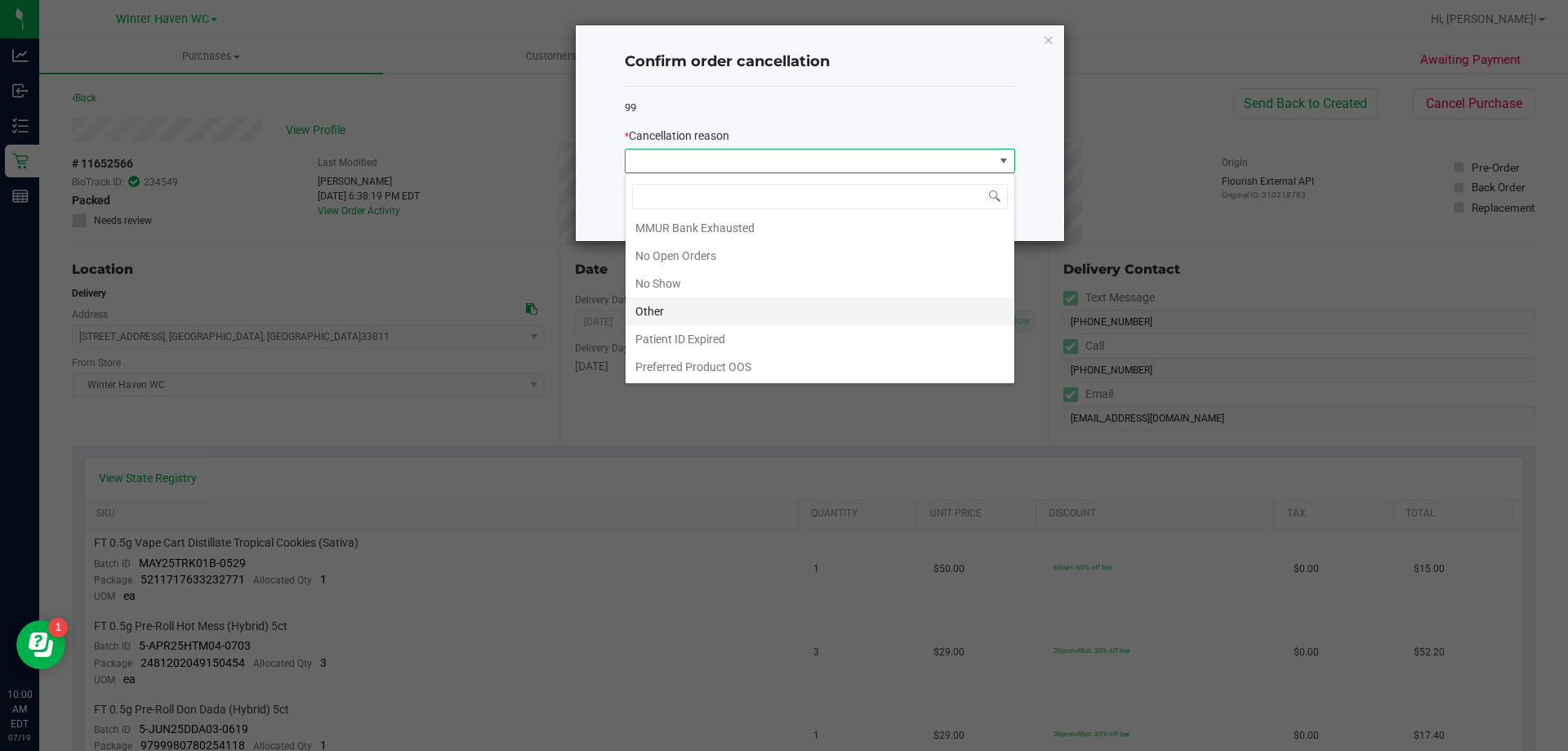 click on "Other" at bounding box center (820, 311) 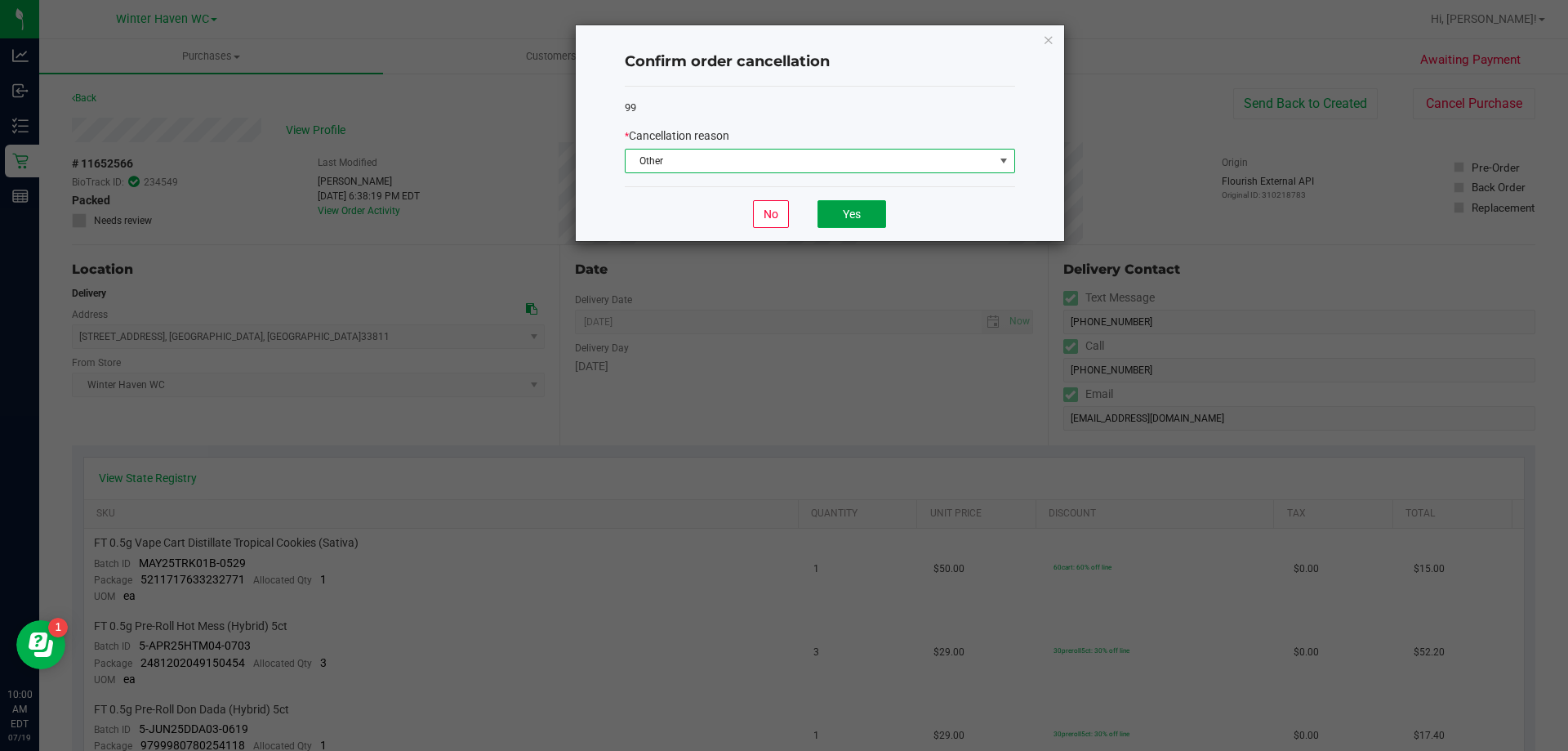 click on "Yes" 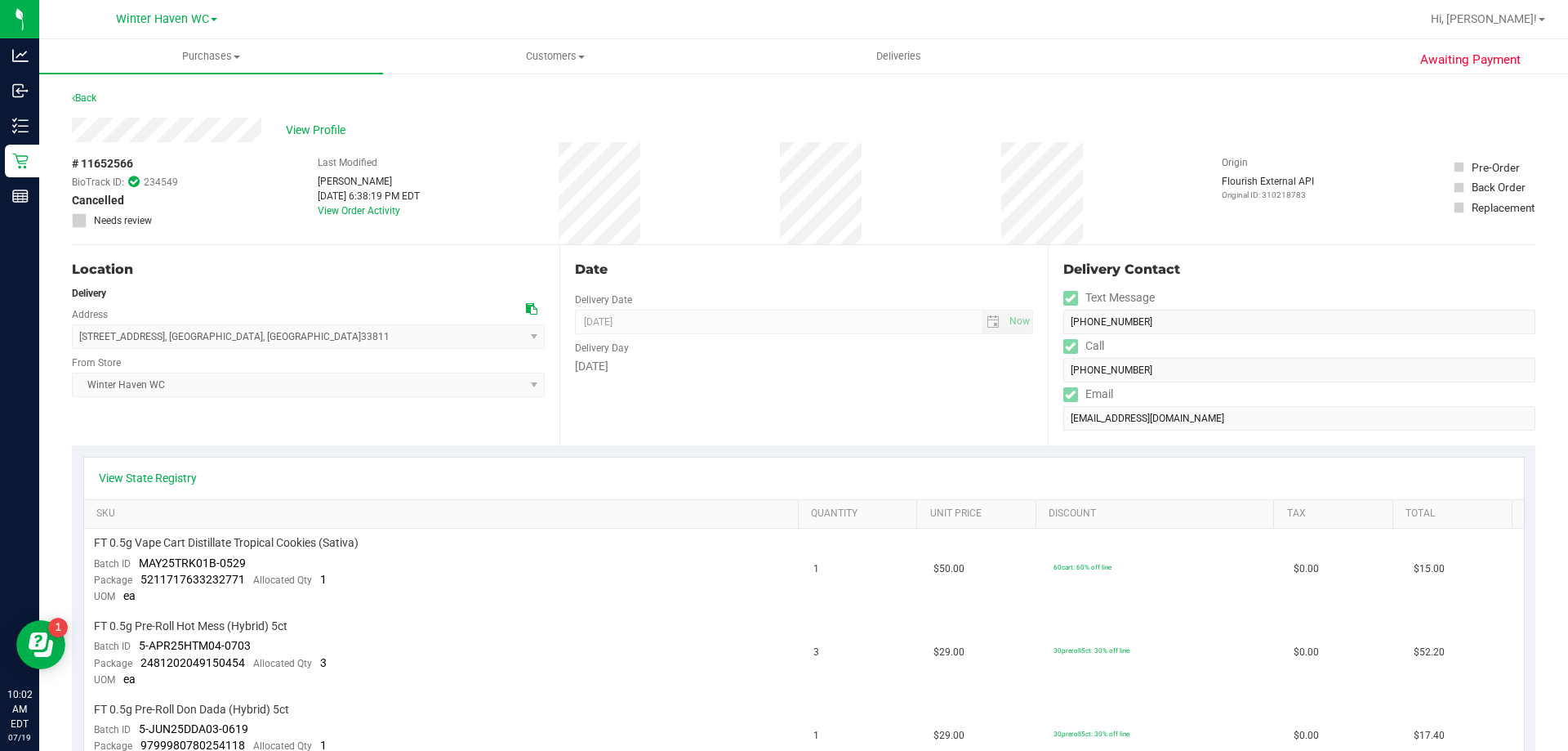 click on "Back" at bounding box center (804, 103) 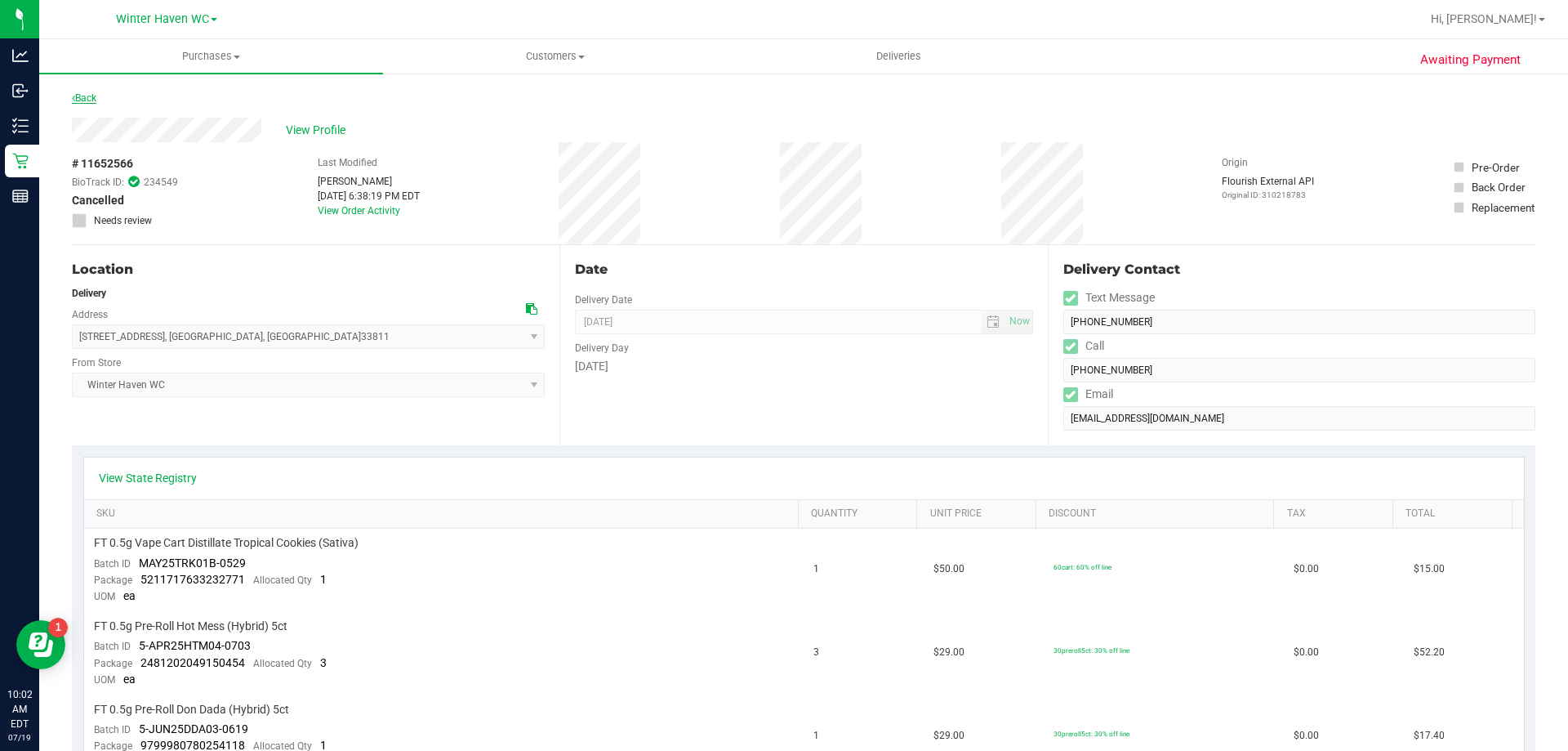 click on "Back" at bounding box center [84, 98] 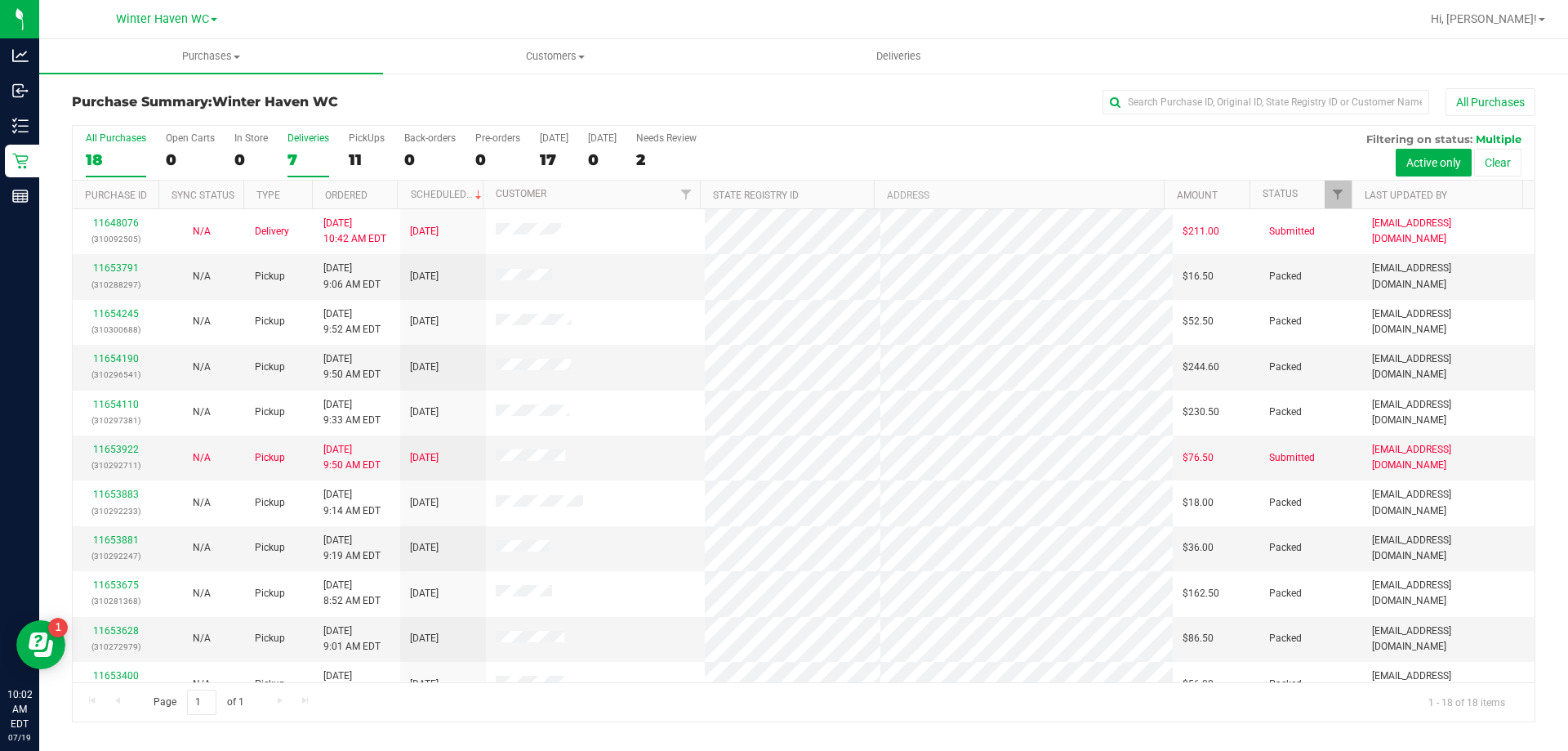click on "7" at bounding box center [308, 159] 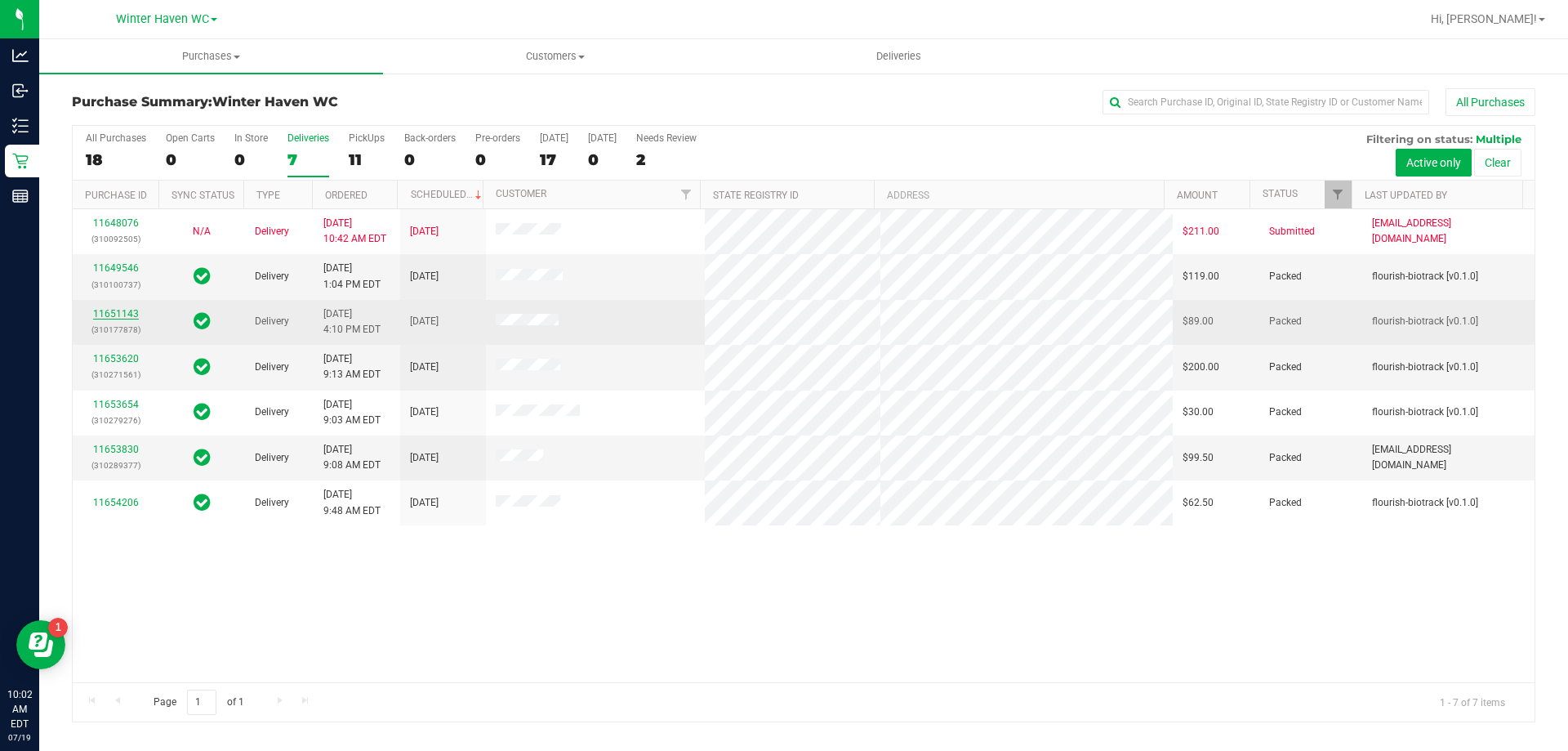 click on "11651143" at bounding box center [116, 314] 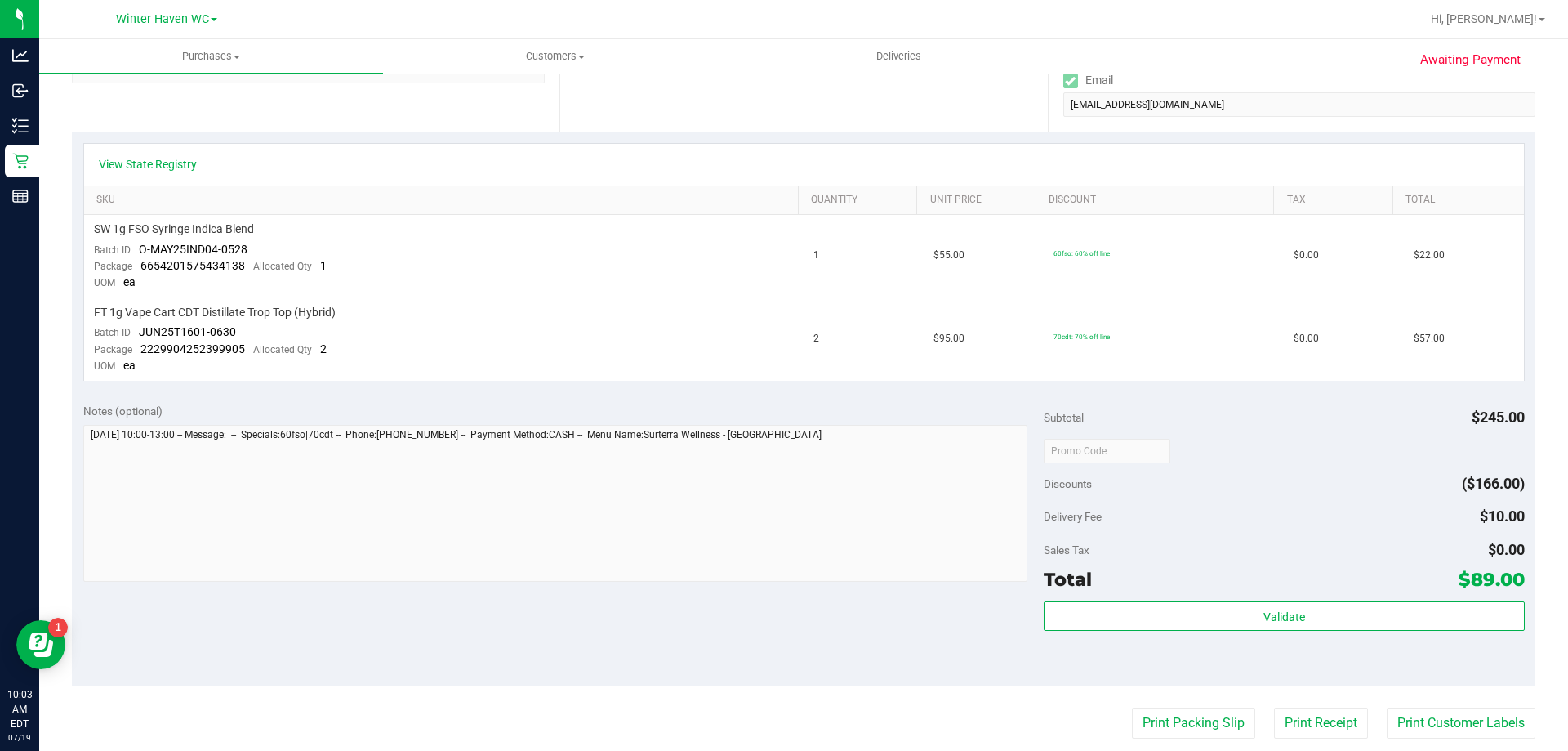 scroll, scrollTop: 409, scrollLeft: 0, axis: vertical 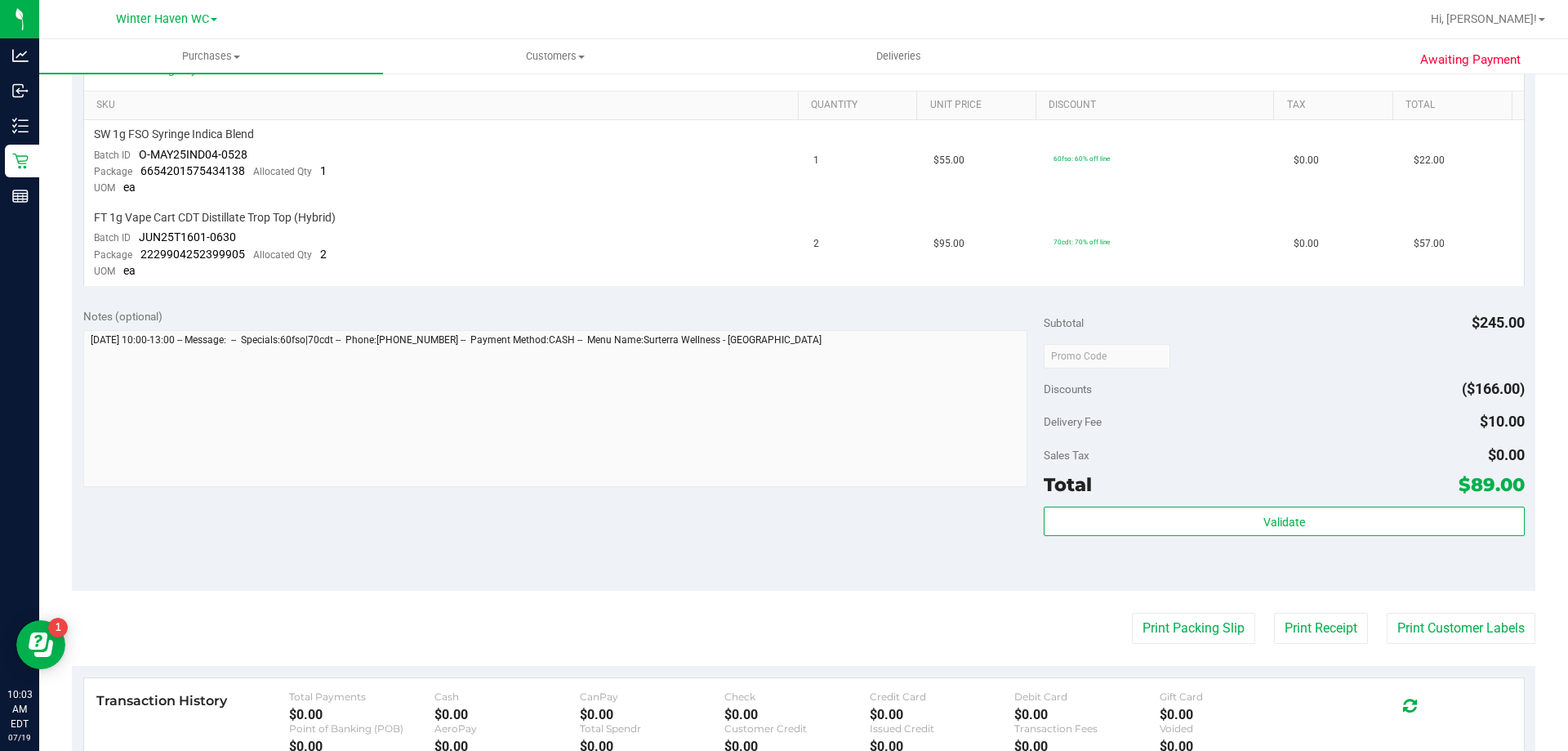 drag, startPoint x: 1413, startPoint y: 485, endPoint x: 1518, endPoint y: 461, distance: 107.70794 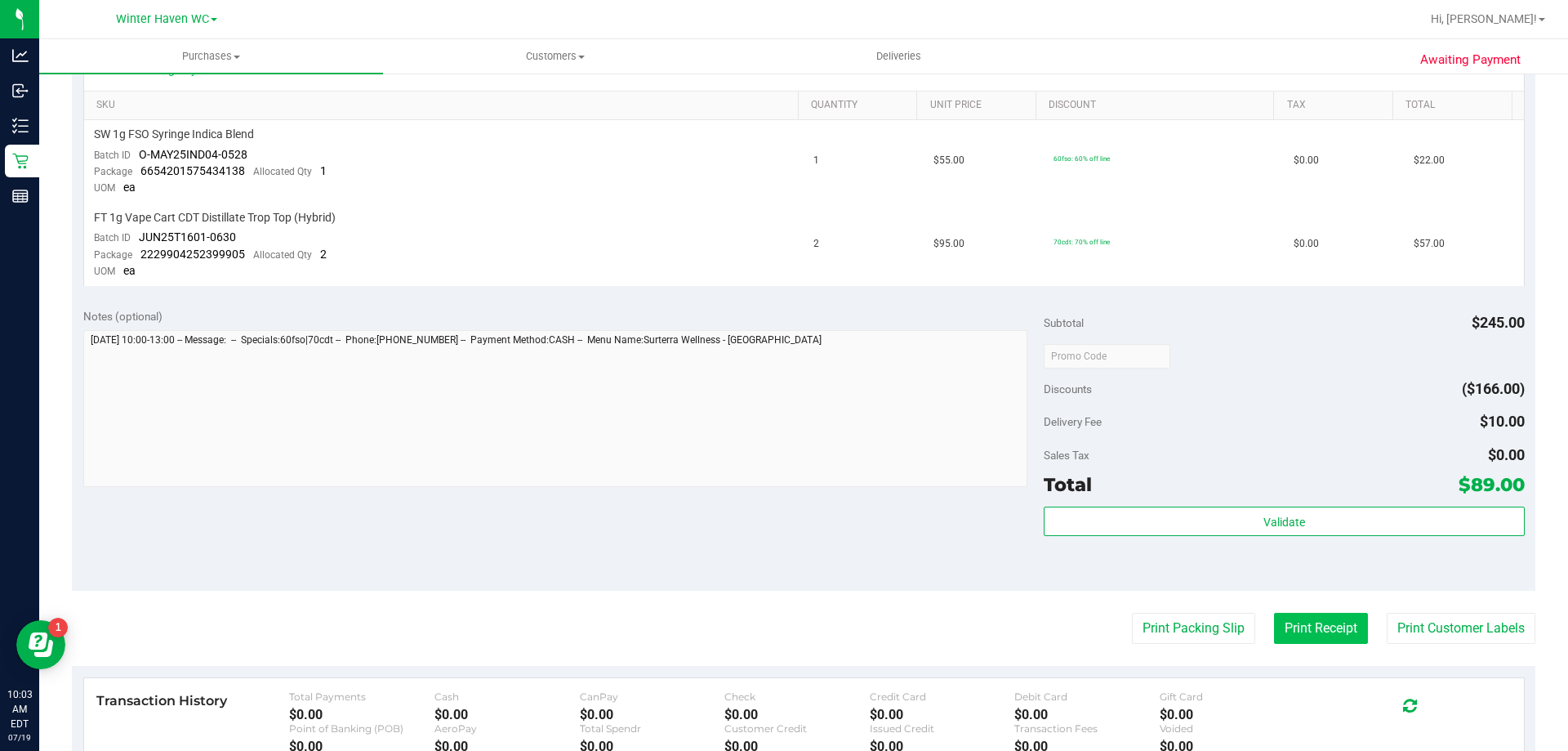 click on "Print Receipt" at bounding box center [1321, 628] 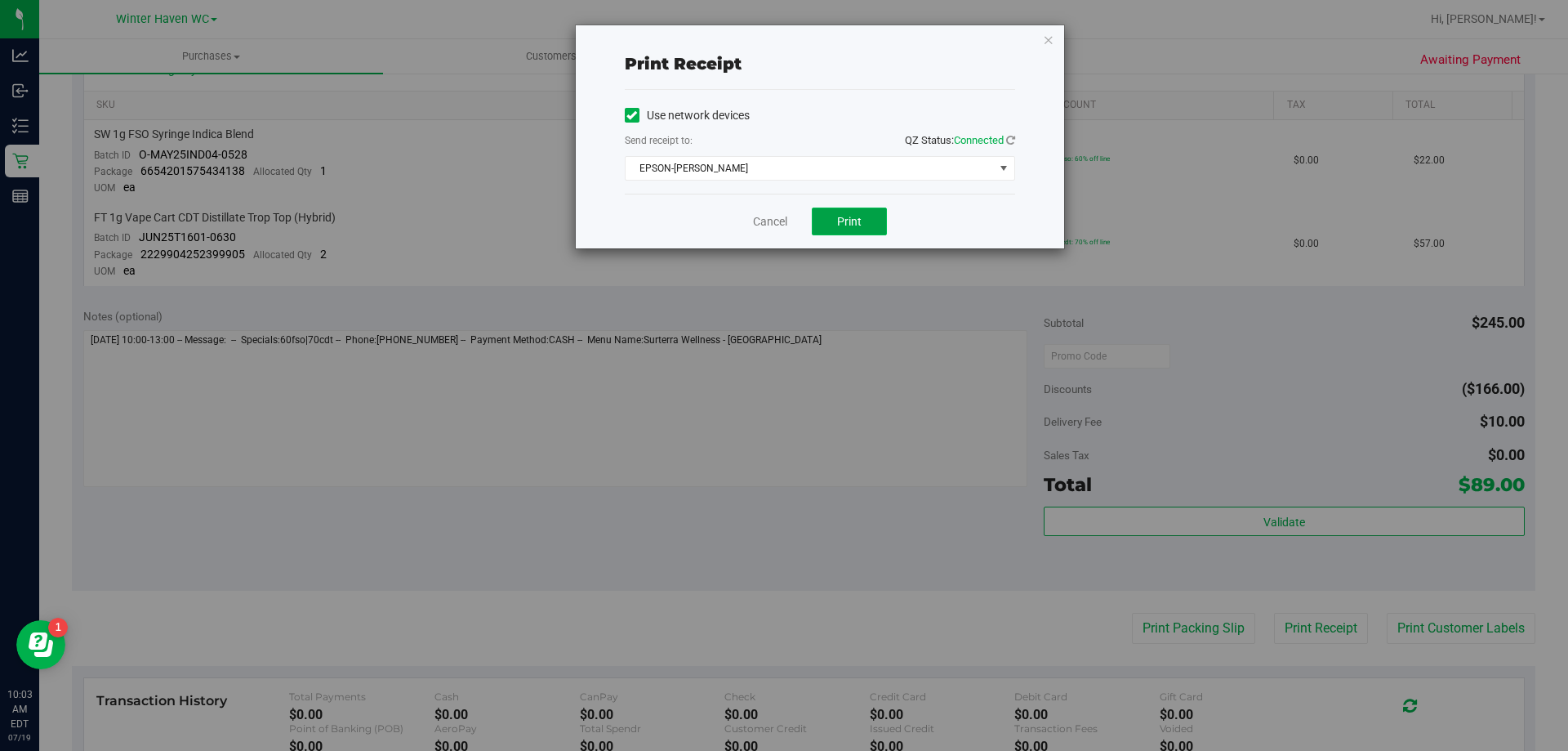 click on "Print" at bounding box center [849, 221] 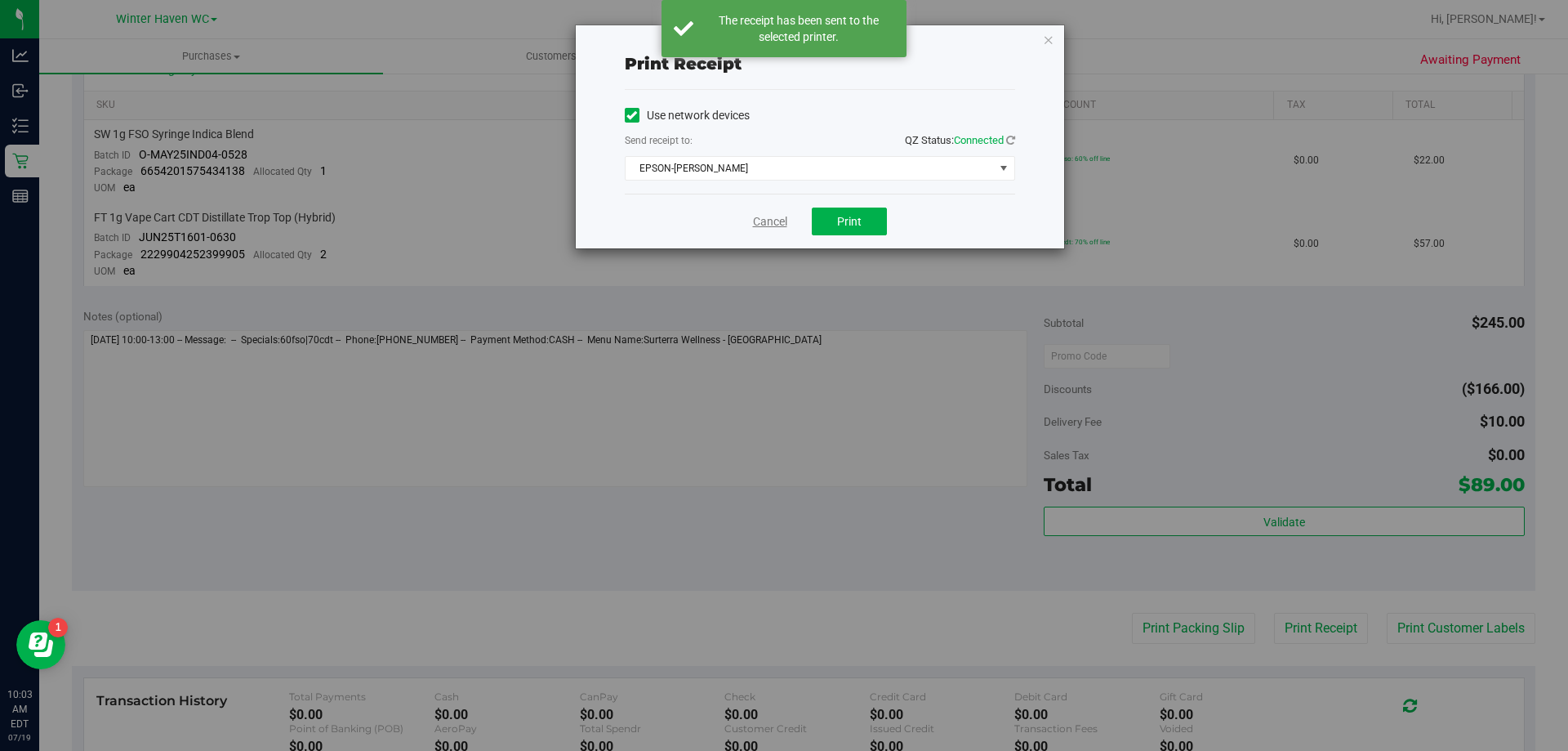 click on "Cancel" at bounding box center [770, 221] 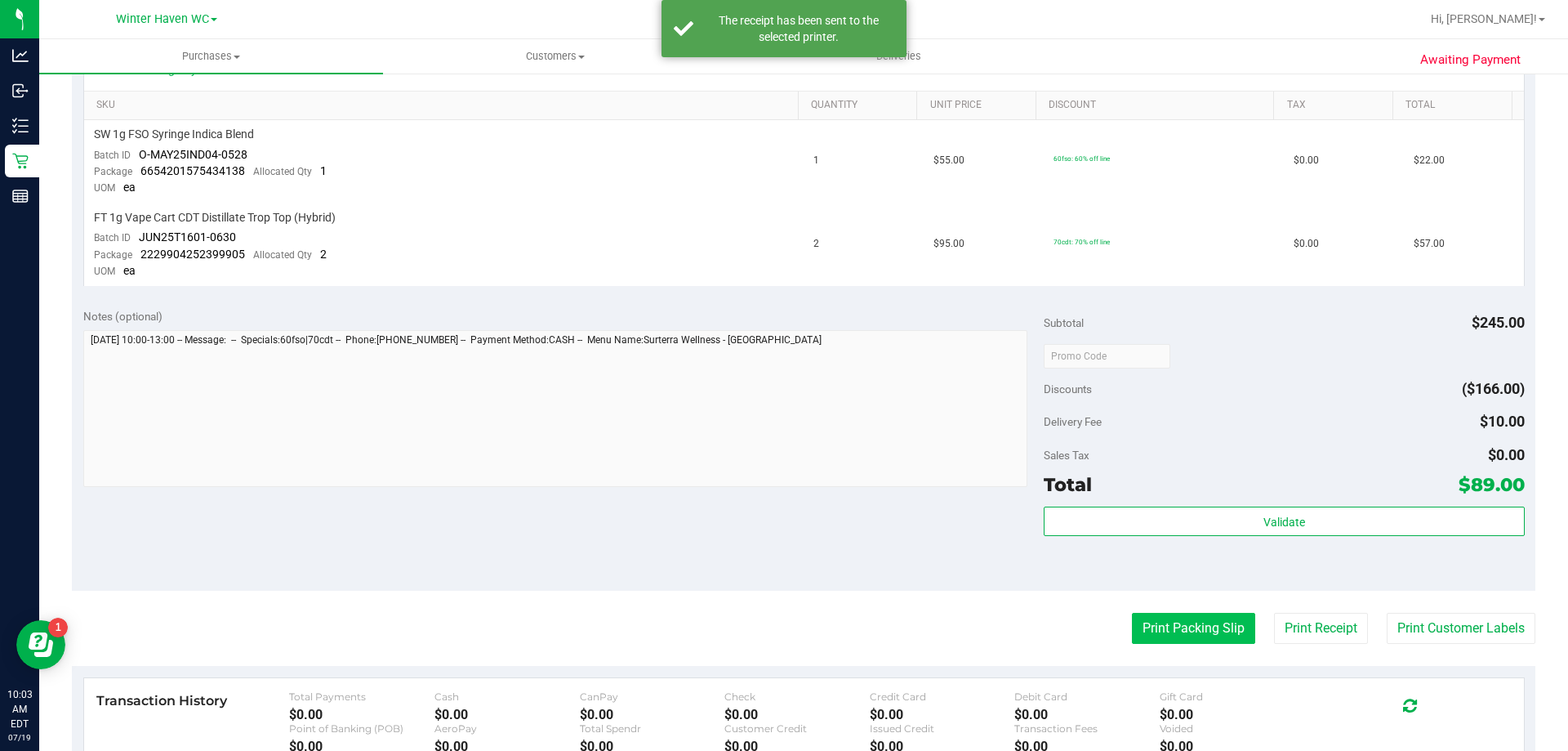 click on "Print Packing Slip" at bounding box center [1193, 628] 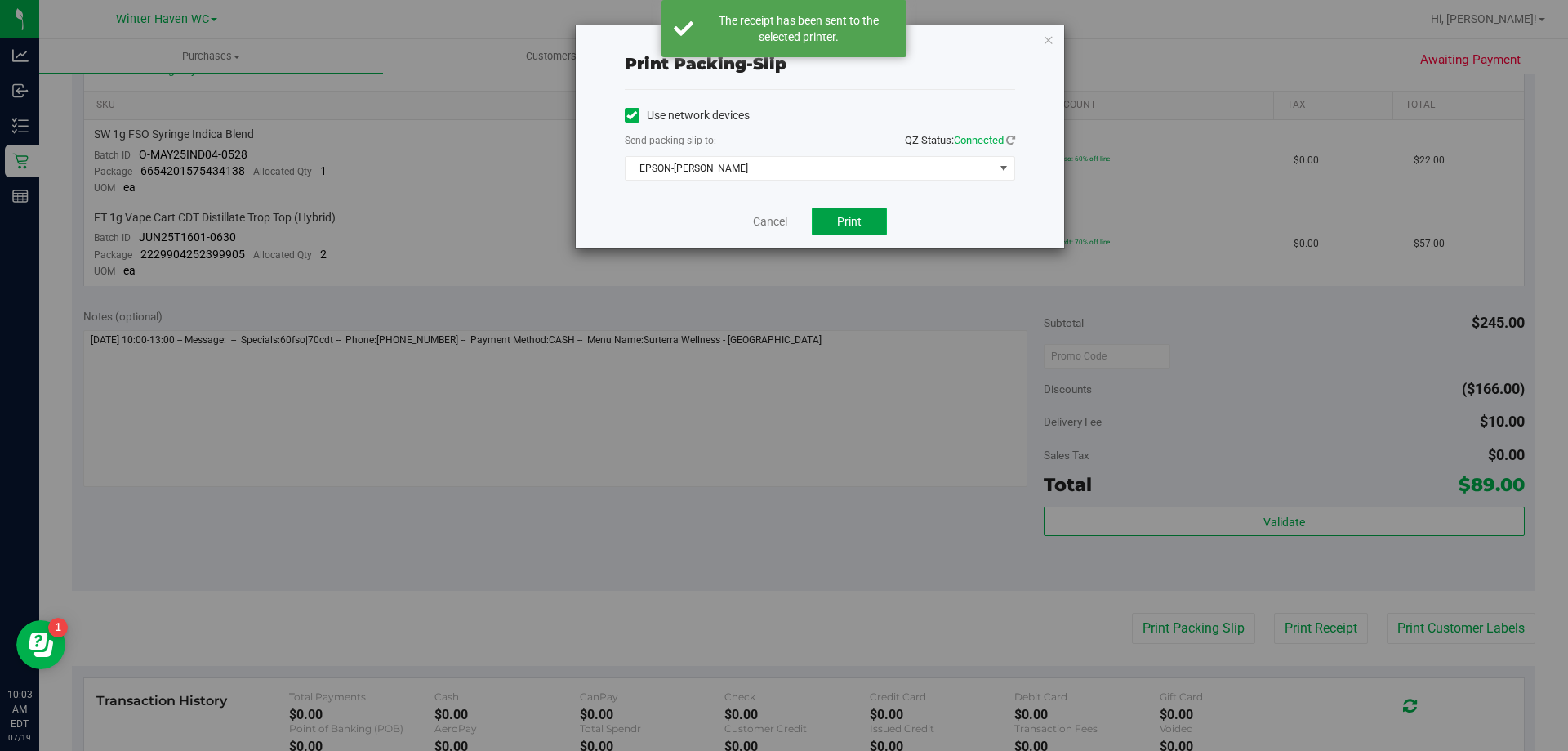 click on "Print" at bounding box center (849, 221) 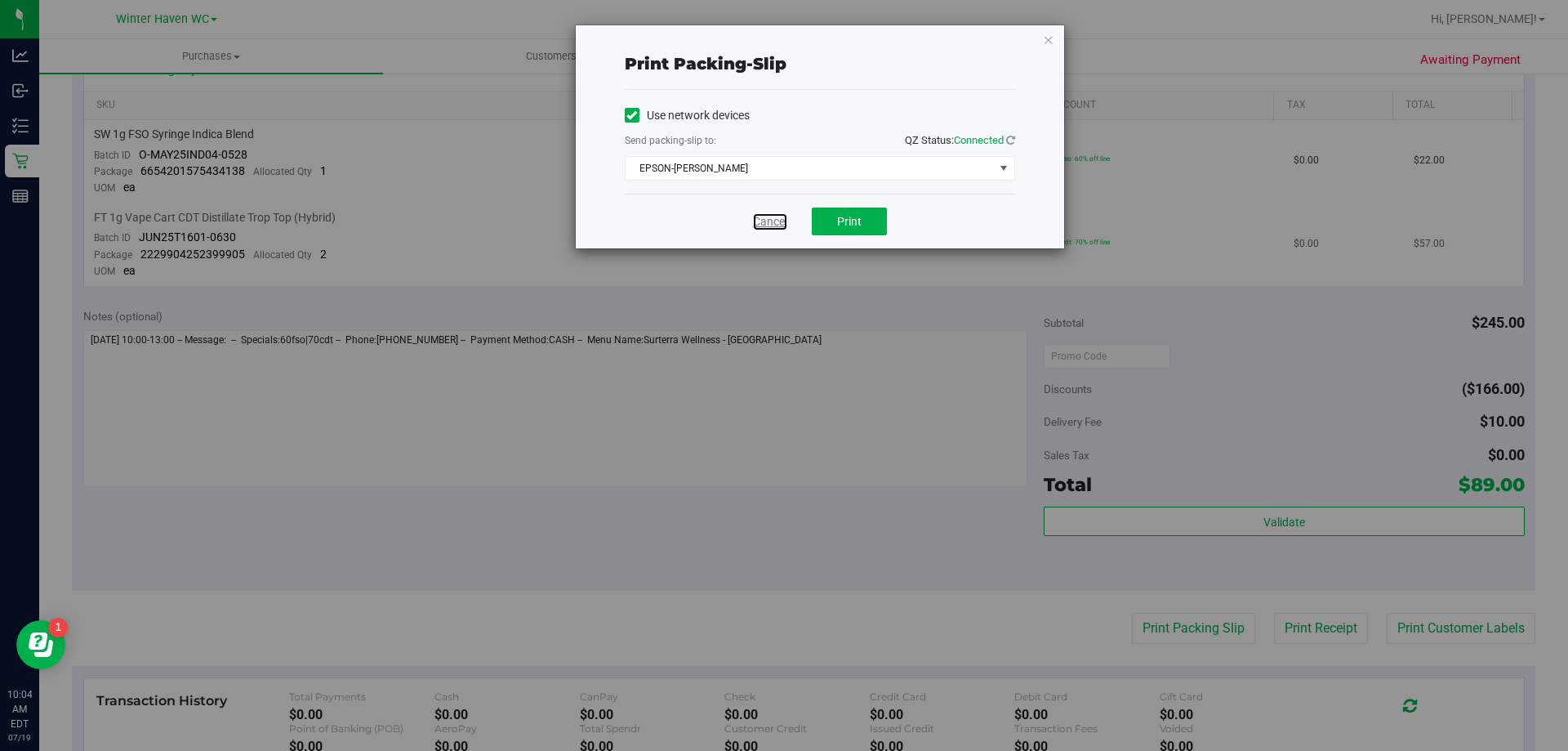 click on "Cancel" at bounding box center [770, 221] 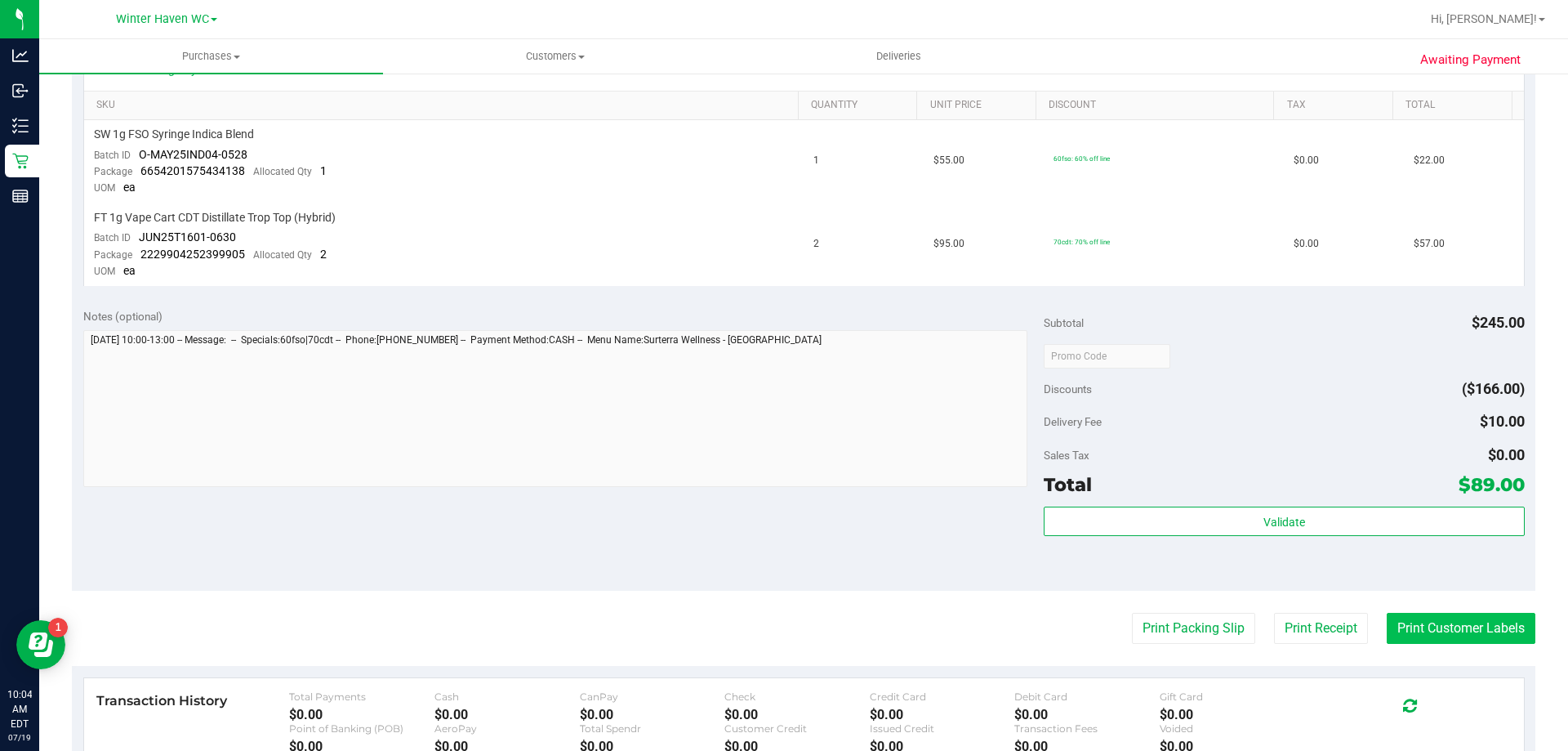 click on "Print Customer Labels" at bounding box center [1461, 628] 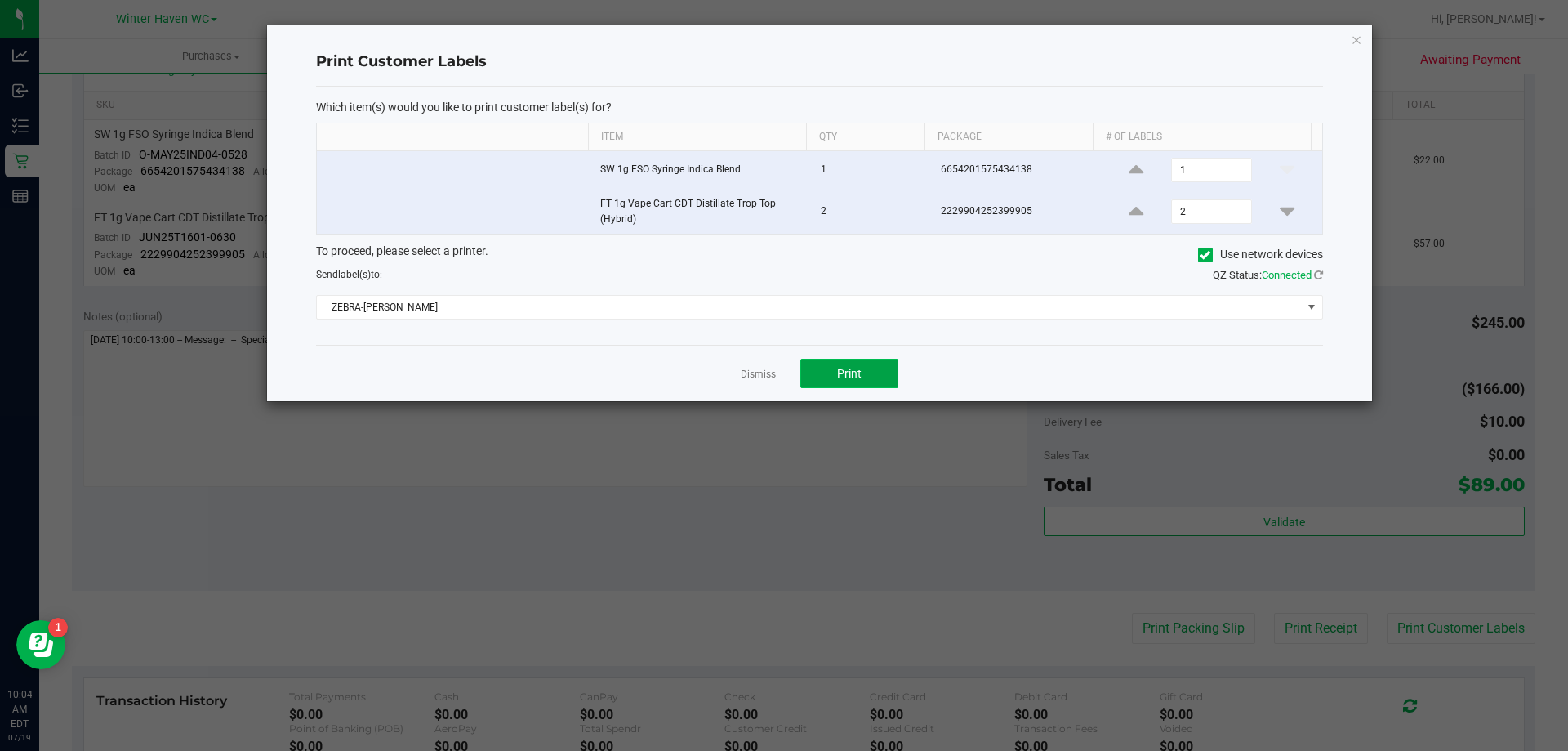click on "Print" 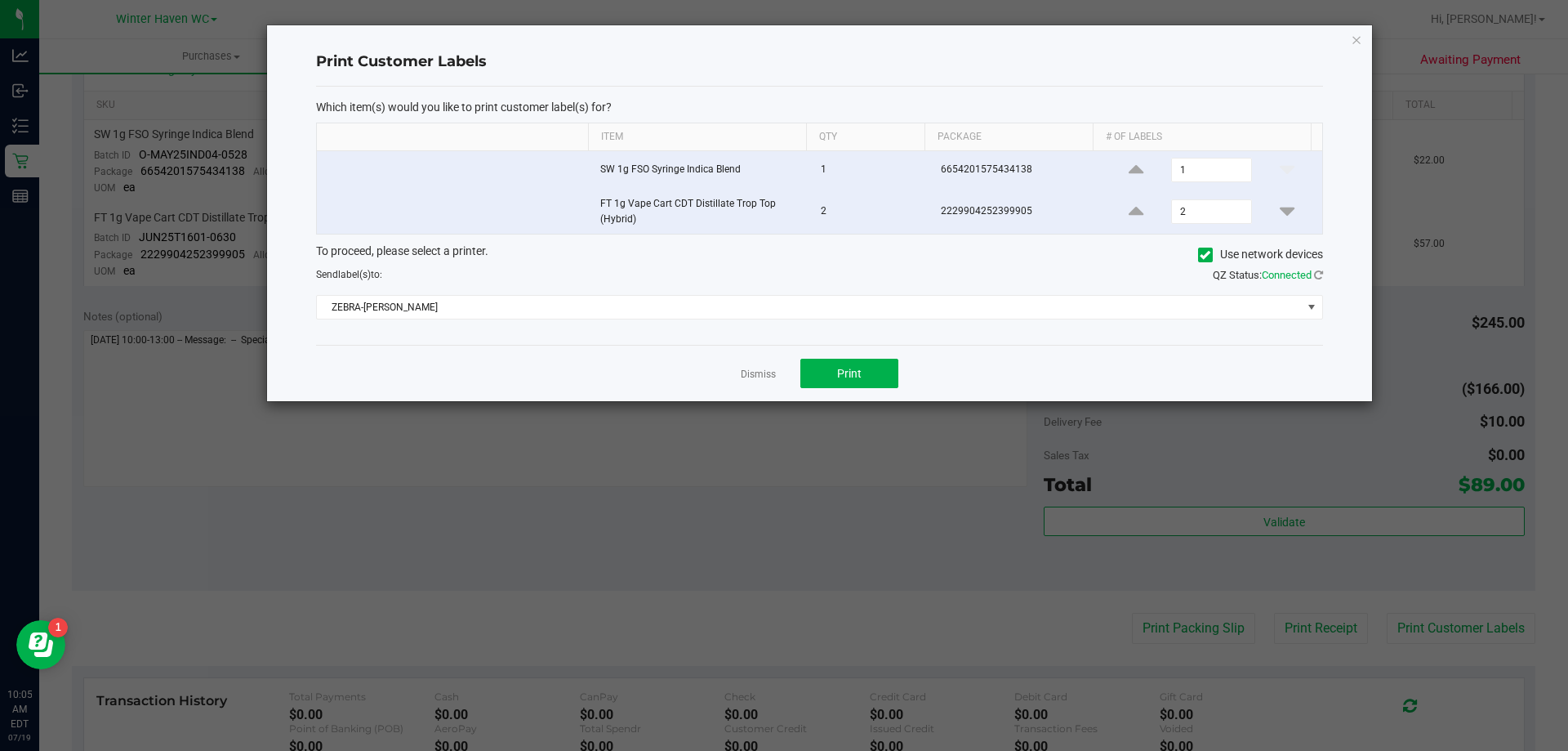 click on "Dismiss   Print" 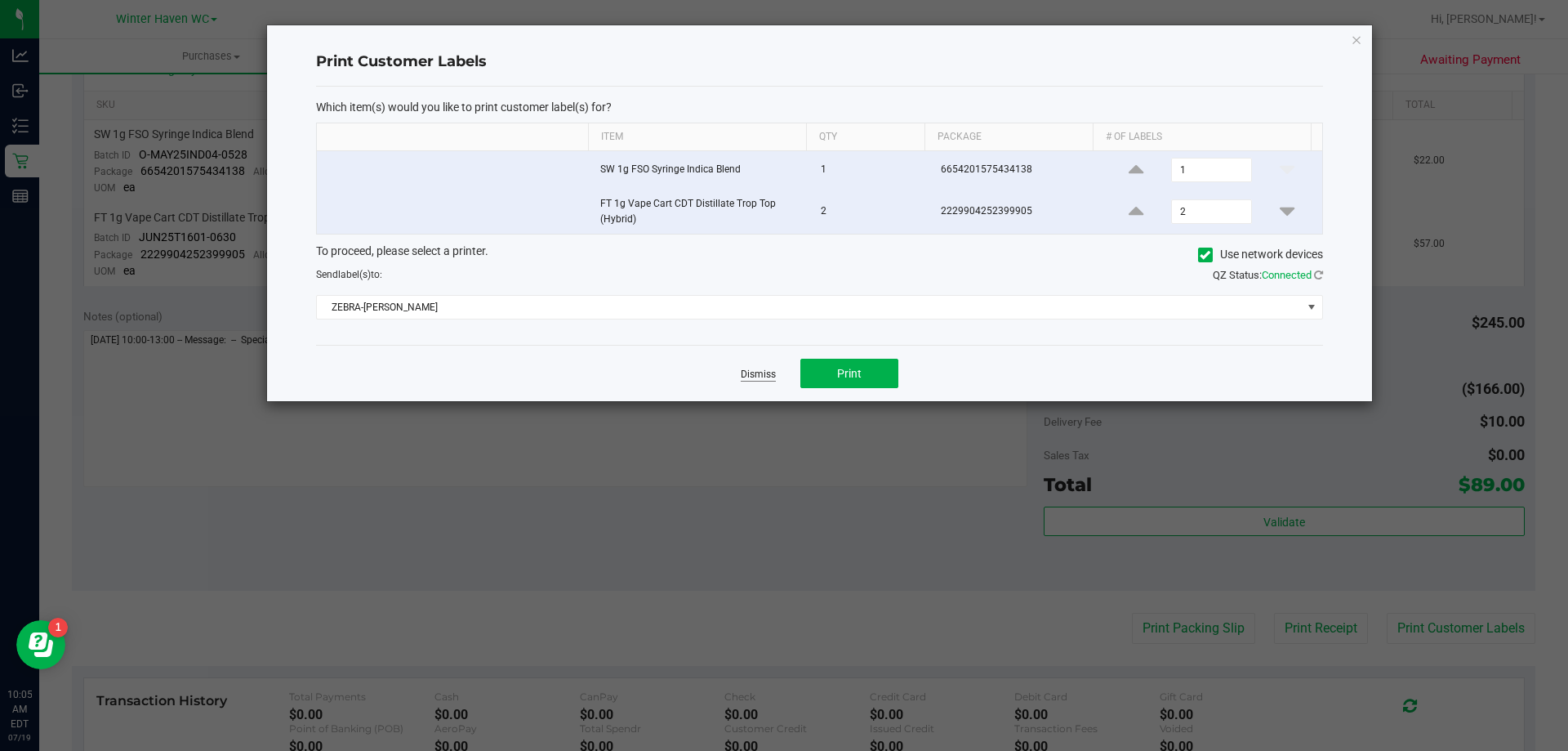 click on "Dismiss" 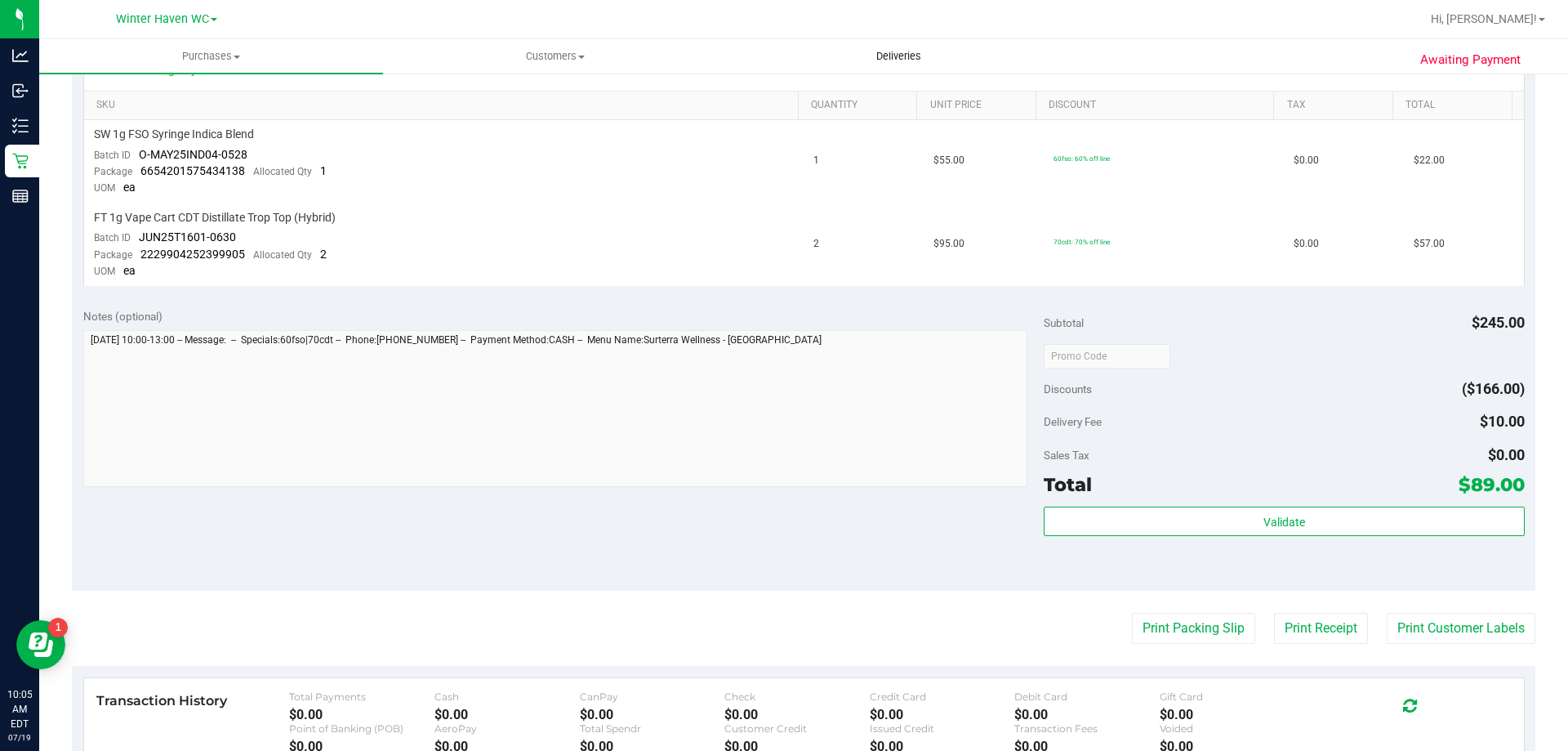 click on "Deliveries" at bounding box center (898, 56) 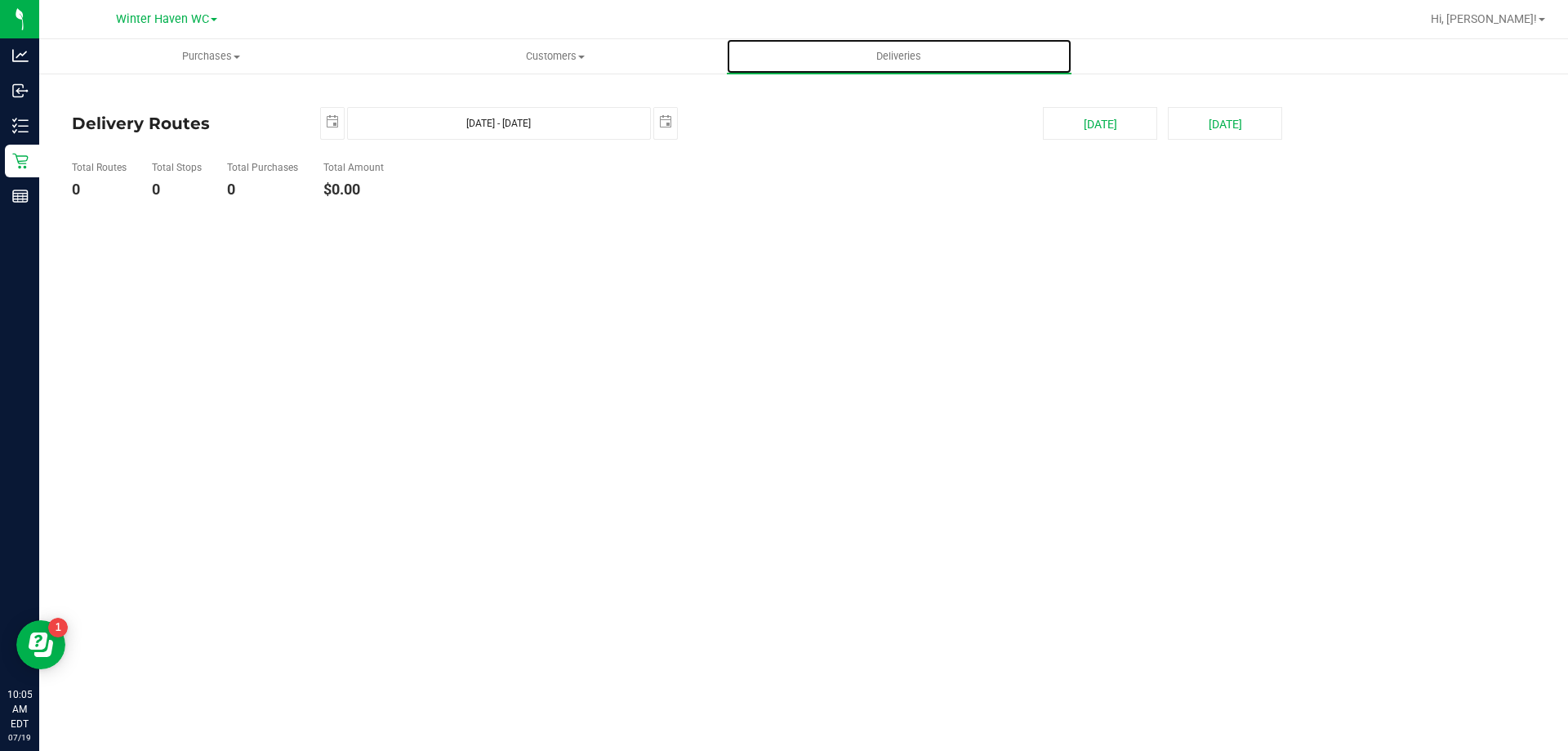scroll, scrollTop: 0, scrollLeft: 0, axis: both 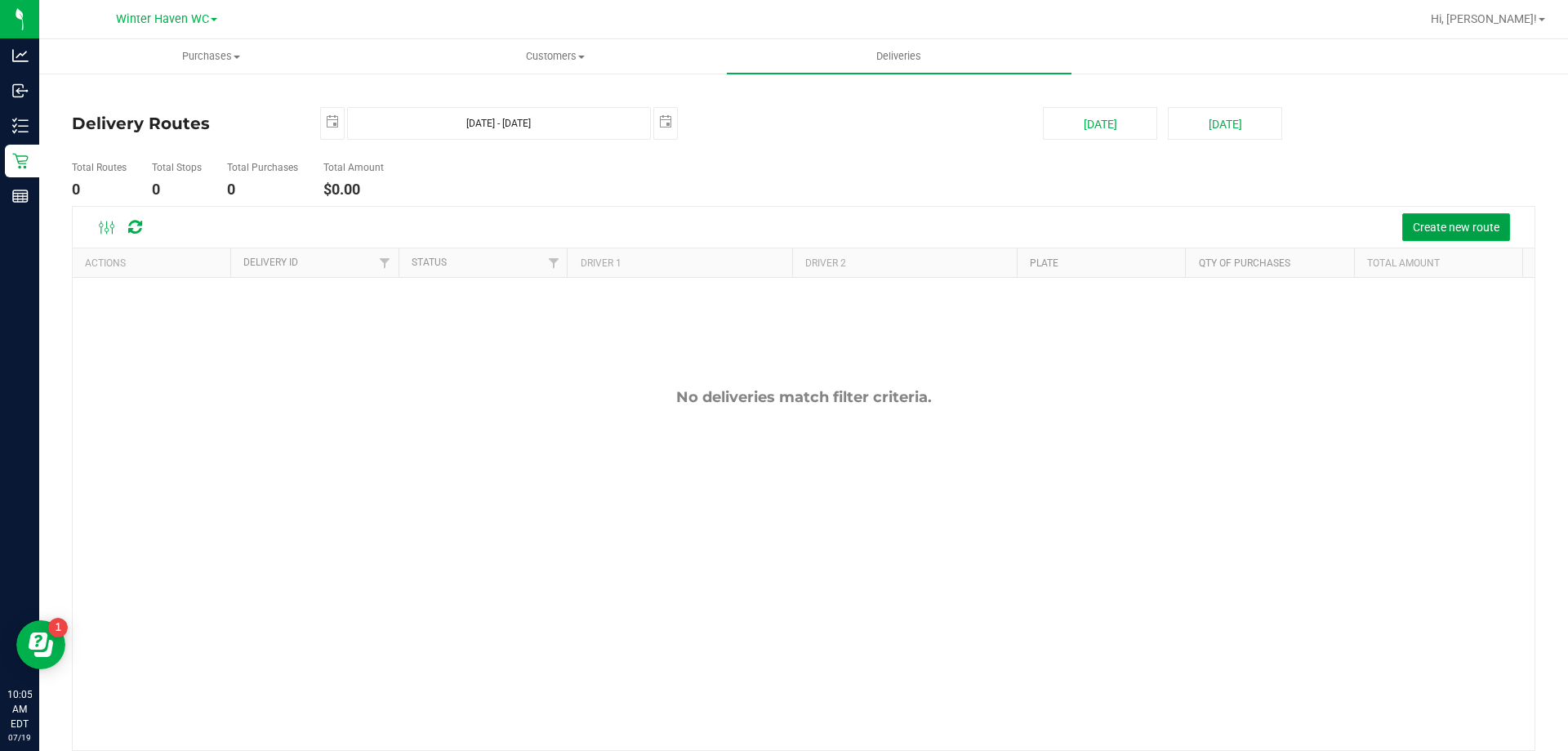 click on "Create new route" at bounding box center (1456, 227) 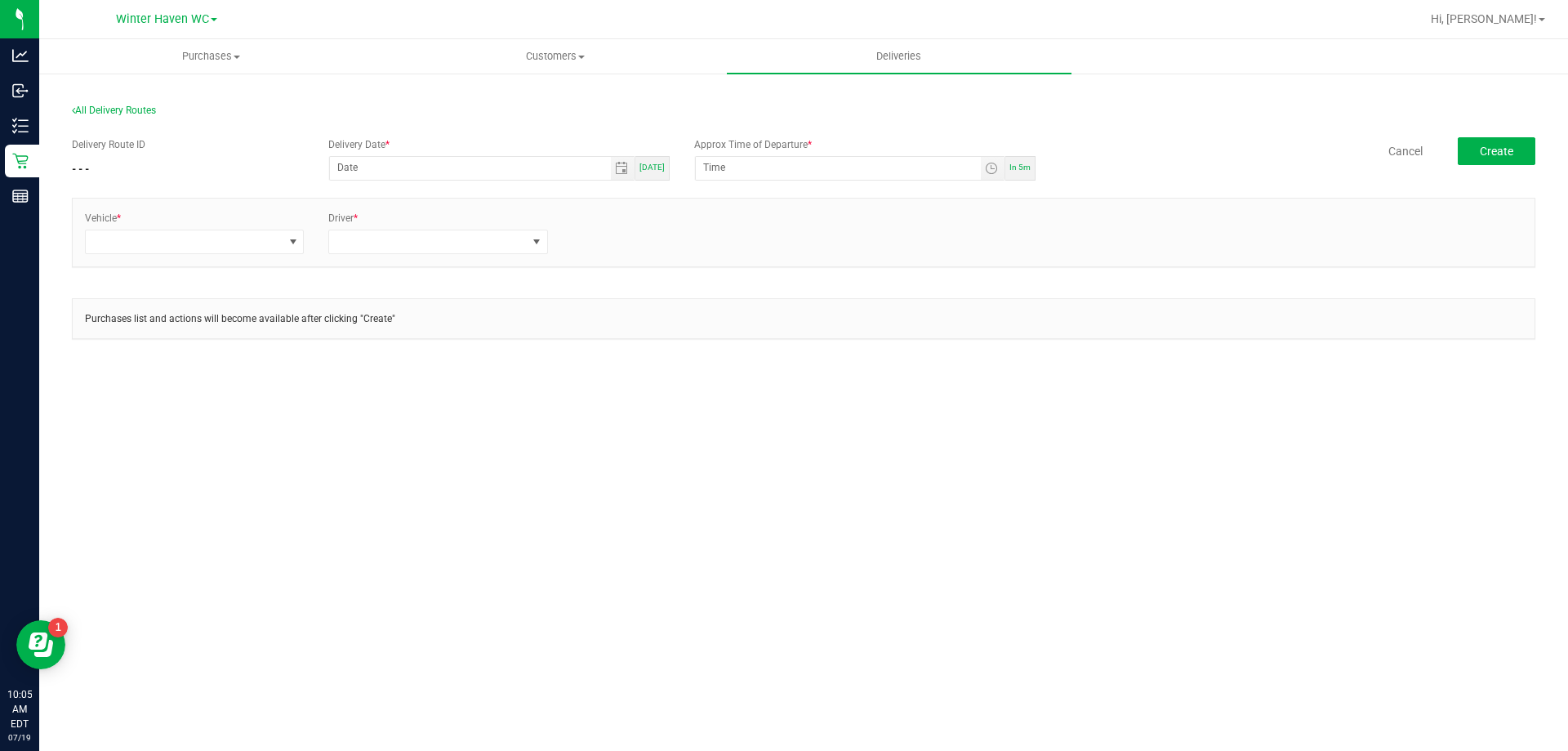 click on "In 5m" at bounding box center (1020, 167) 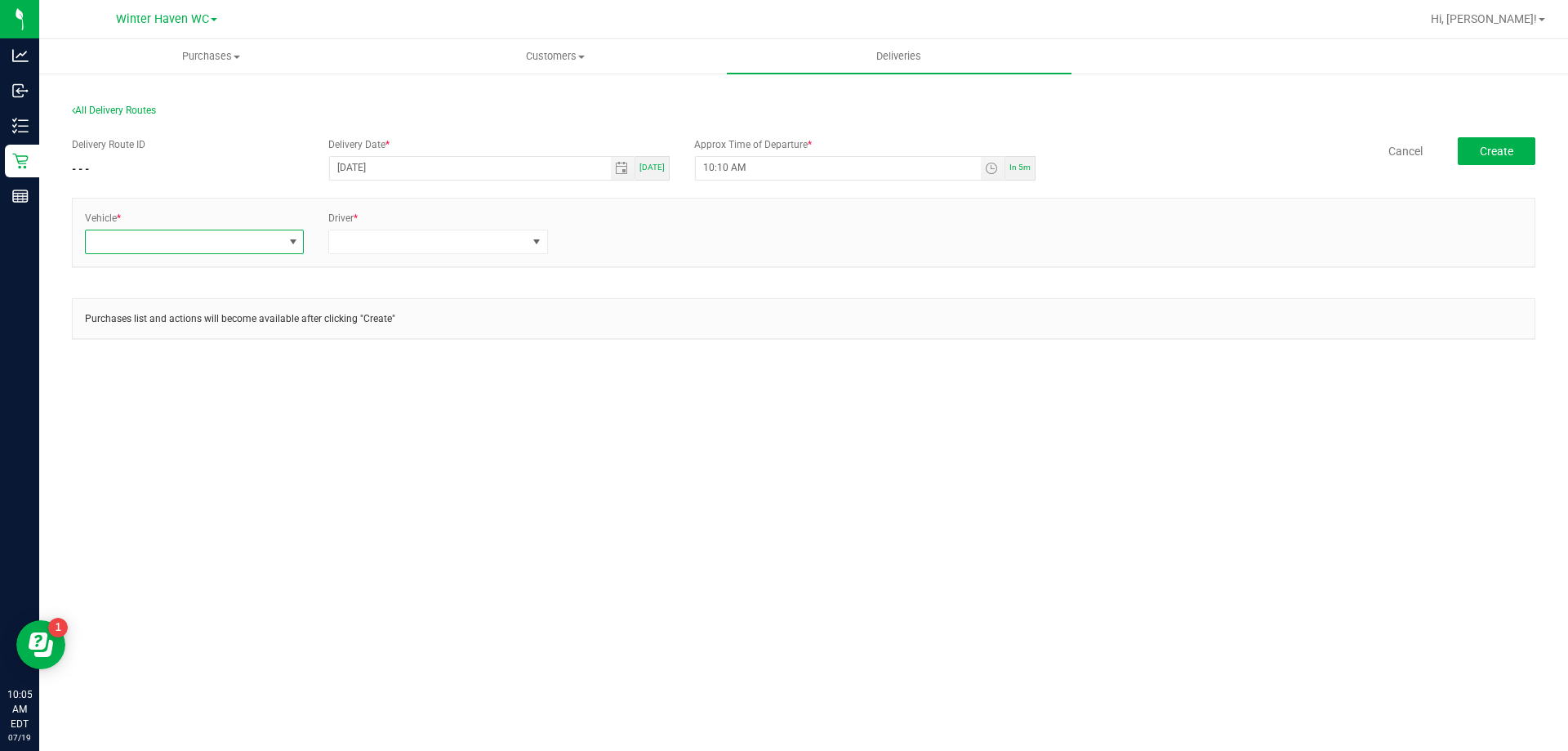 click at bounding box center [184, 242] 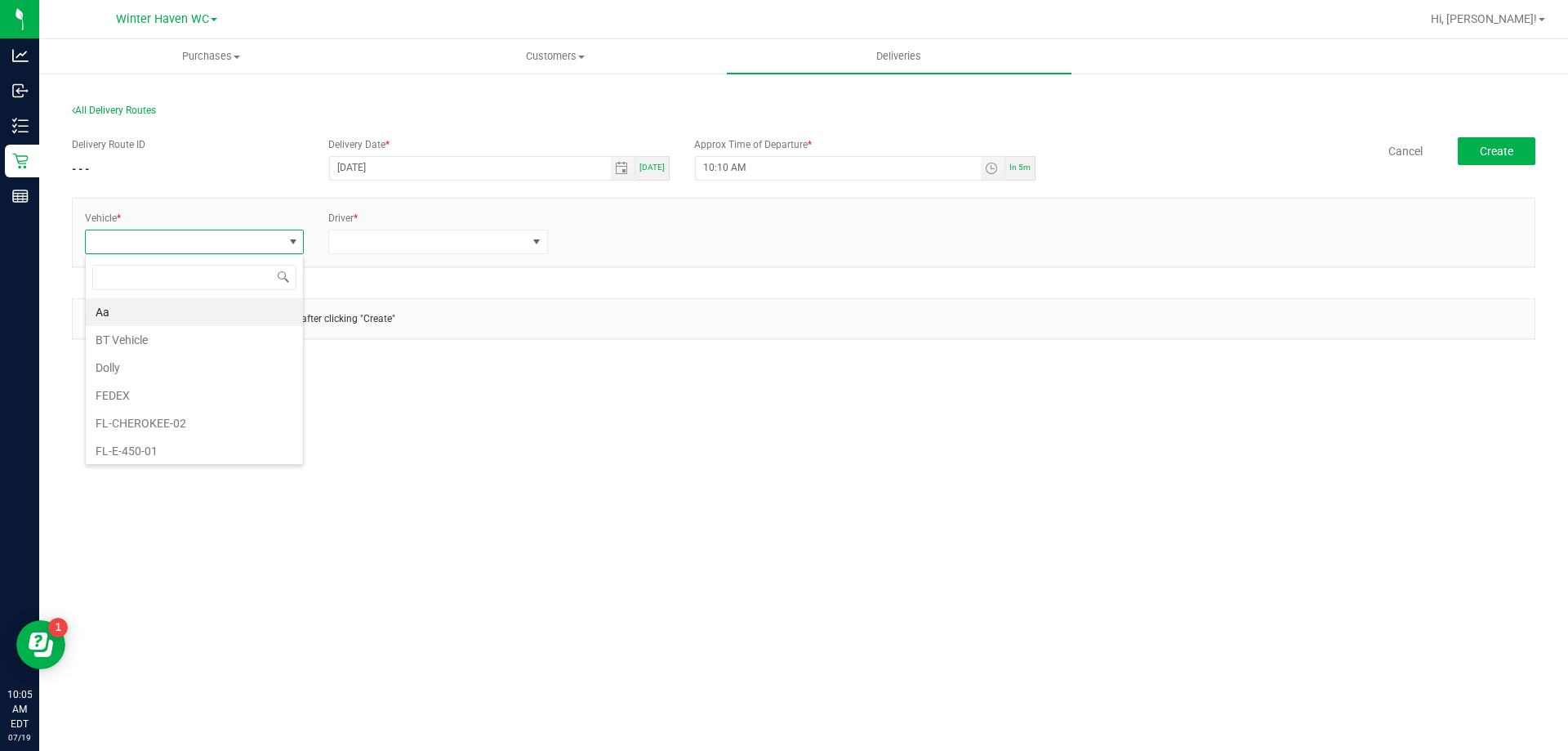 scroll, scrollTop: 81695, scrollLeft: 81448, axis: both 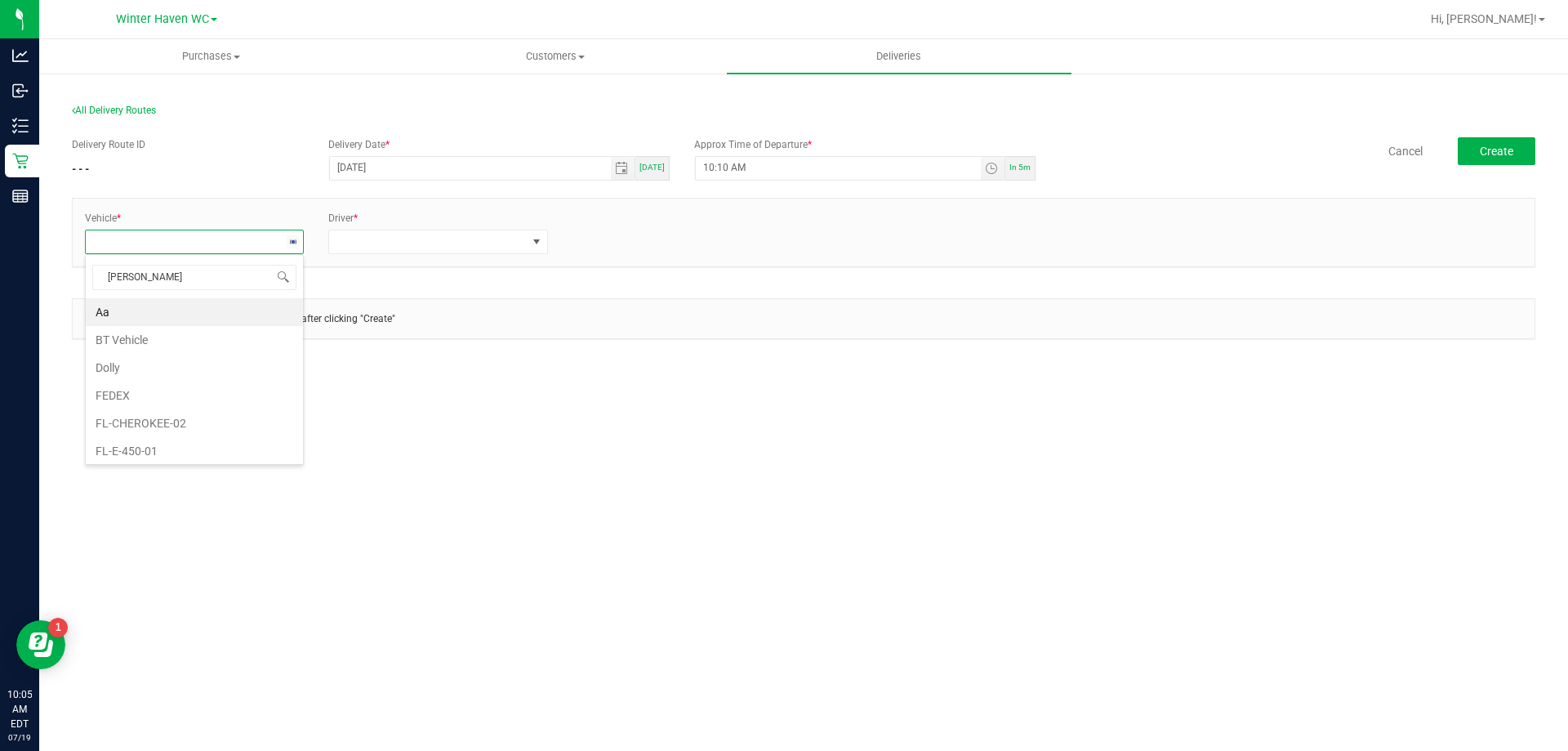 type on "trans" 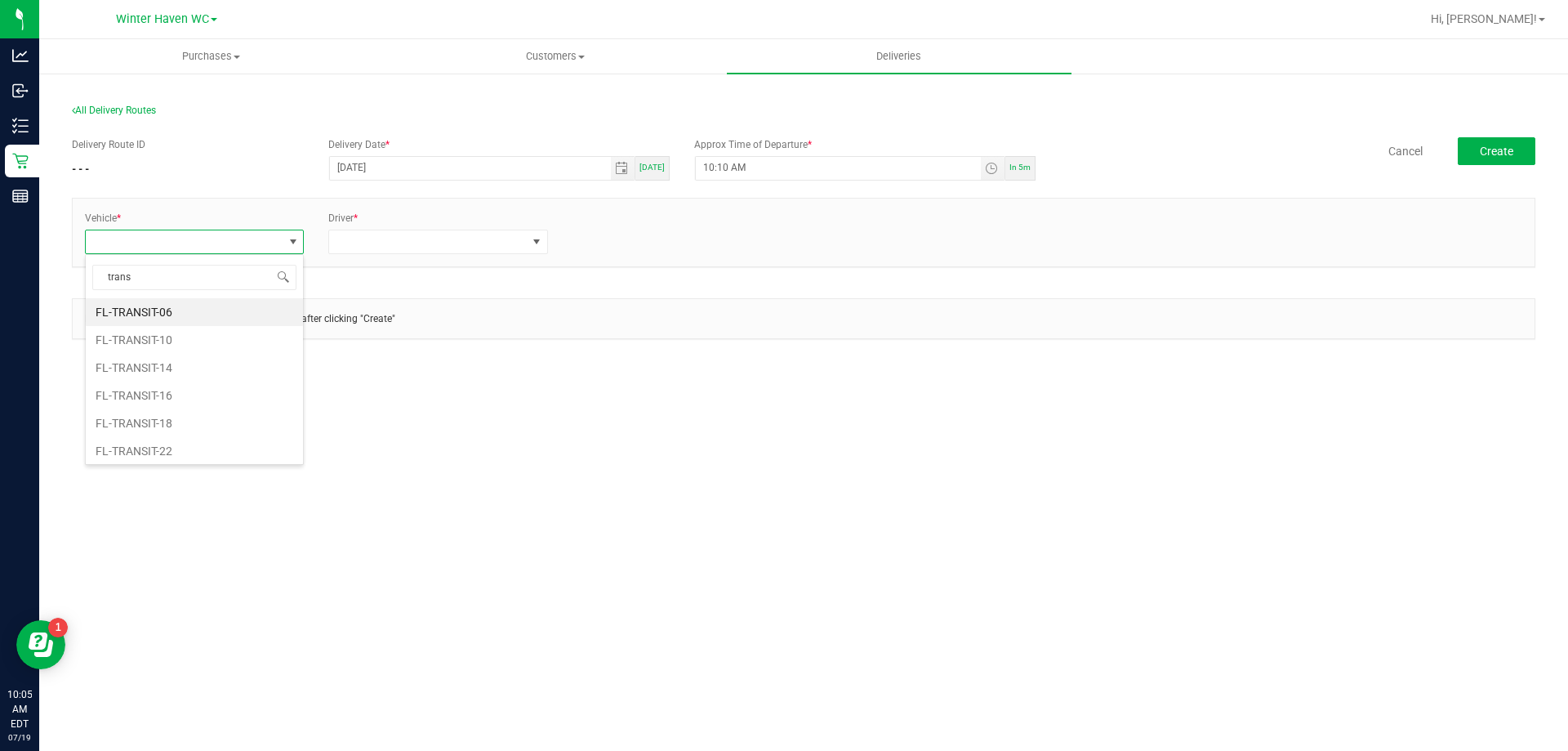 click on "FL-TRANSIT-06" at bounding box center [194, 312] 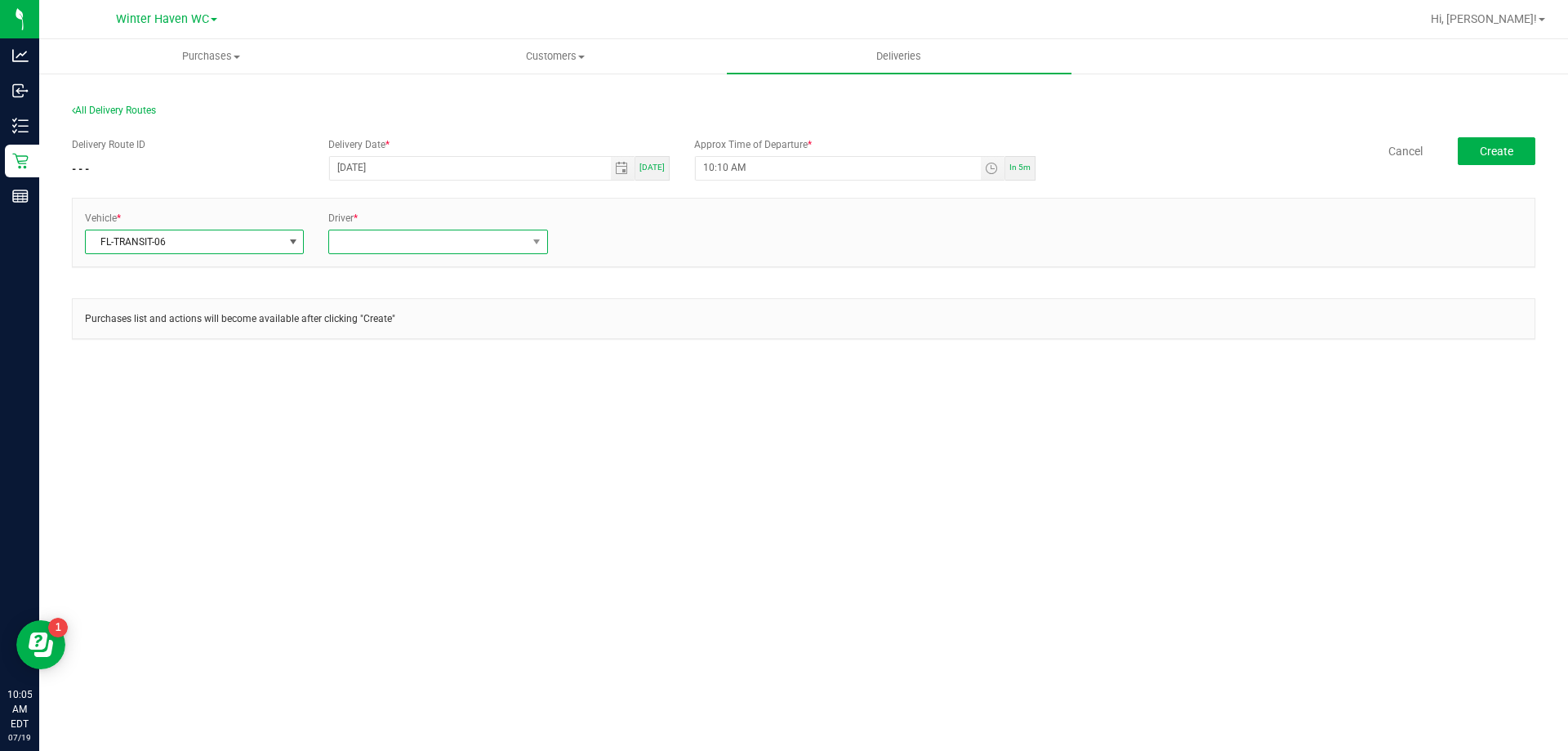 click at bounding box center (427, 242) 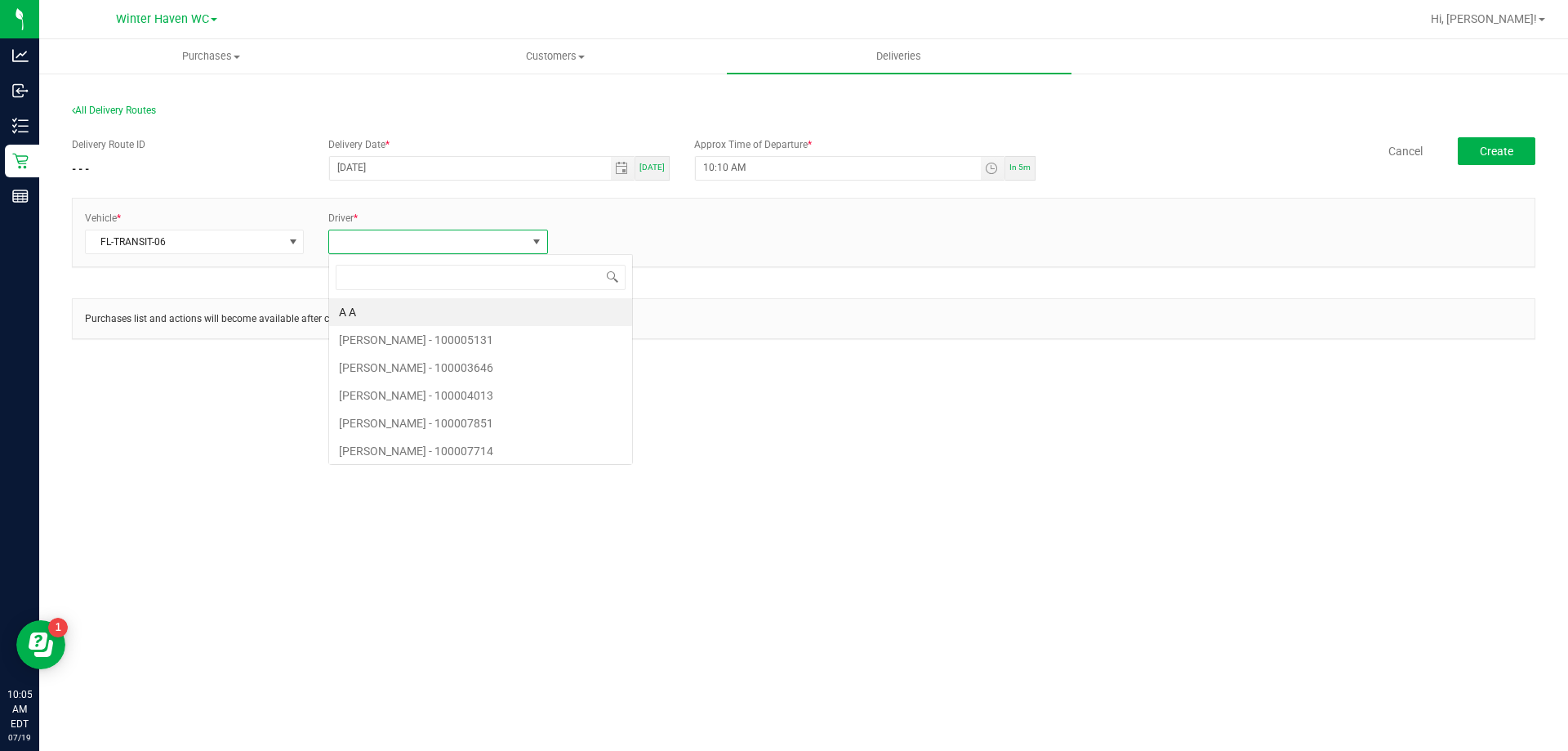 scroll, scrollTop: 81695, scrollLeft: 81448, axis: both 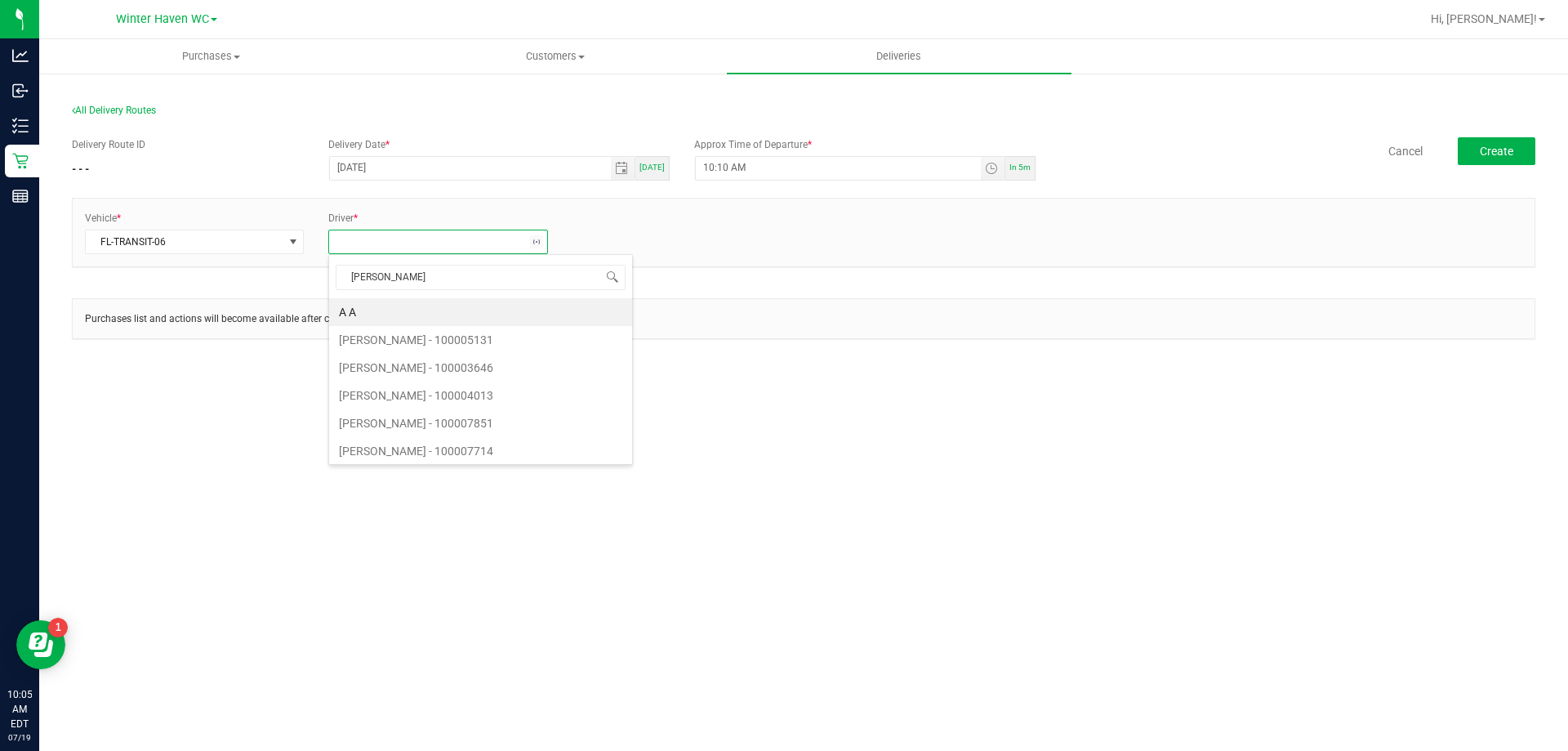 type on "[PERSON_NAME]" 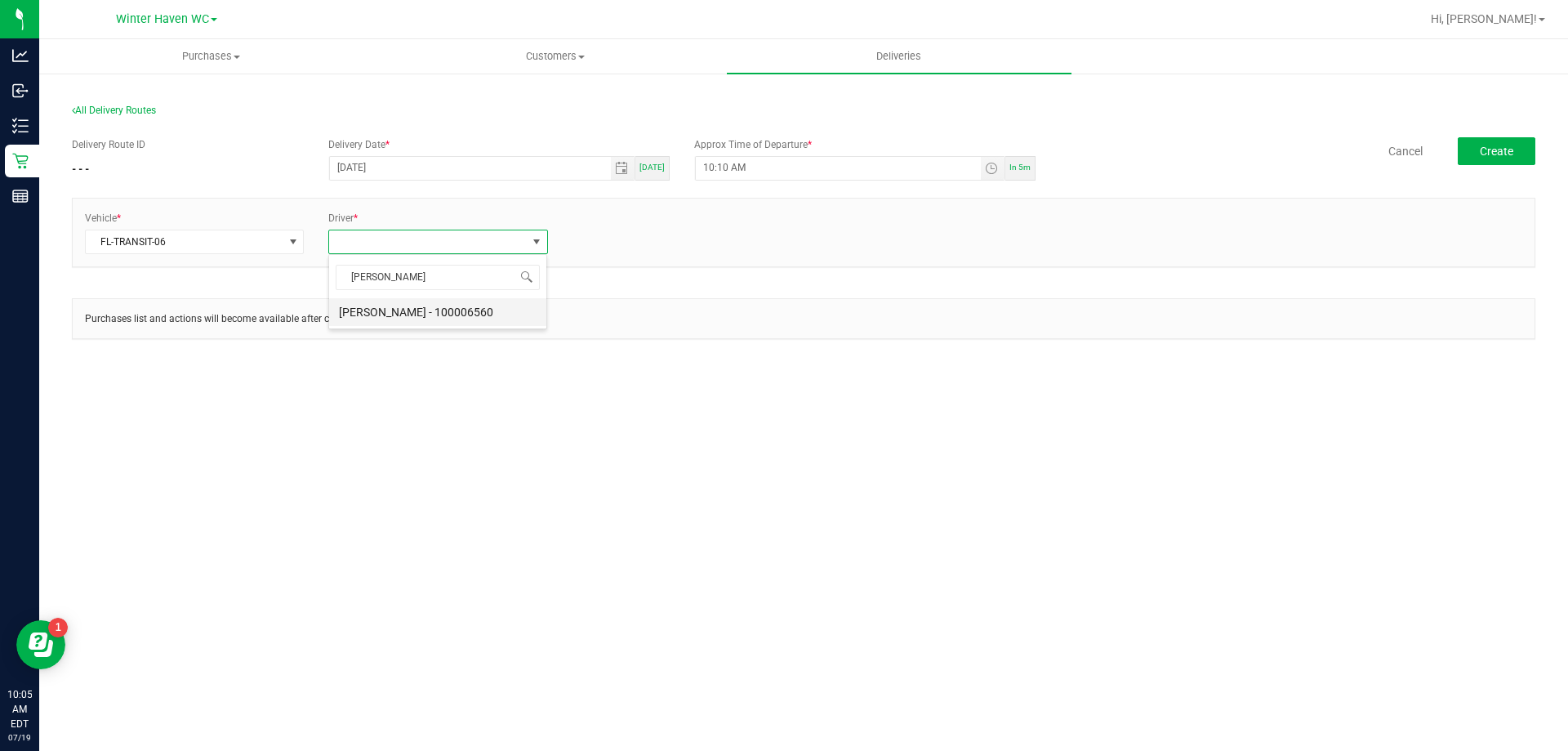 click on "[PERSON_NAME] - 100006560" at bounding box center [438, 312] 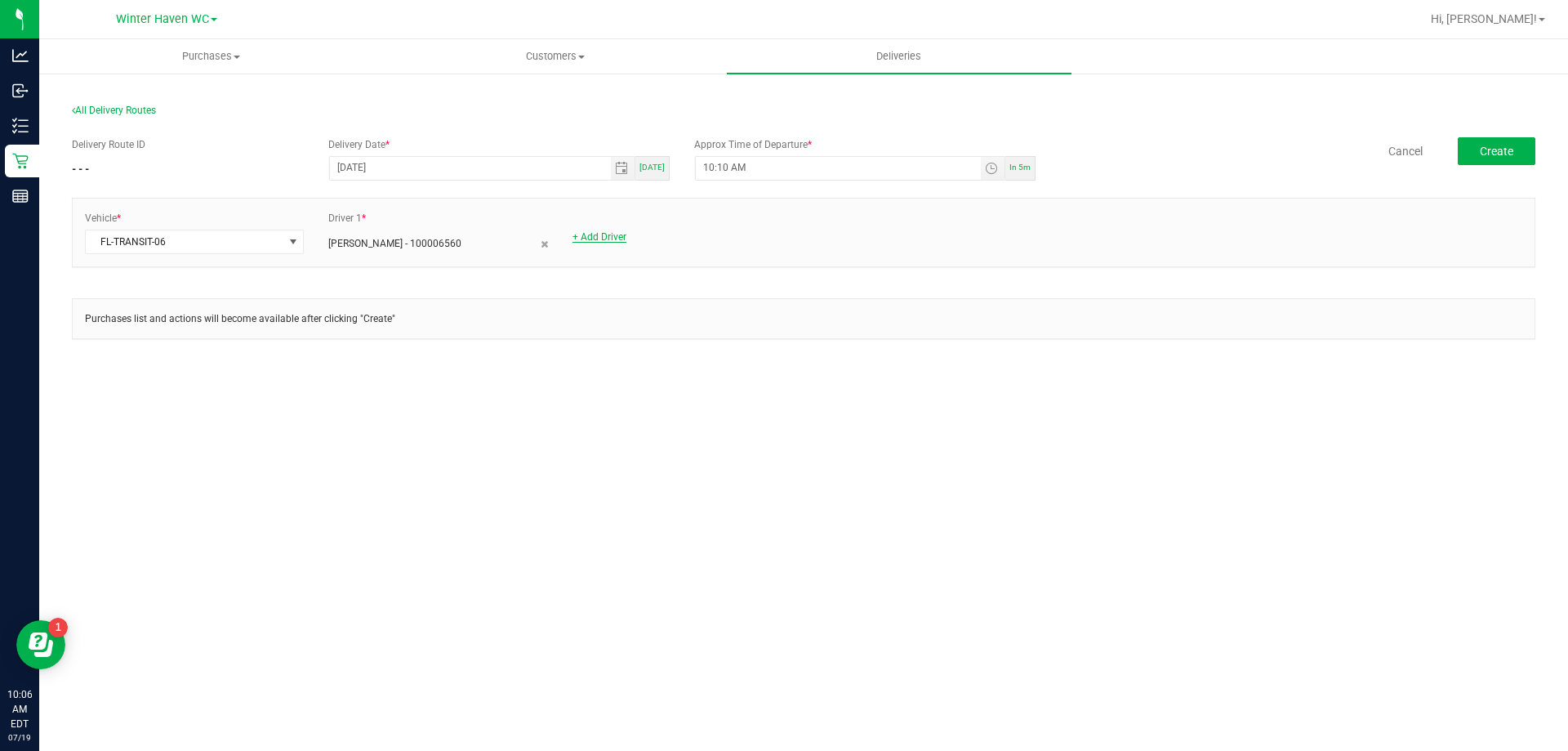 click on "+ Add Driver" at bounding box center (599, 237) 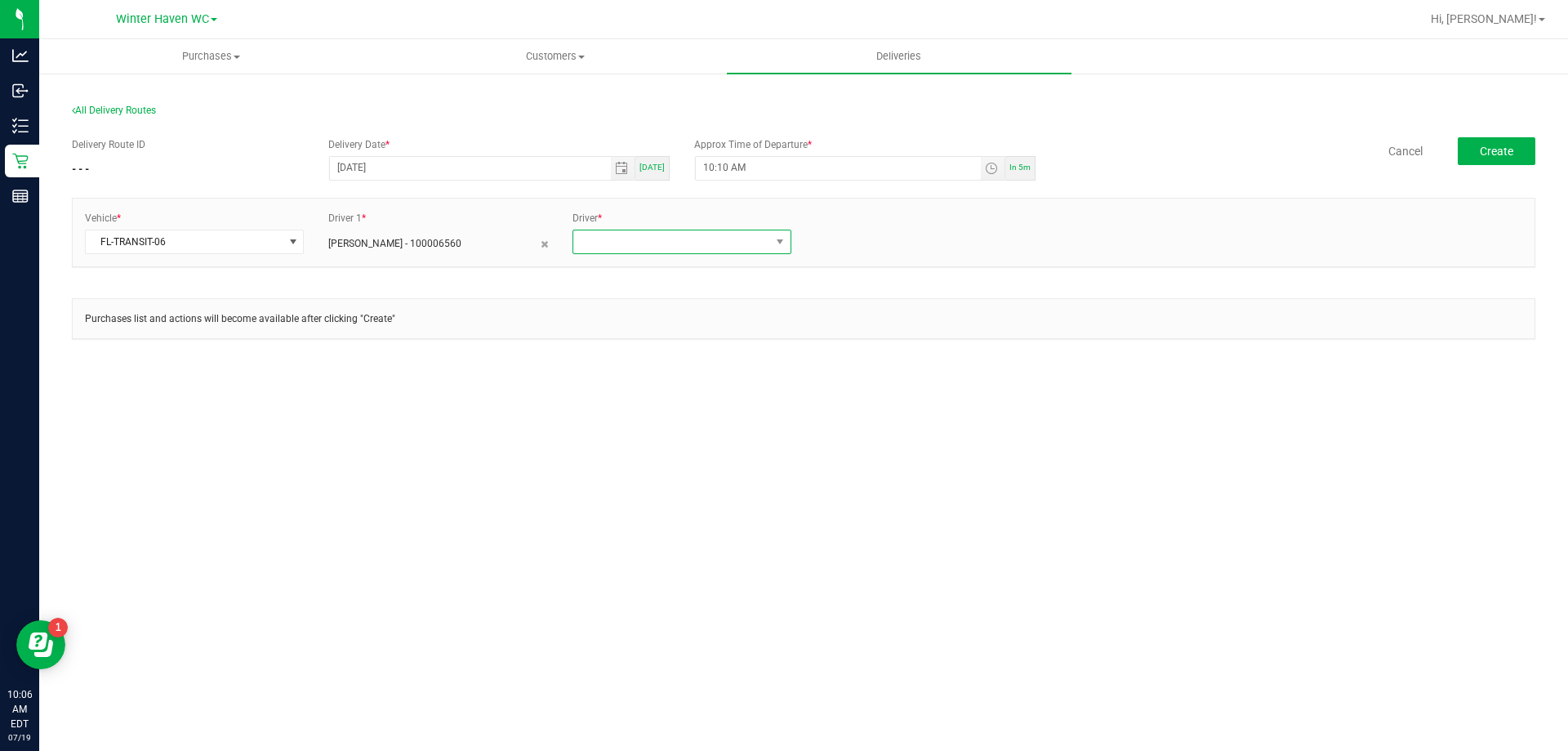 click at bounding box center [671, 242] 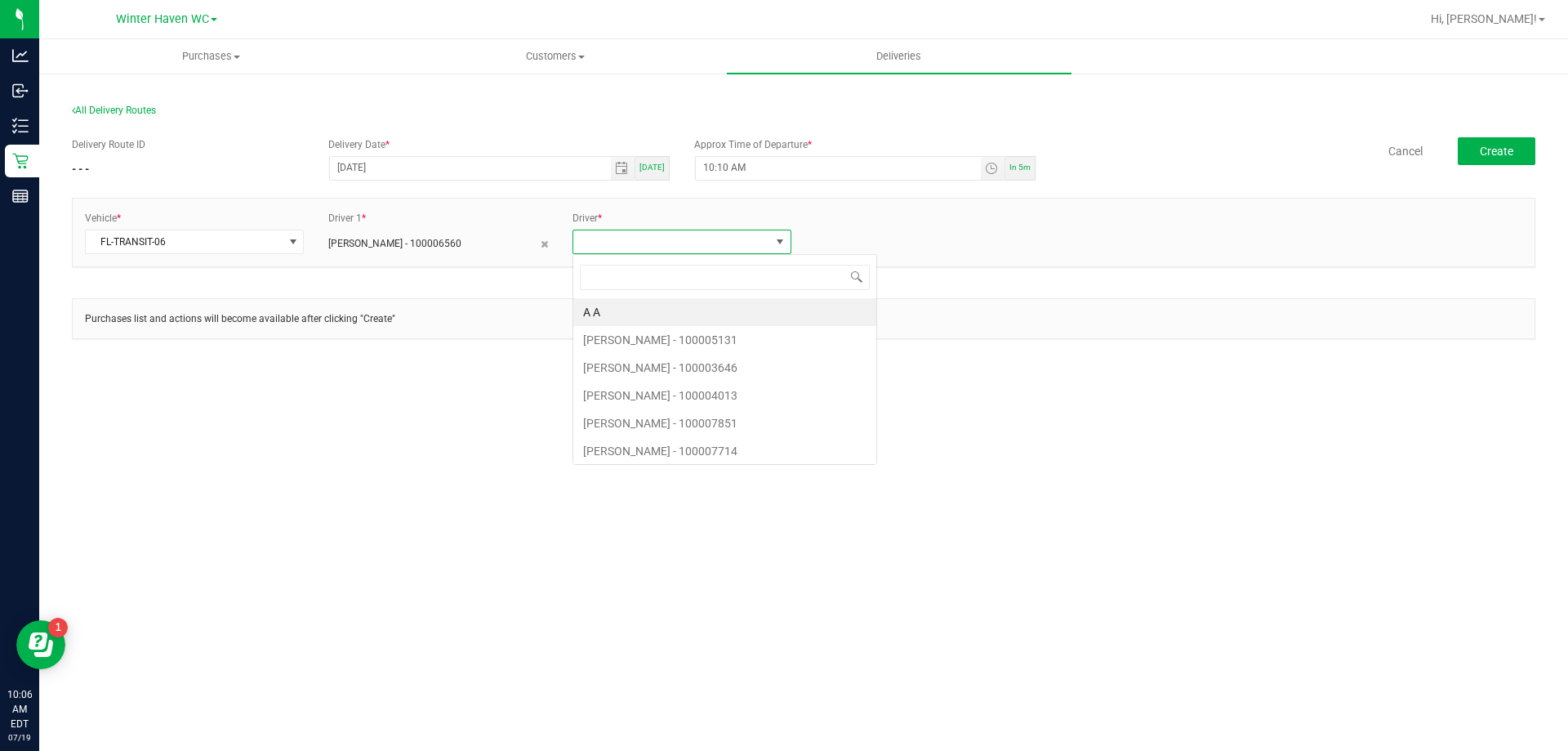 scroll, scrollTop: 81695, scrollLeft: 81448, axis: both 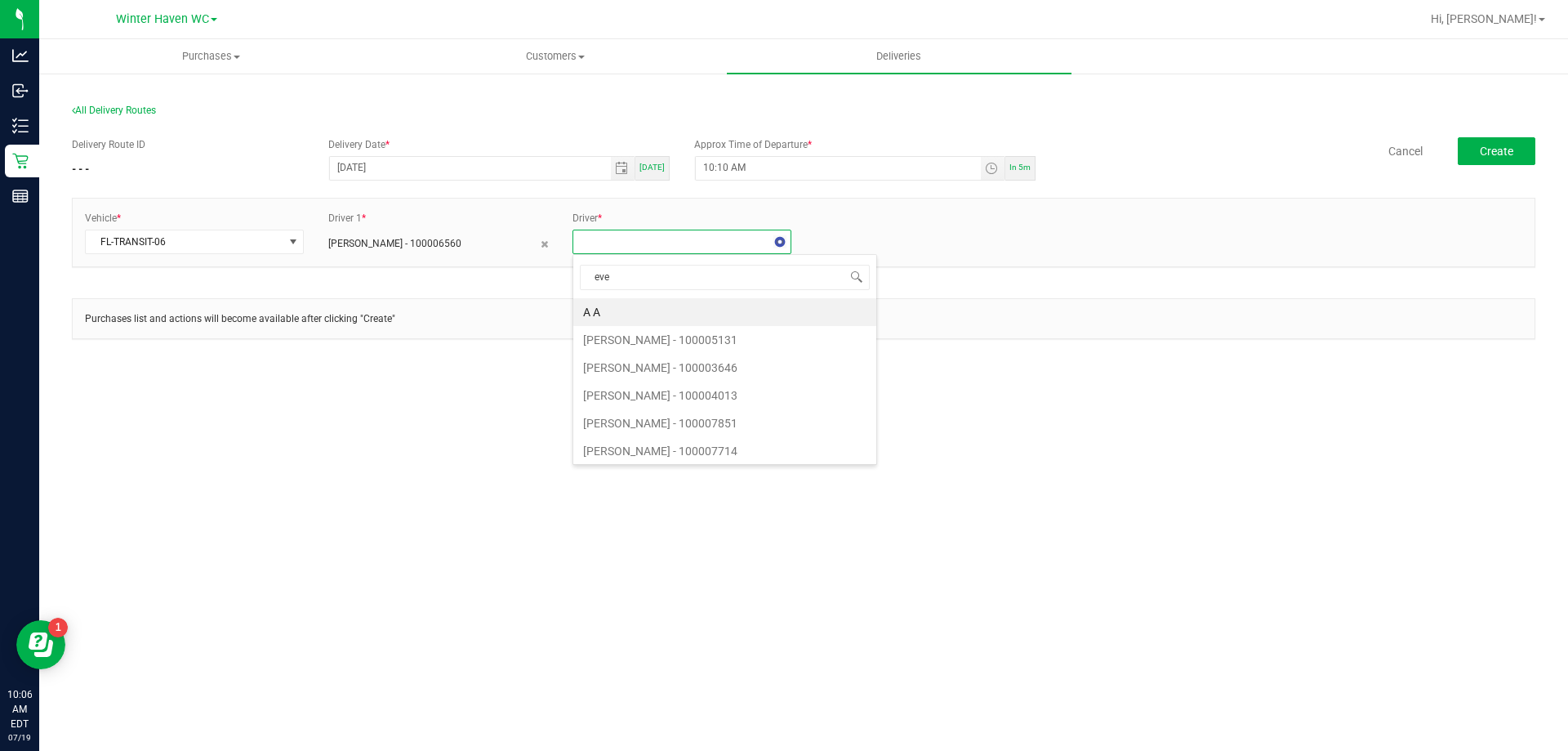 type on "ever" 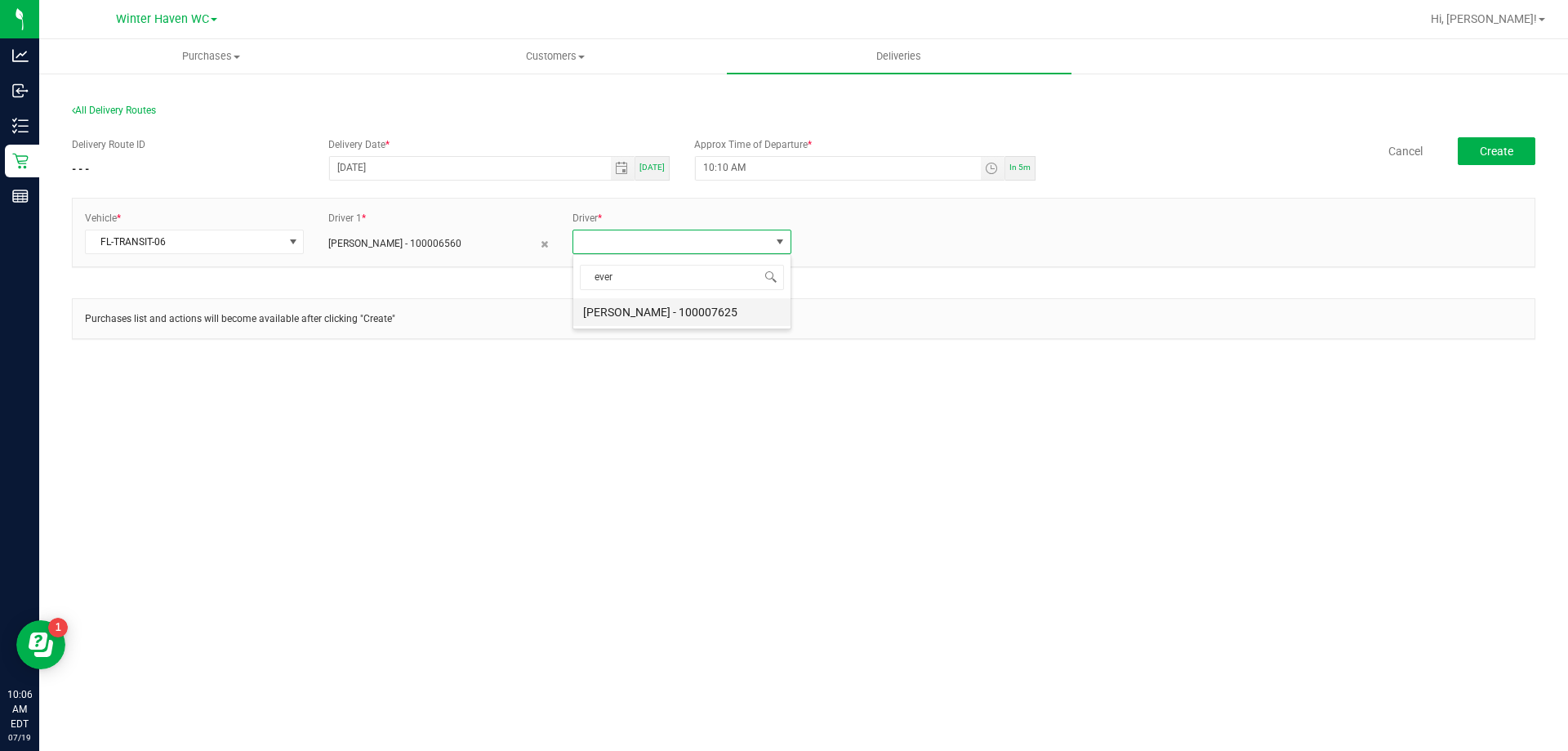 click on "[PERSON_NAME] - 100007625" at bounding box center [682, 312] 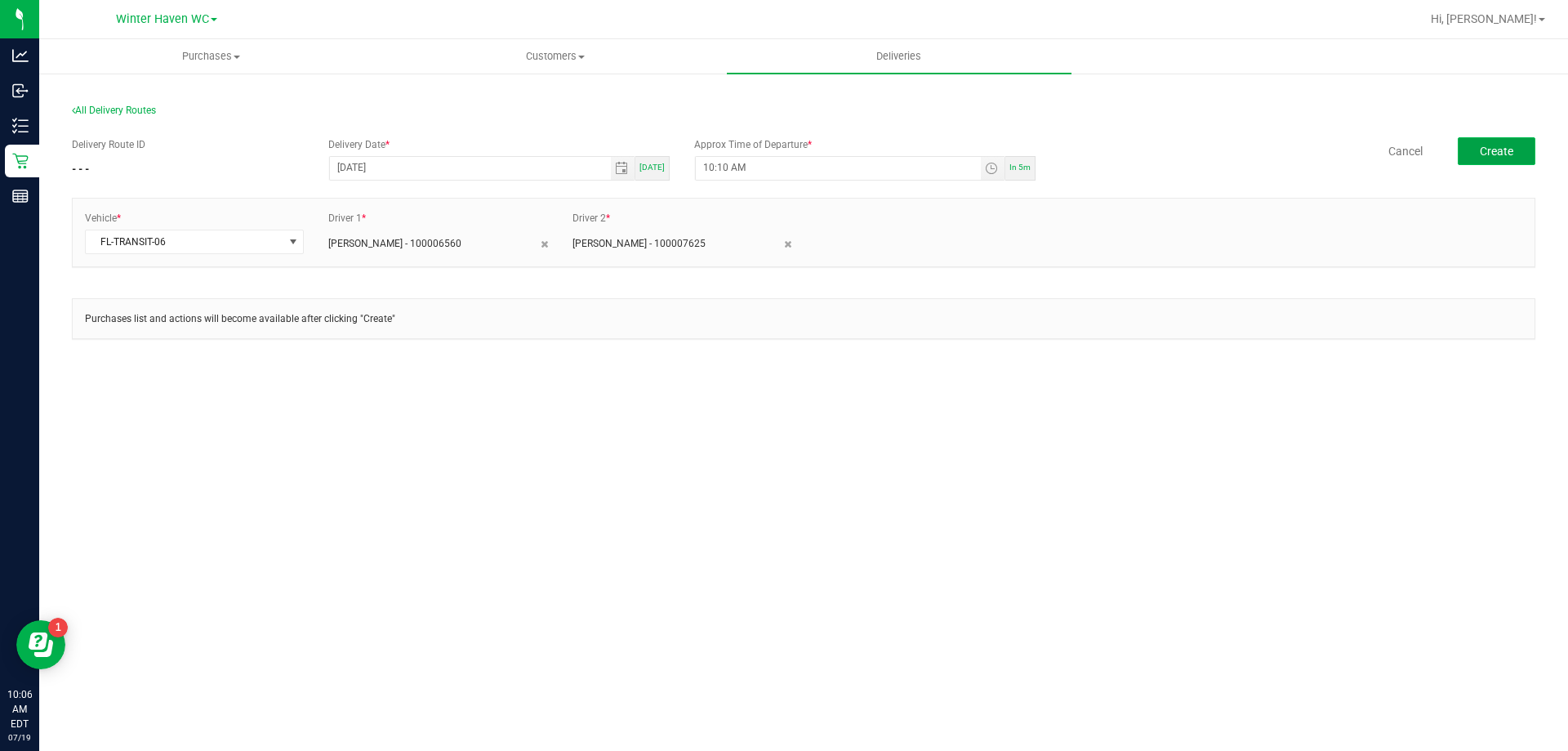 click on "Create" 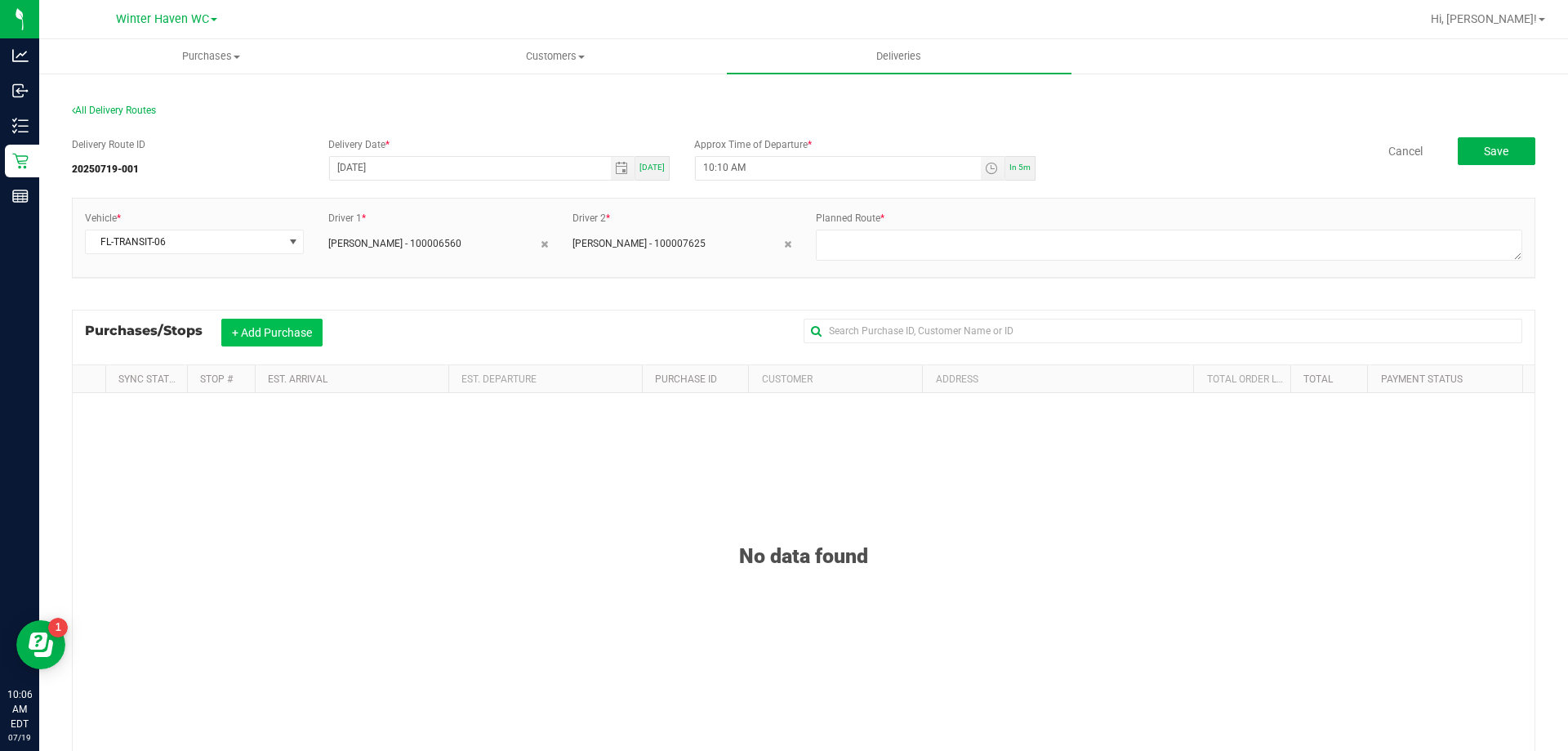 click on "+ Add Purchase" at bounding box center (272, 333) 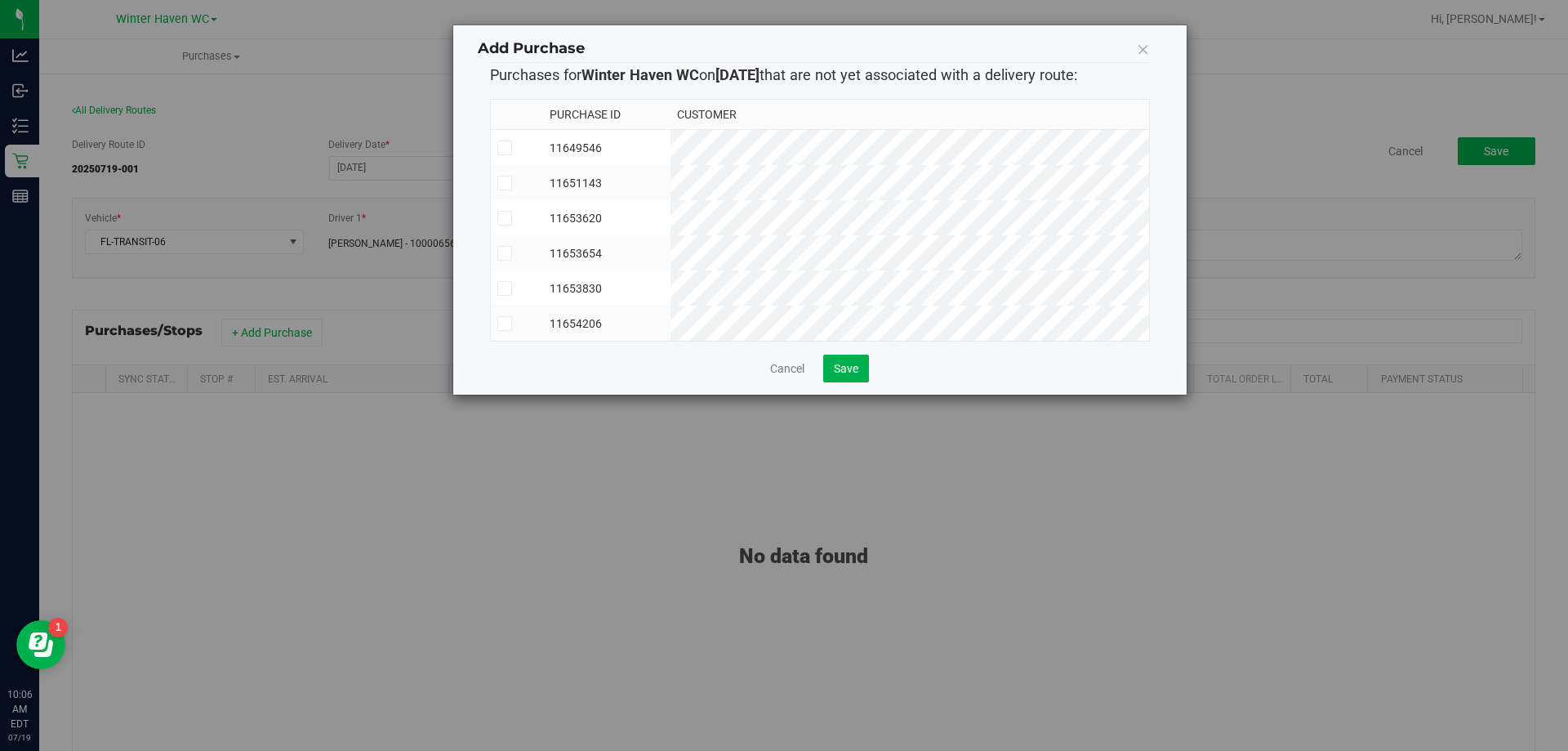 click at bounding box center (504, 288) 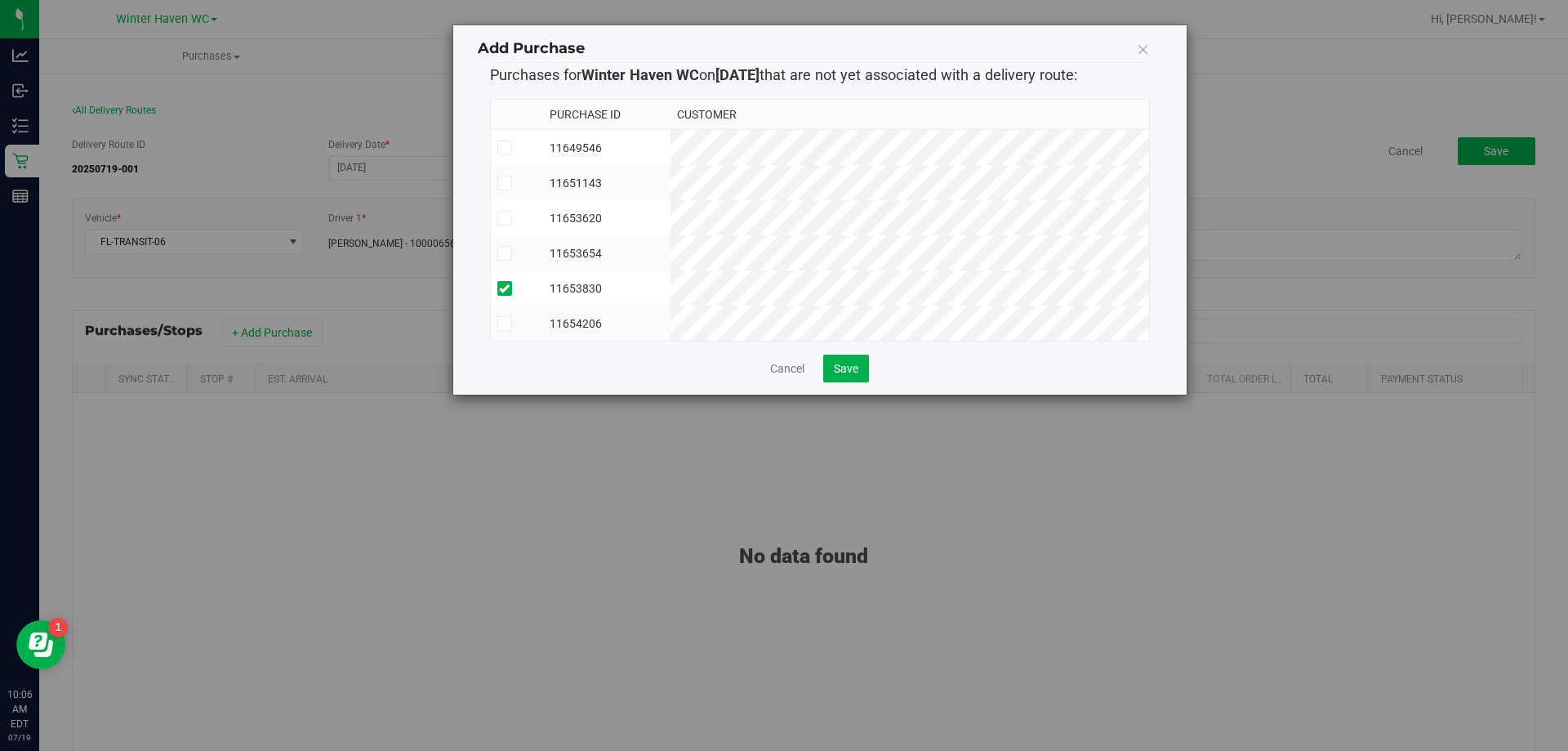 click at bounding box center (0, 0) 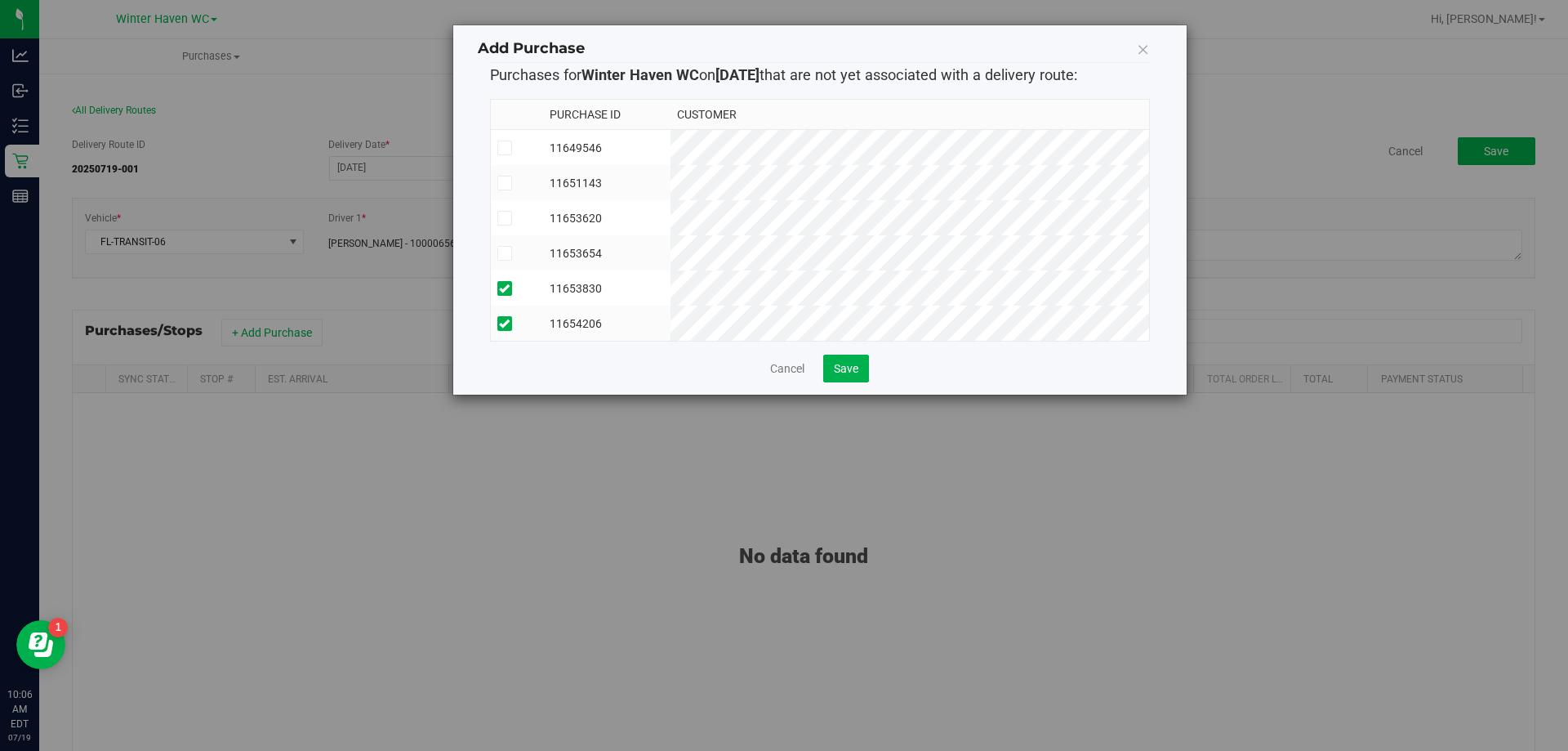 click at bounding box center (0, 0) 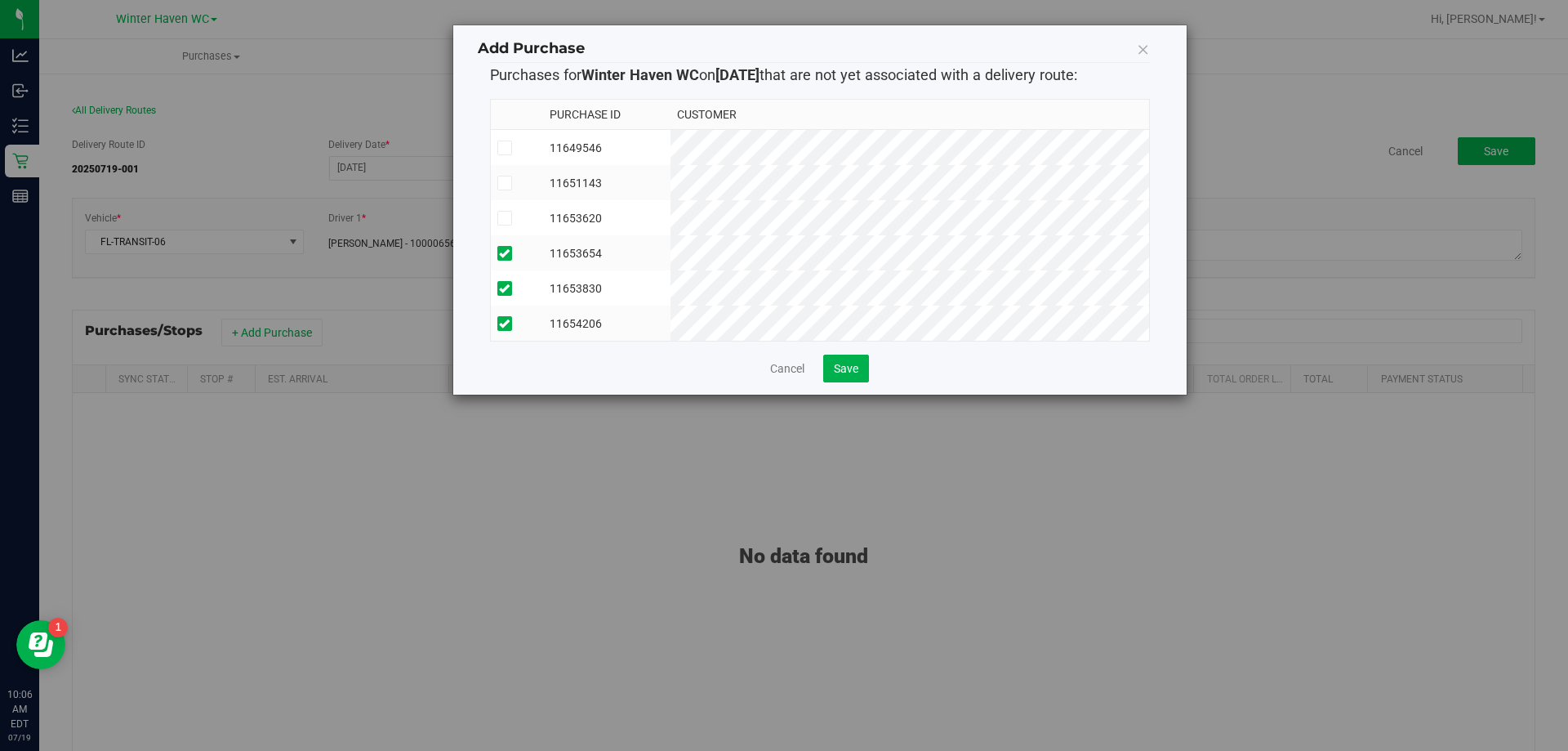 click at bounding box center (0, 0) 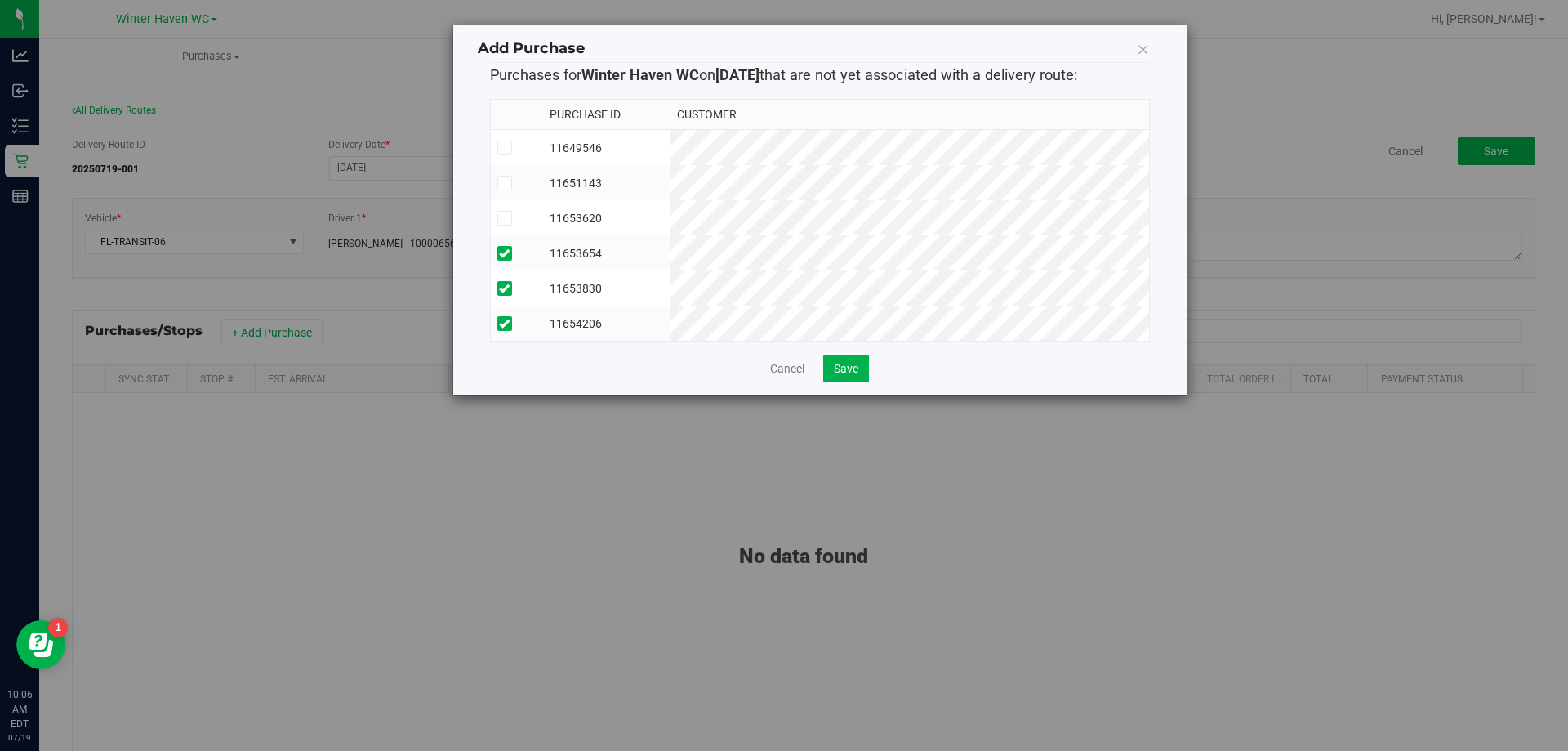 click at bounding box center (504, 183) 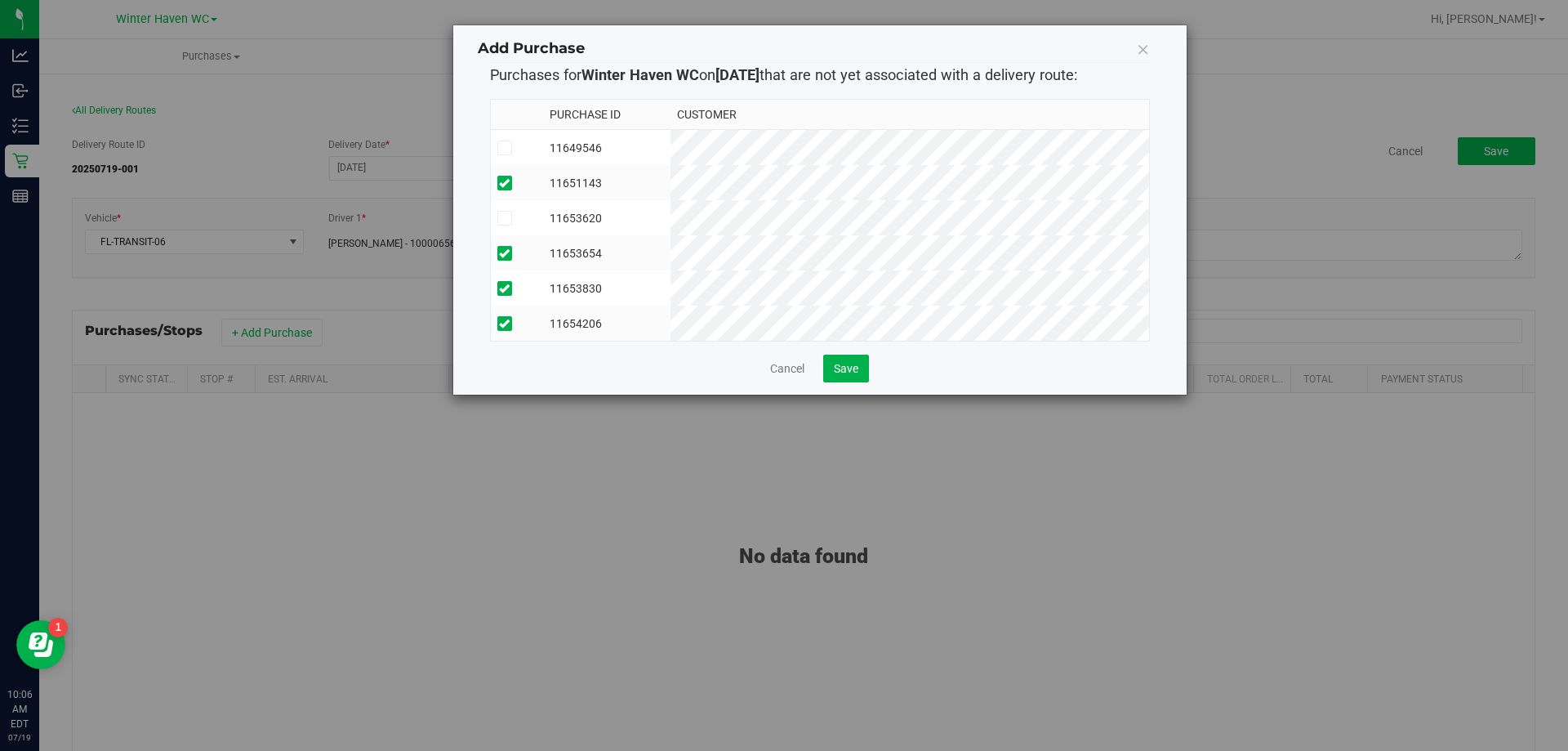 click at bounding box center (0, 0) 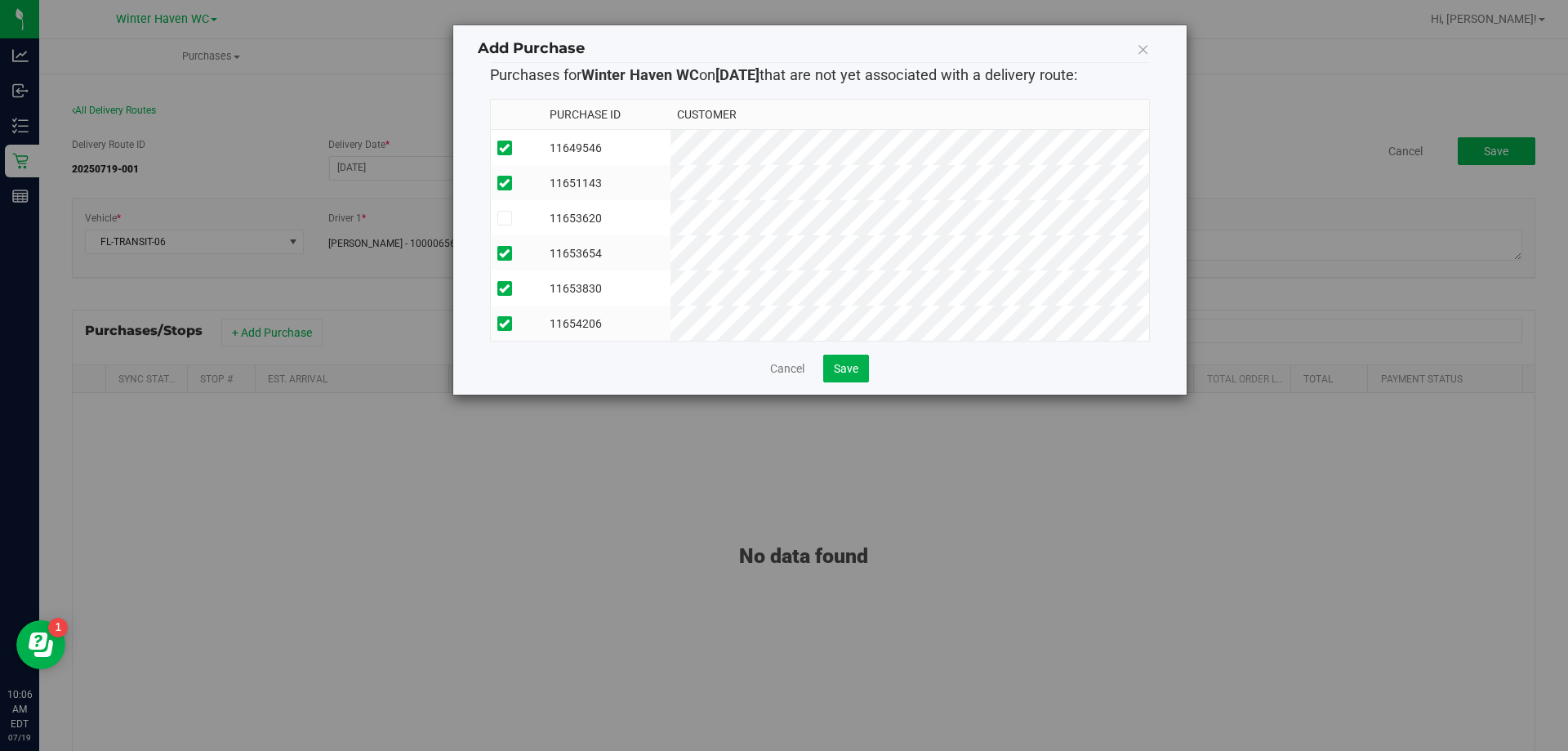 click at bounding box center [0, 0] 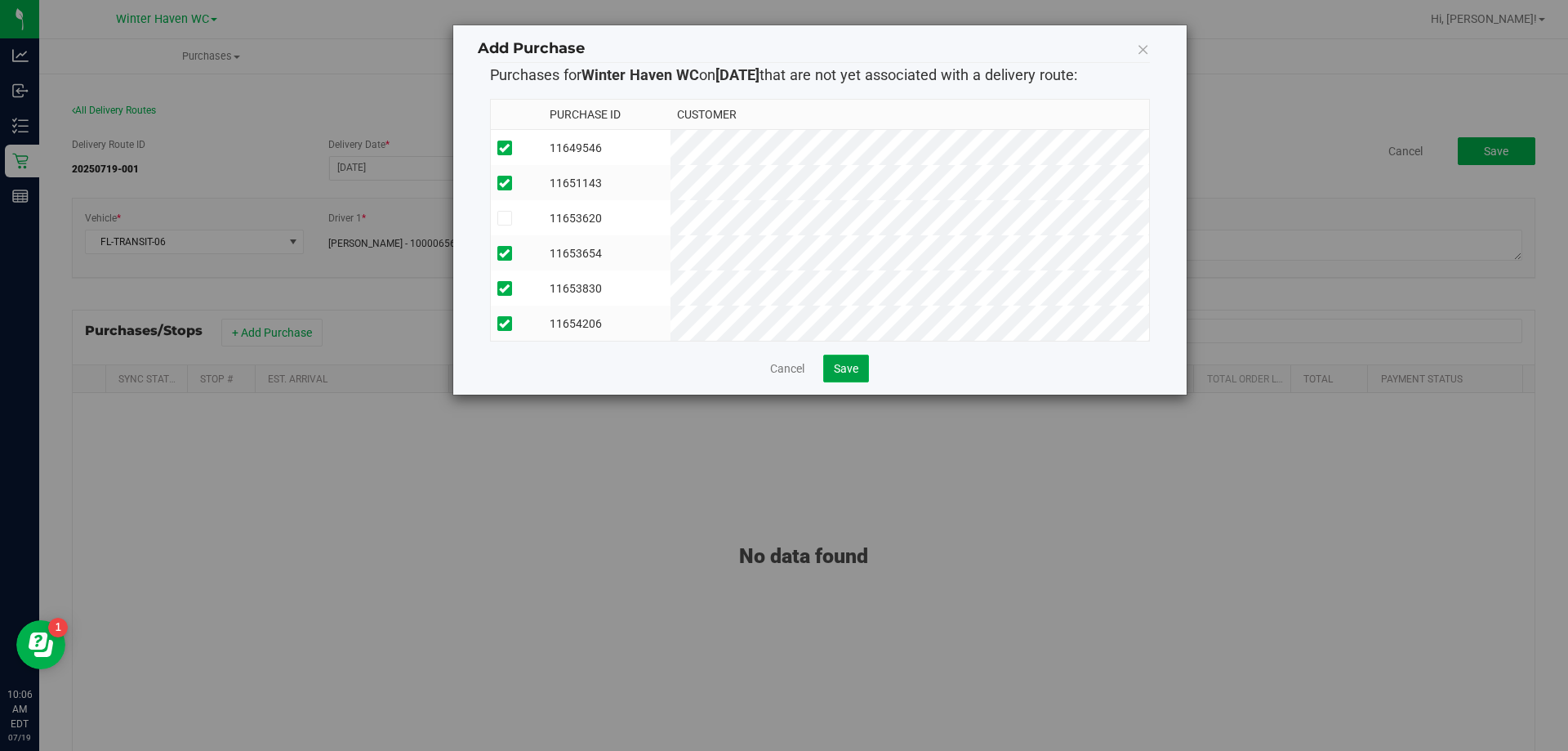 click on "Save" 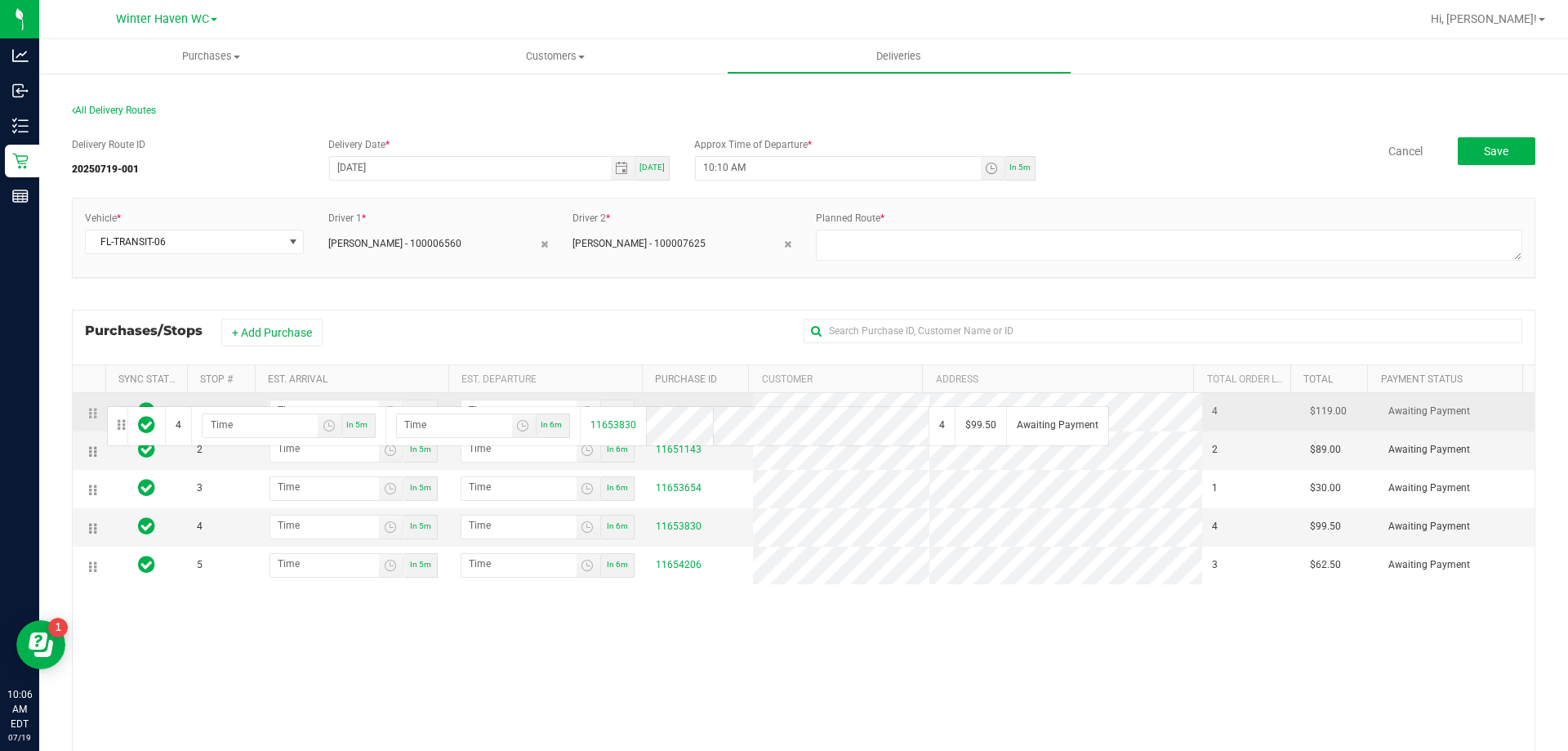 drag, startPoint x: 91, startPoint y: 525, endPoint x: 105, endPoint y: 405, distance: 120.81391 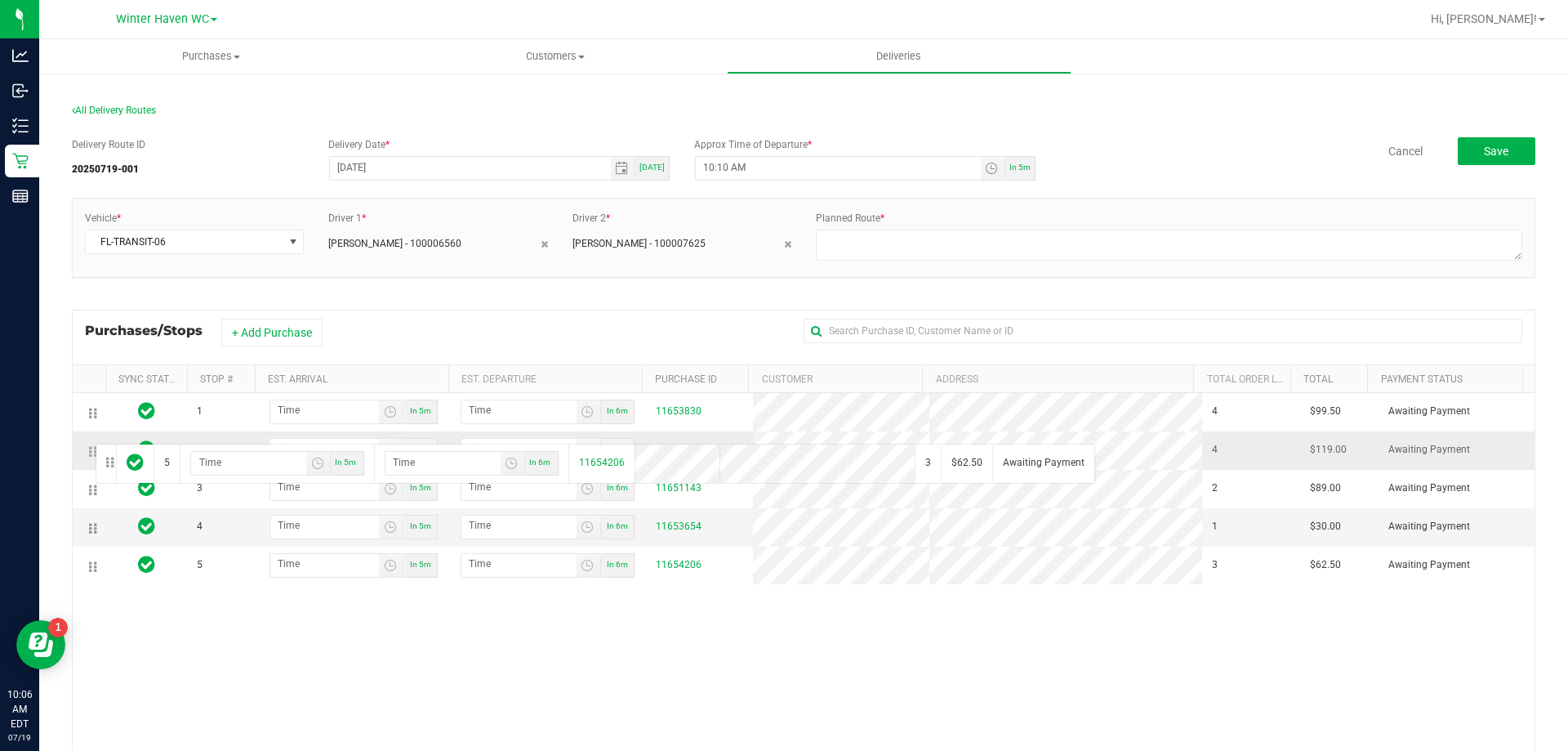drag, startPoint x: 92, startPoint y: 565, endPoint x: 93, endPoint y: 442, distance: 123.00406 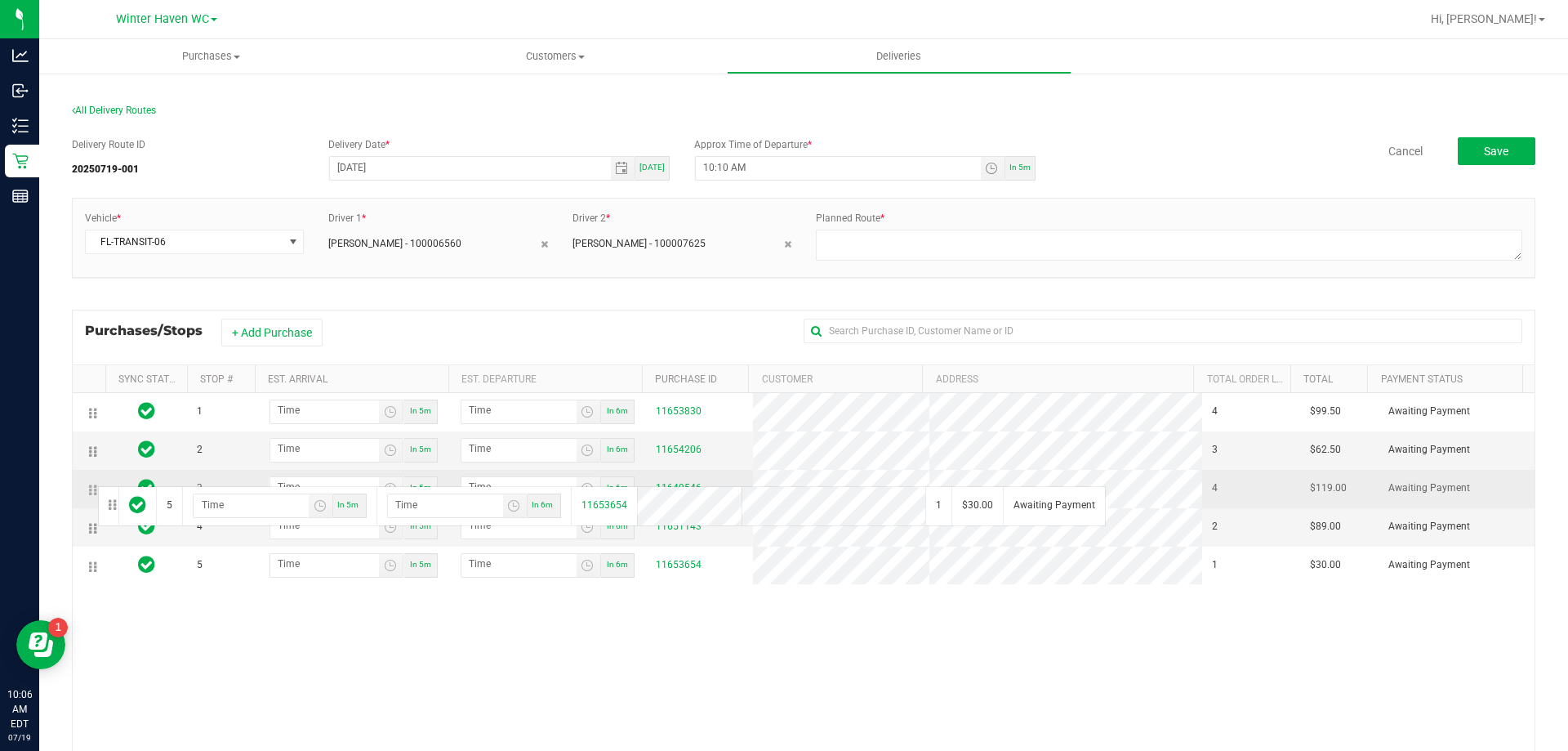 drag, startPoint x: 88, startPoint y: 566, endPoint x: 94, endPoint y: 484, distance: 82.21922 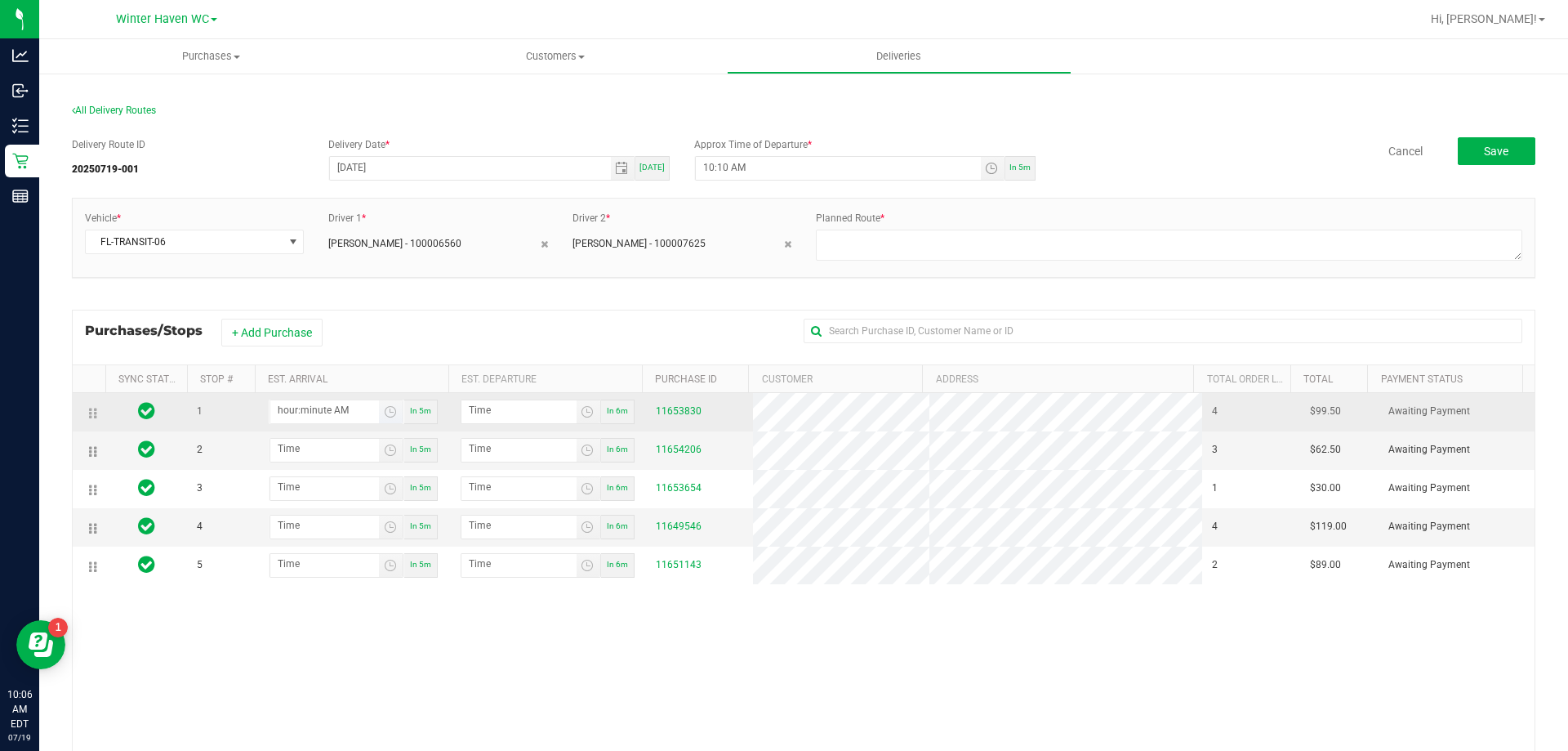 click on "hour:minute AM" at bounding box center (324, 410) 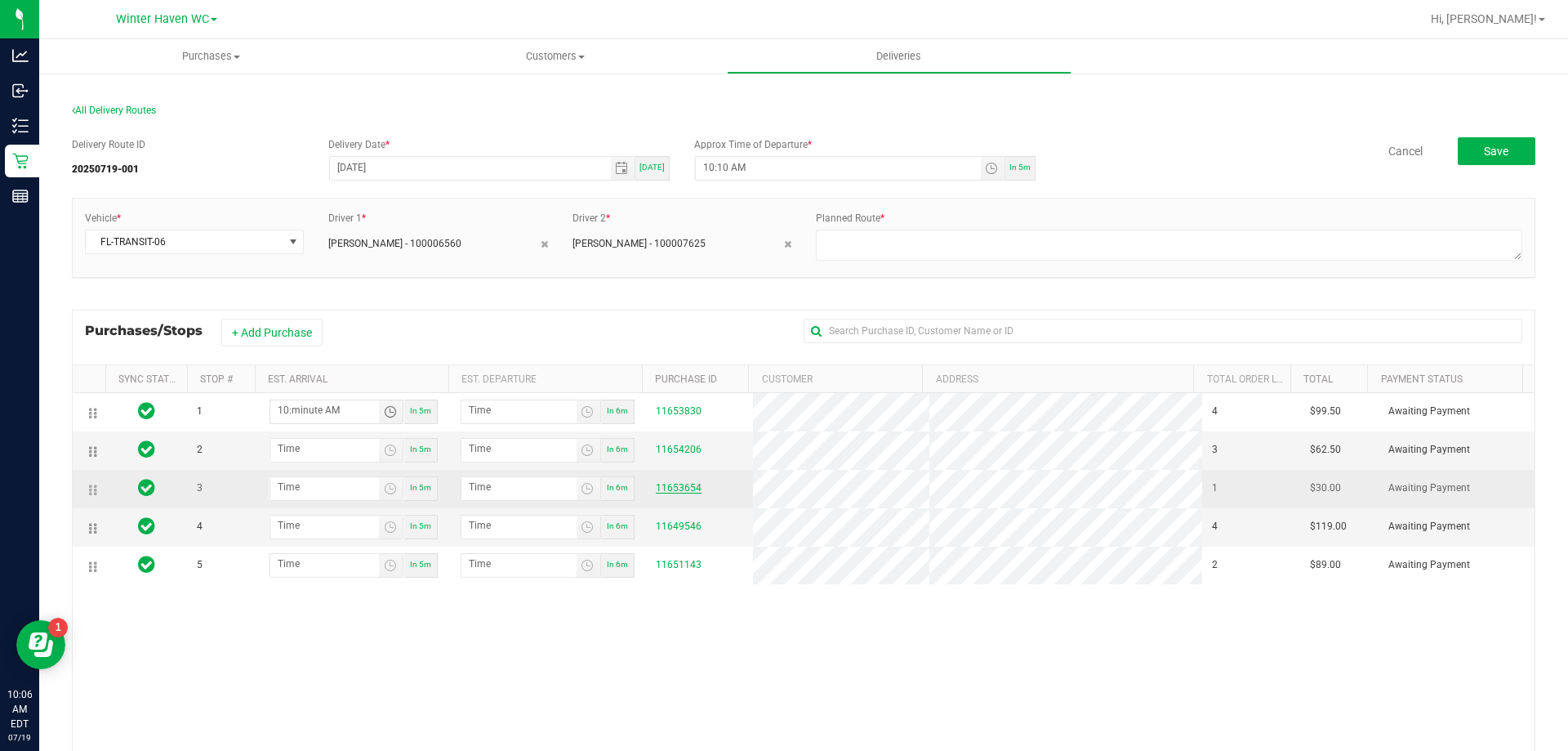 type on "10:03 AM" 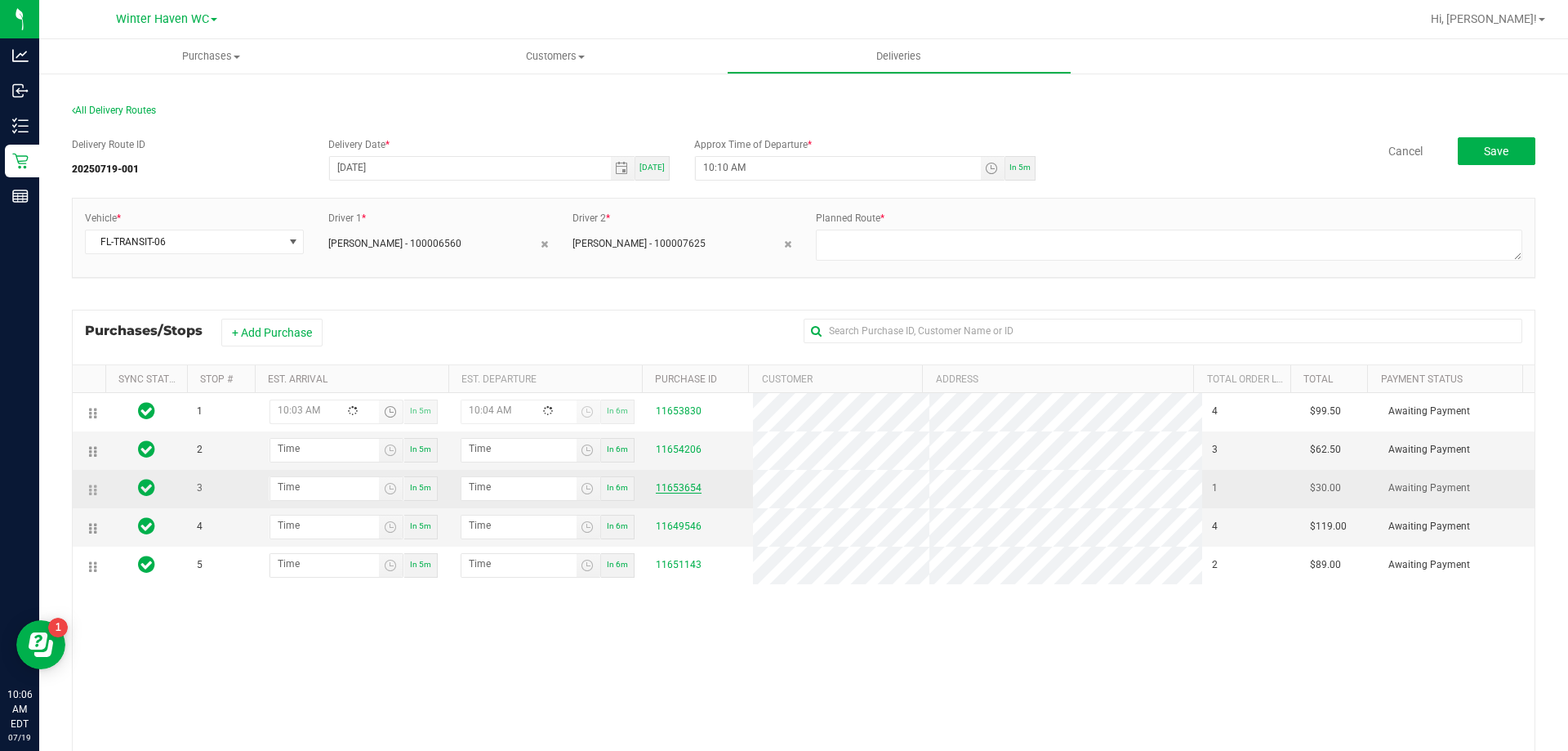 type on "10:30 AM" 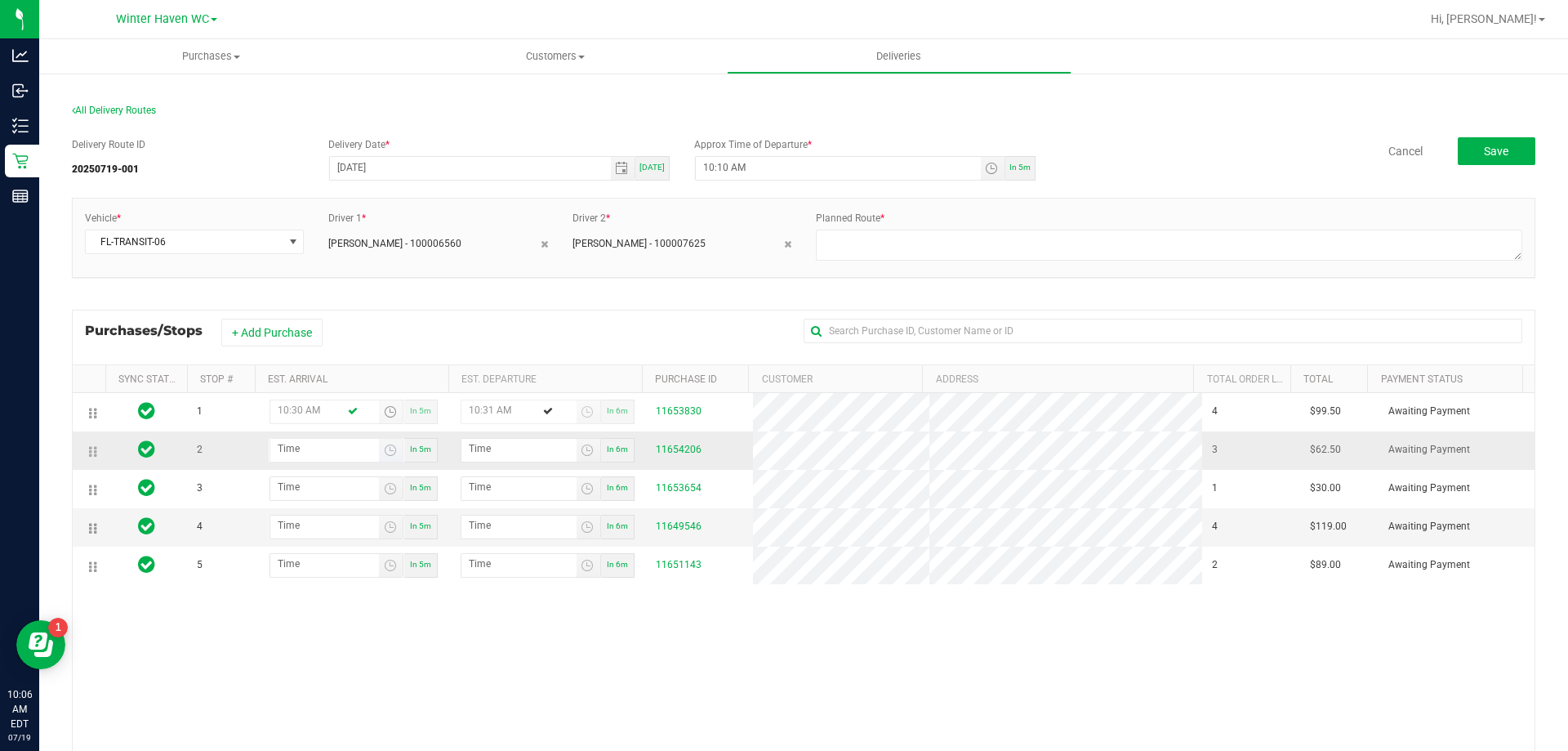 type on "10:30 AM" 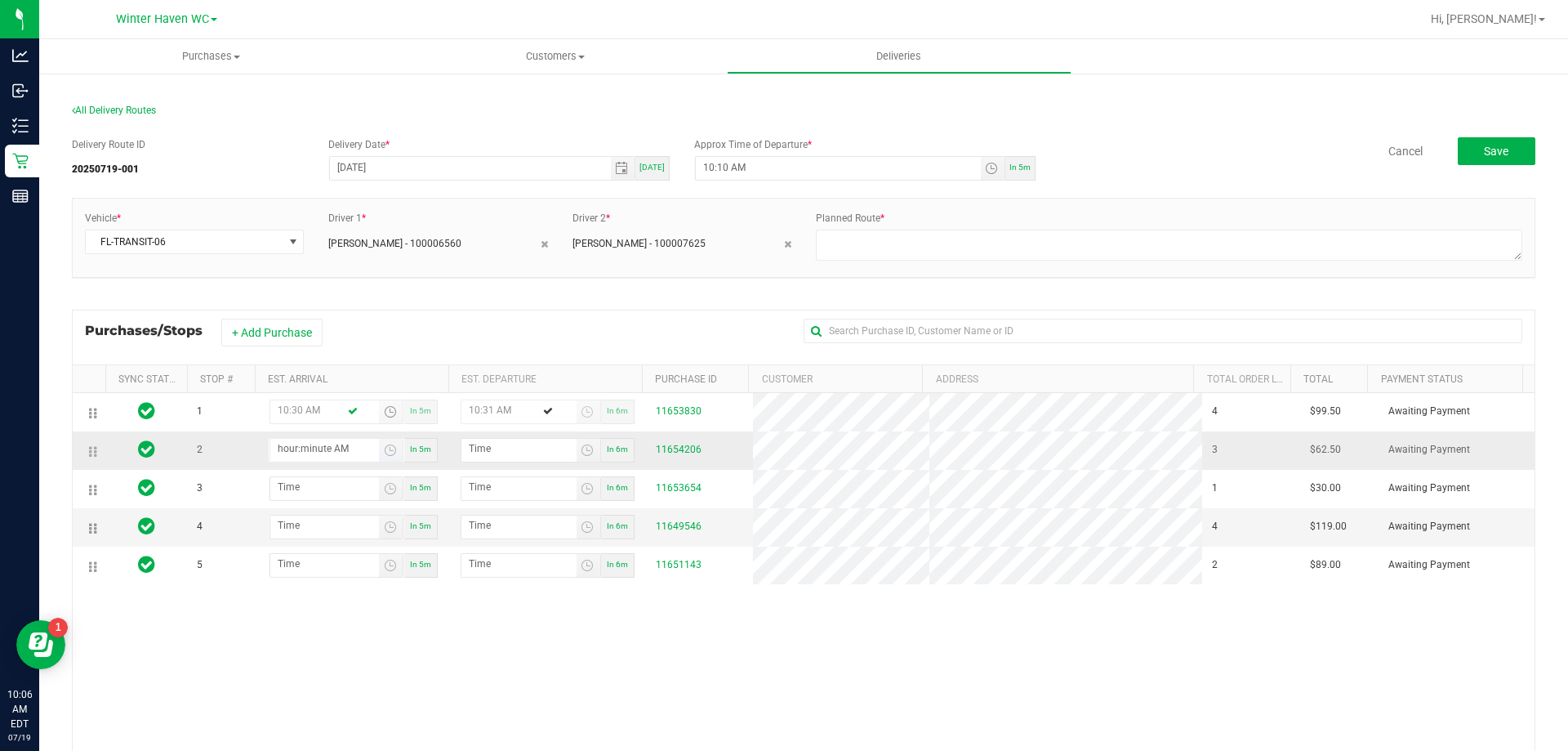 click on "hour:minute AM" at bounding box center (324, 449) 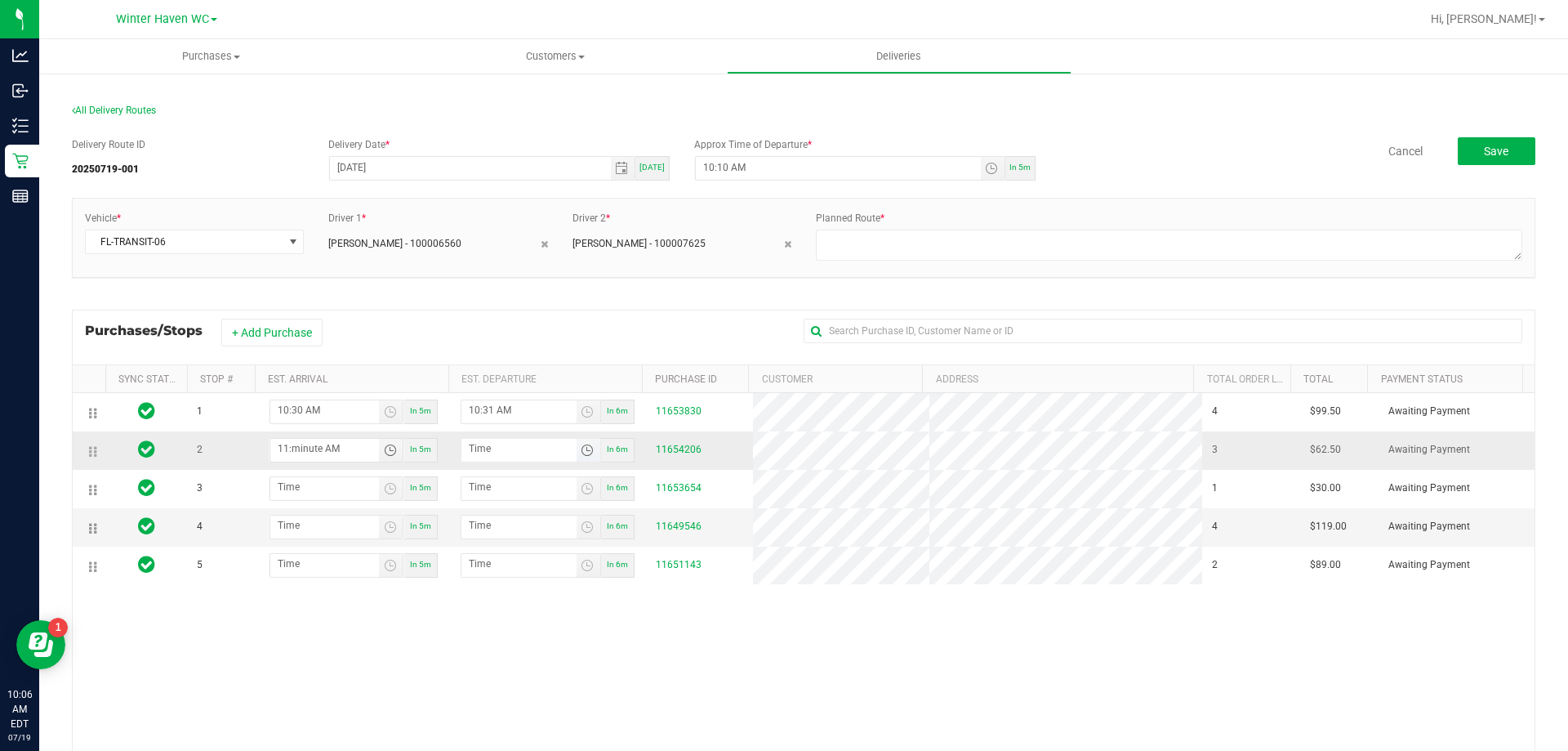 type on "11:00 AM" 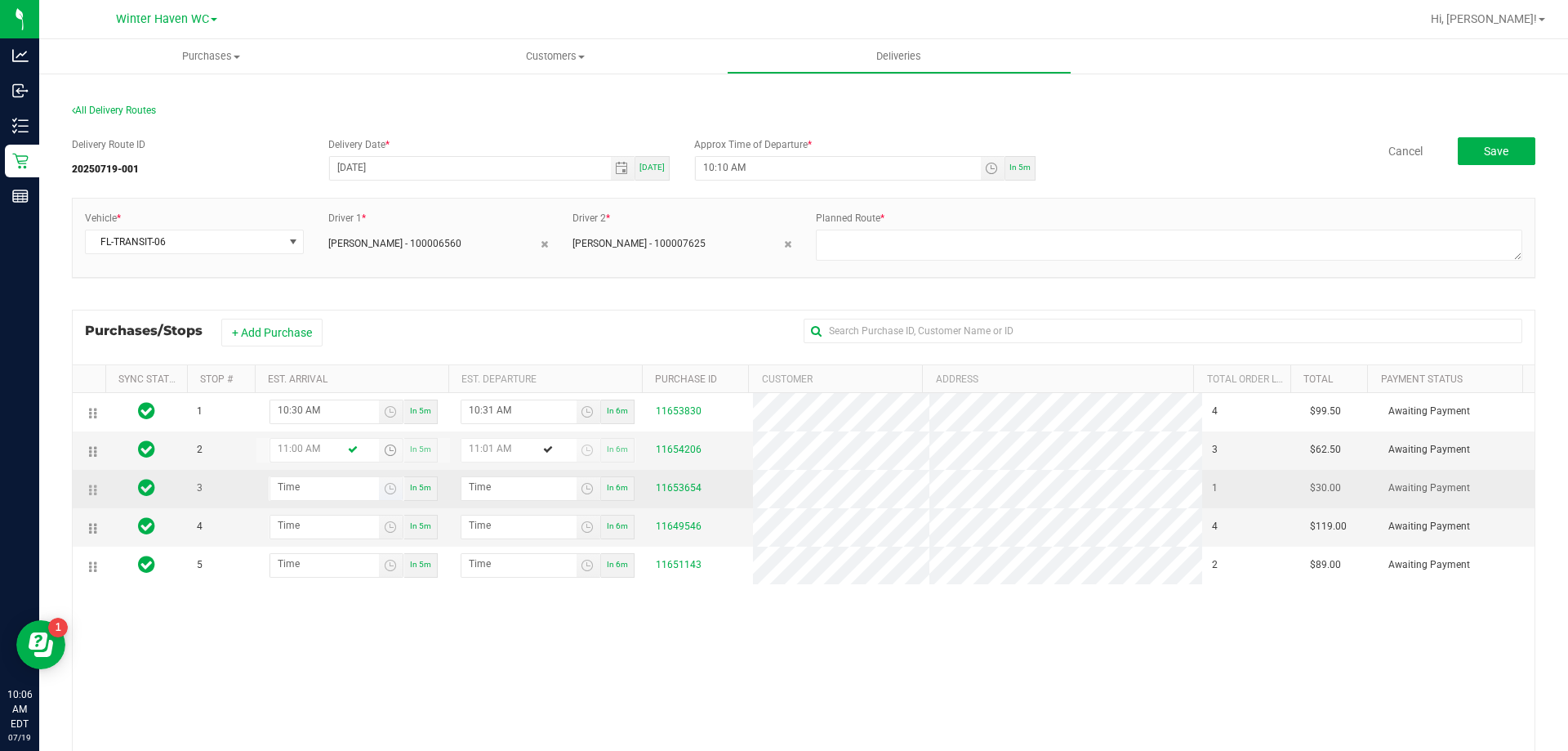 type on "11:00 AM" 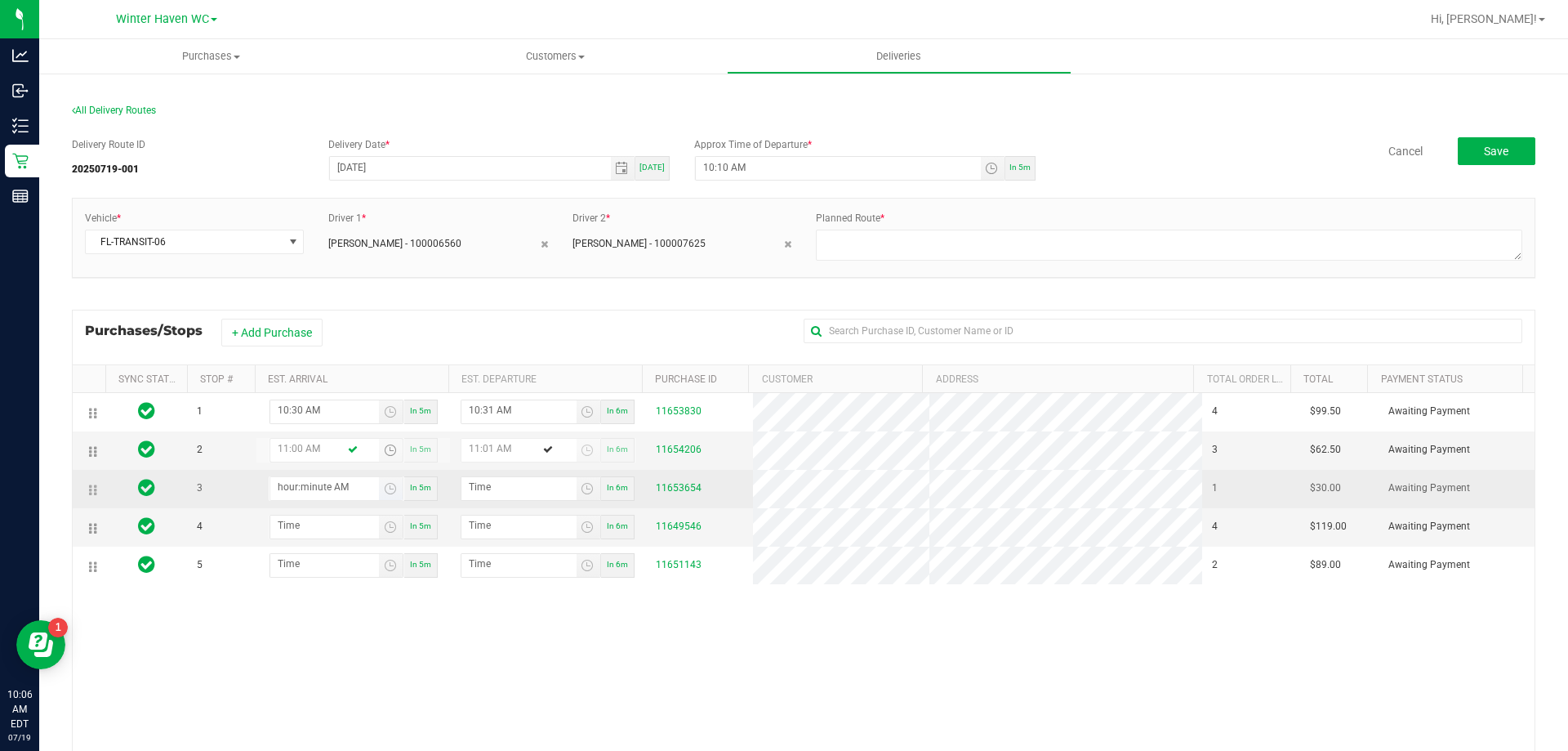 click on "hour:minute AM" at bounding box center (324, 487) 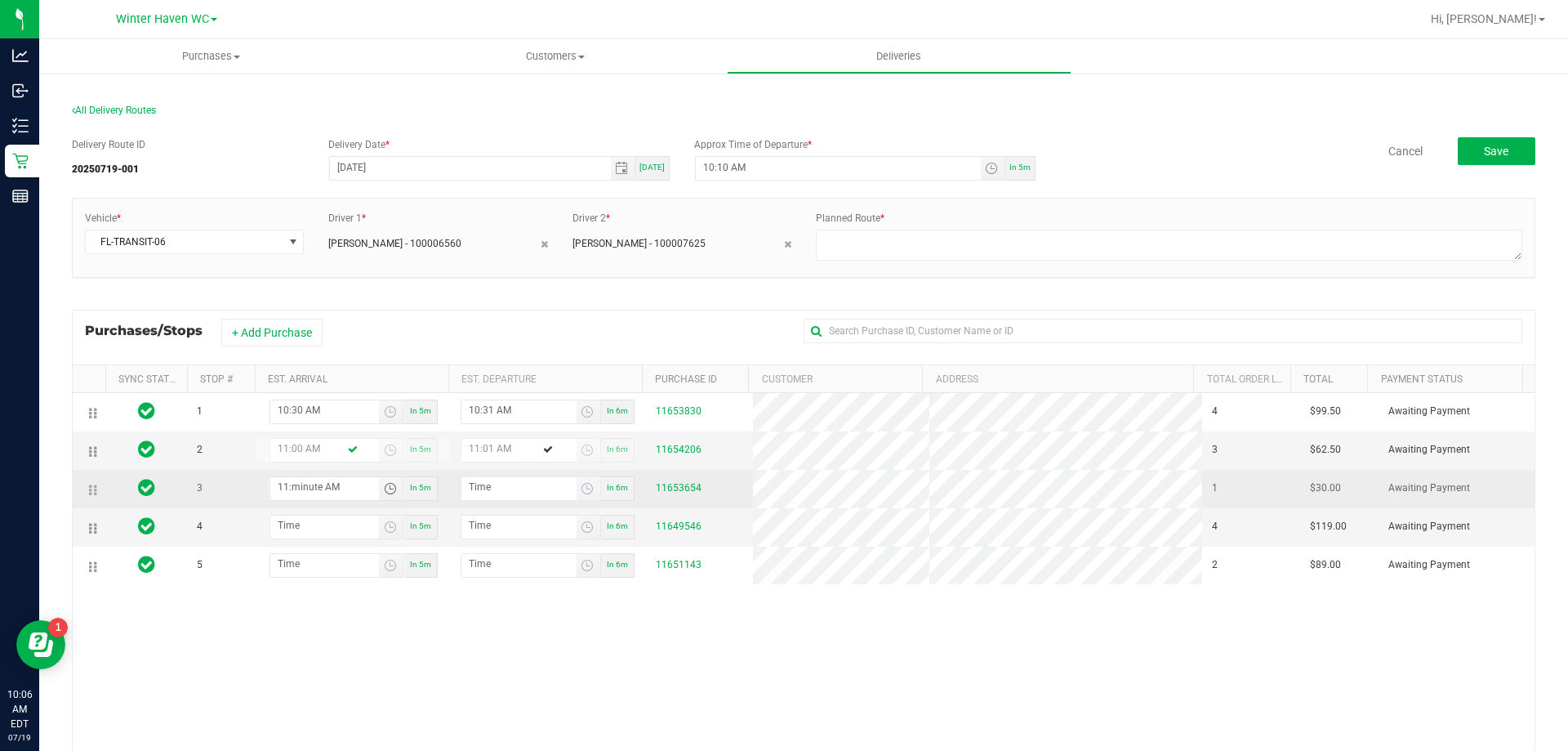 type on "11:03 AM" 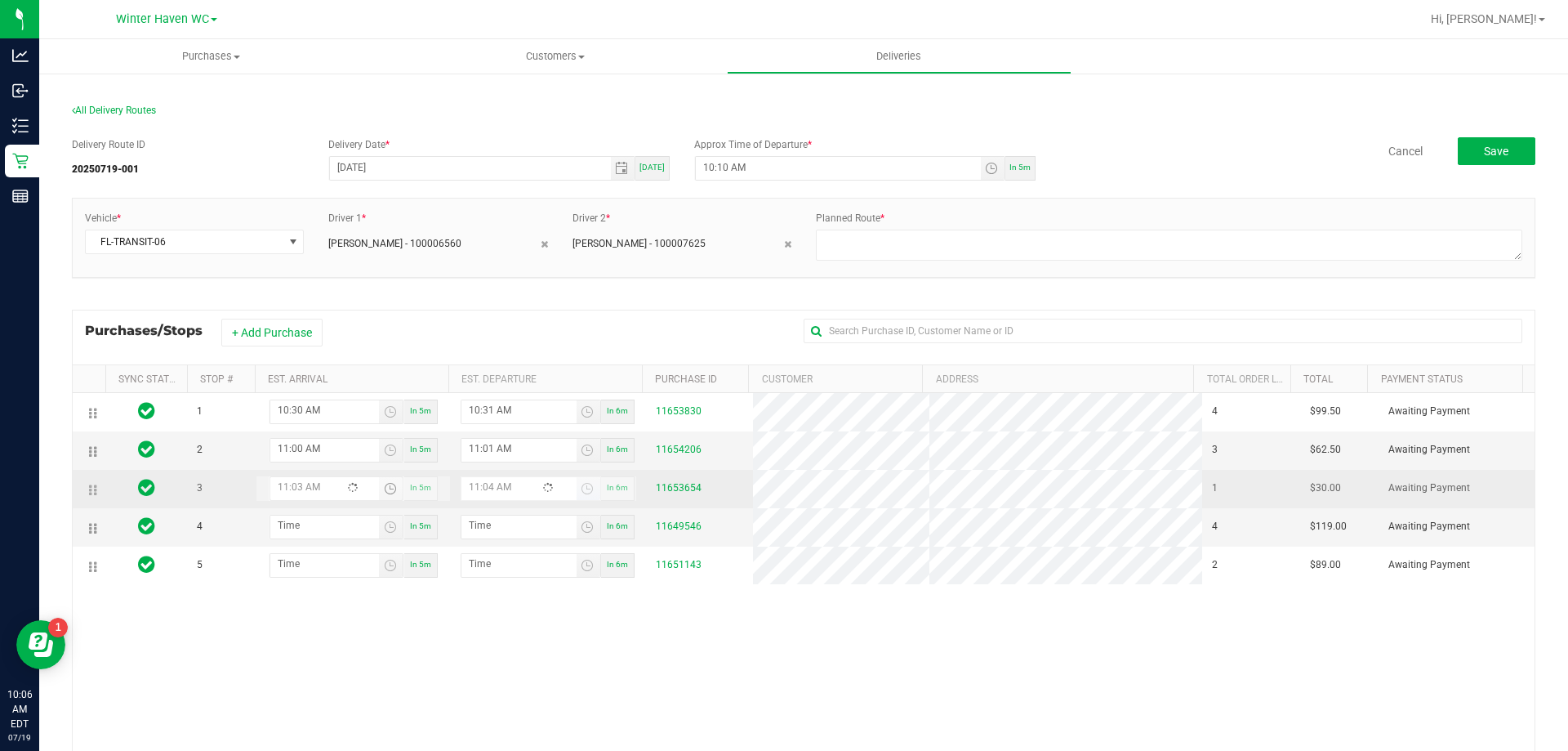 type on "11:30 AM" 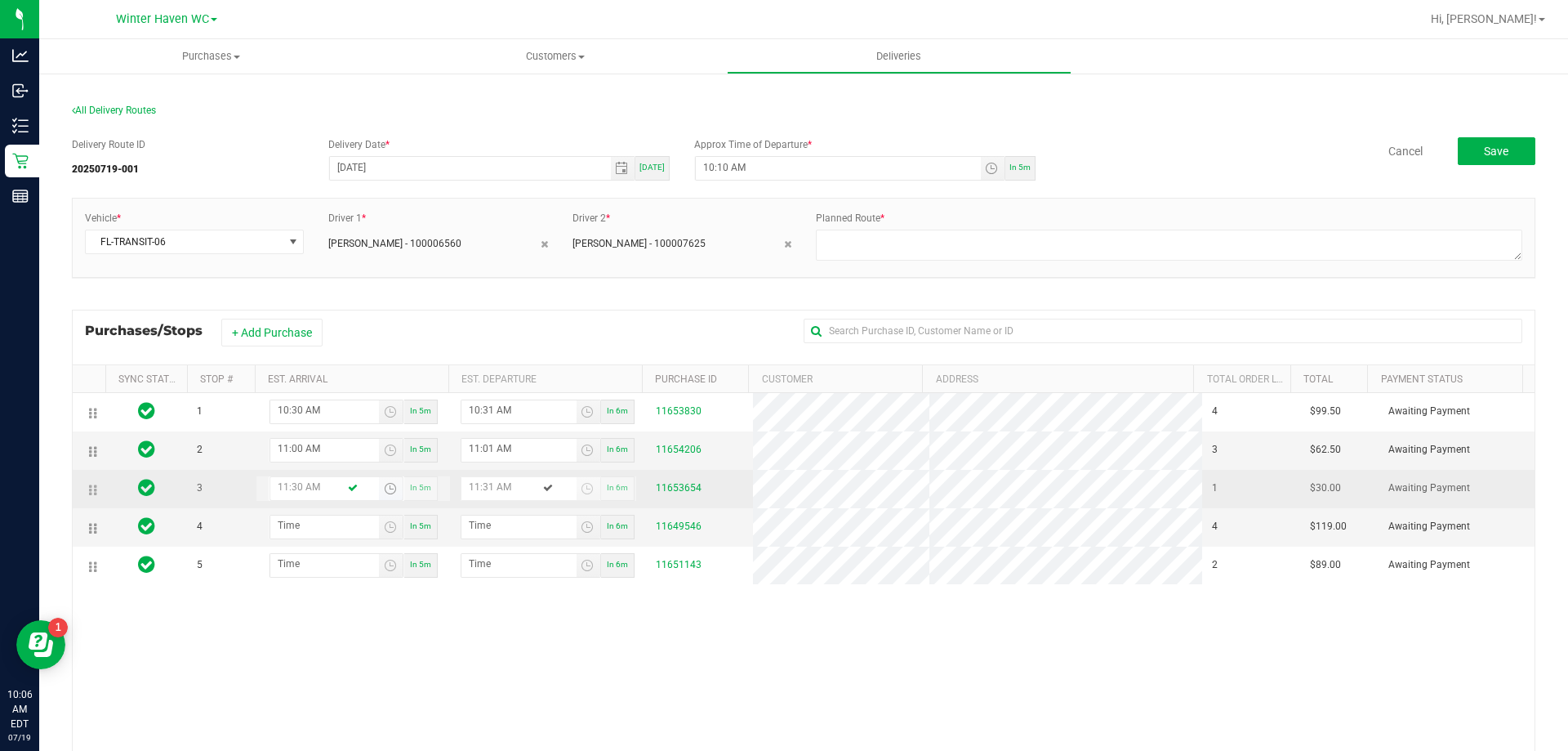 click on "11:30 AM" at bounding box center [324, 487] 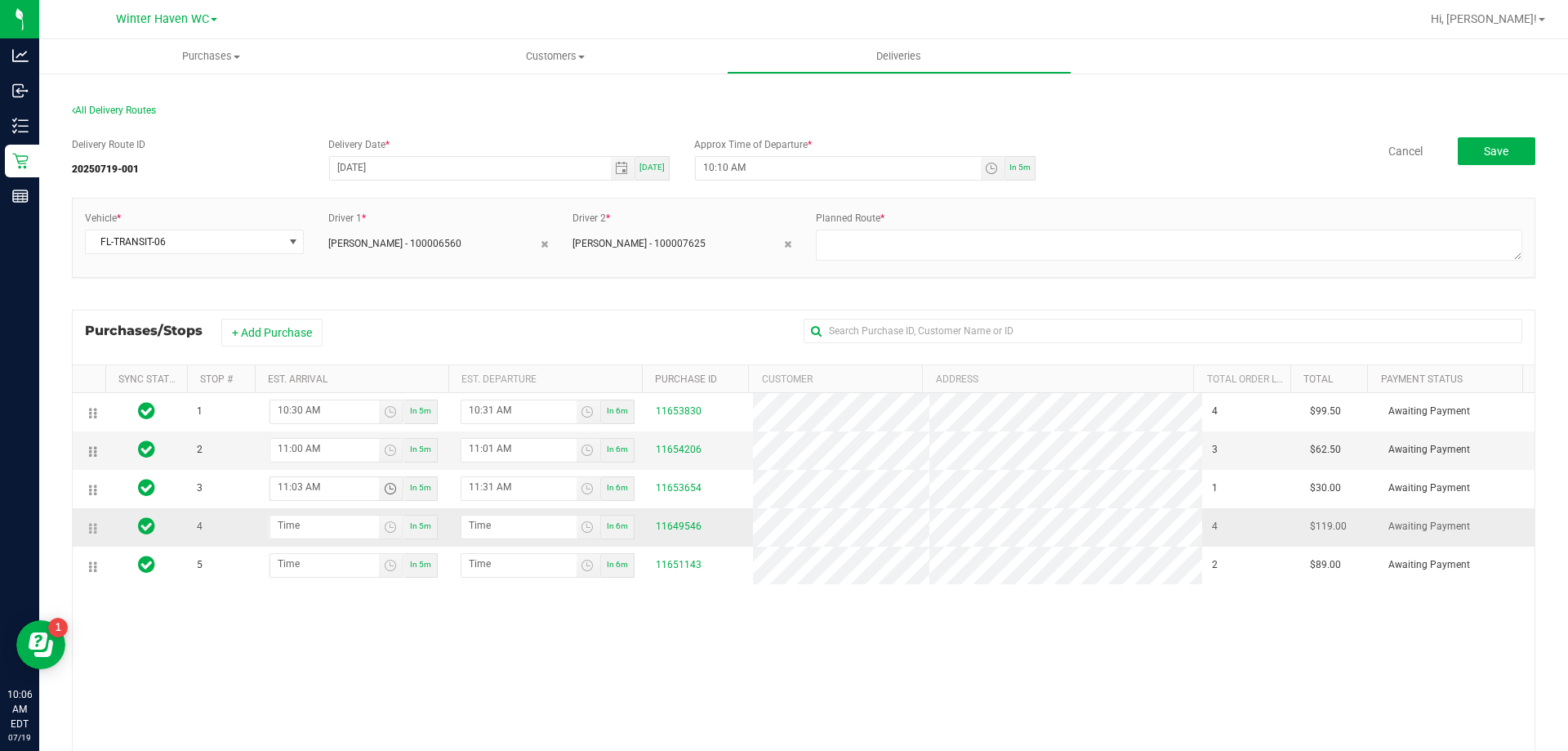 type on "11:35 AM" 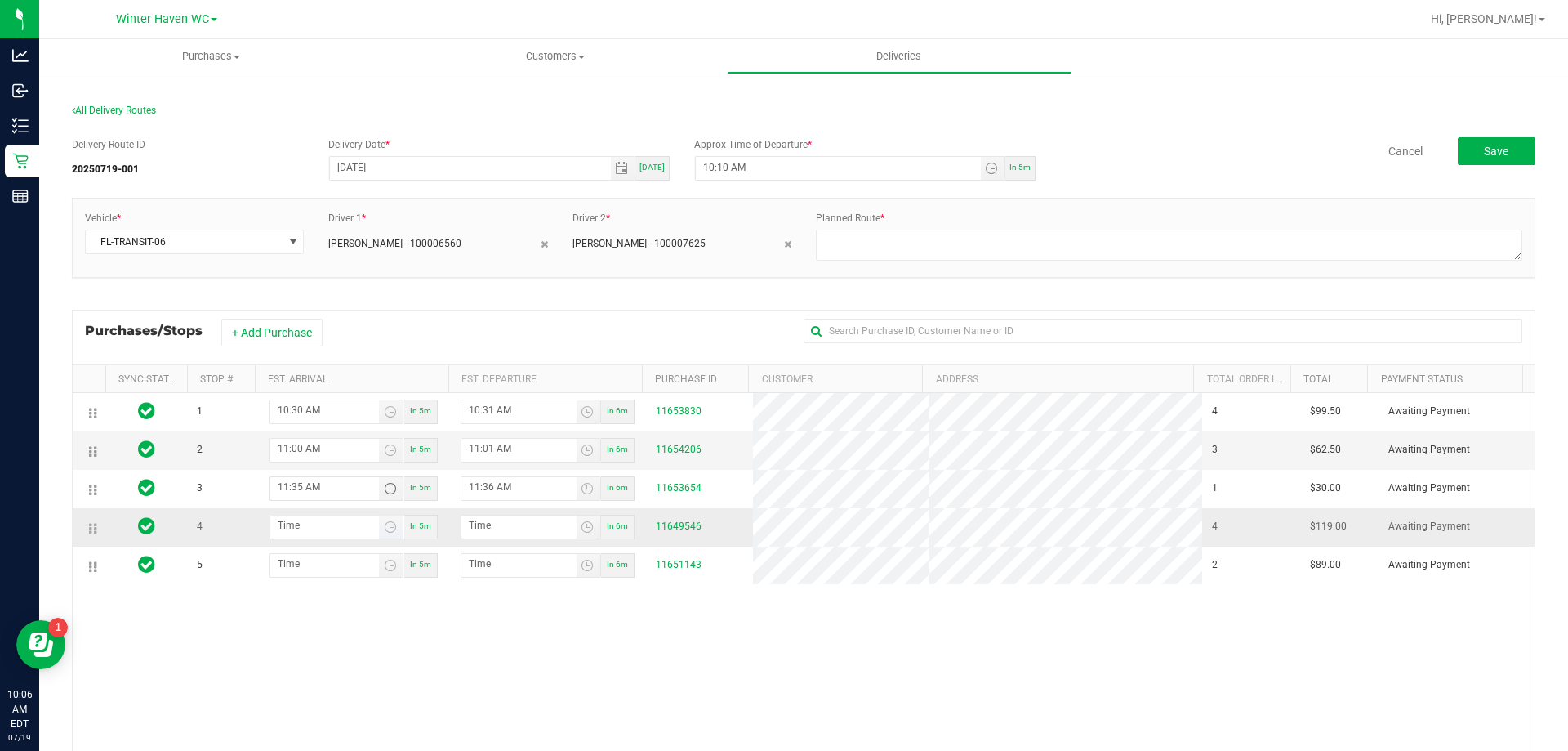 type on "11:35 AM" 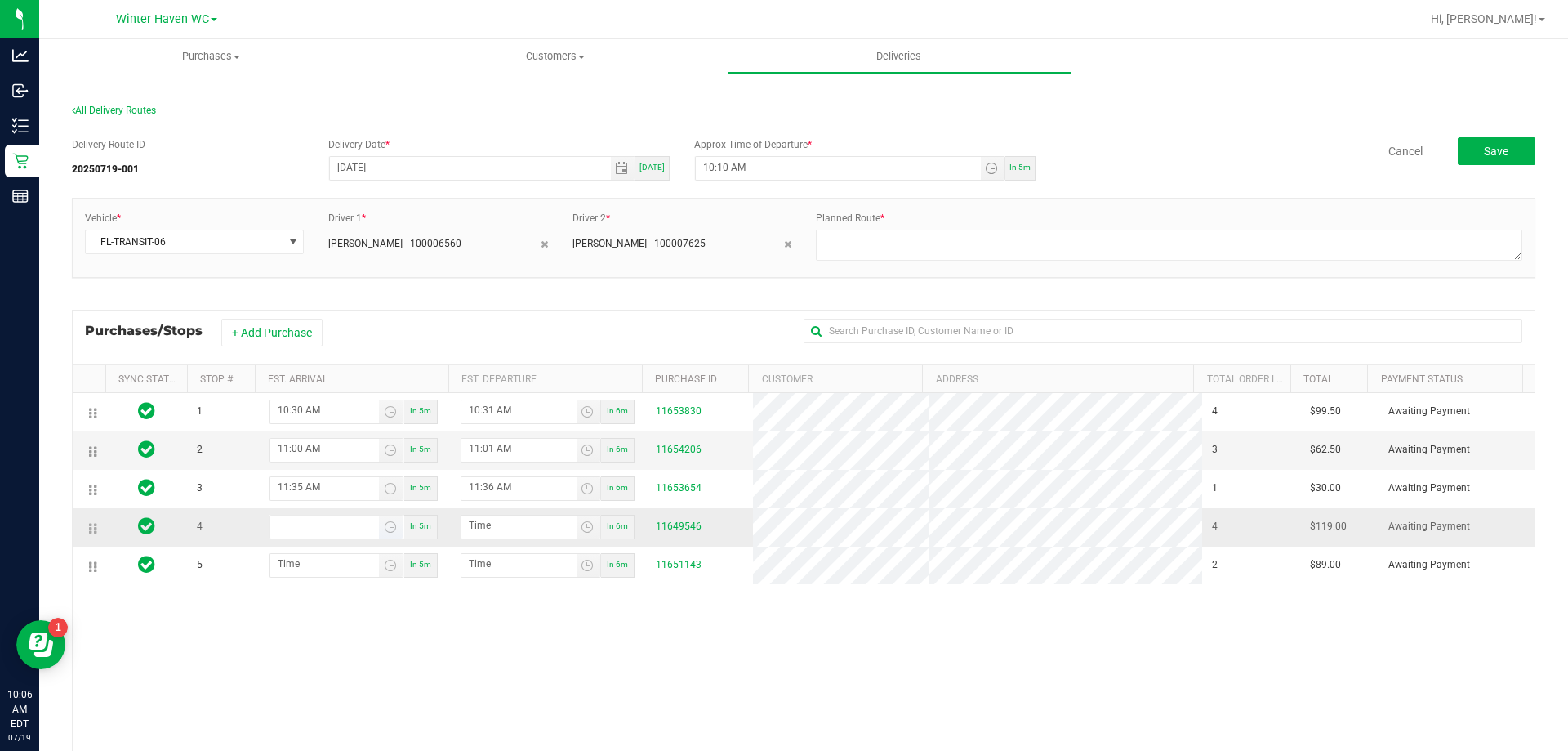 type on "hour:minute AM" 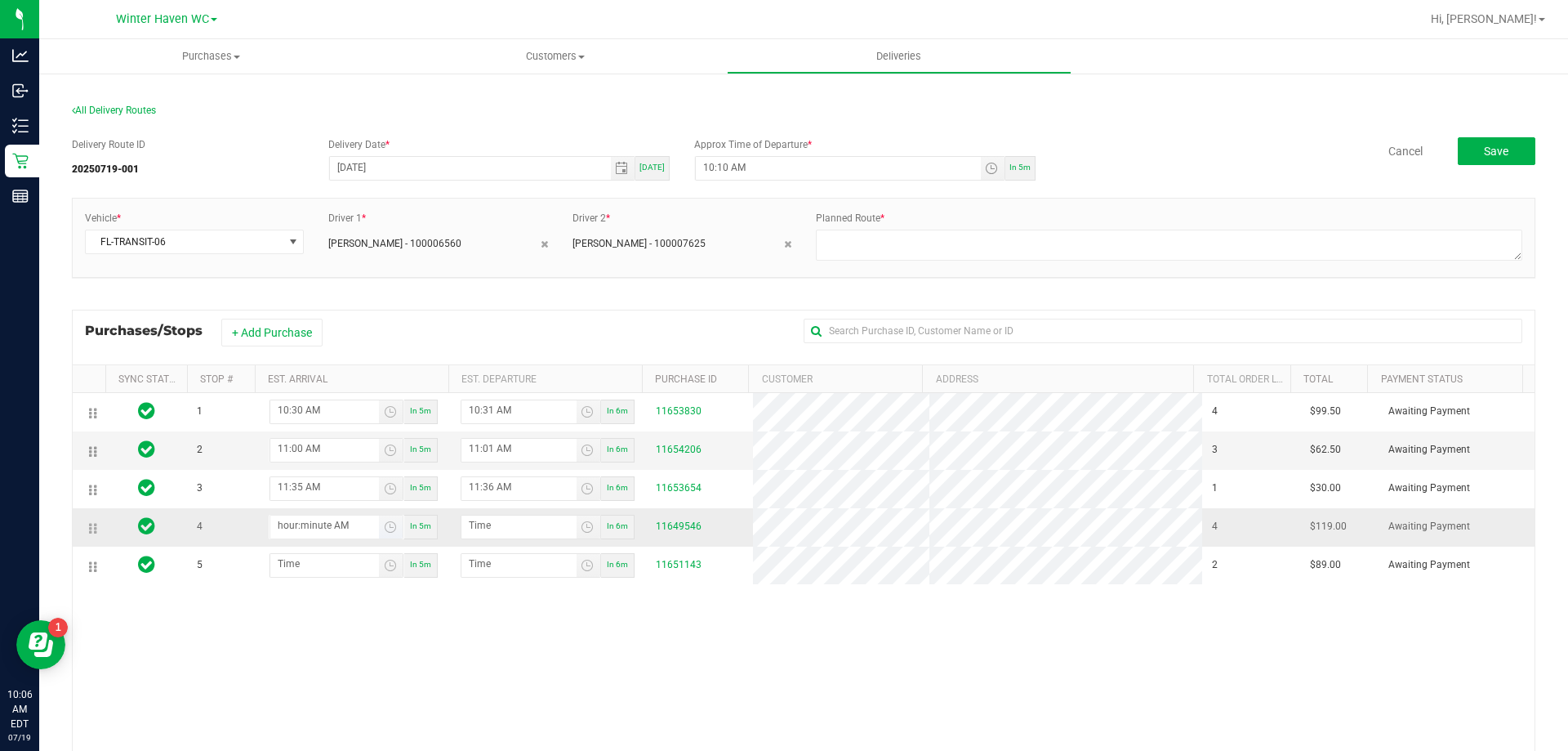 click on "hour:minute AM" at bounding box center (324, 525) 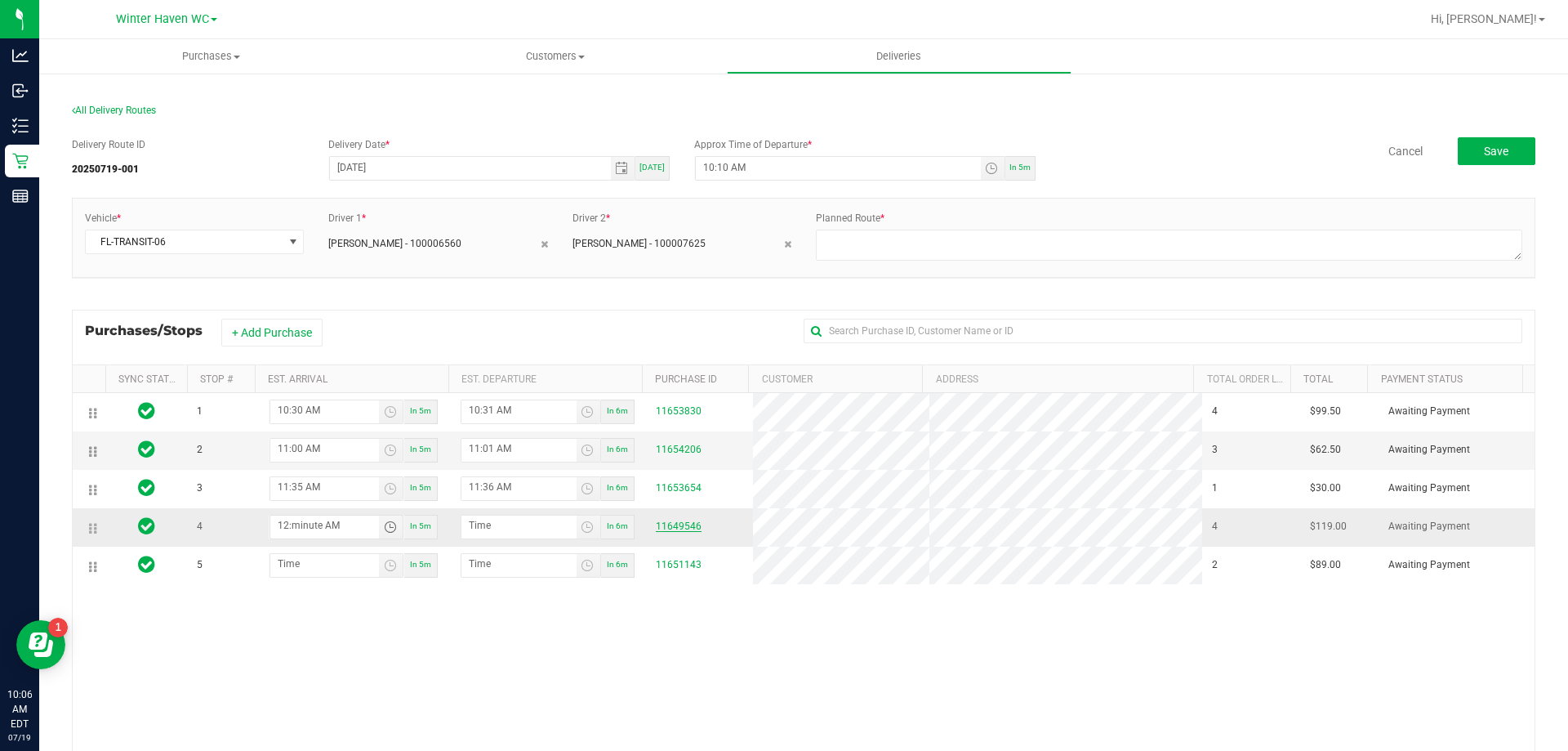 type on "12:00 AM" 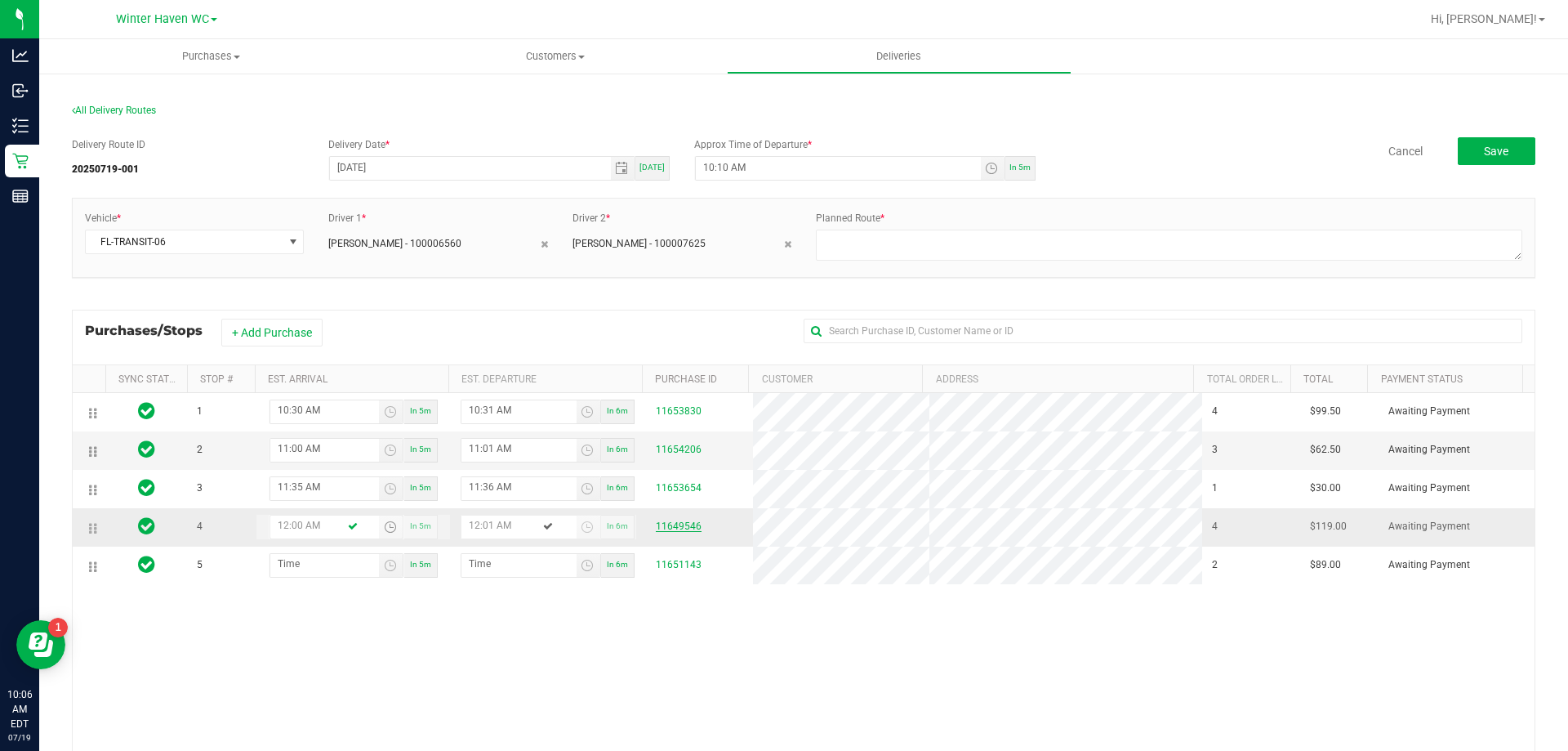 type on "12:00 PM" 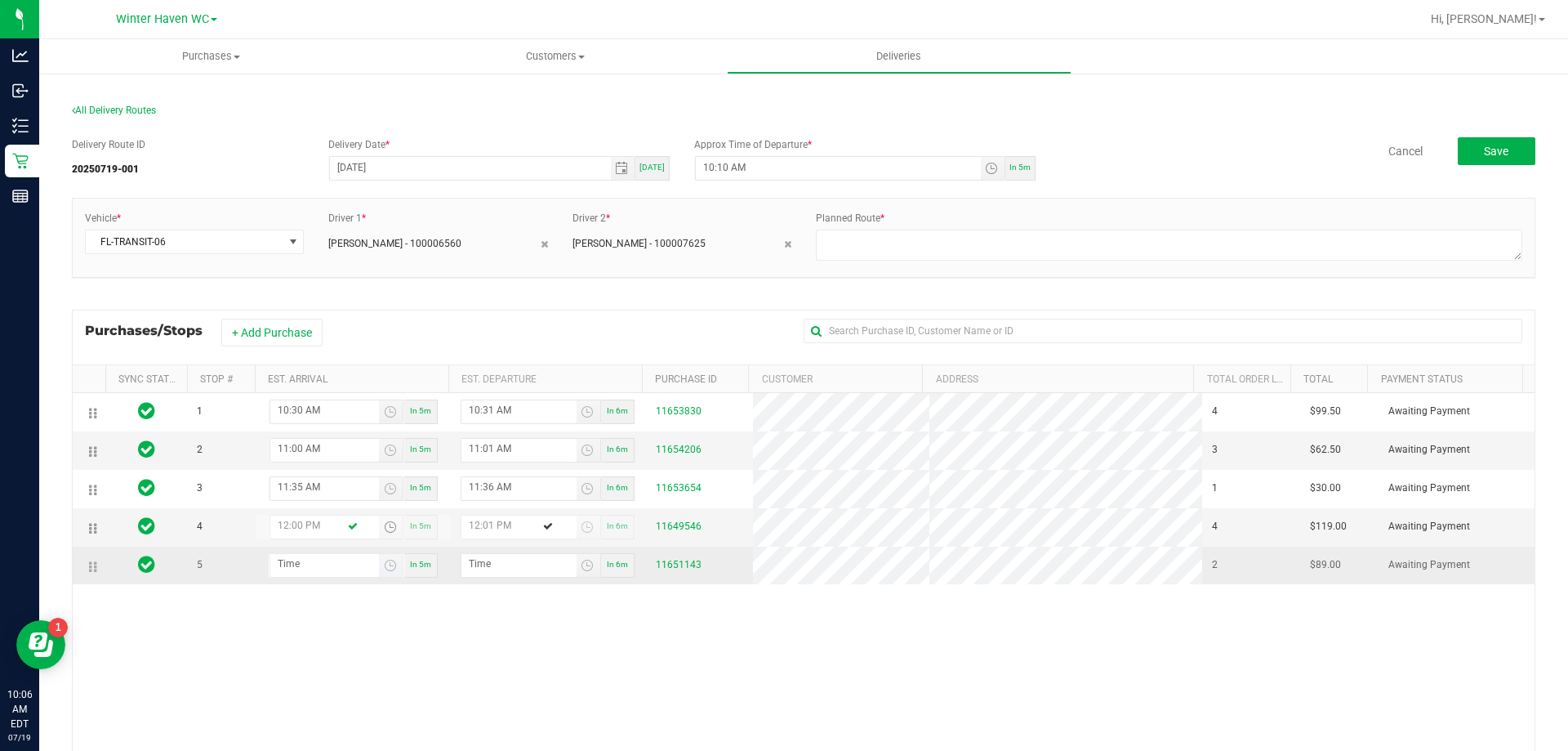 type on "12:00 PM" 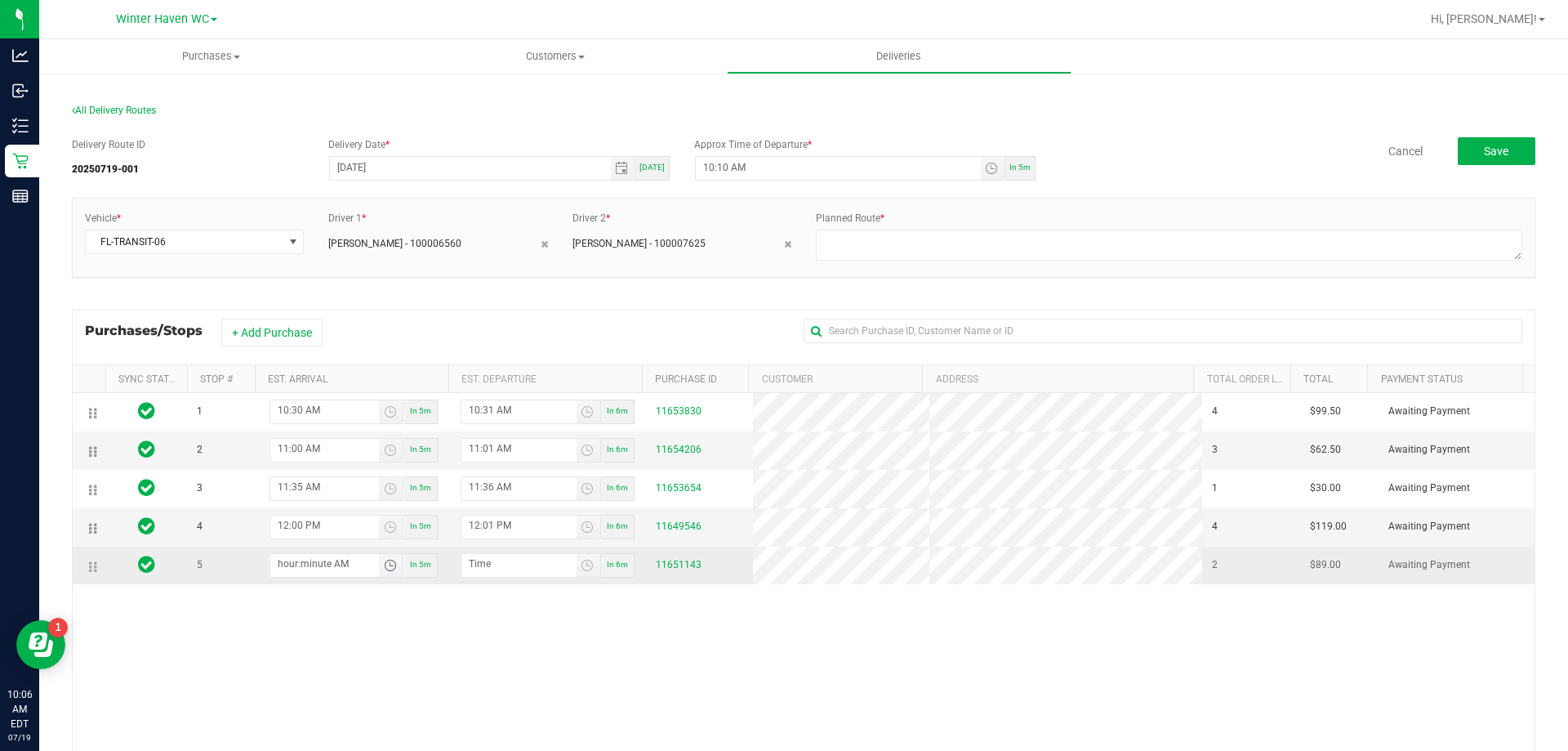 click on "hour:minute AM" at bounding box center [324, 564] 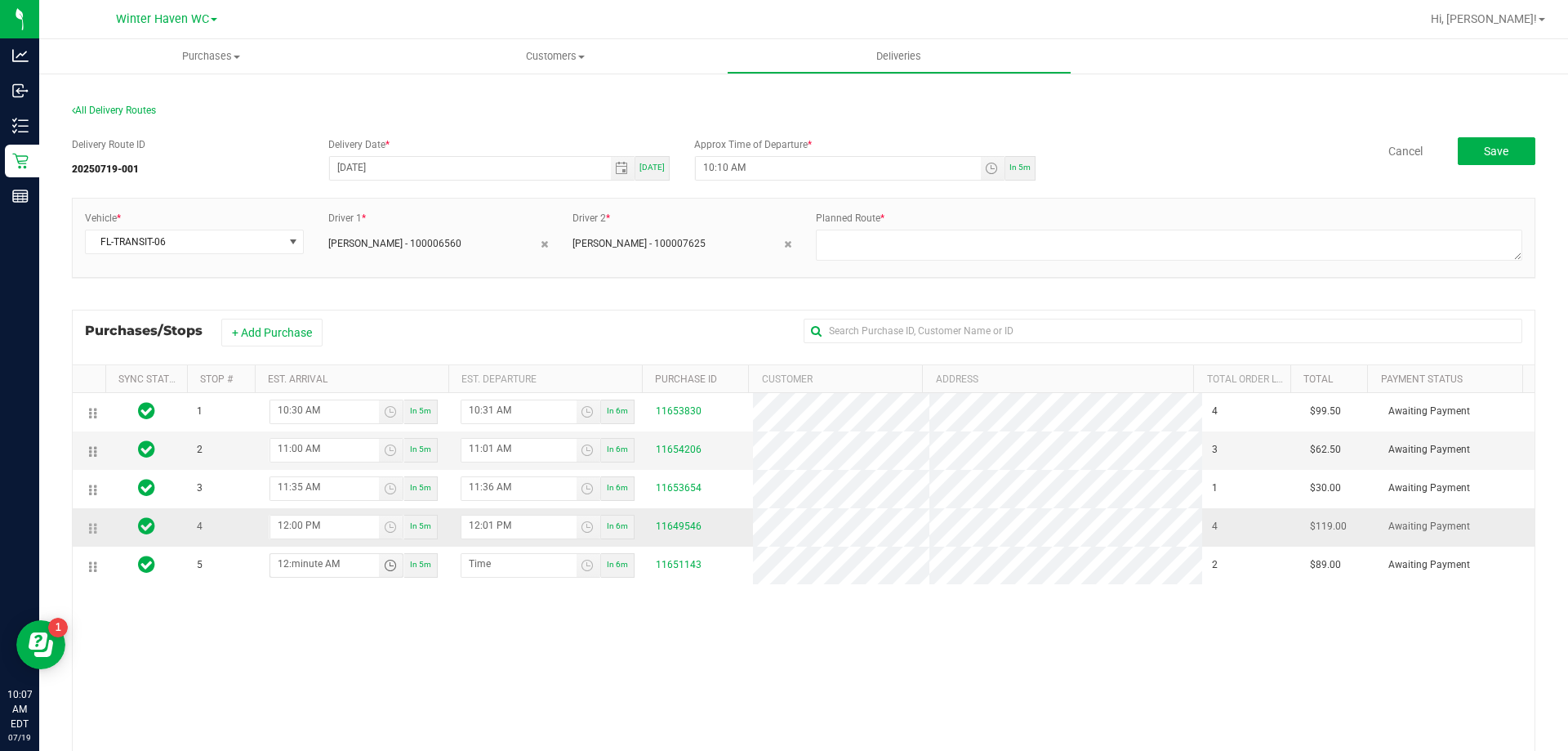 type on "12:03 AM" 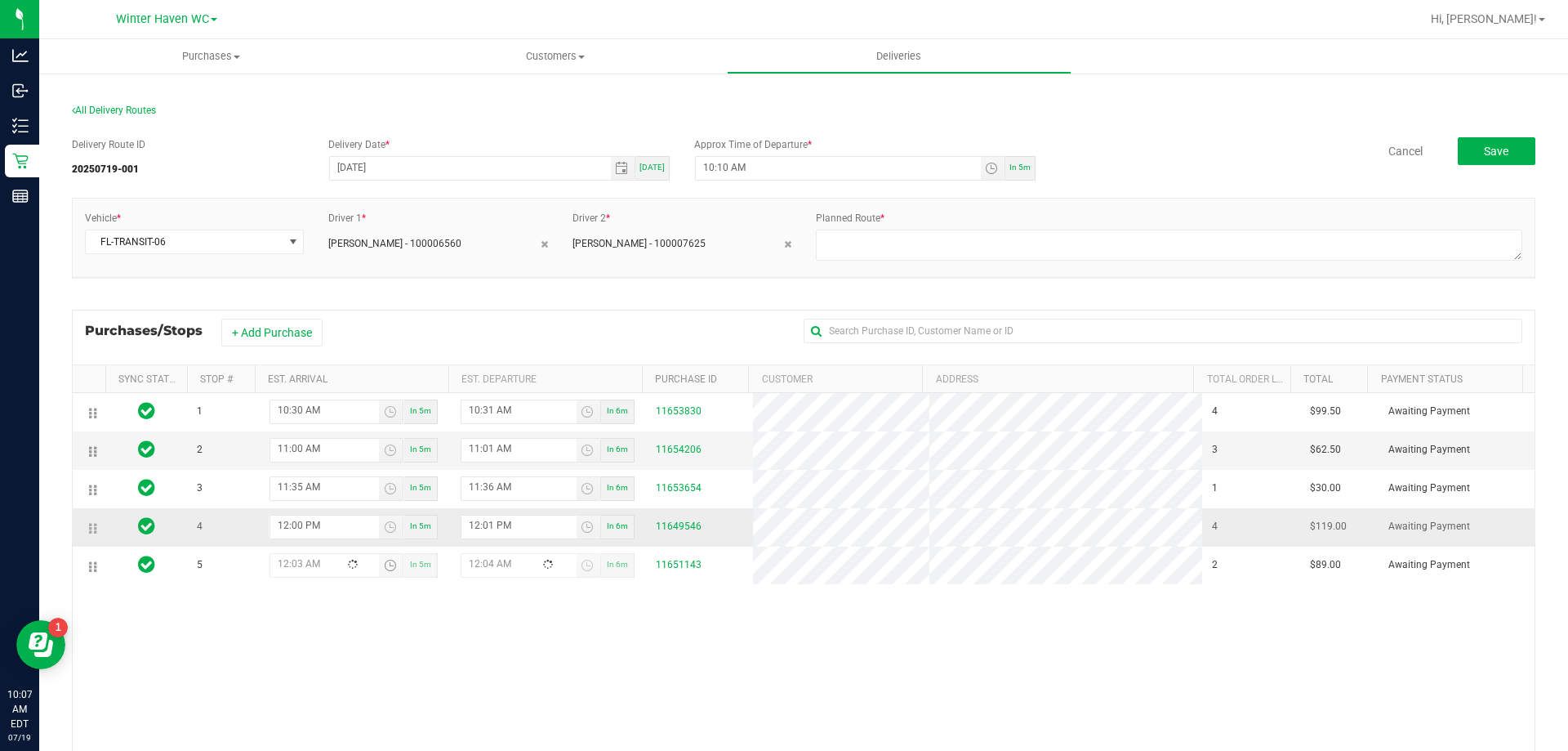 type on "12:35 AM" 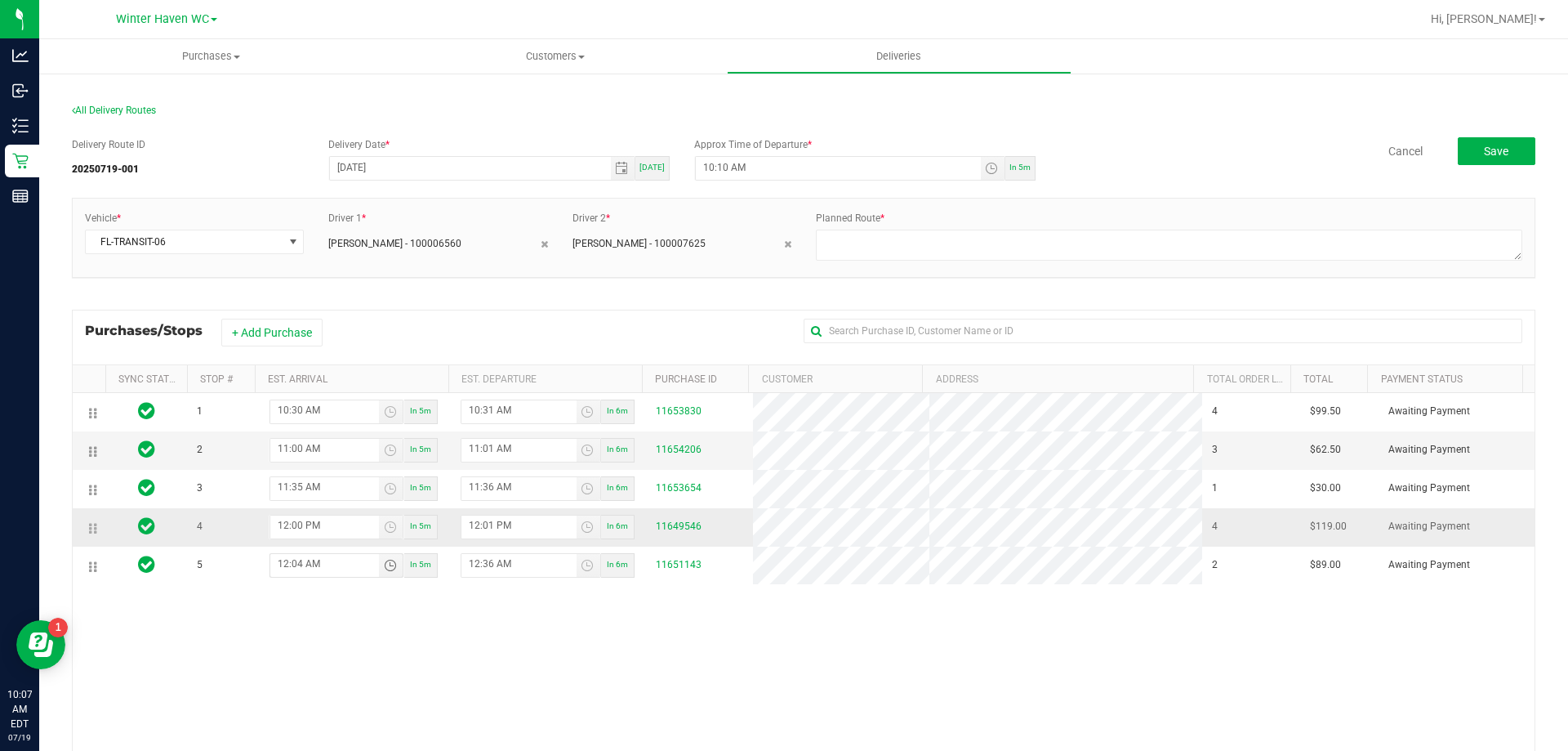 type on "12:40 AM" 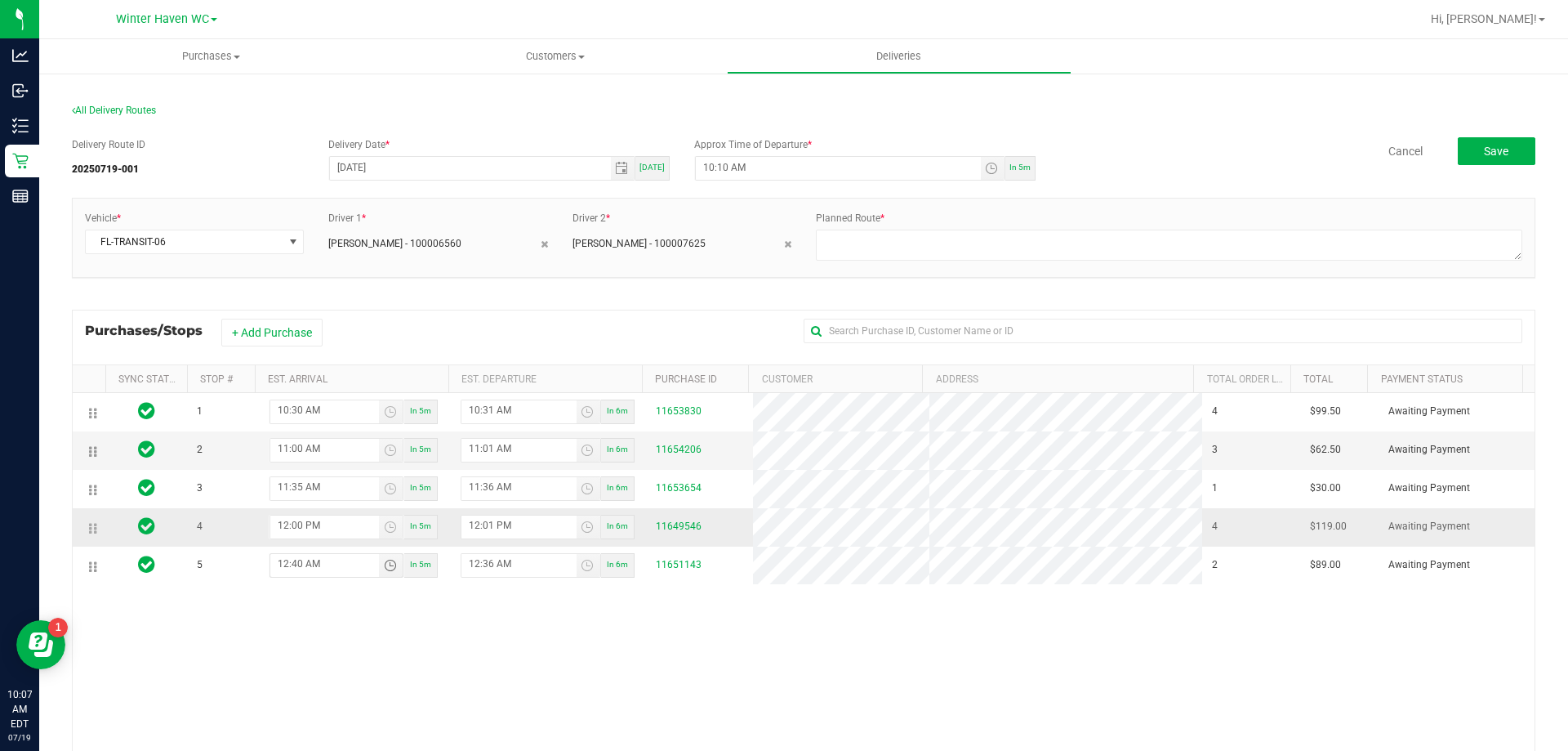 type on "12:41 AM" 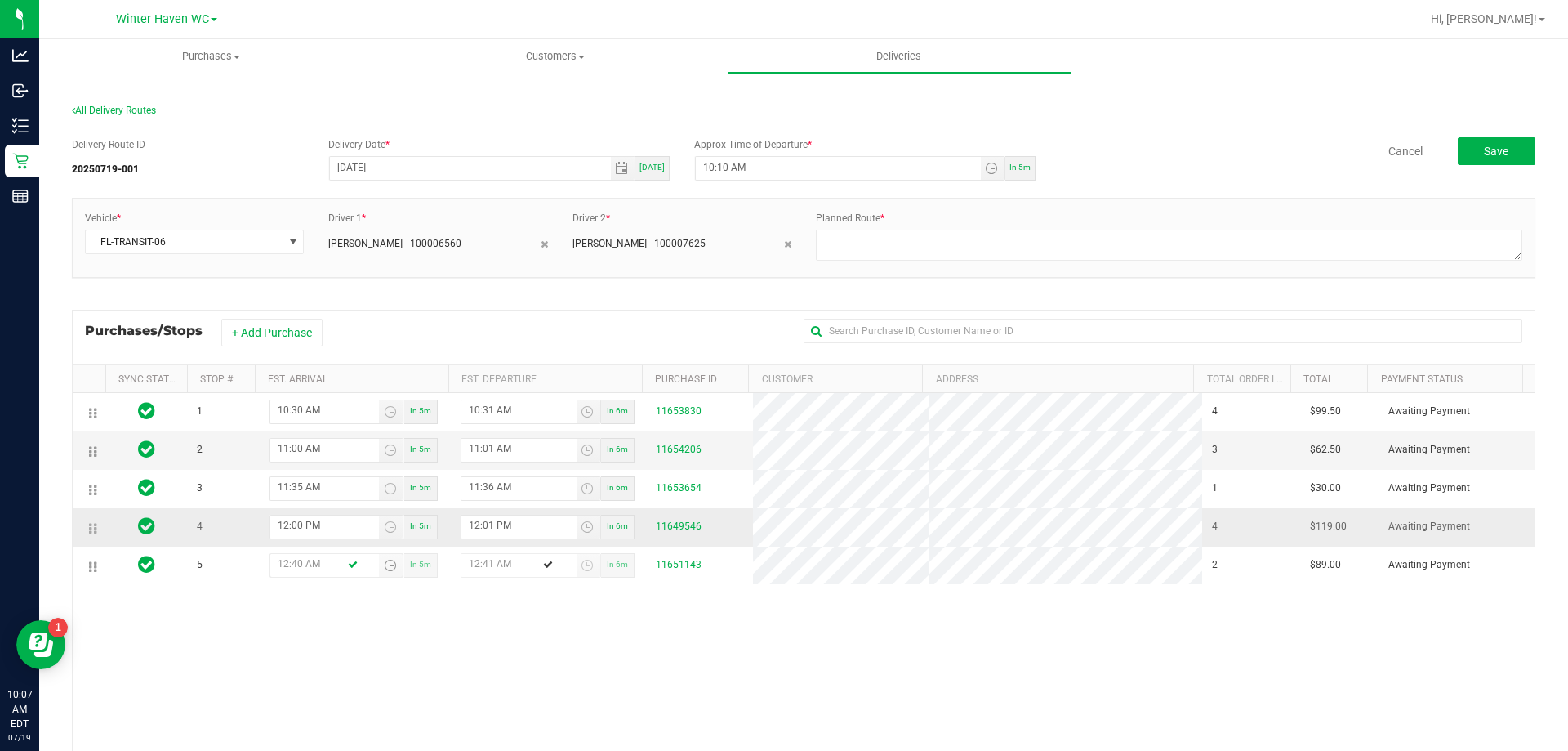 type on "12:40 PM" 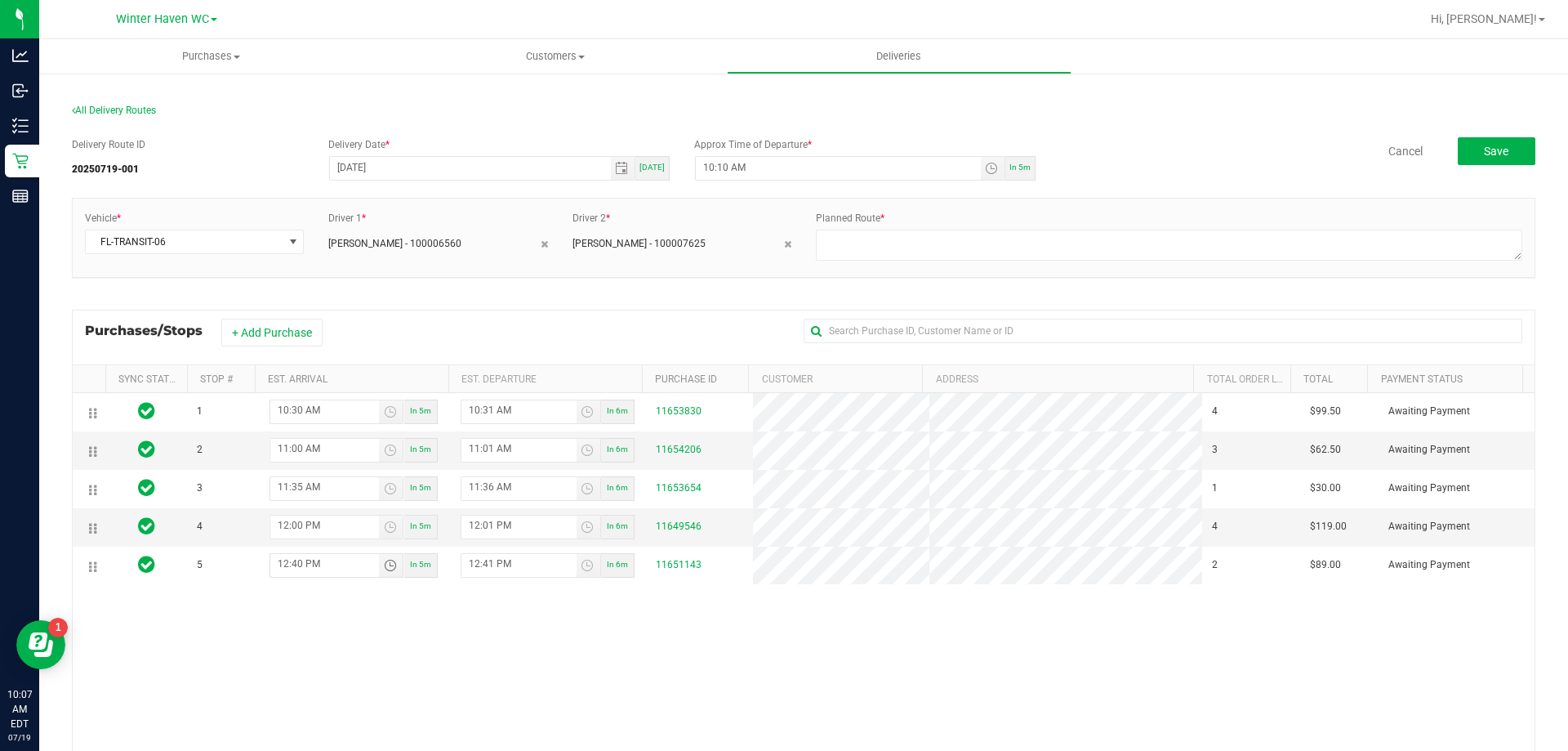 type on "12:40 PM" 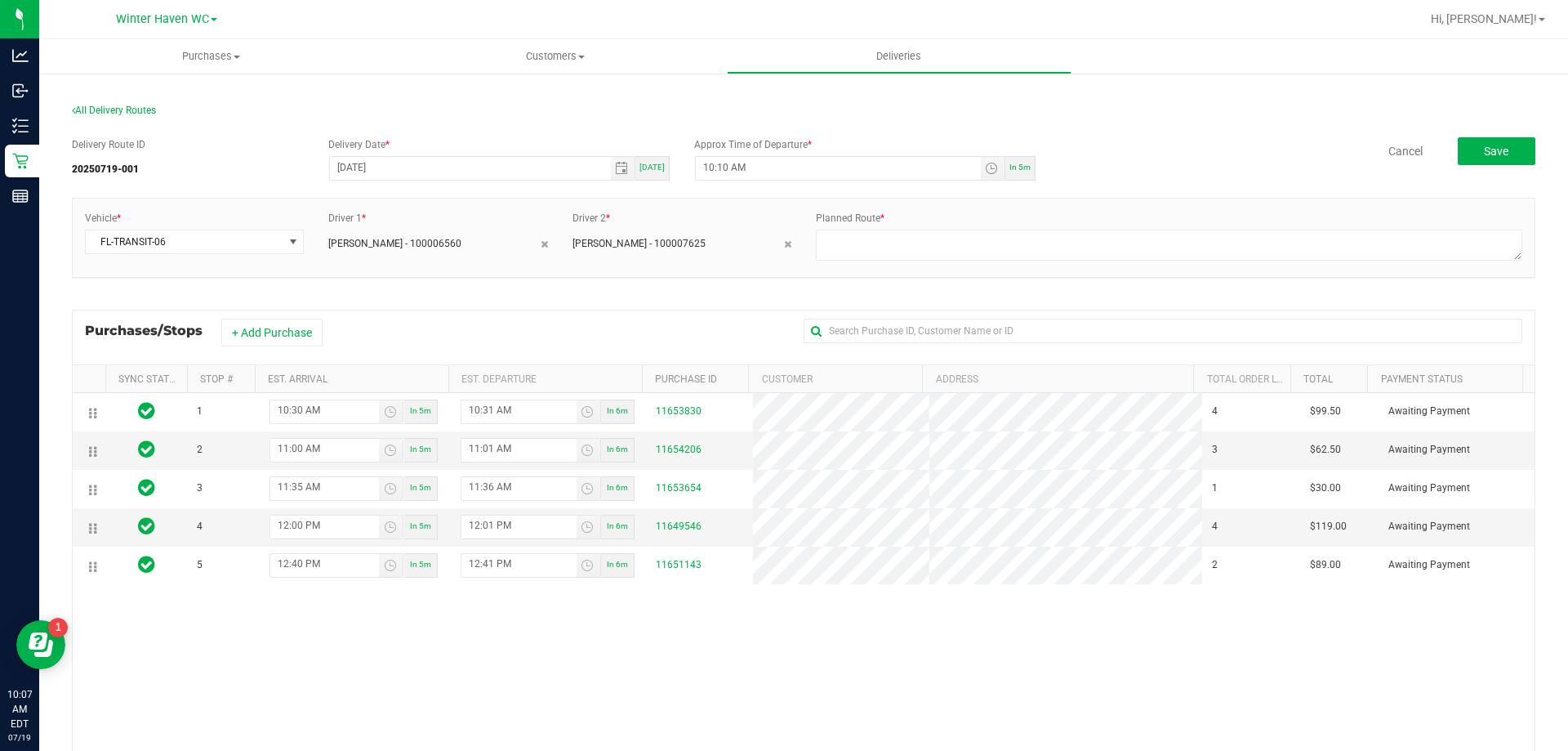 click on "1
10:30 AM In 5m
10:31 AM In 6m
11653830
4 $99.50 Awaiting Payment
2
11:00 AM In 5m
11:01 AM In 6m
11654206
3 $62.50 Awaiting Payment
3 1" at bounding box center [804, 629] 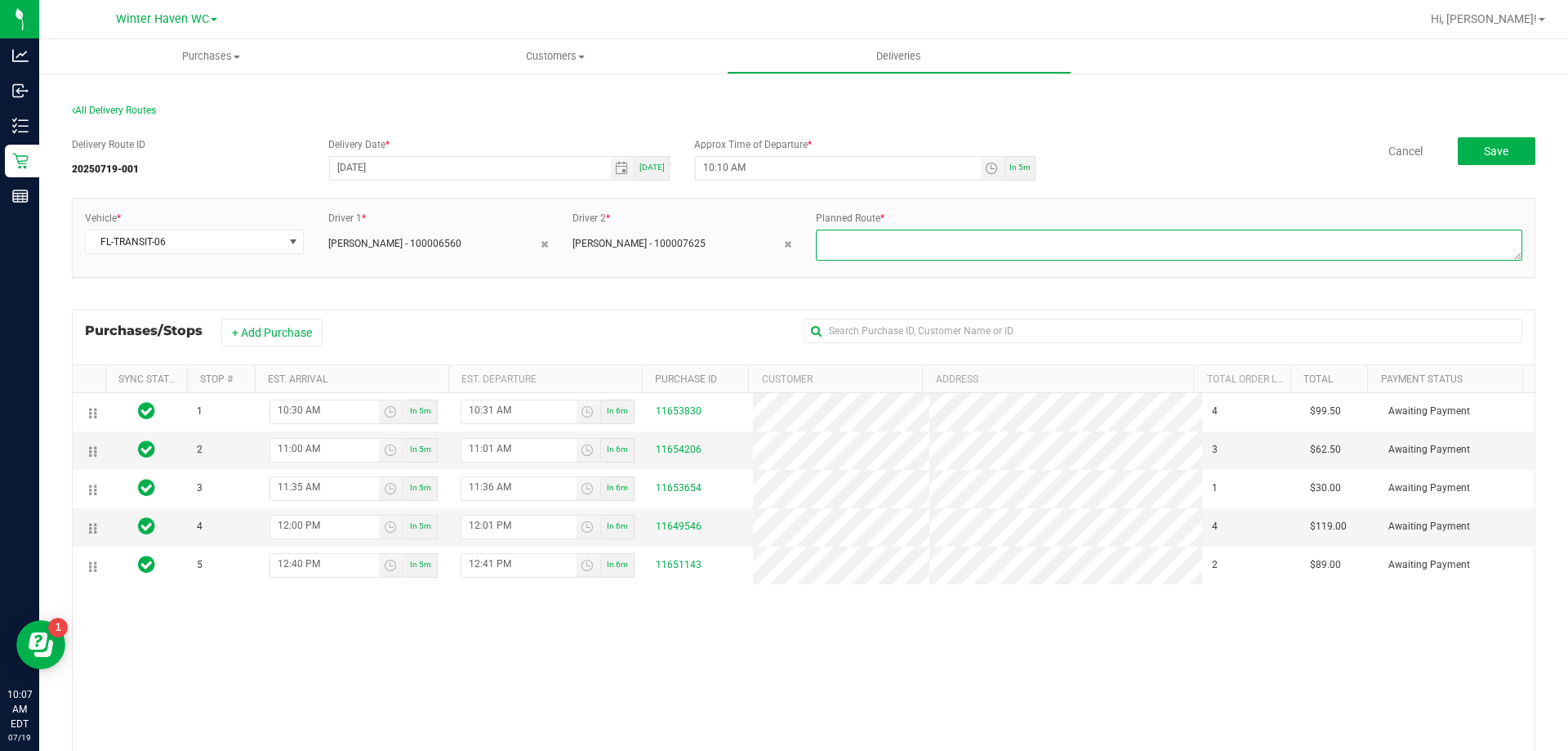 drag, startPoint x: 1200, startPoint y: 255, endPoint x: 1235, endPoint y: 257, distance: 35.057096 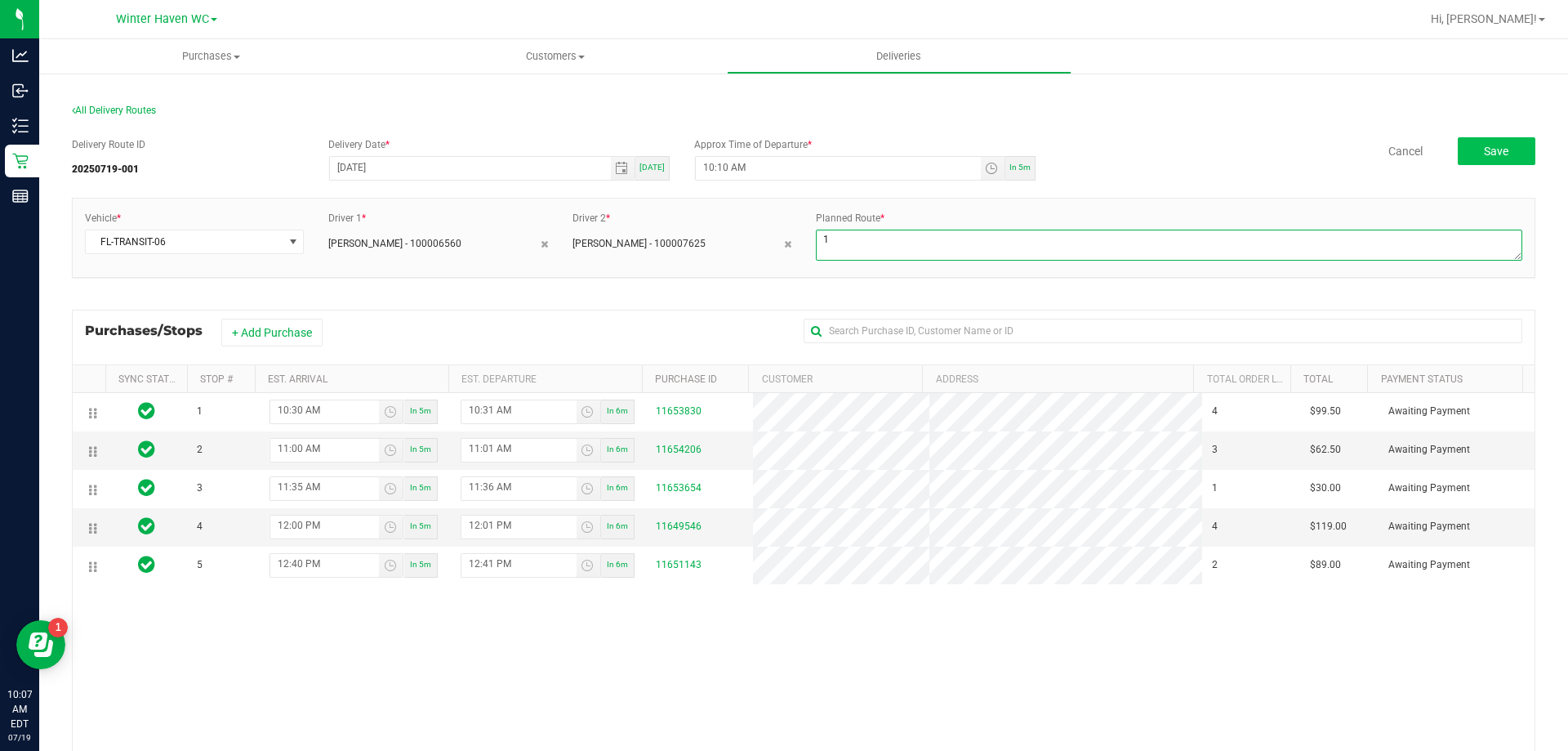 type on "1" 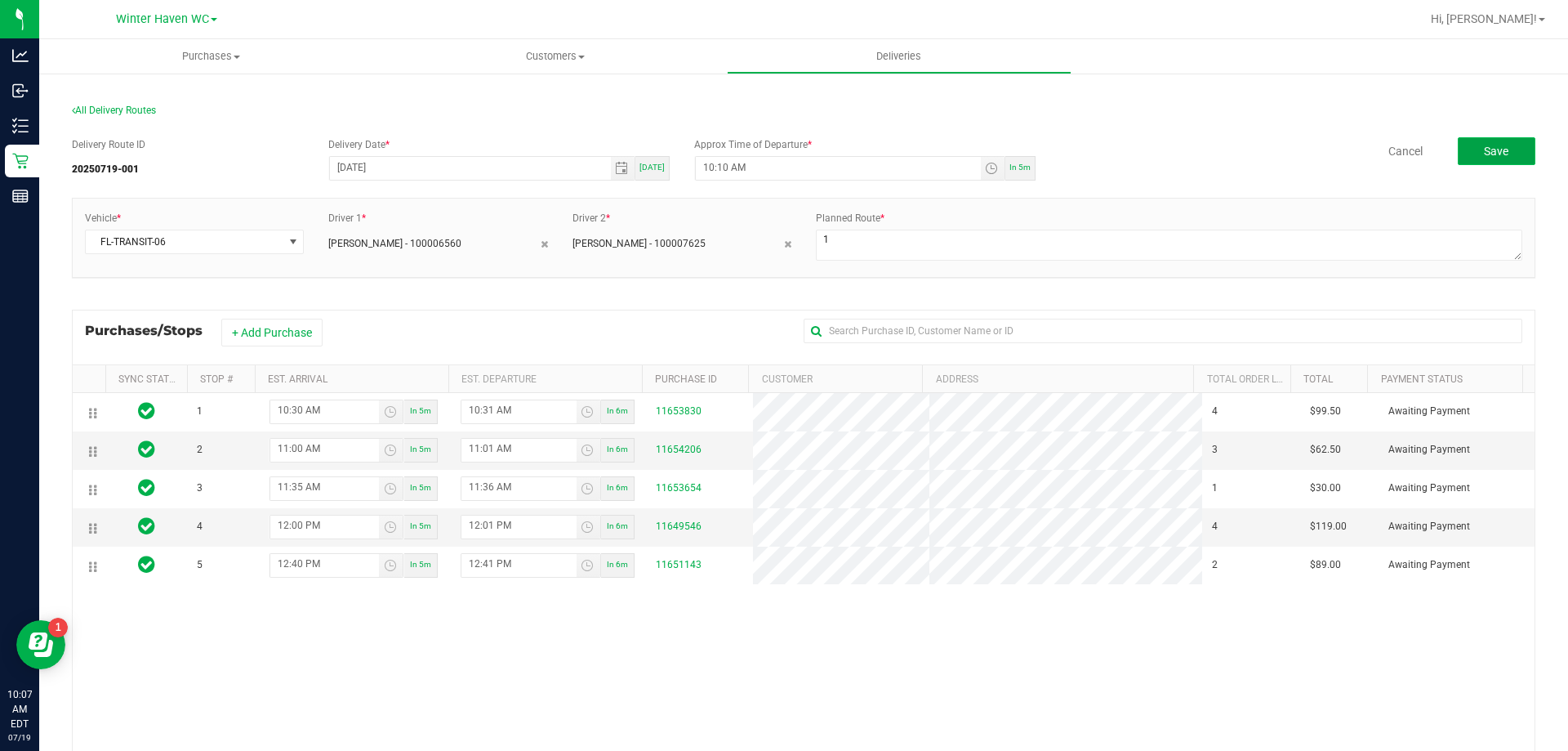 click on "Save" 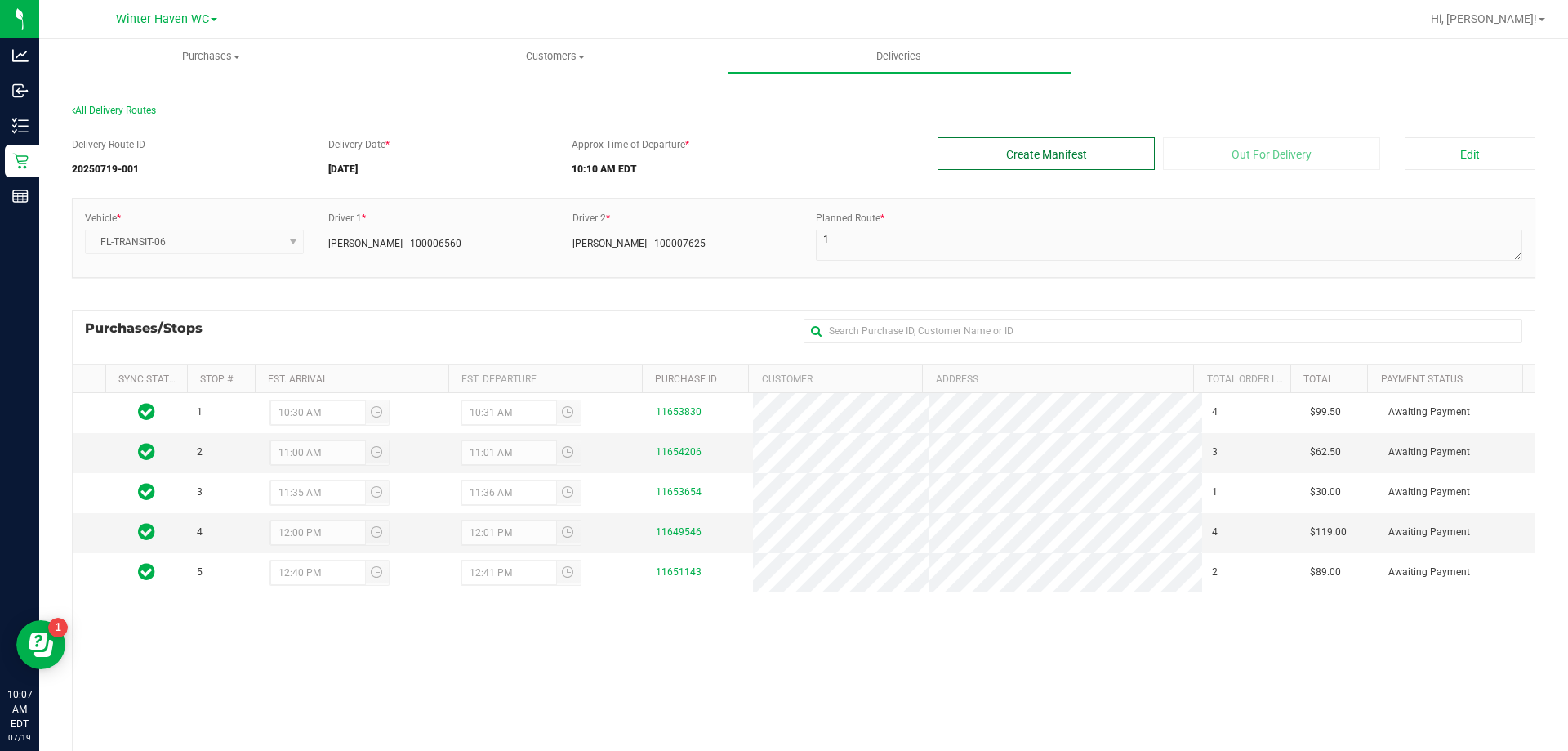 click on "Create Manifest" at bounding box center (1046, 154) 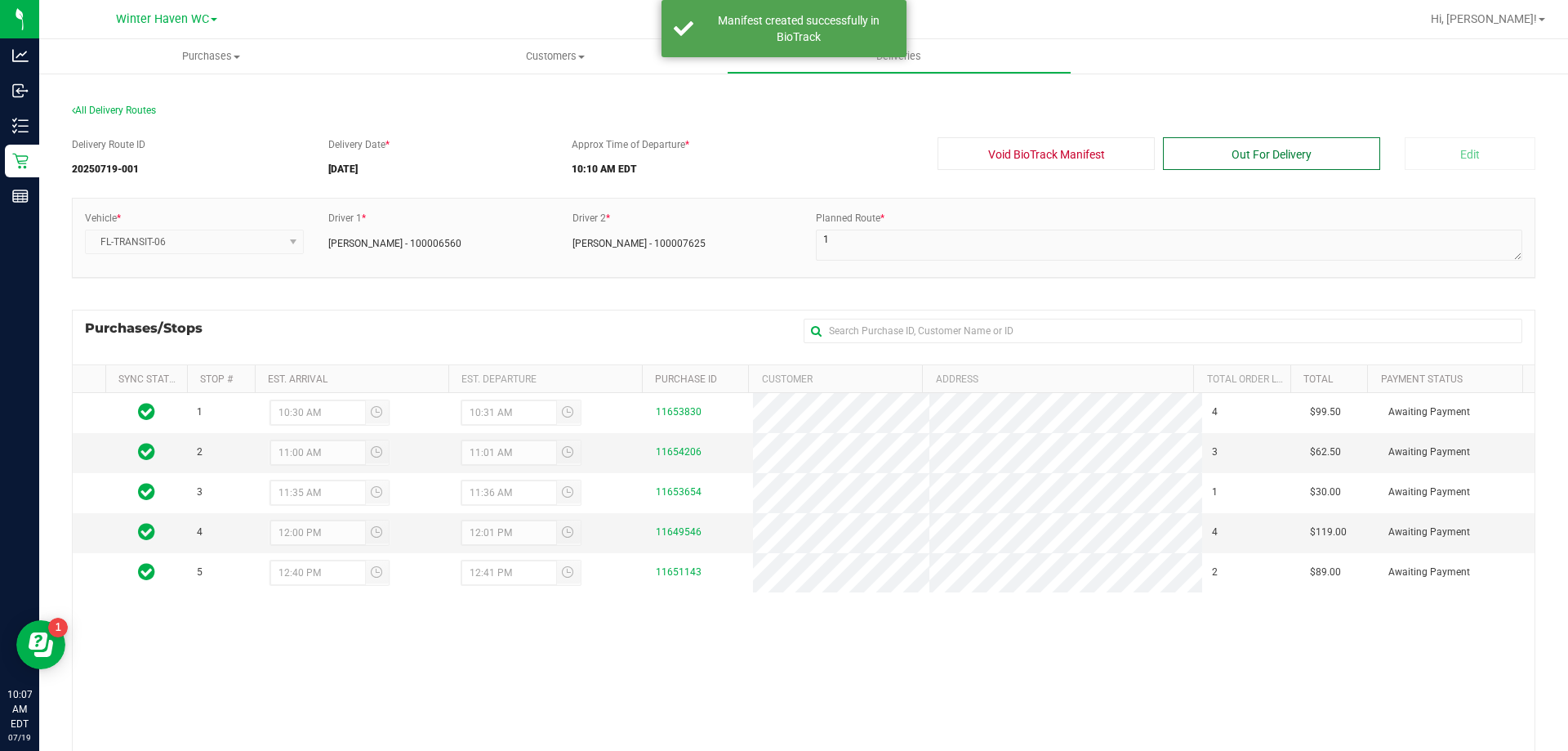 click on "Out For Delivery" at bounding box center [1272, 154] 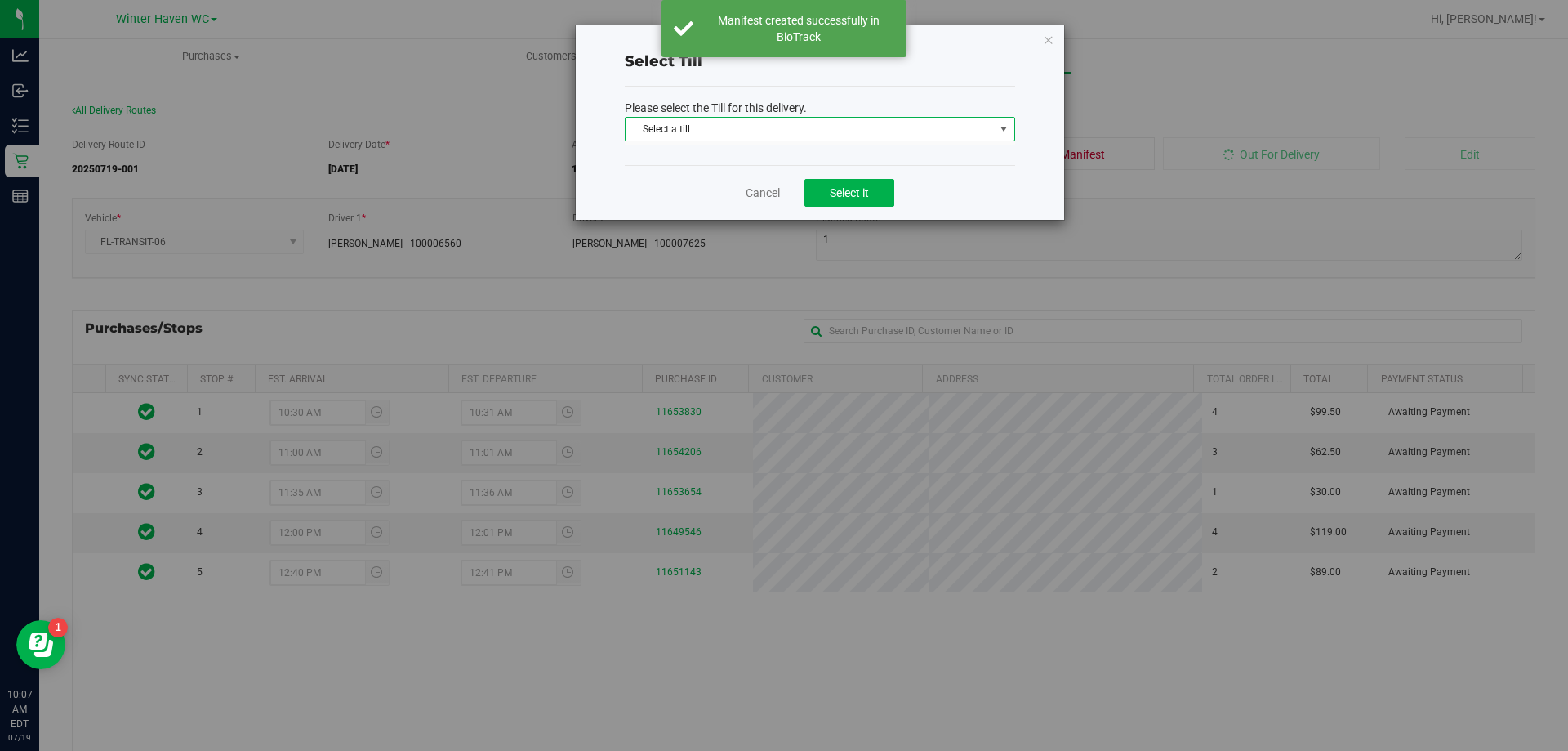 click on "Select a till" at bounding box center (809, 129) 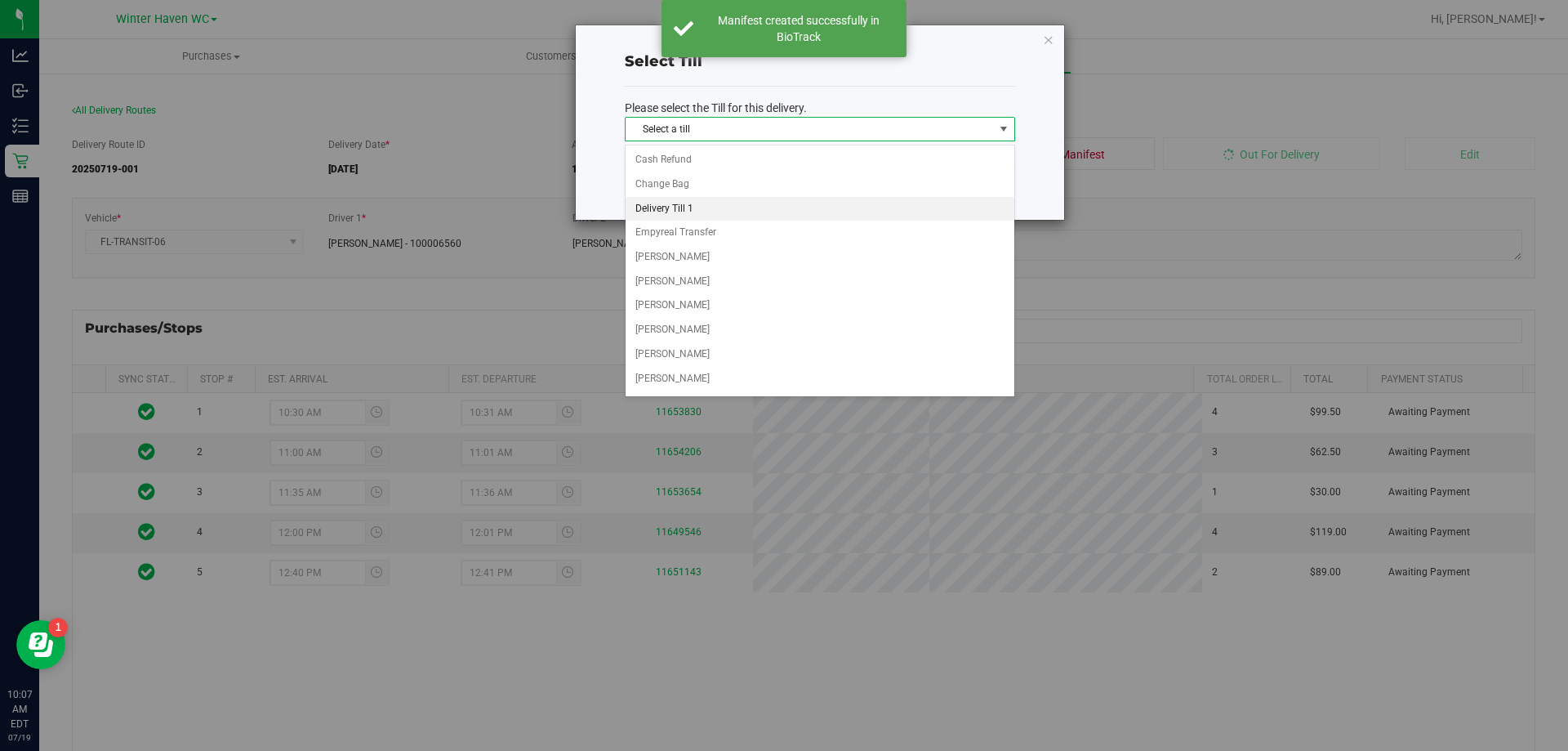 click on "Delivery Till 1" at bounding box center (820, 209) 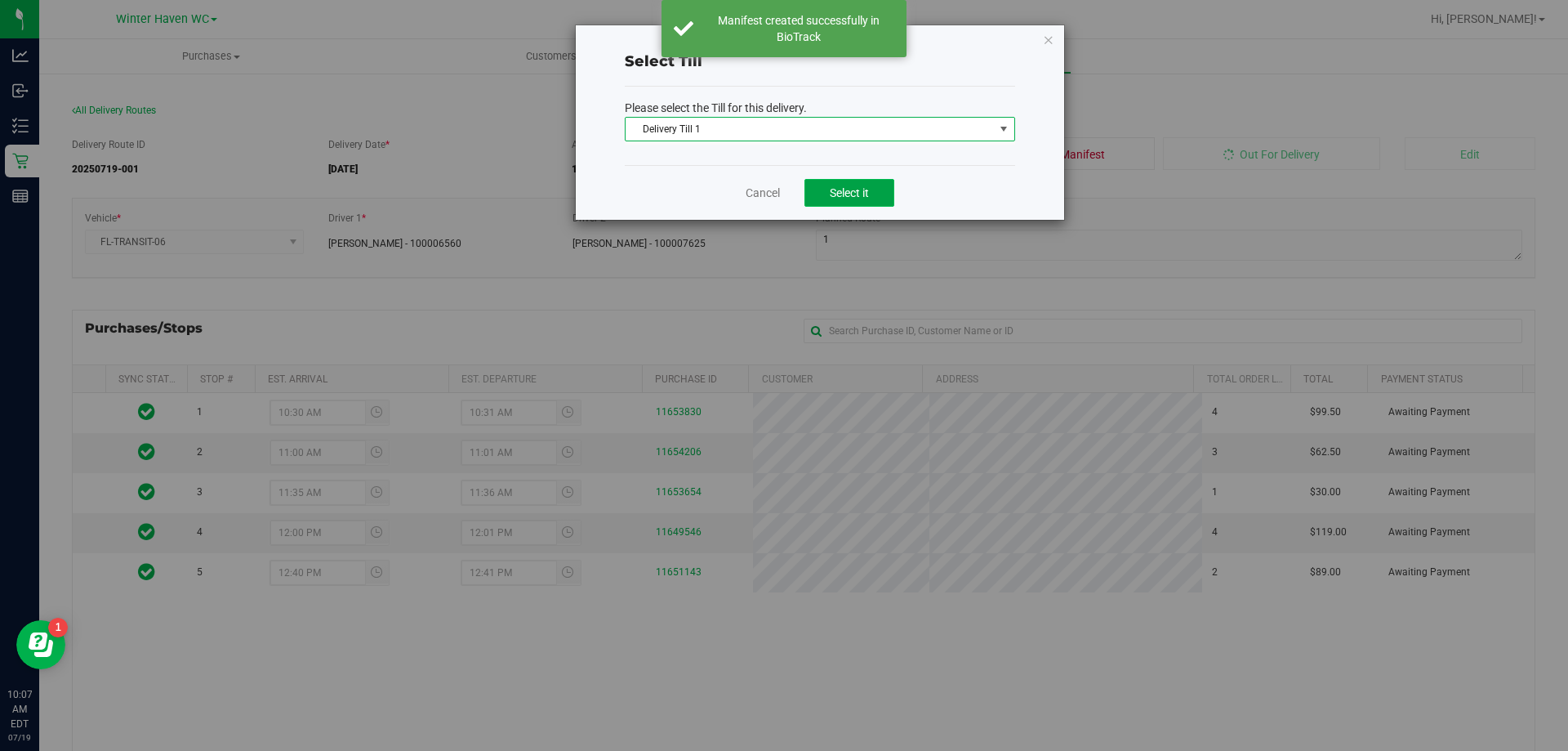 click on "Select it" at bounding box center (849, 193) 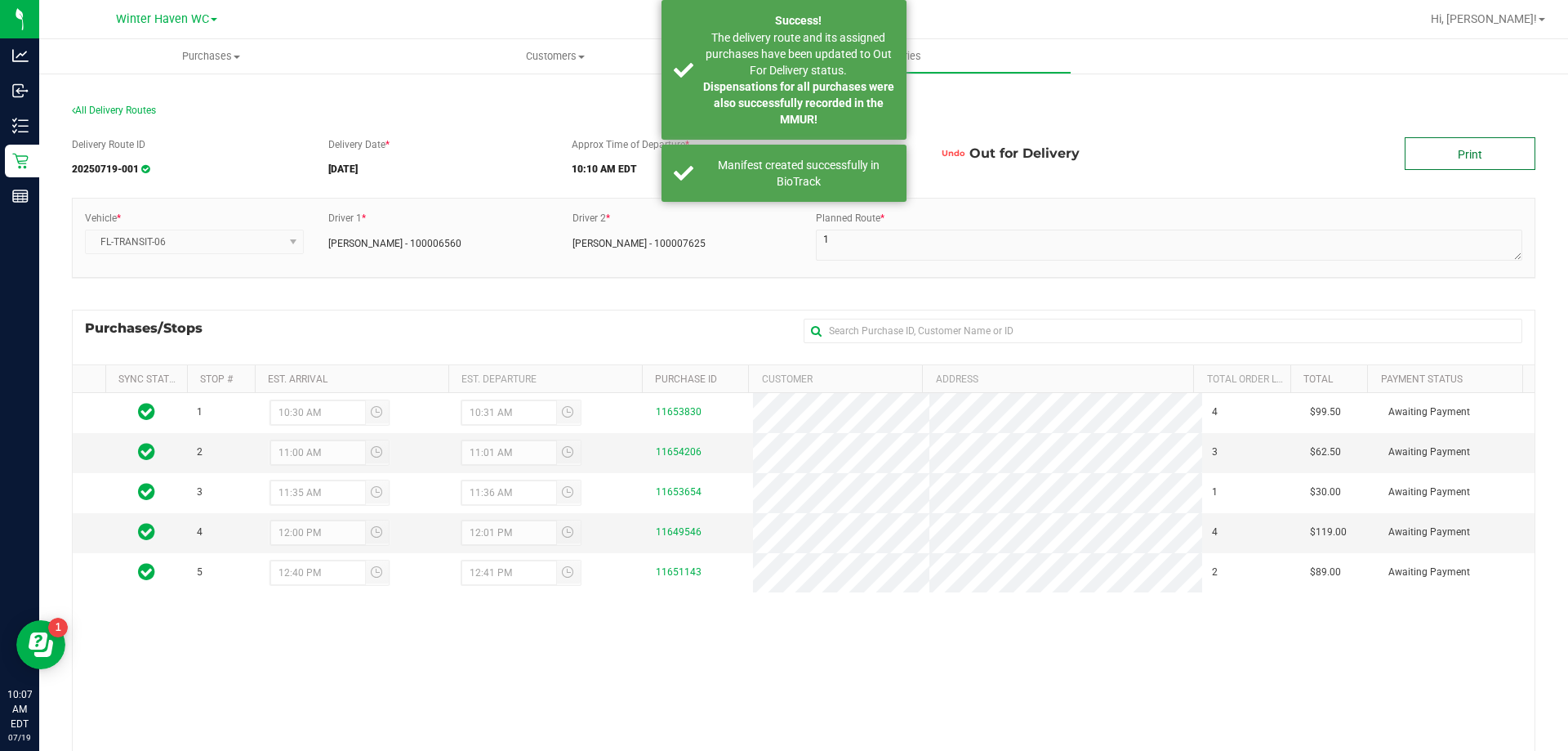 click on "Print" at bounding box center [1470, 154] 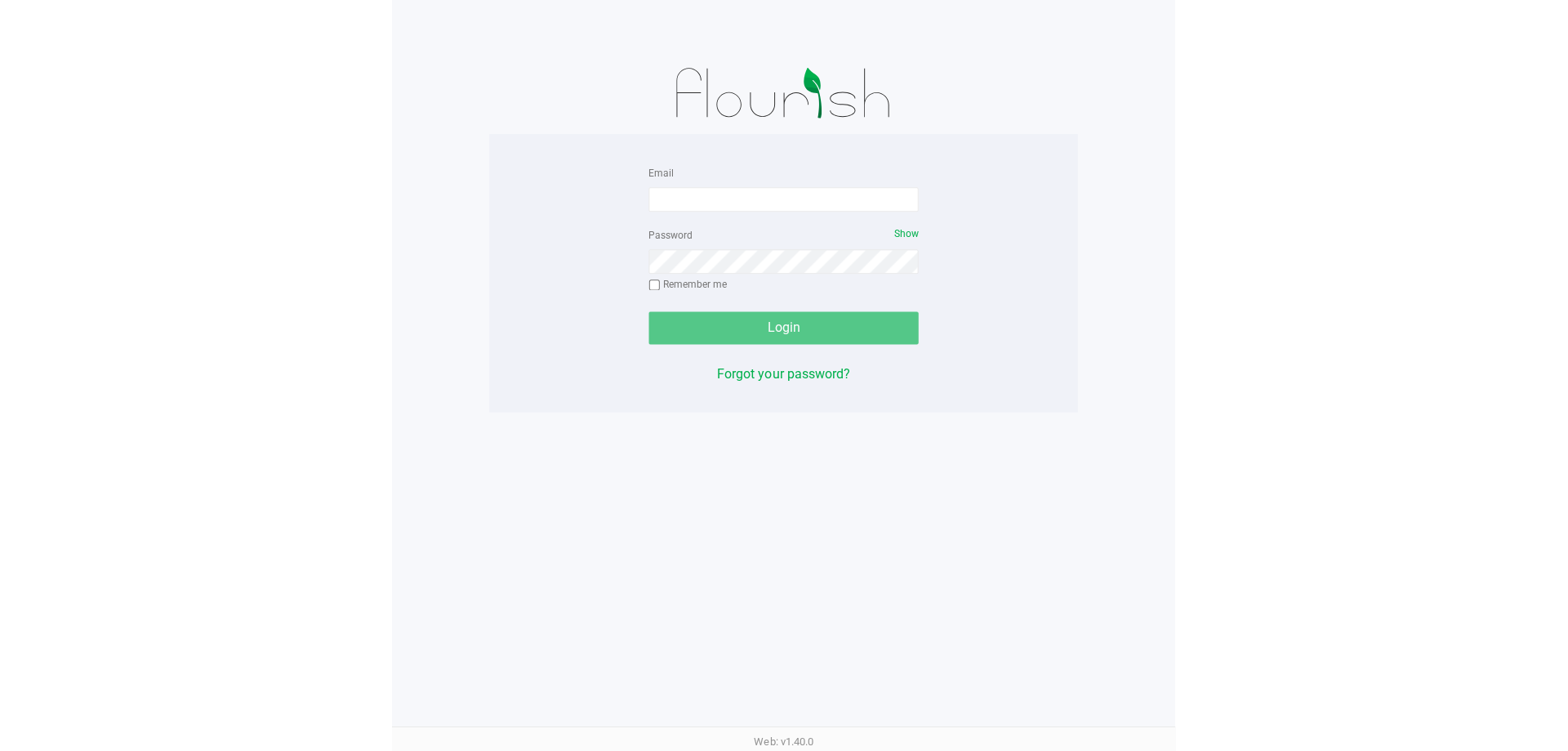 scroll, scrollTop: 0, scrollLeft: 0, axis: both 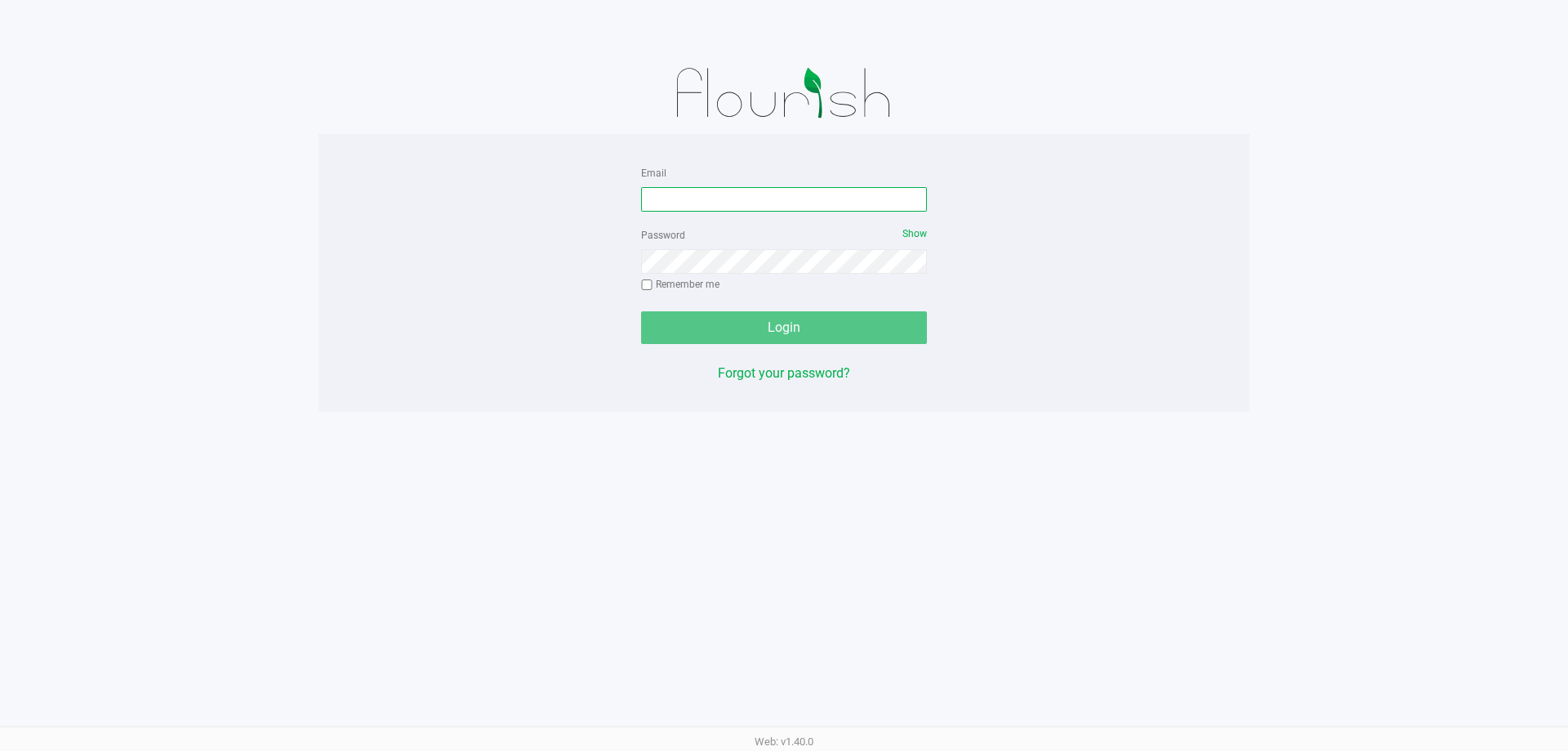 click on "Email" at bounding box center [784, 199] 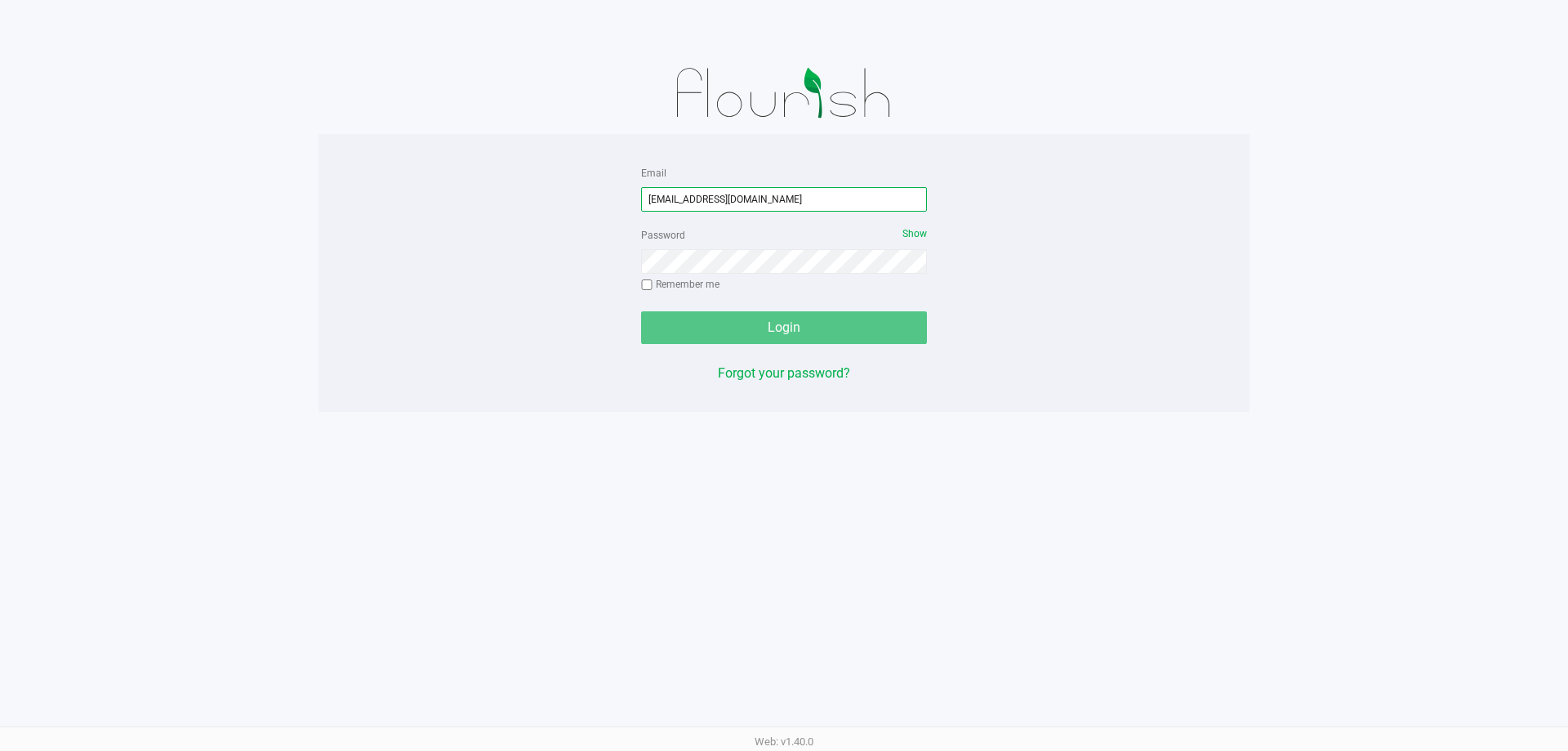 type on "[EMAIL_ADDRESS][DOMAIN_NAME]" 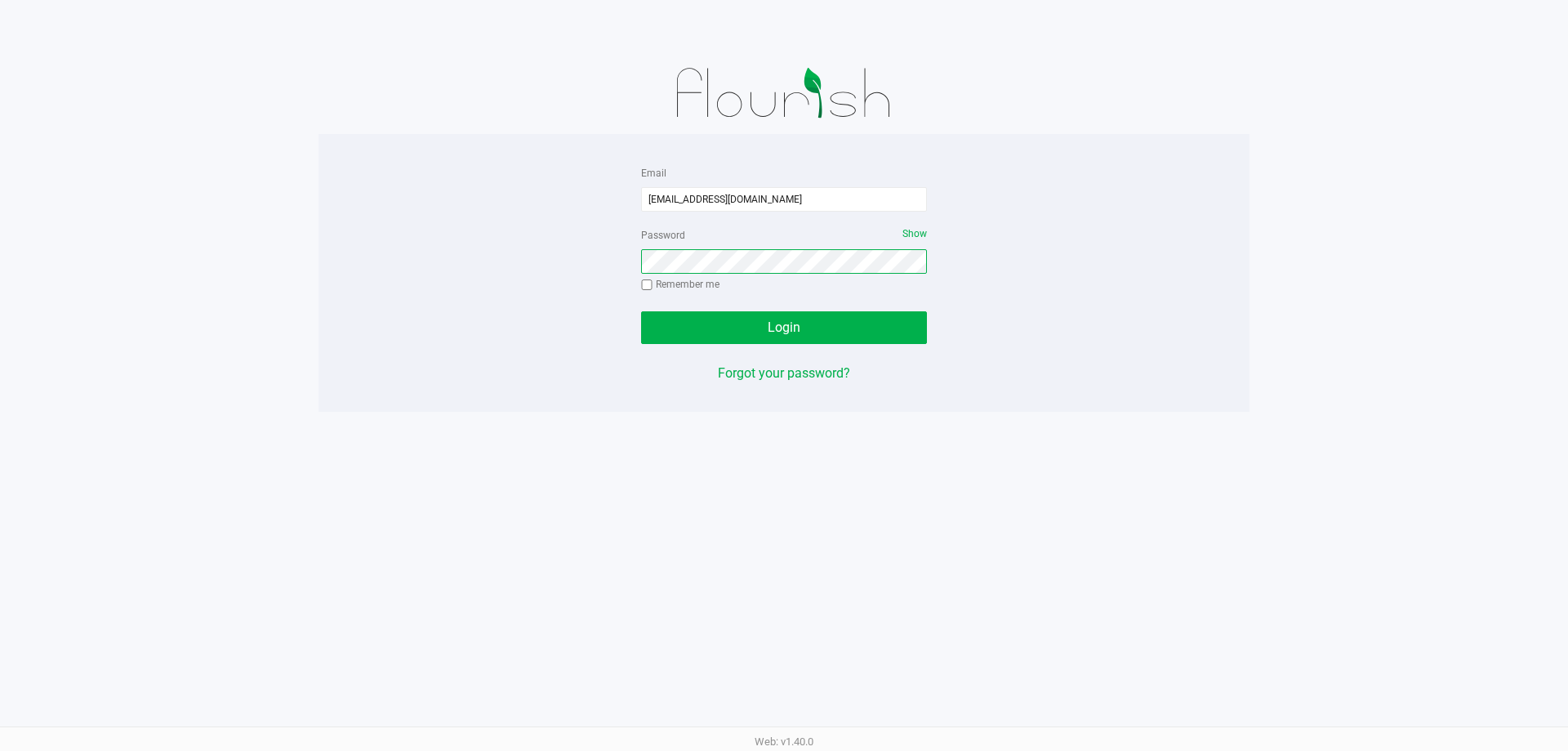 click on "Login" 